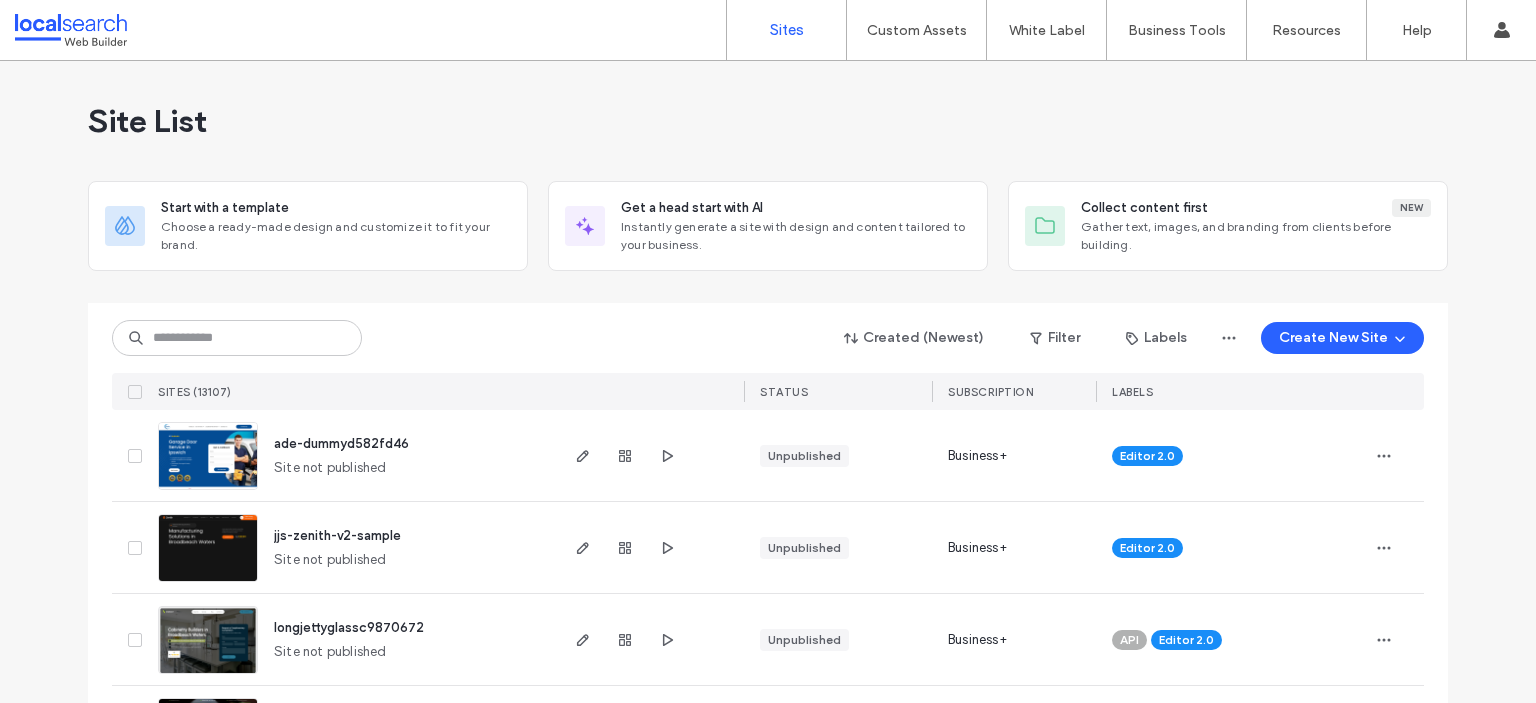 scroll, scrollTop: 0, scrollLeft: 0, axis: both 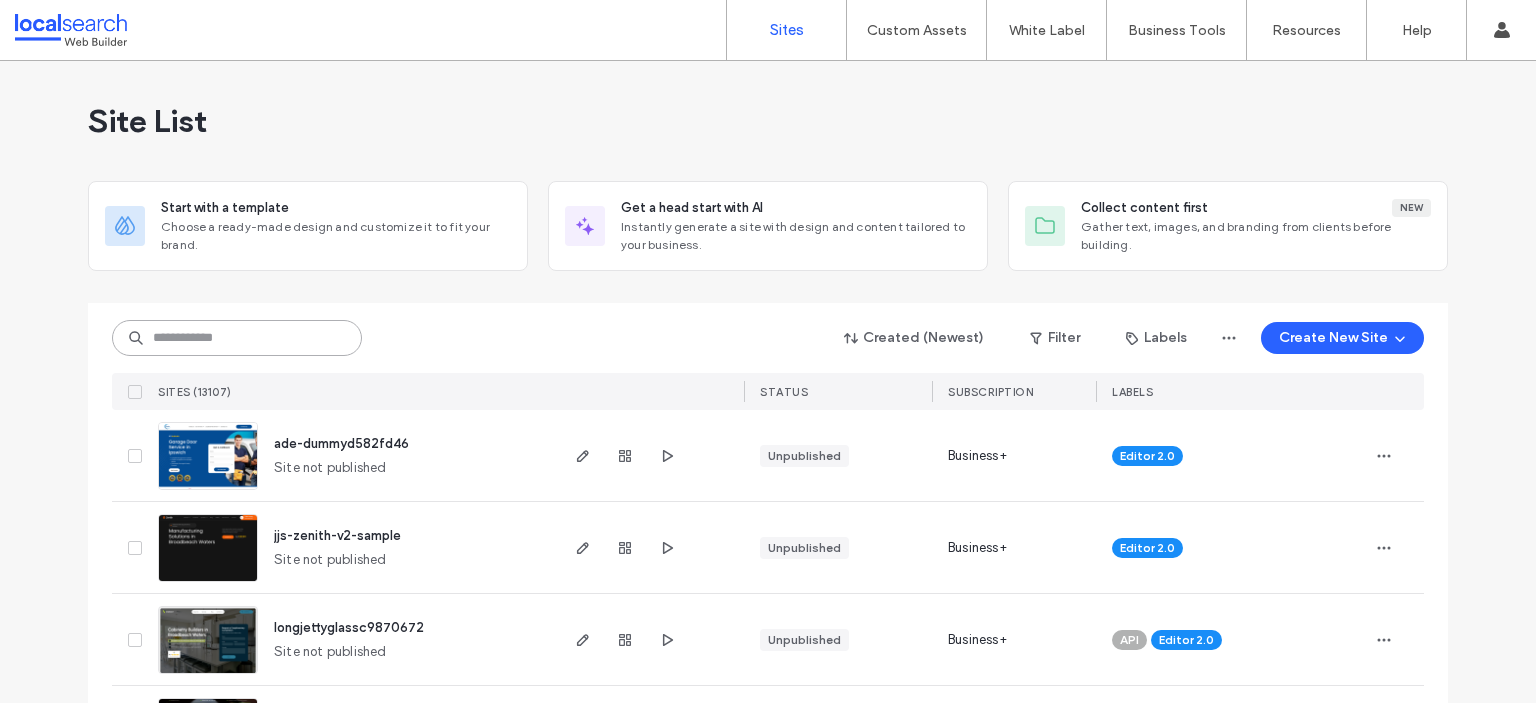 click at bounding box center (237, 338) 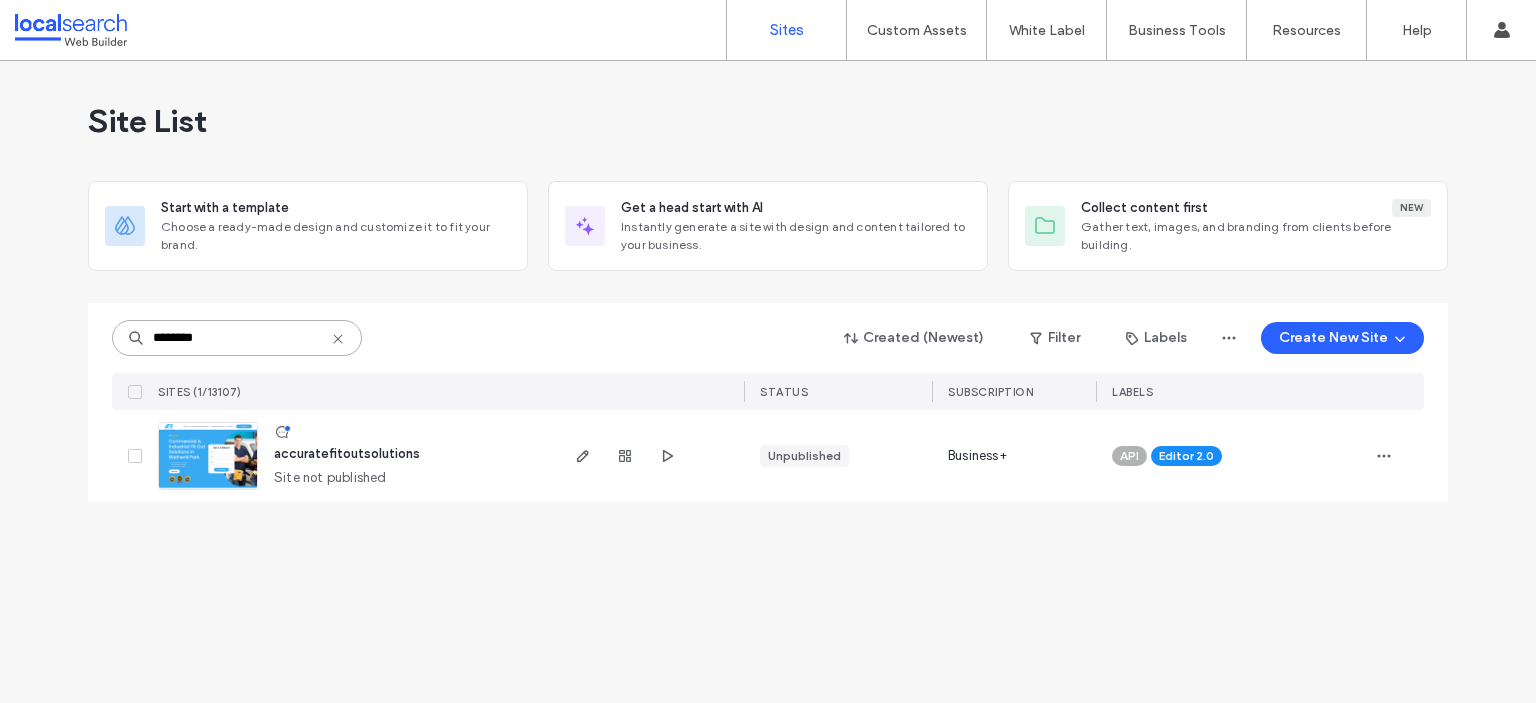 type on "********" 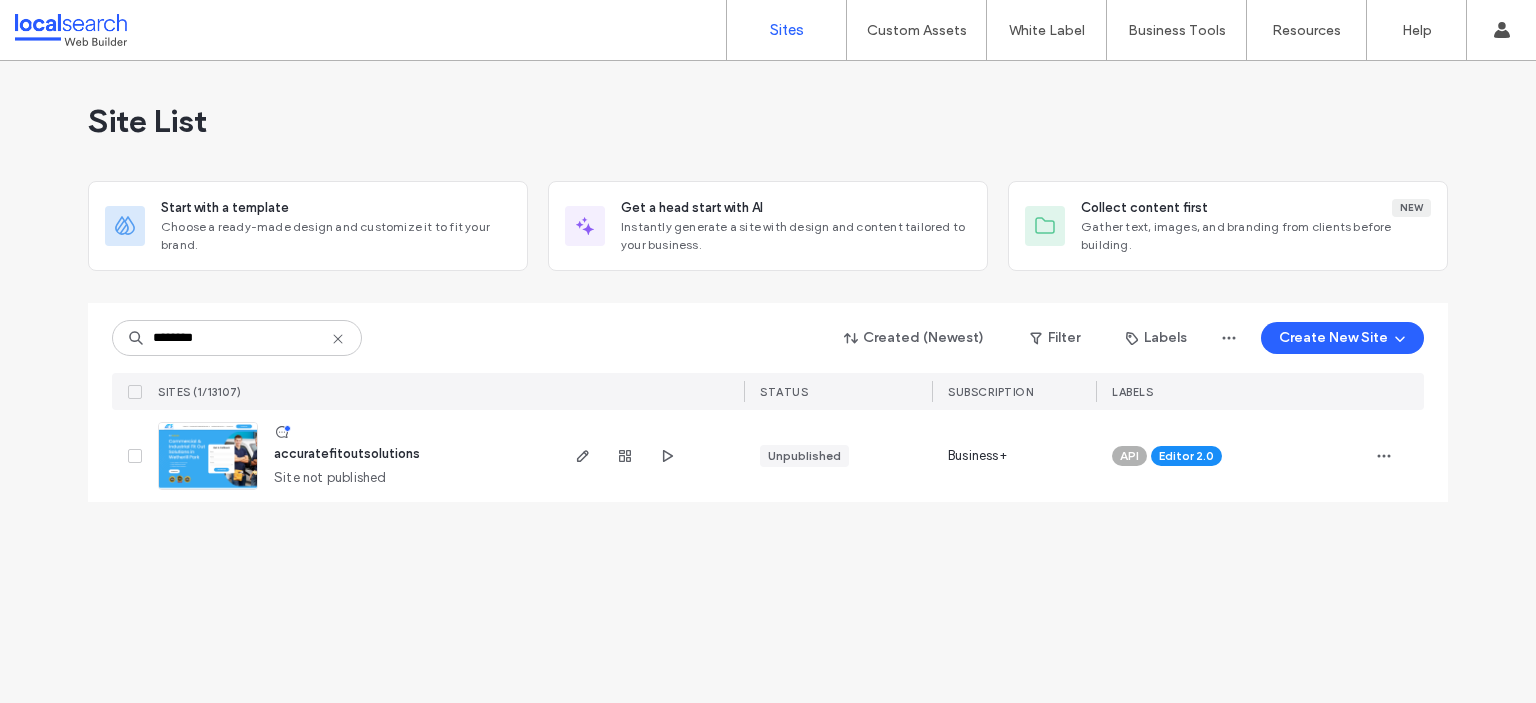 click at bounding box center (208, 491) 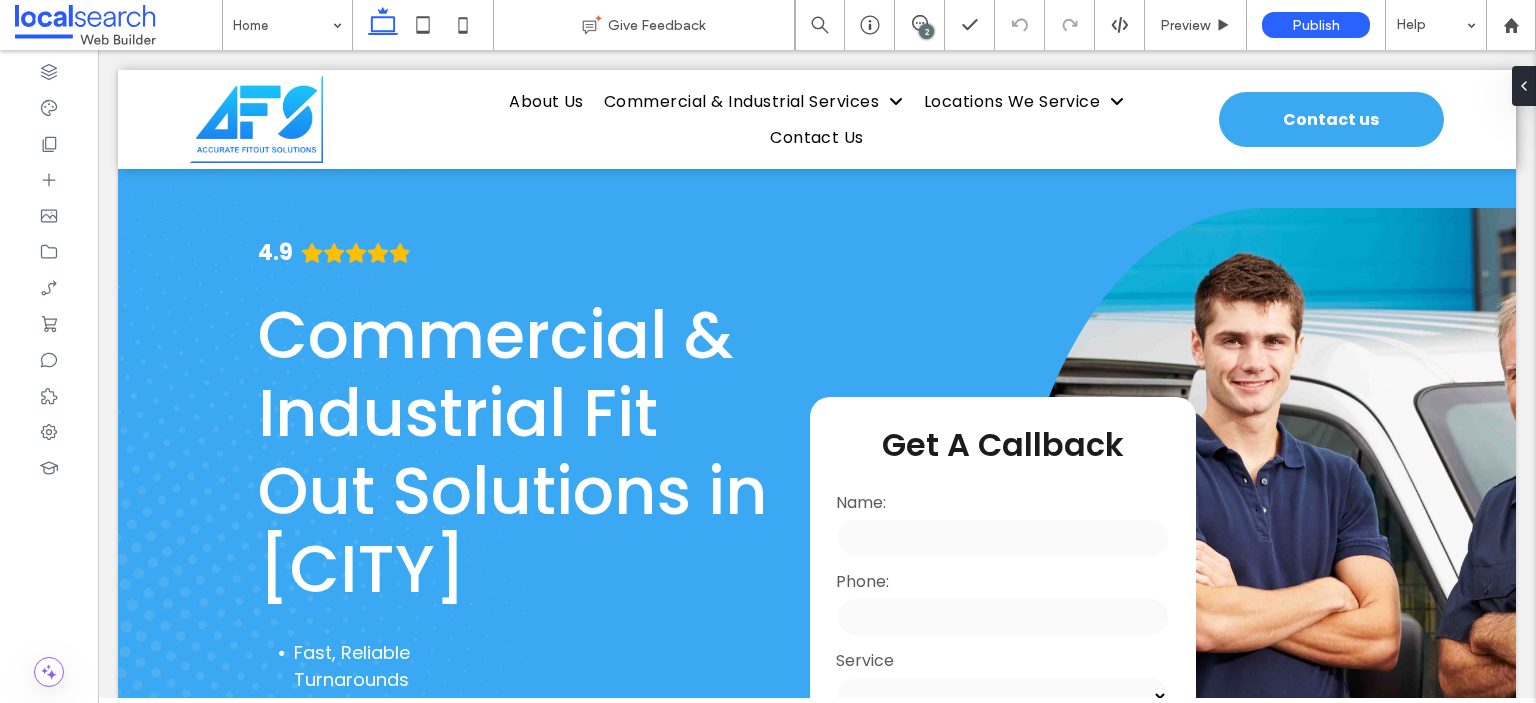 scroll, scrollTop: 0, scrollLeft: 0, axis: both 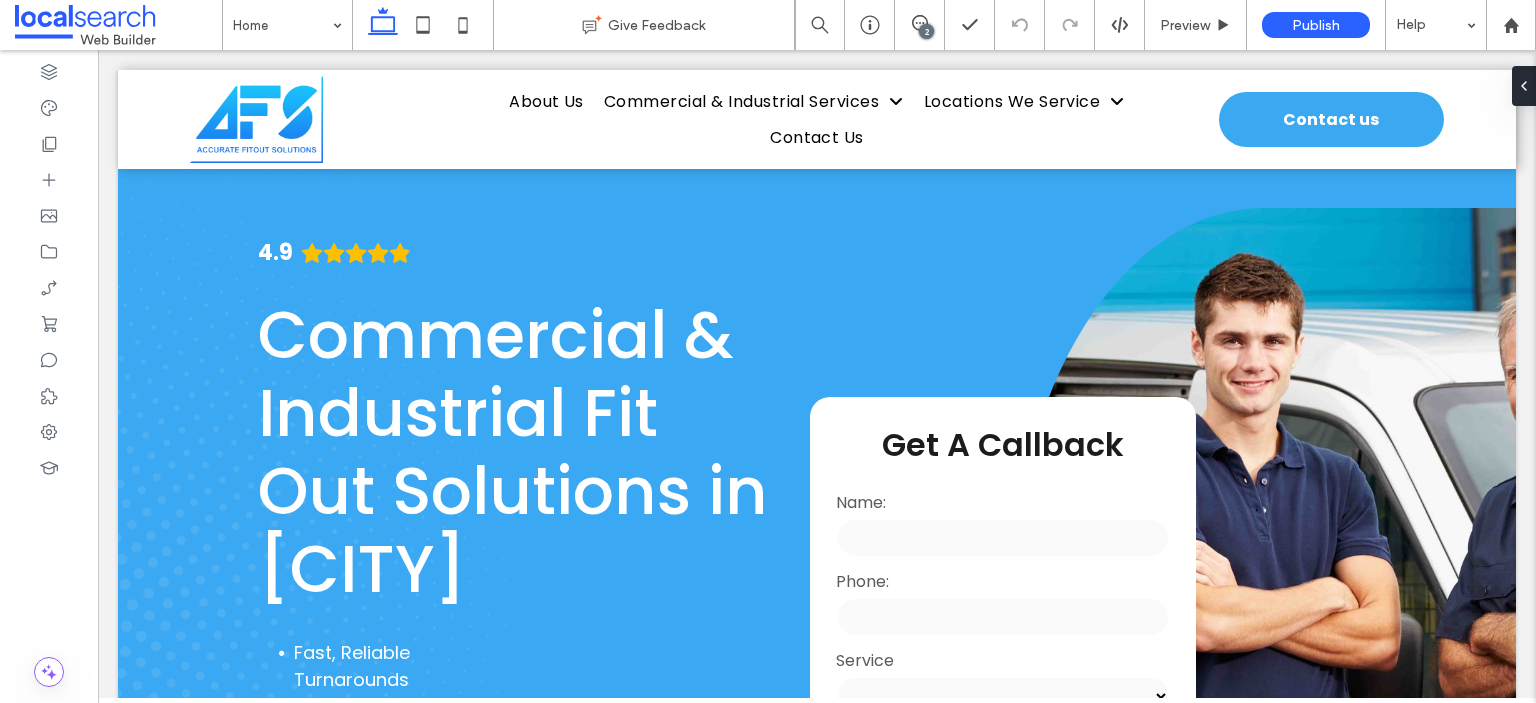 click on "2" at bounding box center [926, 31] 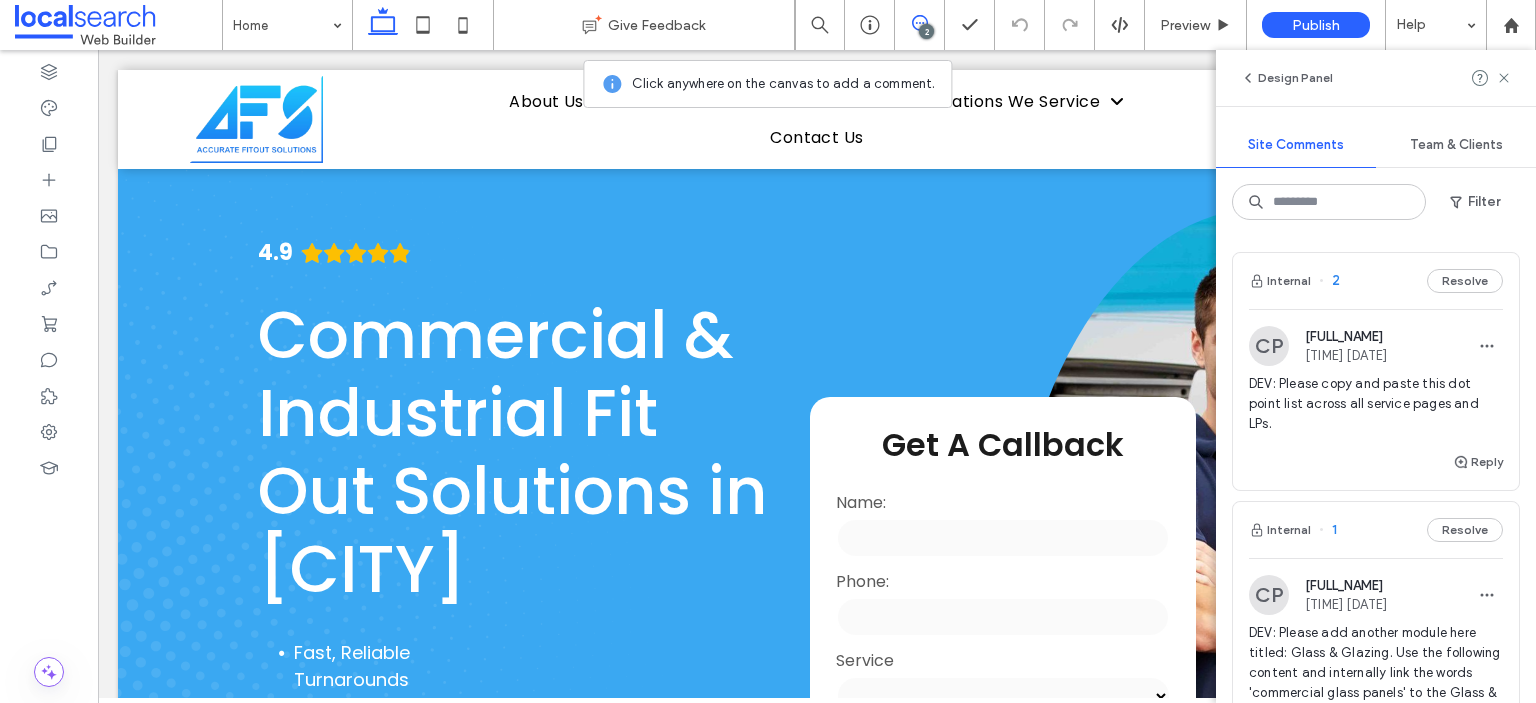 scroll, scrollTop: 100, scrollLeft: 0, axis: vertical 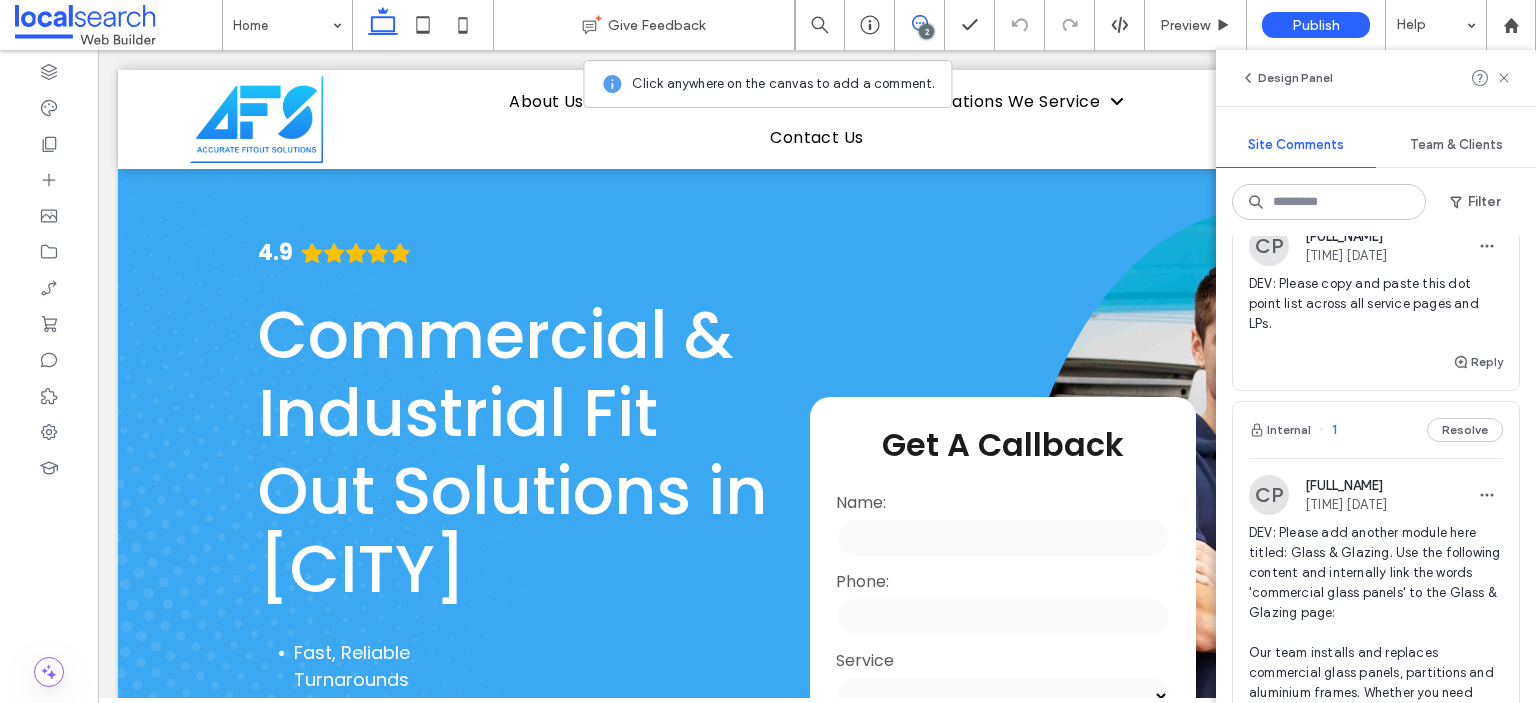 click on "2" at bounding box center [926, 31] 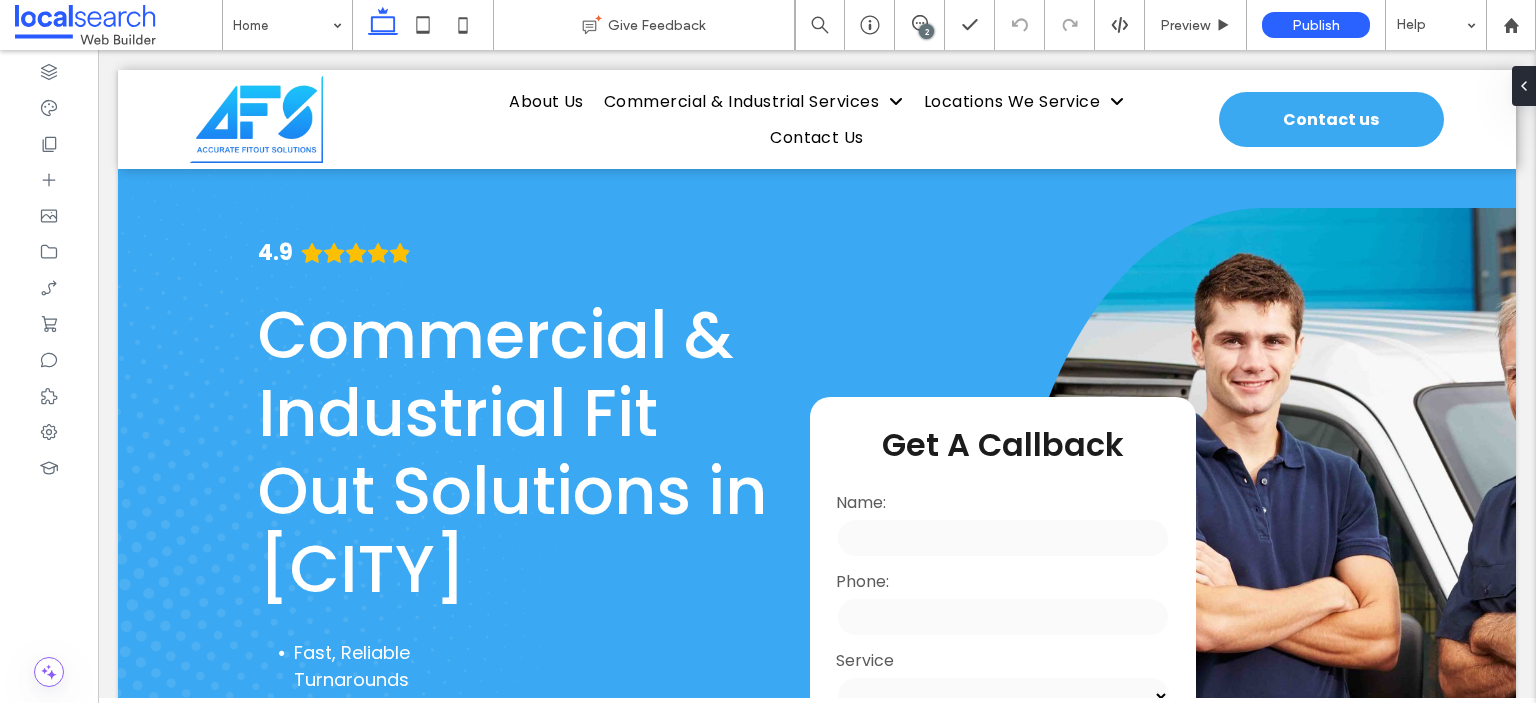 scroll, scrollTop: 0, scrollLeft: 0, axis: both 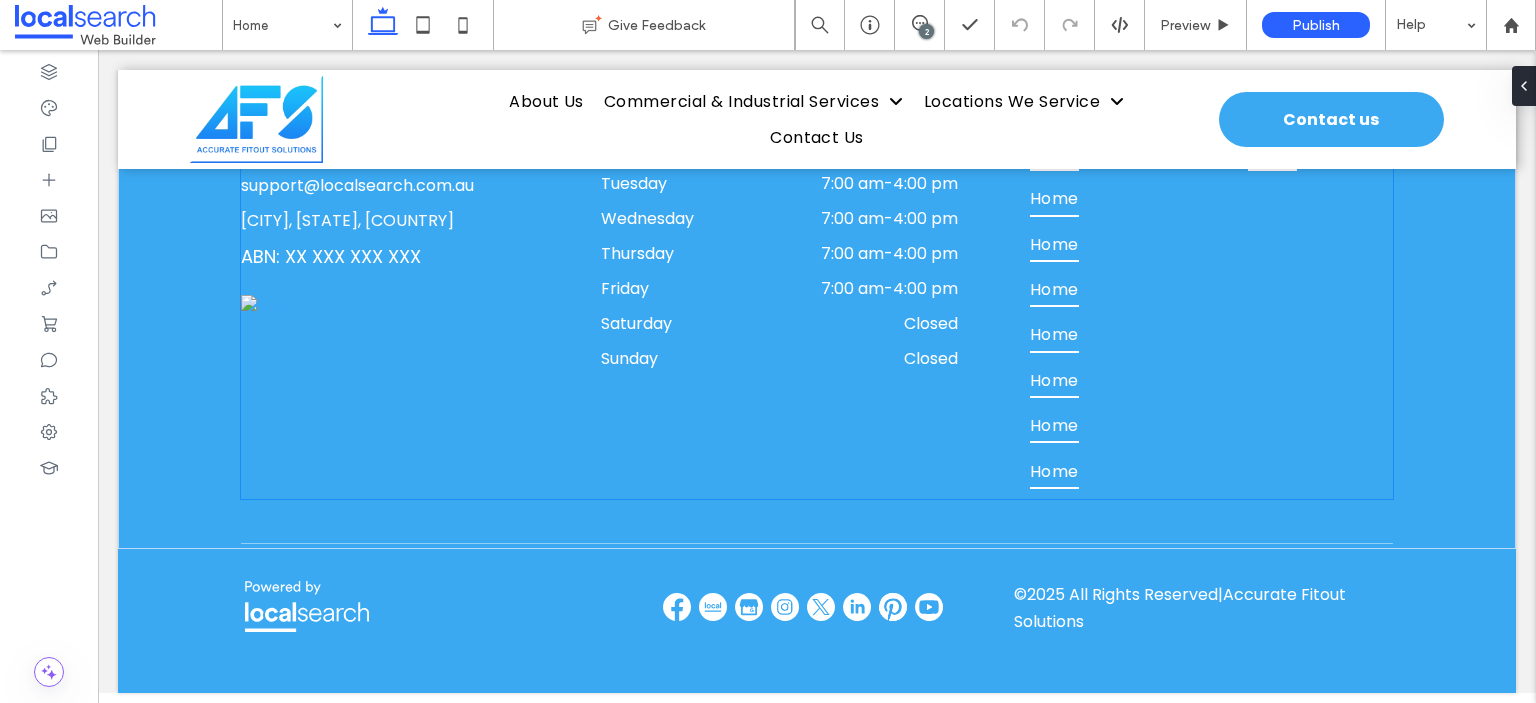 click on "Thursday
7:00 am
-  4:00 pm" at bounding box center (779, 258) 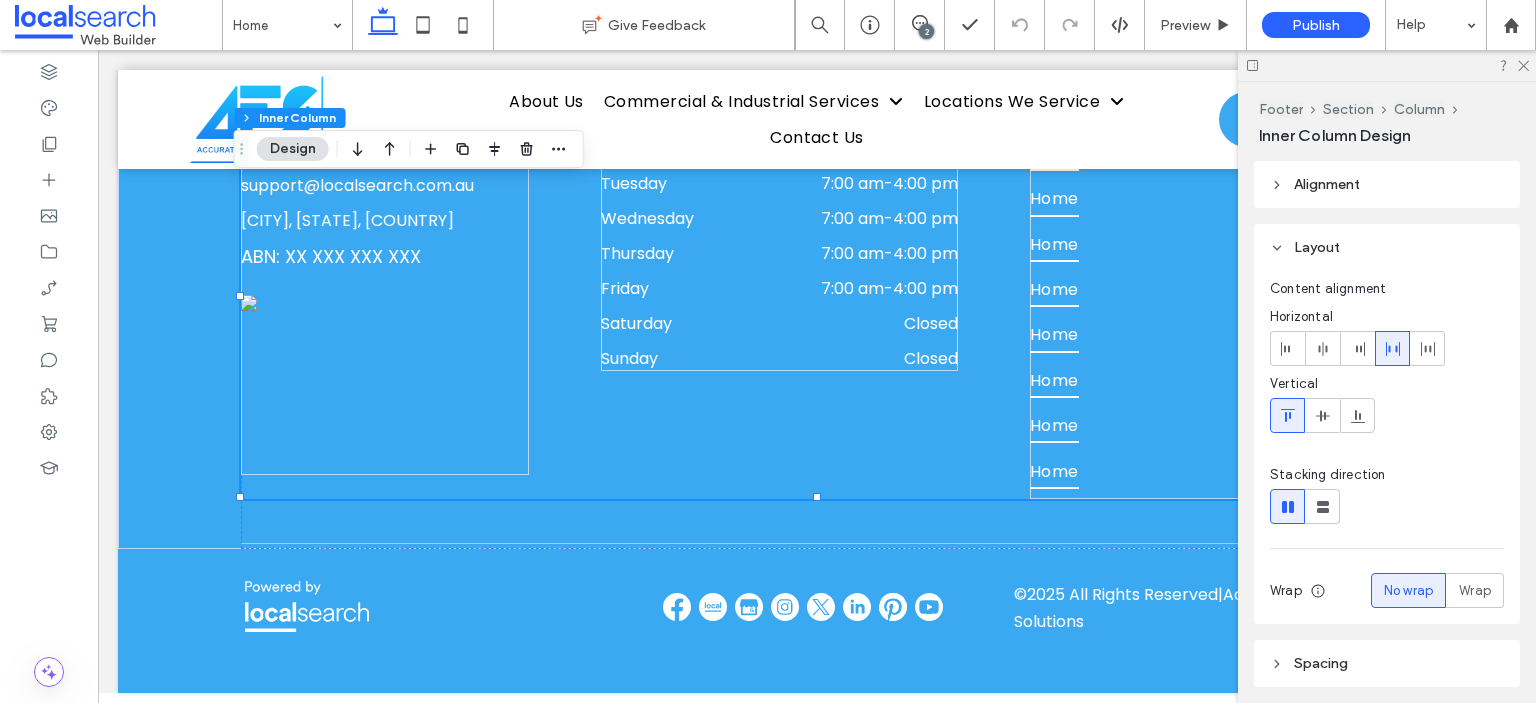 click on "Thursday
7:00 am
-  4:00 pm" at bounding box center (779, 258) 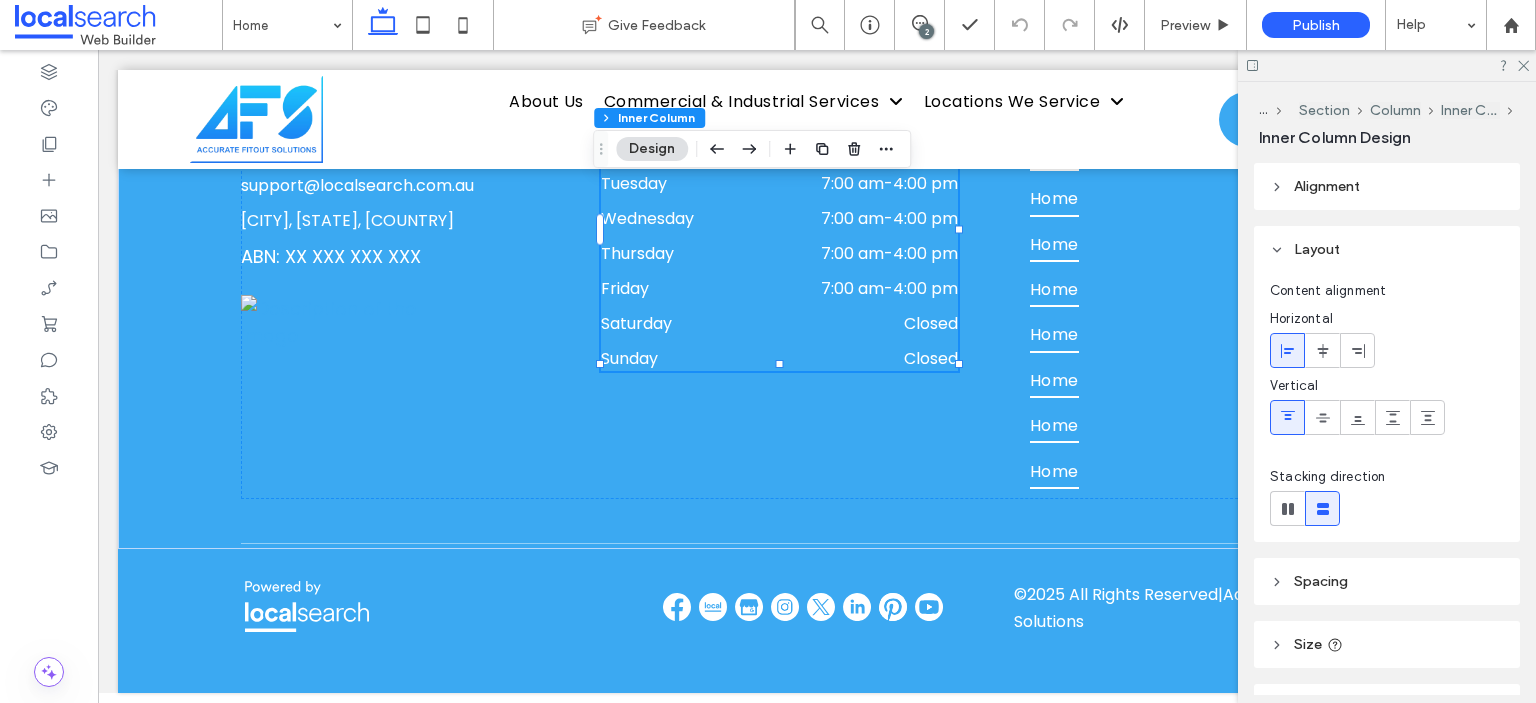 click on "Closed" at bounding box center (852, 358) 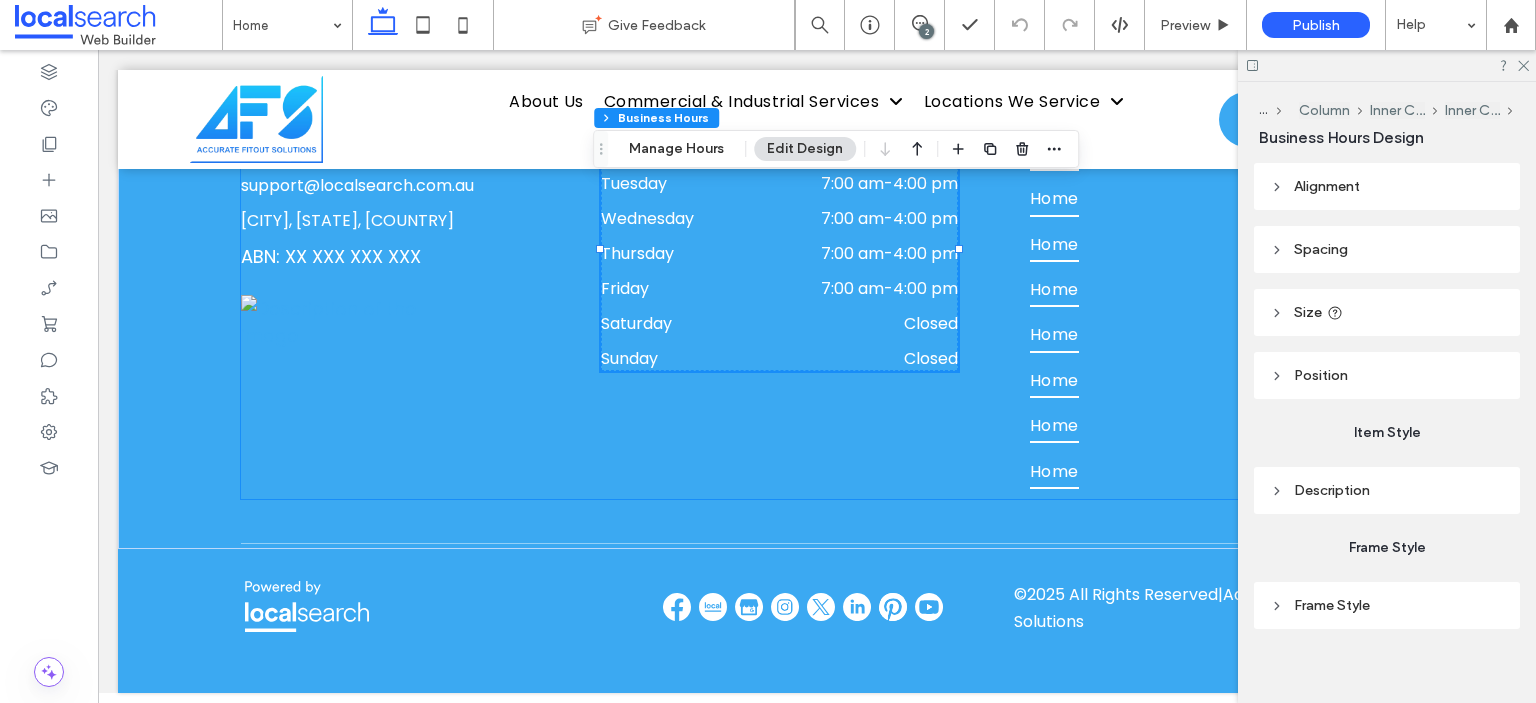 click on "CONTACT
0404 040 404
support@localsearch.com.au
Wetherill Park, New South Wales, Australia
ABN: XX XXX XXX XXX
TRADING HOURS
Monday
7:00 am
-  4:00 pm
Tuesday
7:00 am
-  4:00 pm
Wednesday
7:00 am
-  4:00 pm
Thursday
7:00 am
-  4:00 pm
Friday
7:00 am
-  4:00 pm
Saturday
Closed
Sunday
Closed
SITE LINKS
Home
Home
Home
Home
Home
Home
Home
Home
SERVICES
Home" at bounding box center (817, 297) 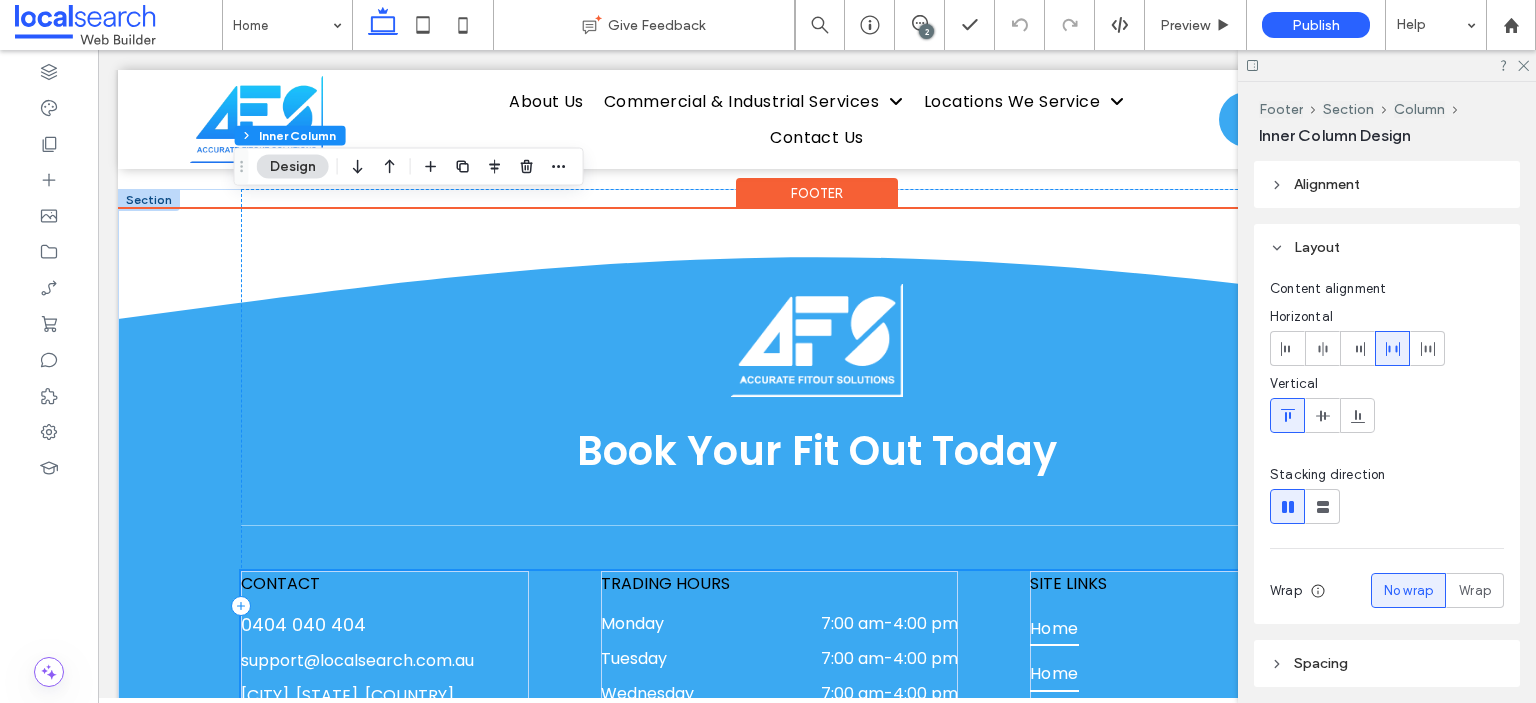scroll, scrollTop: 6796, scrollLeft: 0, axis: vertical 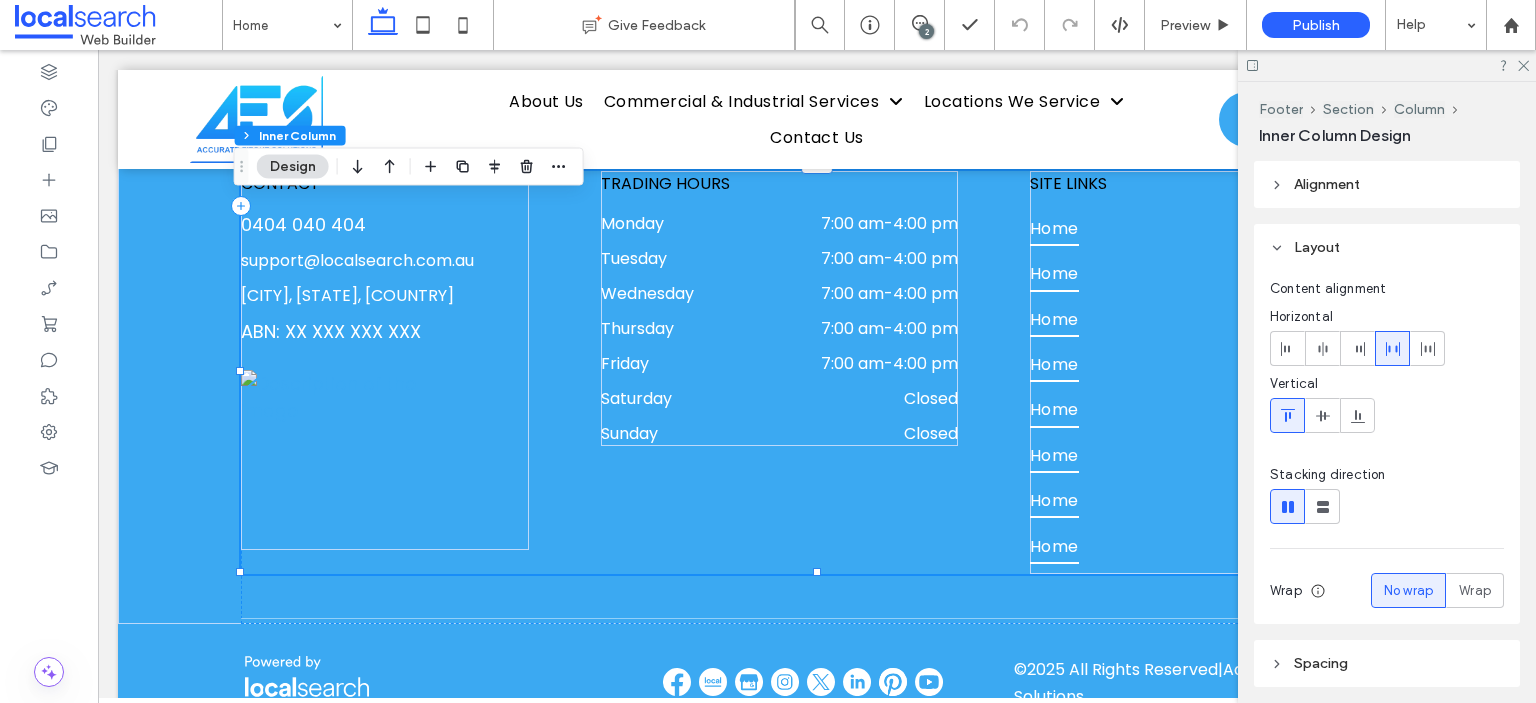 click on "CONTACT
0404 040 404
support@localsearch.com.au
Wetherill Park, New South Wales, Australia
ABN: XX XXX XXX XXX
TRADING HOURS
Monday
7:00 am
-  4:00 pm
Tuesday
7:00 am
-  4:00 pm
Wednesday
7:00 am
-  4:00 pm
Thursday
7:00 am
-  4:00 pm
Friday
7:00 am
-  4:00 pm
Saturday
Closed
Sunday
Closed
SITE LINKS
Home
Home
Home
Home
Home
Home
Home
Home
SERVICES
Home" at bounding box center (817, 372) 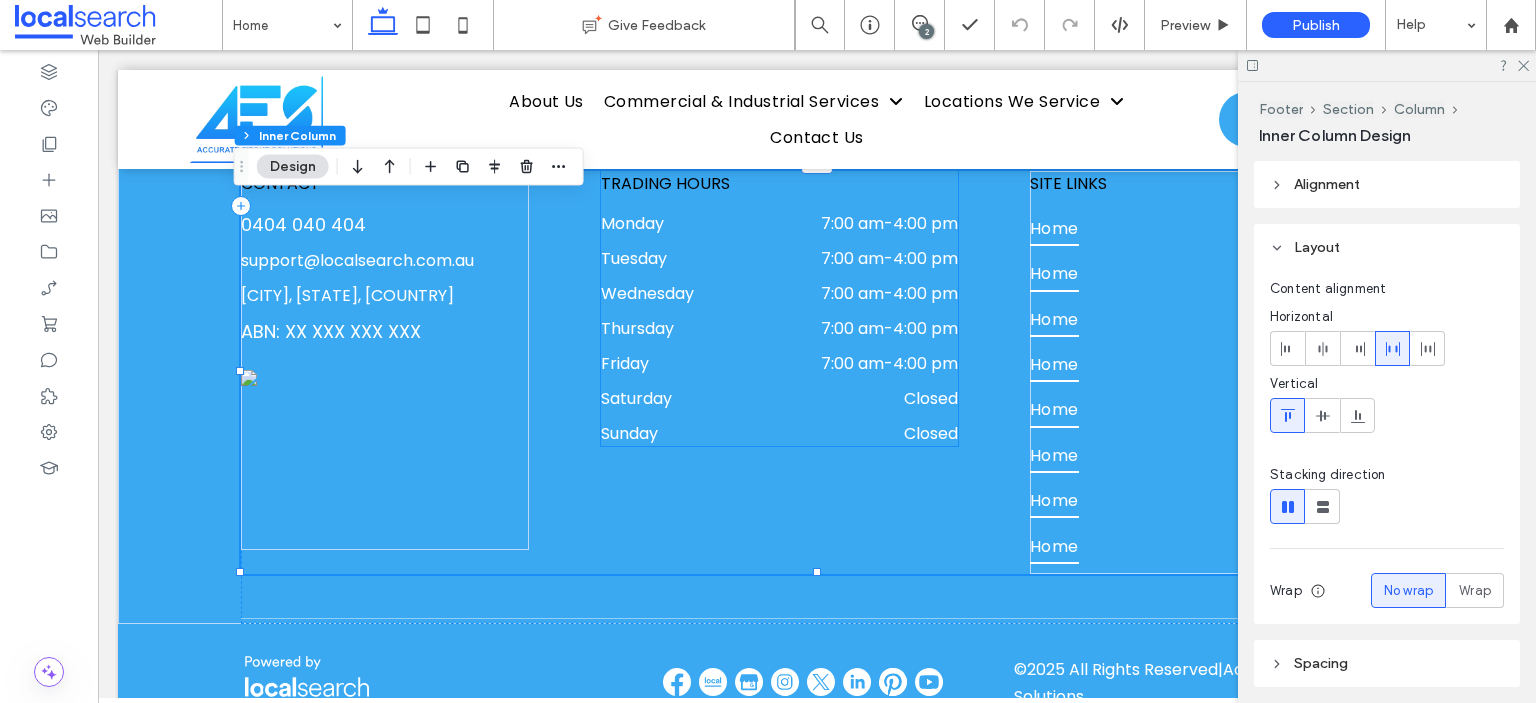 click on "TRADING HOURS" at bounding box center [665, 183] 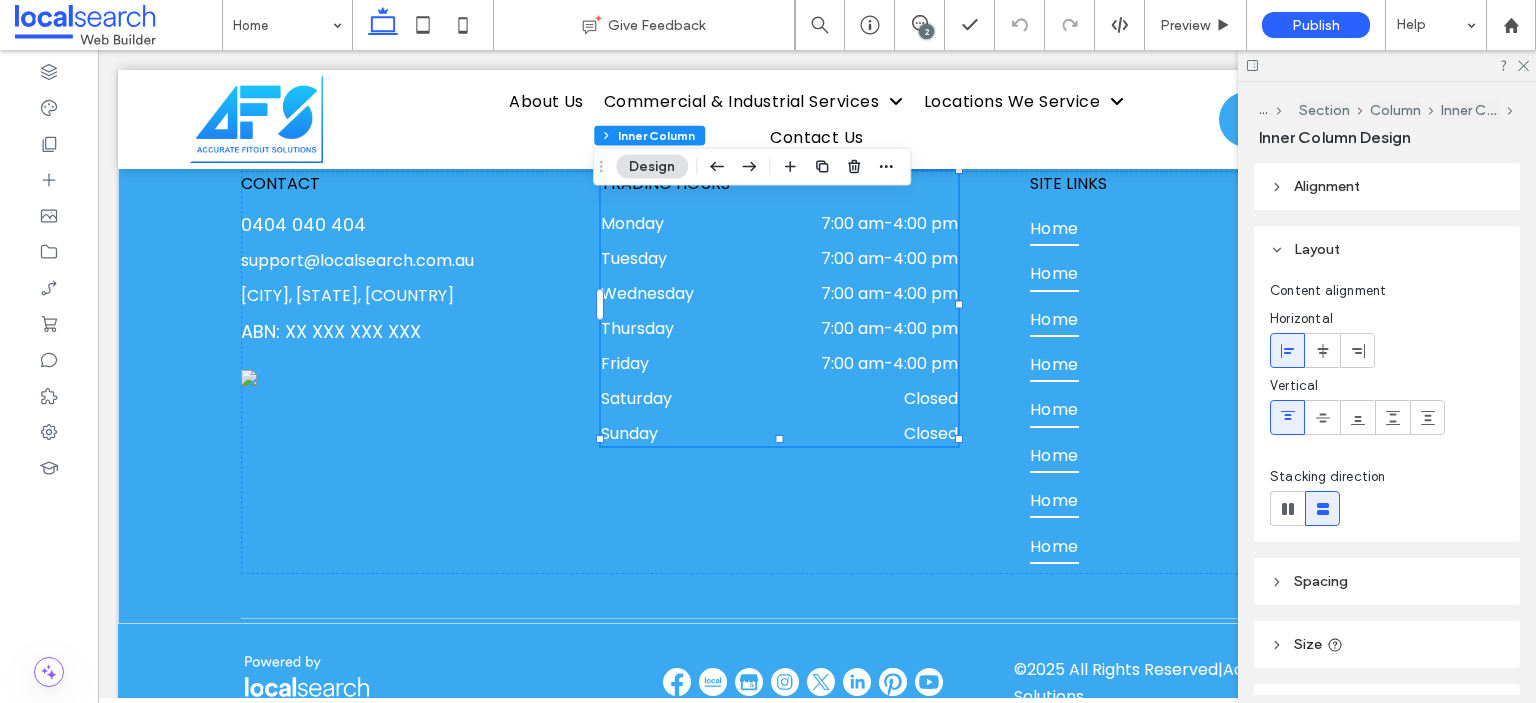 click on "TRADING HOURS" at bounding box center (665, 183) 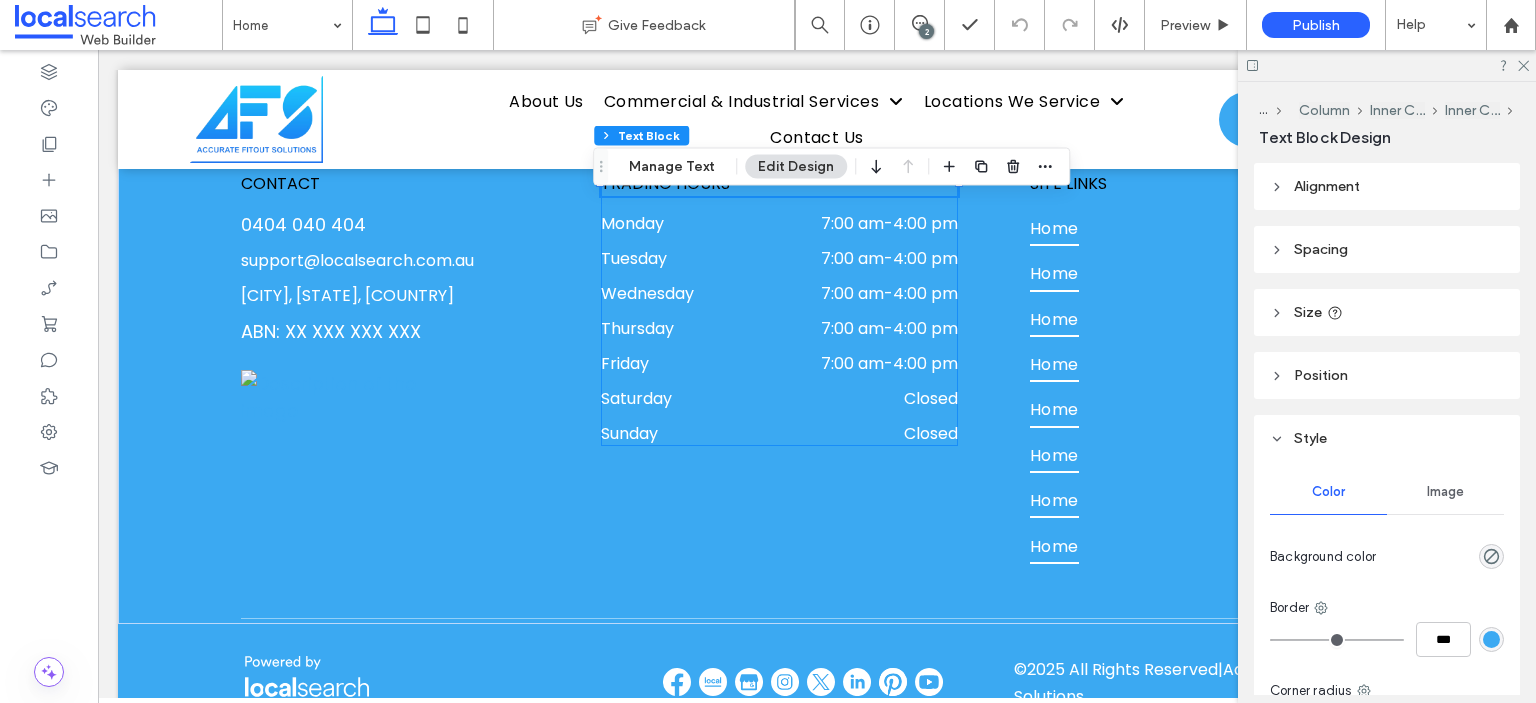 click on "TRADING HOURS" at bounding box center [665, 183] 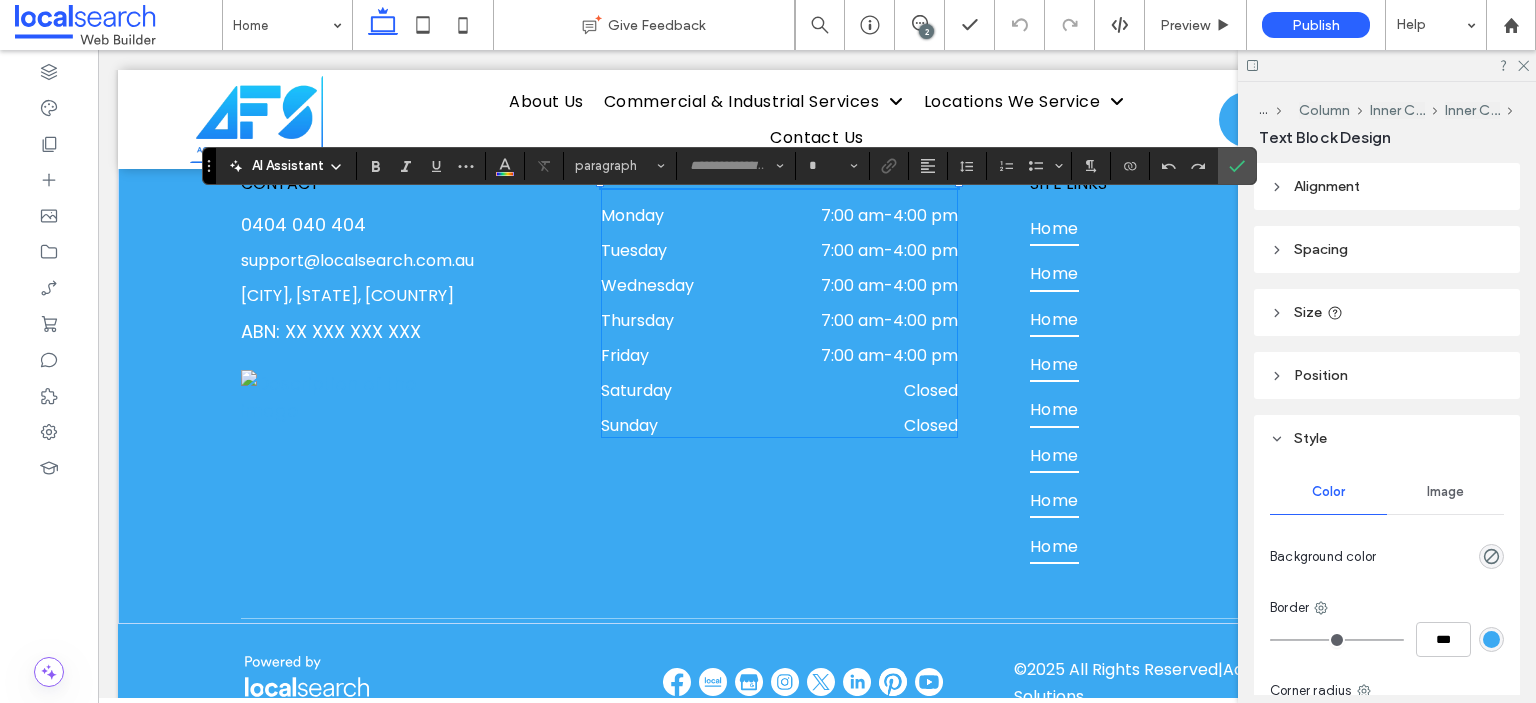 type on "*******" 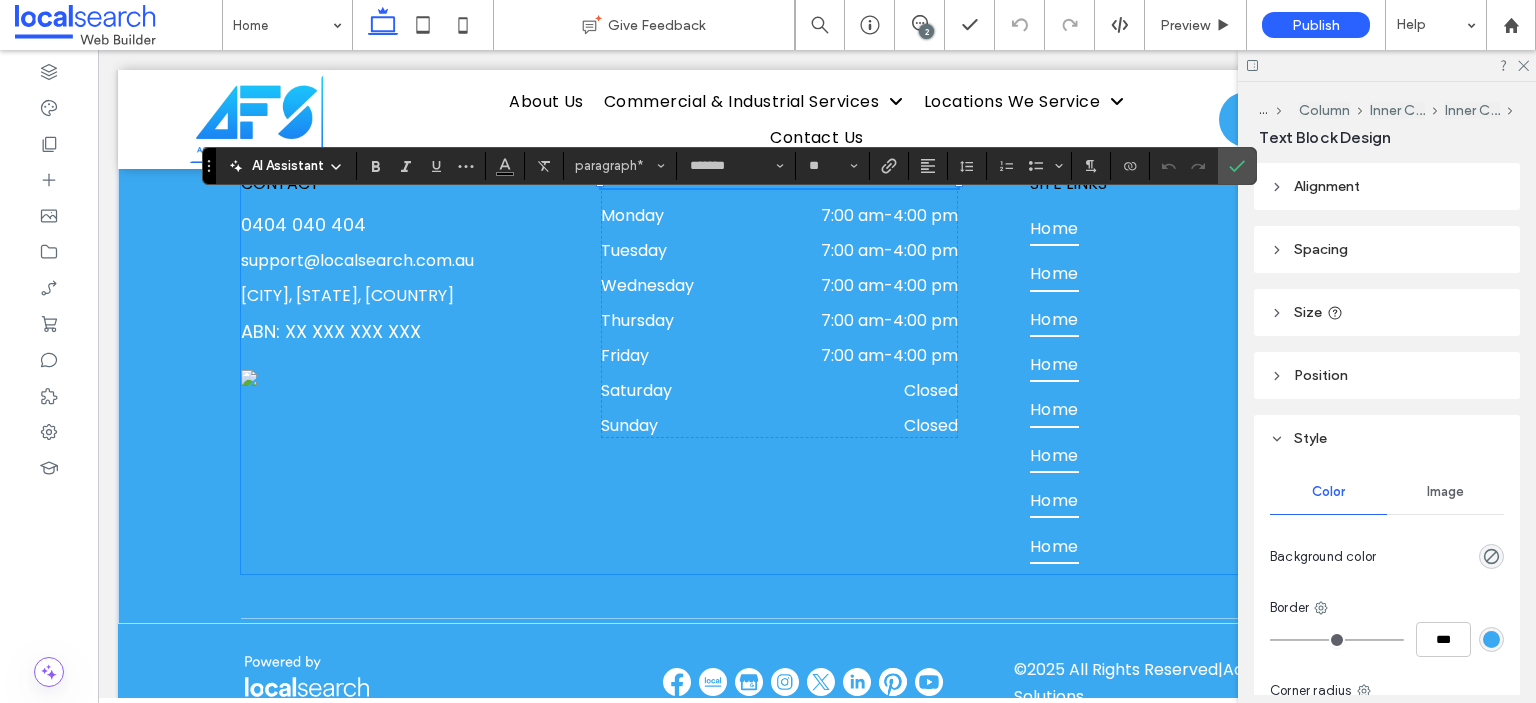 click on "**********" at bounding box center (817, 372) 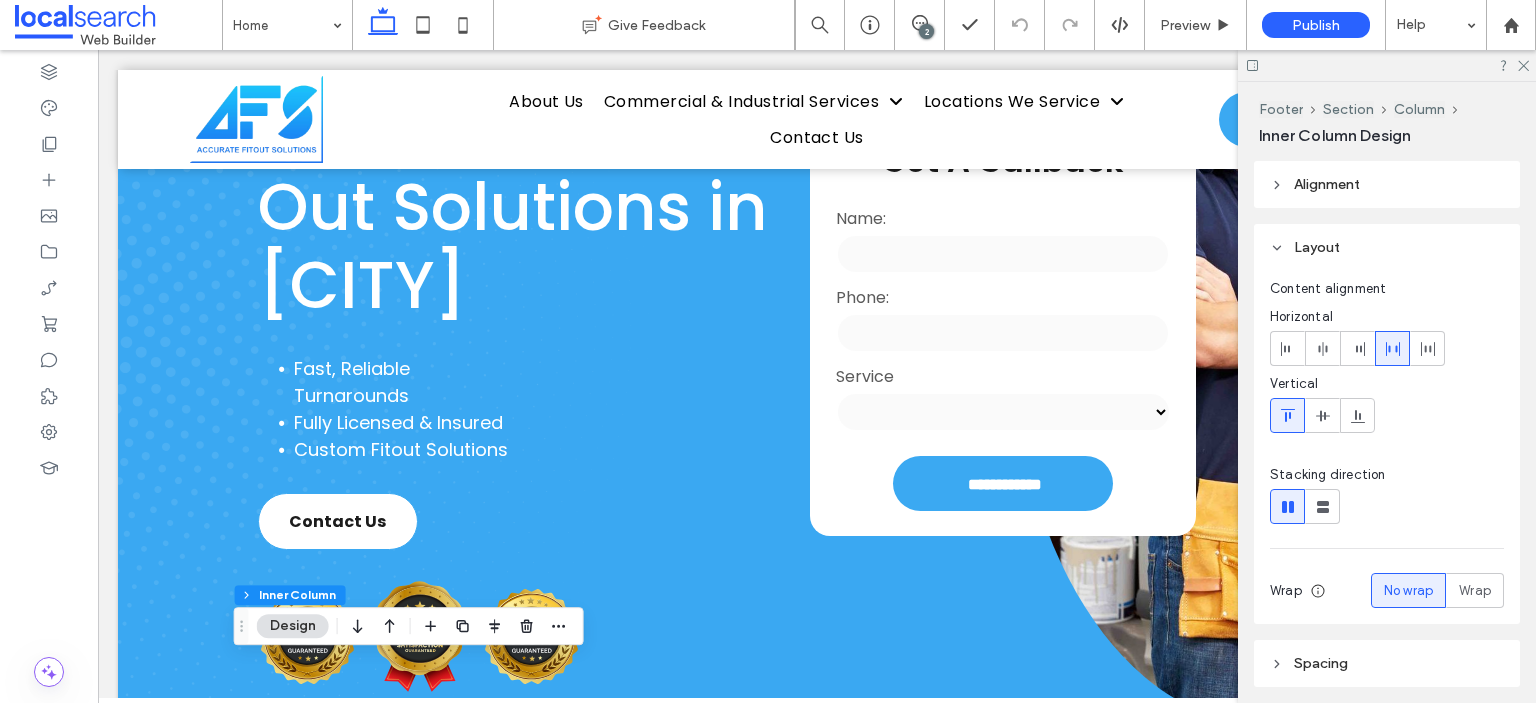 scroll, scrollTop: 0, scrollLeft: 0, axis: both 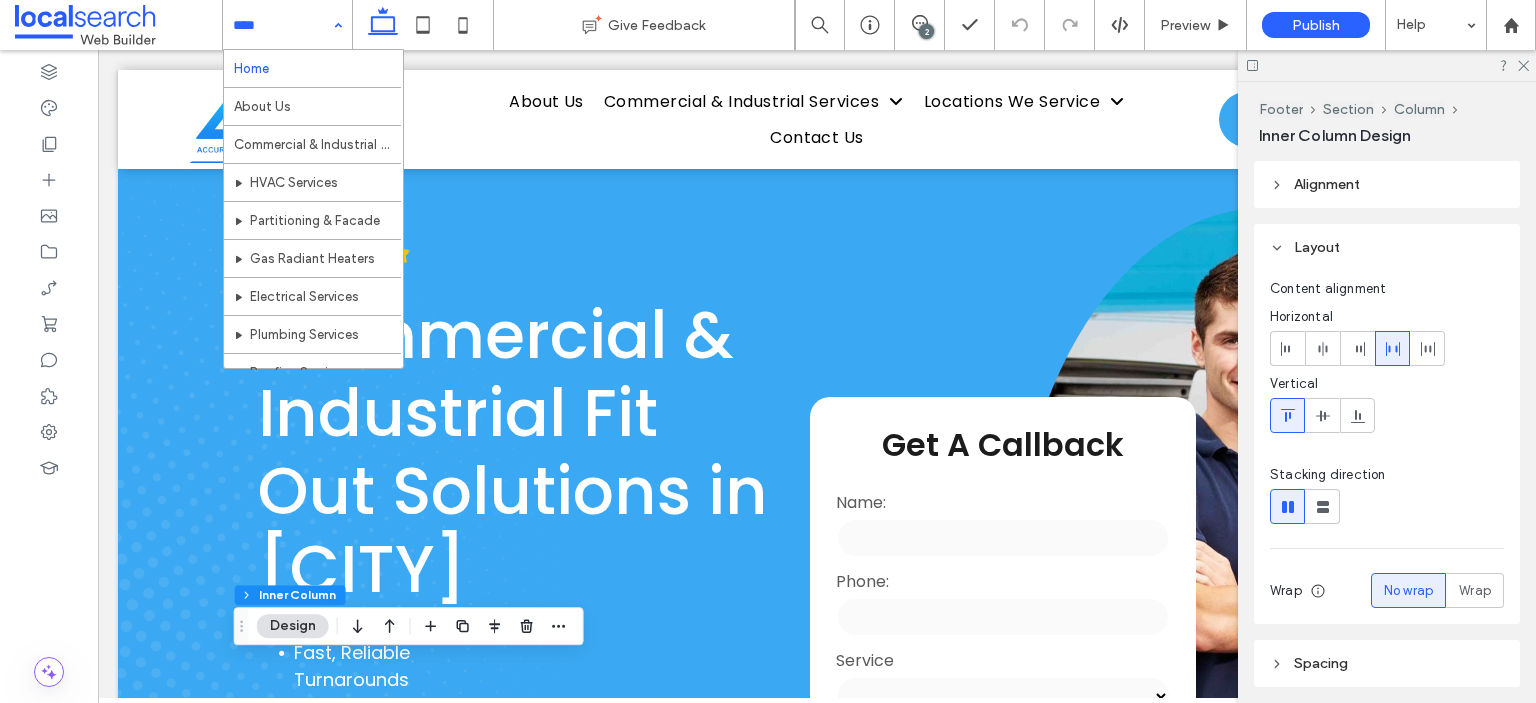 click on "Home
About Us
Commercial & Industrial Services
HVAC Services
Partitioning & Facade
Gas Radiant Heaters
Electrical Services
Plumbing Services
Roofing Services
Building Maintenance
Property Maintenance
Glass & Glazing
Locations We Service
Wetherill Park
Sydney
Parramatta
Eastern Creek
Prestons
Mascot
Auburn
Alexandria
Contact Us
Contact us
Phone Icon
Menu Icon
Section
Basic Header" at bounding box center [817, 3807] 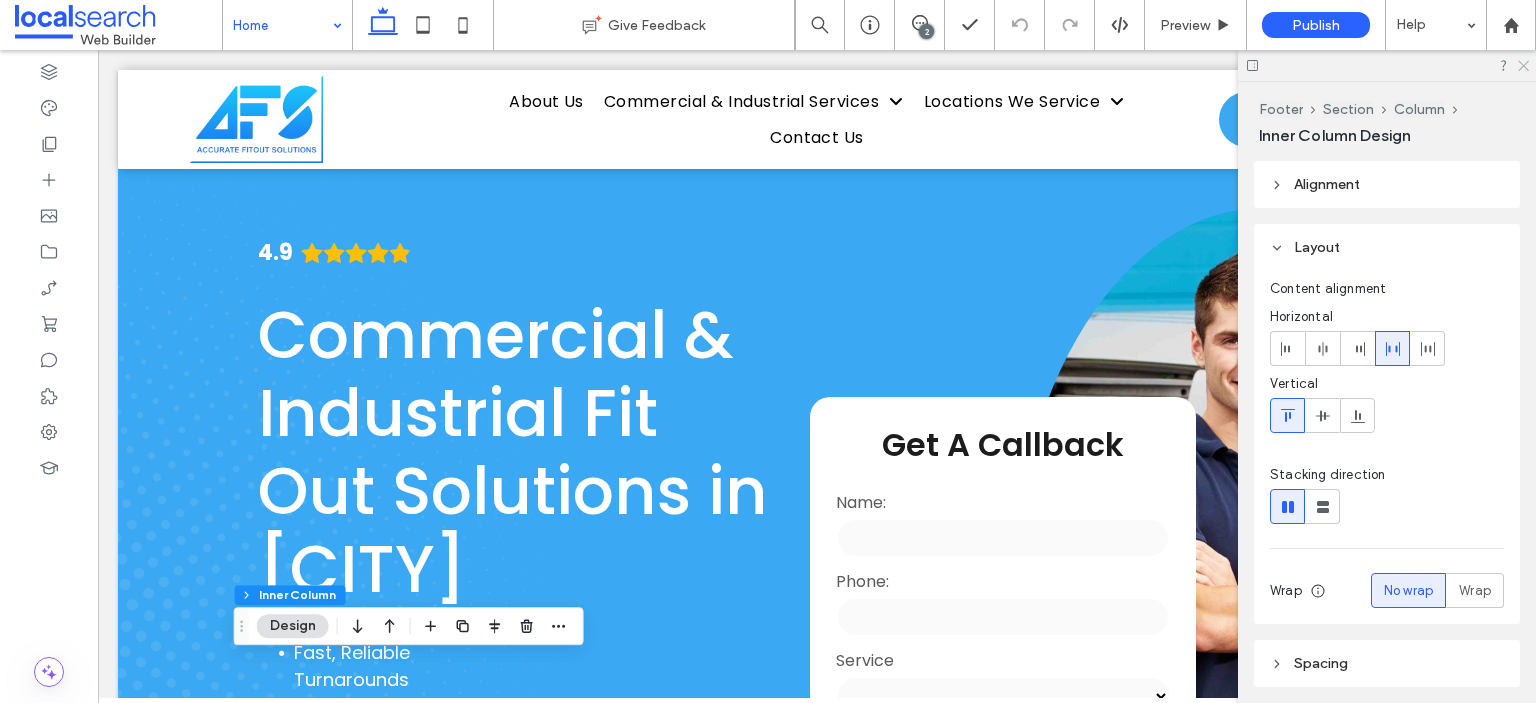 drag, startPoint x: 1517, startPoint y: 65, endPoint x: 824, endPoint y: 197, distance: 705.4594 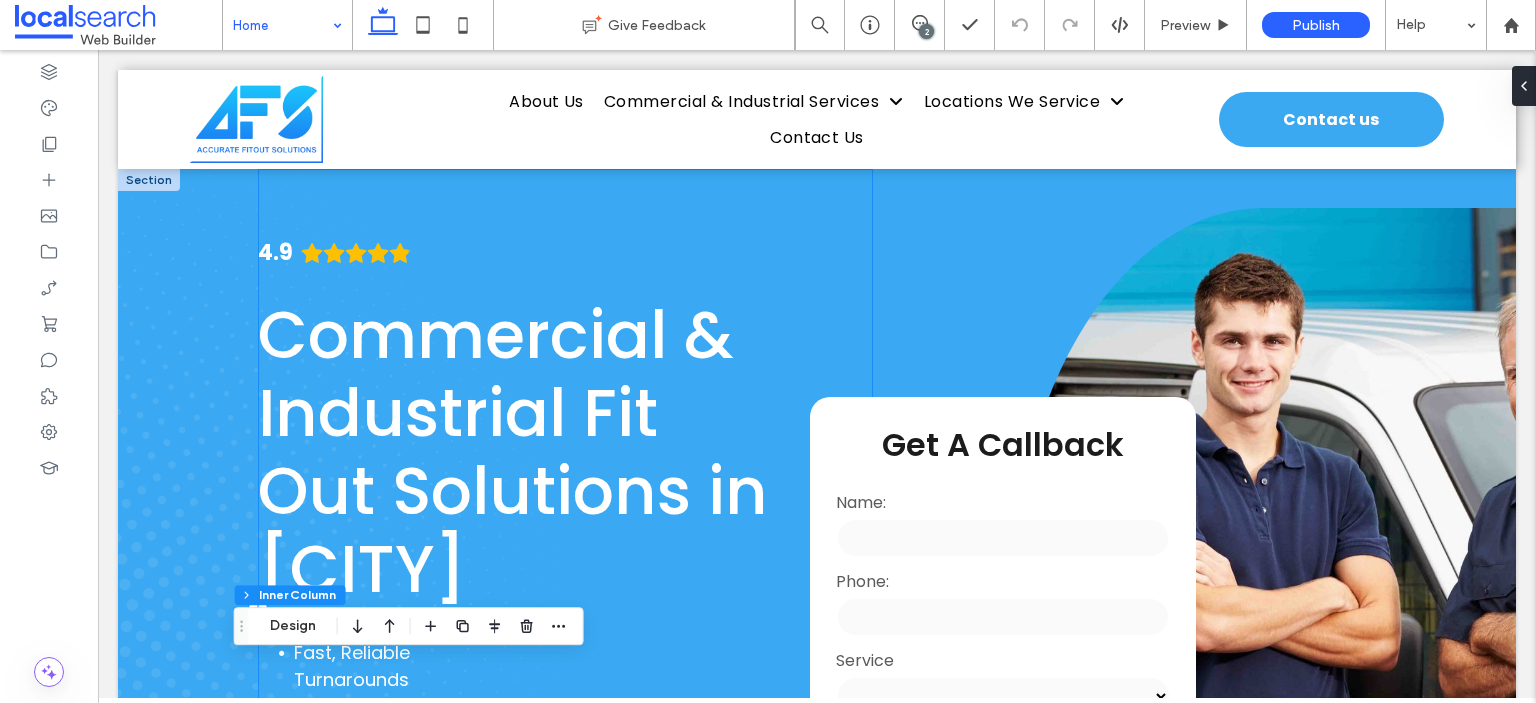 scroll, scrollTop: 500, scrollLeft: 0, axis: vertical 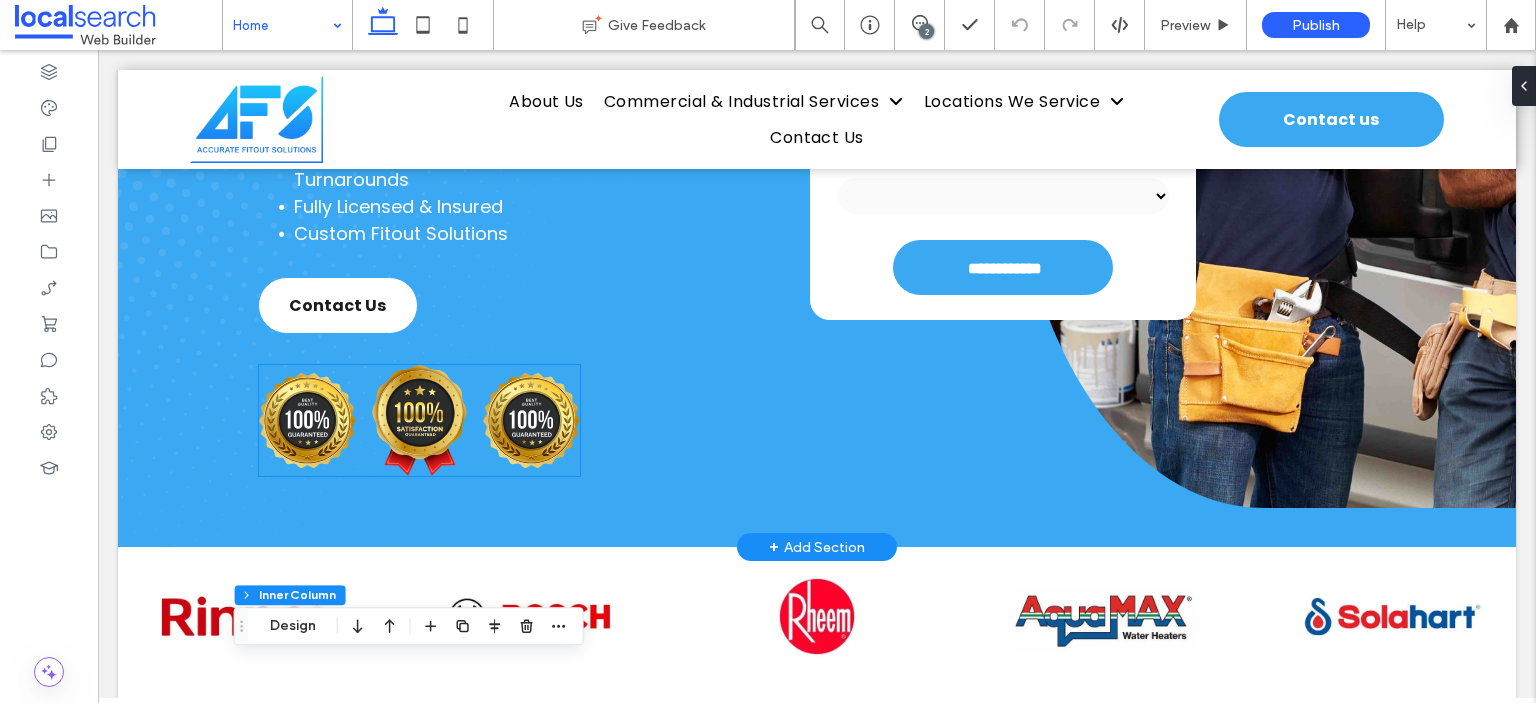 click at bounding box center [419, 420] 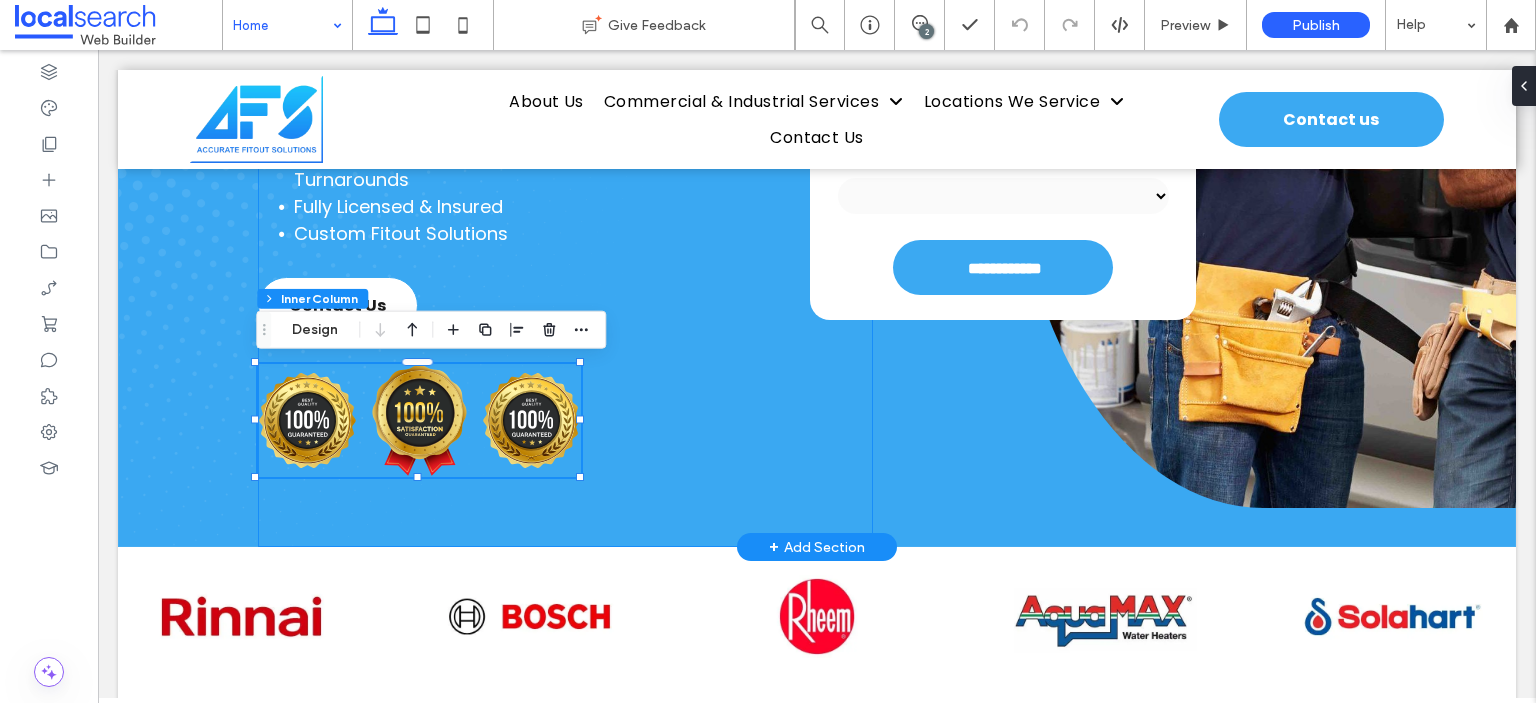 click on "4.9
Commercial & Industrial Fit Out Solutions in Wetherill Park
Fast, Reliable Turnarounds Fully Licensed & Insured Custom Fitout Solutions
Contact Us" at bounding box center (565, 108) 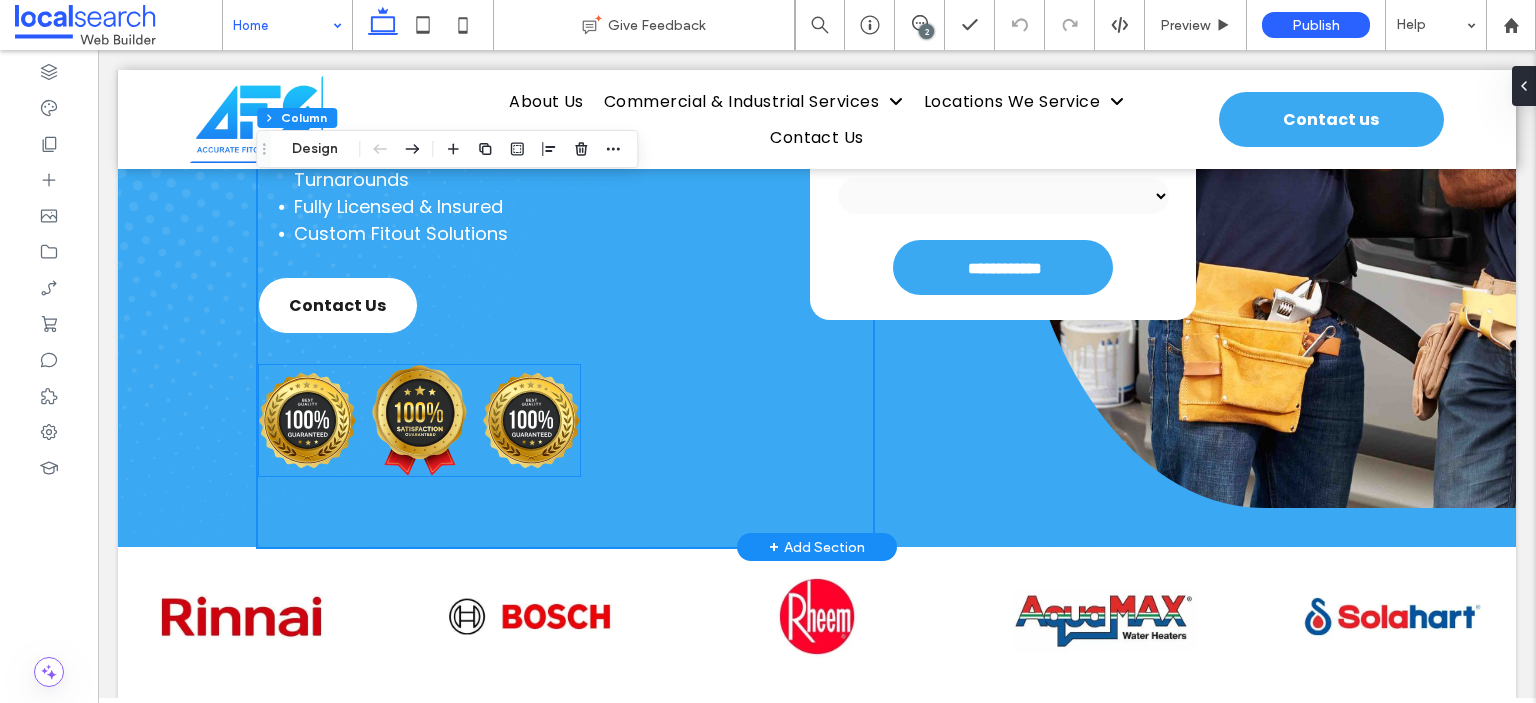 click at bounding box center (531, 421) 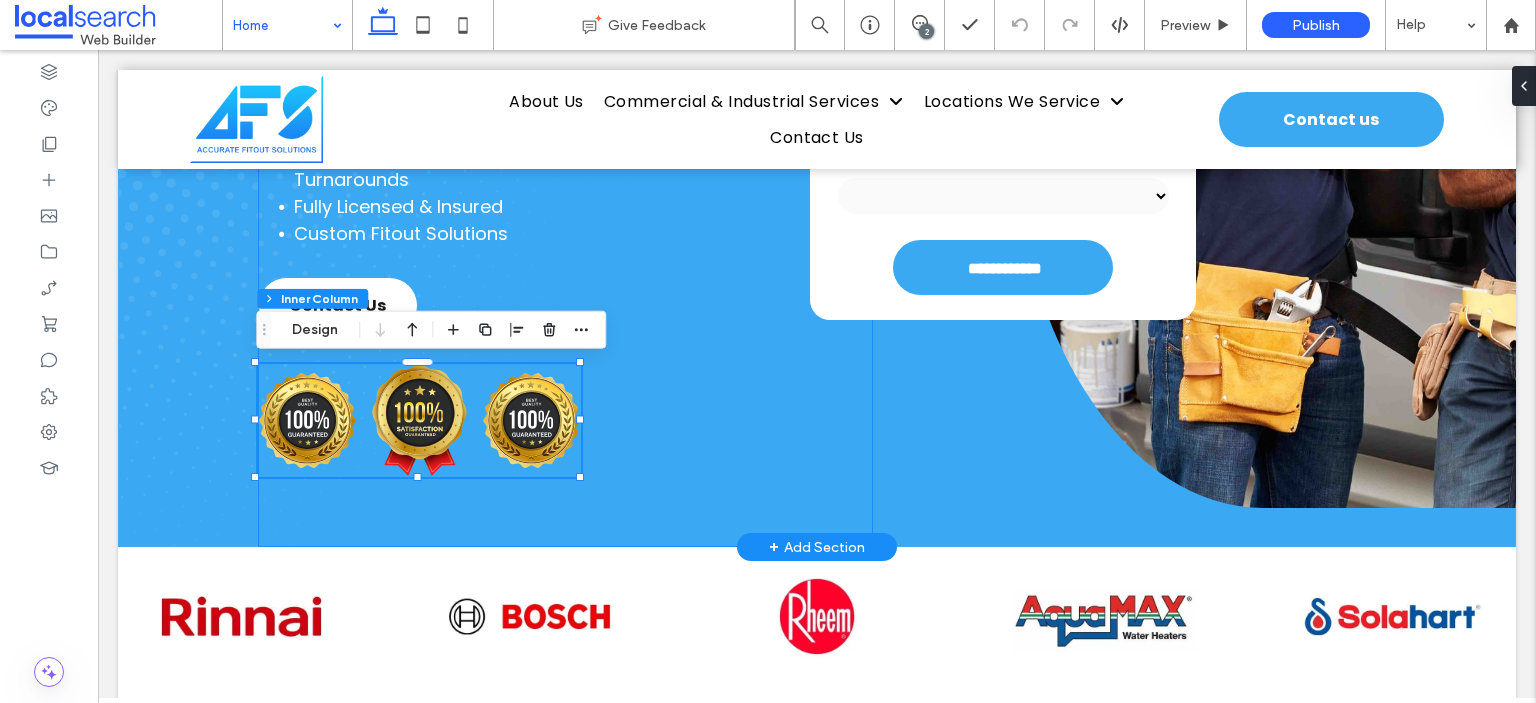 click on "4.9
Commercial & Industrial Fit Out Solutions in Wetherill Park
Fast, Reliable Turnarounds Fully Licensed & Insured Custom Fitout Solutions
Contact Us" at bounding box center [565, 108] 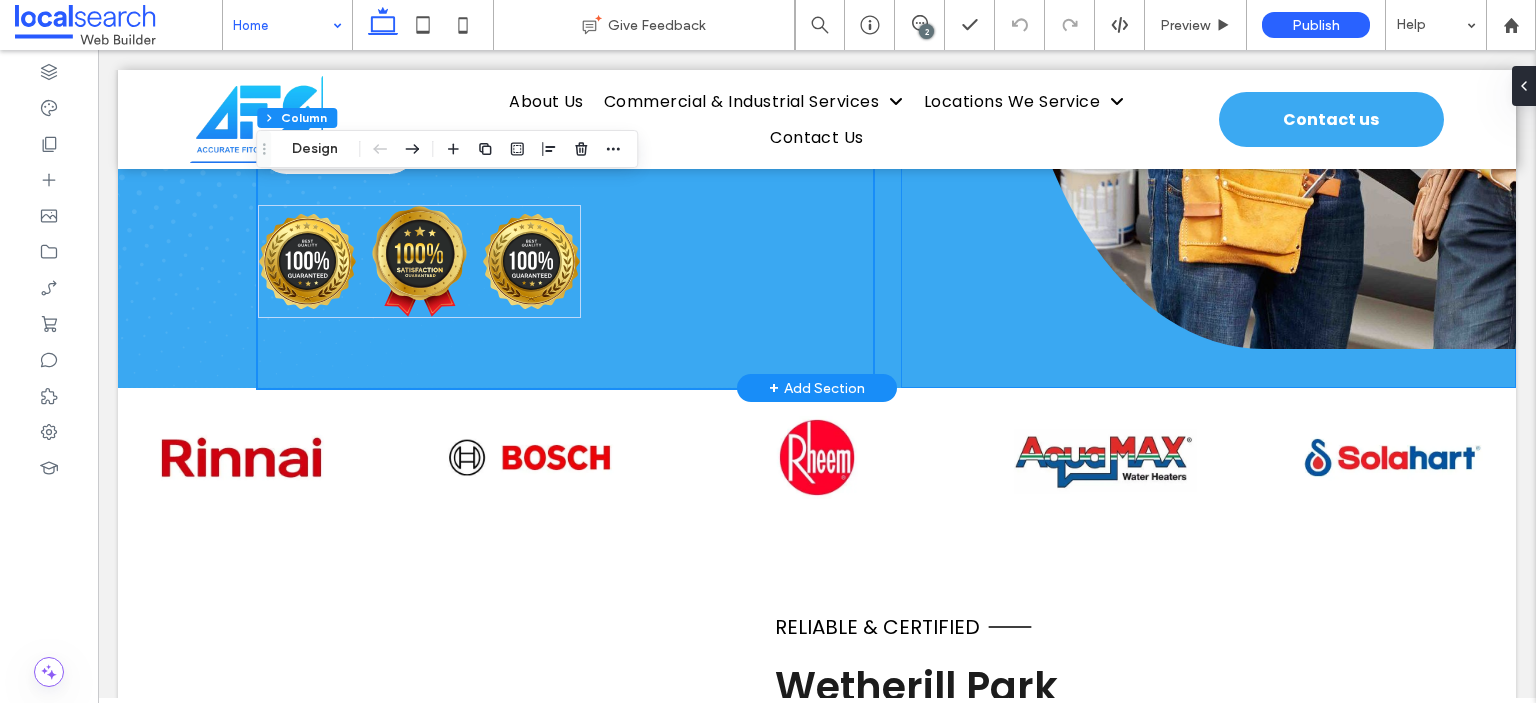 scroll, scrollTop: 600, scrollLeft: 0, axis: vertical 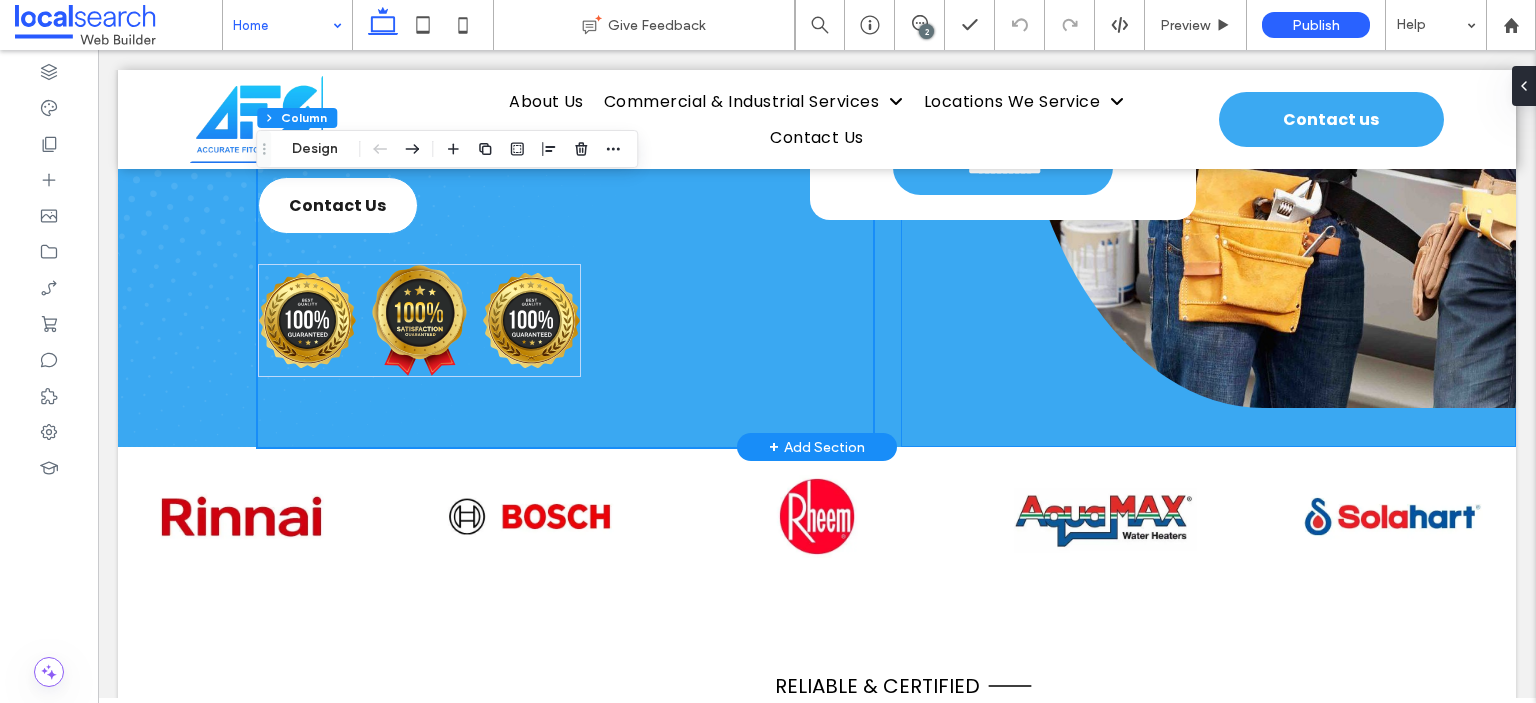 click on "**********" at bounding box center [1208, 8] 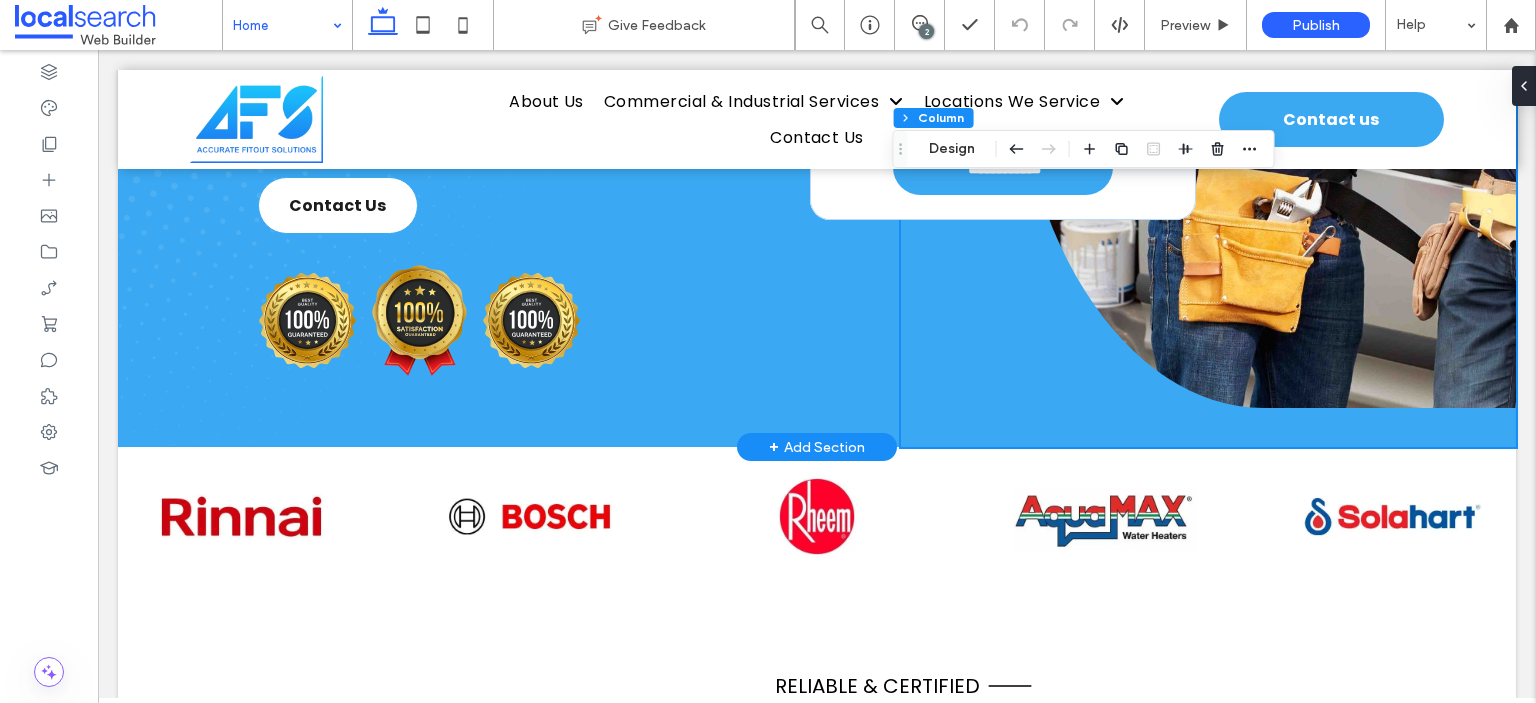 click on "**********" at bounding box center [817, 8] 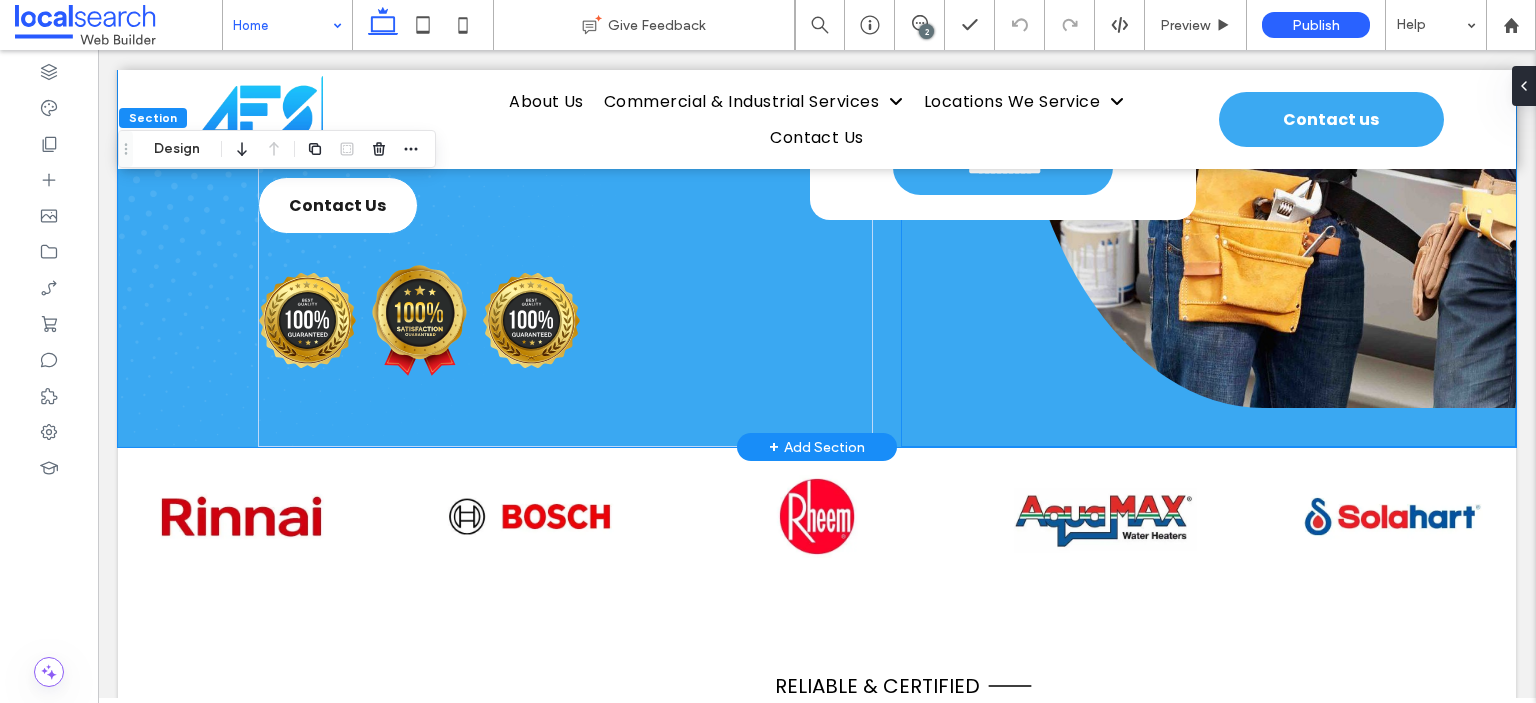 click on "**********" at bounding box center (1208, 8) 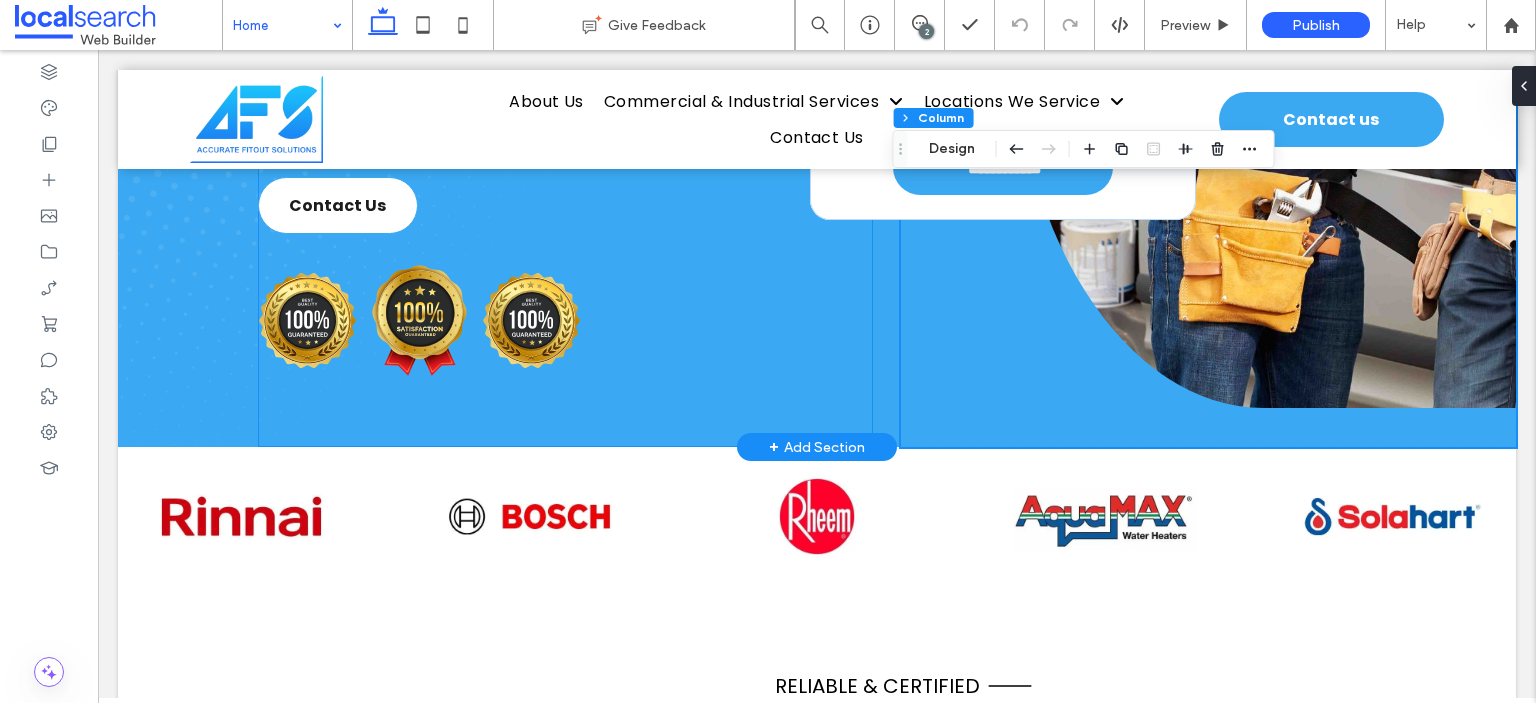 click on "4.9
Commercial & Industrial Fit Out Solutions in Wetherill Park
Fast, Reliable Turnarounds Fully Licensed & Insured Custom Fitout Solutions
Contact Us" at bounding box center [565, 8] 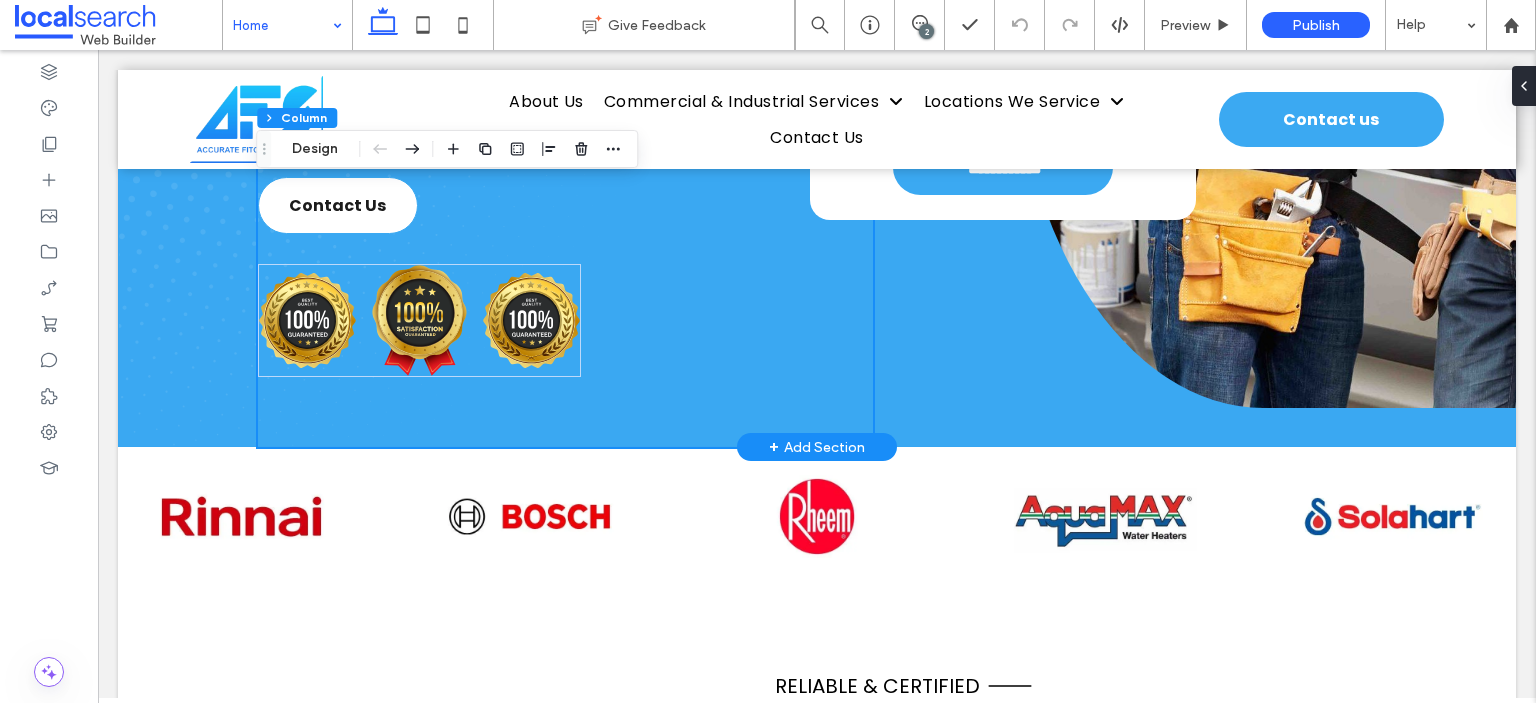 click on "**********" at bounding box center [817, 8] 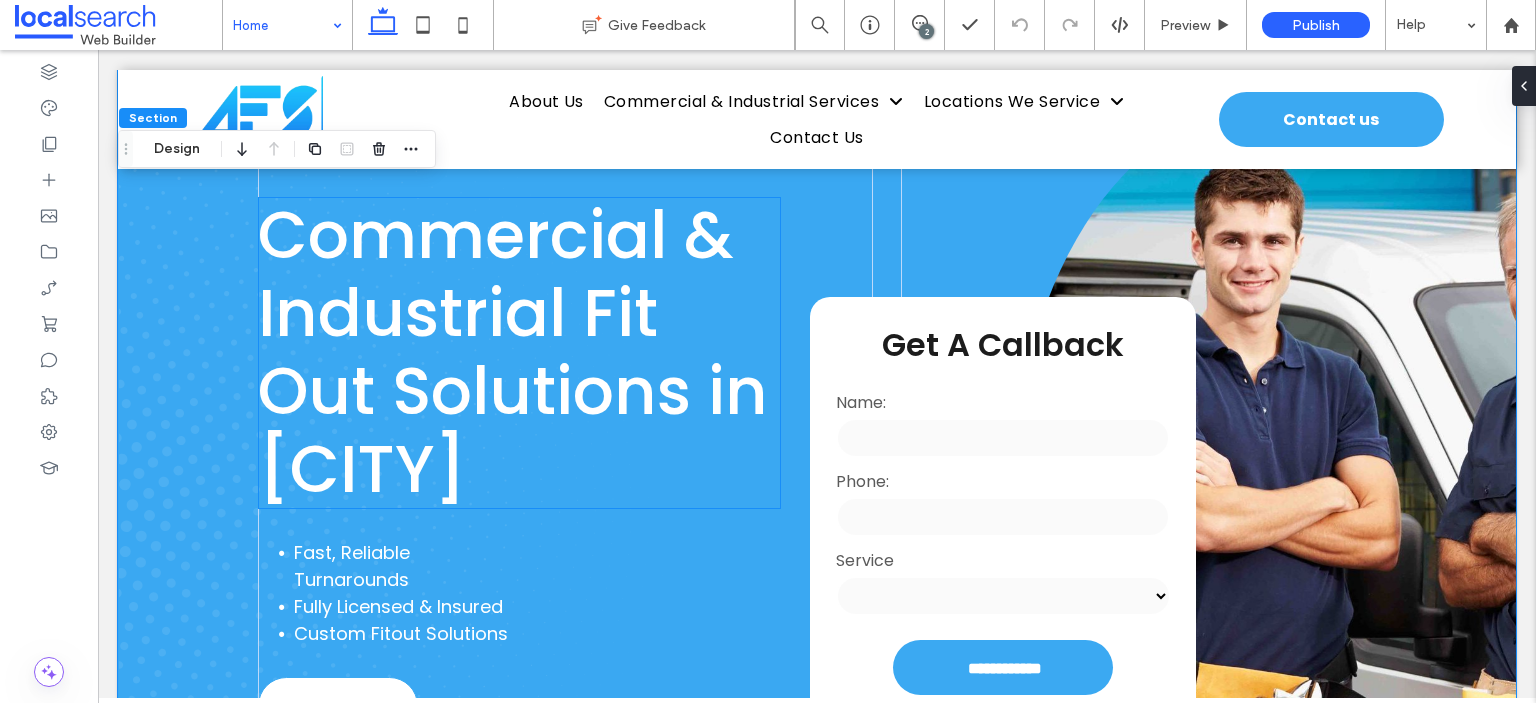 scroll, scrollTop: 0, scrollLeft: 0, axis: both 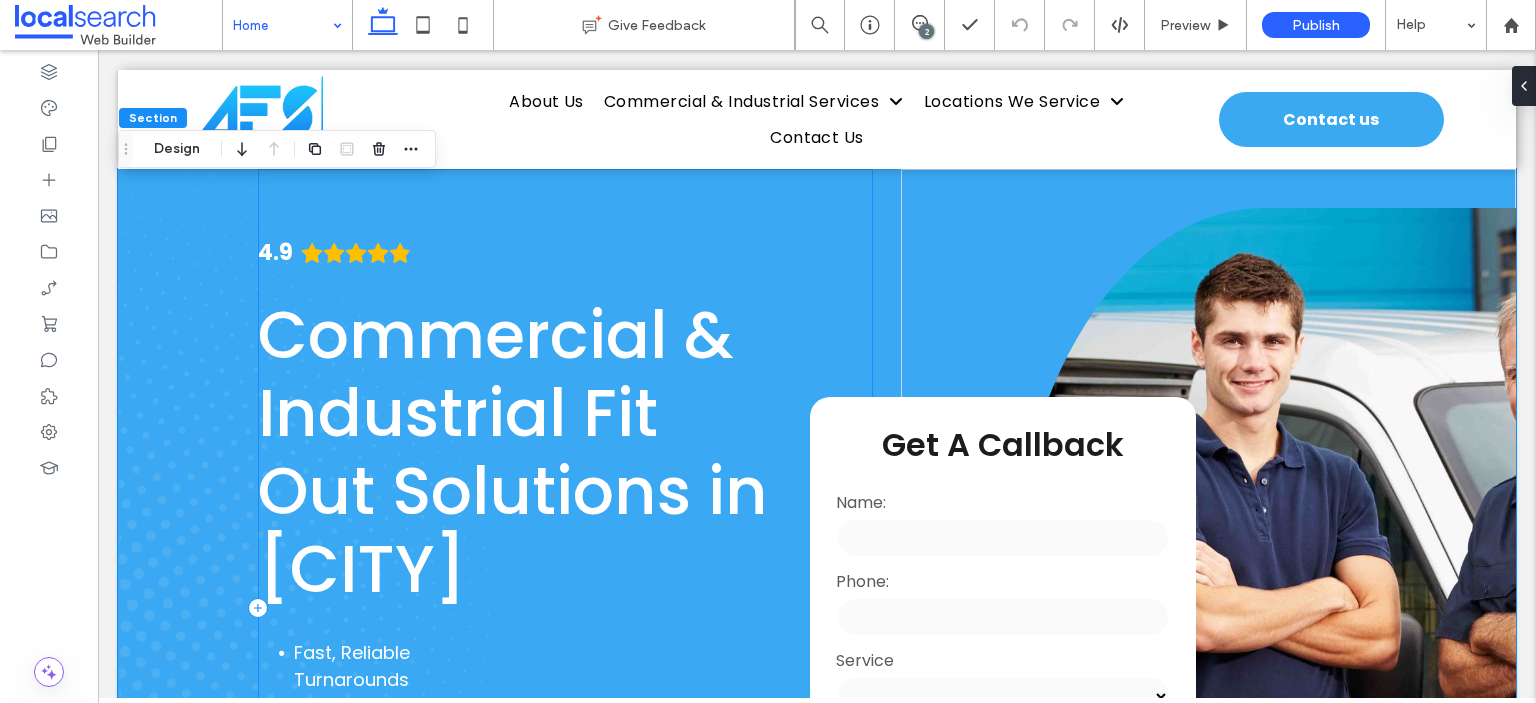 click on "4.9
Commercial & Industrial Fit Out Solutions in Wetherill Park
Fast, Reliable Turnarounds Fully Licensed & Insured Custom Fitout Solutions
Contact Us" at bounding box center [565, 608] 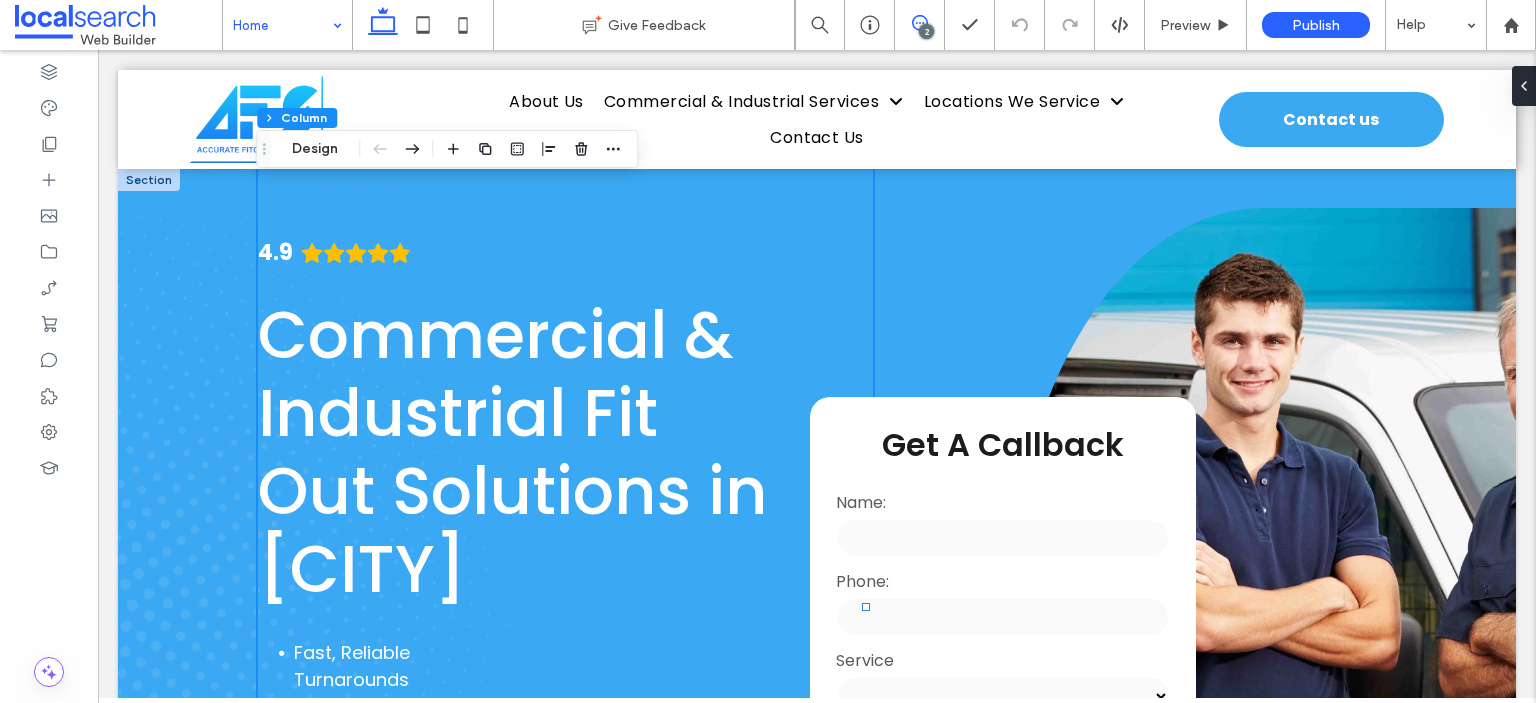 click at bounding box center (919, 23) 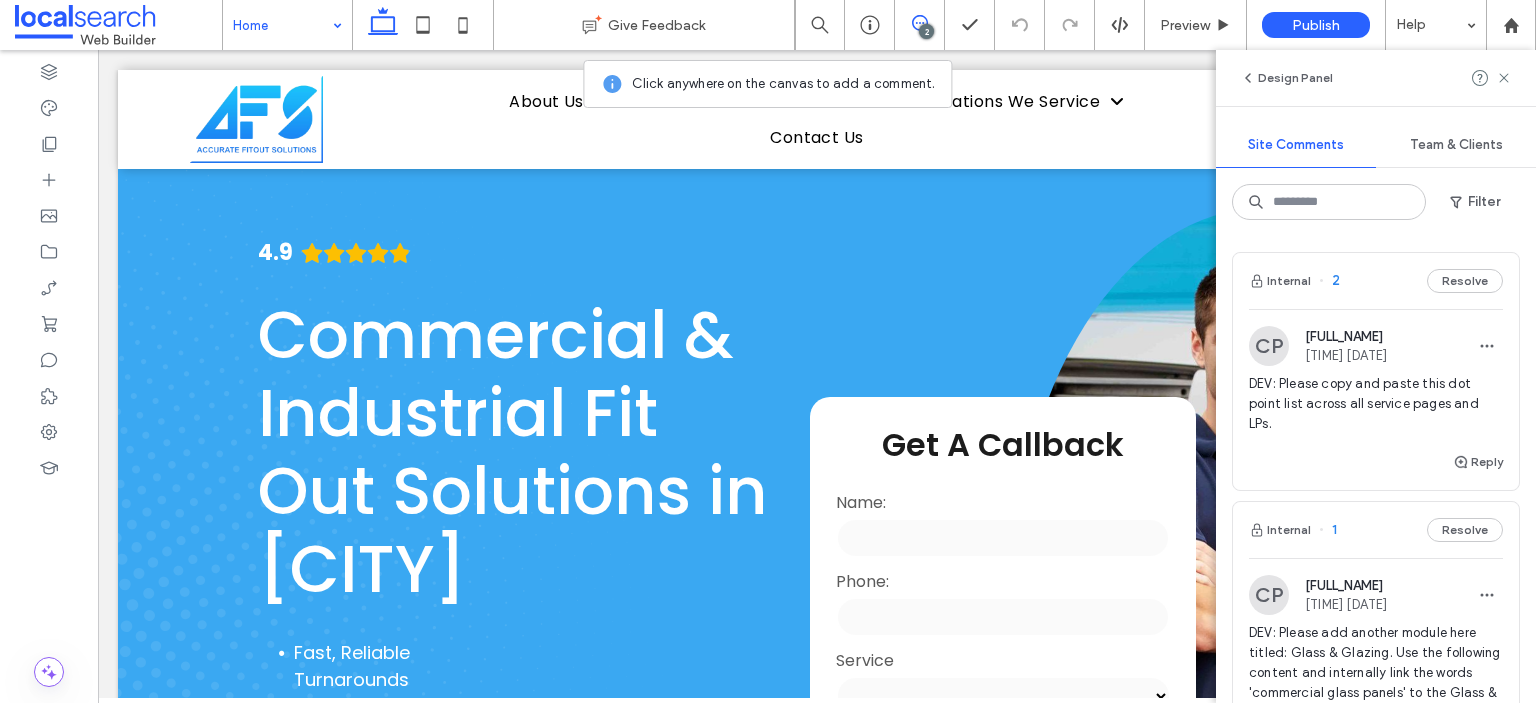click 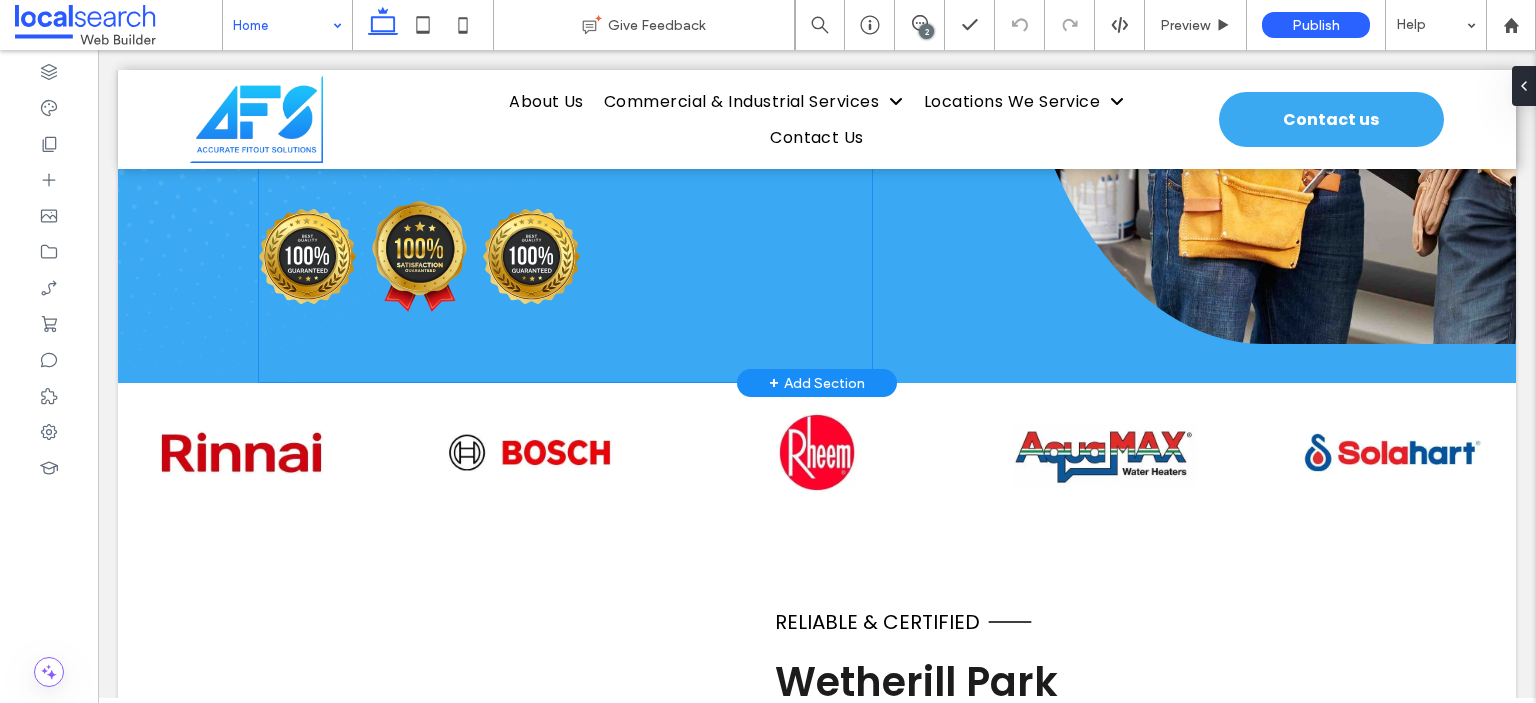 scroll, scrollTop: 700, scrollLeft: 0, axis: vertical 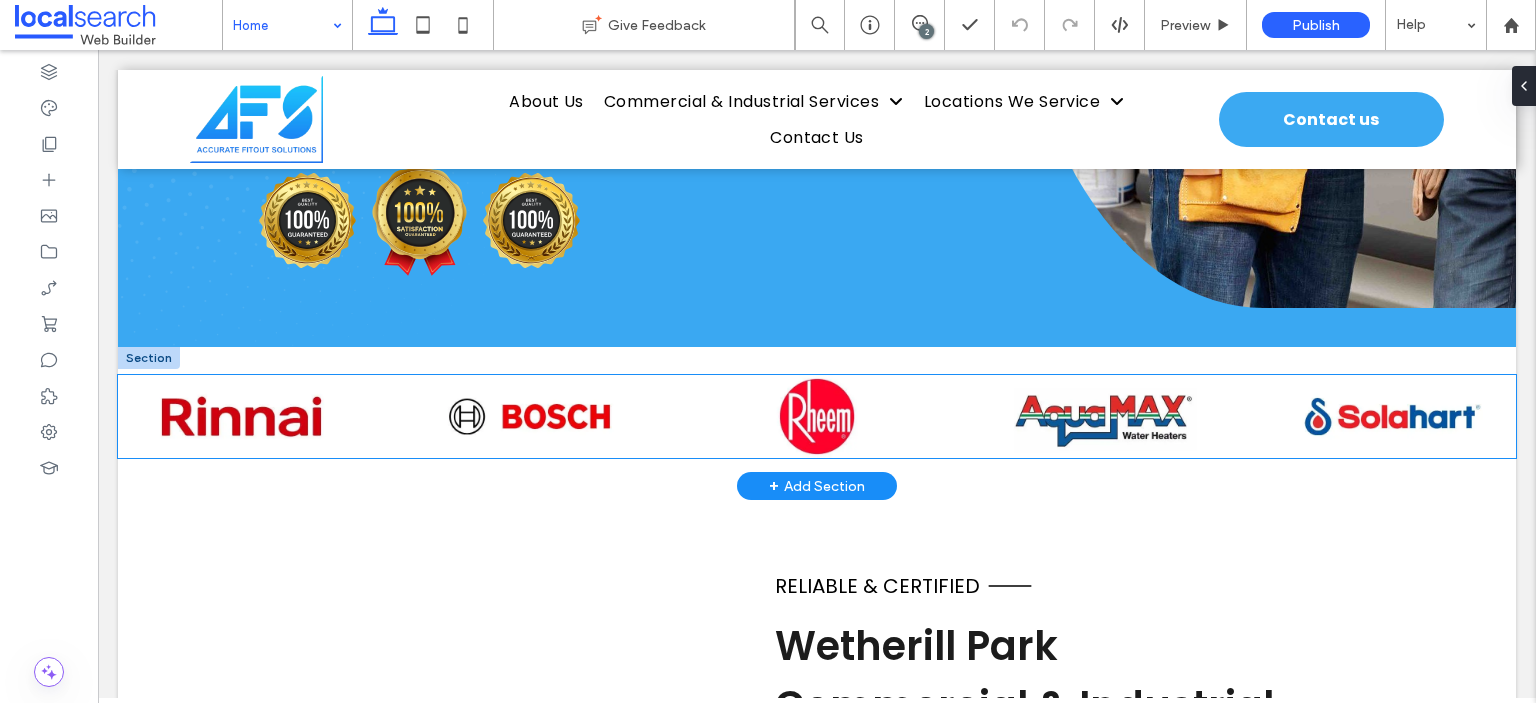 click at bounding box center (816, 416) 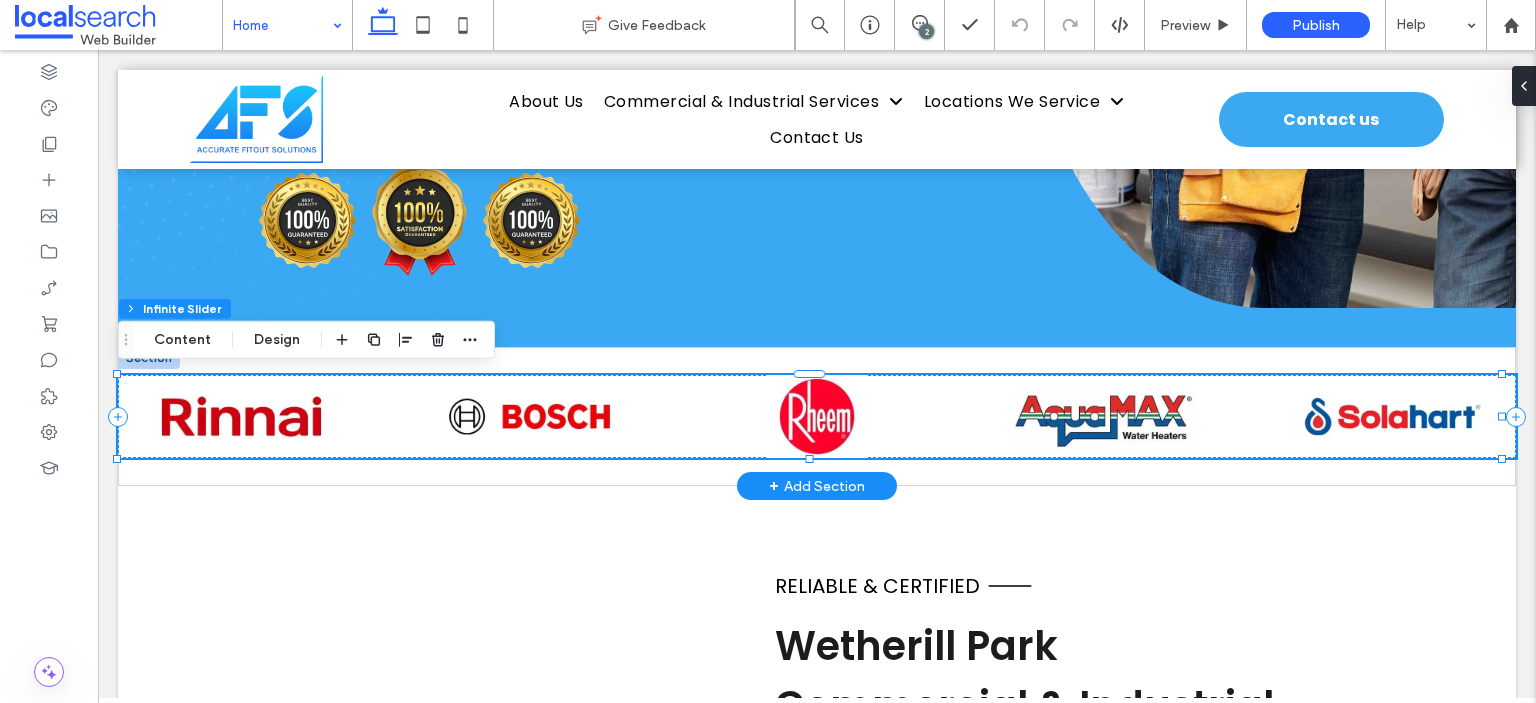 click at bounding box center [815, 416] 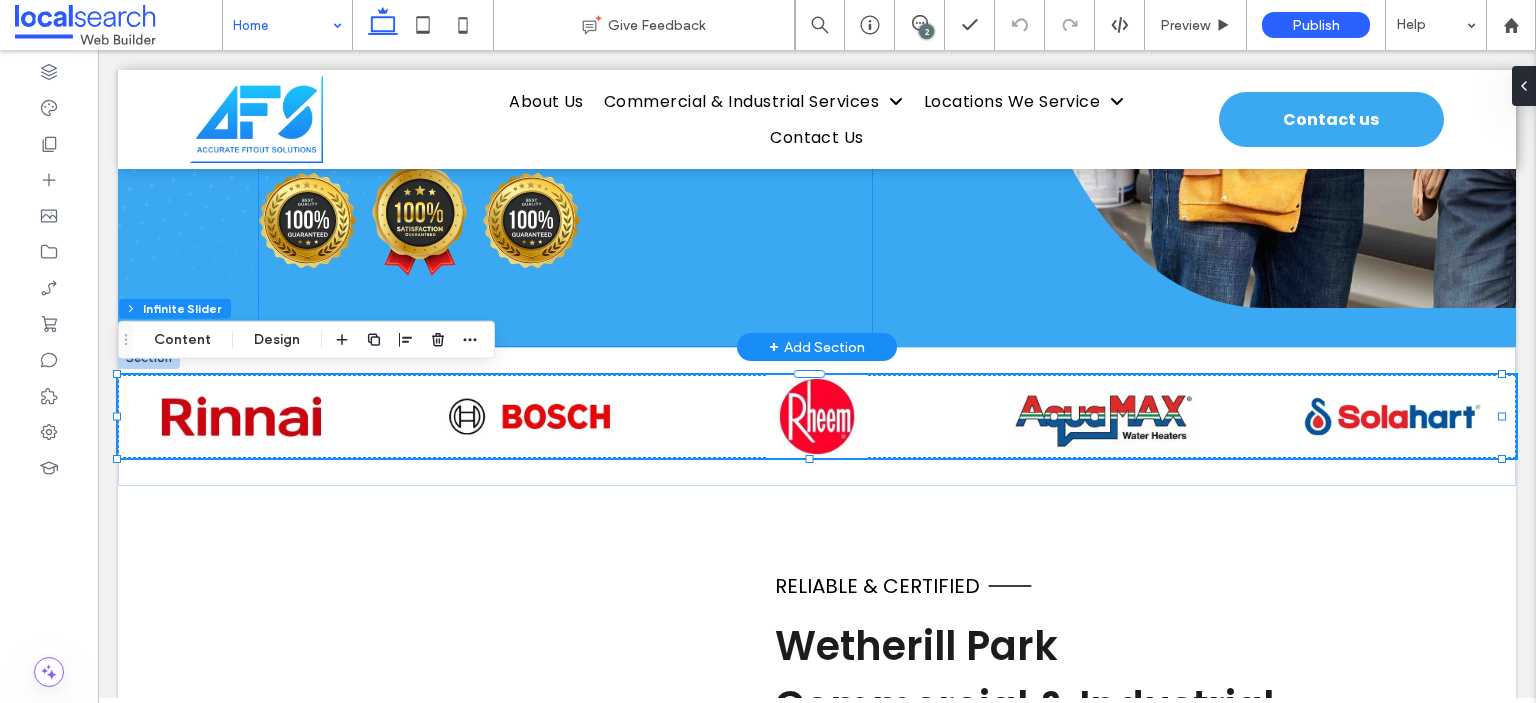 click on "4.9
Commercial & Industrial Fit Out Solutions in Wetherill Park
Fast, Reliable Turnarounds Fully Licensed & Insured Custom Fitout Solutions
Contact Us" at bounding box center (565, -92) 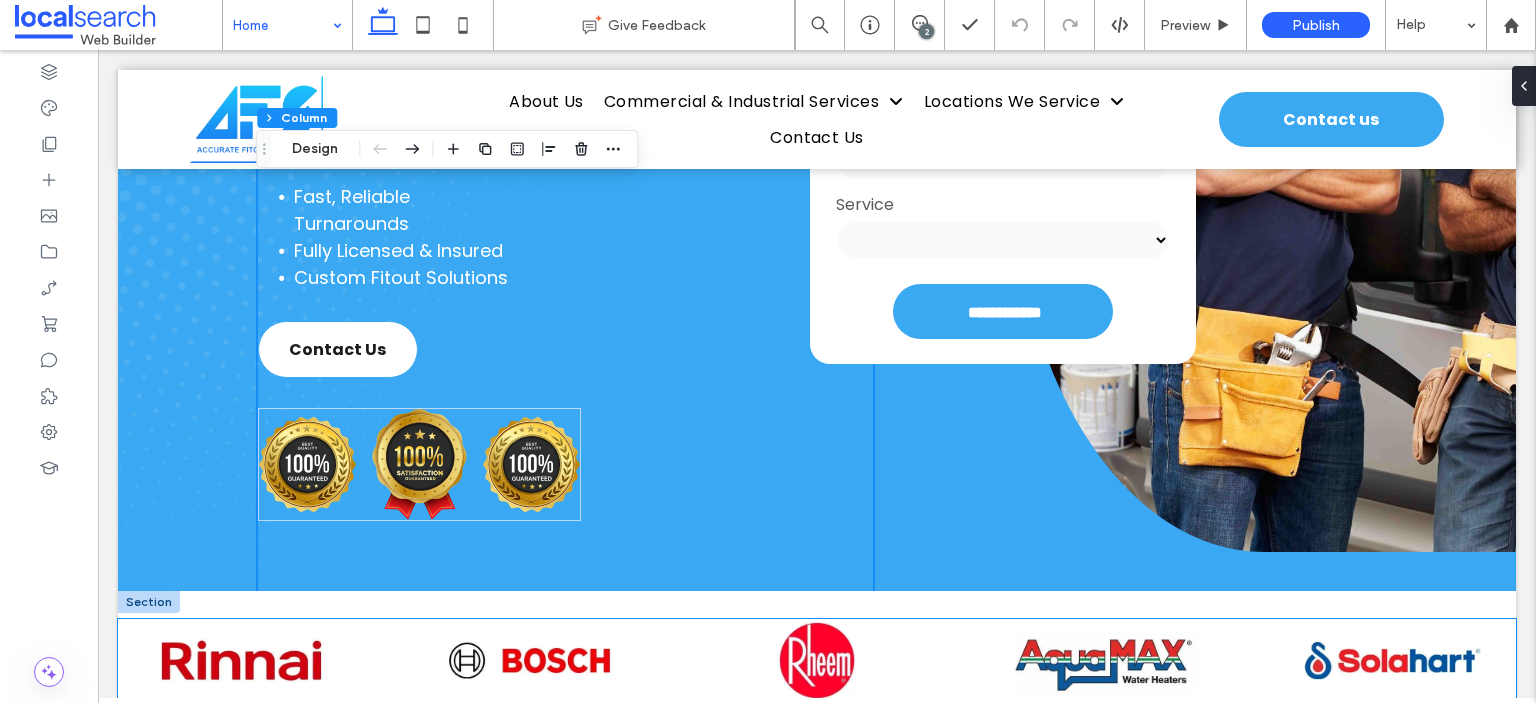 scroll, scrollTop: 300, scrollLeft: 0, axis: vertical 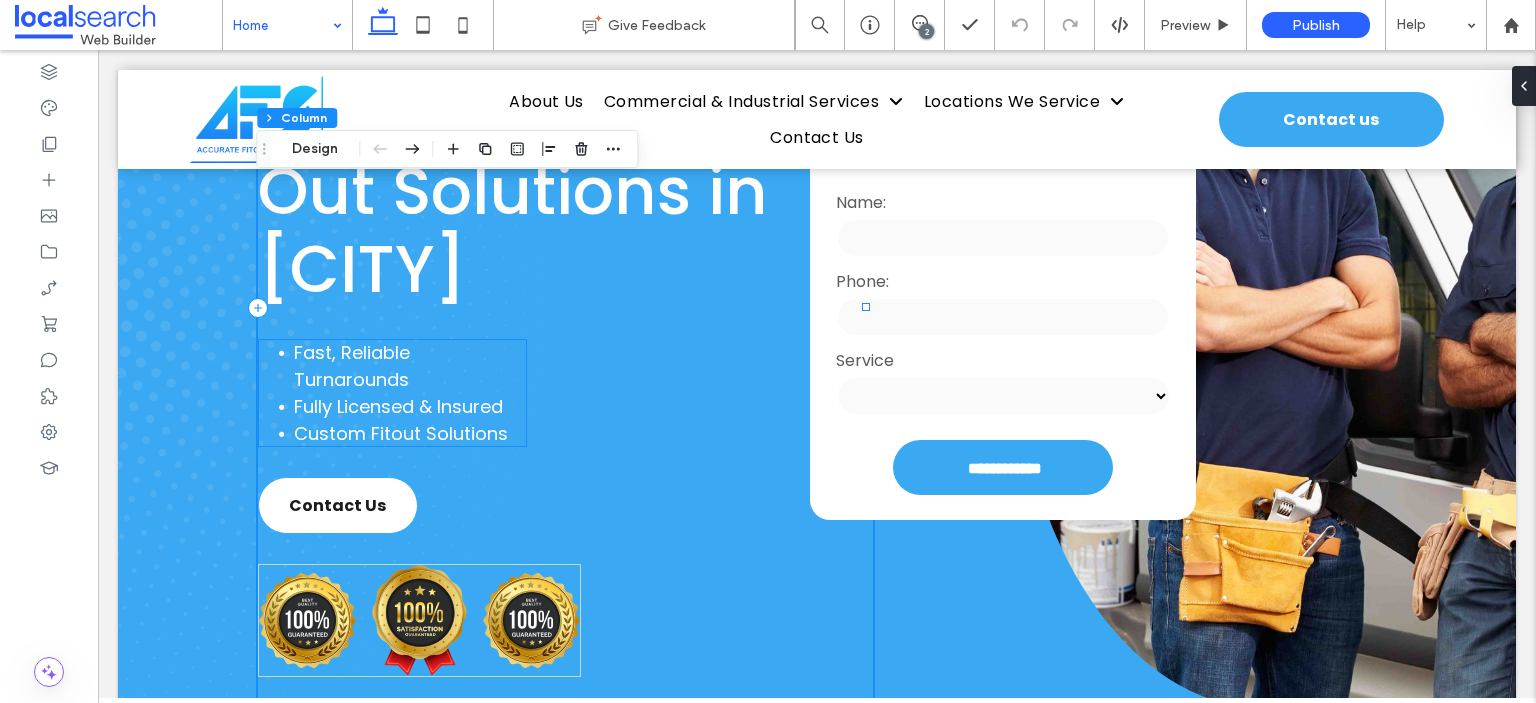 click on "Fast, Reliable Turnarounds" at bounding box center [410, 366] 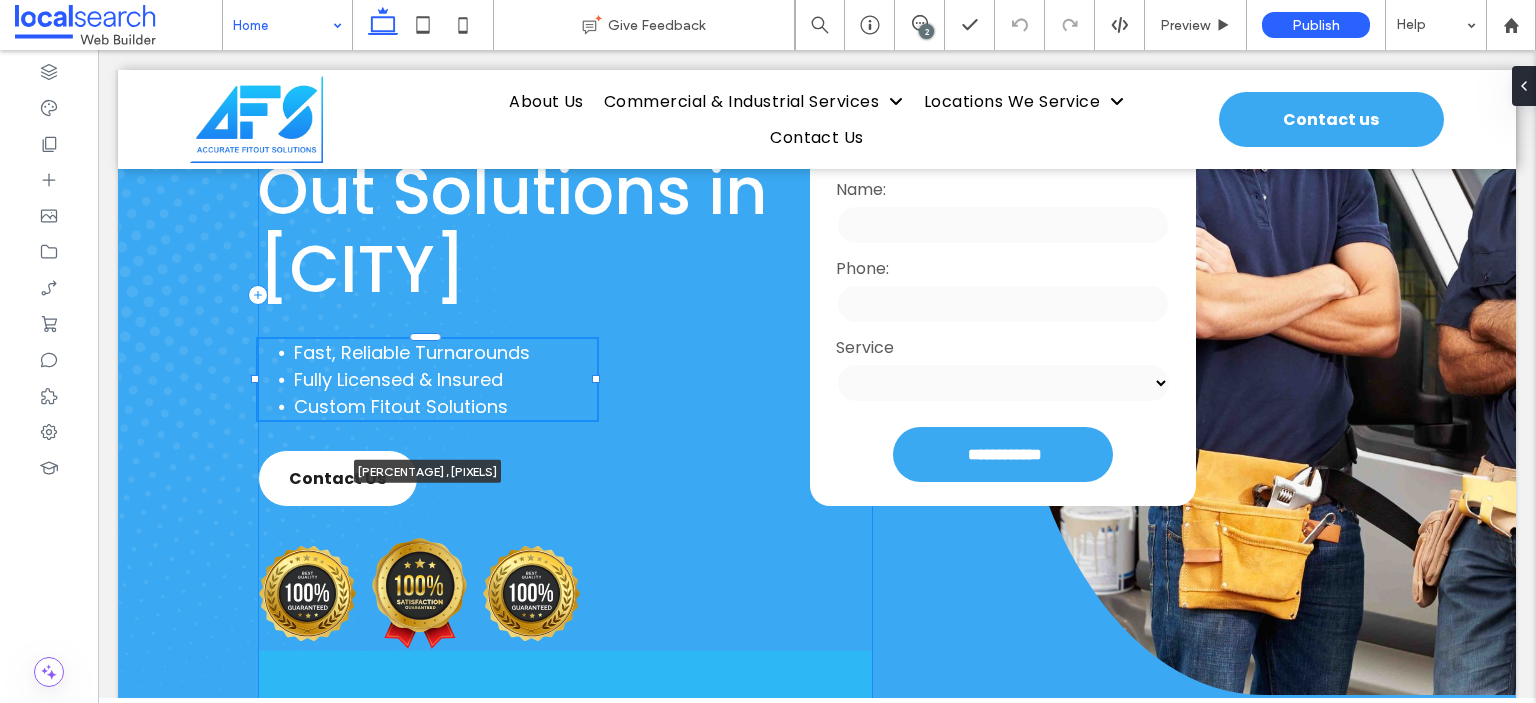 drag, startPoint x: 522, startPoint y: 394, endPoint x: 595, endPoint y: 391, distance: 73.061615 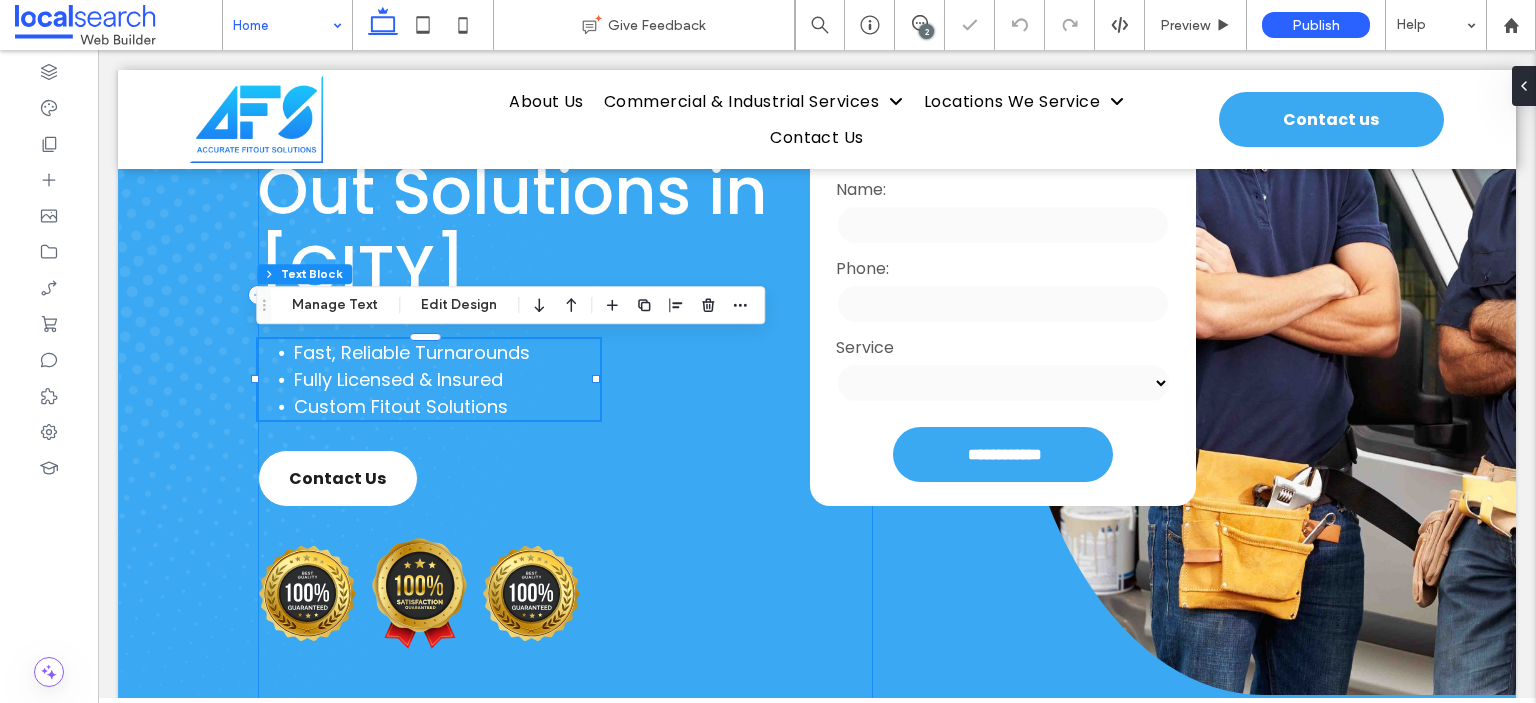 click on "4.9
Commercial & Industrial Fit Out Solutions in Wetherill Park
Fast, Reliable Turnarounds Fully Licensed & Insured Custom Fitout Solutions
56% , 109px
Contact Us" at bounding box center [565, 294] 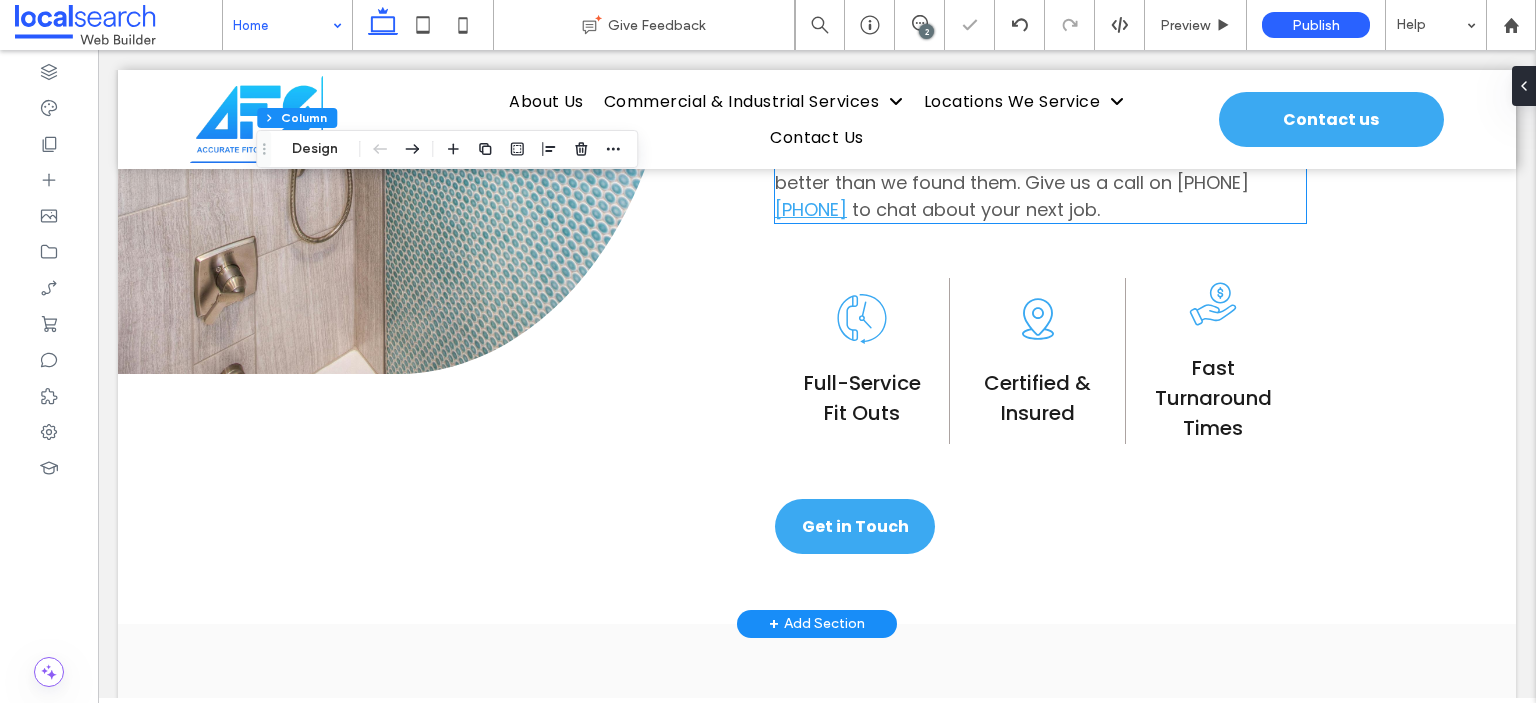 scroll, scrollTop: 1800, scrollLeft: 0, axis: vertical 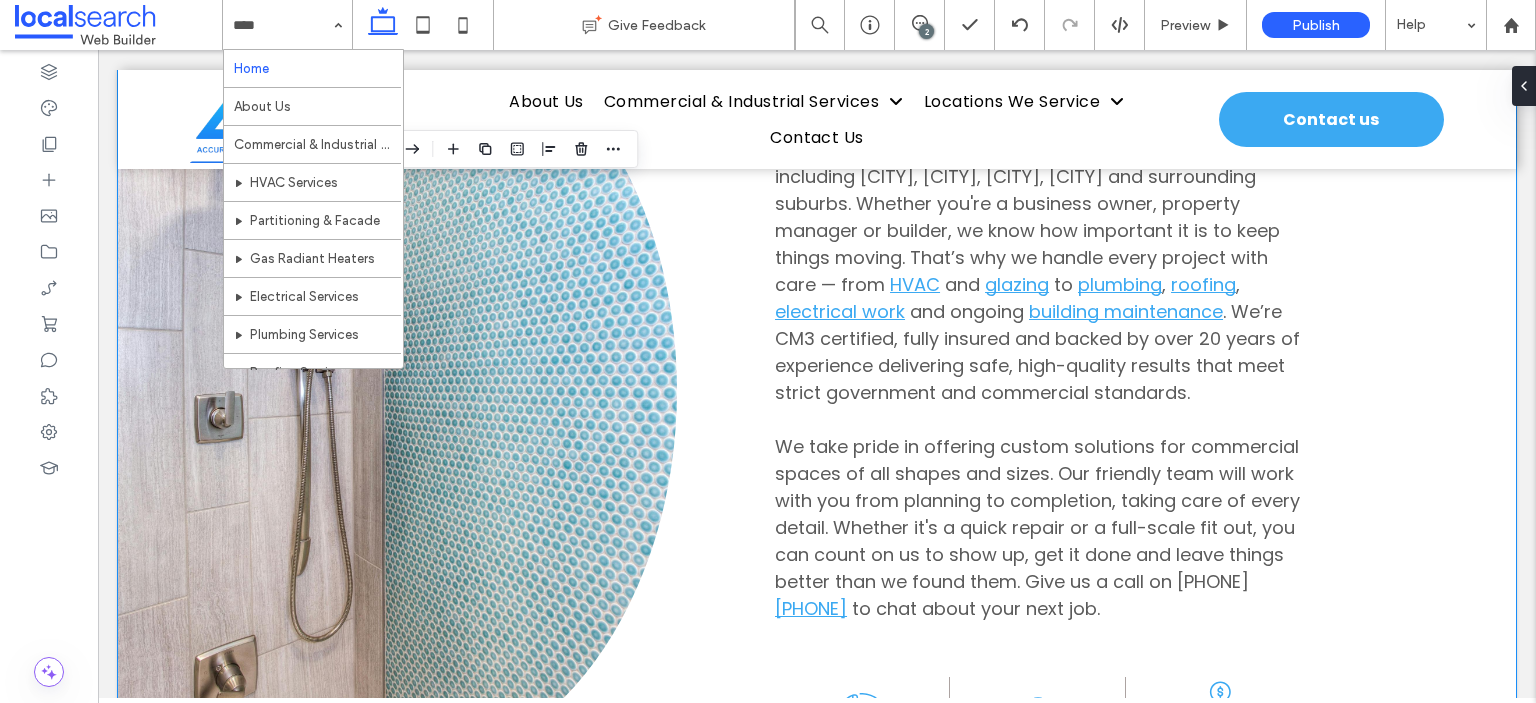 click on "Button
Reliable & Certified
[SUBURB] Commercial & Industrial Fit Out Solutions
At Accurate Fitout Solutions, we provide professional commercial and industrial fit out services across [CITY], including [SUBURB], [CITY], [SUBURB], [SUBURB] and surrounding suburbs. Whether you're a business owner, property manager or builder, we know how important it is to keep things moving. That’s why we handle every project with care — from
HVAC   and
glazing   to
plumbing ,
roofing ,
electrical work   and ongoing
building maintenance . We’re CM3 certified, fully insured and backed by over 20 years of experience delivering safe, high-quality results that meet strict government and commercial standards.
[PHONE]   to chat about your next job.
Certified & Insured" at bounding box center [817, 391] 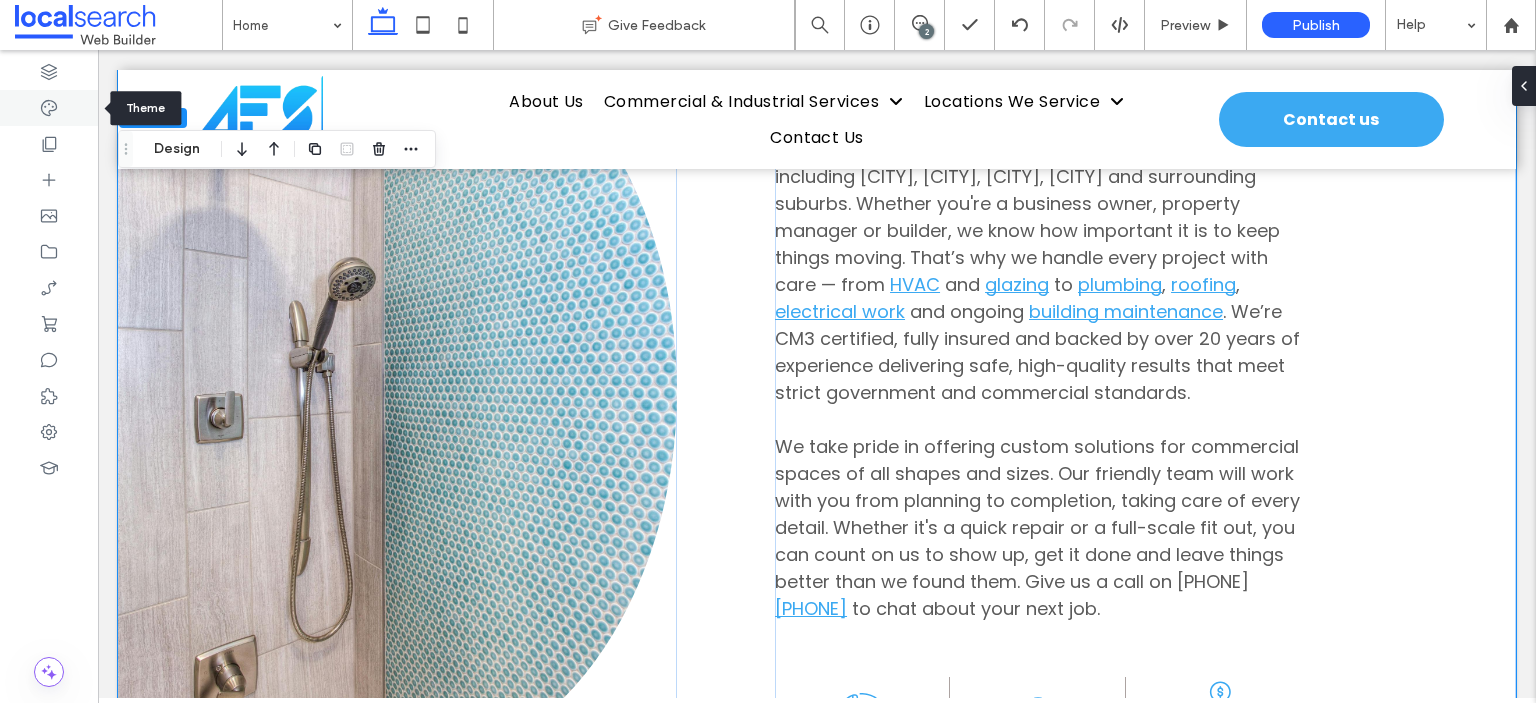 click at bounding box center (49, 108) 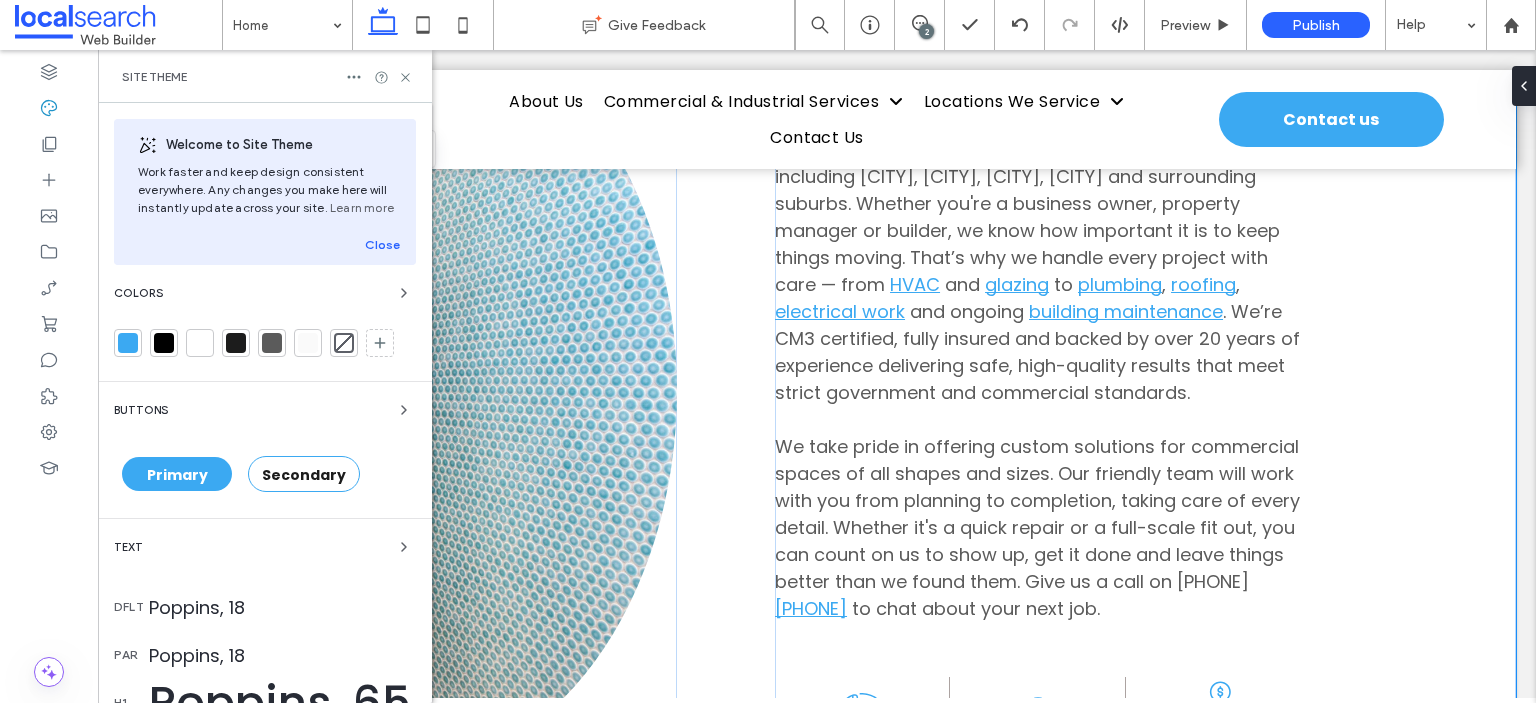 scroll, scrollTop: 100, scrollLeft: 0, axis: vertical 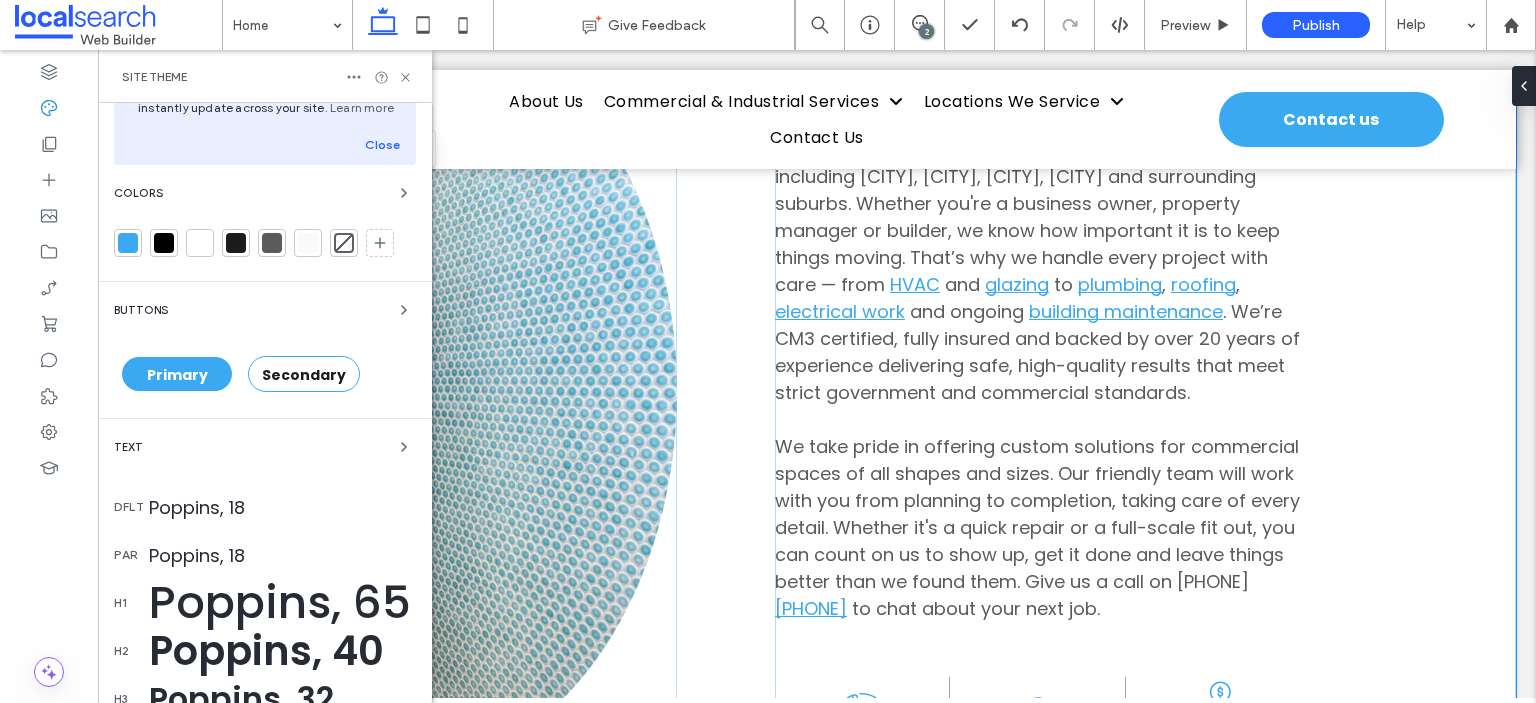 click on "Text" at bounding box center (265, 447) 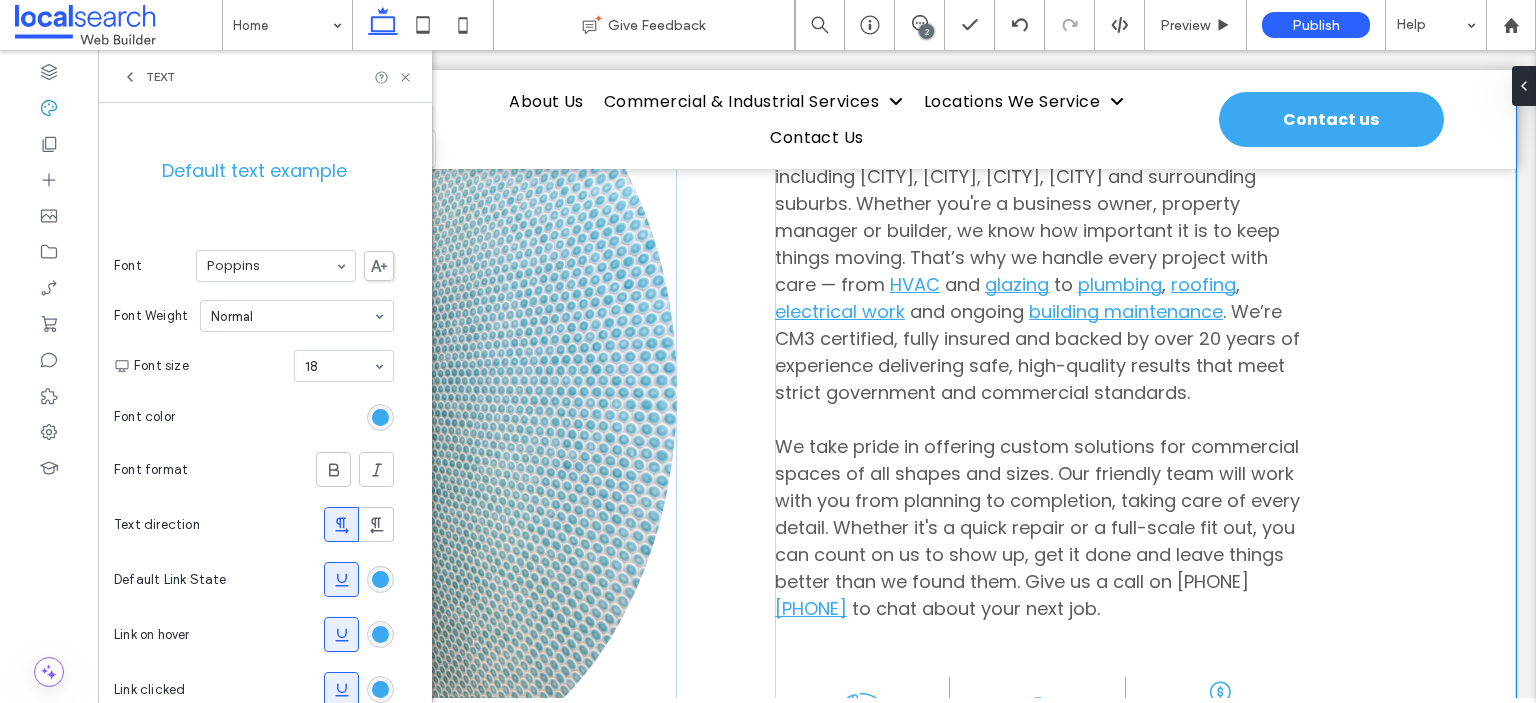 scroll, scrollTop: 288, scrollLeft: 0, axis: vertical 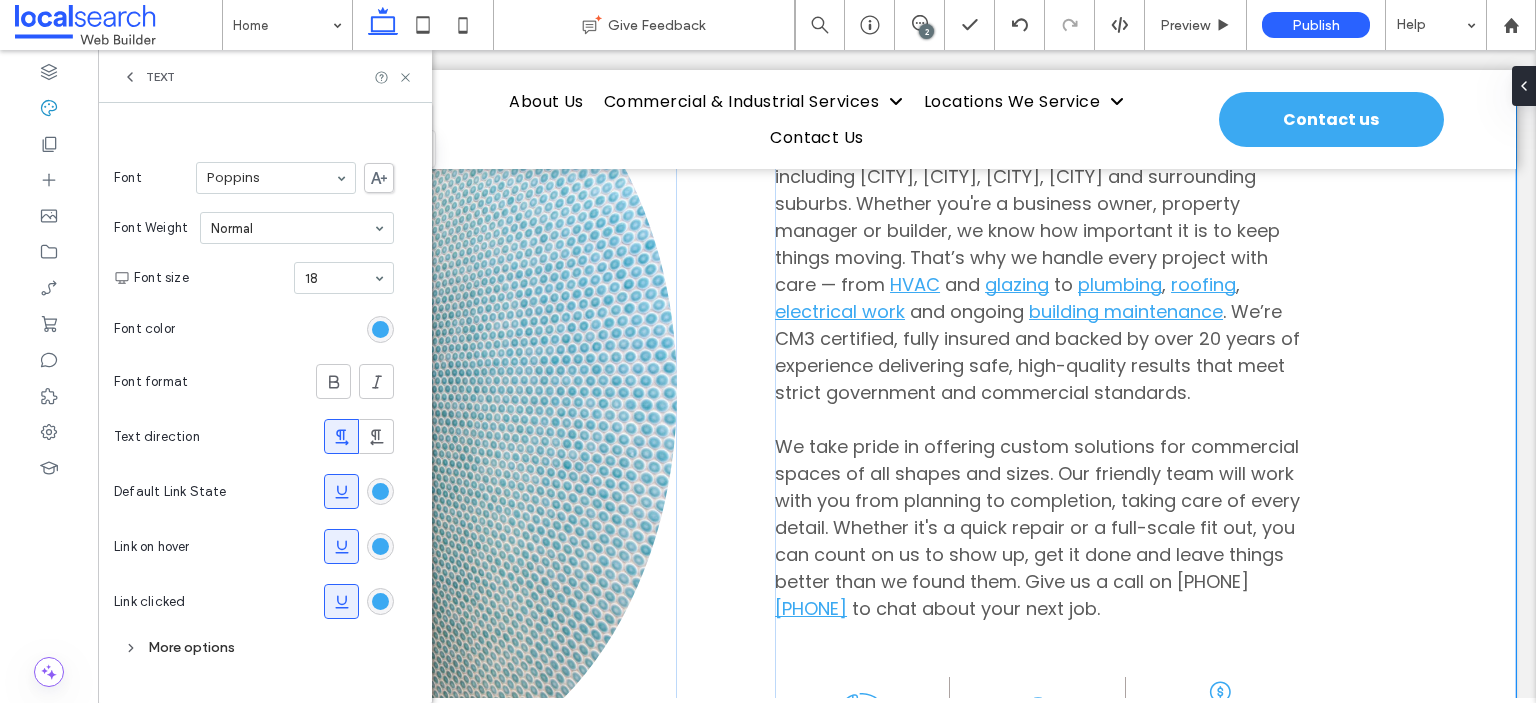 click 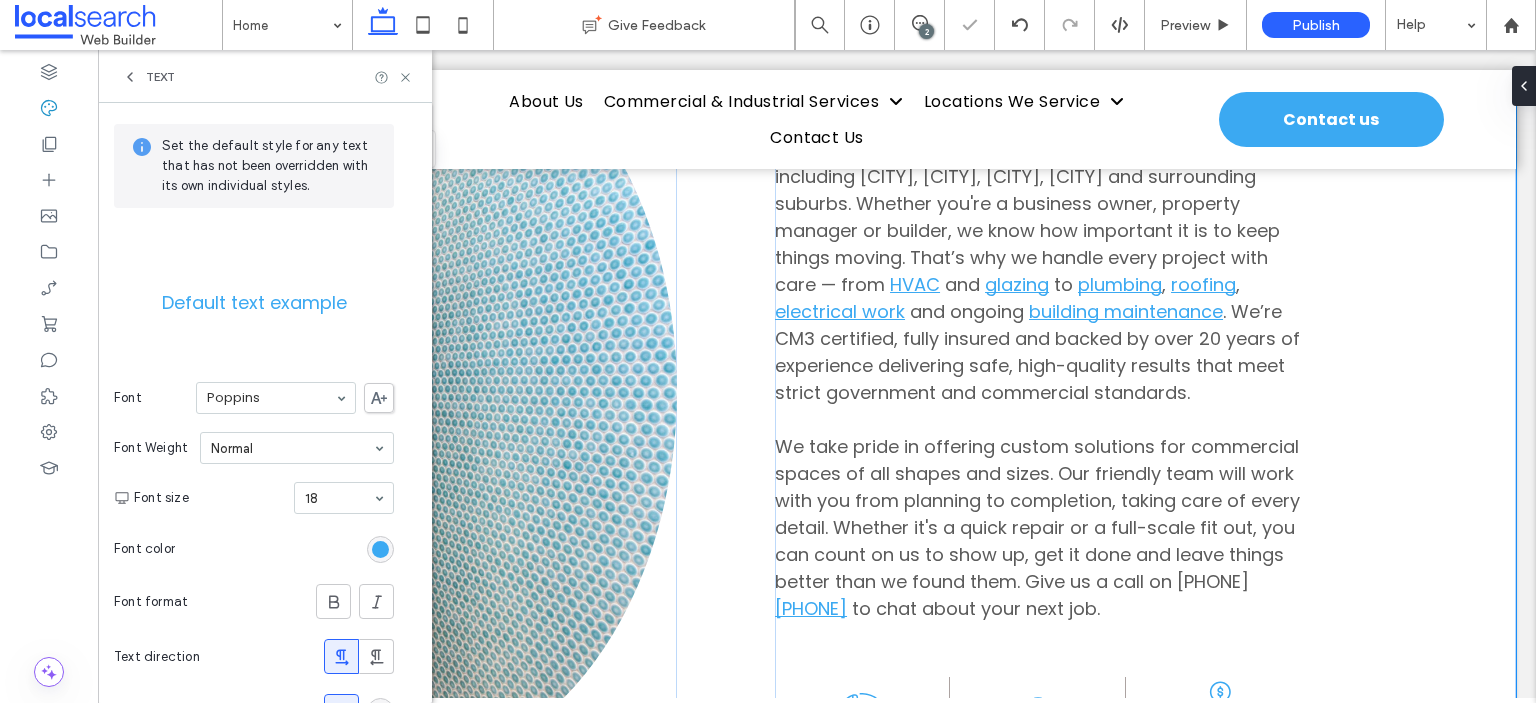 scroll, scrollTop: 0, scrollLeft: 0, axis: both 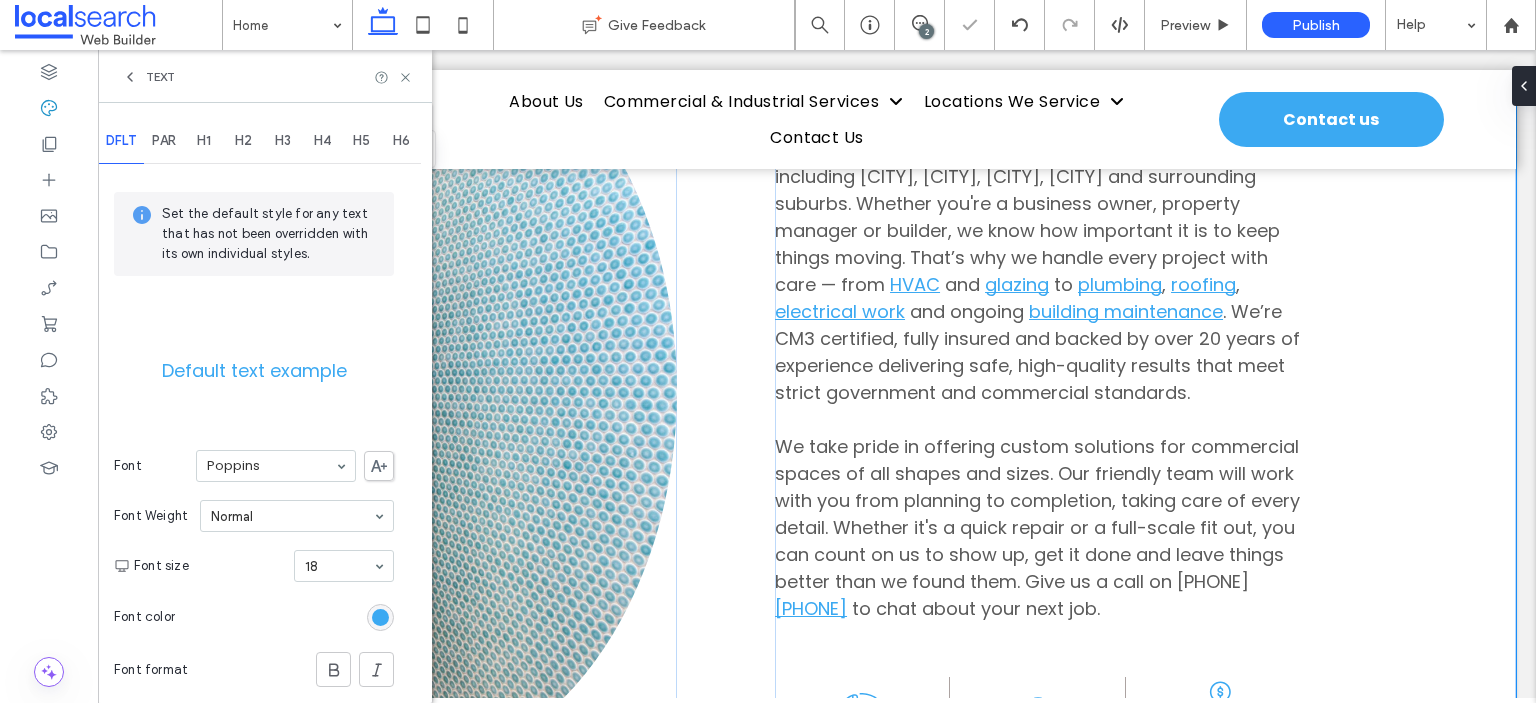 click on "H1" at bounding box center (204, 141) 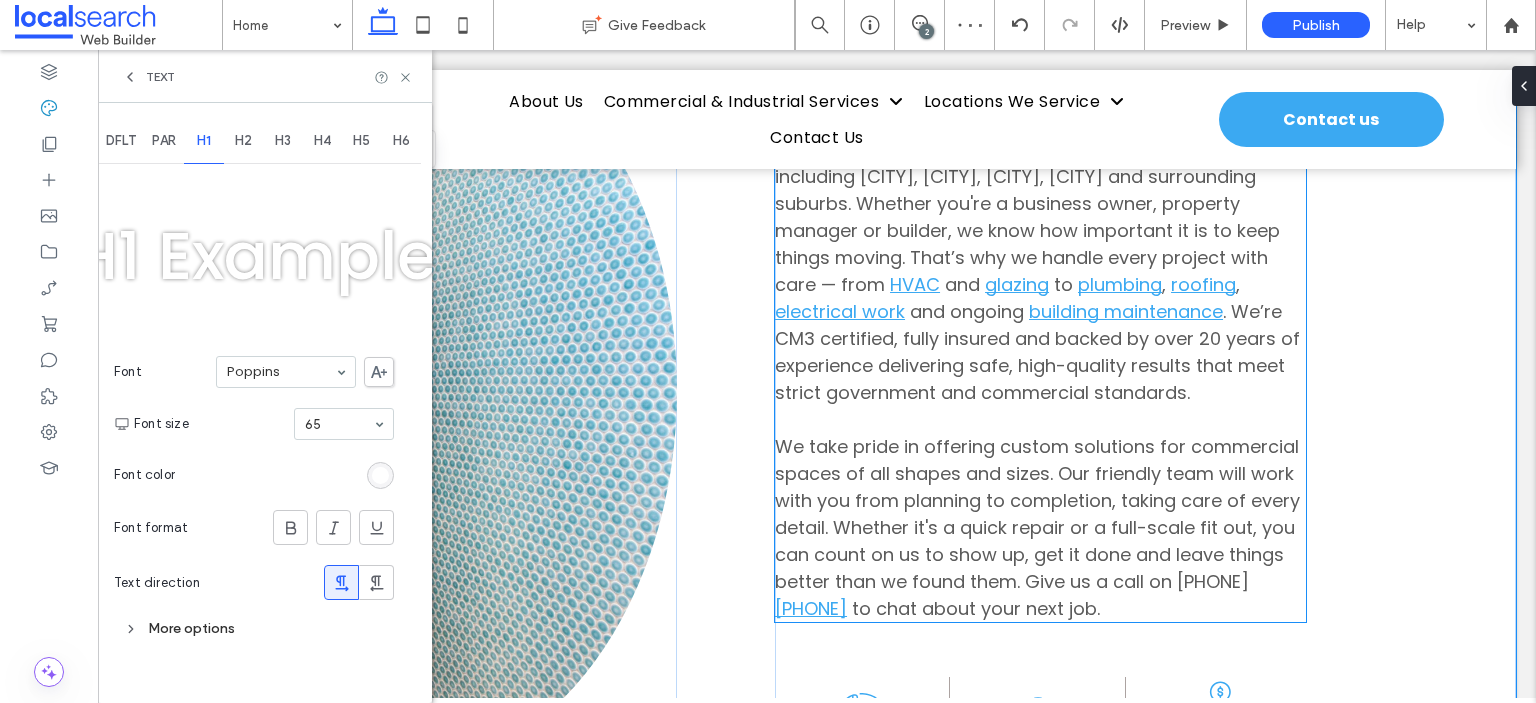 scroll, scrollTop: 1100, scrollLeft: 0, axis: vertical 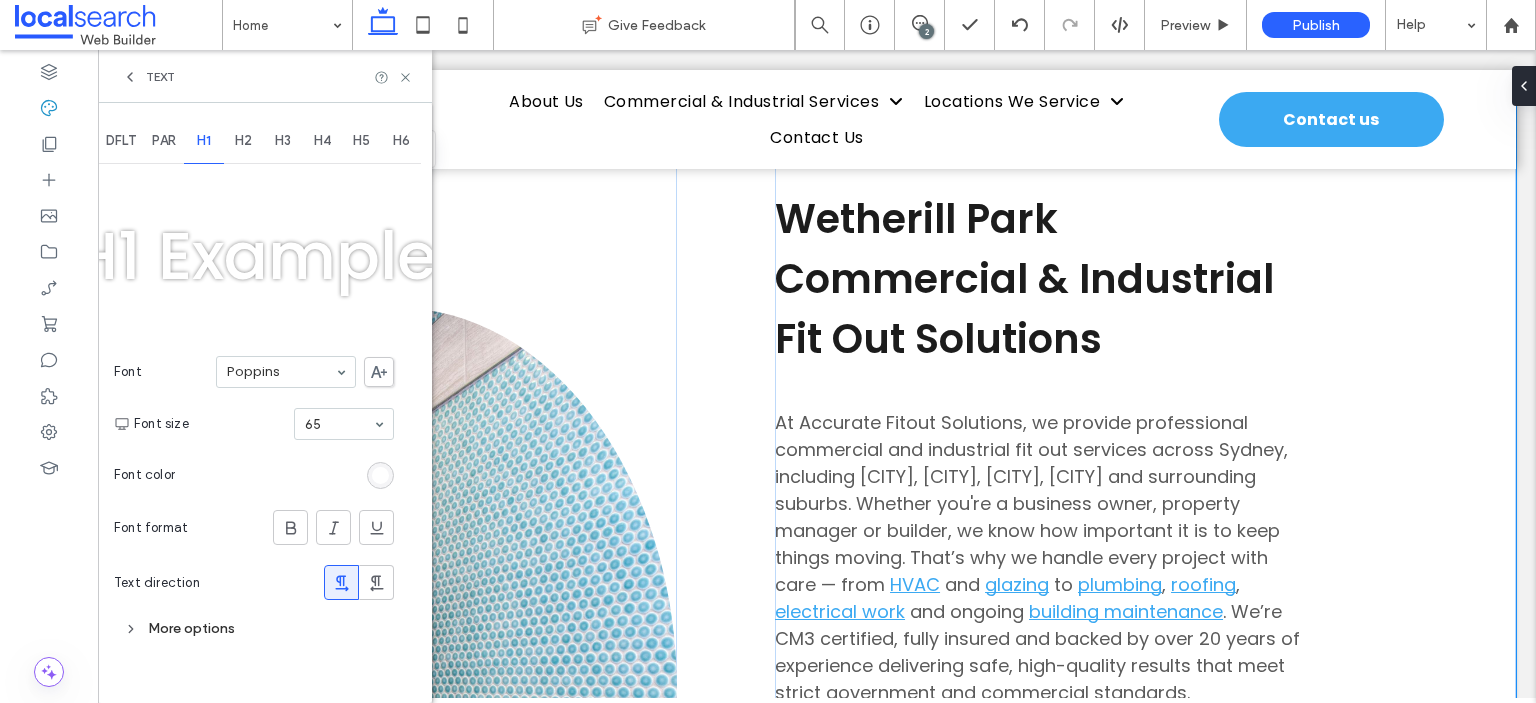 click on "H2" at bounding box center (244, 141) 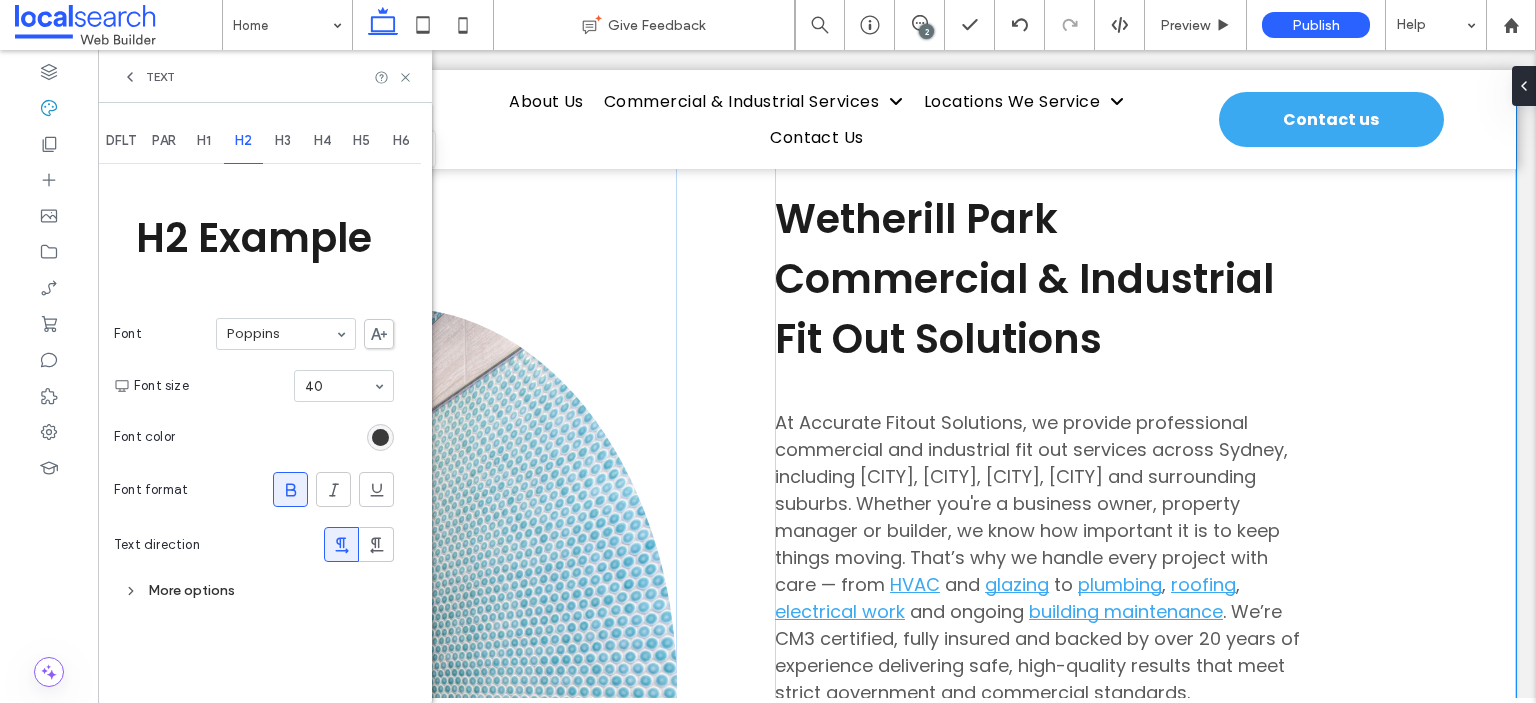 click at bounding box center (380, 437) 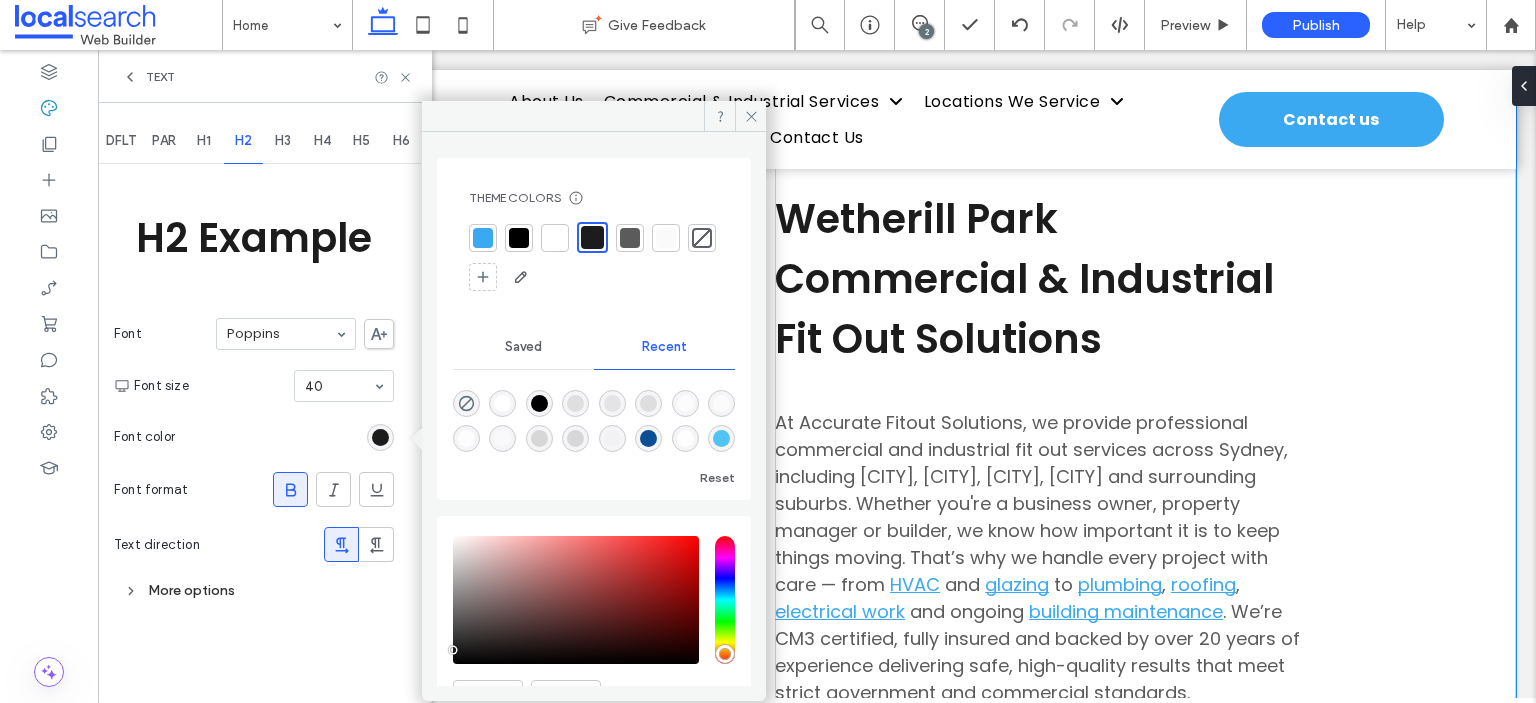 click on "H2 Example Font Poppins Font size 40 Font color   Font format Text direction More options" at bounding box center [254, 388] 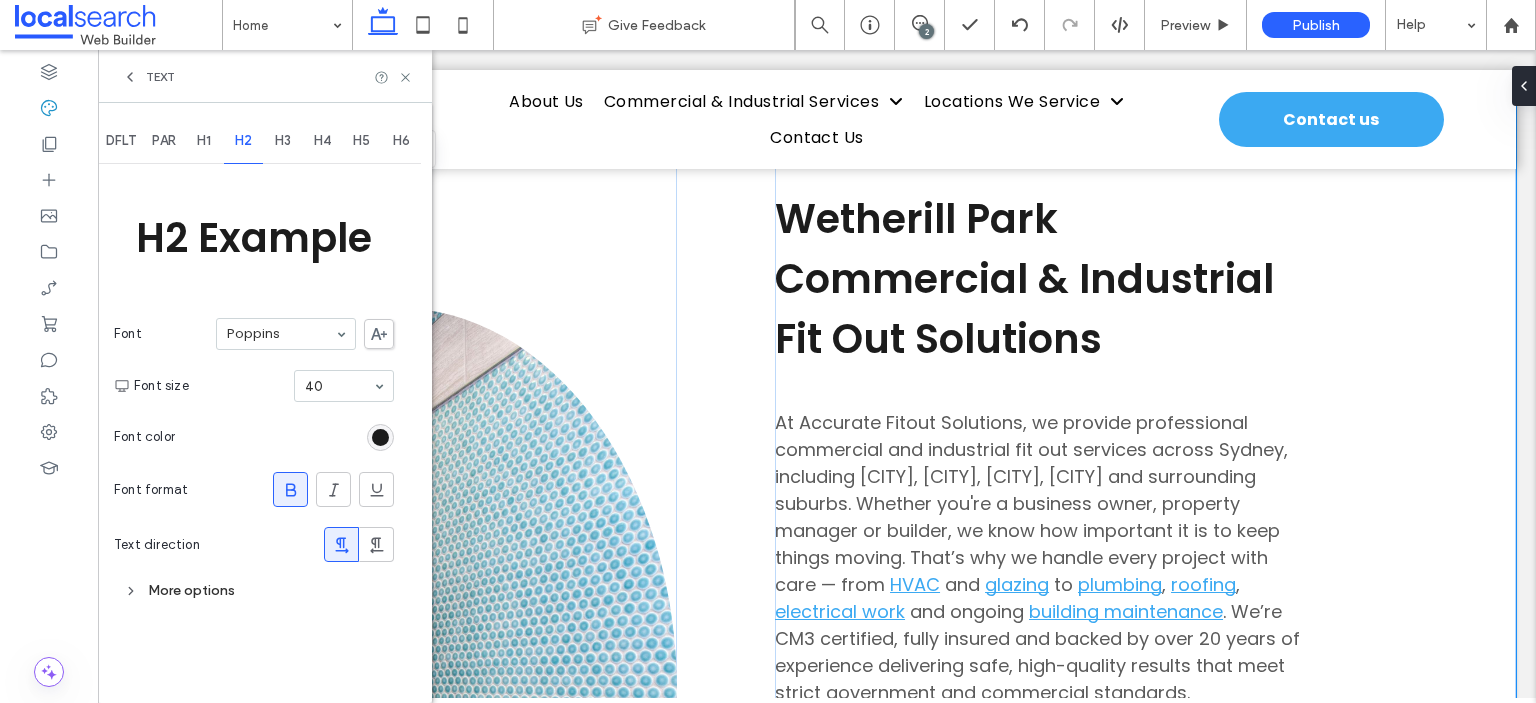 click on "PAR" at bounding box center [164, 141] 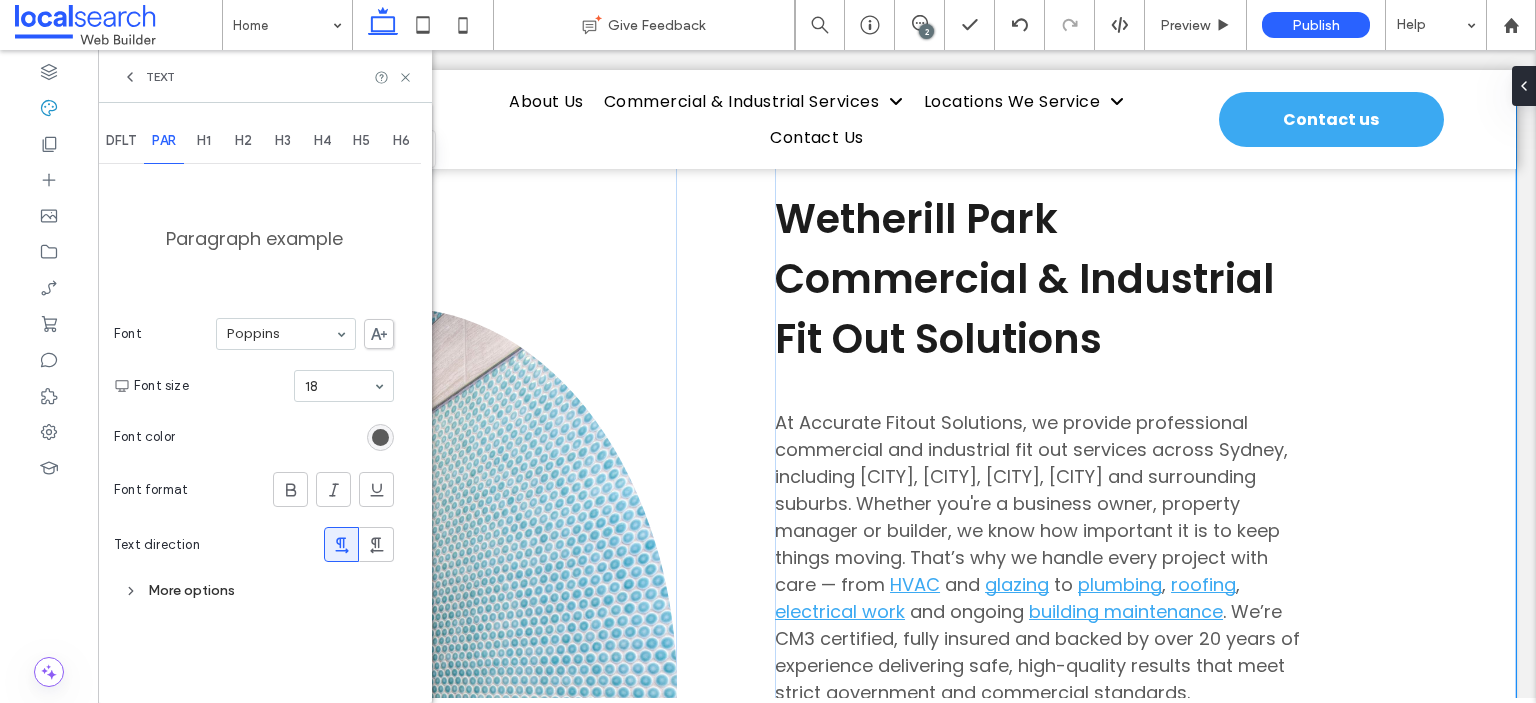 click on "DFLT" at bounding box center [121, 141] 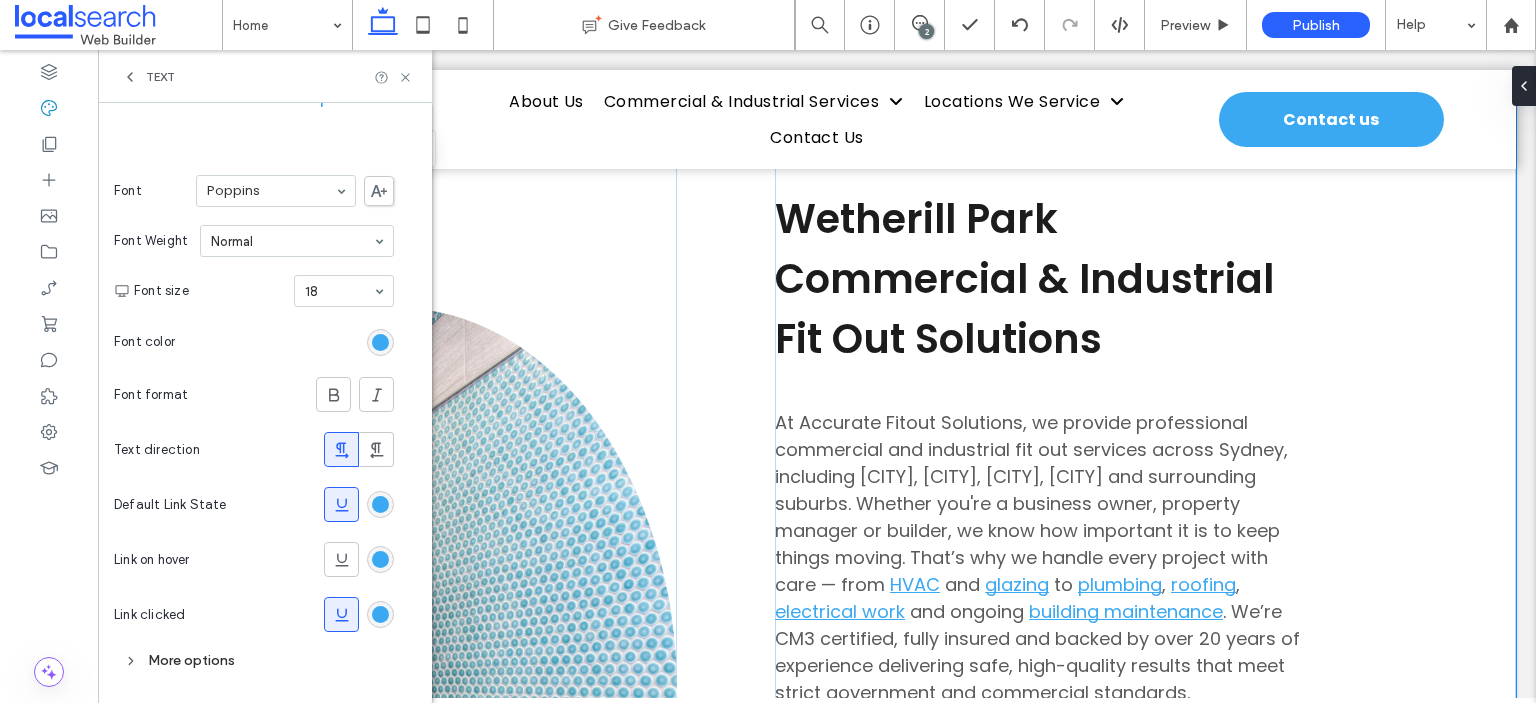 scroll, scrollTop: 288, scrollLeft: 0, axis: vertical 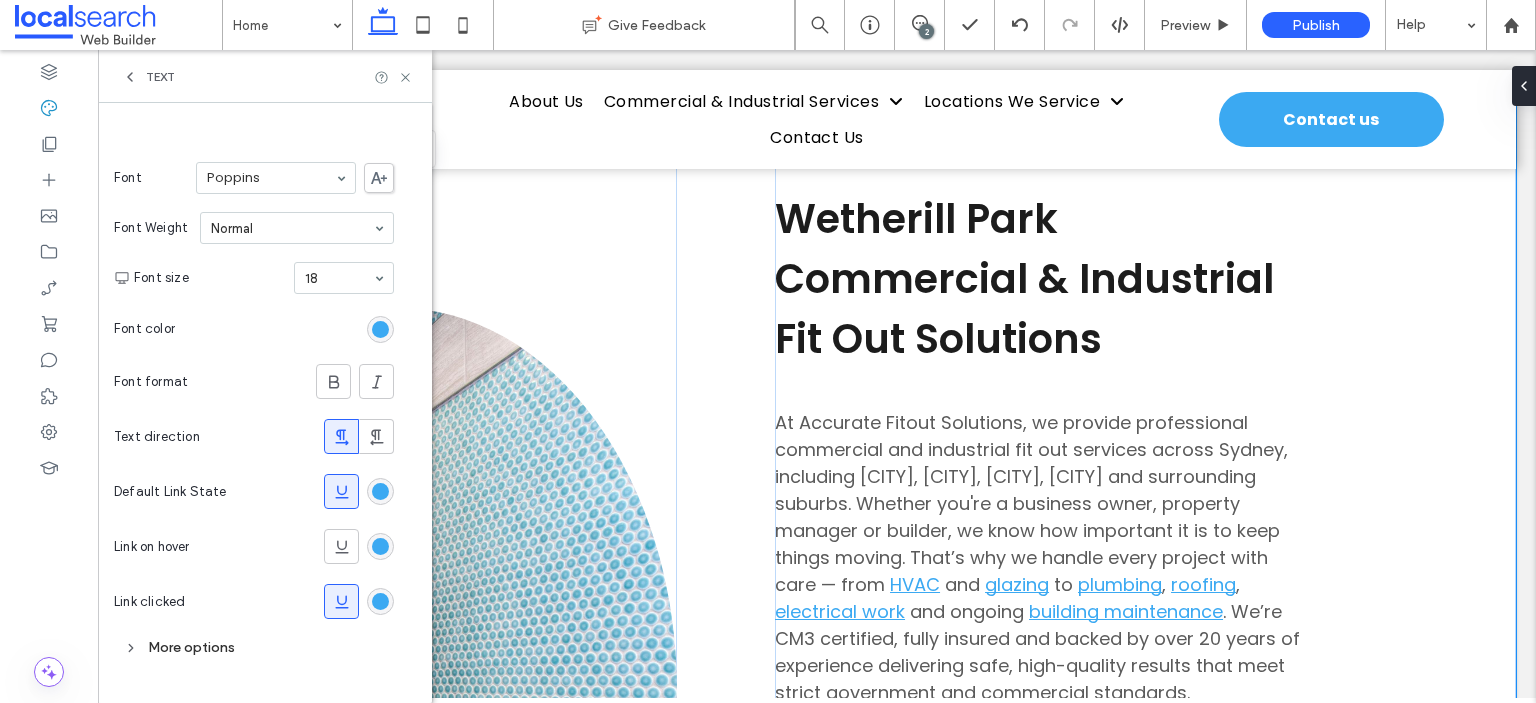 click at bounding box center (380, 491) 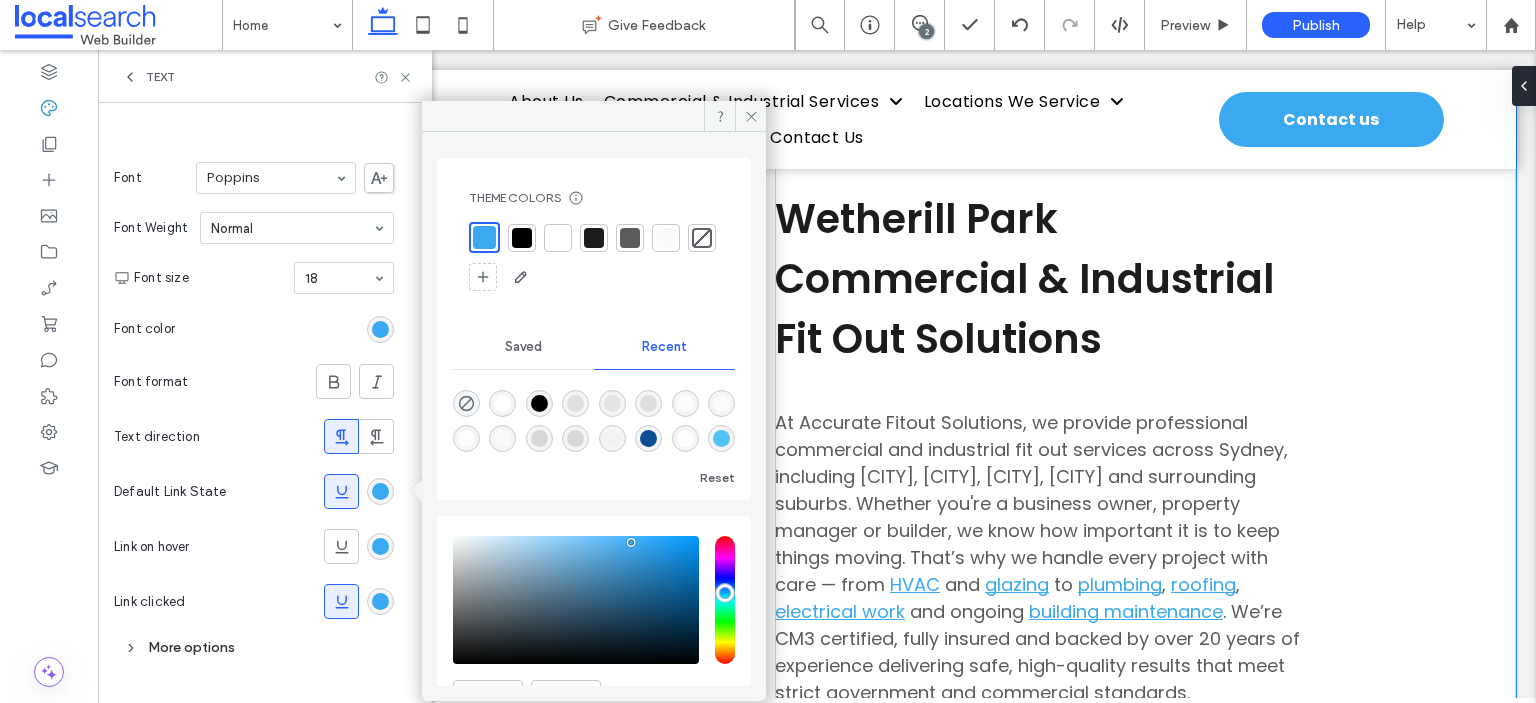click at bounding box center (594, 238) 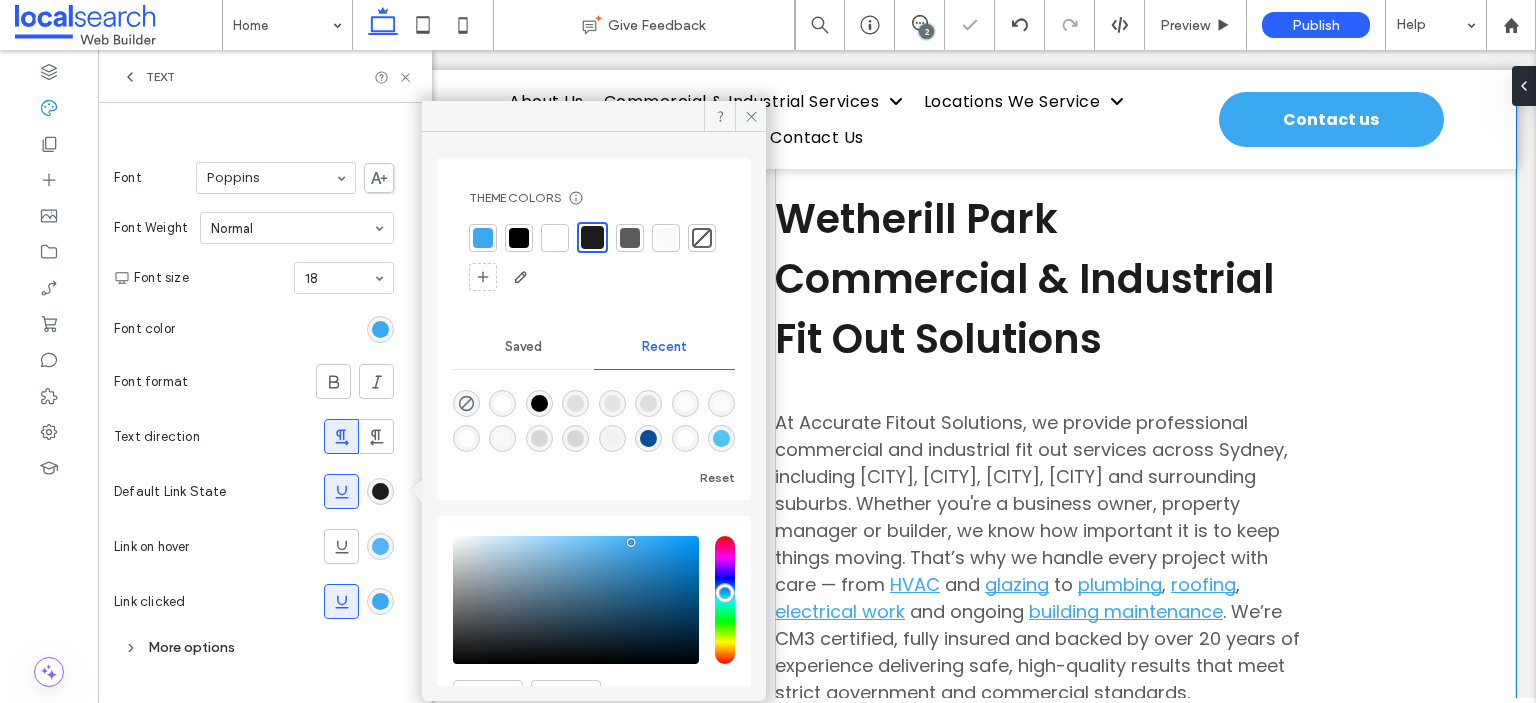 click at bounding box center [380, 546] 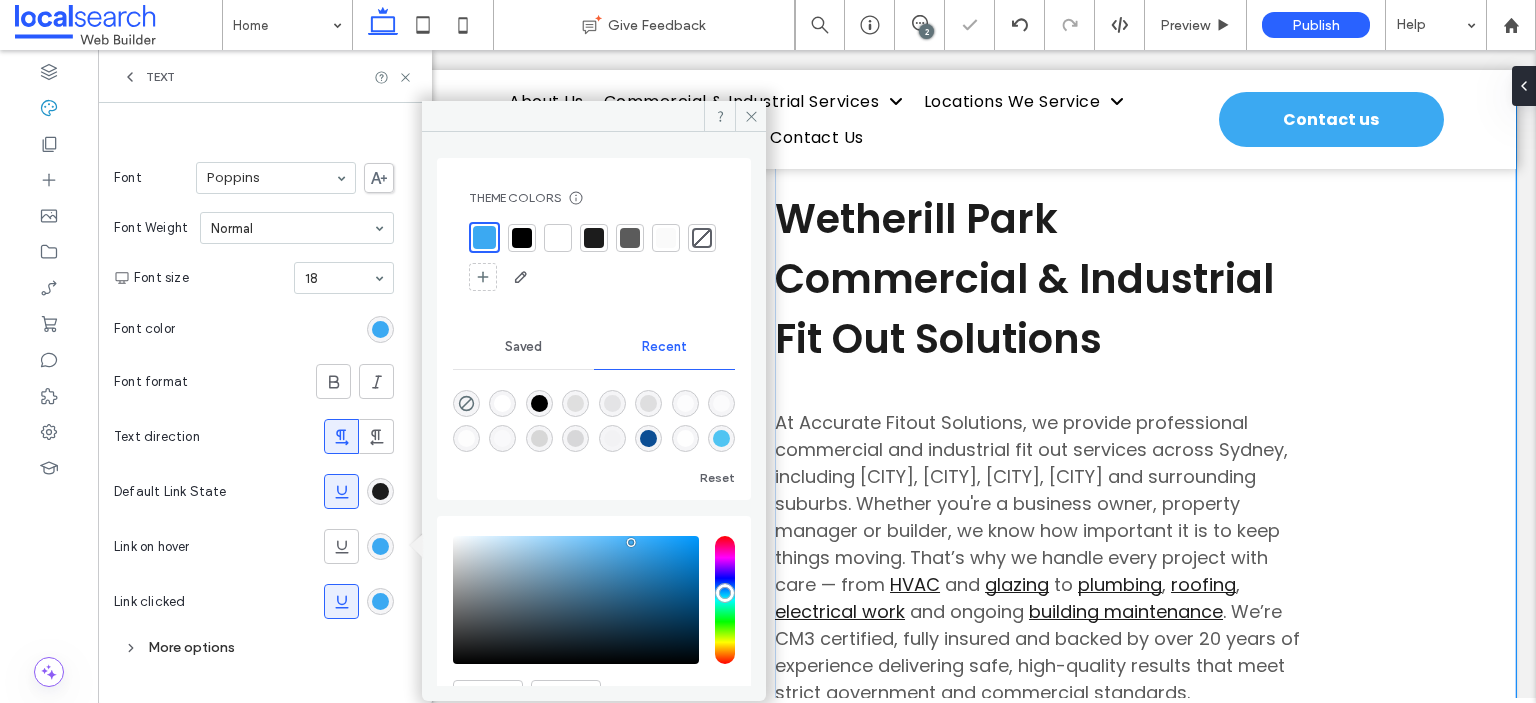 click at bounding box center (594, 238) 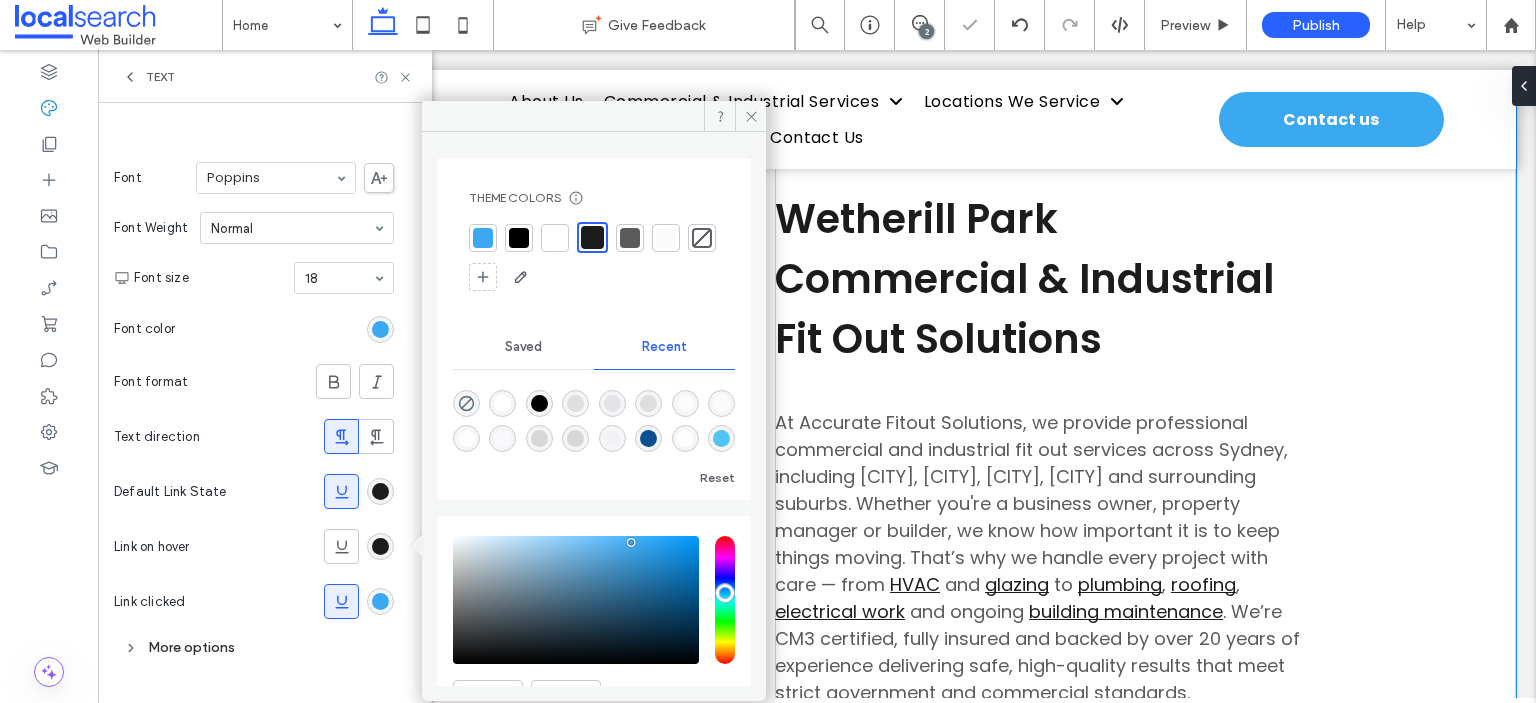 drag, startPoint x: 371, startPoint y: 593, endPoint x: 381, endPoint y: 587, distance: 11.661903 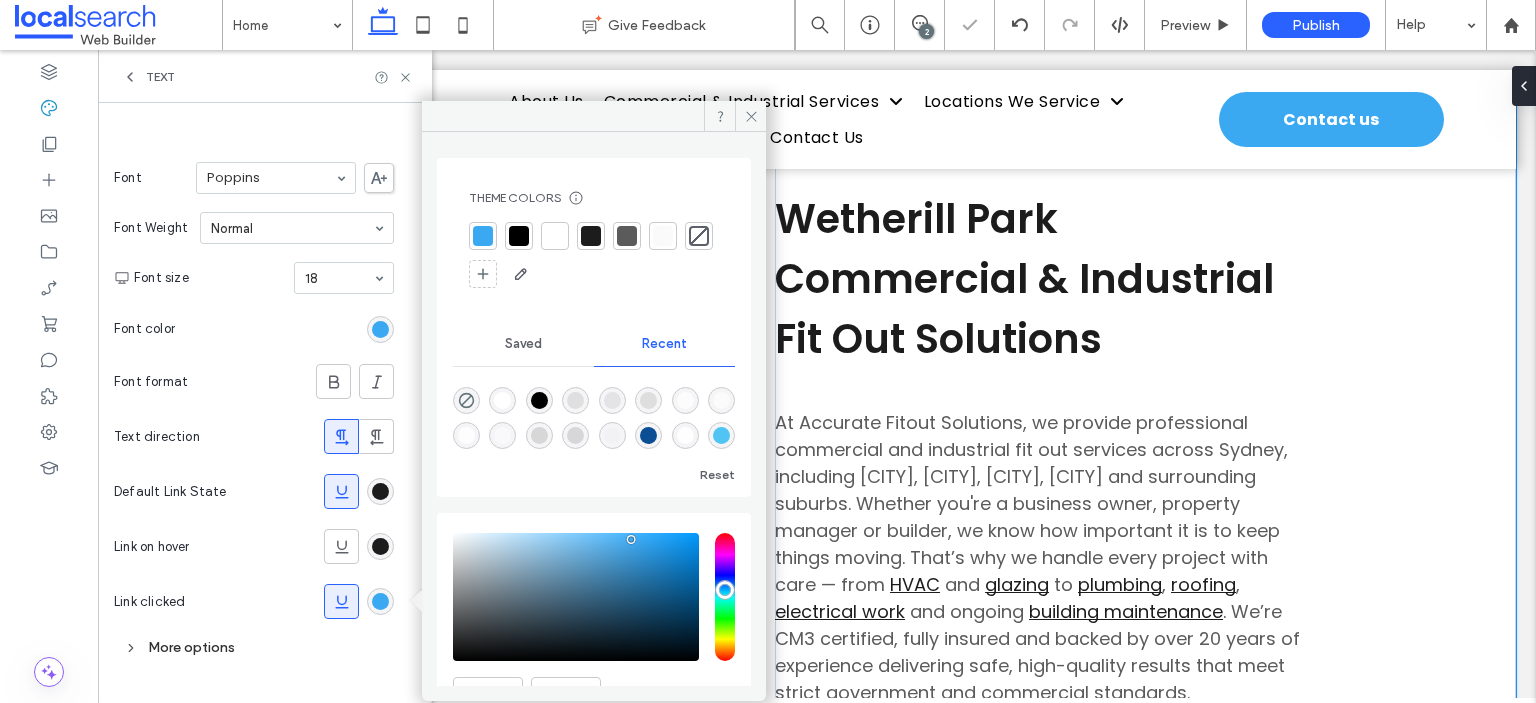 click at bounding box center (591, 236) 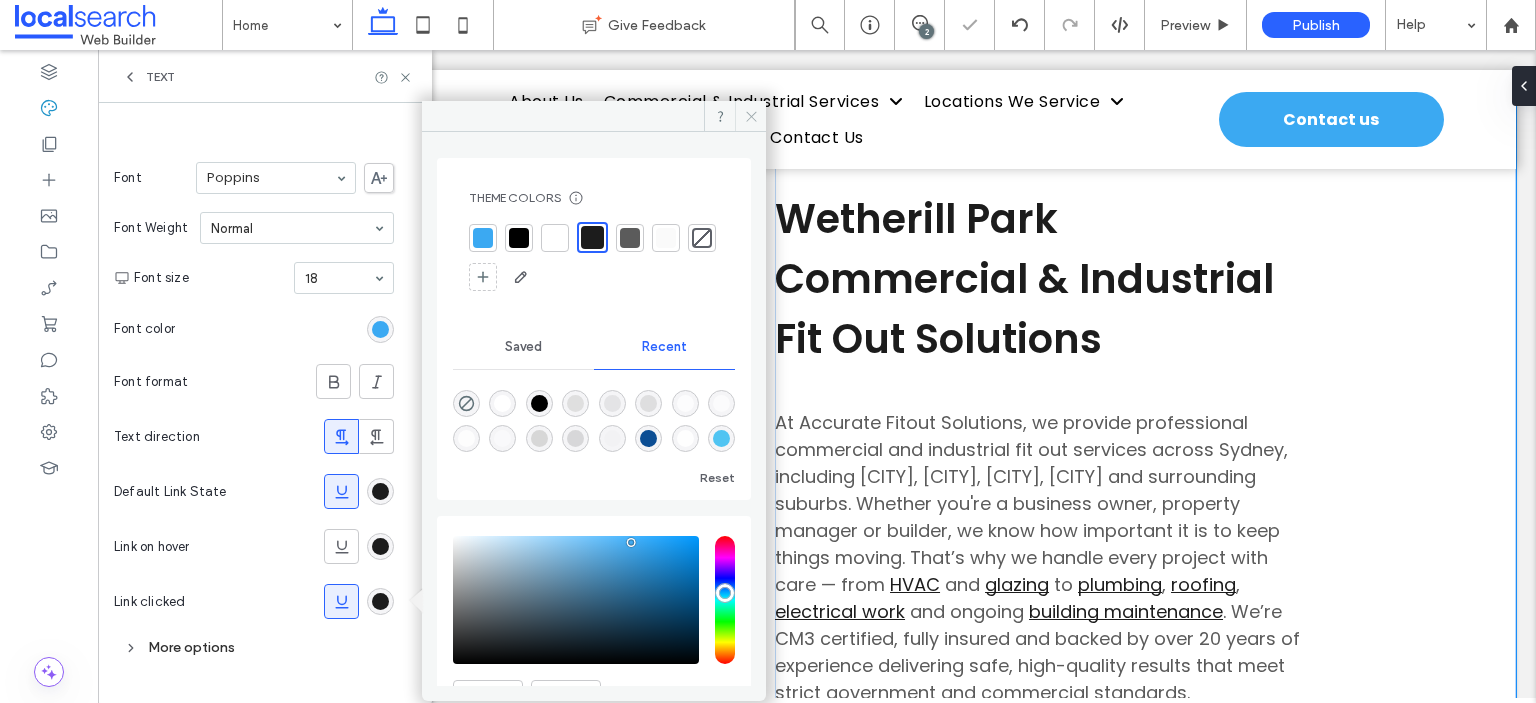 drag, startPoint x: 748, startPoint y: 107, endPoint x: 660, endPoint y: 75, distance: 93.637596 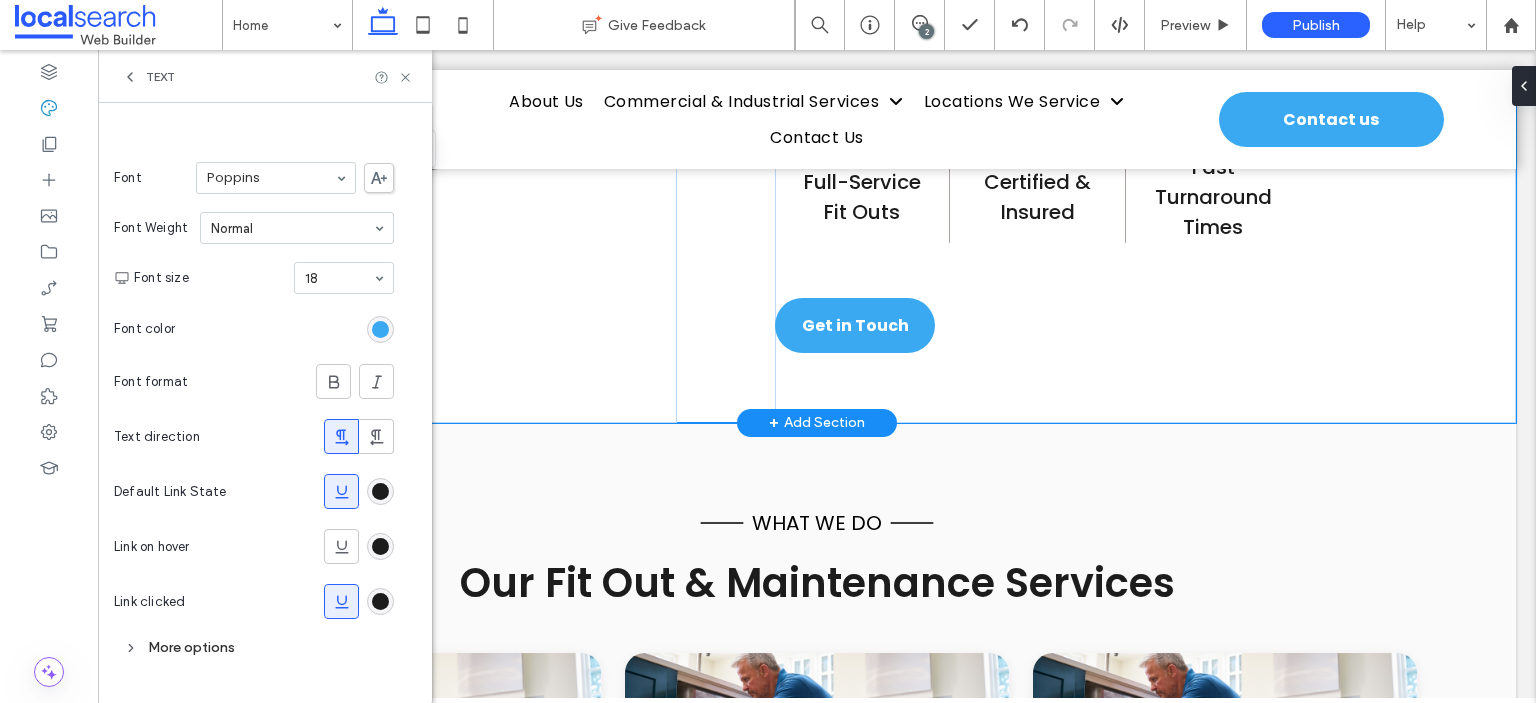 click on "Button
Reliable & Certified
[SUBURB] Commercial & Industrial Fit Out Solutions
At Accurate Fitout Solutions, we provide professional commercial and industrial fit out services across [CITY], including [SUBURB], [CITY], [SUBURB], [SUBURB] and surrounding suburbs. Whether you're a business owner, property manager or builder, we know how important it is to keep things moving. That’s why we handle every project with care — from
HVAC   and
glazing   to
plumbing ,
roofing ,
electrical work   and ongoing
building maintenance . We’re CM3 certified, fully insured and backed by over 20 years of experience delivering safe, high-quality results that meet strict government and commercial standards.
[PHONE]   to chat about your next job.
Certified & Insured" at bounding box center [817, -209] 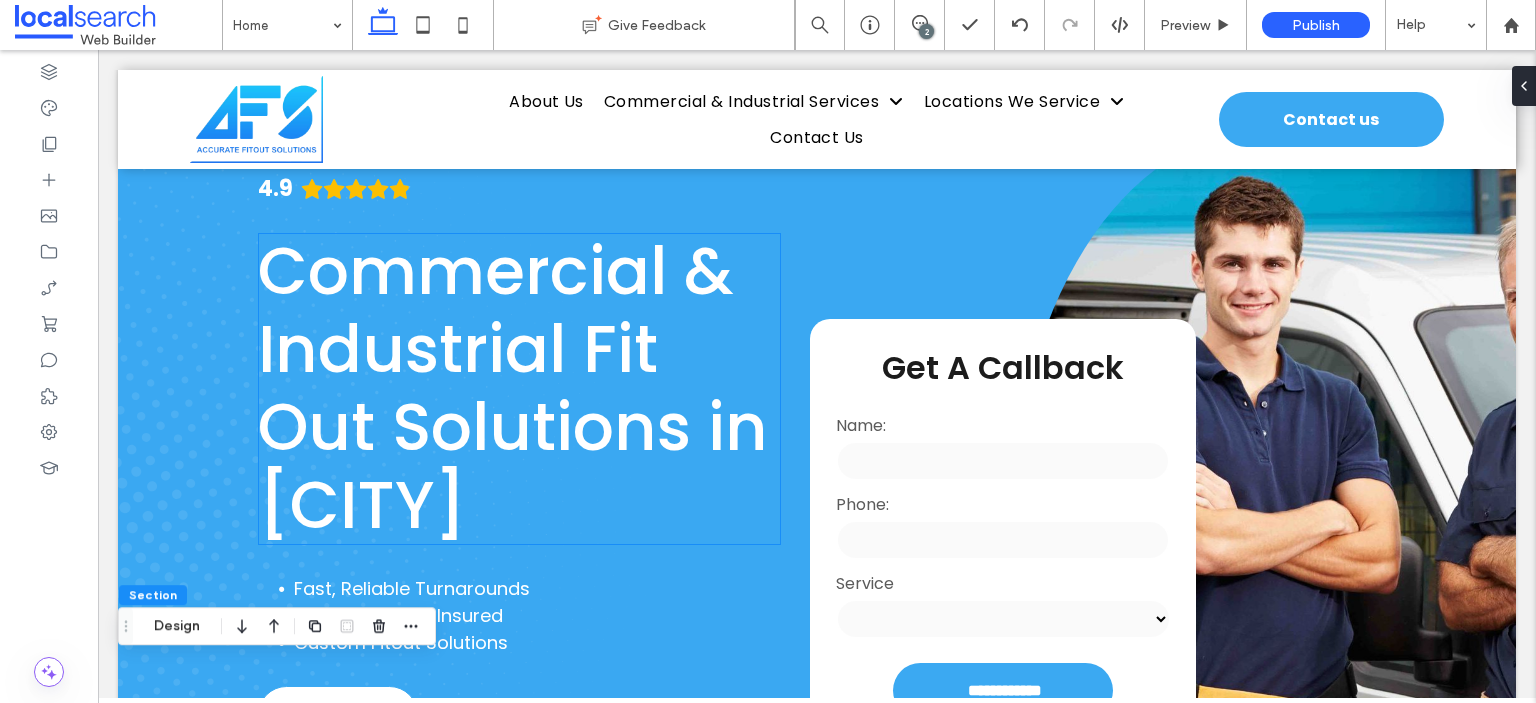 scroll, scrollTop: 100, scrollLeft: 0, axis: vertical 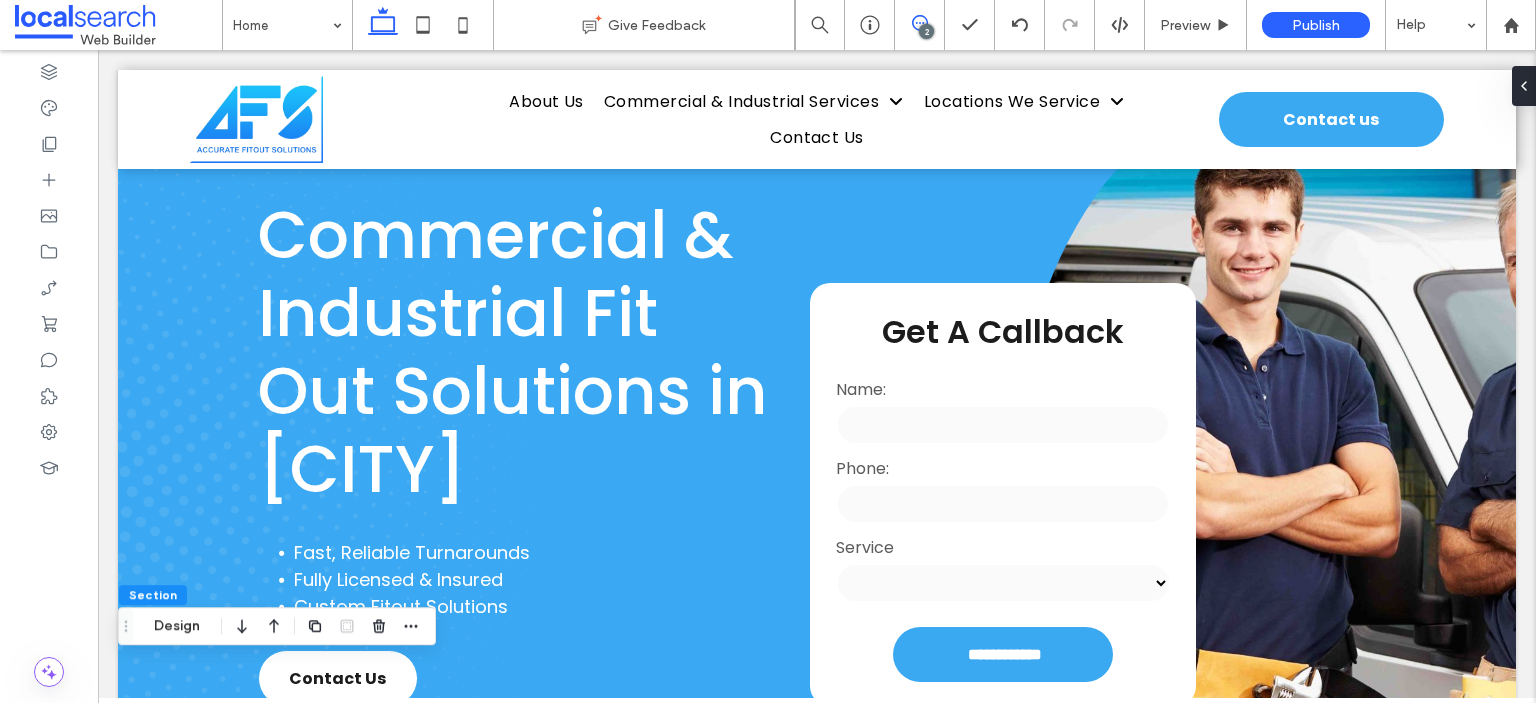 click at bounding box center (919, 23) 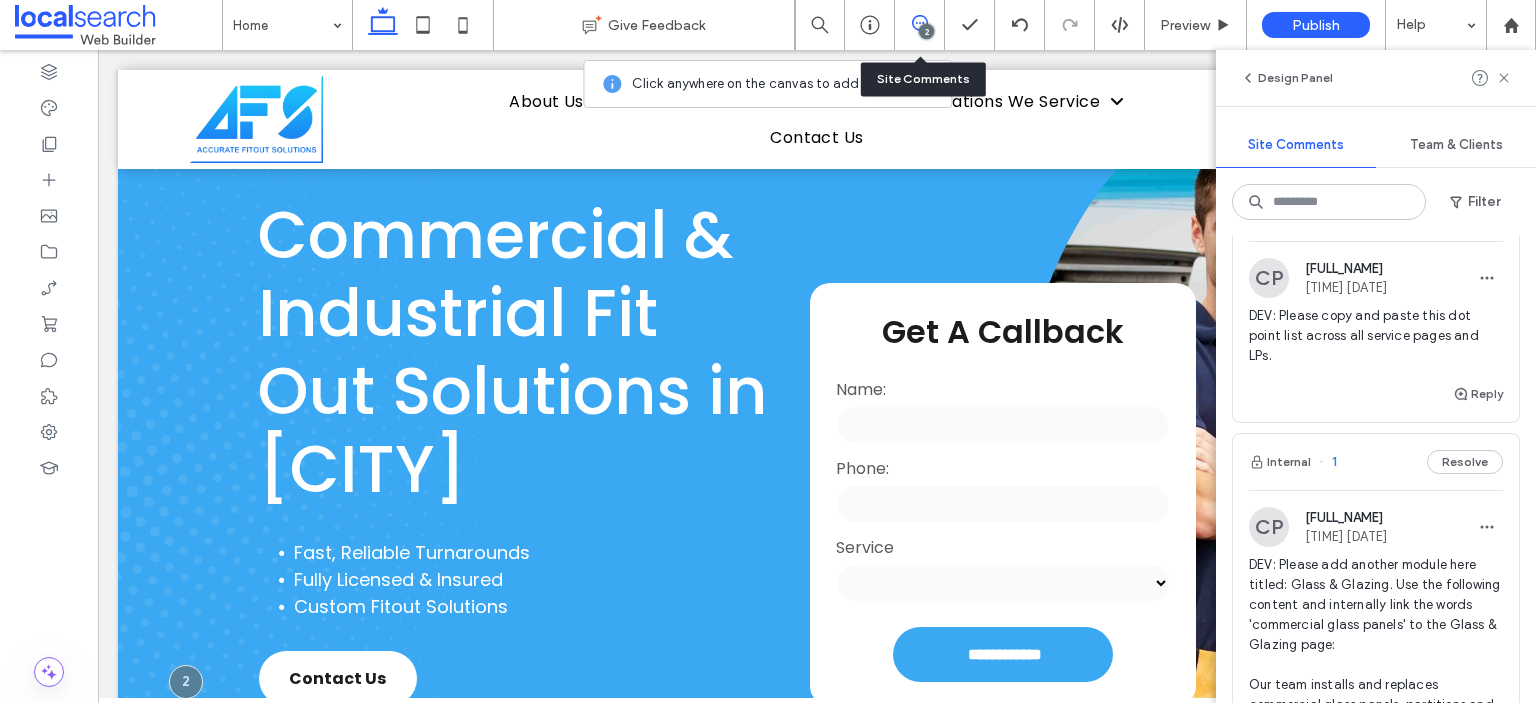 scroll, scrollTop: 0, scrollLeft: 0, axis: both 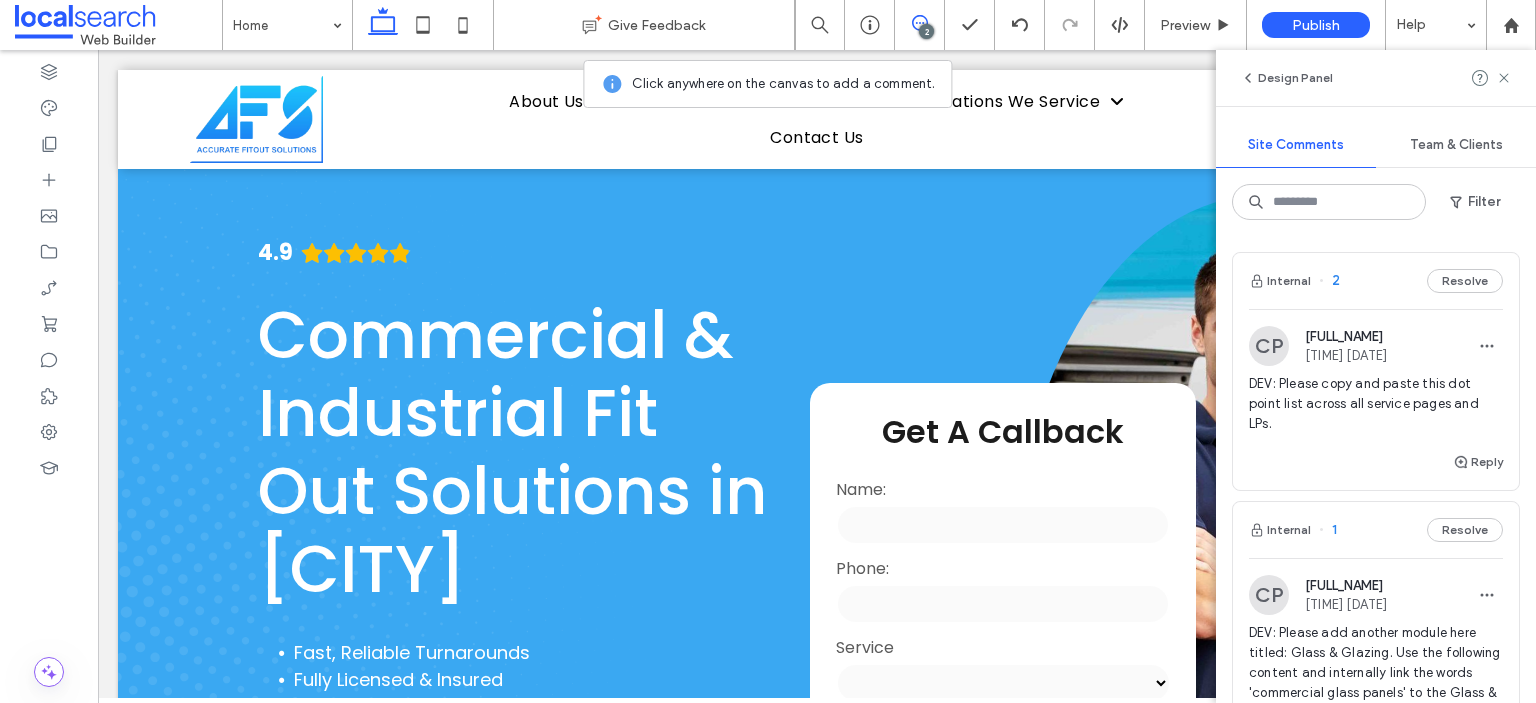 click at bounding box center [919, 23] 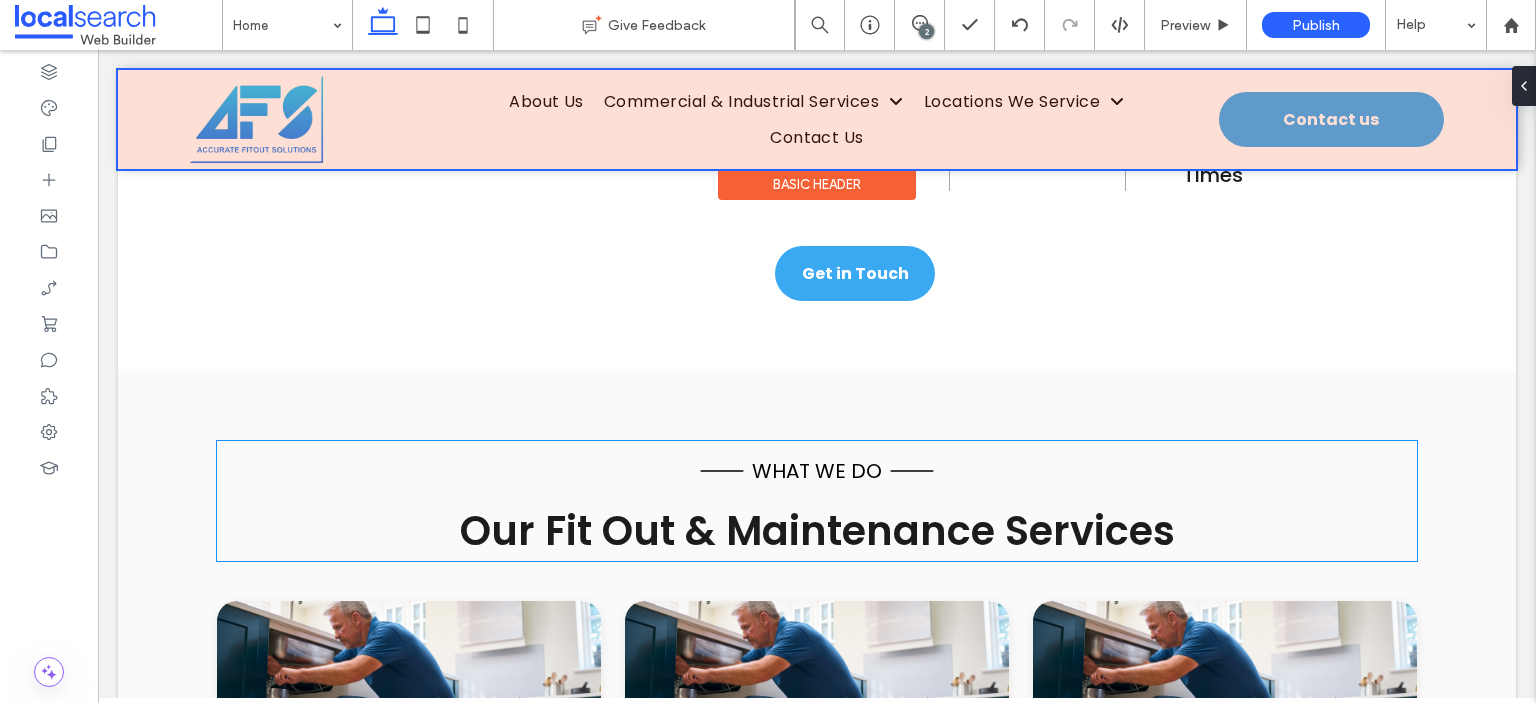 scroll, scrollTop: 3300, scrollLeft: 0, axis: vertical 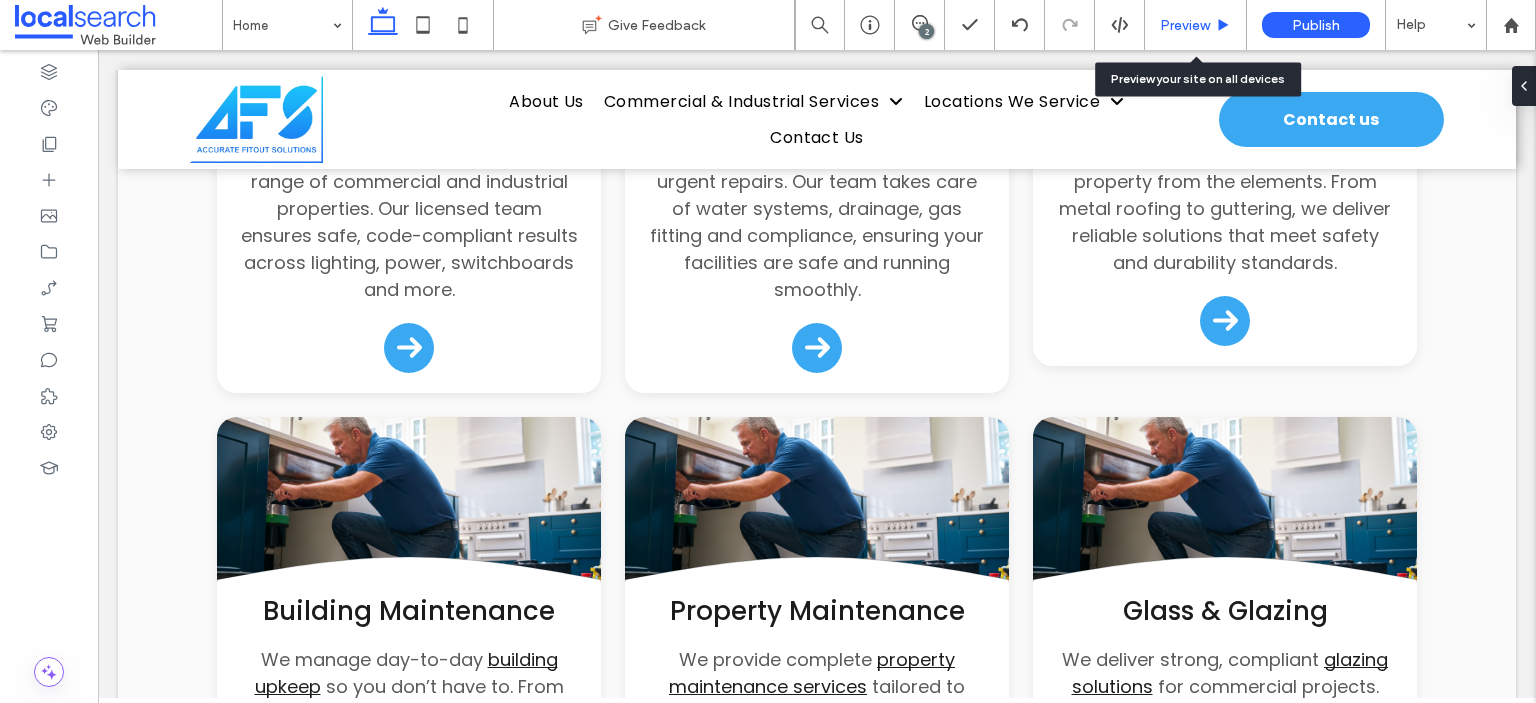click on "Preview" at bounding box center (1185, 25) 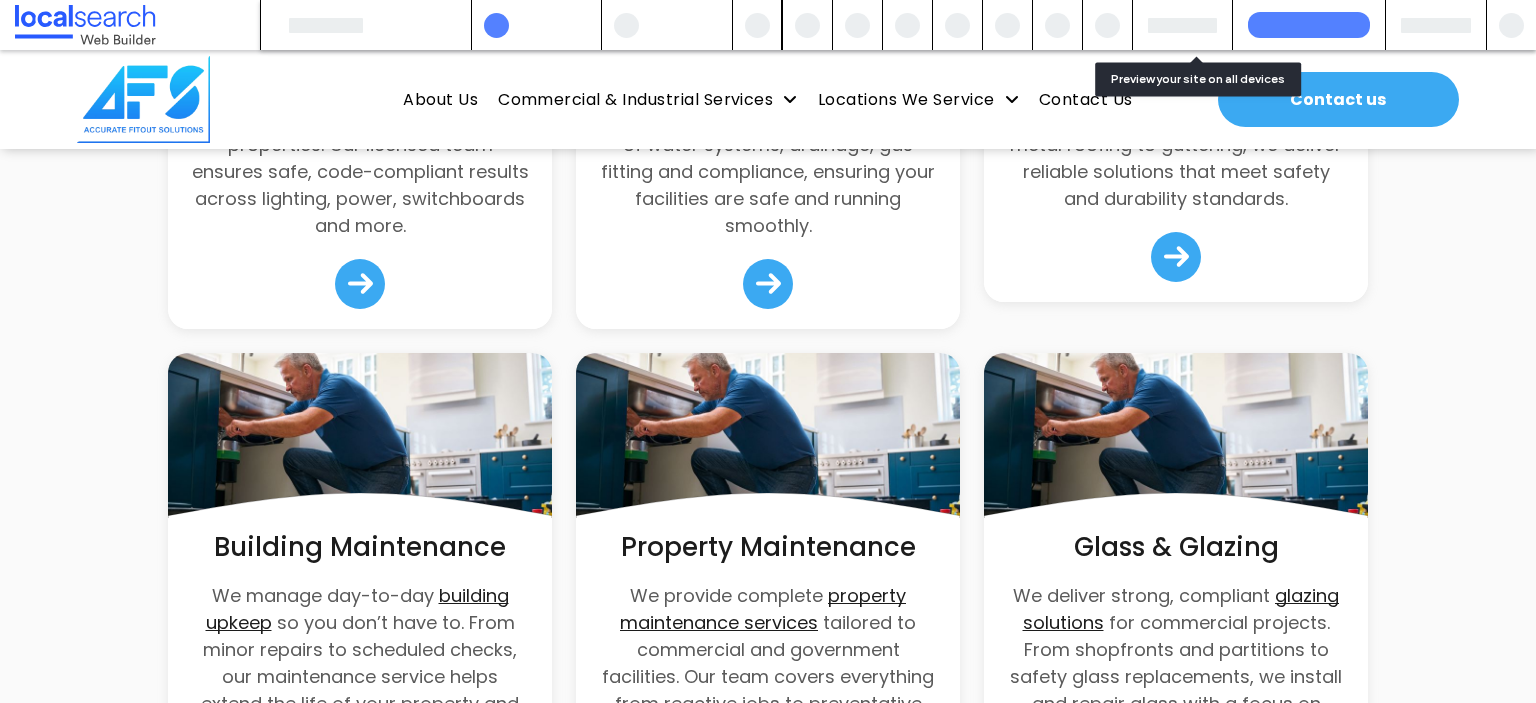 scroll, scrollTop: 3242, scrollLeft: 0, axis: vertical 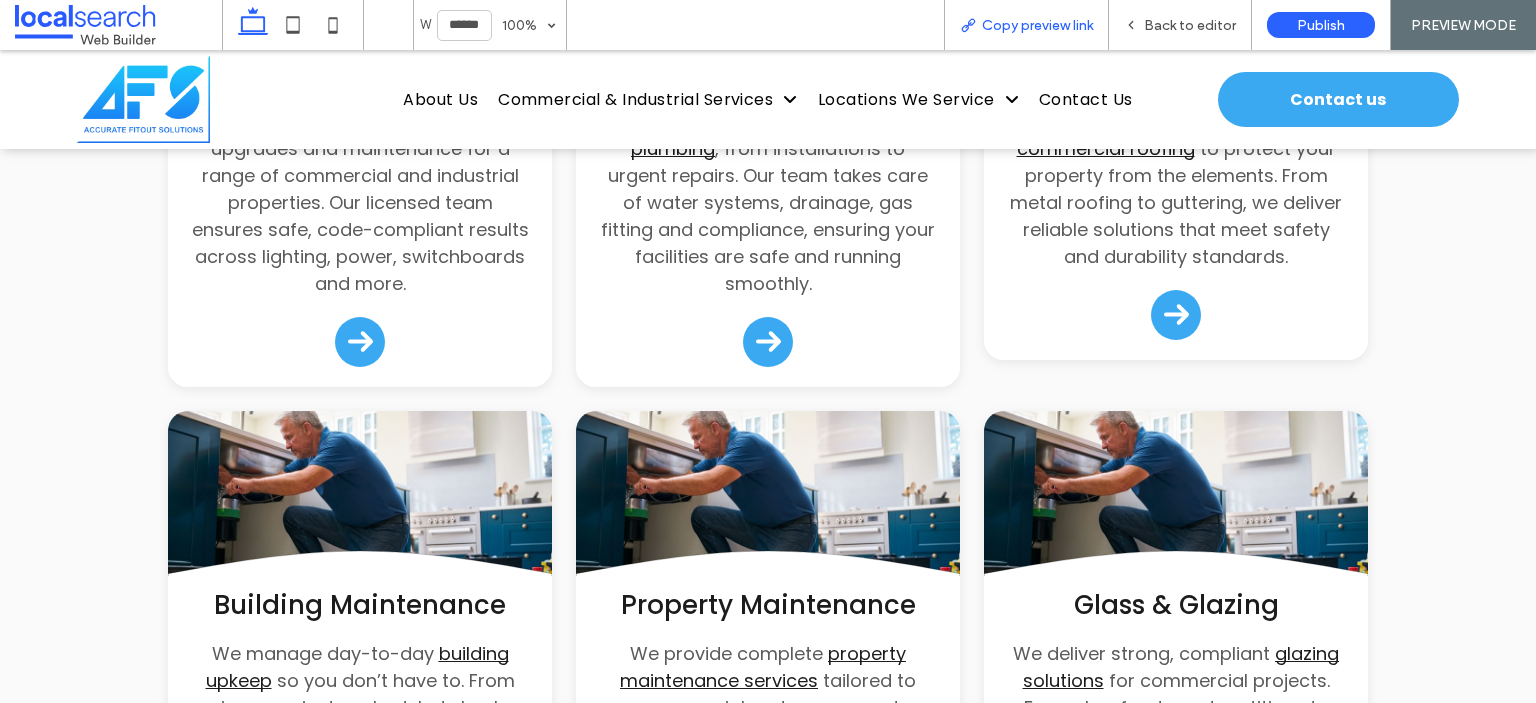 click on "Copy preview link" at bounding box center (1037, 25) 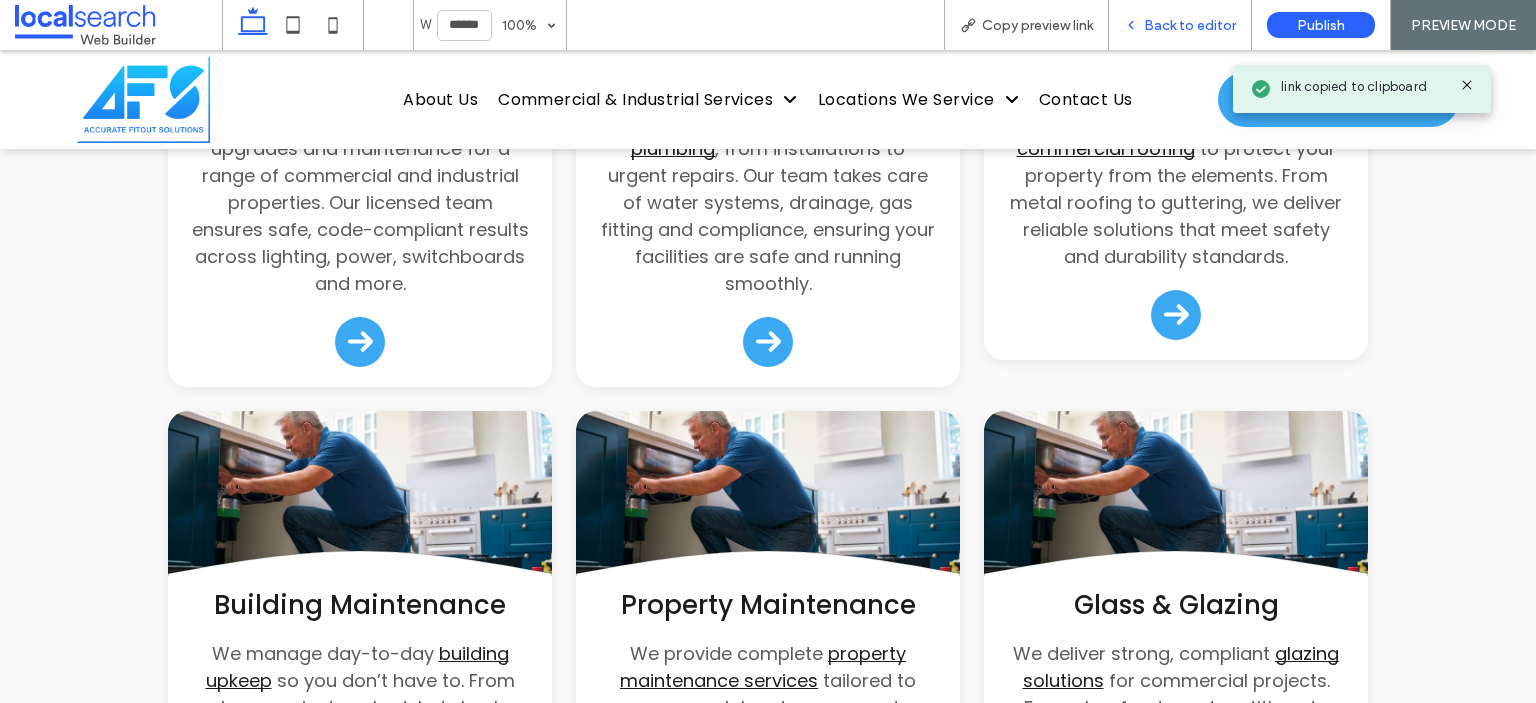 click on "Back to editor" at bounding box center (1190, 25) 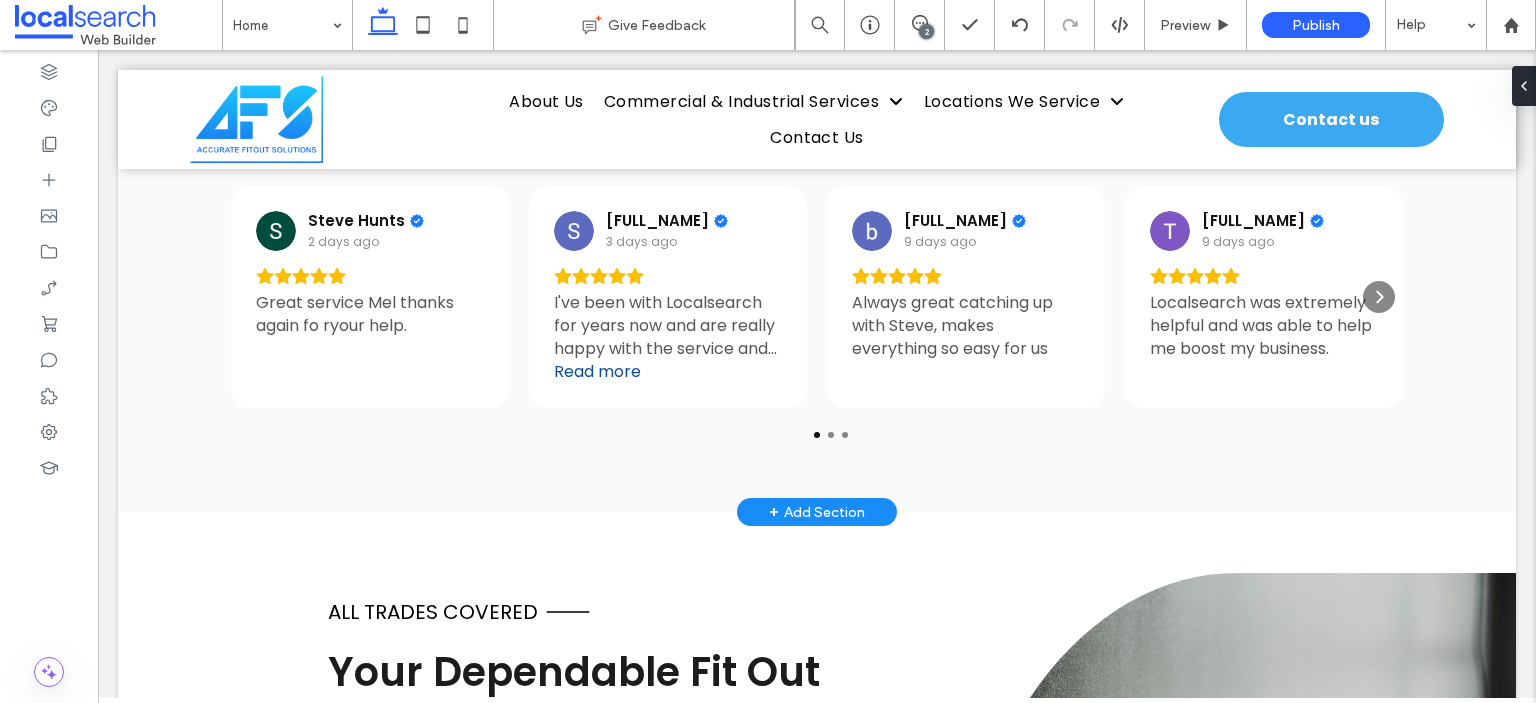 scroll, scrollTop: 5439, scrollLeft: 0, axis: vertical 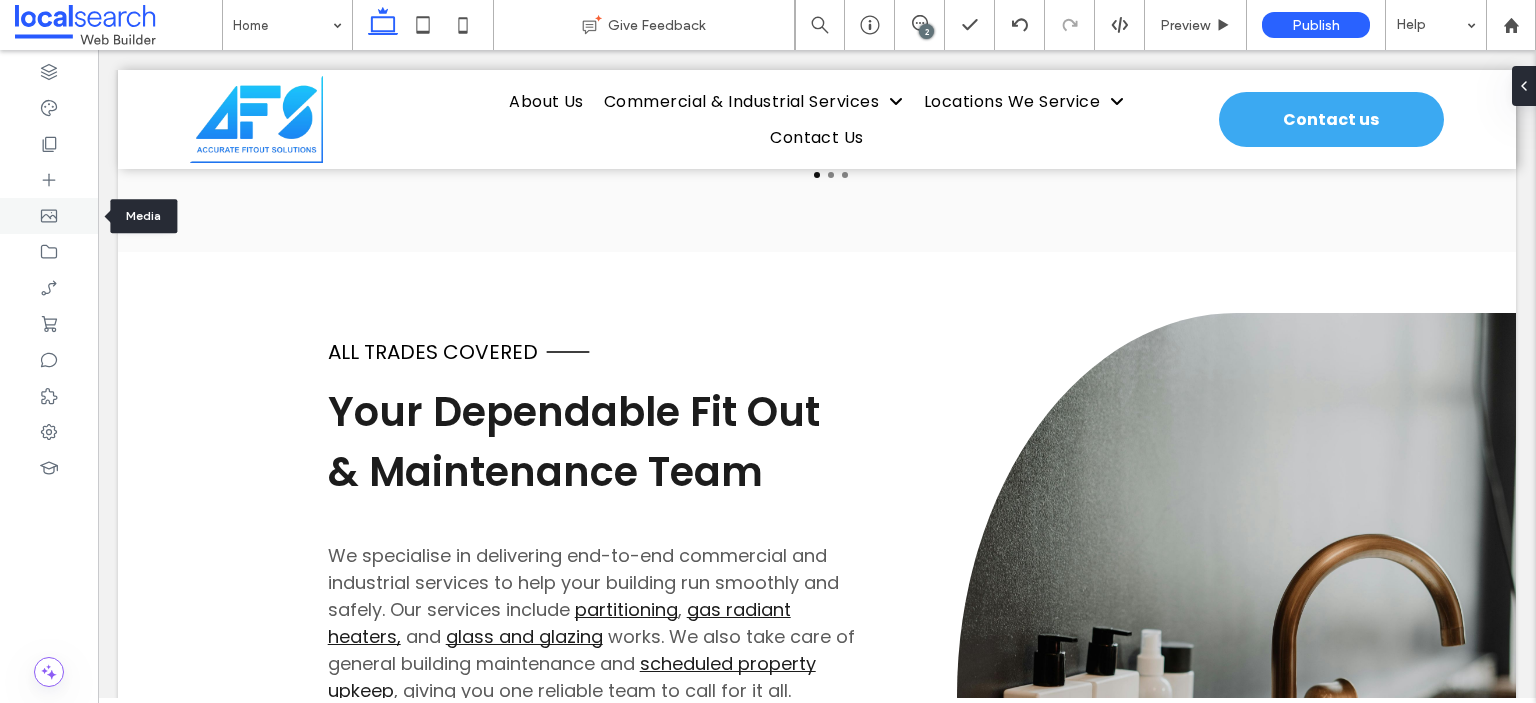 click at bounding box center [49, 216] 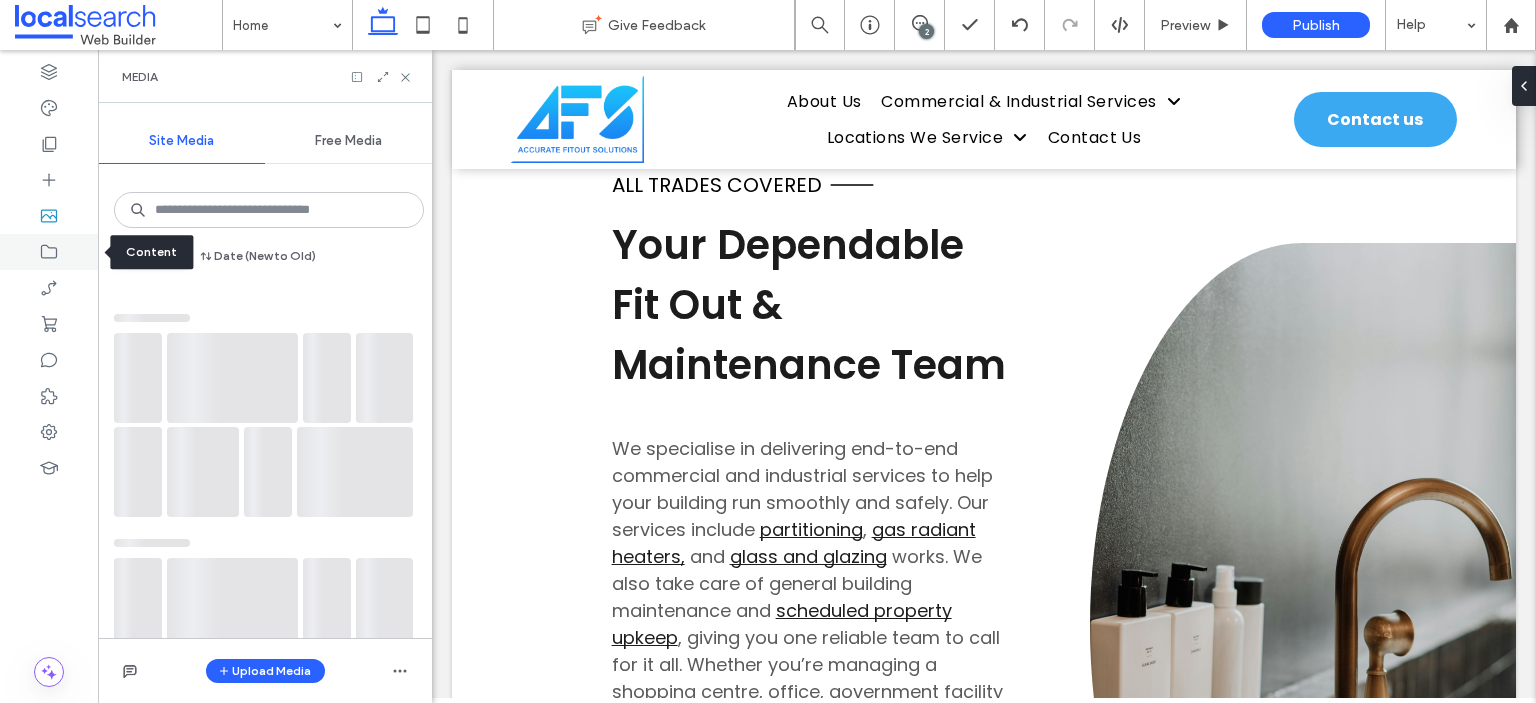 click 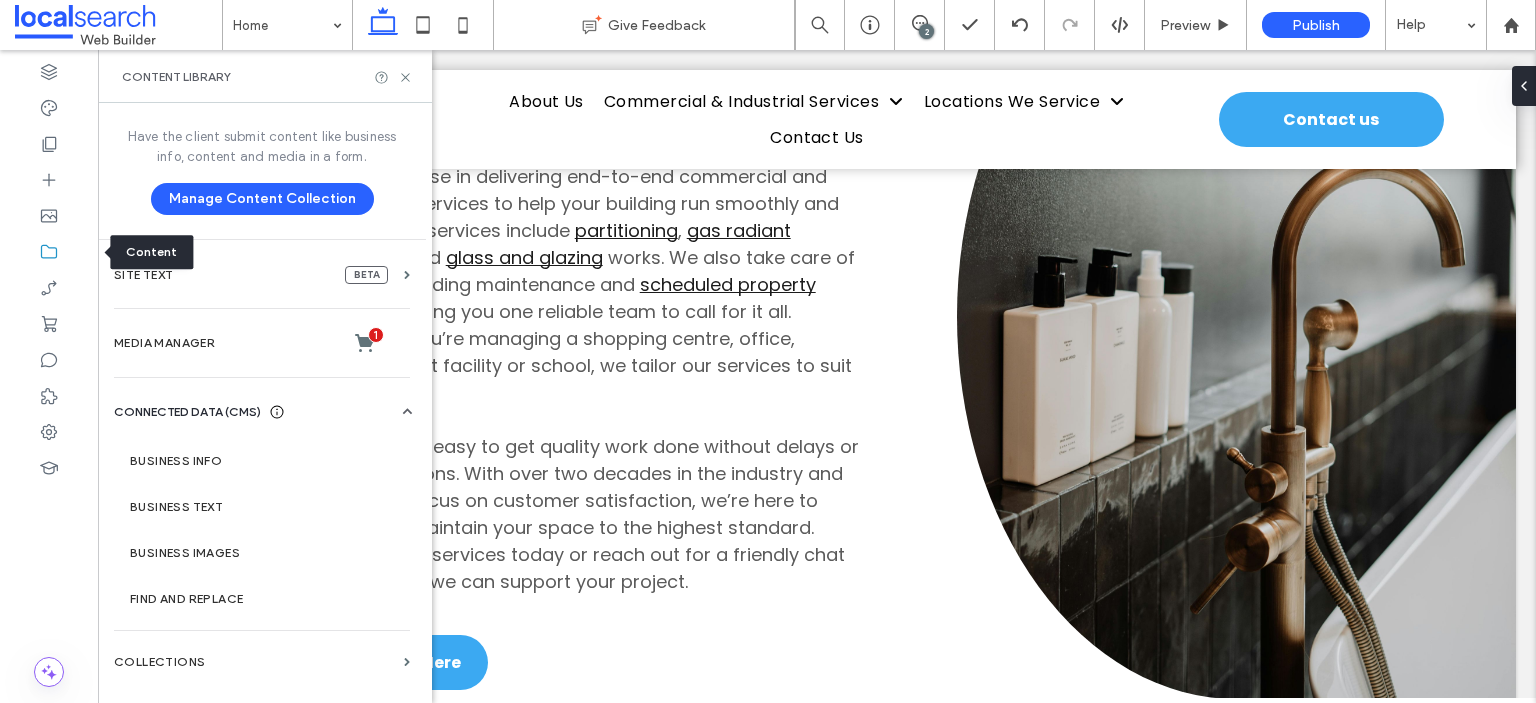 scroll, scrollTop: 5439, scrollLeft: 0, axis: vertical 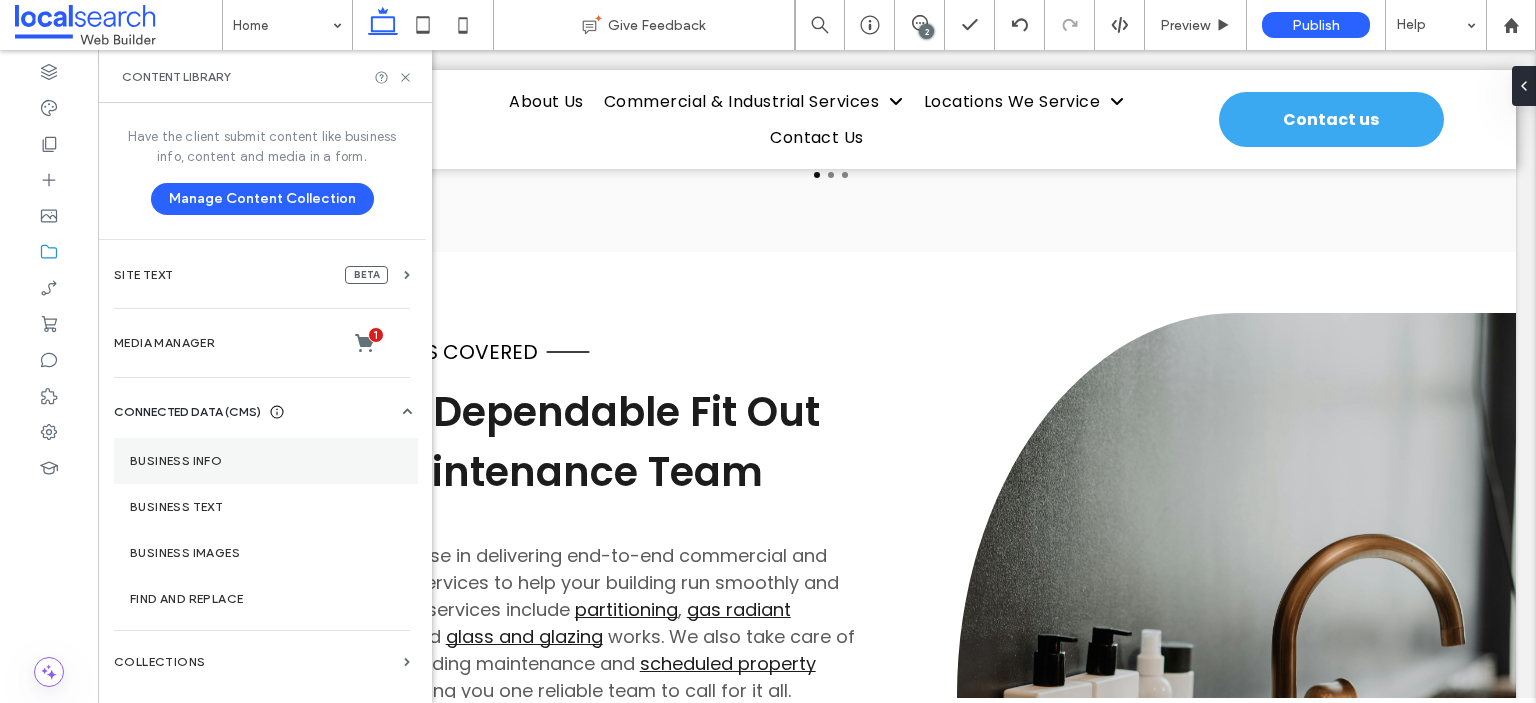 click on "Business Info" at bounding box center (266, 461) 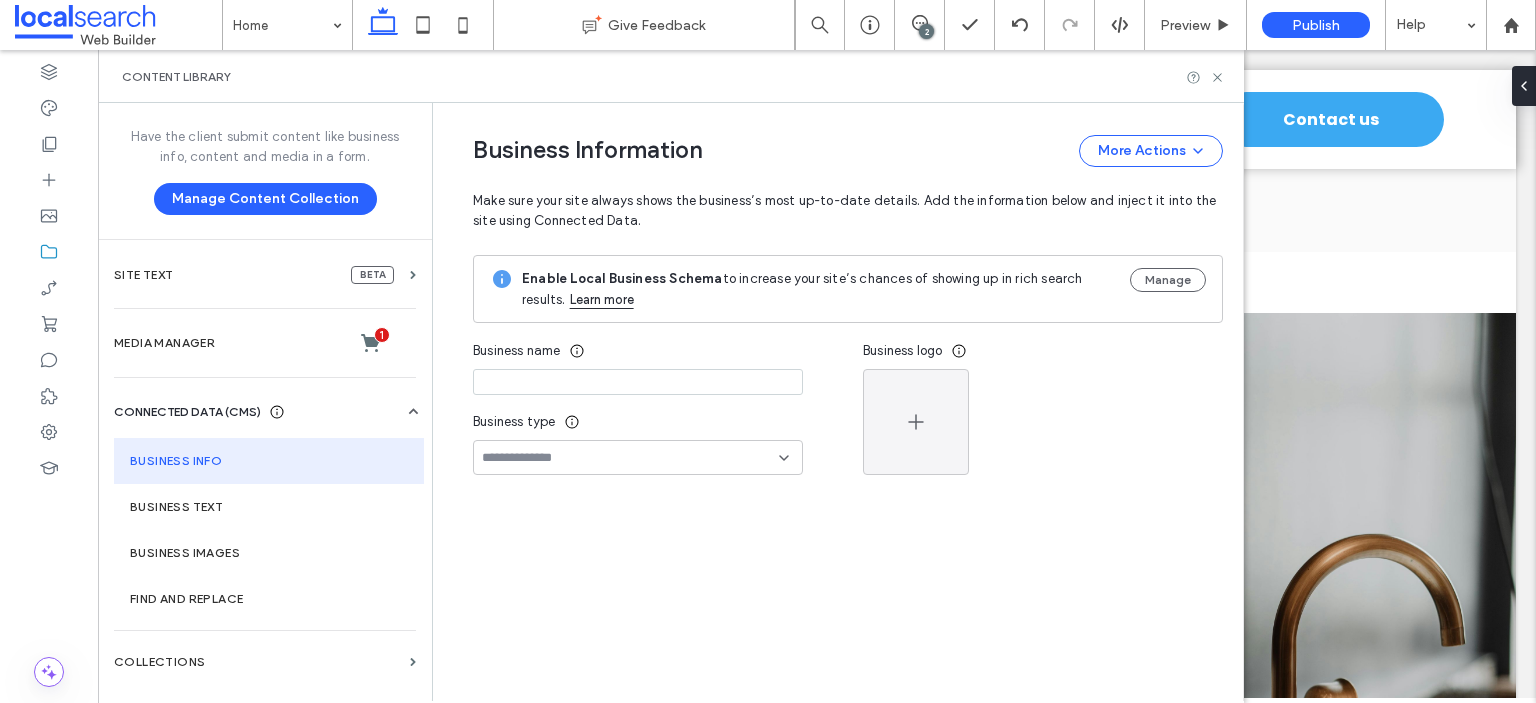 type on "**********" 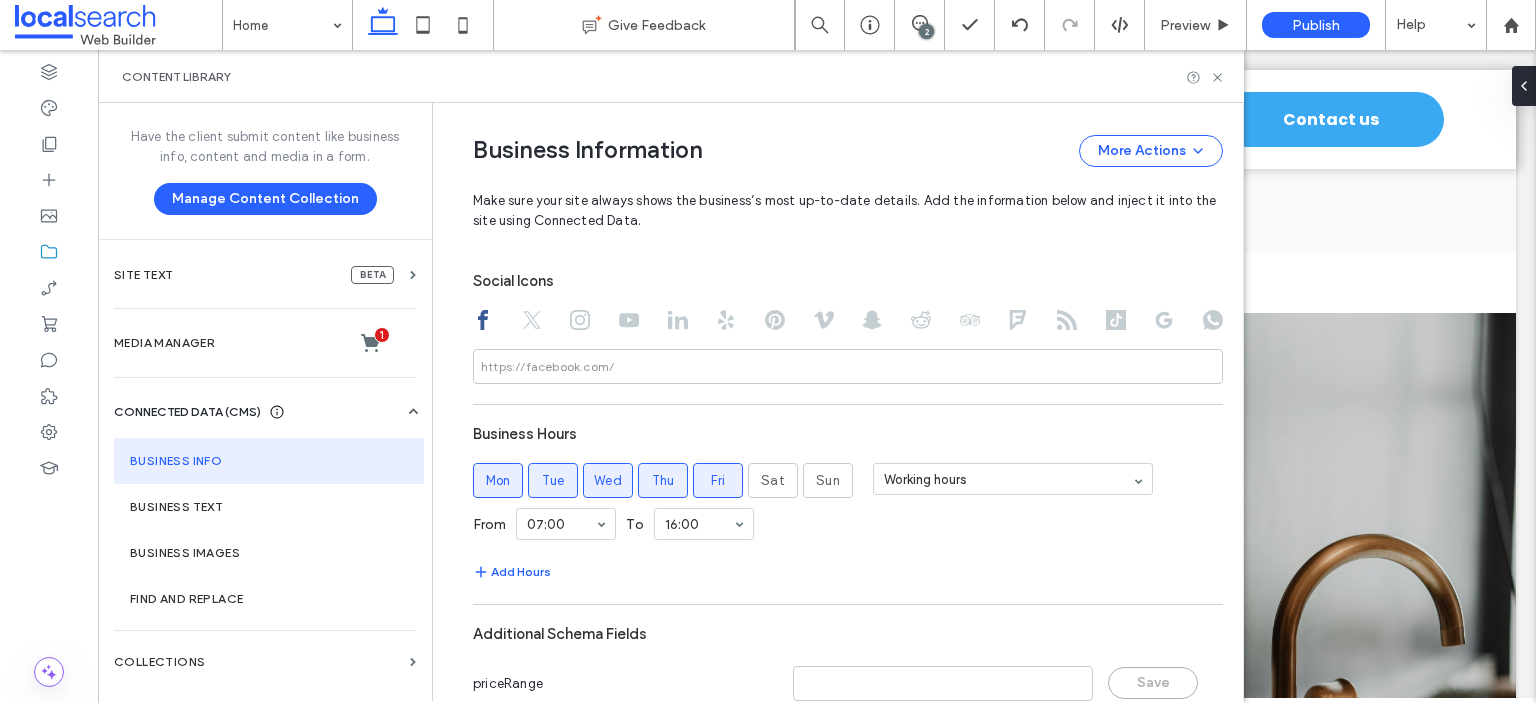 scroll, scrollTop: 819, scrollLeft: 0, axis: vertical 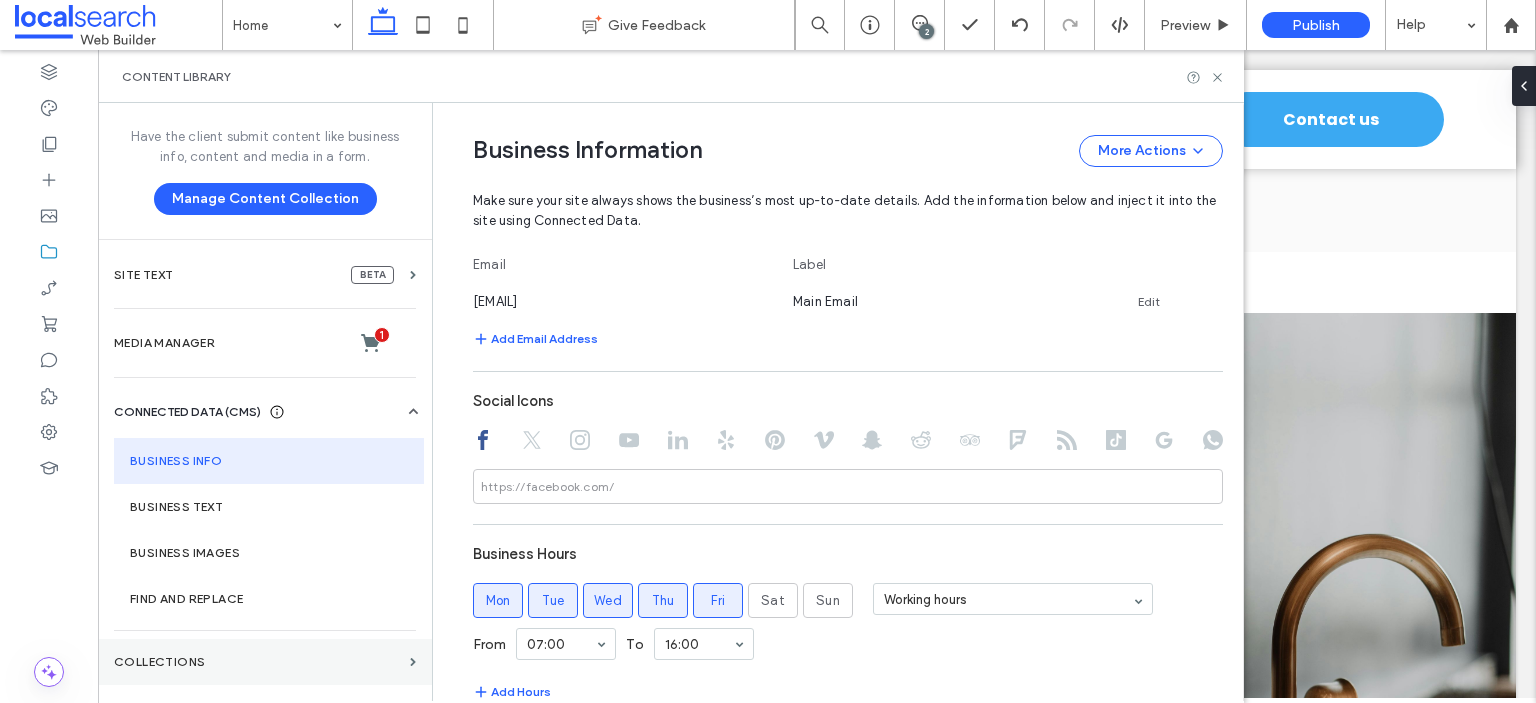 click on "Collections" at bounding box center (258, 662) 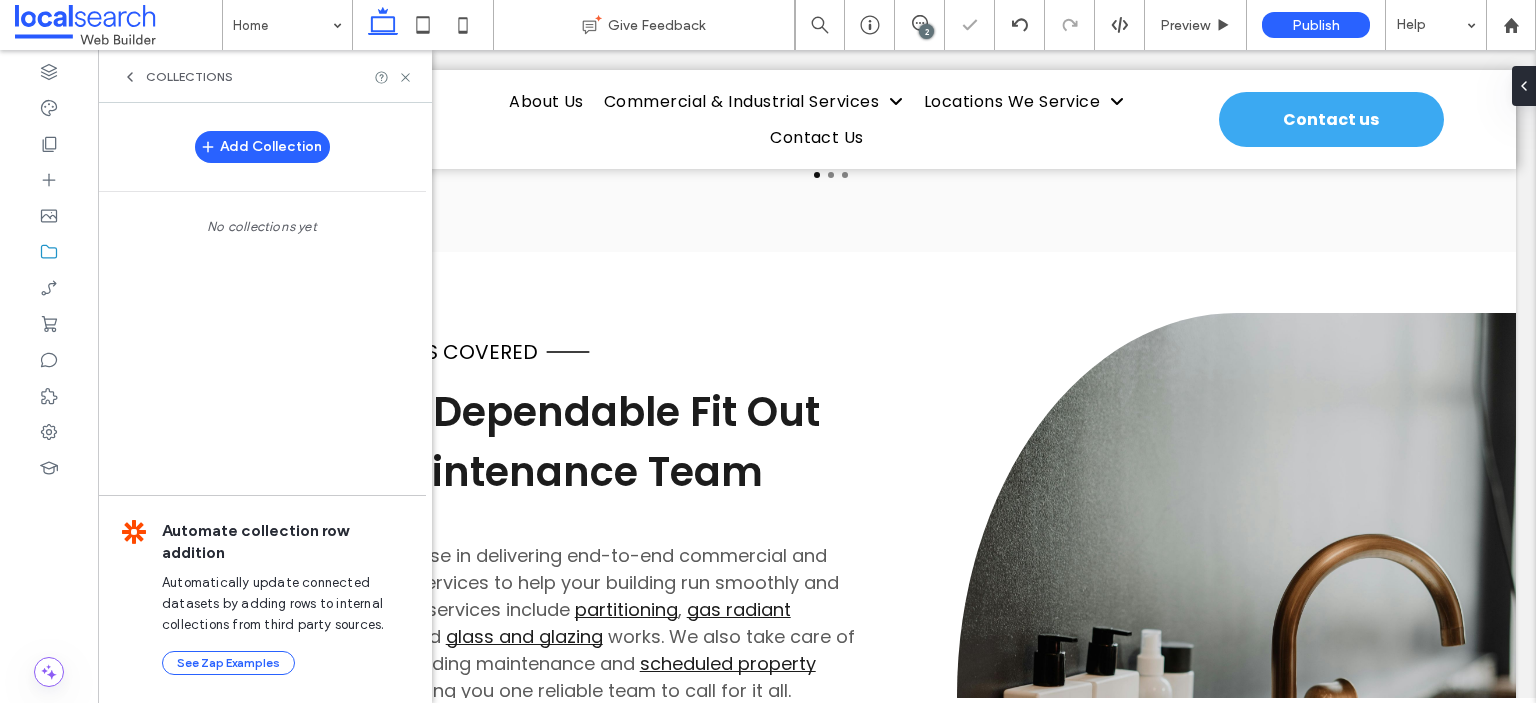 click on "Collections" at bounding box center [177, 77] 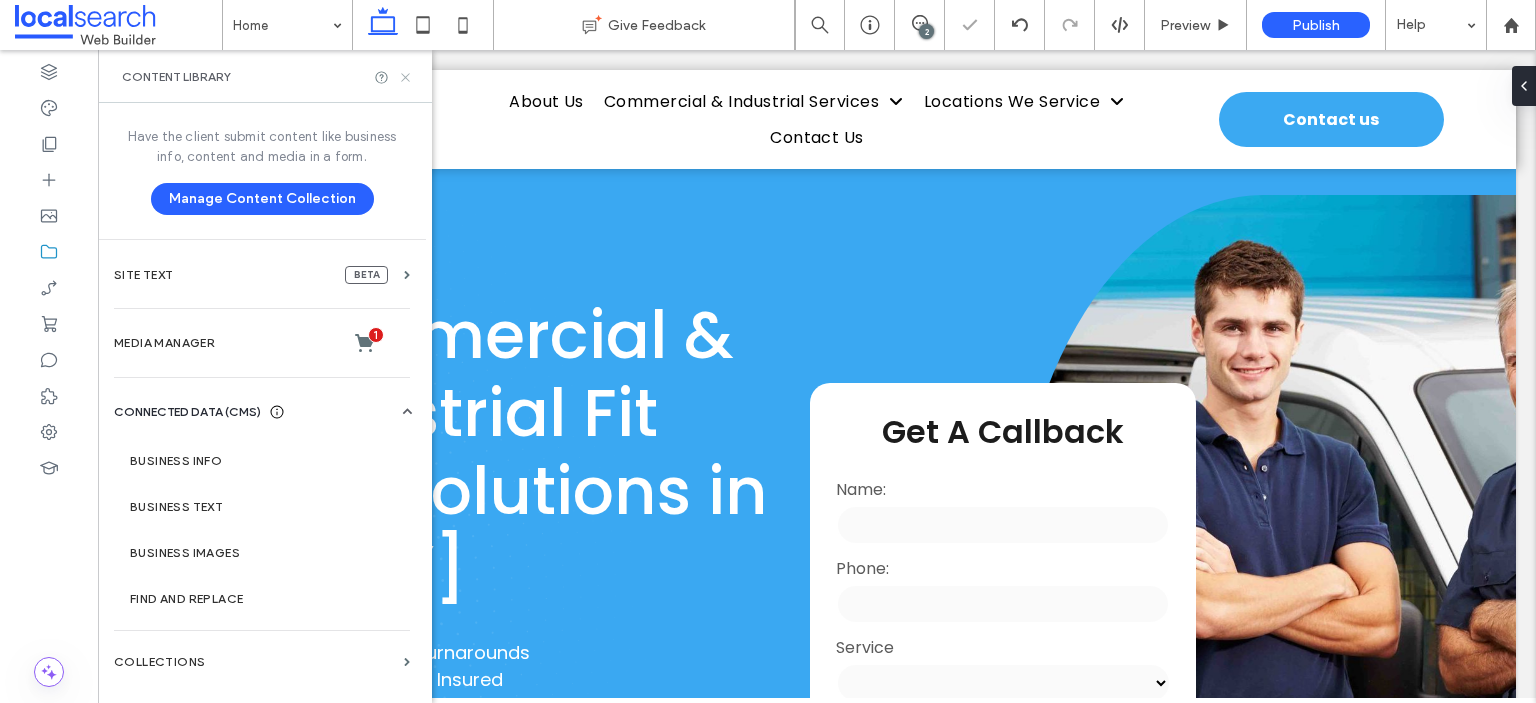 scroll, scrollTop: 0, scrollLeft: 0, axis: both 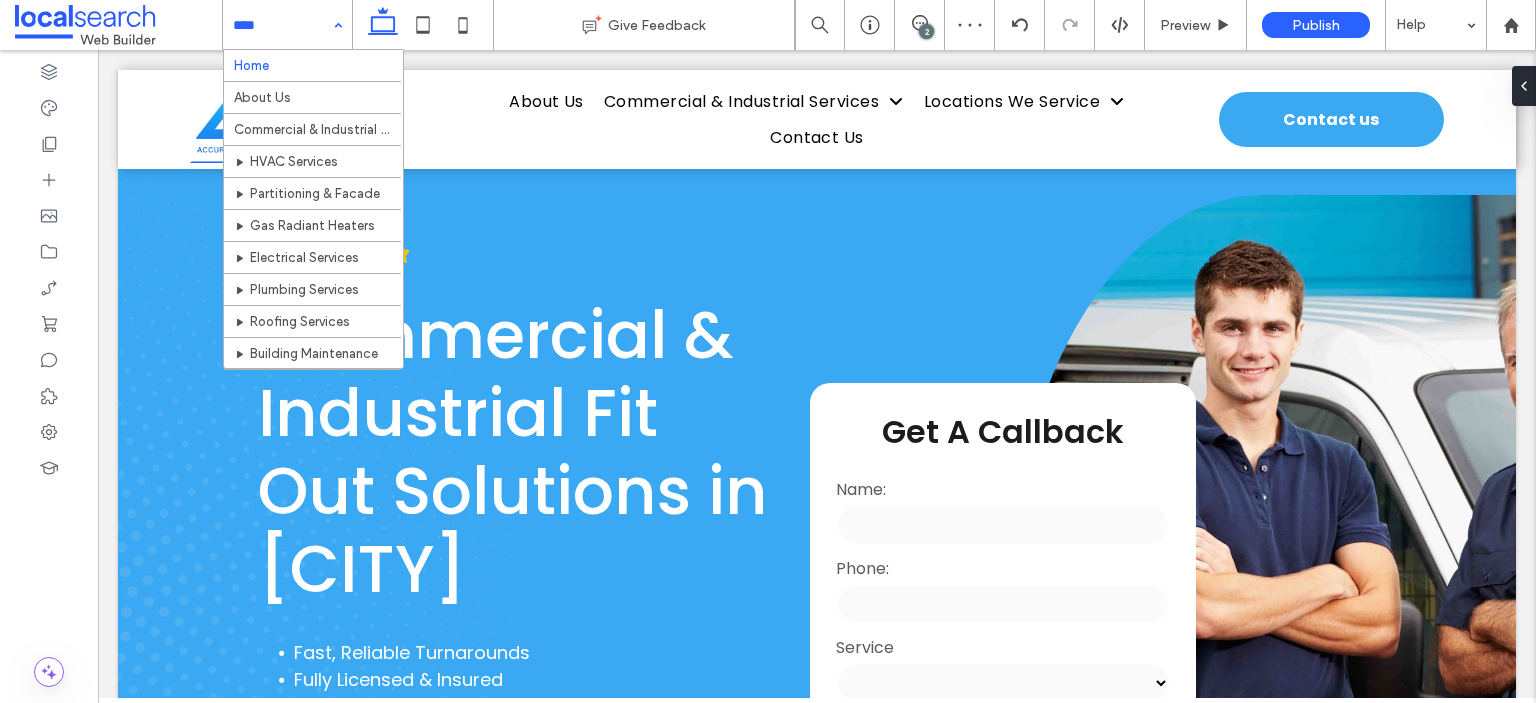 click at bounding box center [282, 25] 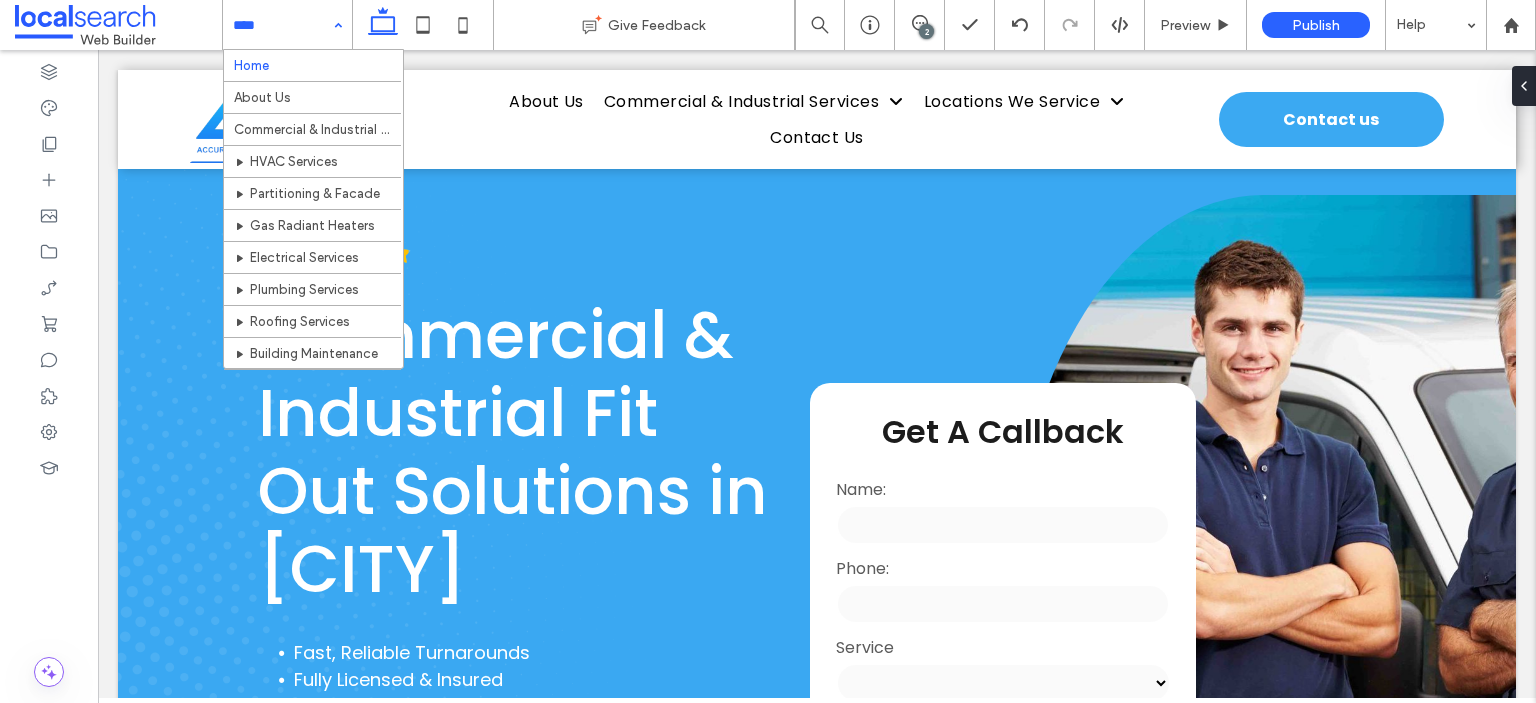 click on "Home About Us Commercial & Industrial Services HVAC Services Partitioning & Facade Gas Radiant Heaters Electrical Services Plumbing Services Roofing Services Building Maintenance Property Maintenance Glass & Glazing Locations We Service Wetherill Park Sydney Parramatta Eastern Creek Prestons Mascot Auburn Alexandria Contact Us" at bounding box center [287, 25] 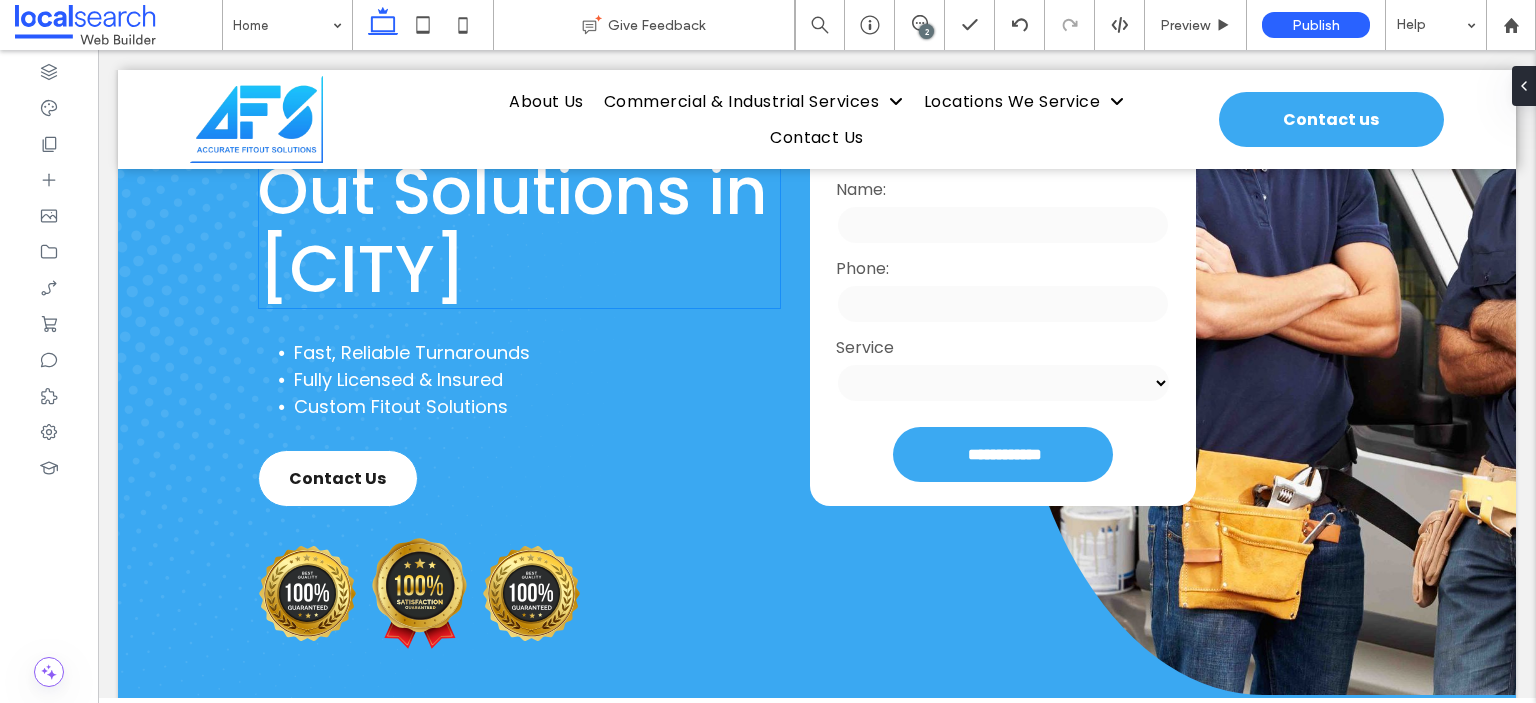 scroll, scrollTop: 800, scrollLeft: 0, axis: vertical 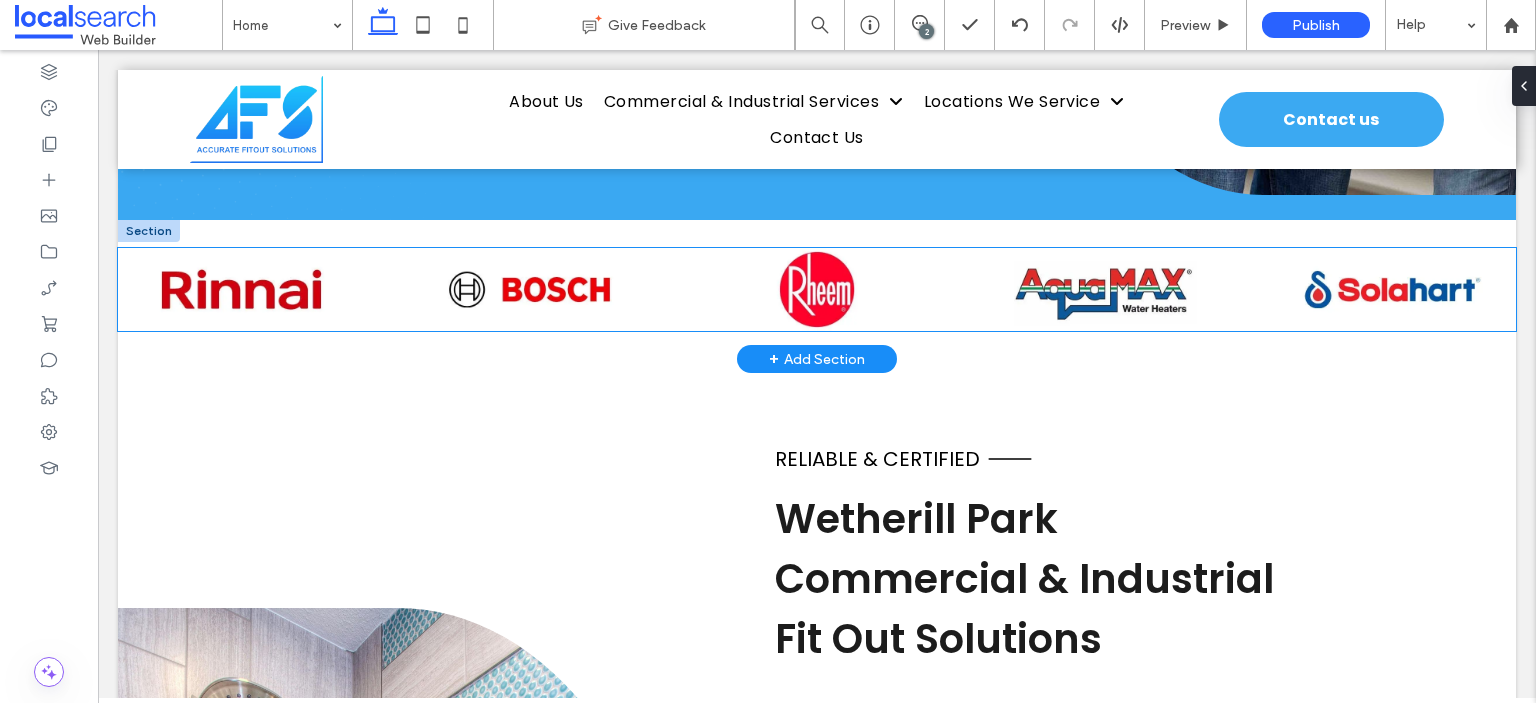 click at bounding box center [812, 289] 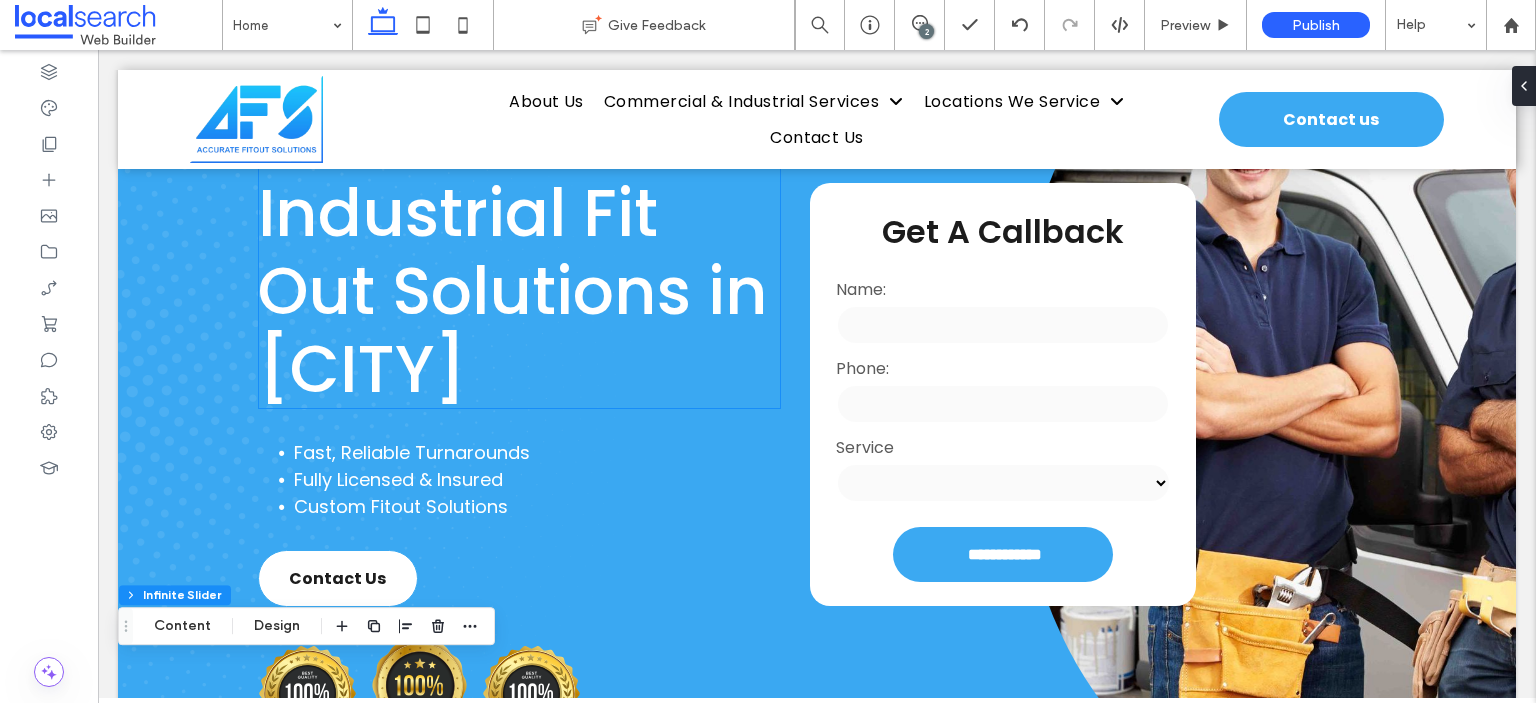 scroll, scrollTop: 0, scrollLeft: 0, axis: both 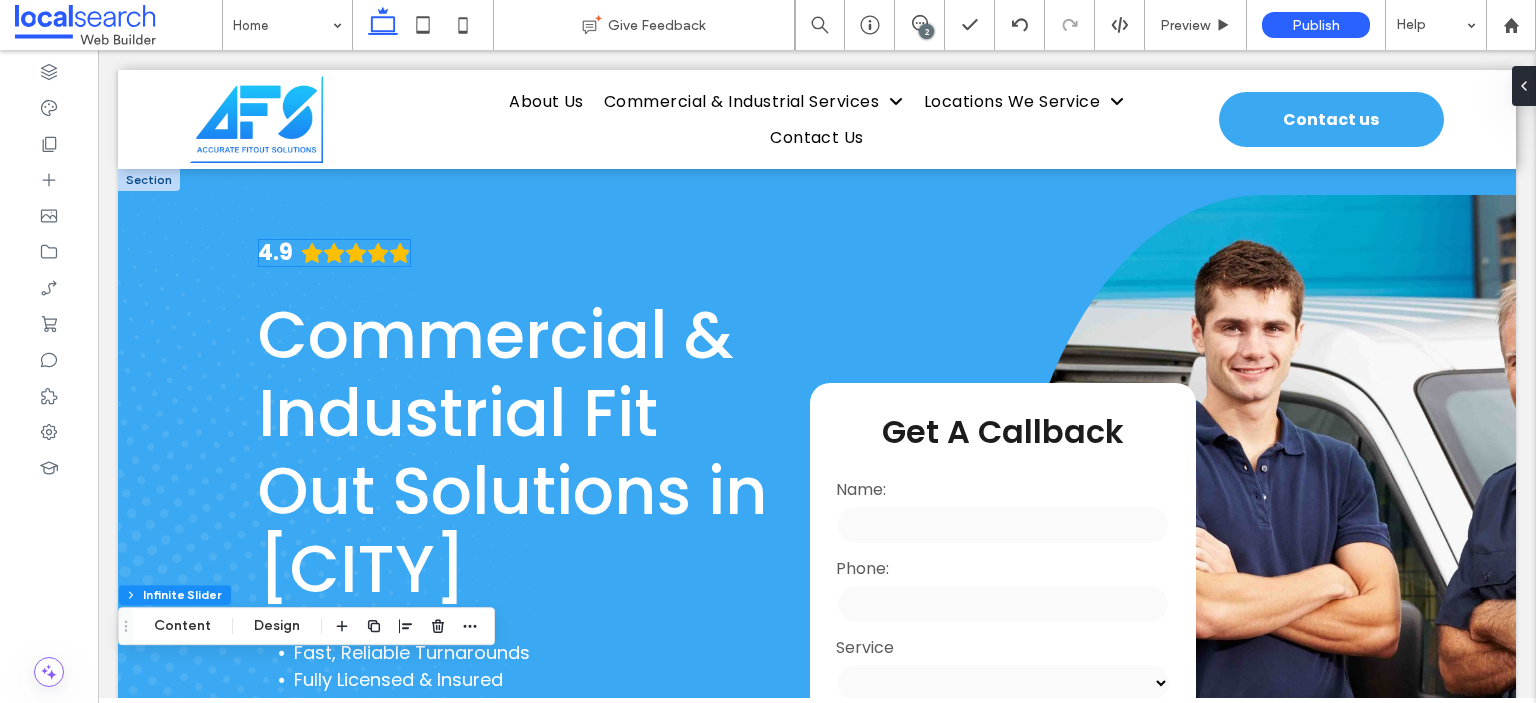 click 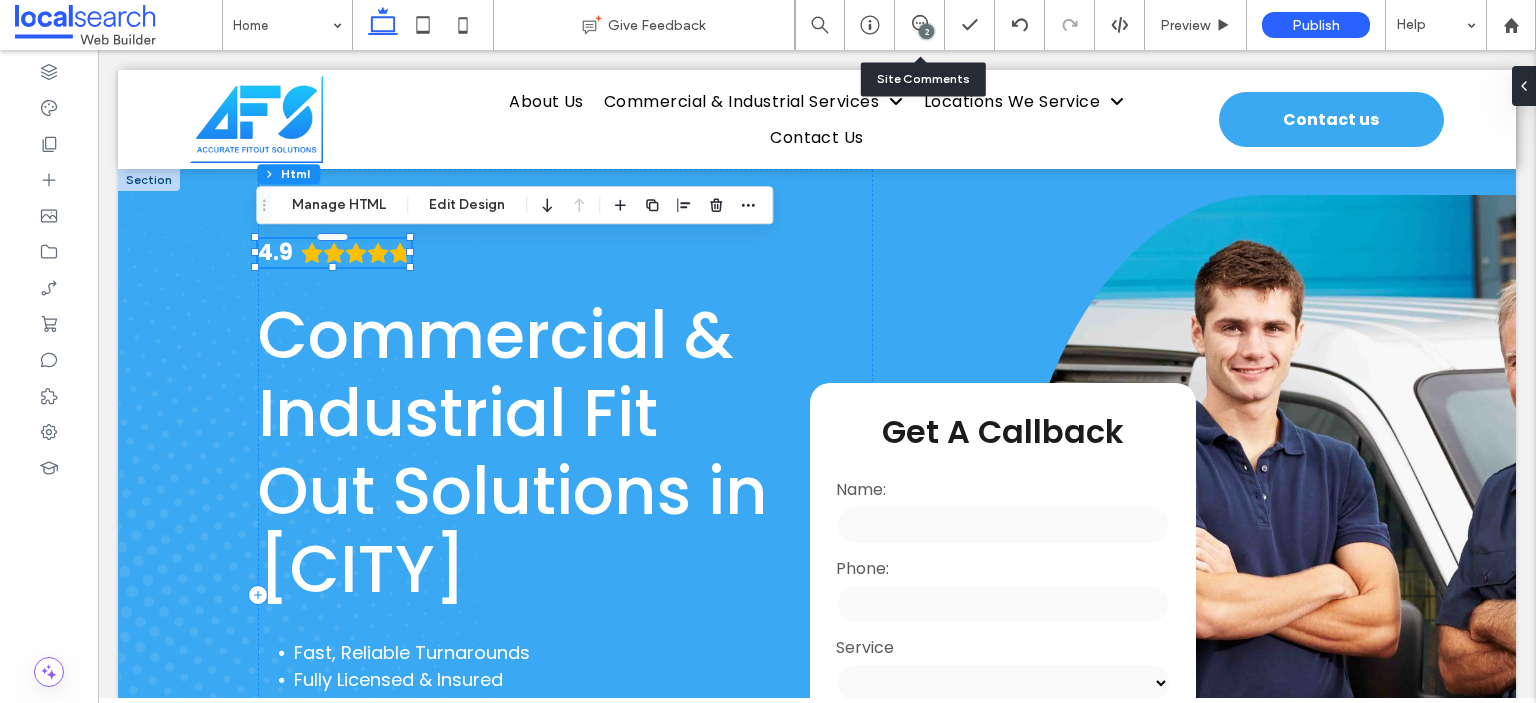 click on "2" at bounding box center (920, 25) 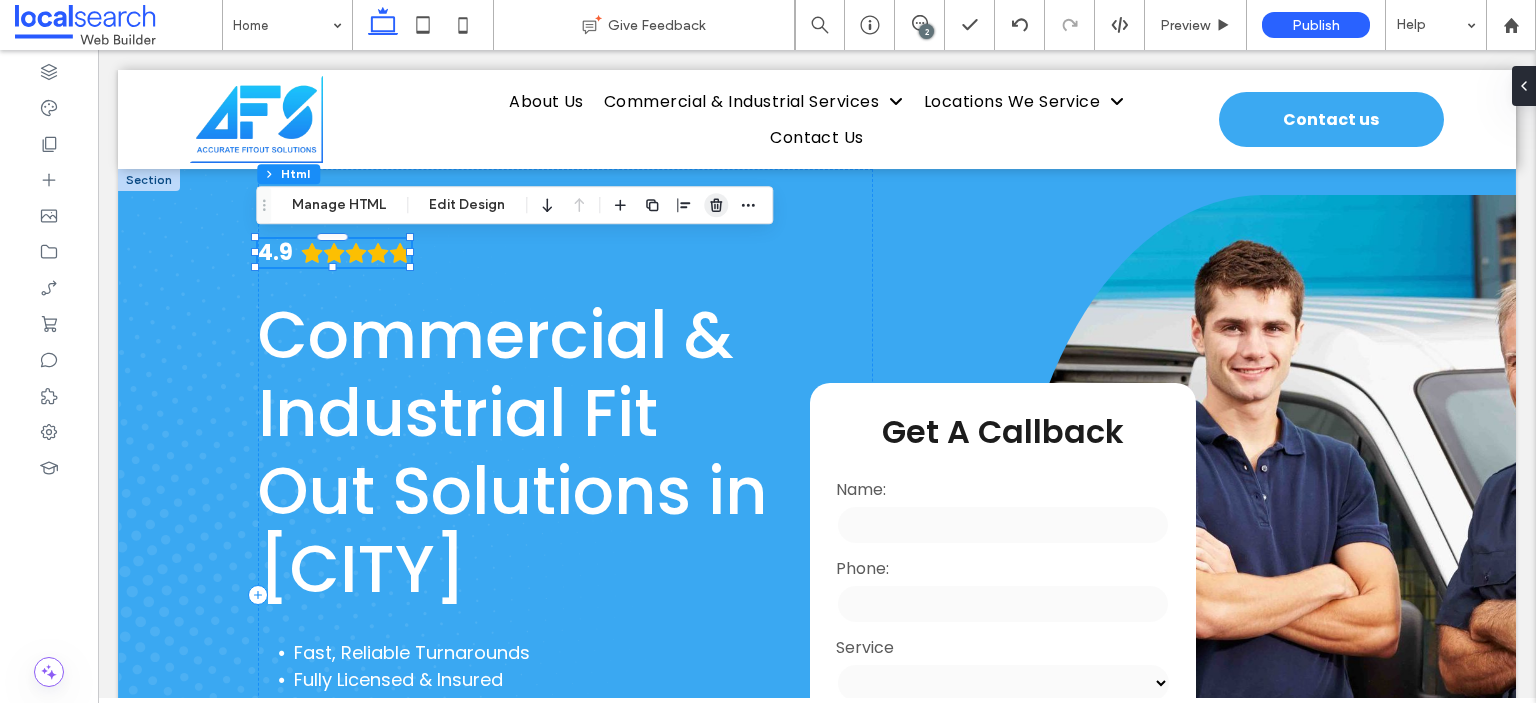 click 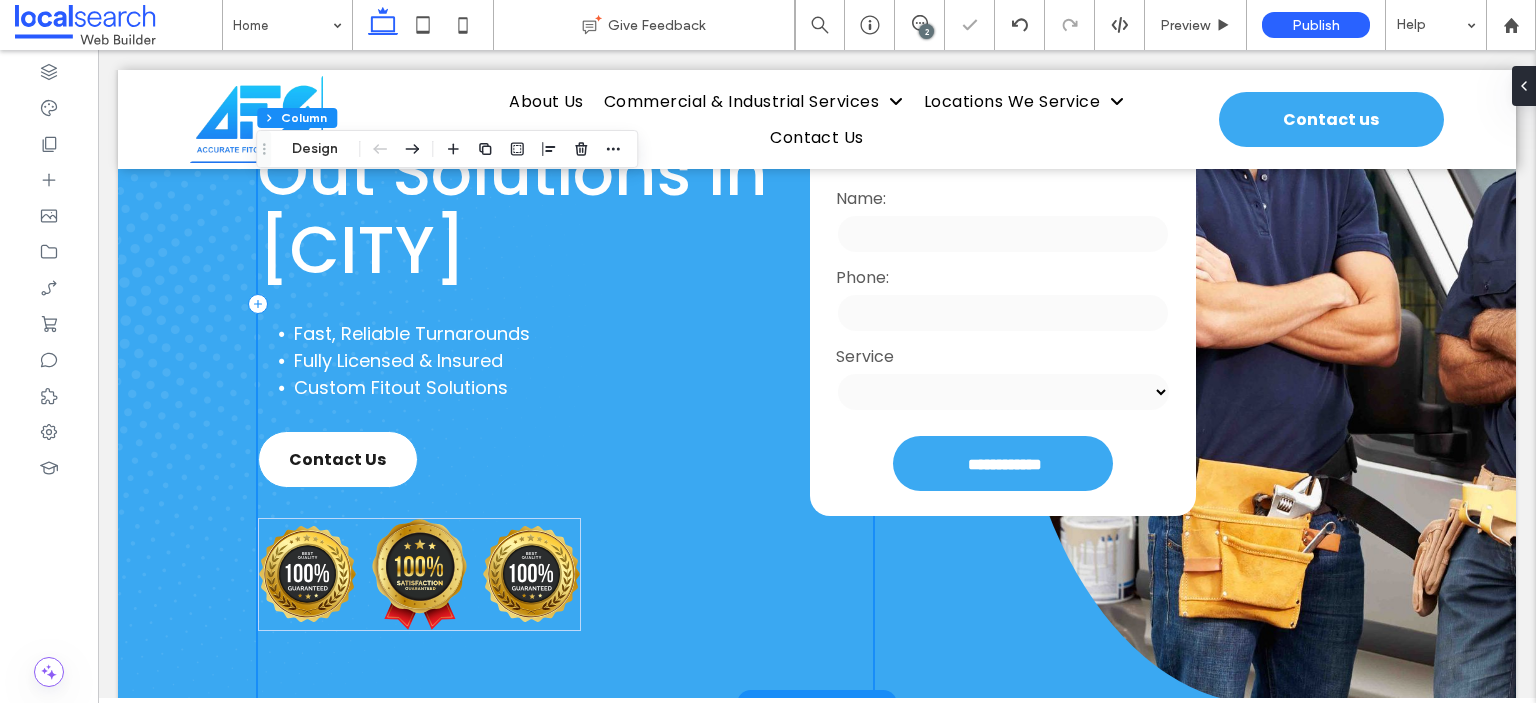 scroll, scrollTop: 300, scrollLeft: 0, axis: vertical 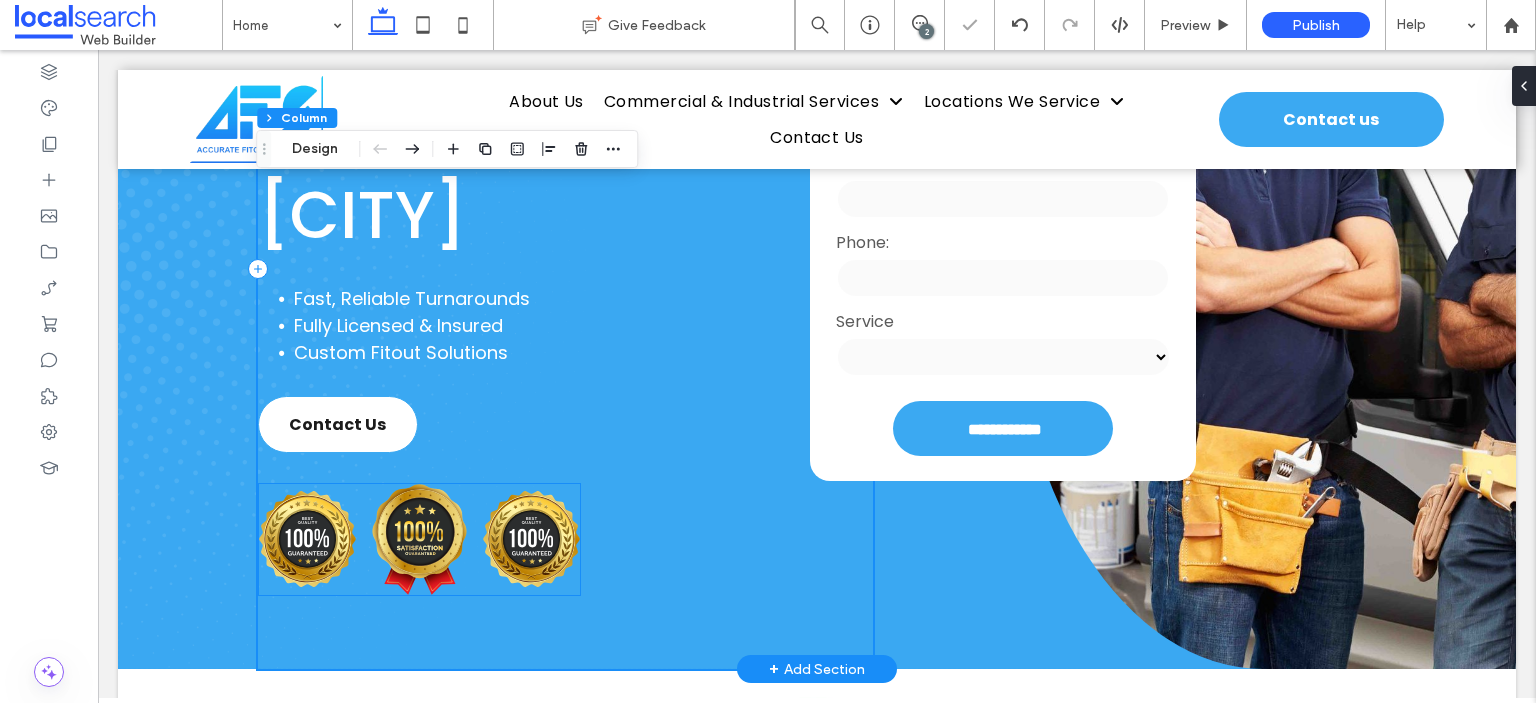 click at bounding box center [419, 539] 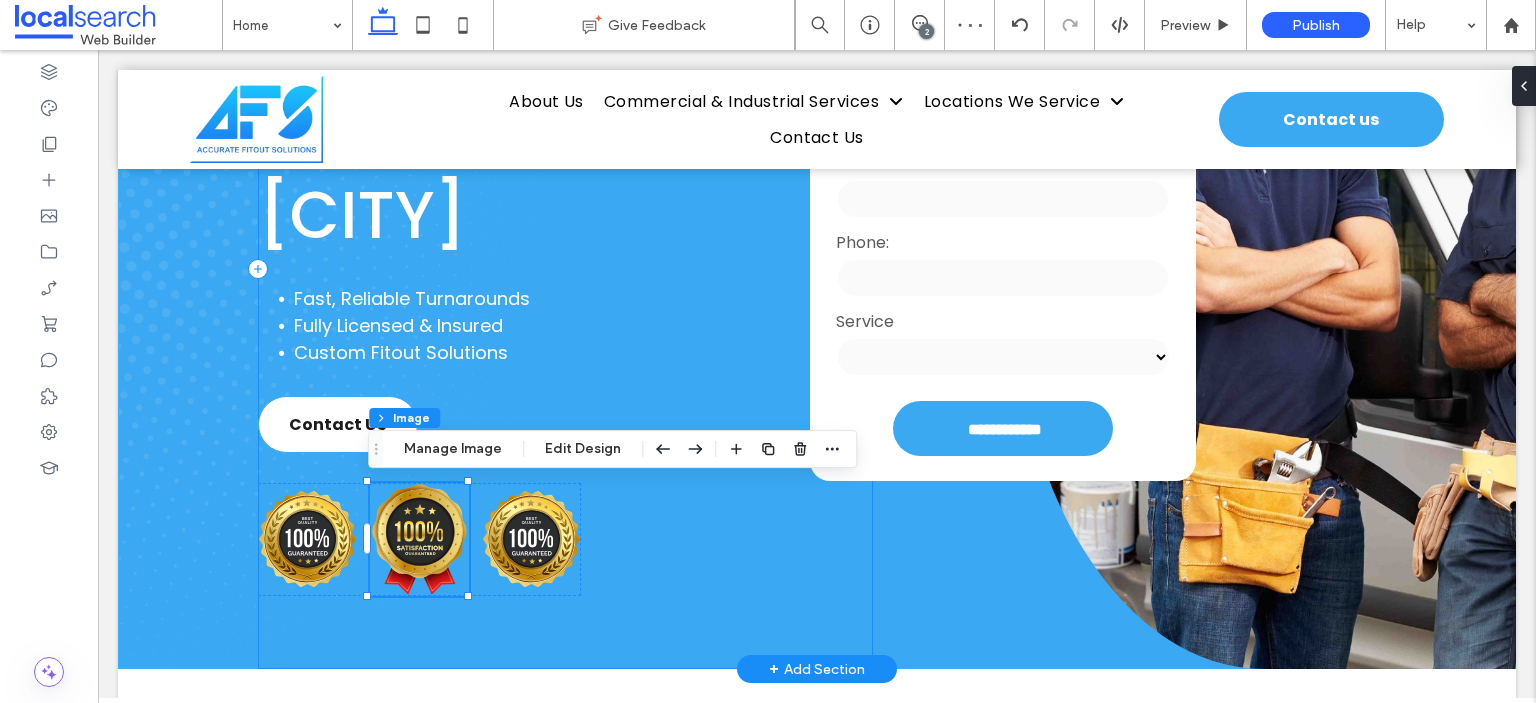 click on "Commercial & Industrial Fit Out Solutions in Wetherill Park
Fast, Reliable Turnarounds Fully Licensed & Insured Custom Fitout Solutions
Contact Us" at bounding box center [565, 269] 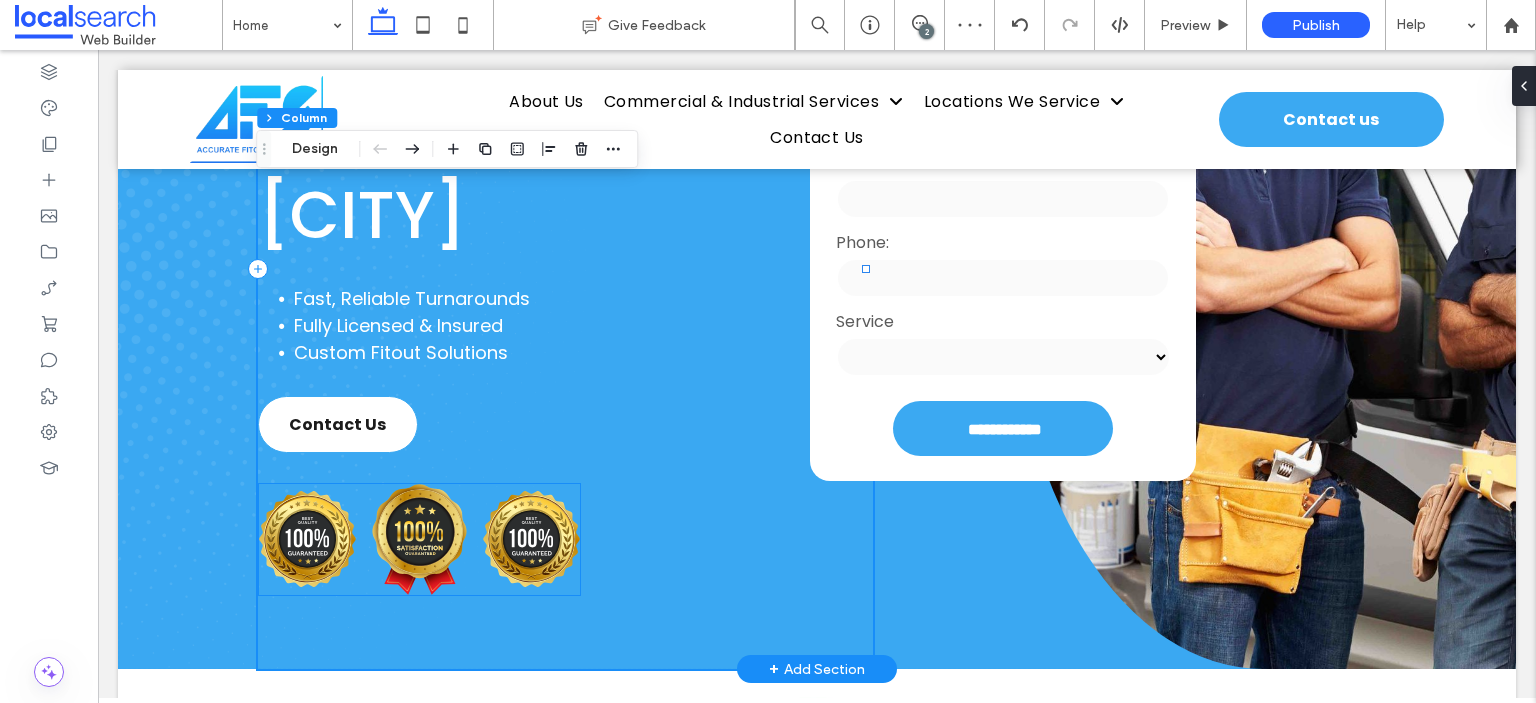 click at bounding box center (531, 539) 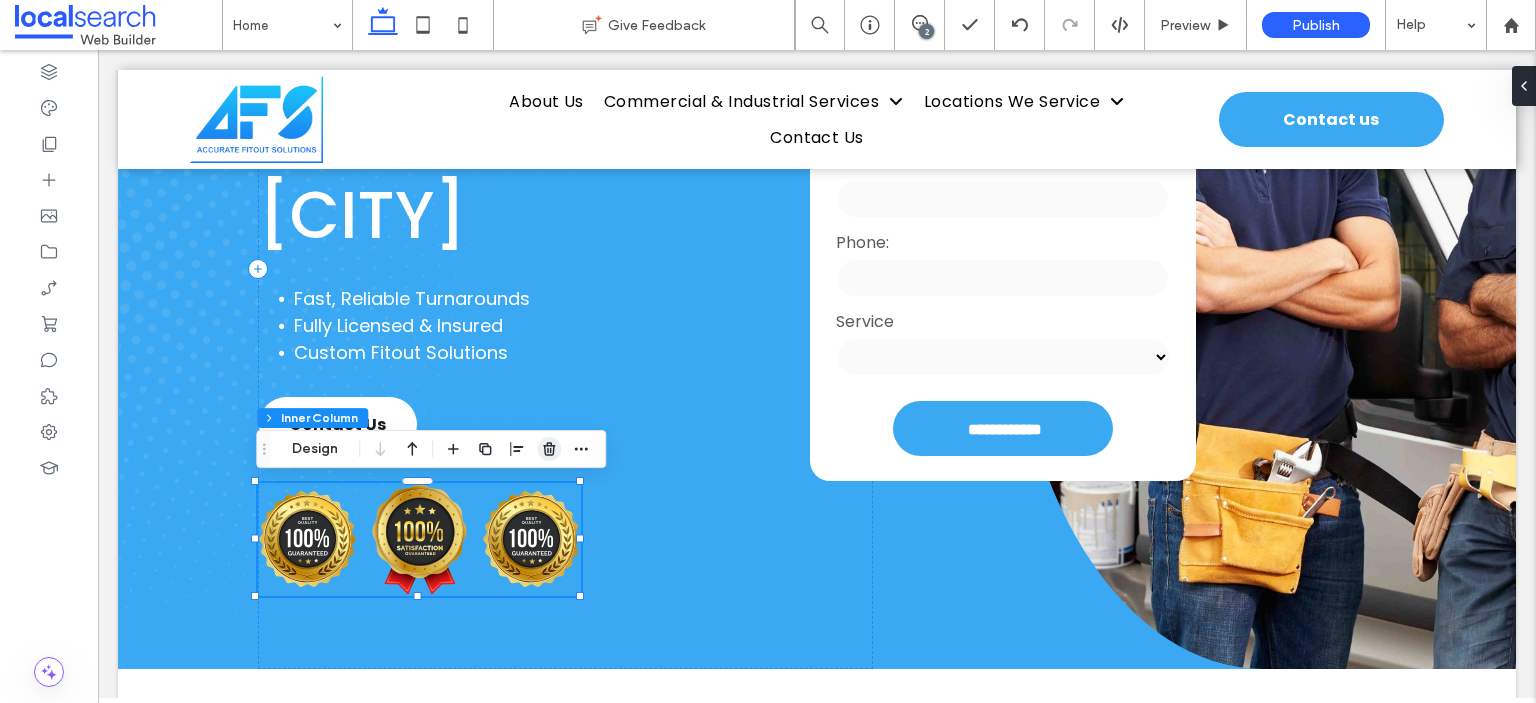 drag, startPoint x: 559, startPoint y: 441, endPoint x: 490, endPoint y: 391, distance: 85.2115 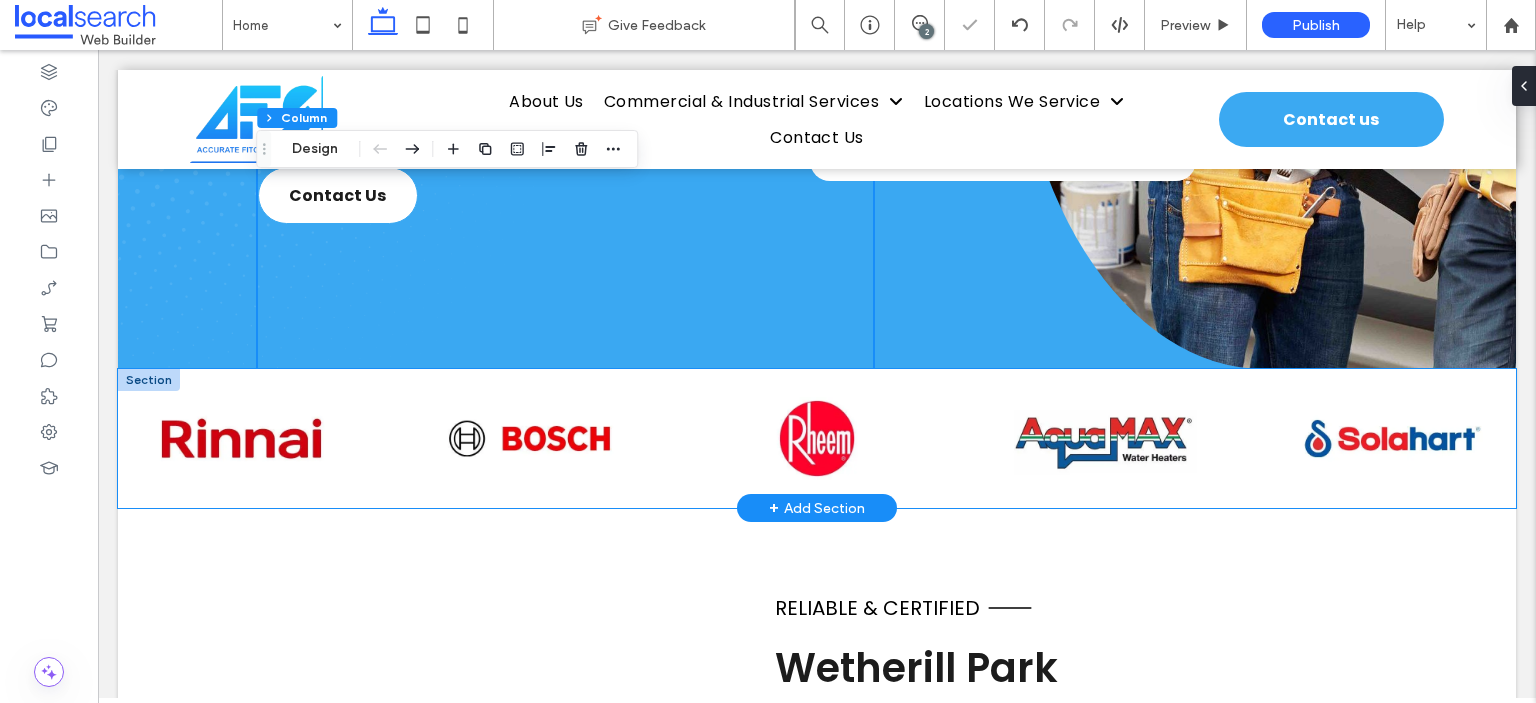 scroll, scrollTop: 800, scrollLeft: 0, axis: vertical 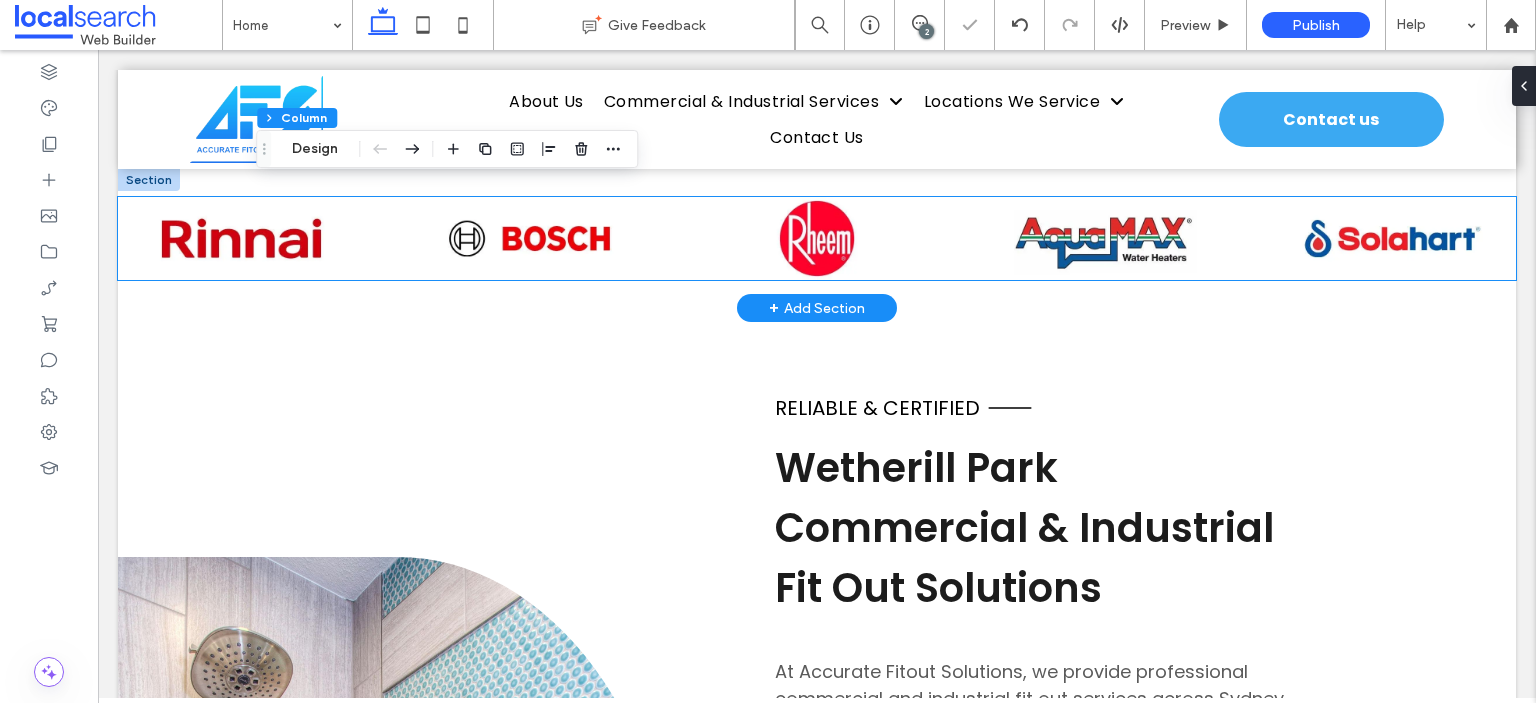 click at bounding box center [817, 238] 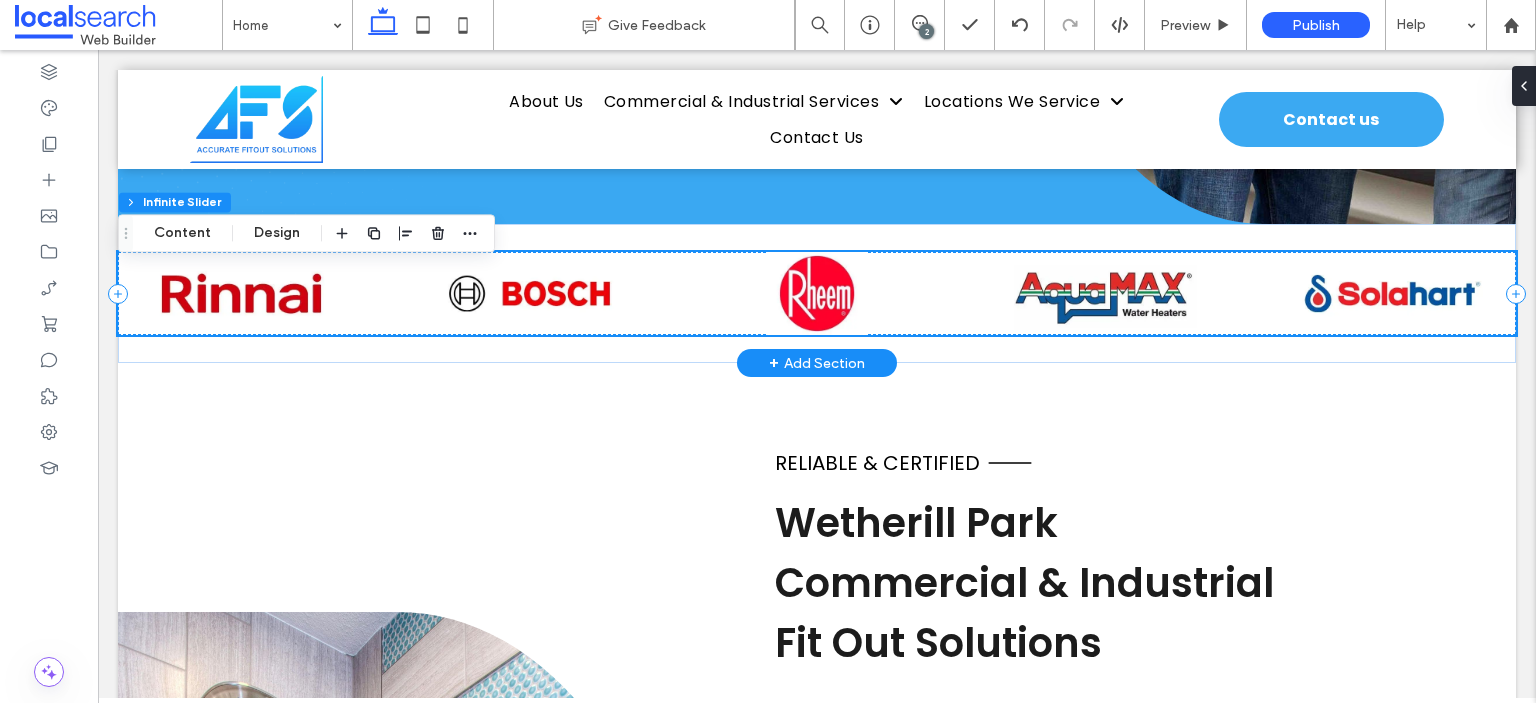 scroll, scrollTop: 700, scrollLeft: 0, axis: vertical 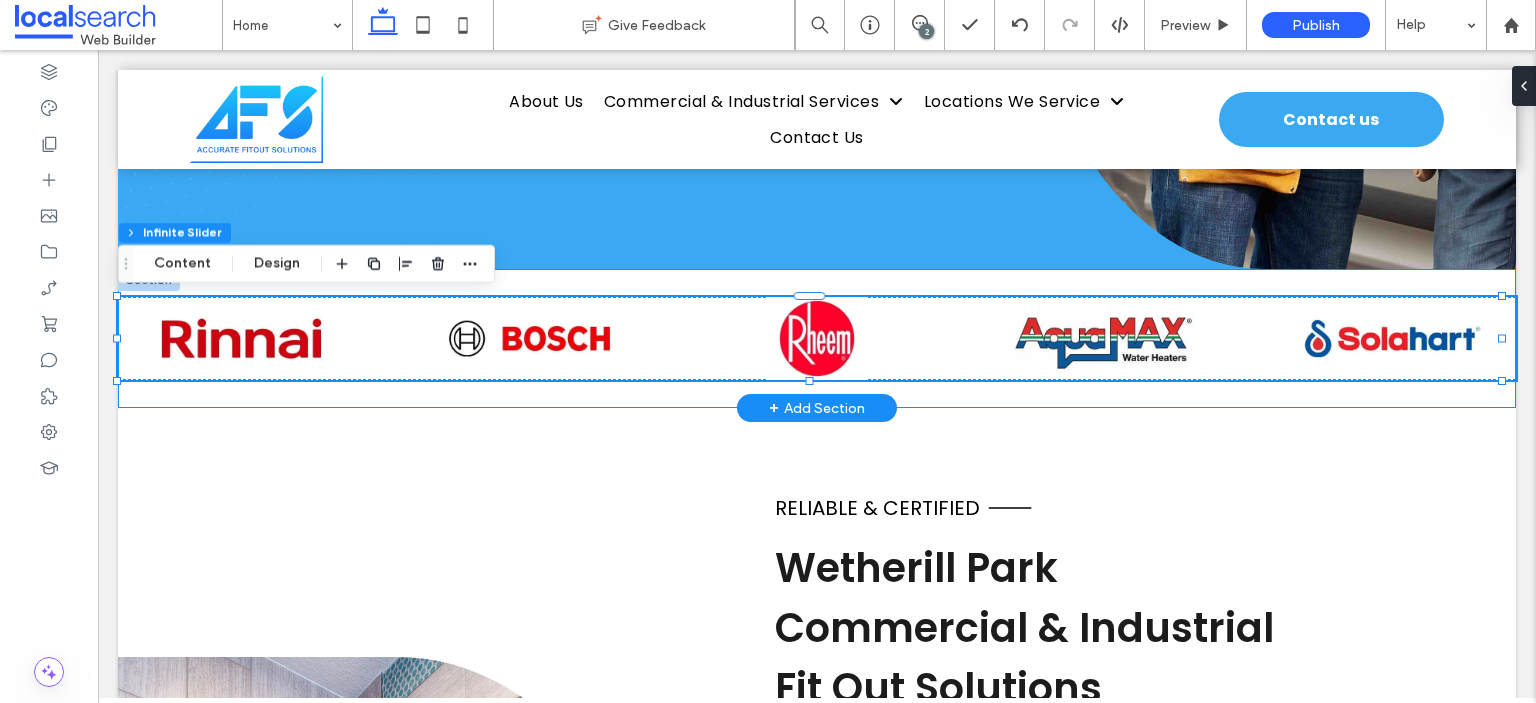 click at bounding box center [817, 338] 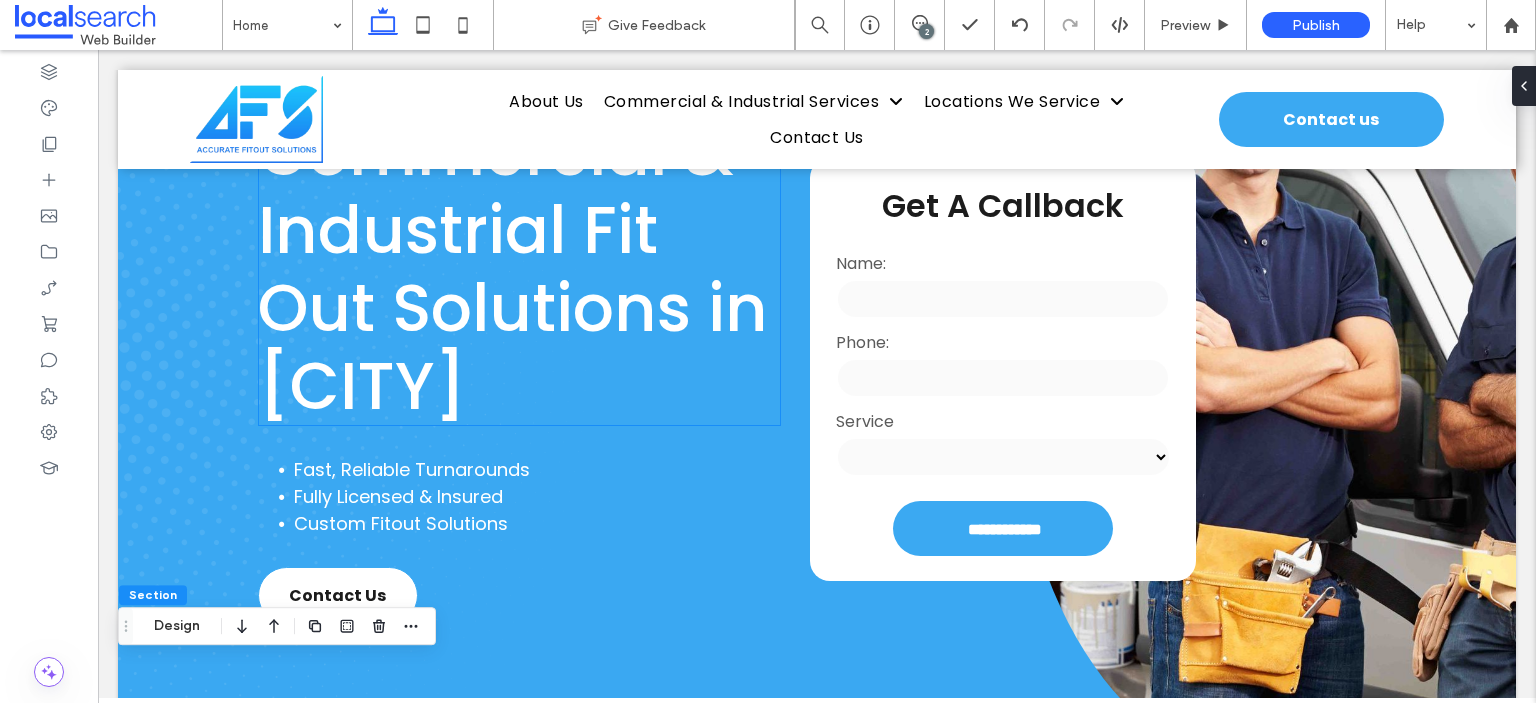 scroll, scrollTop: 600, scrollLeft: 0, axis: vertical 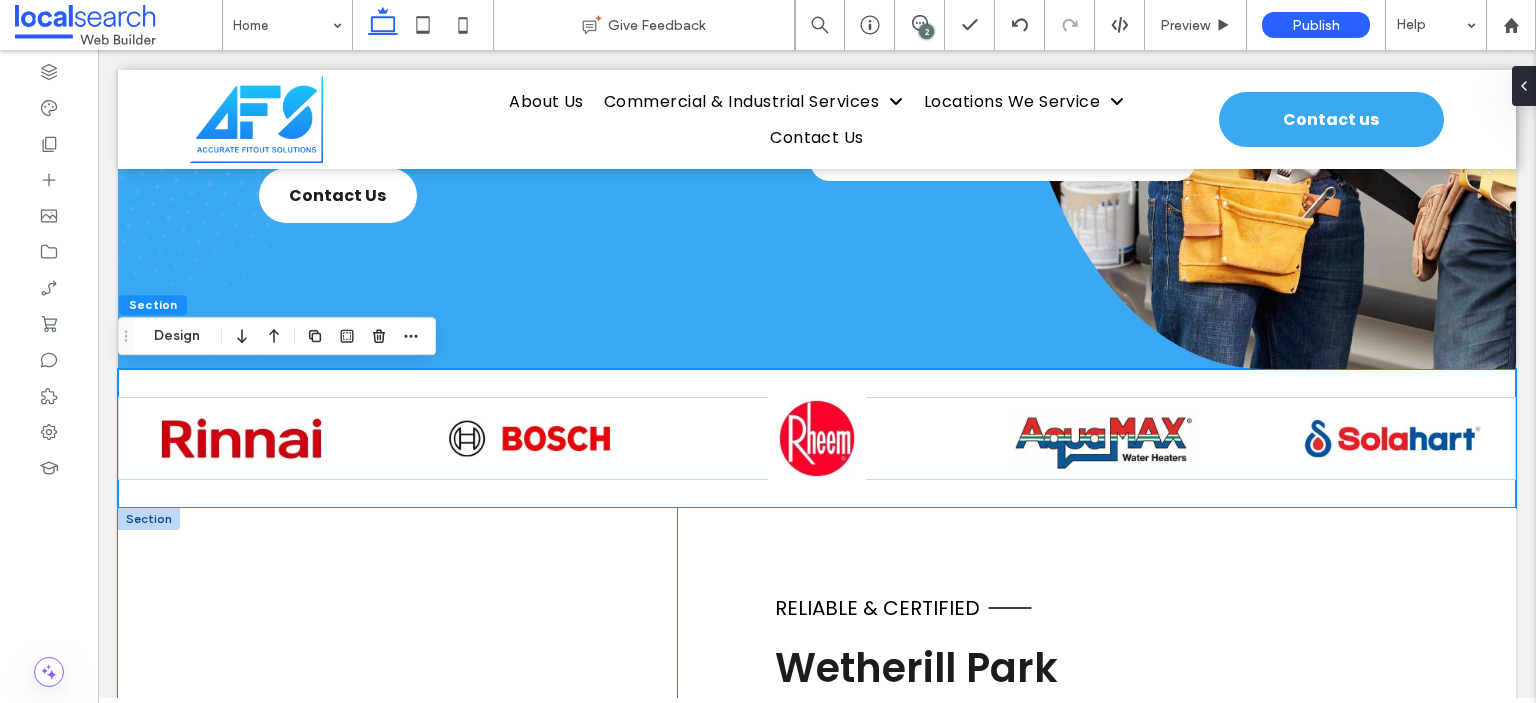 click on "Button" at bounding box center (397, 1140) 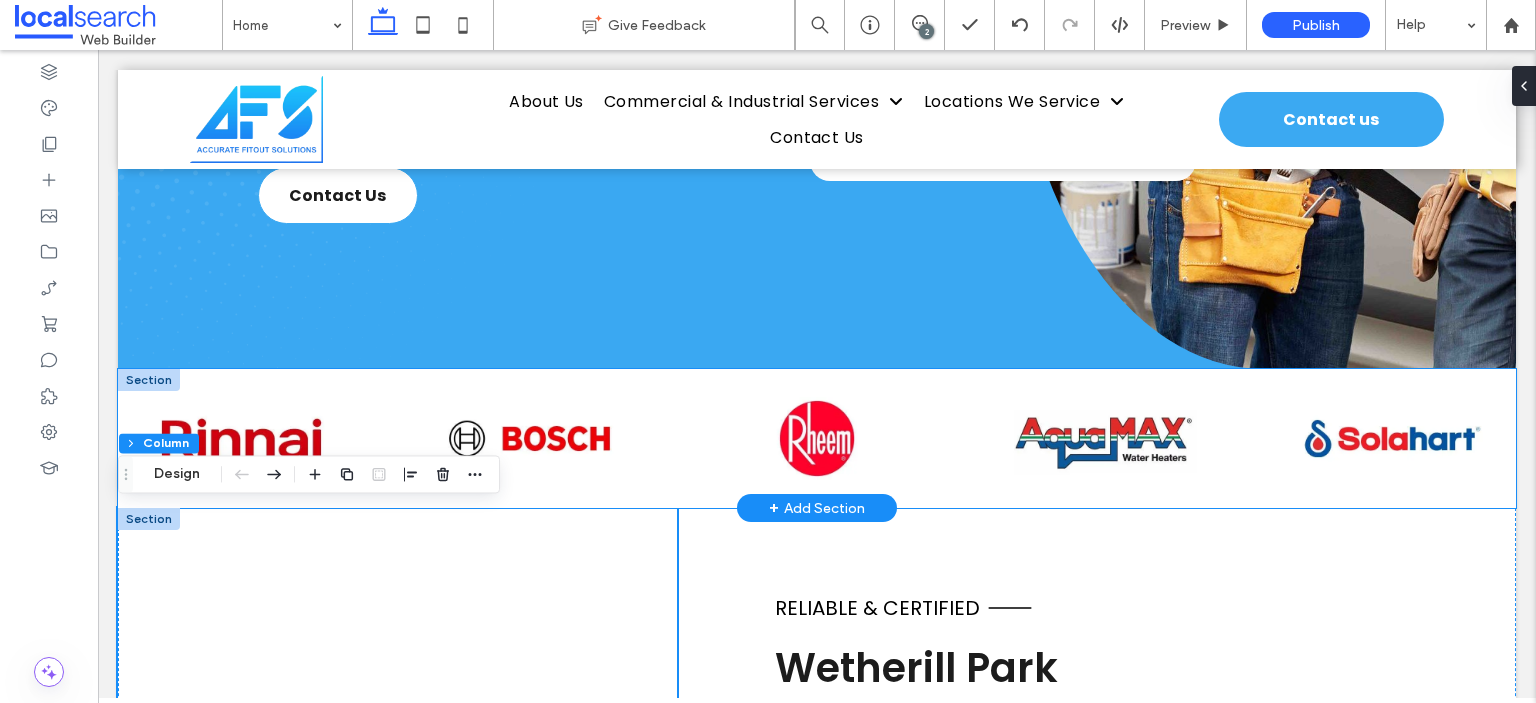 click at bounding box center [817, 438] 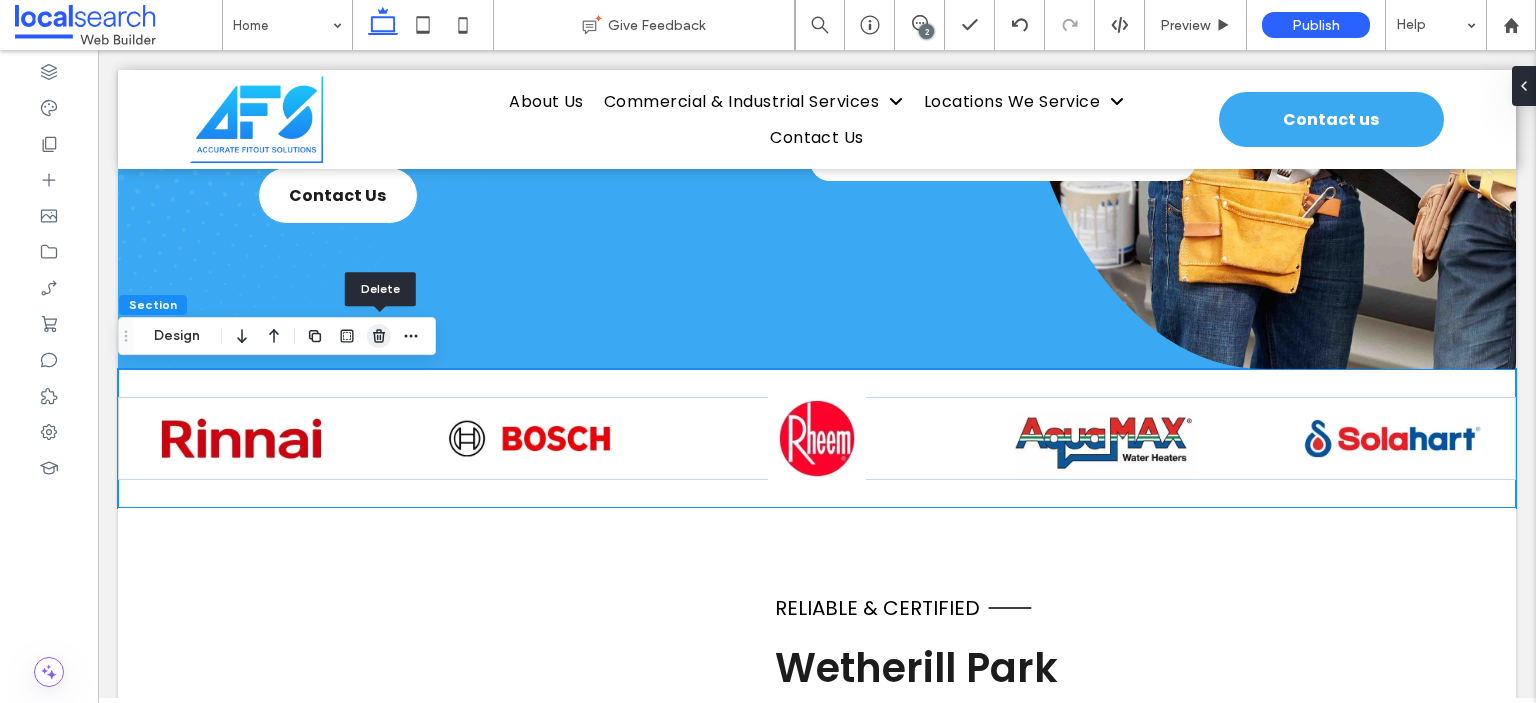 click 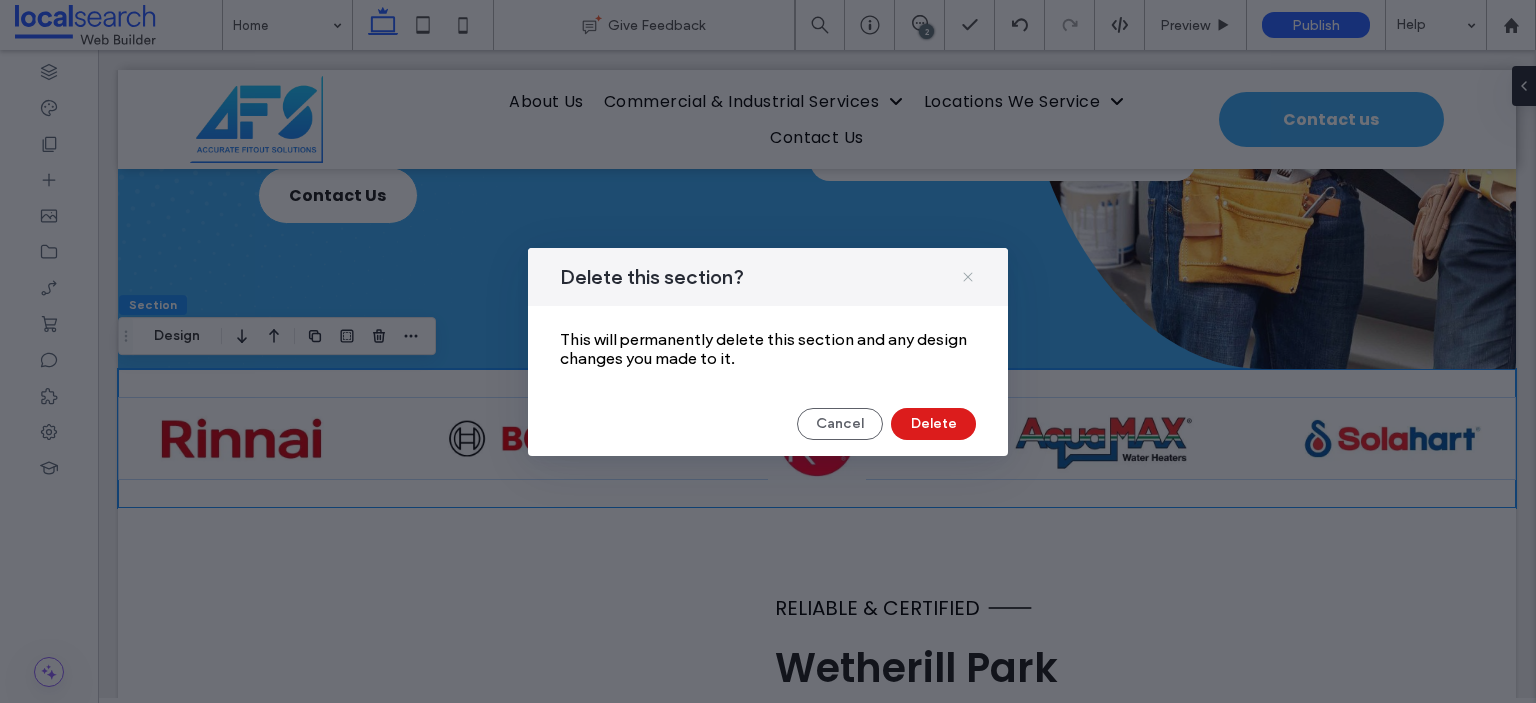 click 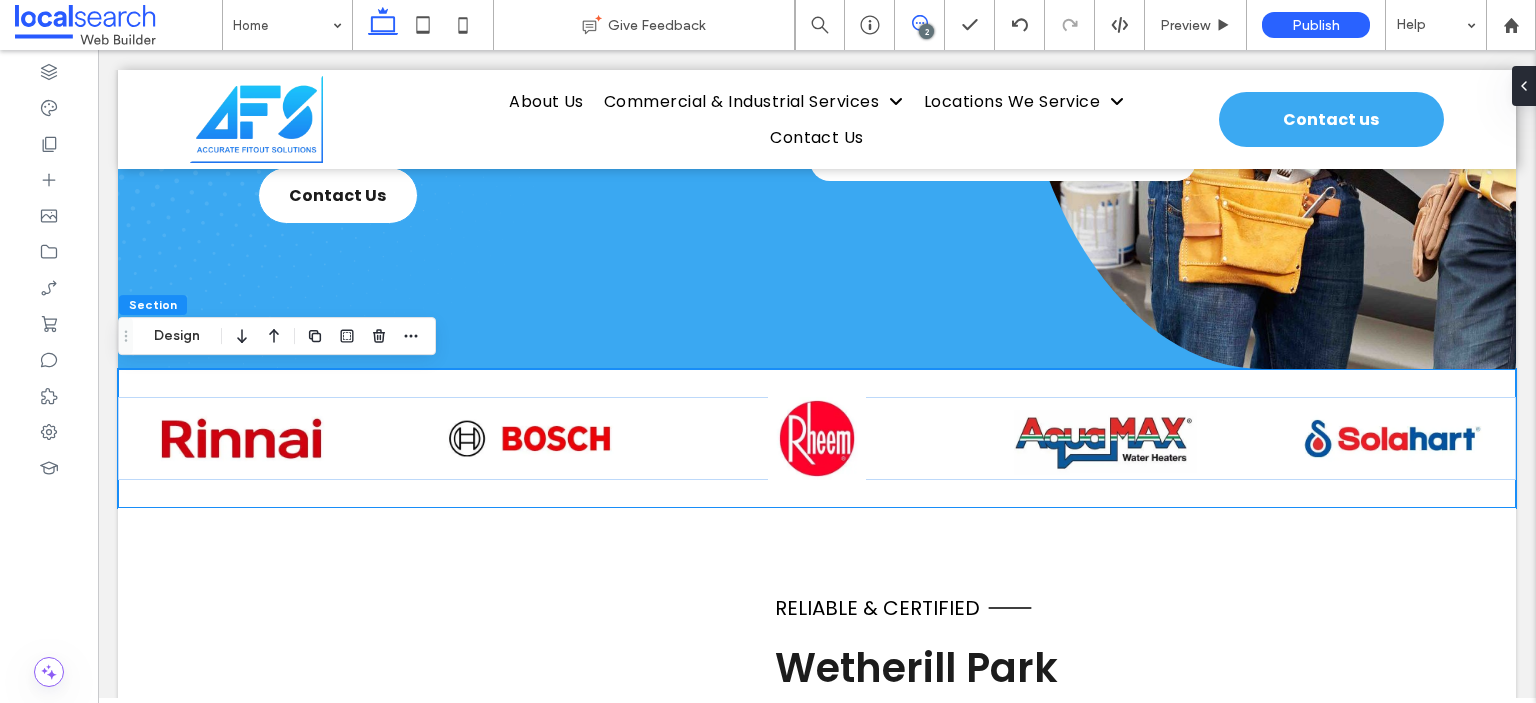 click 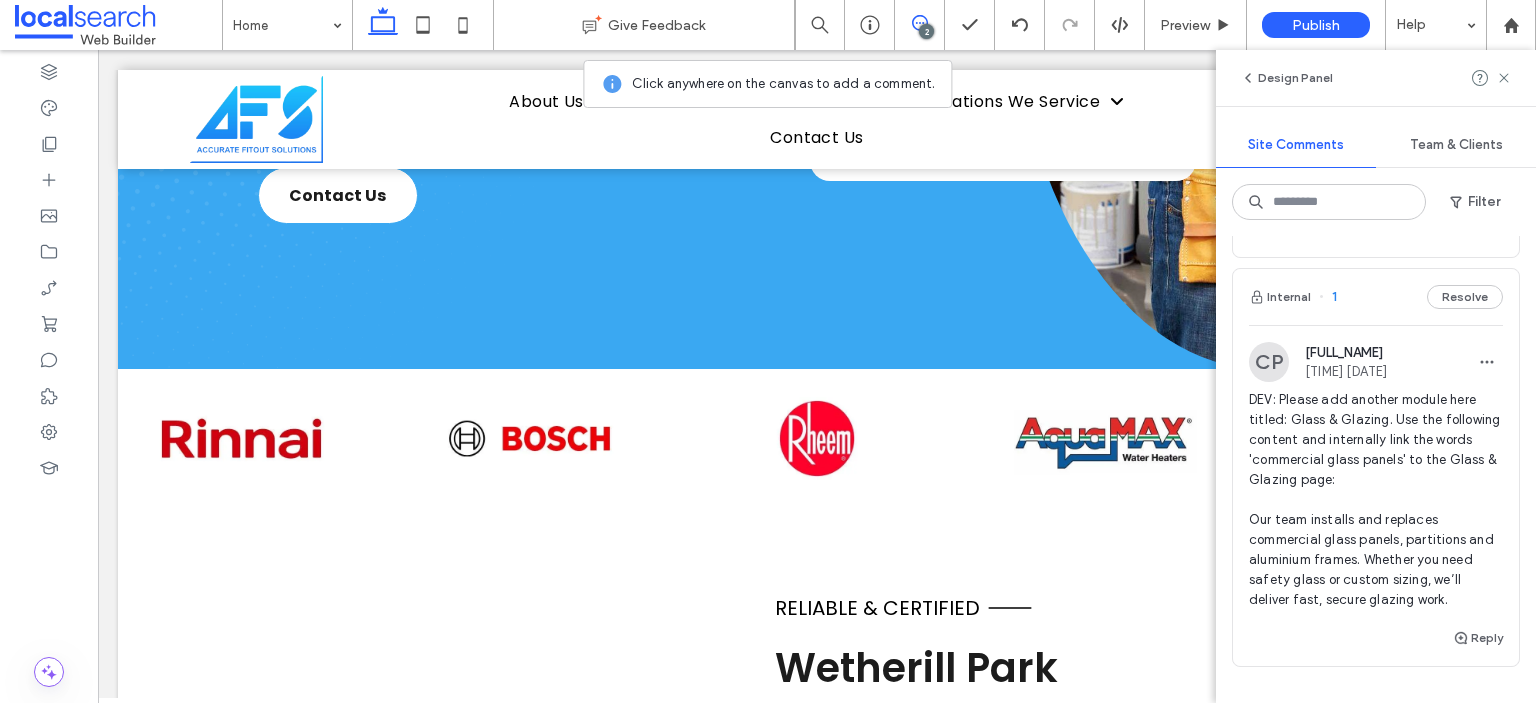 scroll, scrollTop: 200, scrollLeft: 0, axis: vertical 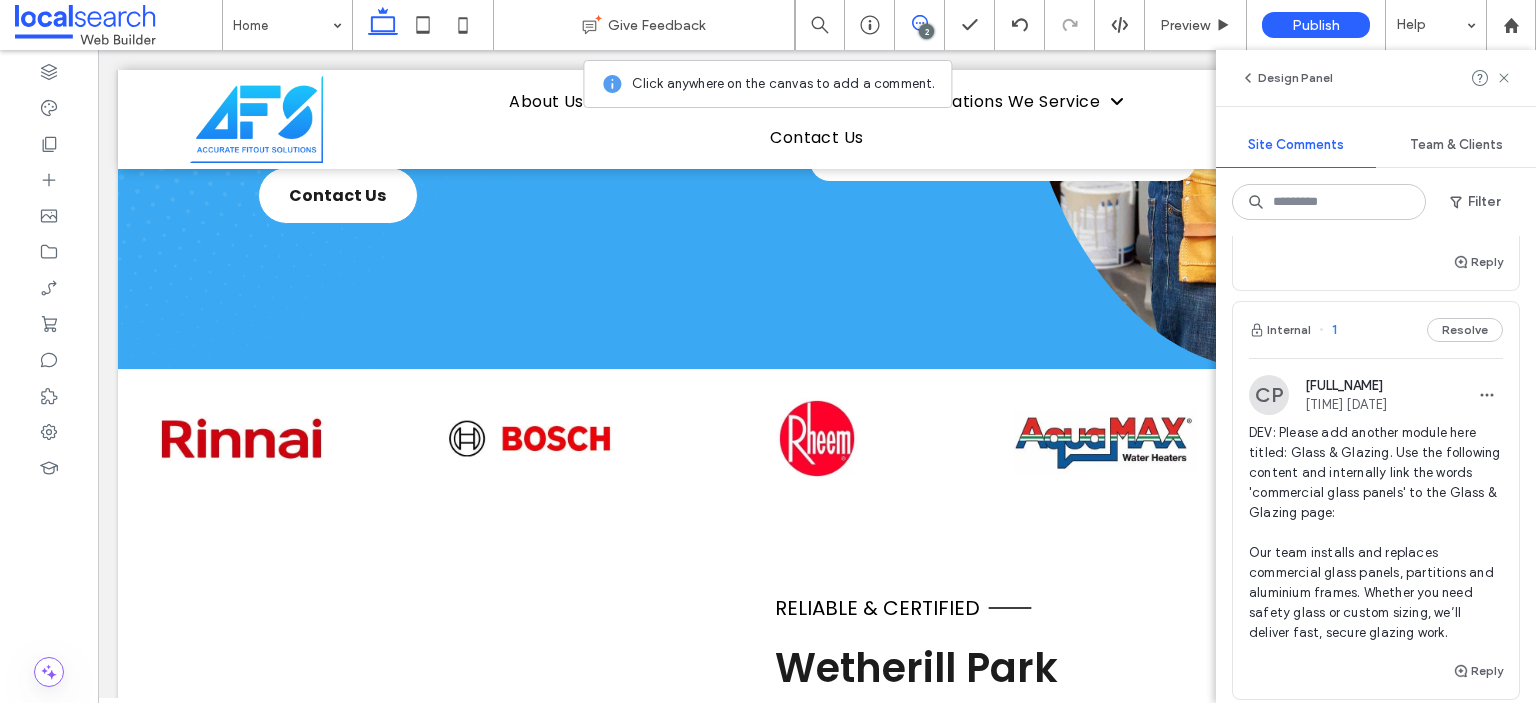 click on "Internal 1 Resolve" at bounding box center [1376, 330] 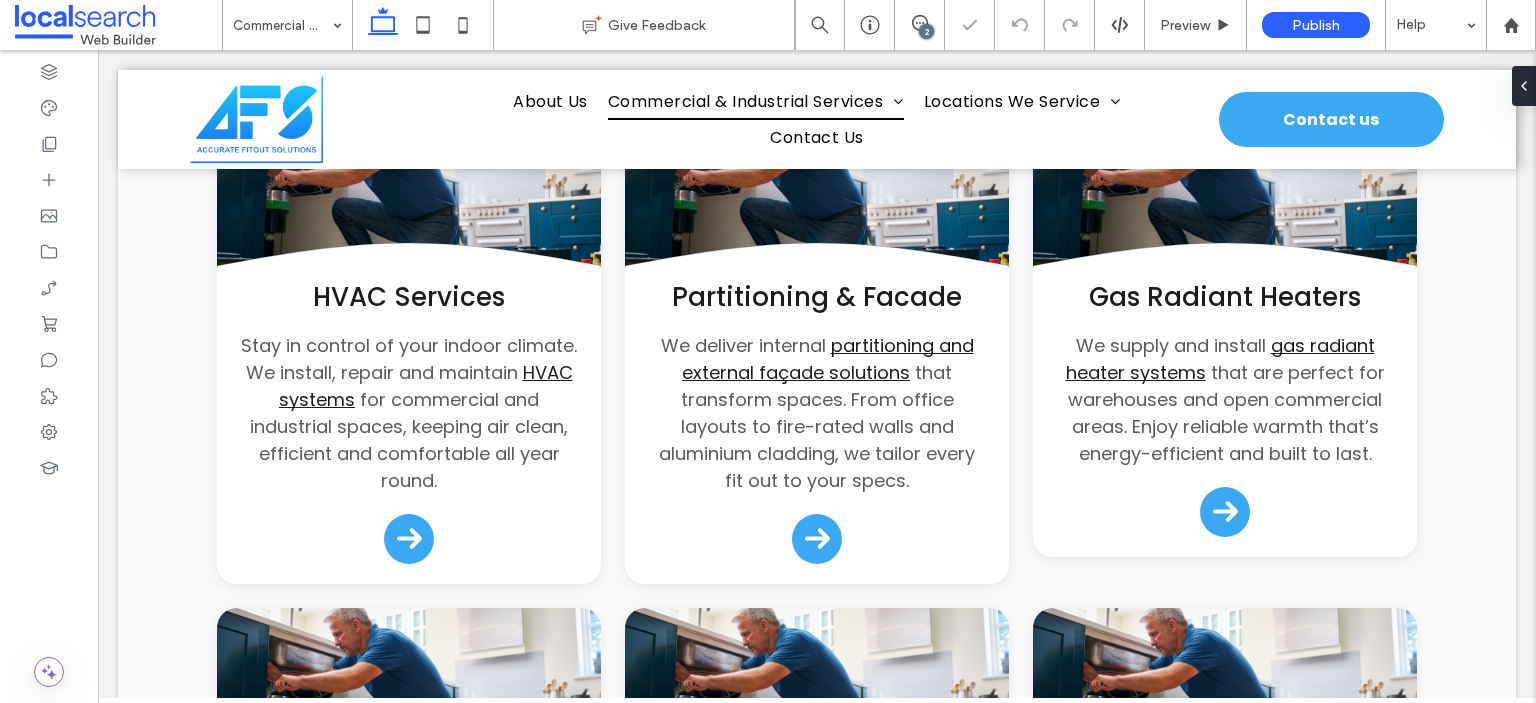 scroll, scrollTop: 732, scrollLeft: 0, axis: vertical 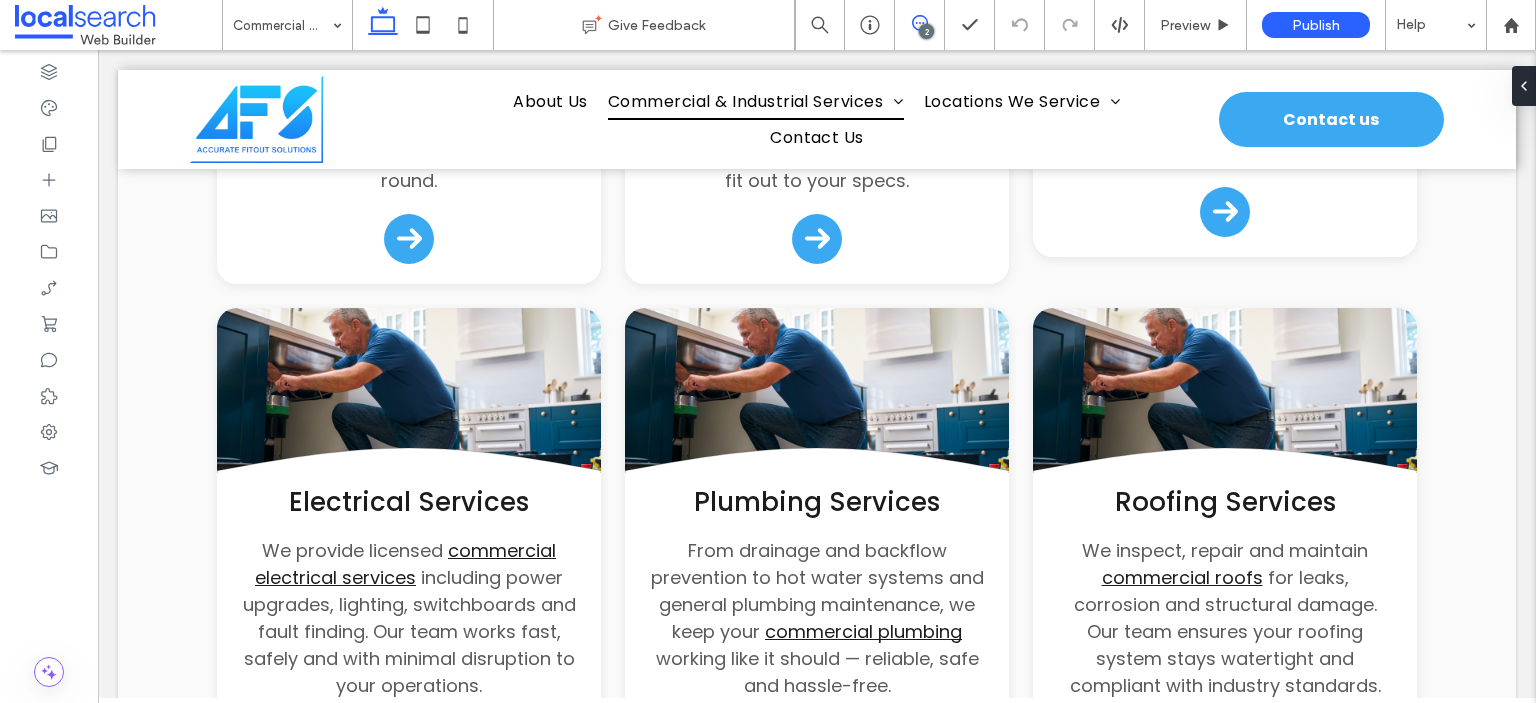 click at bounding box center [919, 23] 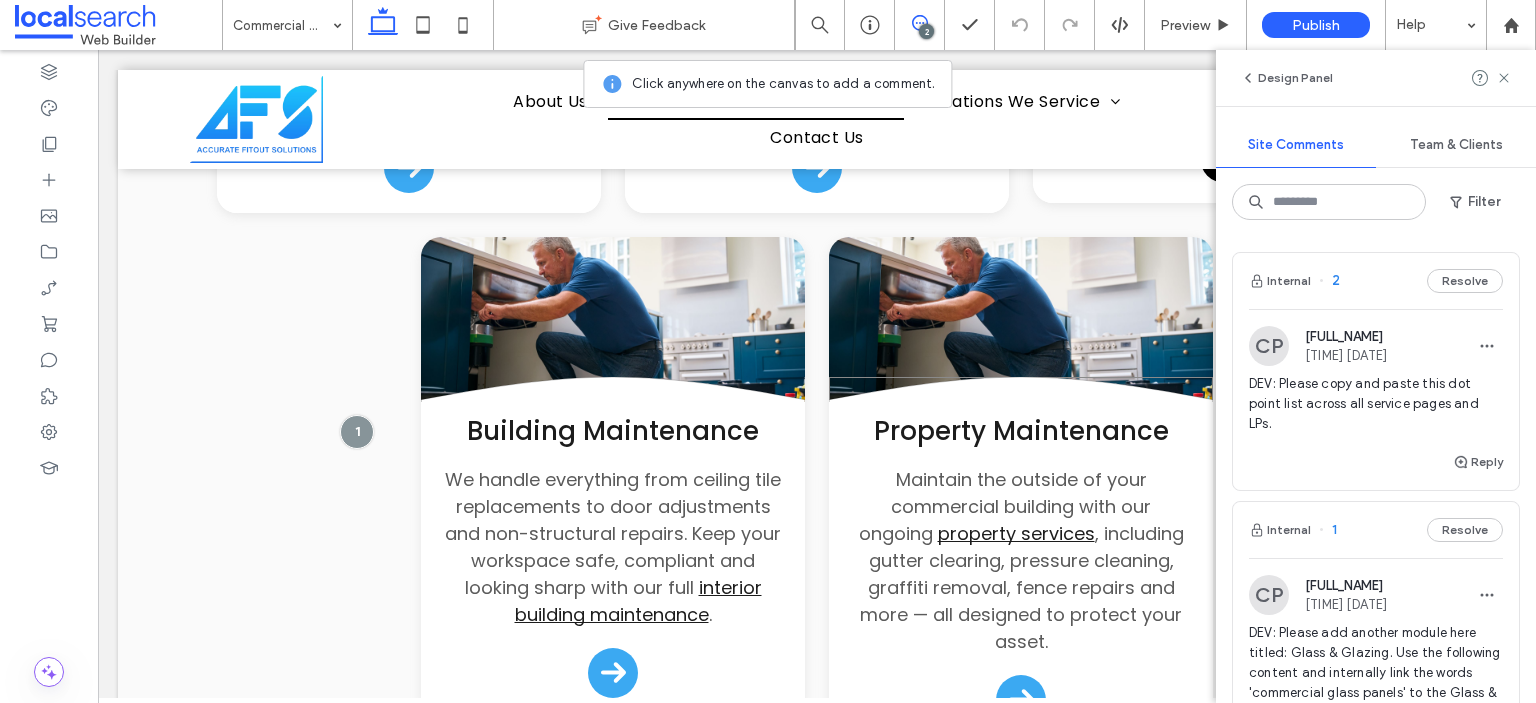 scroll, scrollTop: 1532, scrollLeft: 0, axis: vertical 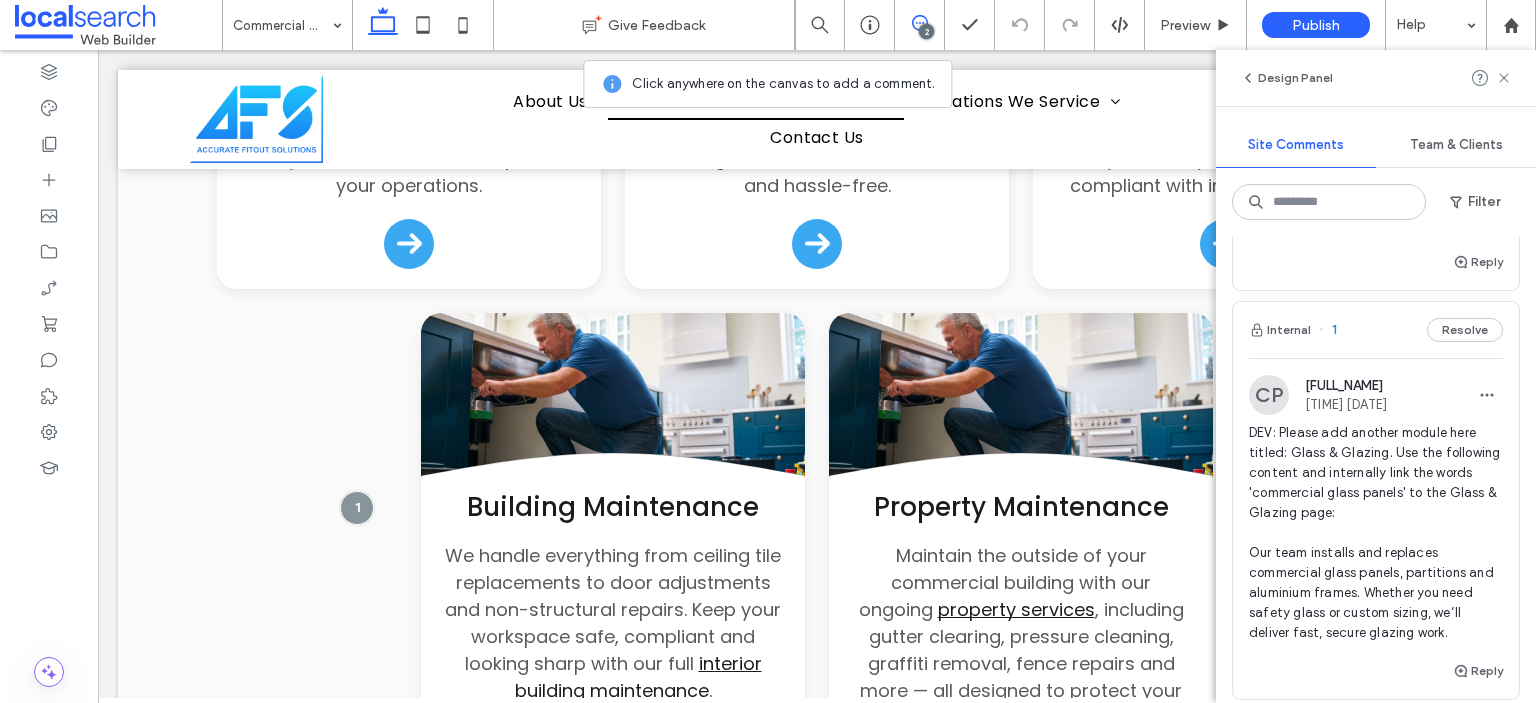 click on "Internal 1 Resolve" at bounding box center [1376, 330] 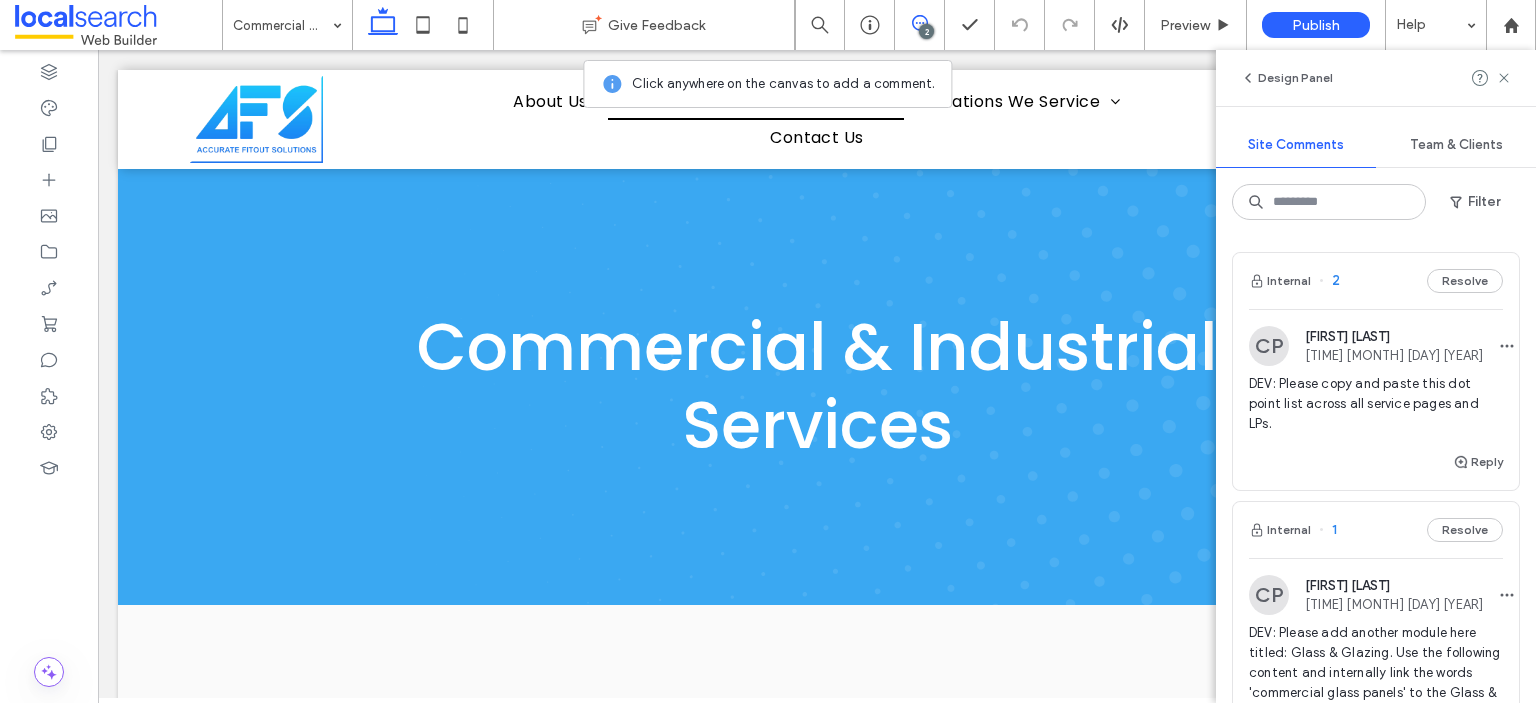 scroll, scrollTop: 732, scrollLeft: 0, axis: vertical 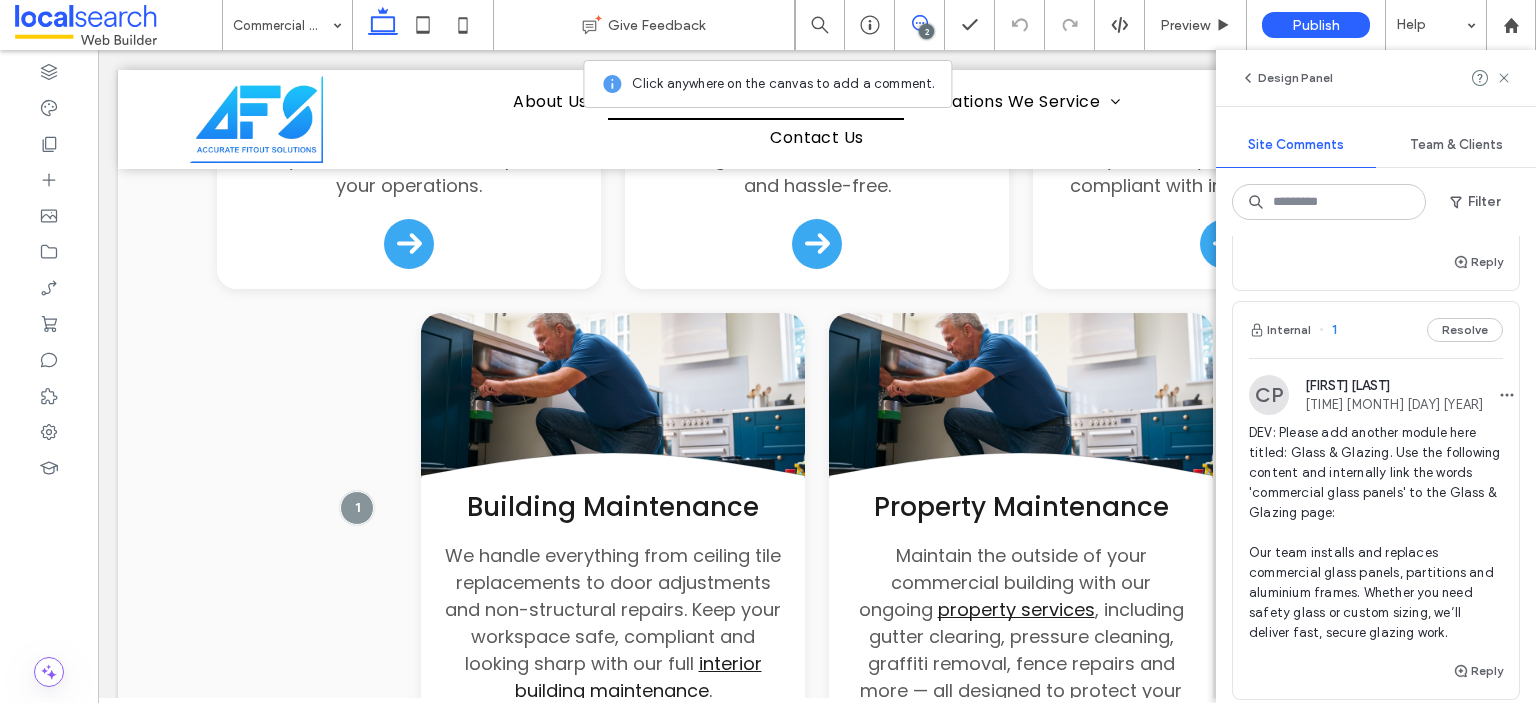 click on "Internal 1 Resolve" at bounding box center [1376, 330] 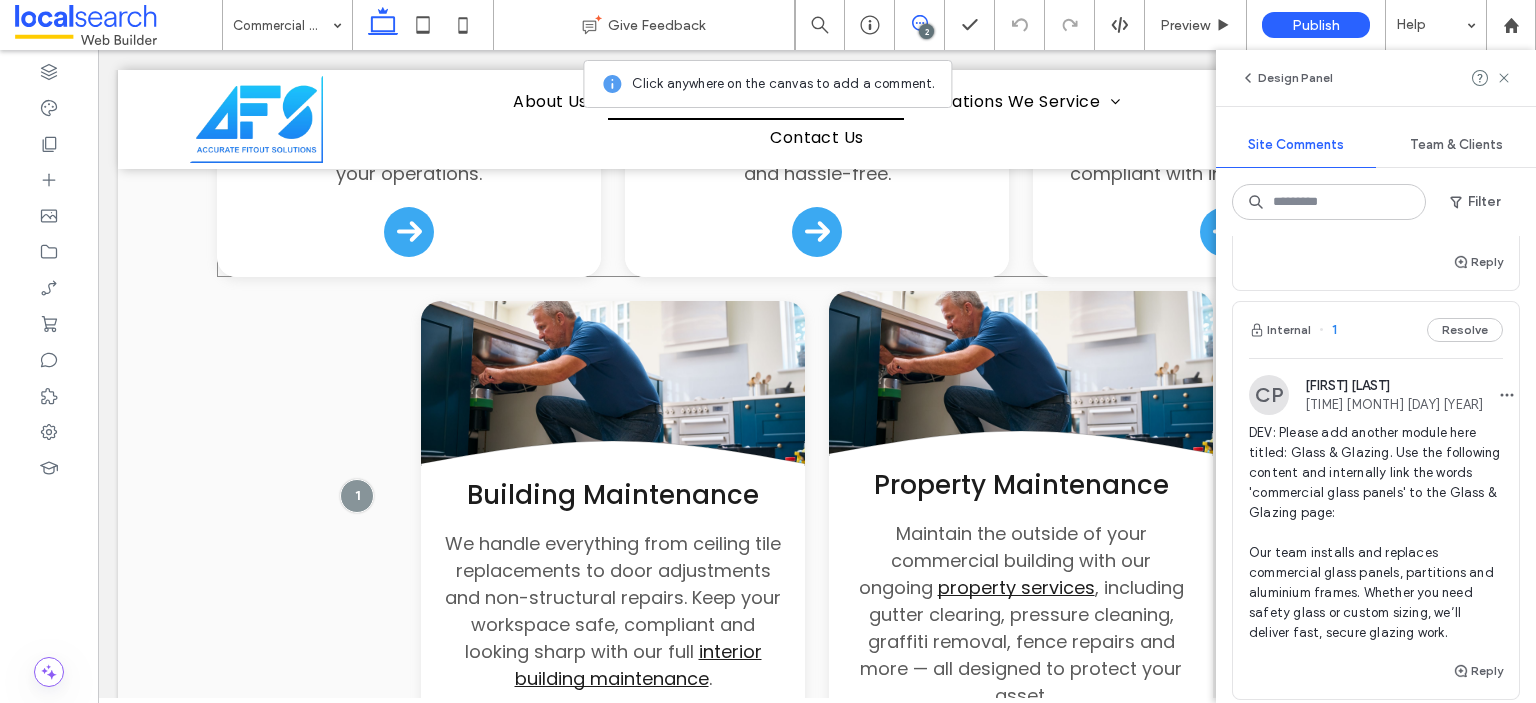 scroll, scrollTop: 1632, scrollLeft: 0, axis: vertical 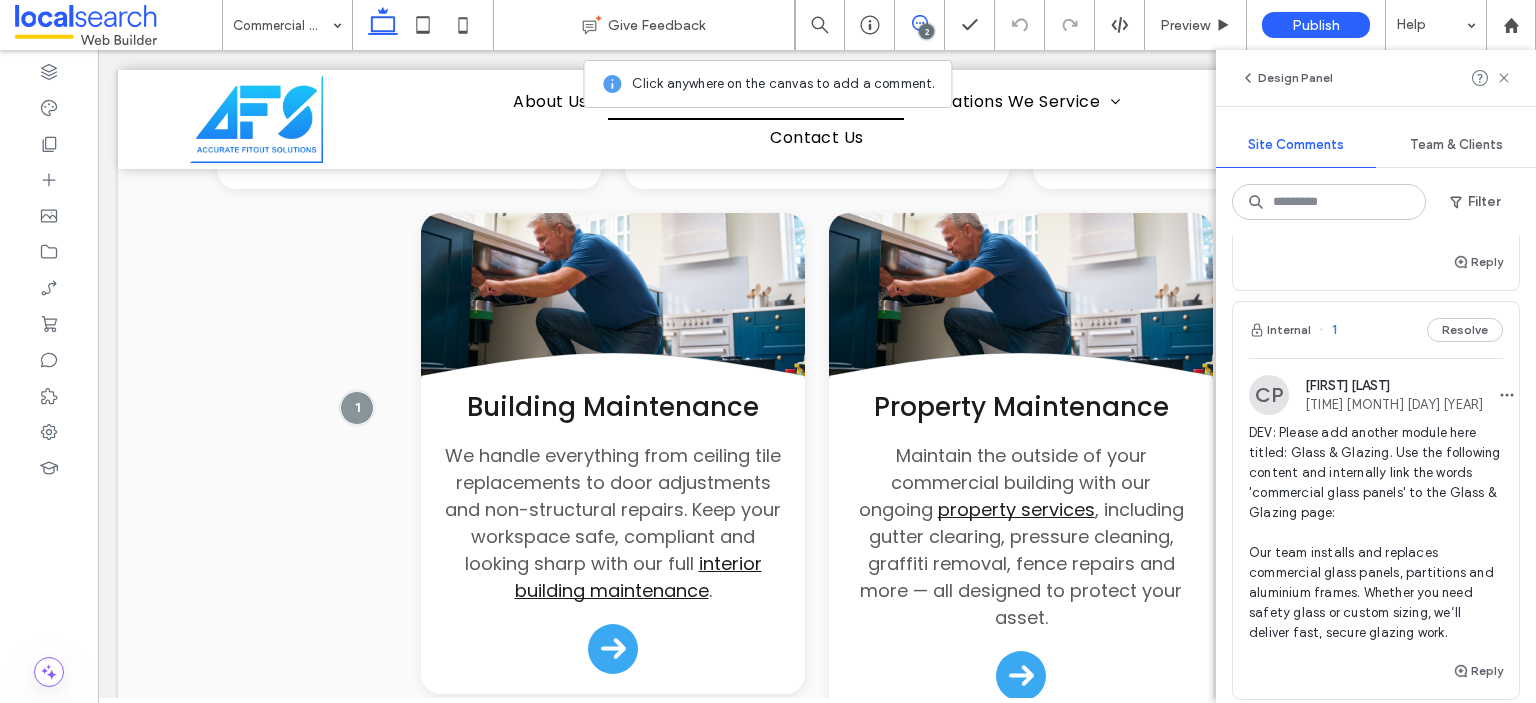 click 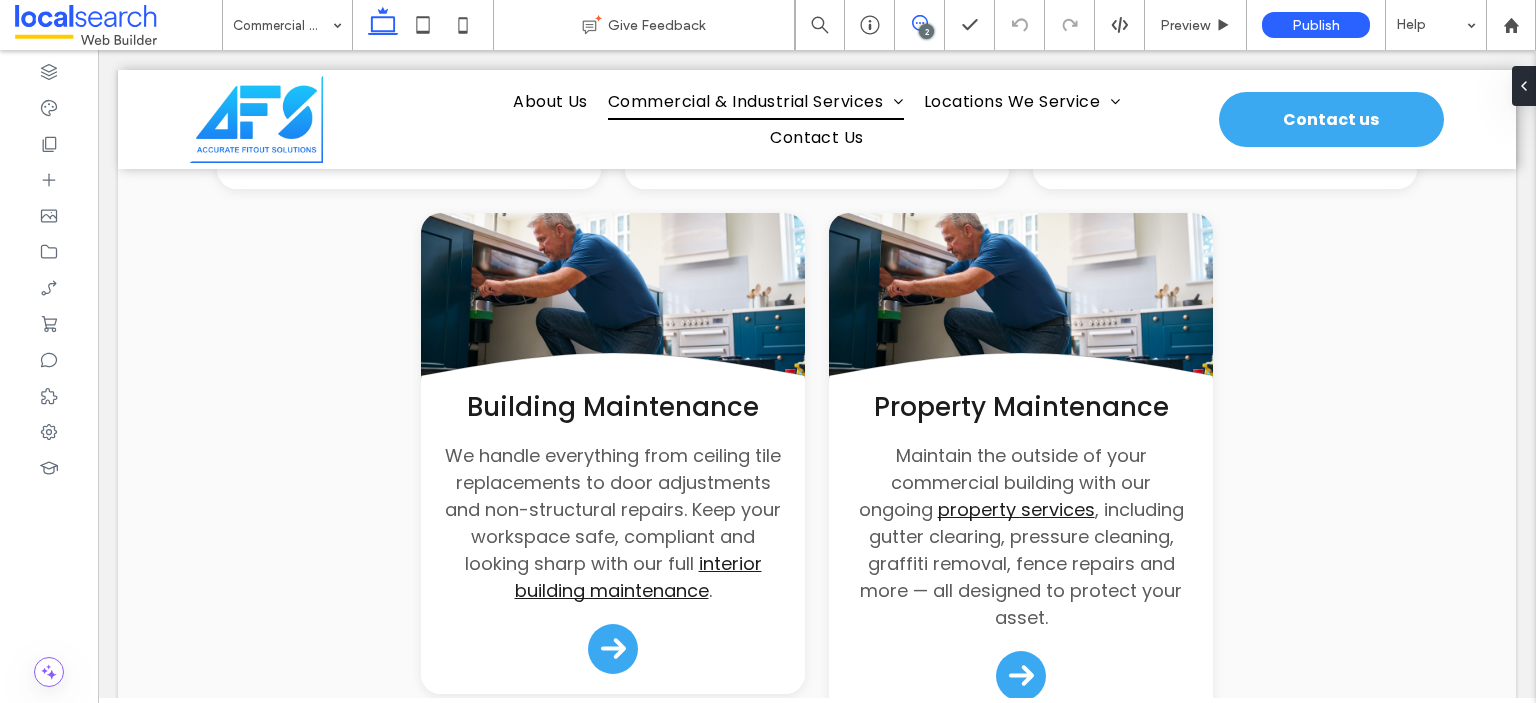 scroll, scrollTop: 0, scrollLeft: 0, axis: both 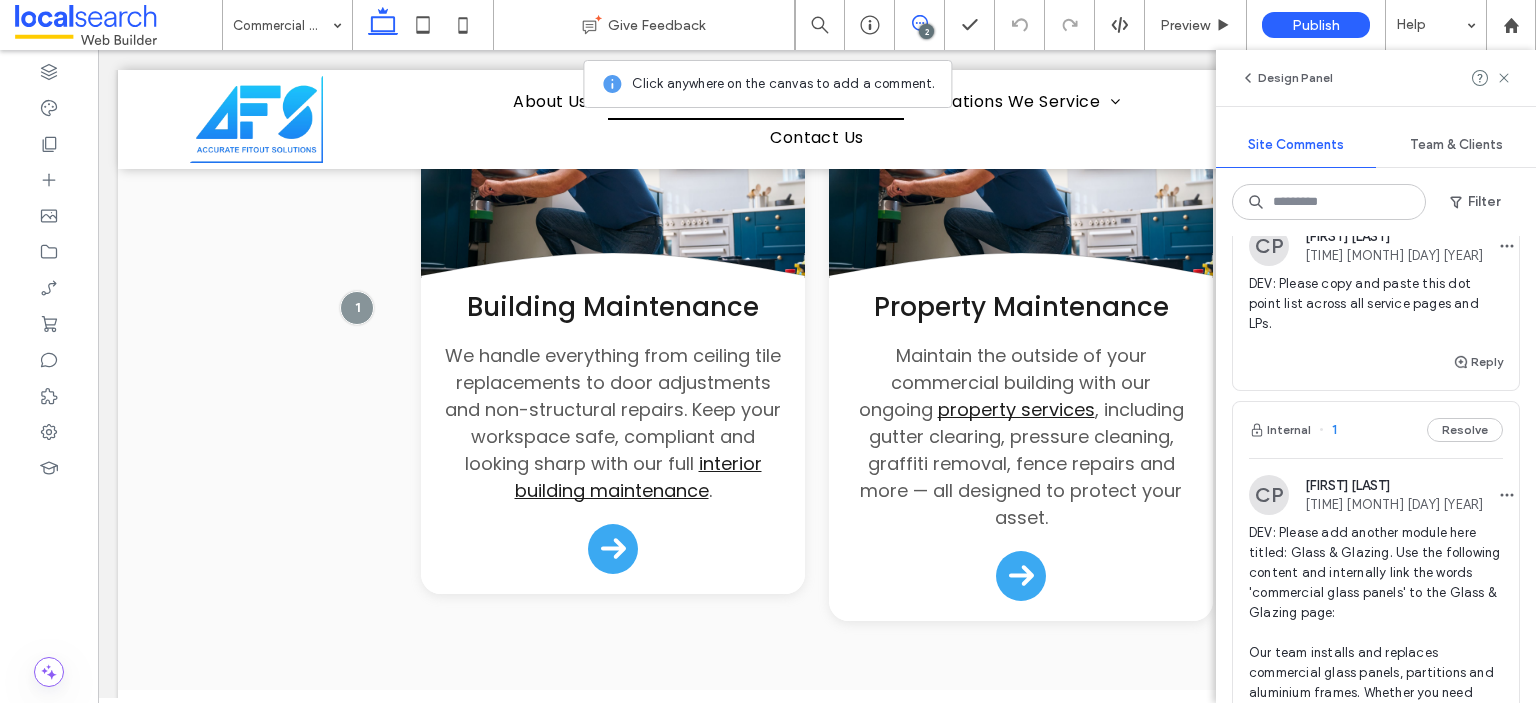 click on "Internal 1 Resolve" at bounding box center (1376, 430) 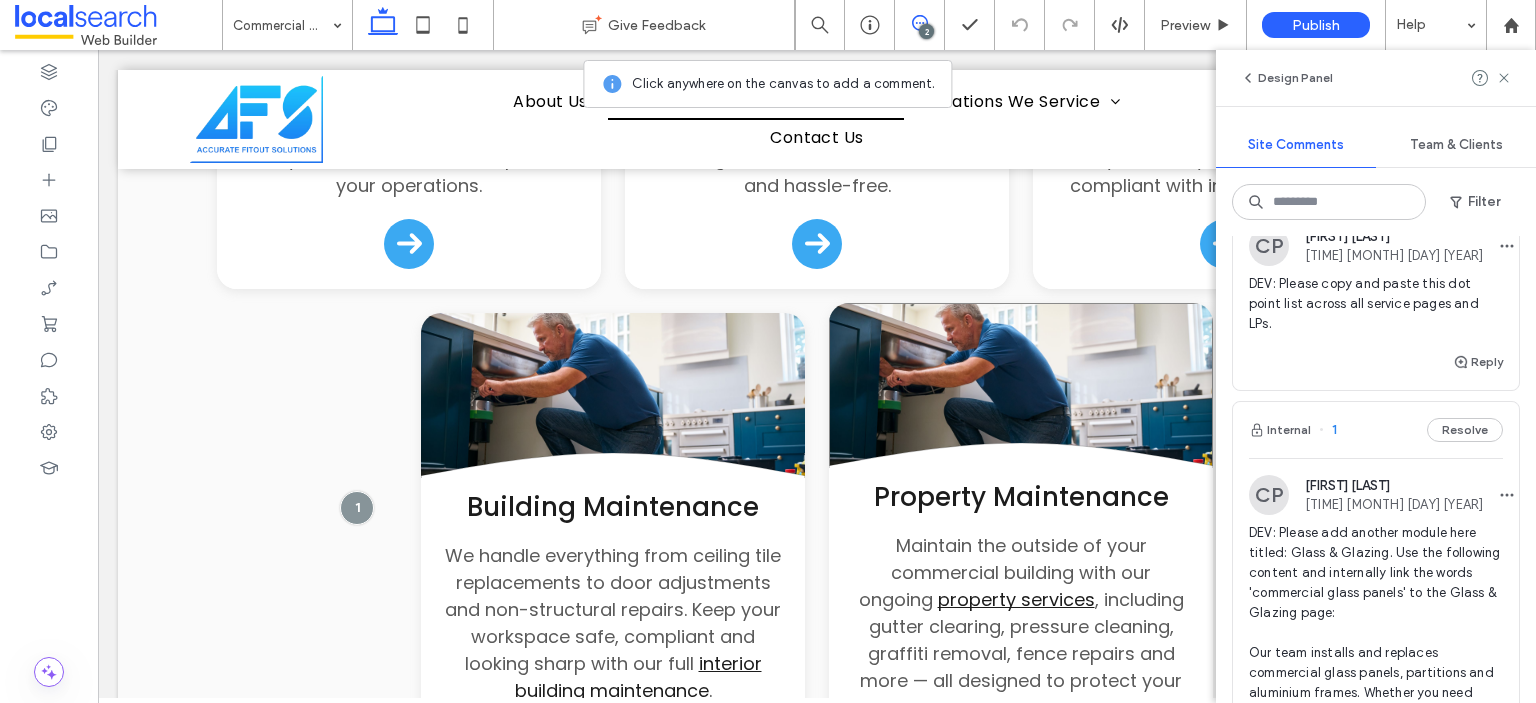 scroll, scrollTop: 1632, scrollLeft: 0, axis: vertical 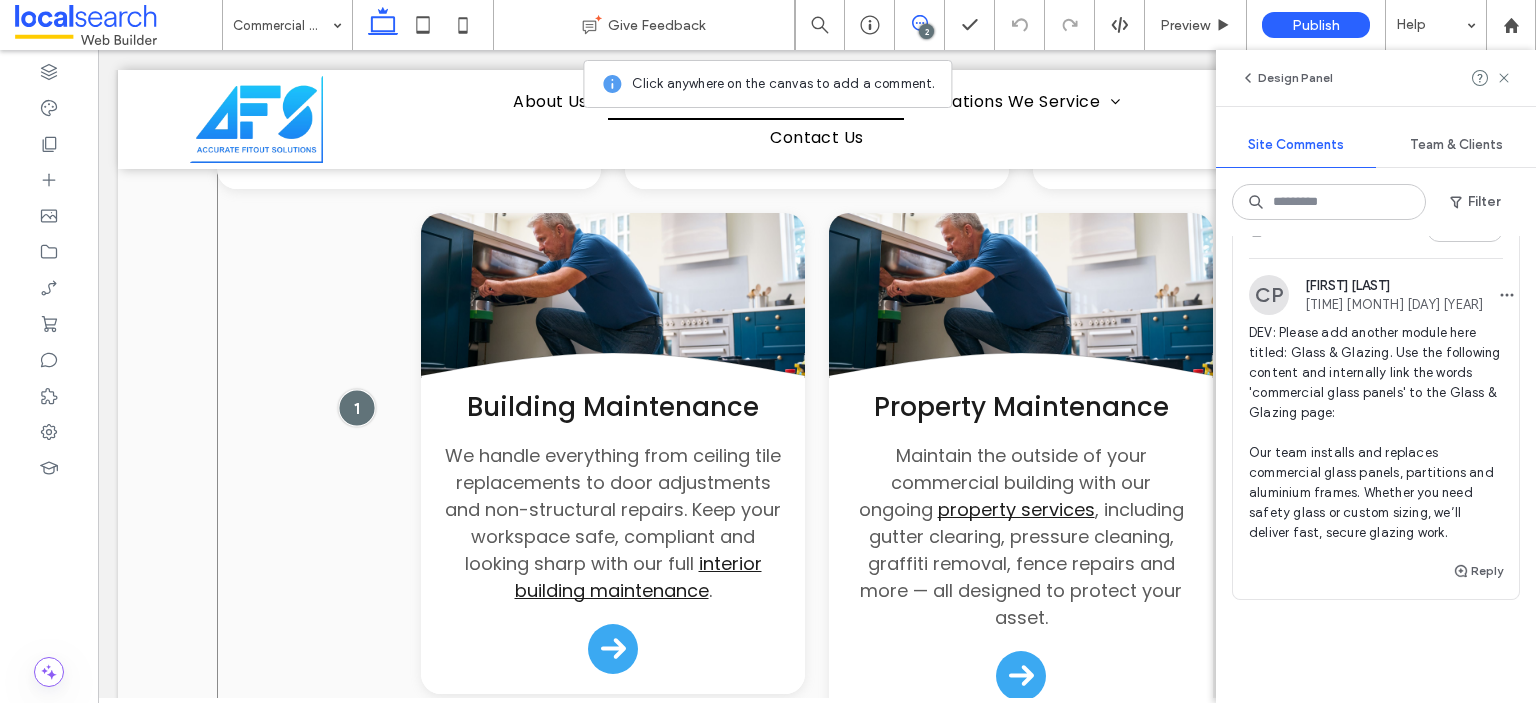 click at bounding box center (356, 407) 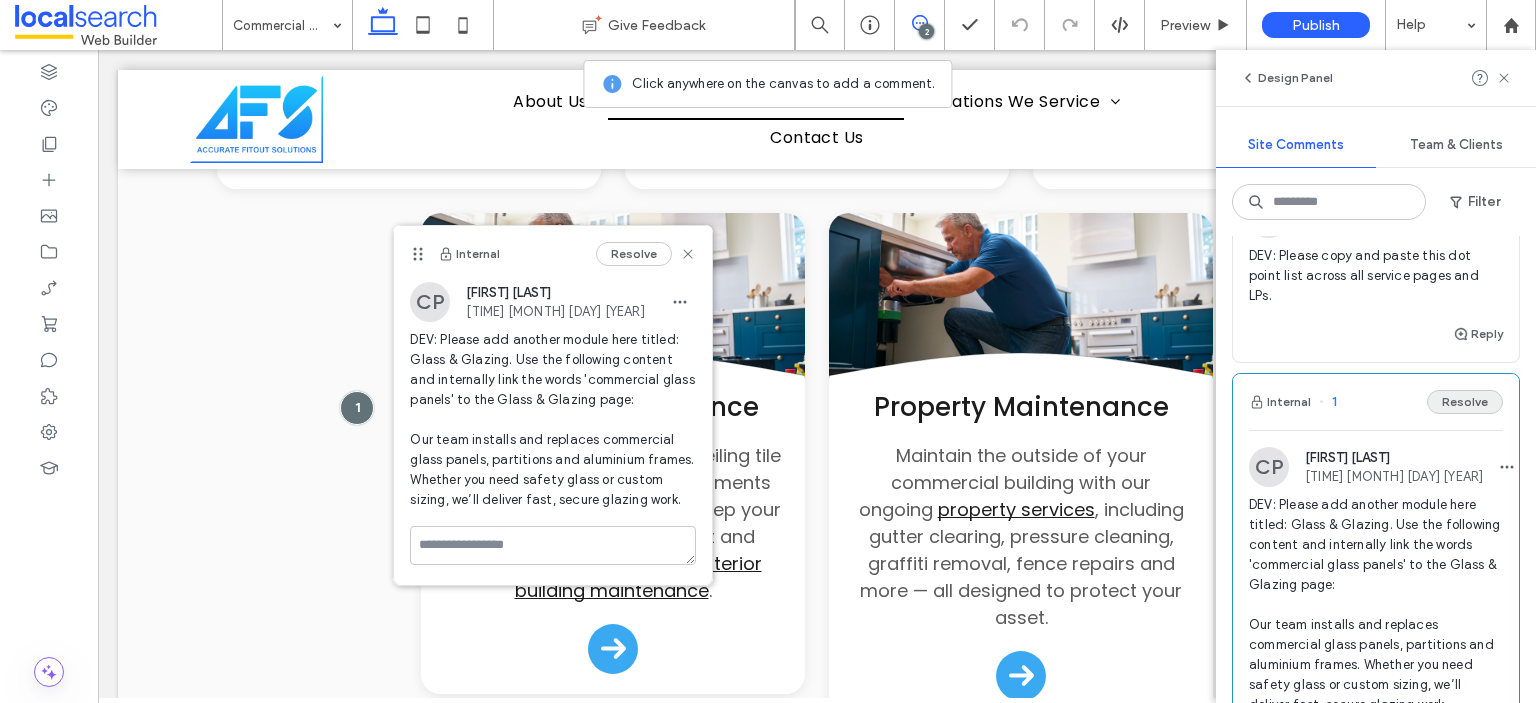 scroll, scrollTop: 0, scrollLeft: 0, axis: both 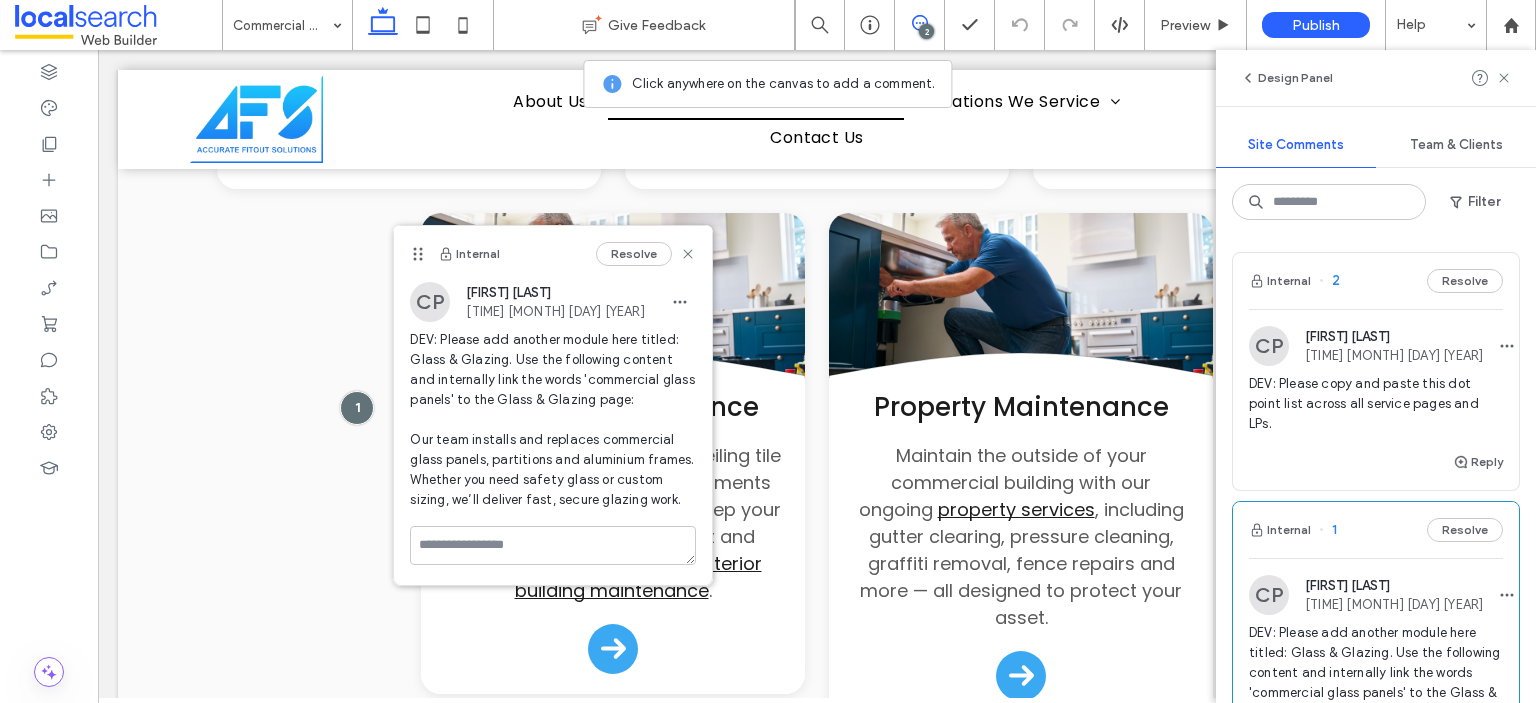 click on "Internal 2 Resolve" at bounding box center [1376, 281] 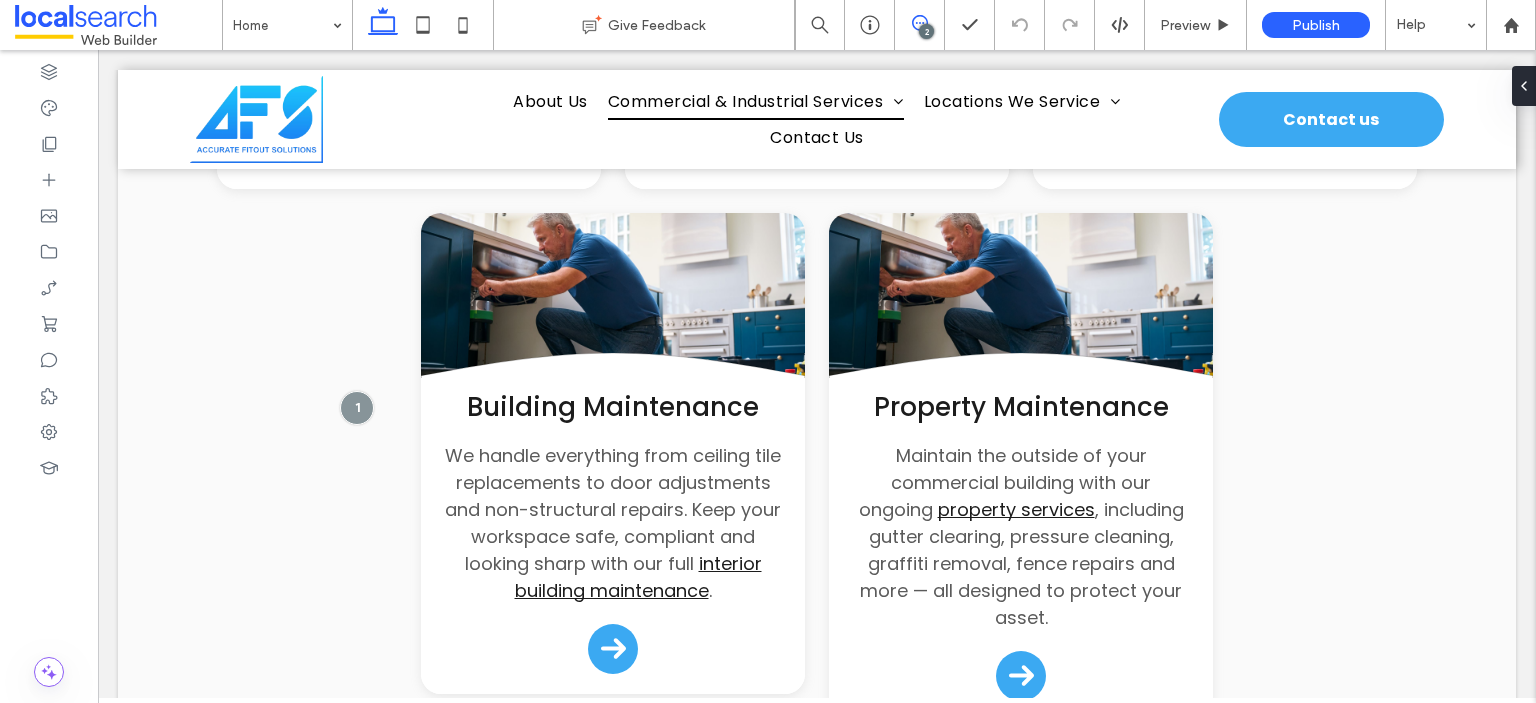 click 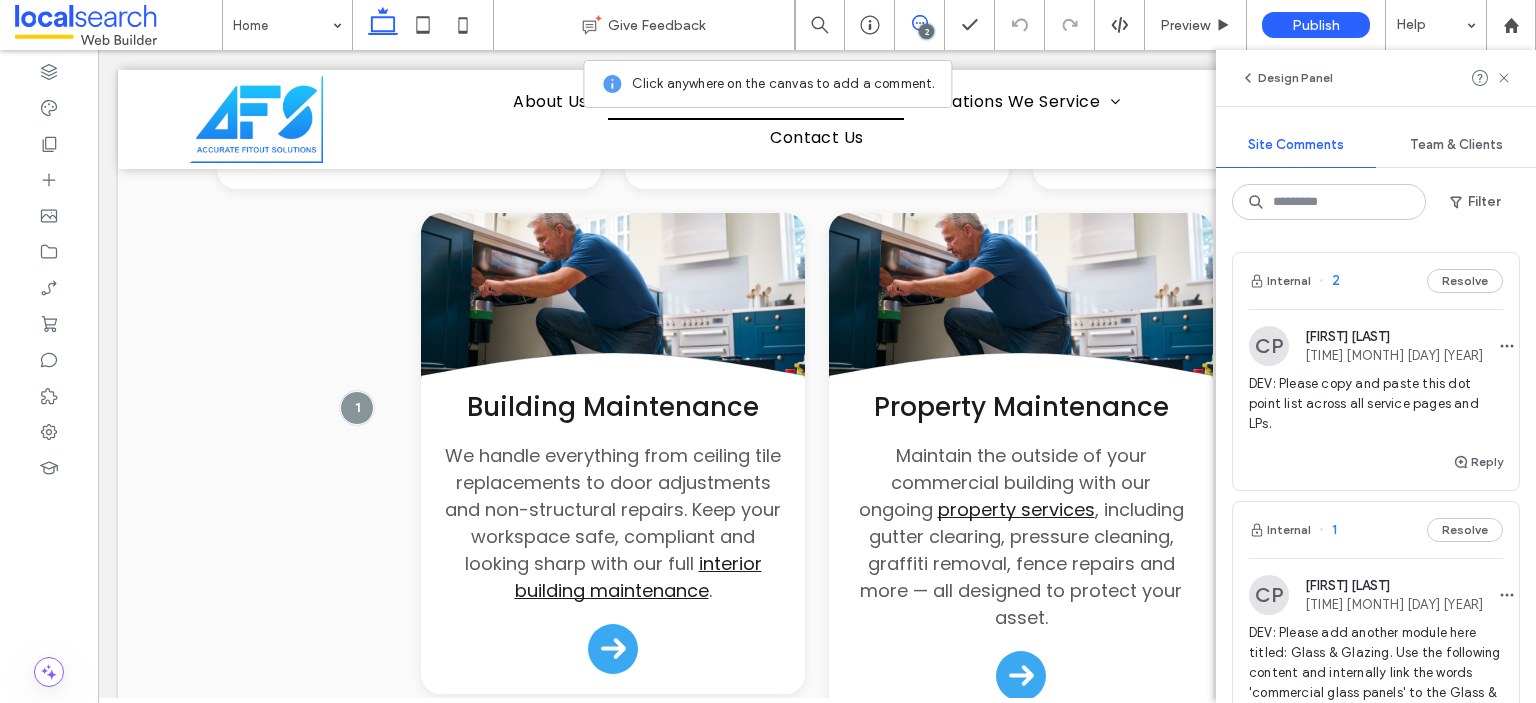 click on "Internal 2 Resolve" at bounding box center [1376, 281] 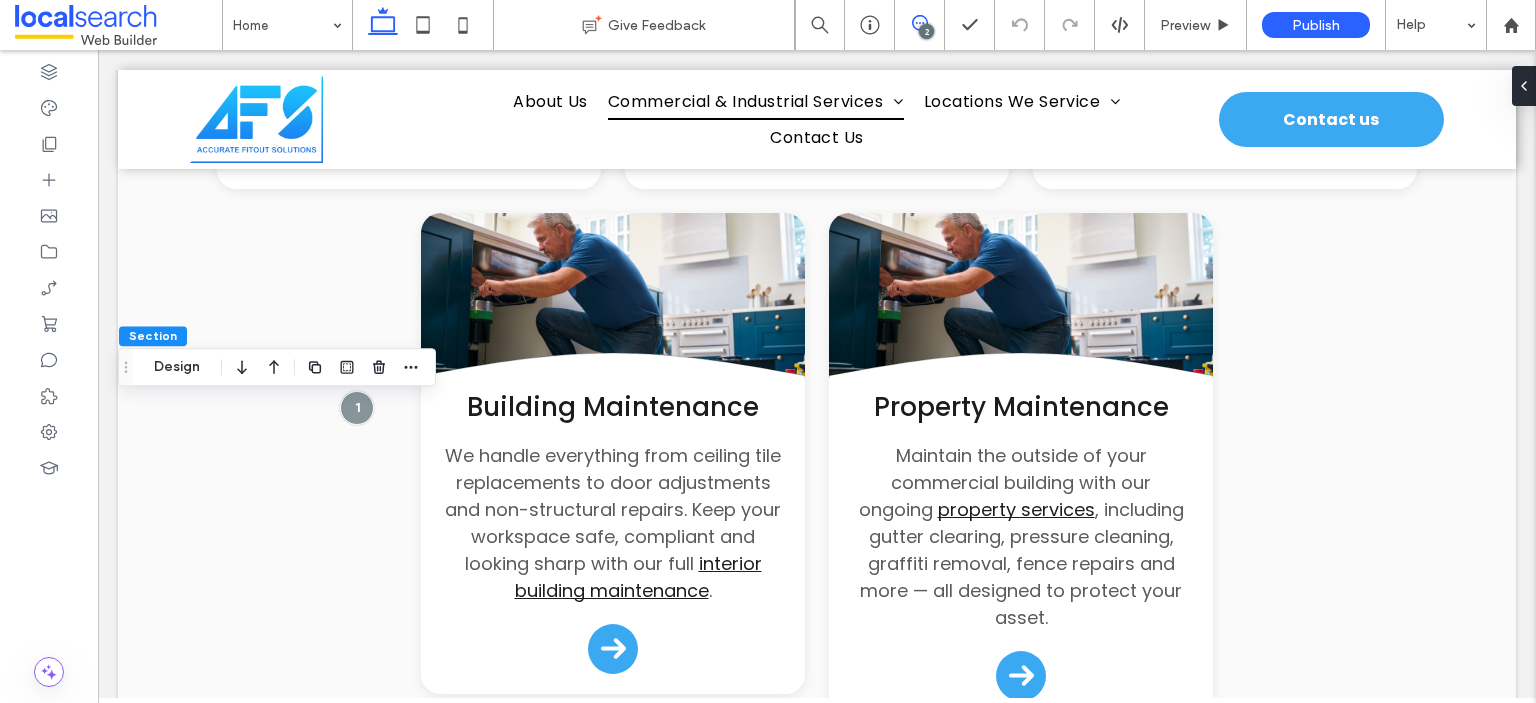 click 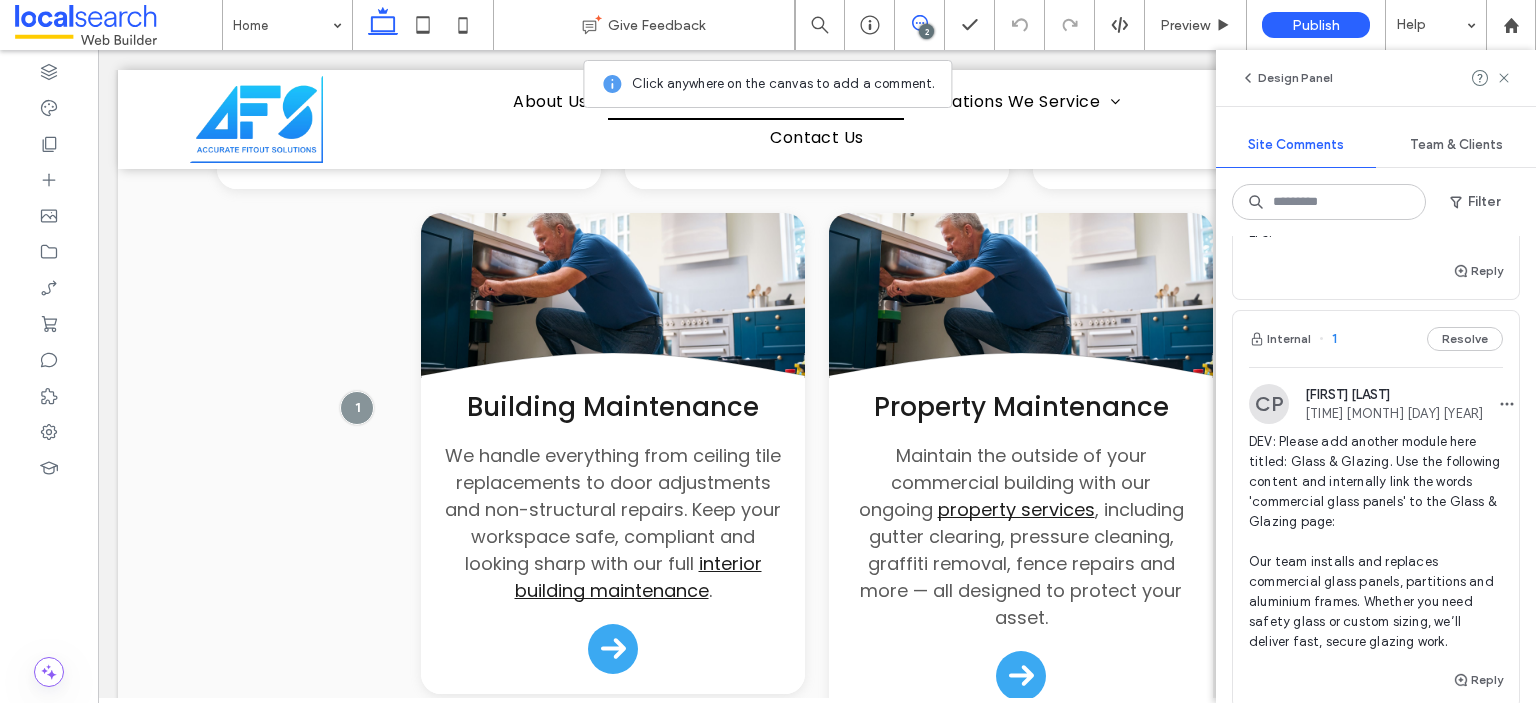 scroll, scrollTop: 200, scrollLeft: 0, axis: vertical 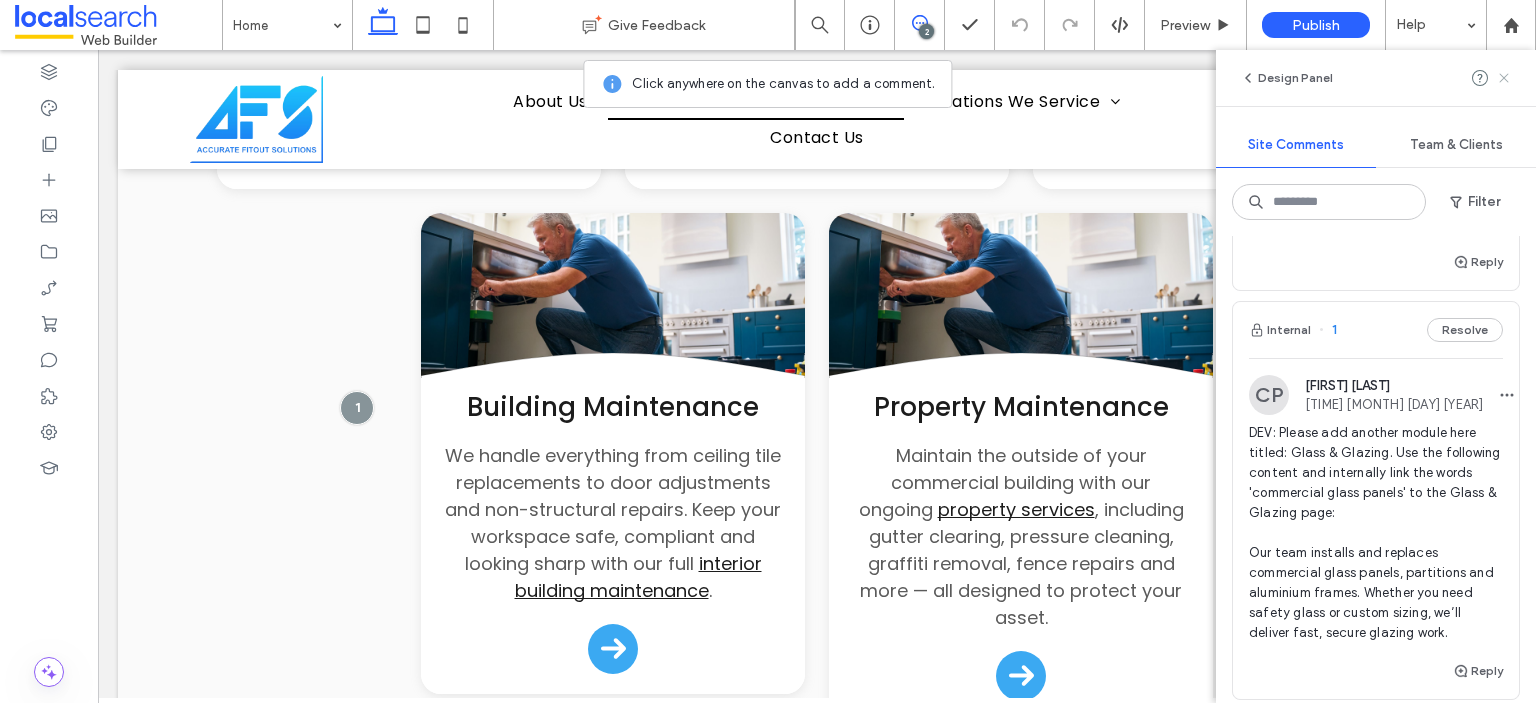 click 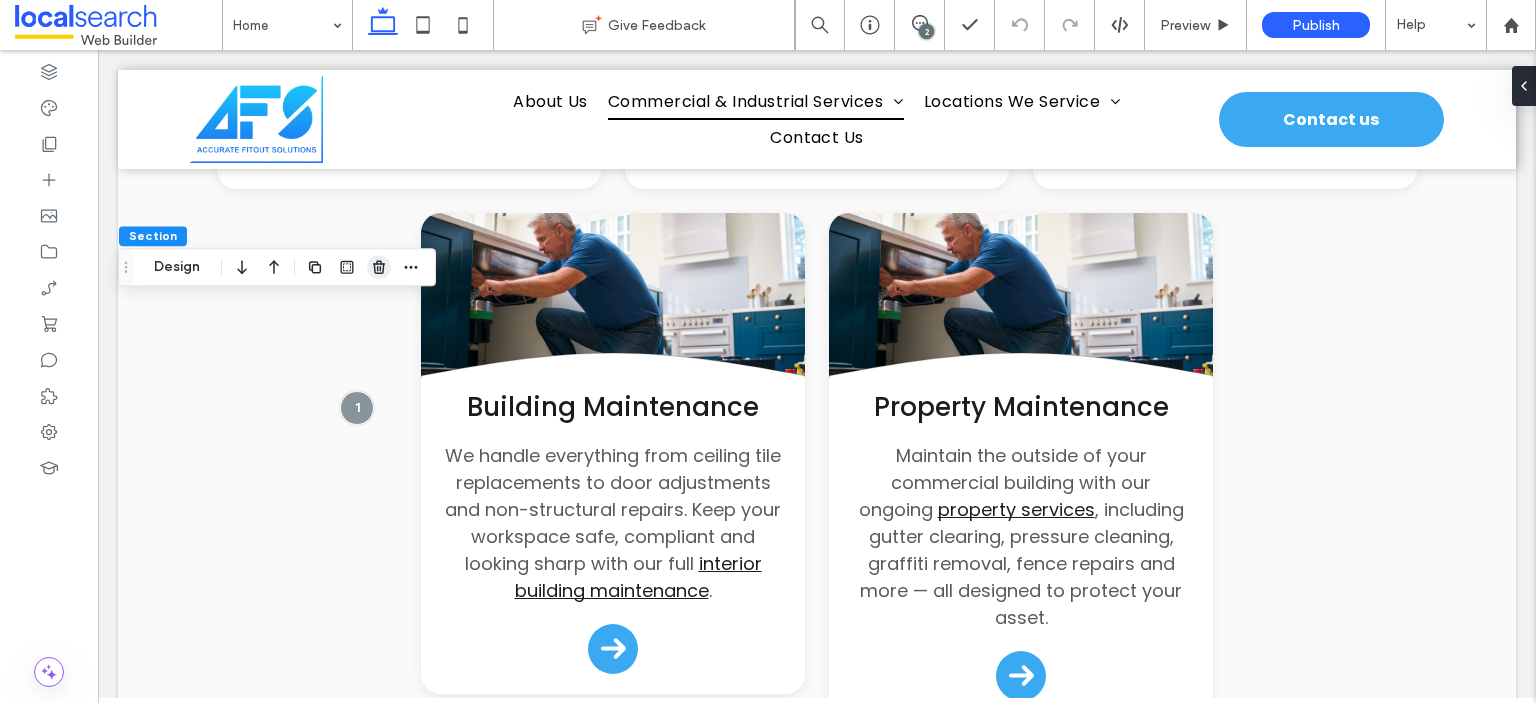 click 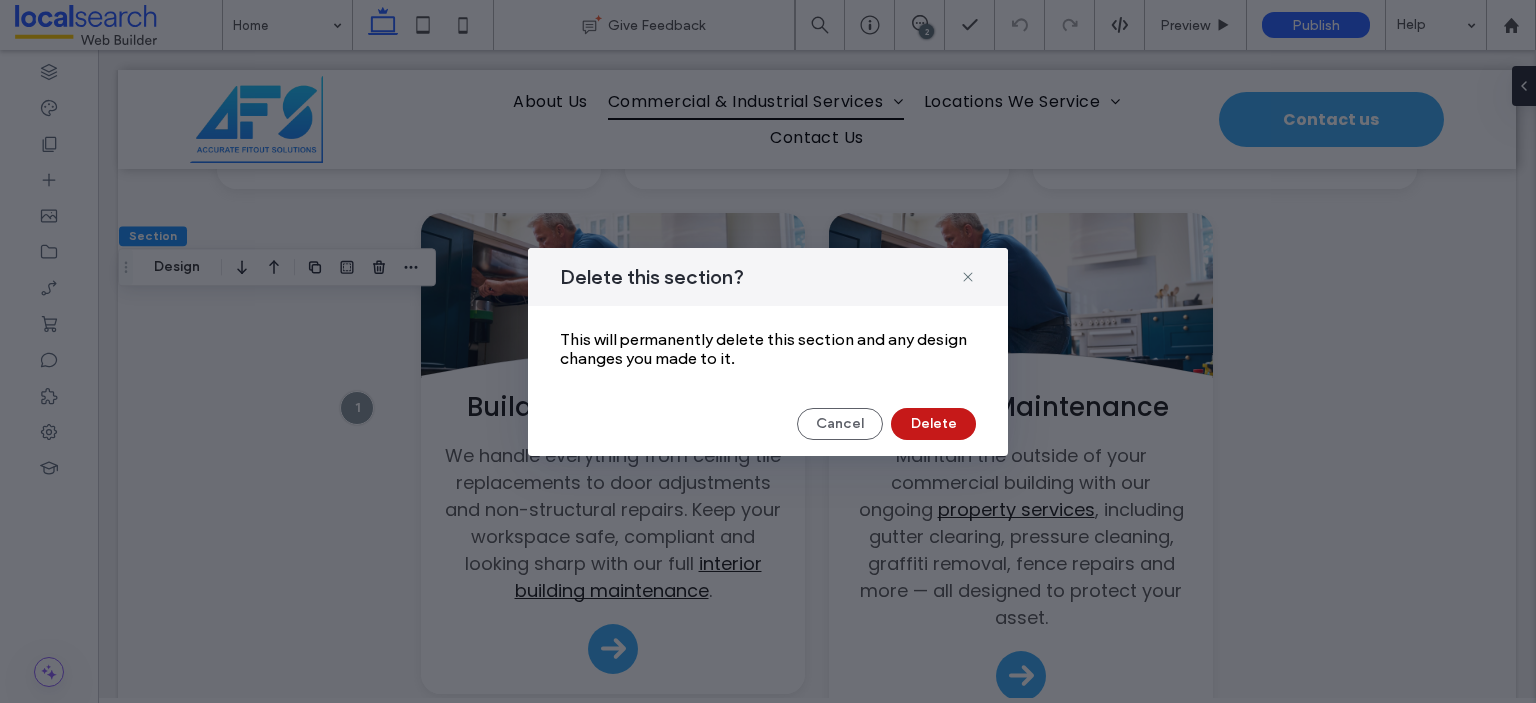 click on "Delete" at bounding box center (933, 424) 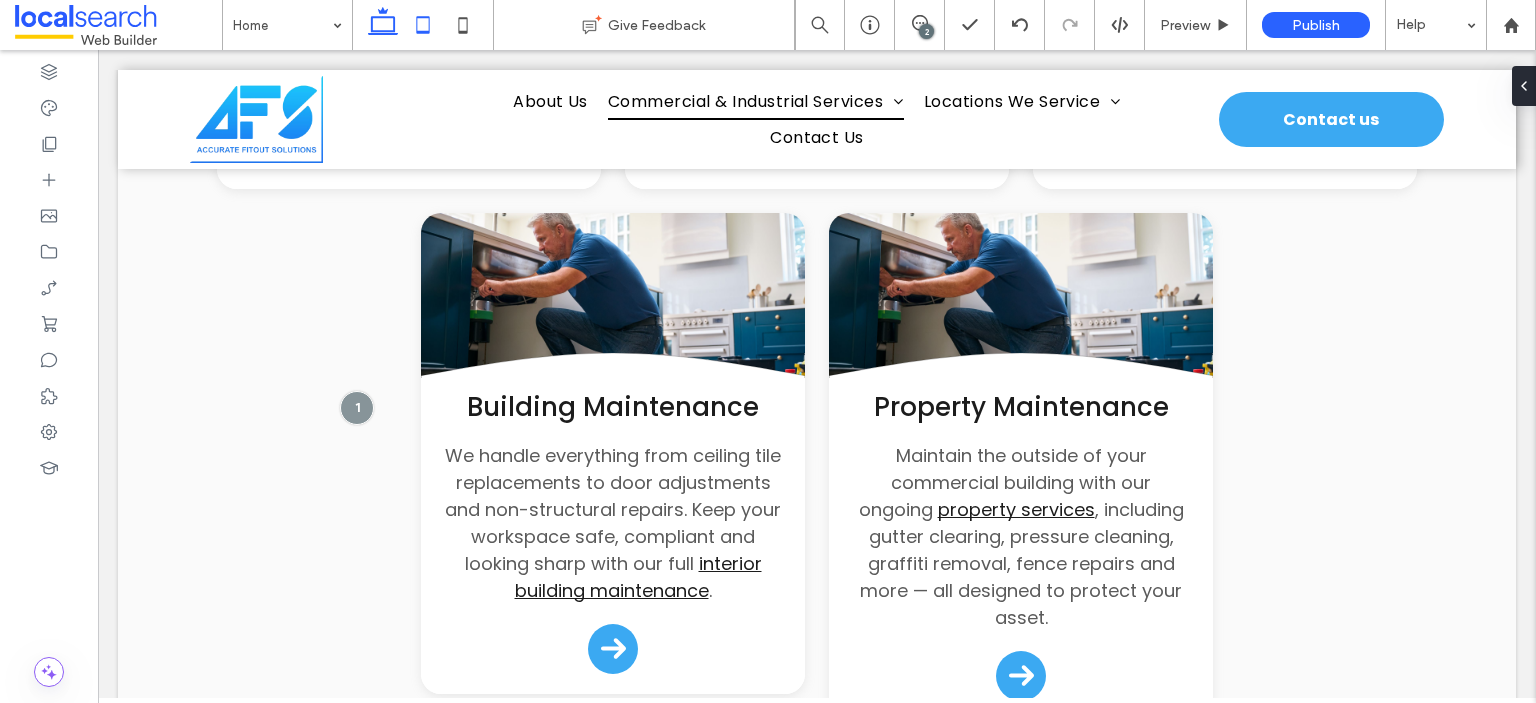 click at bounding box center [423, 25] 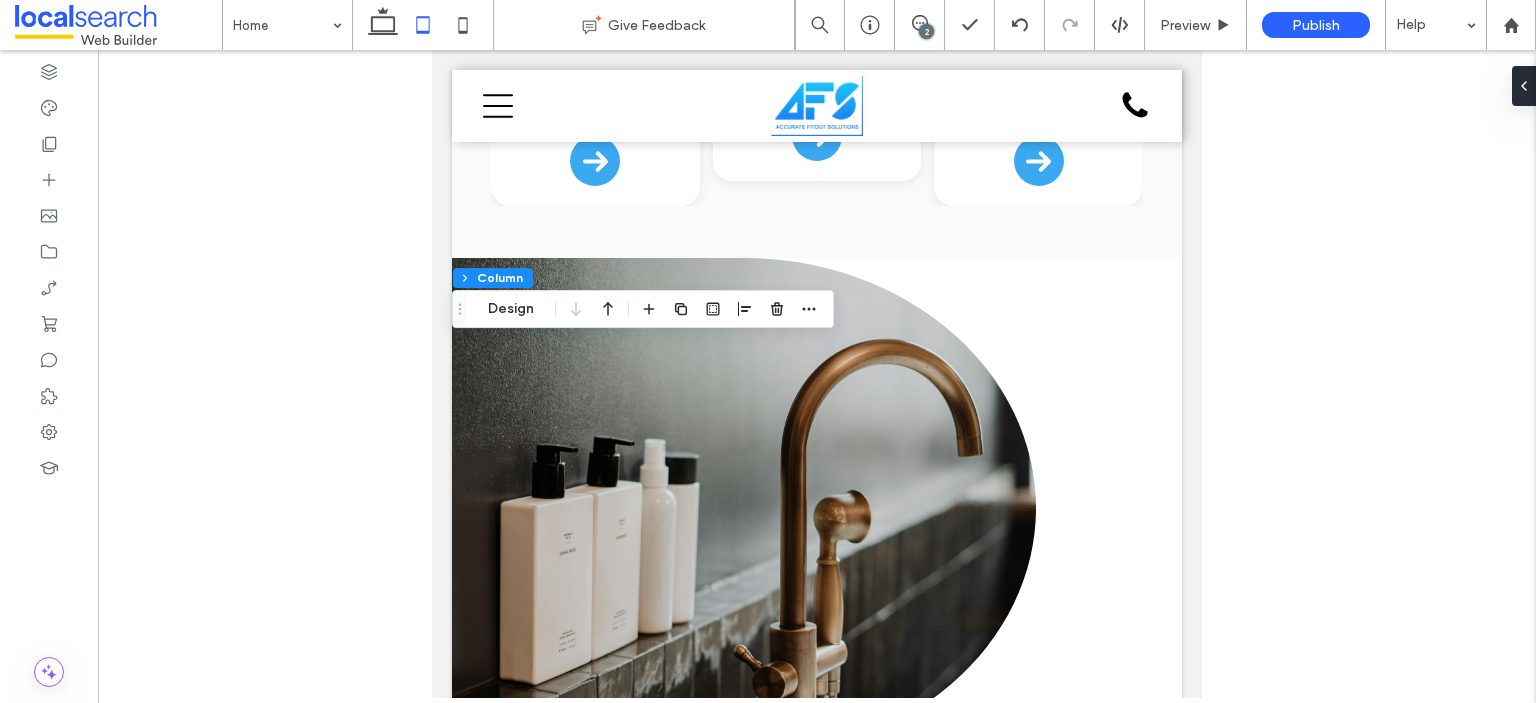 click on "Section Column Design" at bounding box center (643, 309) 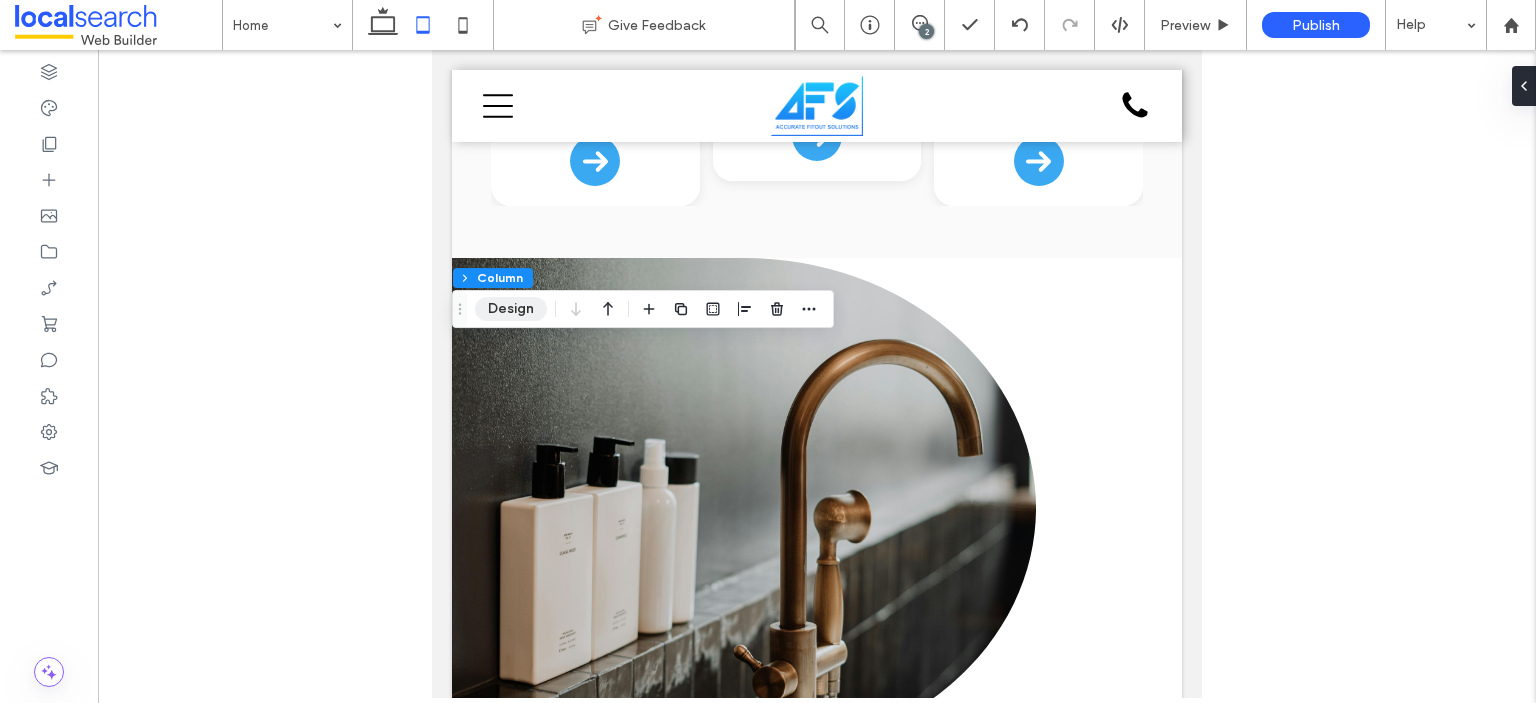 click on "Design" at bounding box center (511, 309) 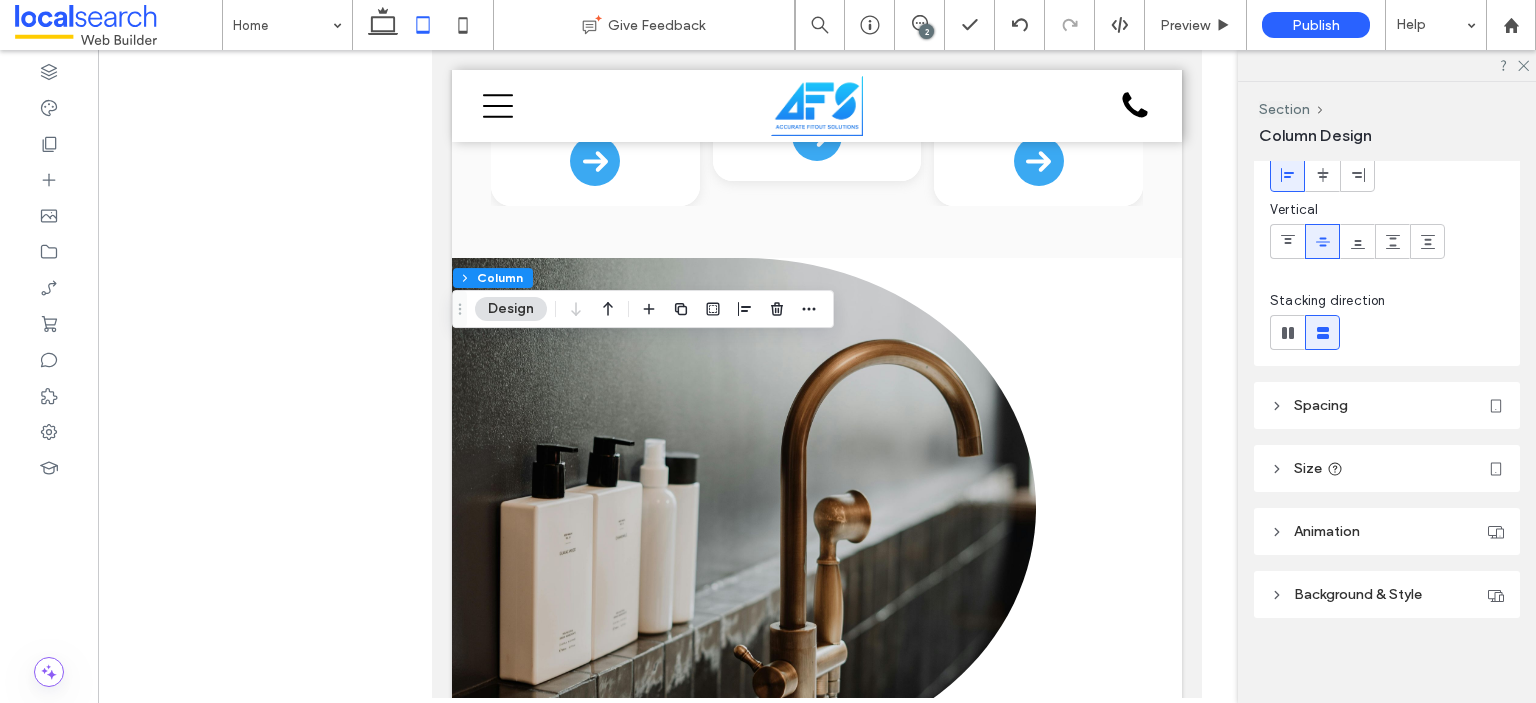 scroll, scrollTop: 112, scrollLeft: 0, axis: vertical 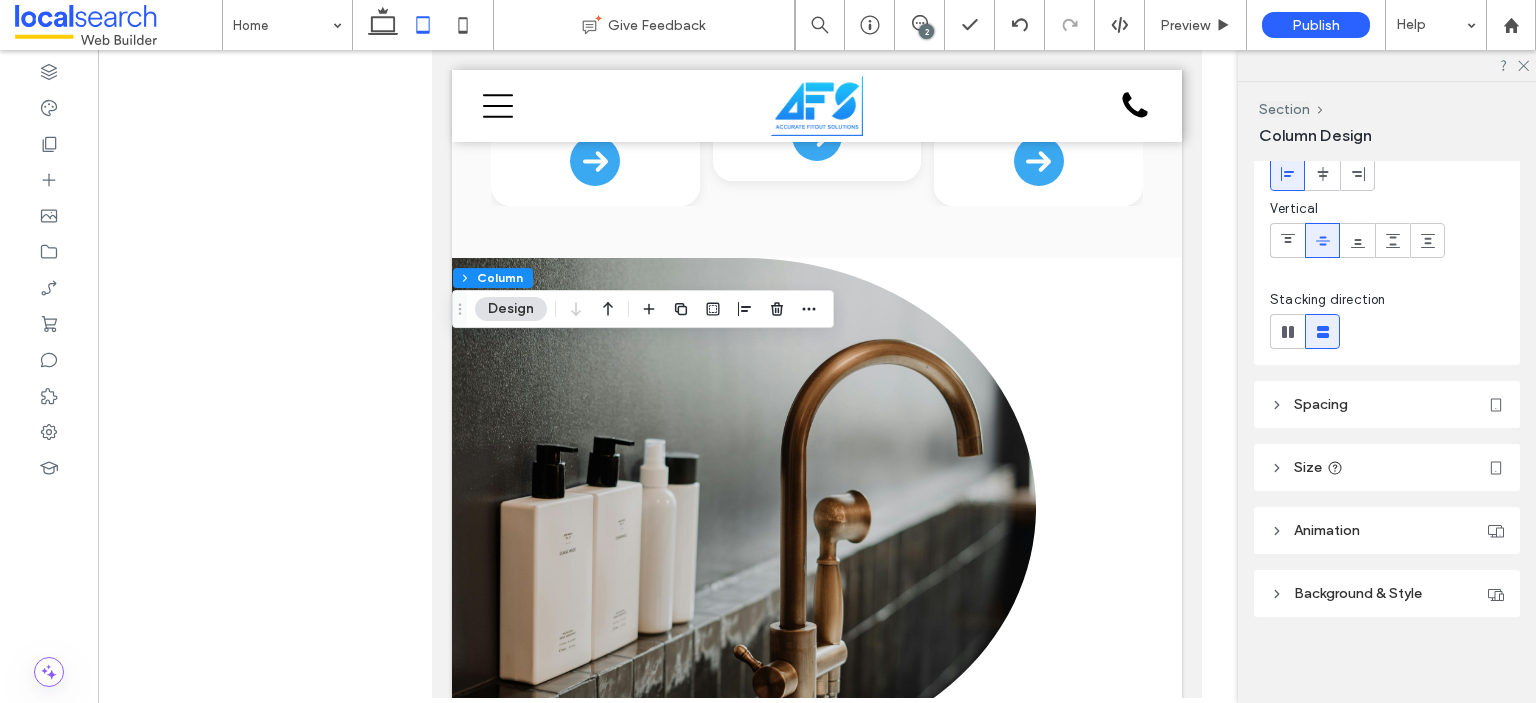 click on "Spacing" at bounding box center [1387, 404] 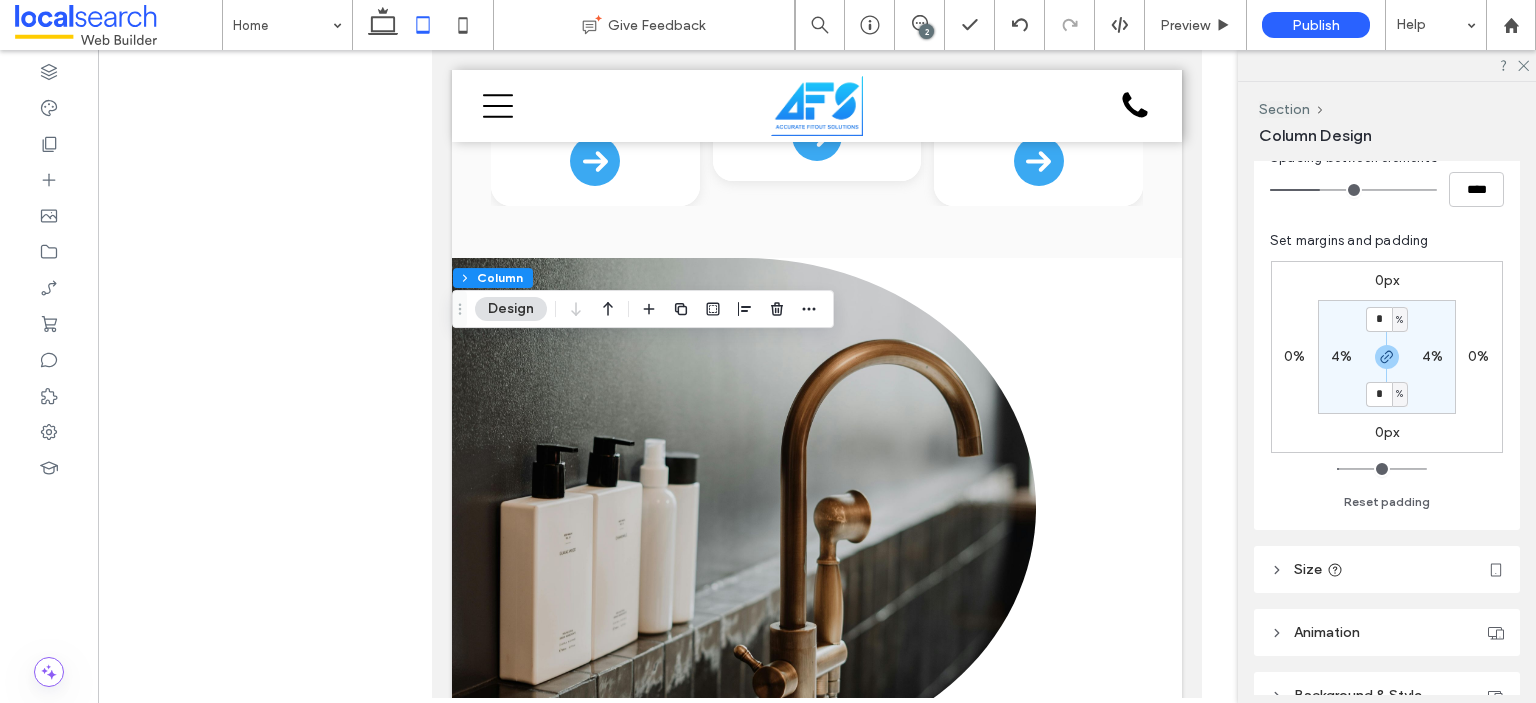 scroll, scrollTop: 412, scrollLeft: 0, axis: vertical 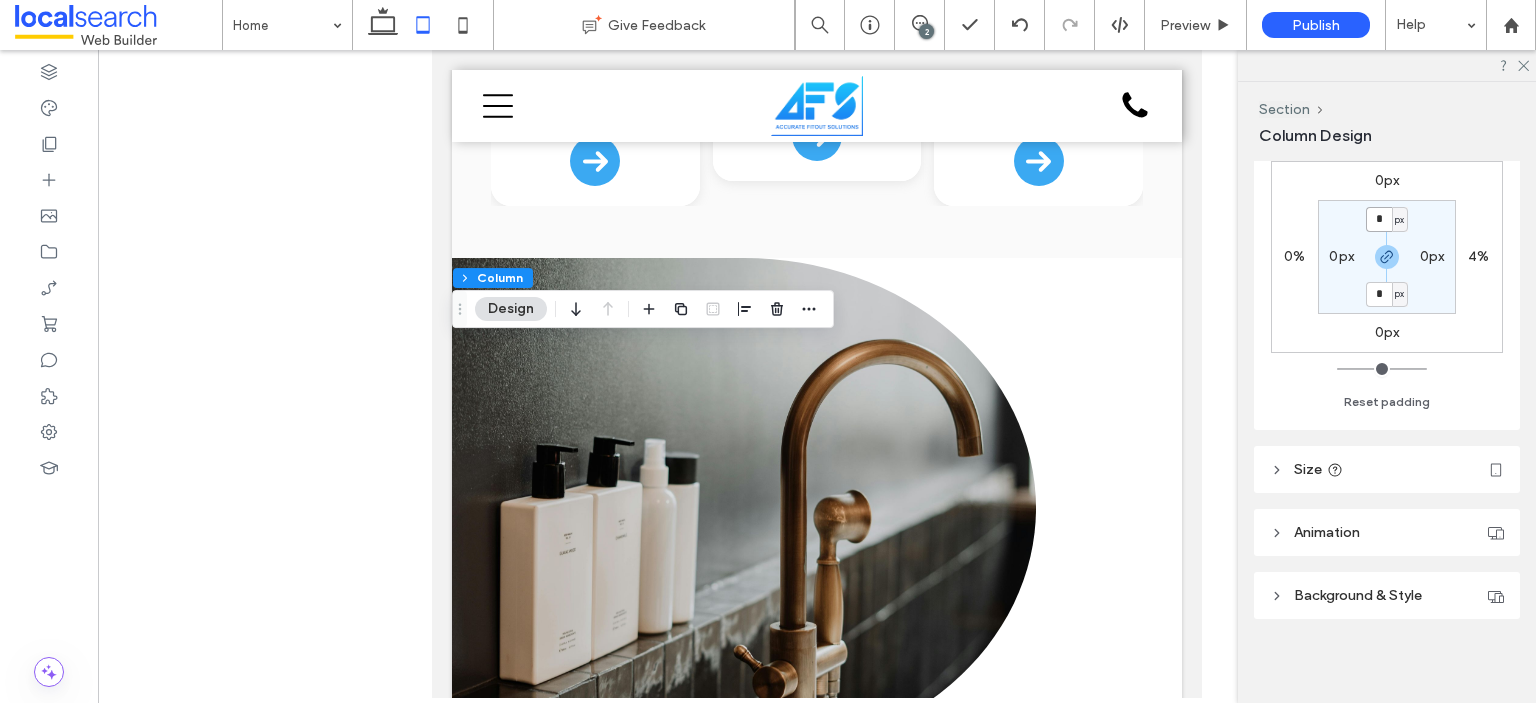 click on "*" at bounding box center (1379, 219) 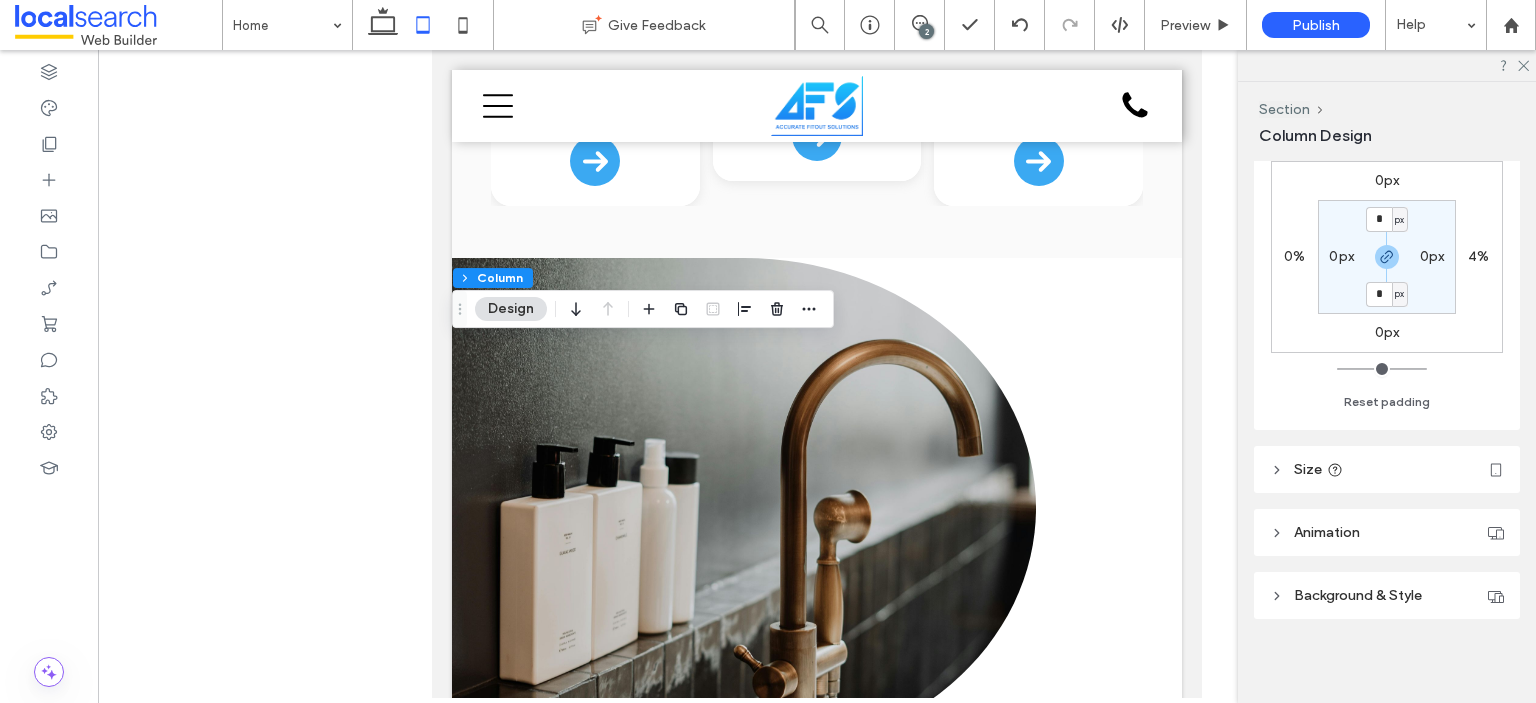 click on "px" at bounding box center (1399, 220) 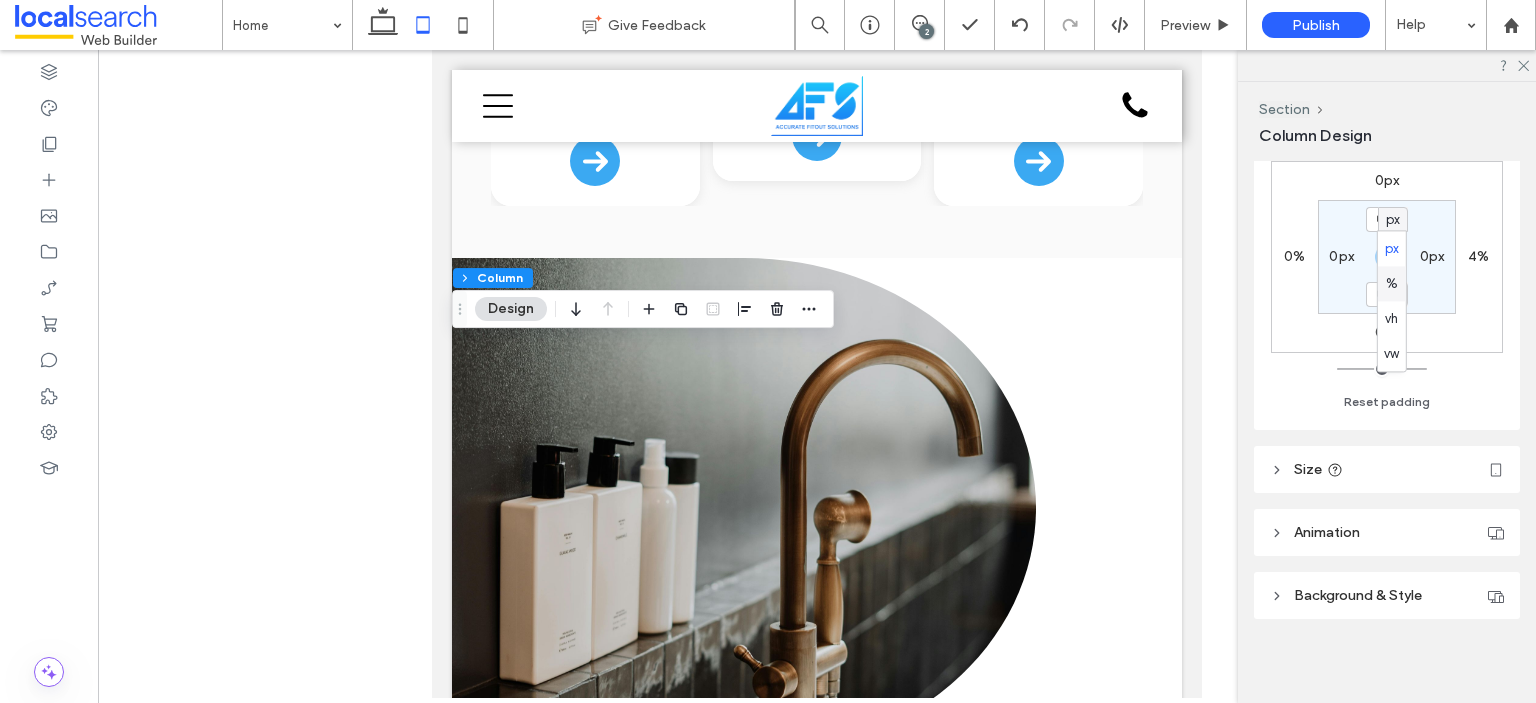 click on "%" at bounding box center [1392, 283] 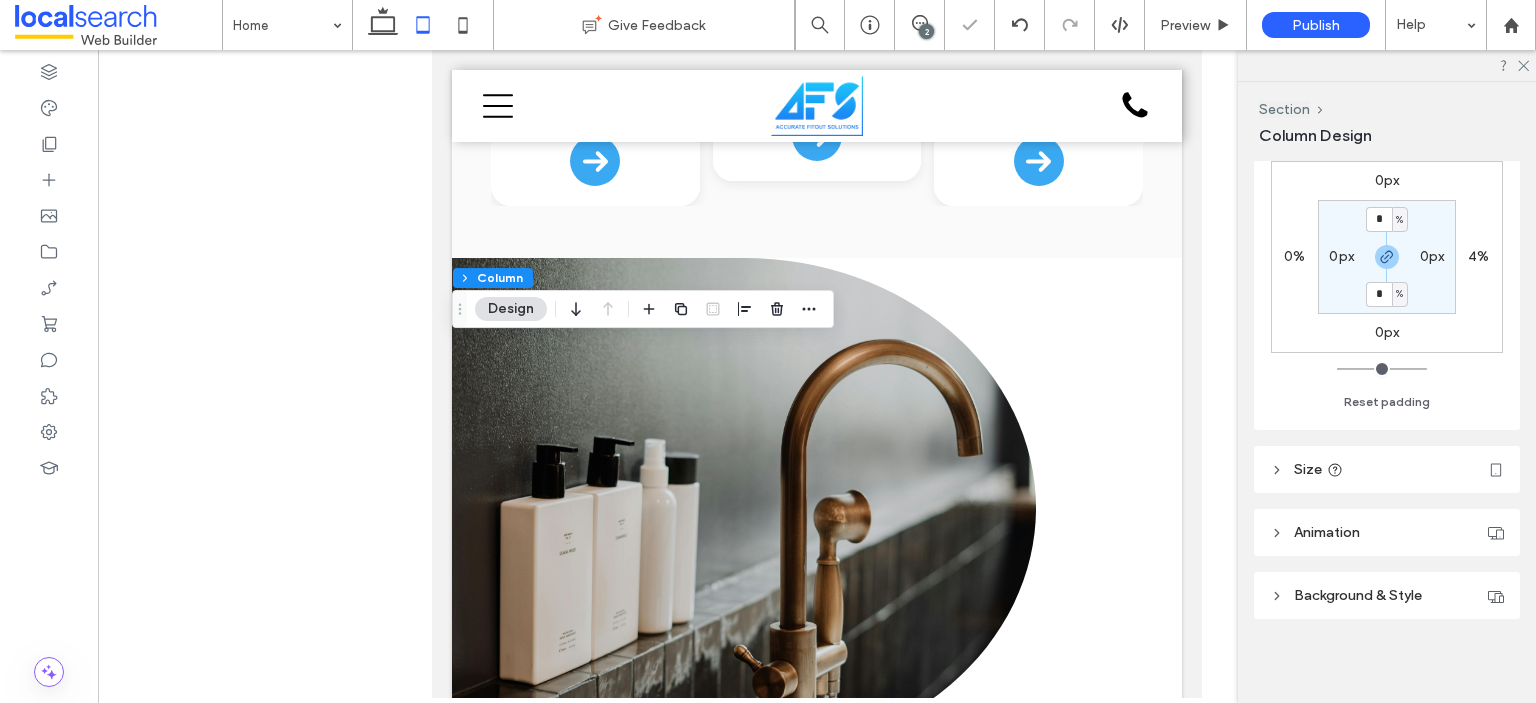 click on "* % 0px * % 0px" at bounding box center [1387, 257] 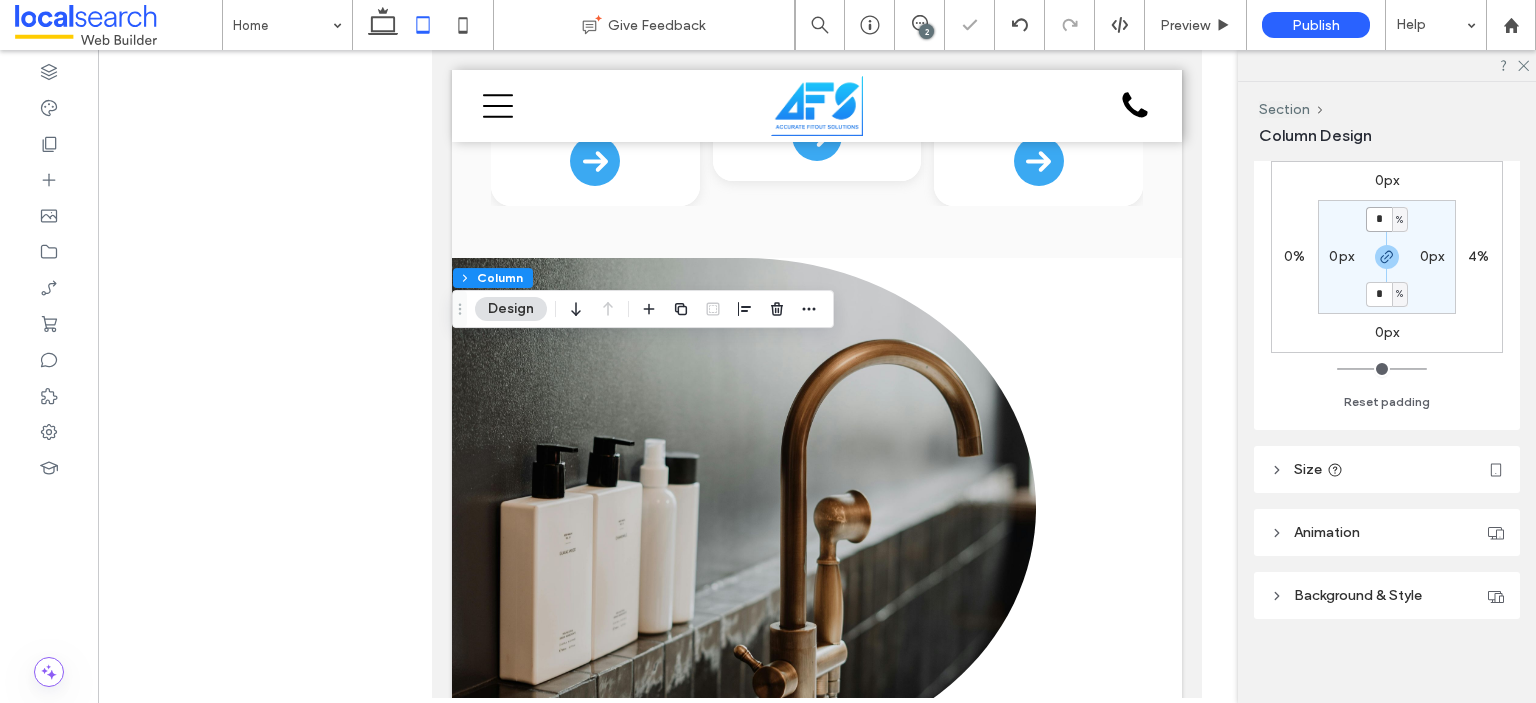 click on "*" at bounding box center (1379, 219) 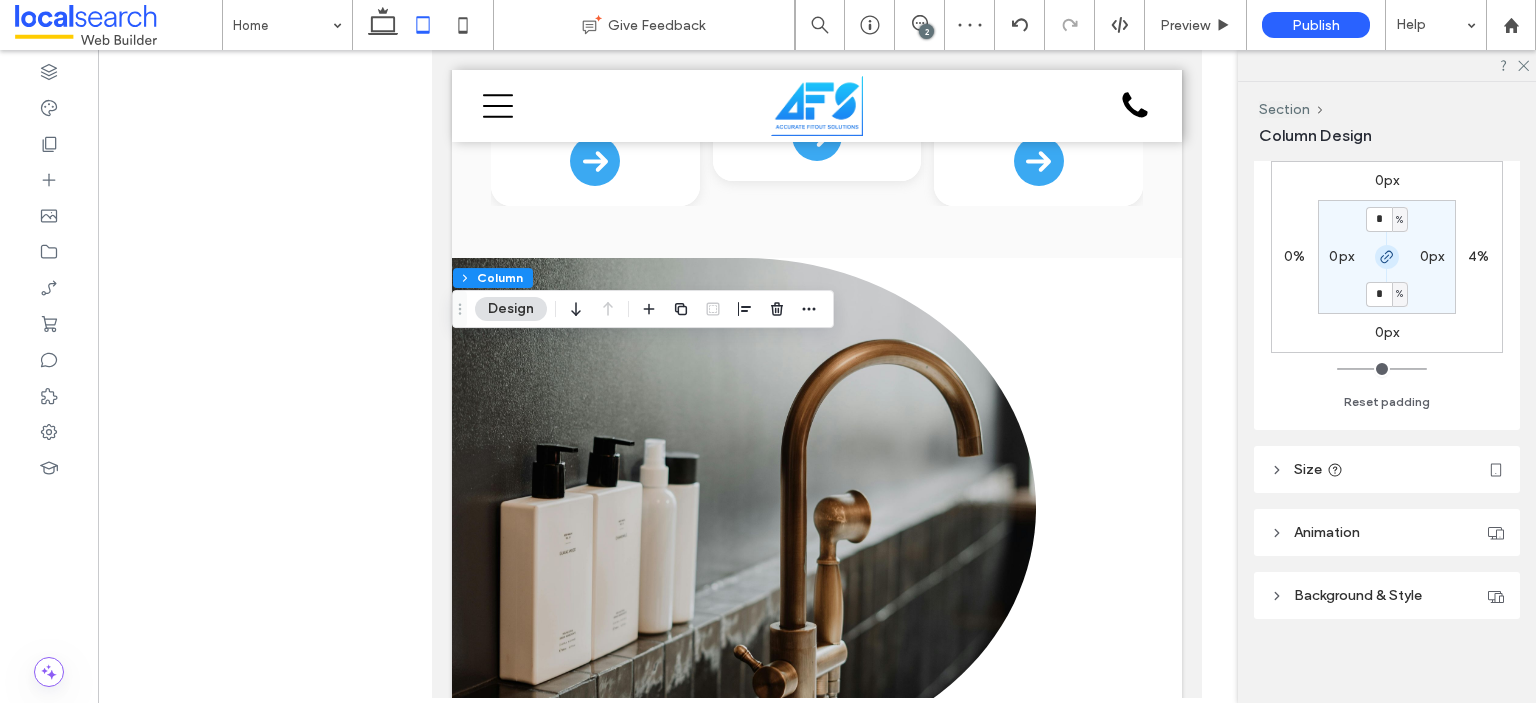 click 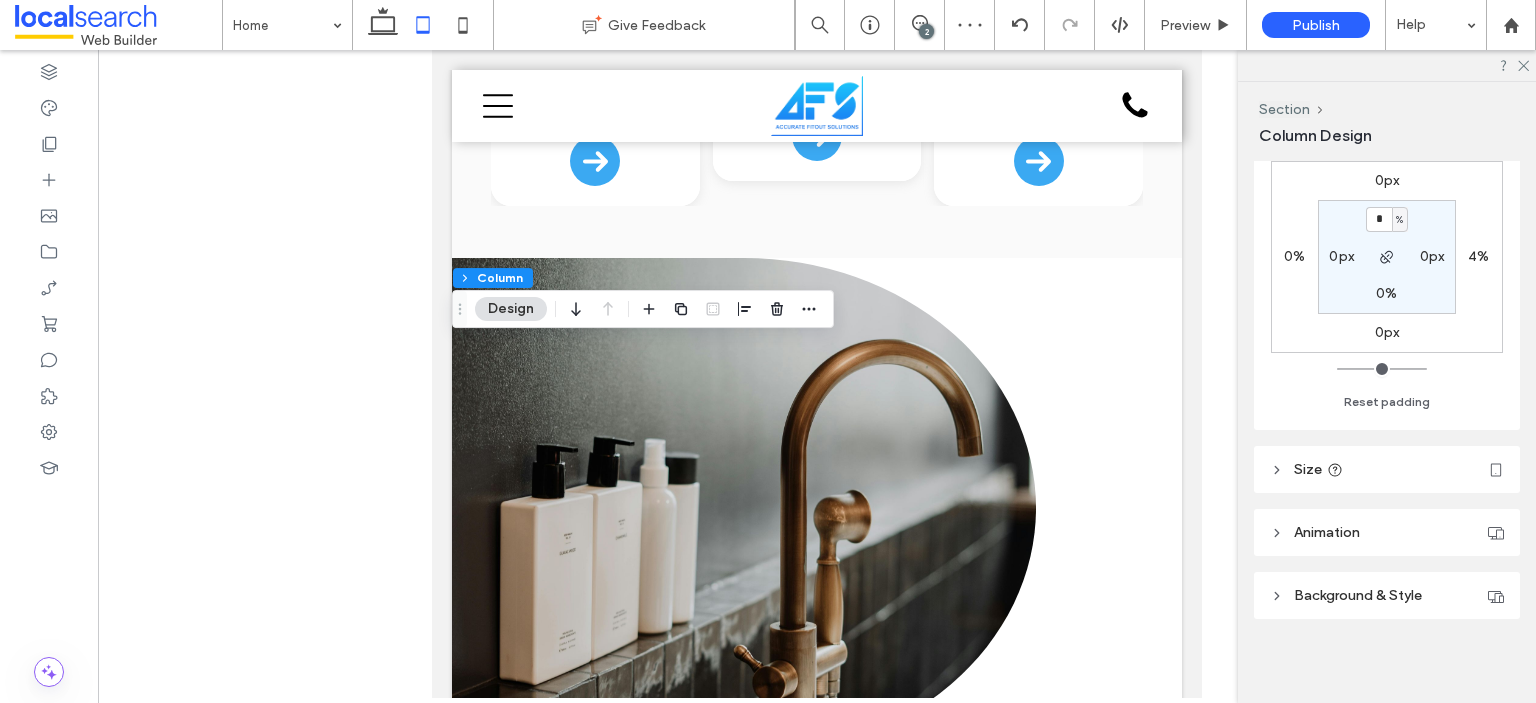 click on "%" at bounding box center [1400, 219] 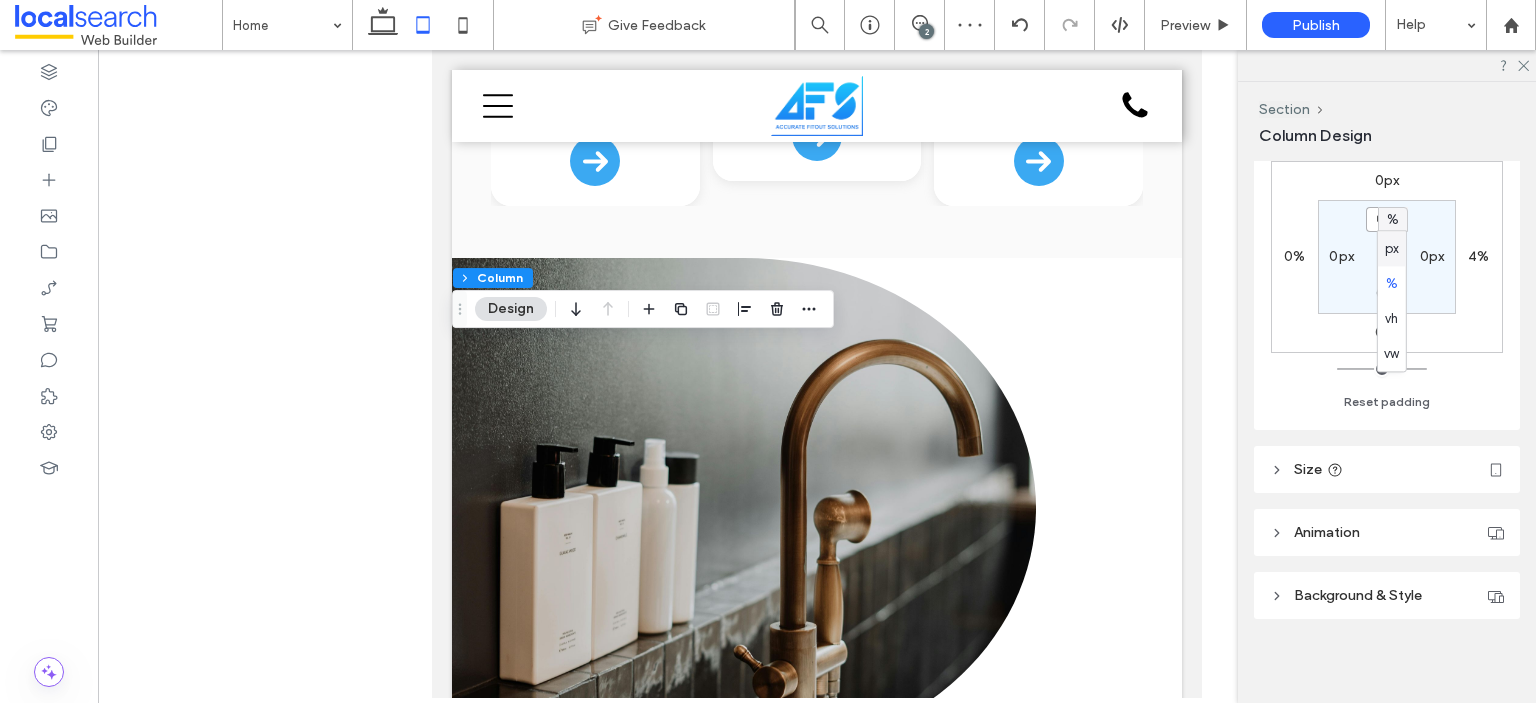 click on "*" at bounding box center (1379, 219) 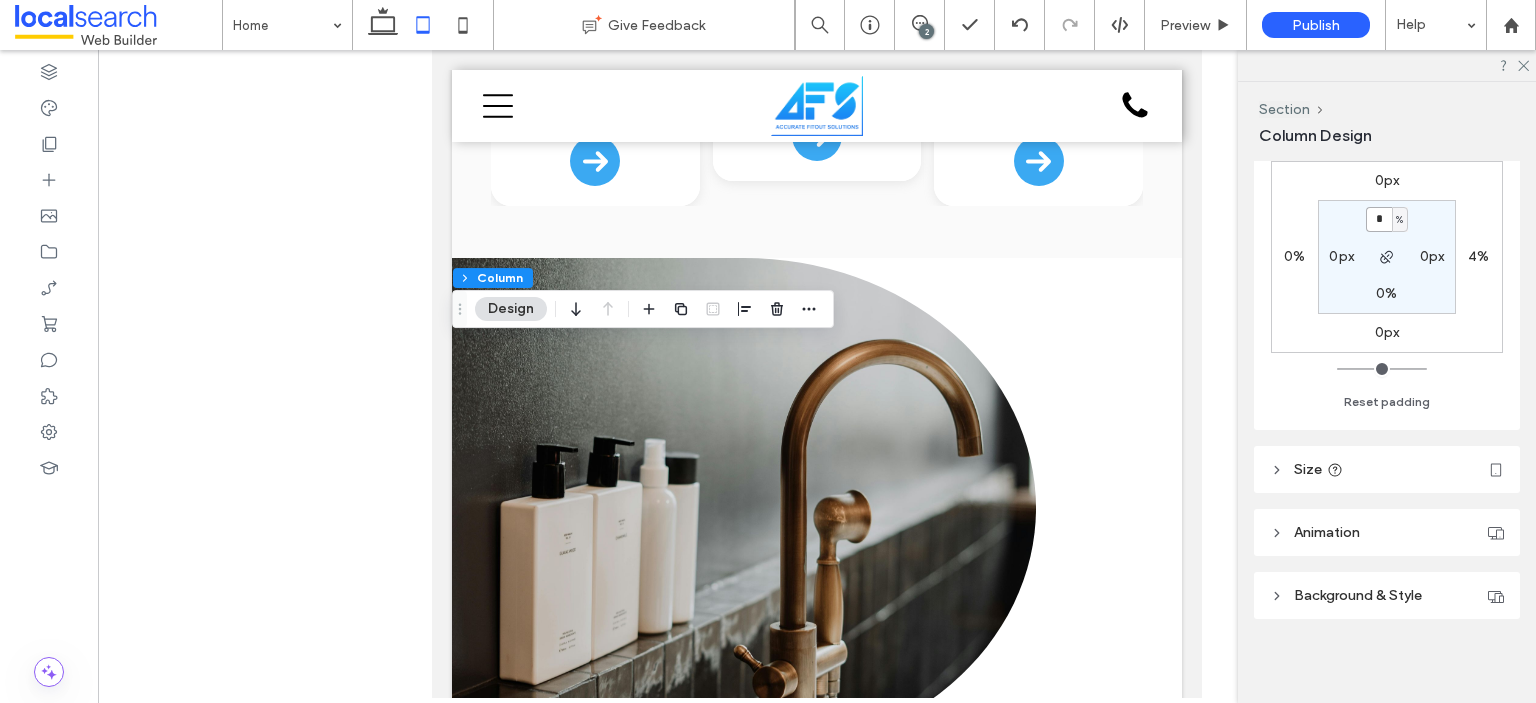 type on "*" 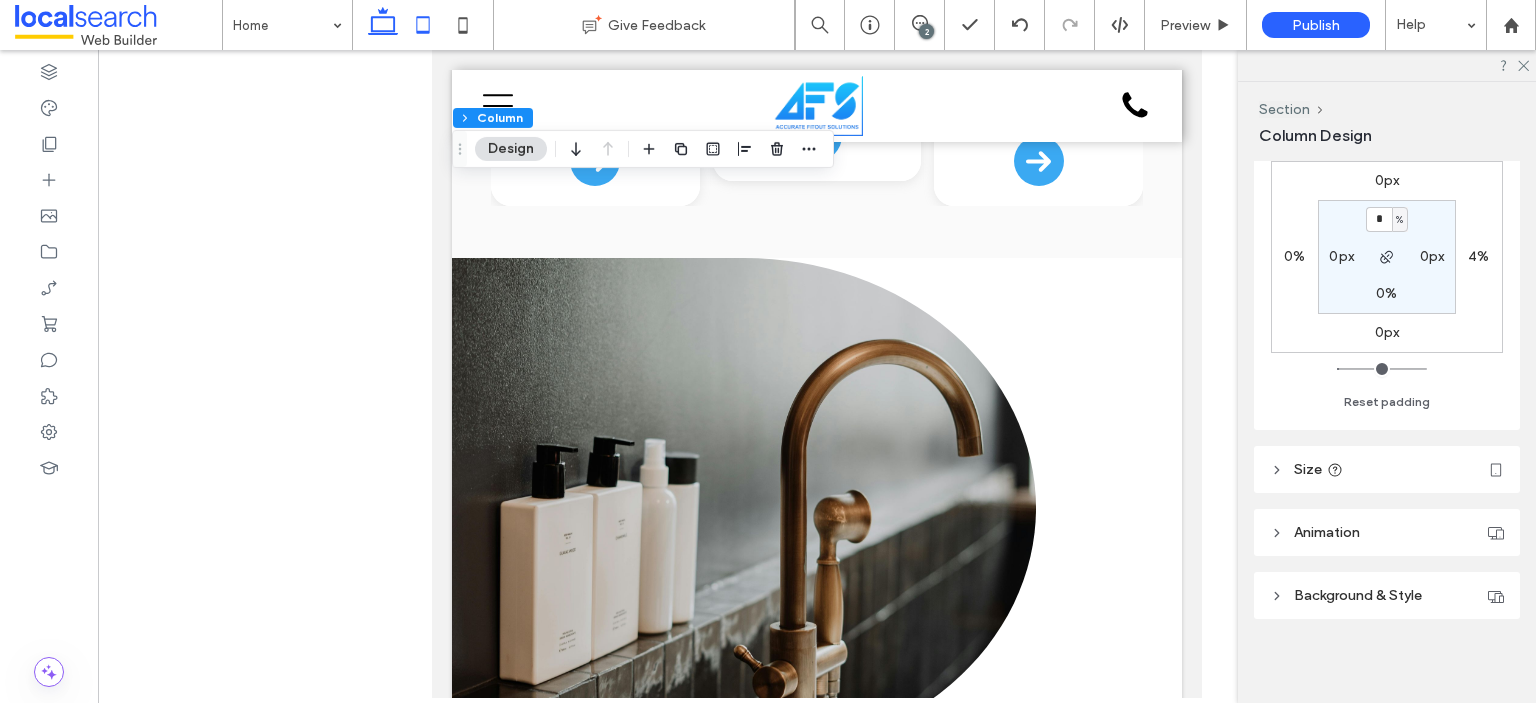 click 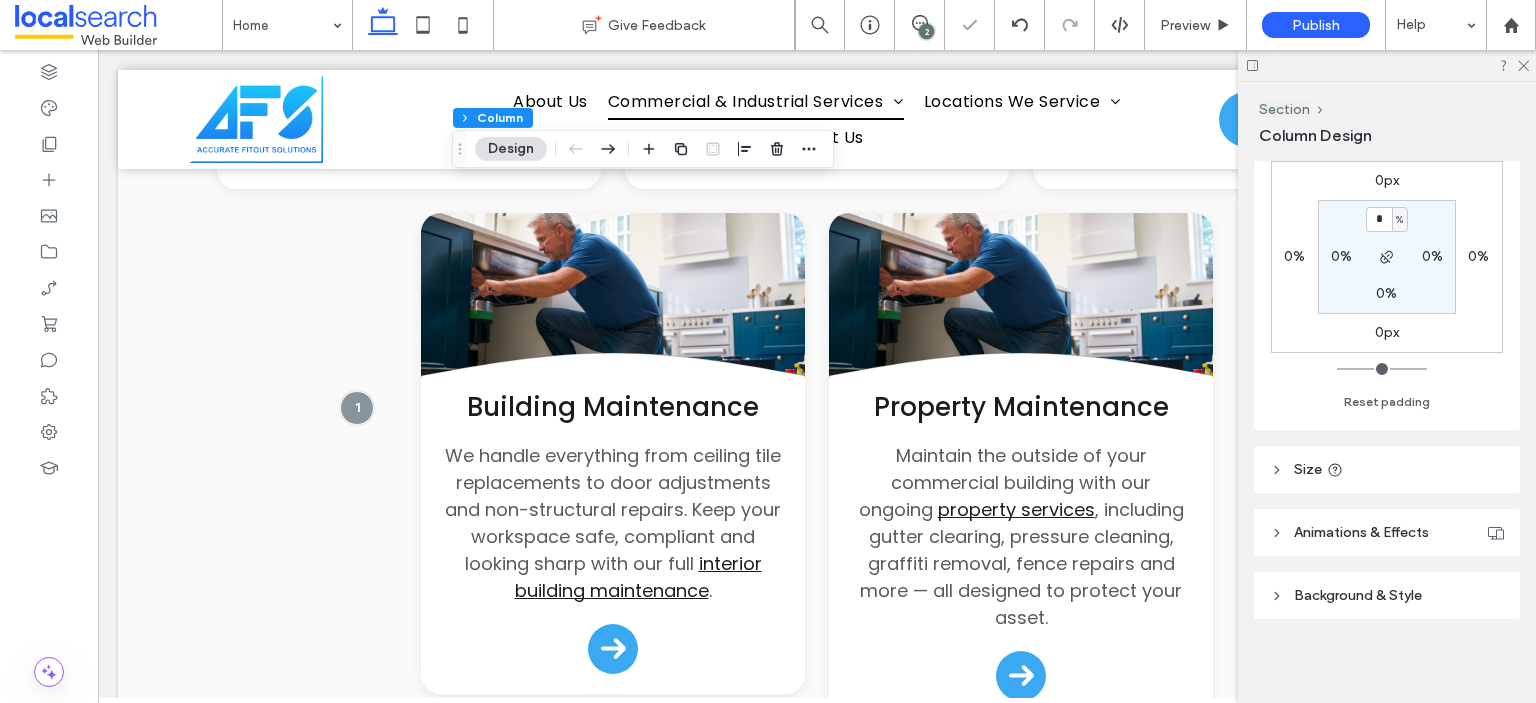 type on "*" 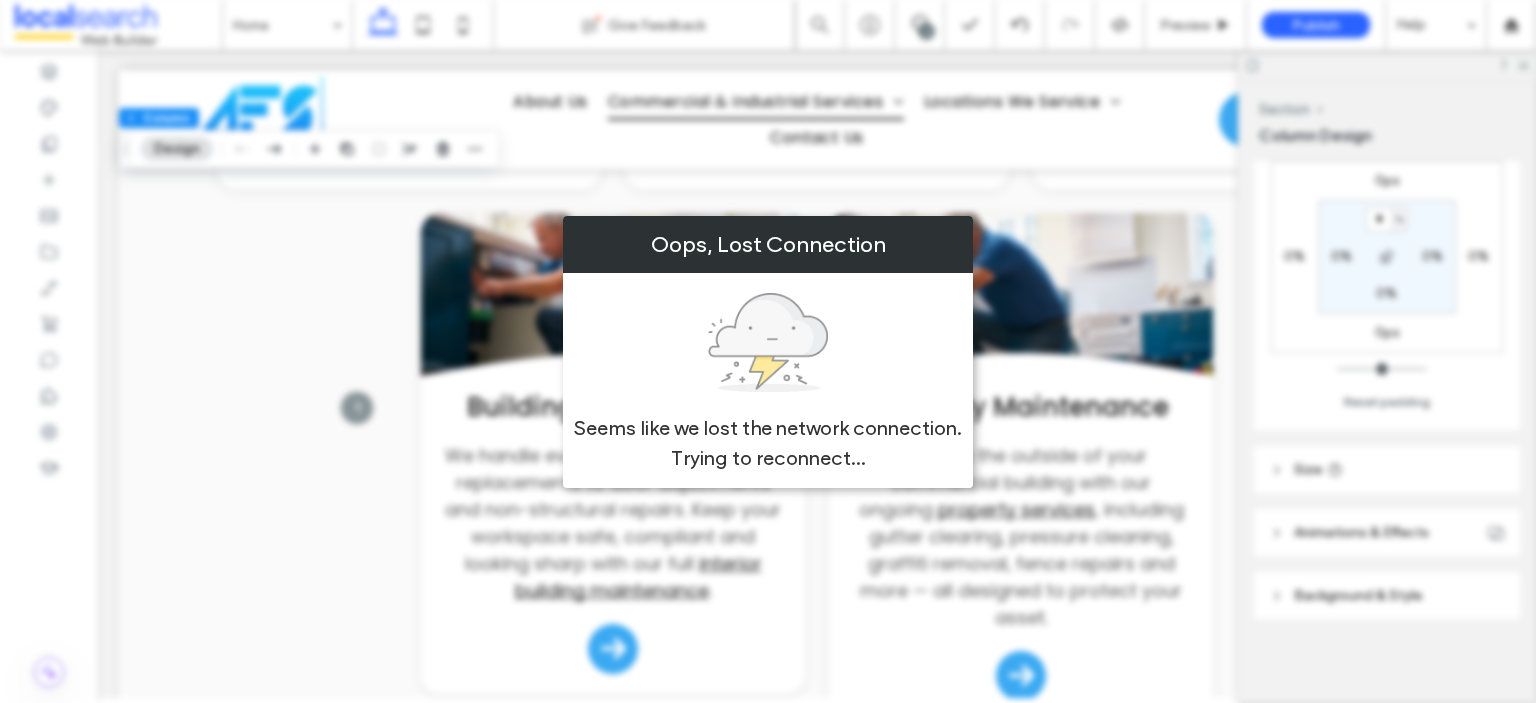 click on "Oops, Lost Connection
Seems like we lost the network connection. Trying to reconnect..." at bounding box center (768, 351) 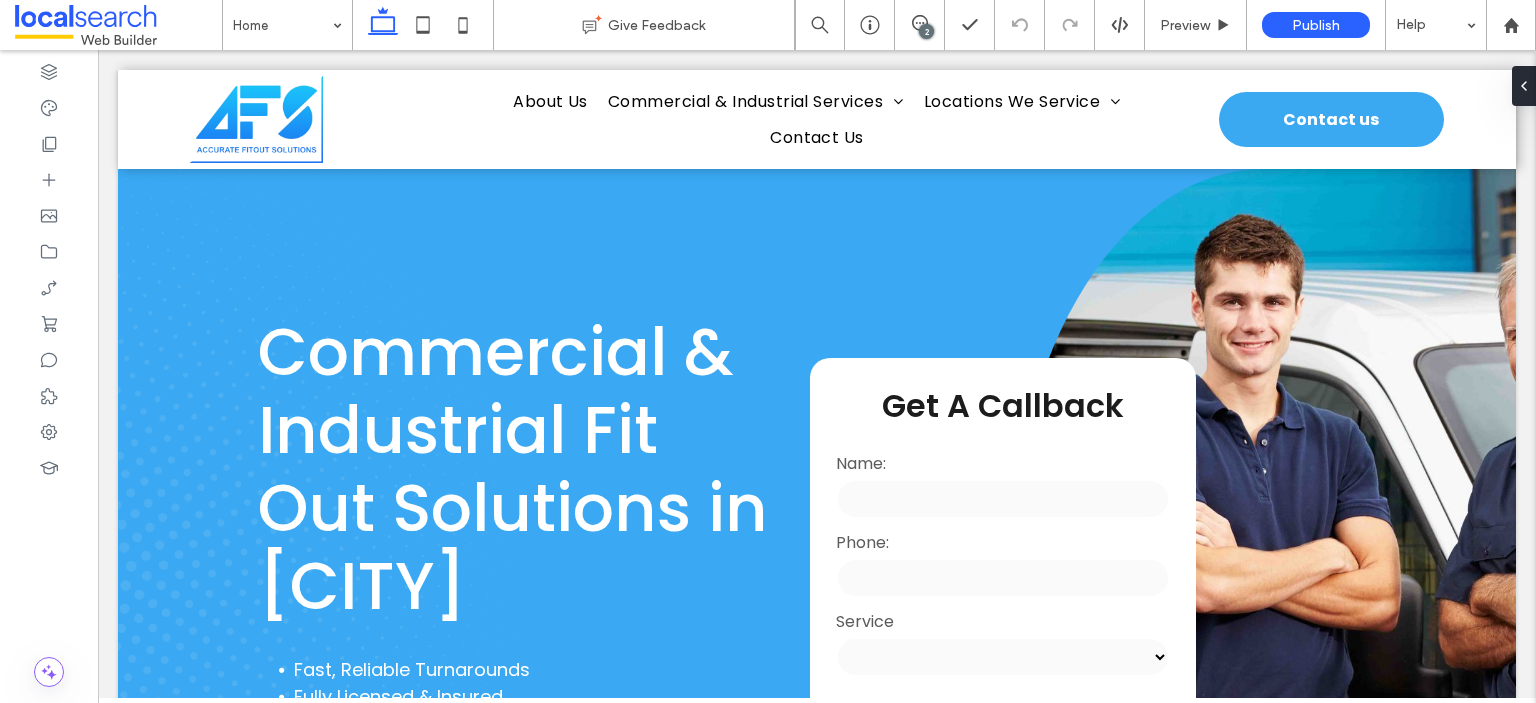 scroll, scrollTop: 0, scrollLeft: 0, axis: both 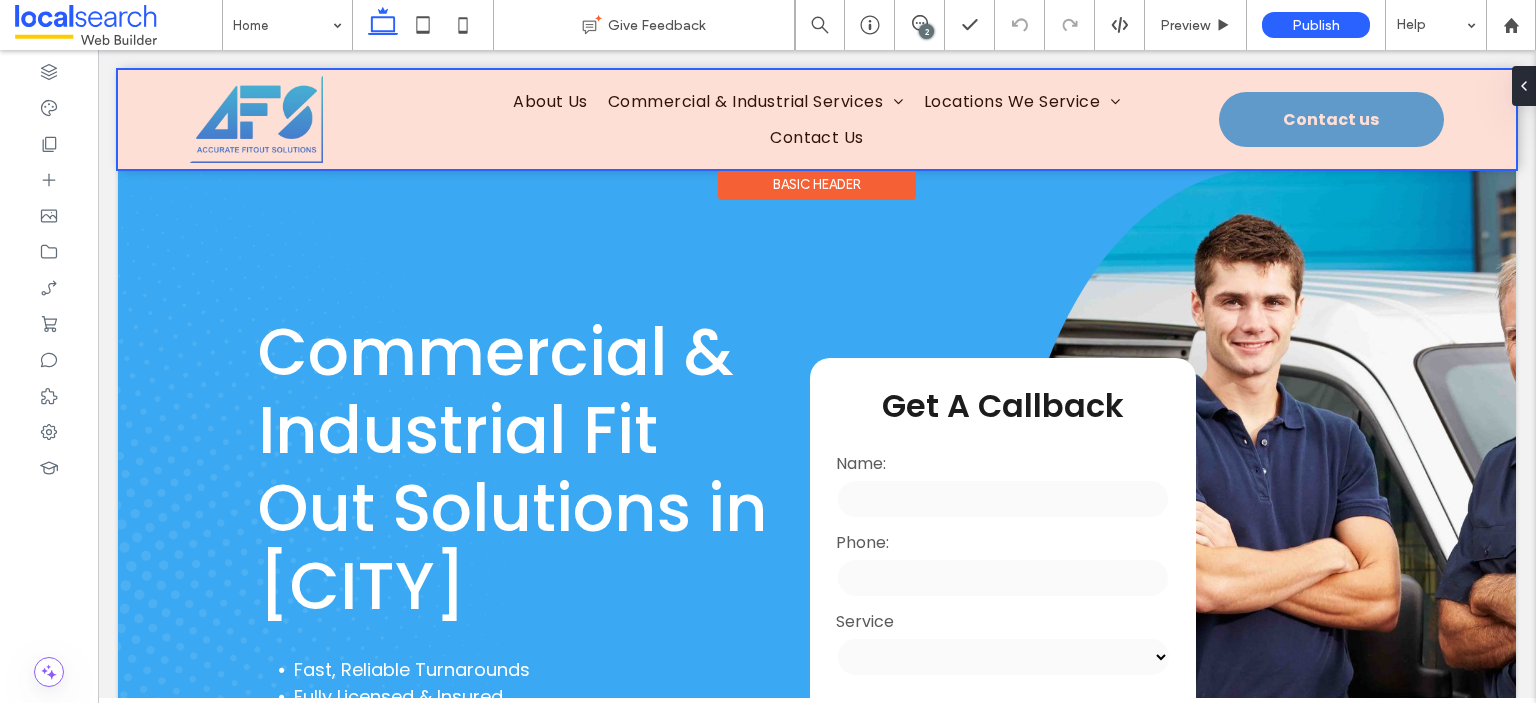 click at bounding box center (817, 119) 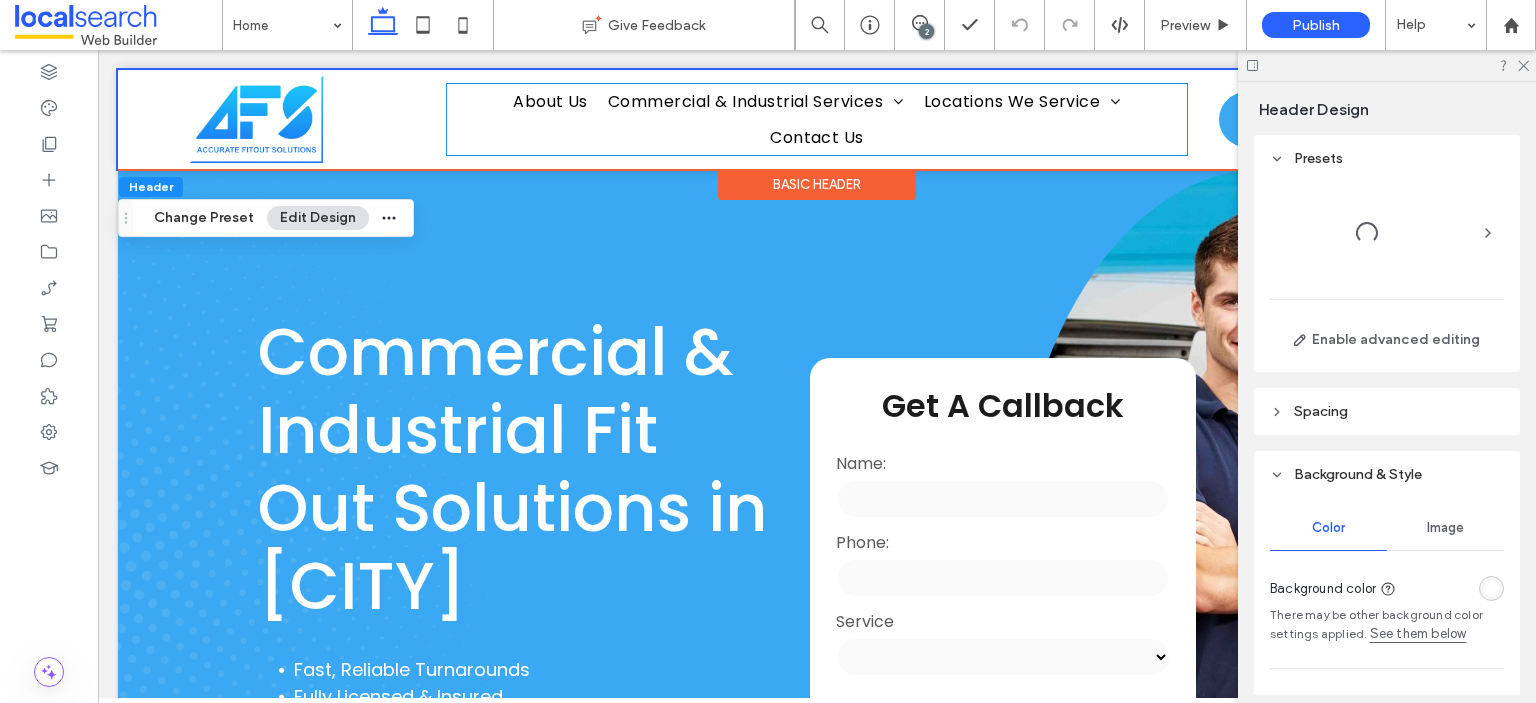 click on "Home
About Us
Commercial & Industrial Services
HVAC Services
Partitioning & Facade
Gas Radiant Heaters
Electrical Services
Plumbing Services
Roofing Services
Building Maintenance
Property Maintenance
Glass & Glazing
Locations We Service
[SUBURB]
[CITY]
[CITY]
[SUBURB]
[SUBURB]
[SUBURB]
[SUBURB]
[SUBURB]
Contact Us" at bounding box center [817, 119] 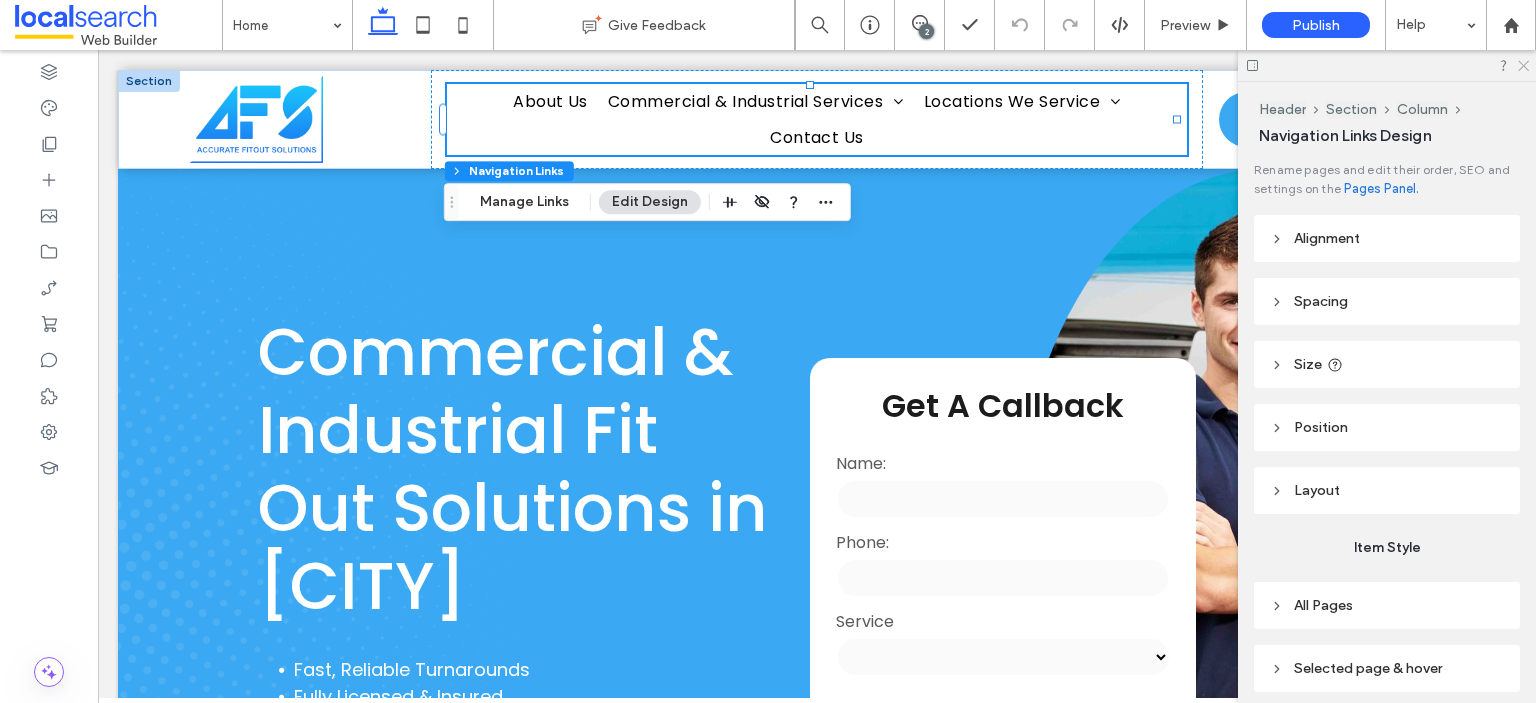 click 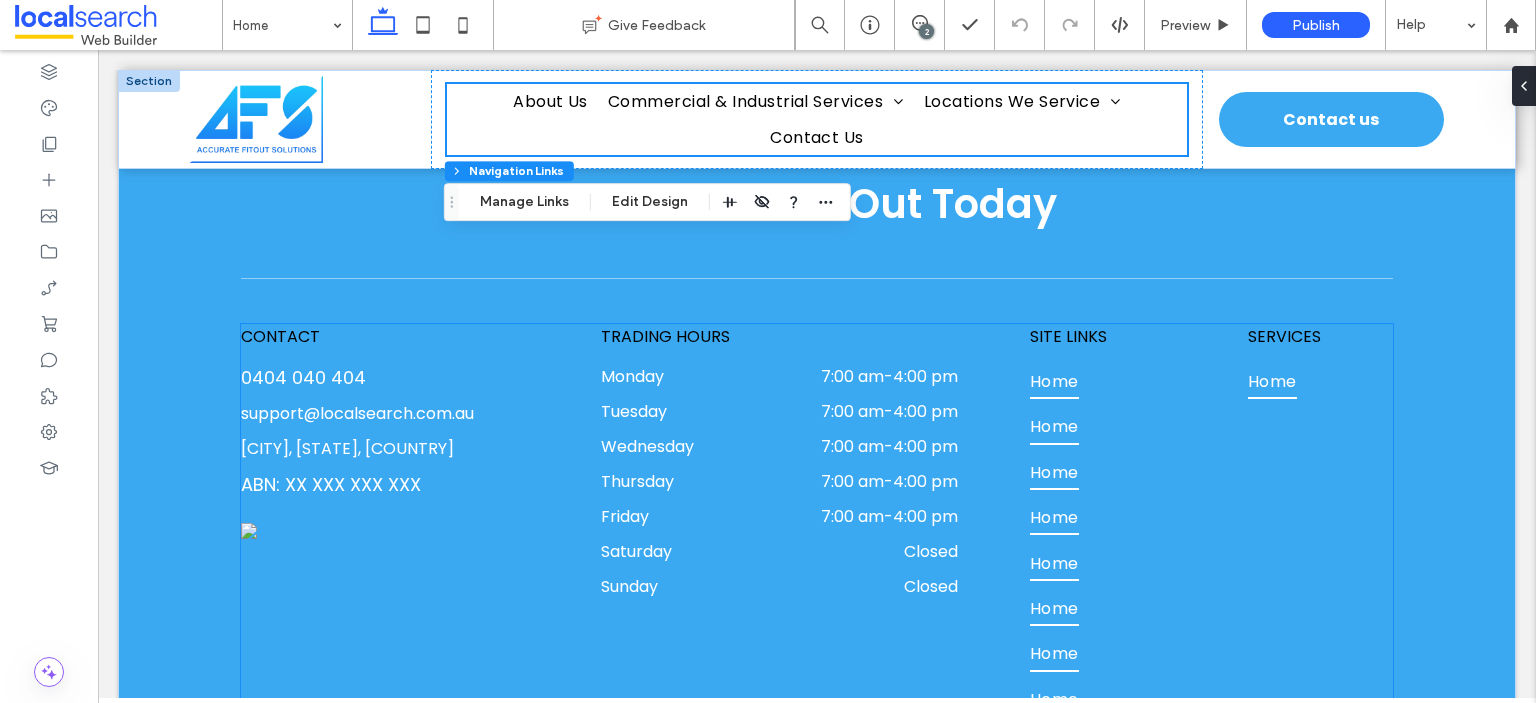 scroll, scrollTop: 6382, scrollLeft: 0, axis: vertical 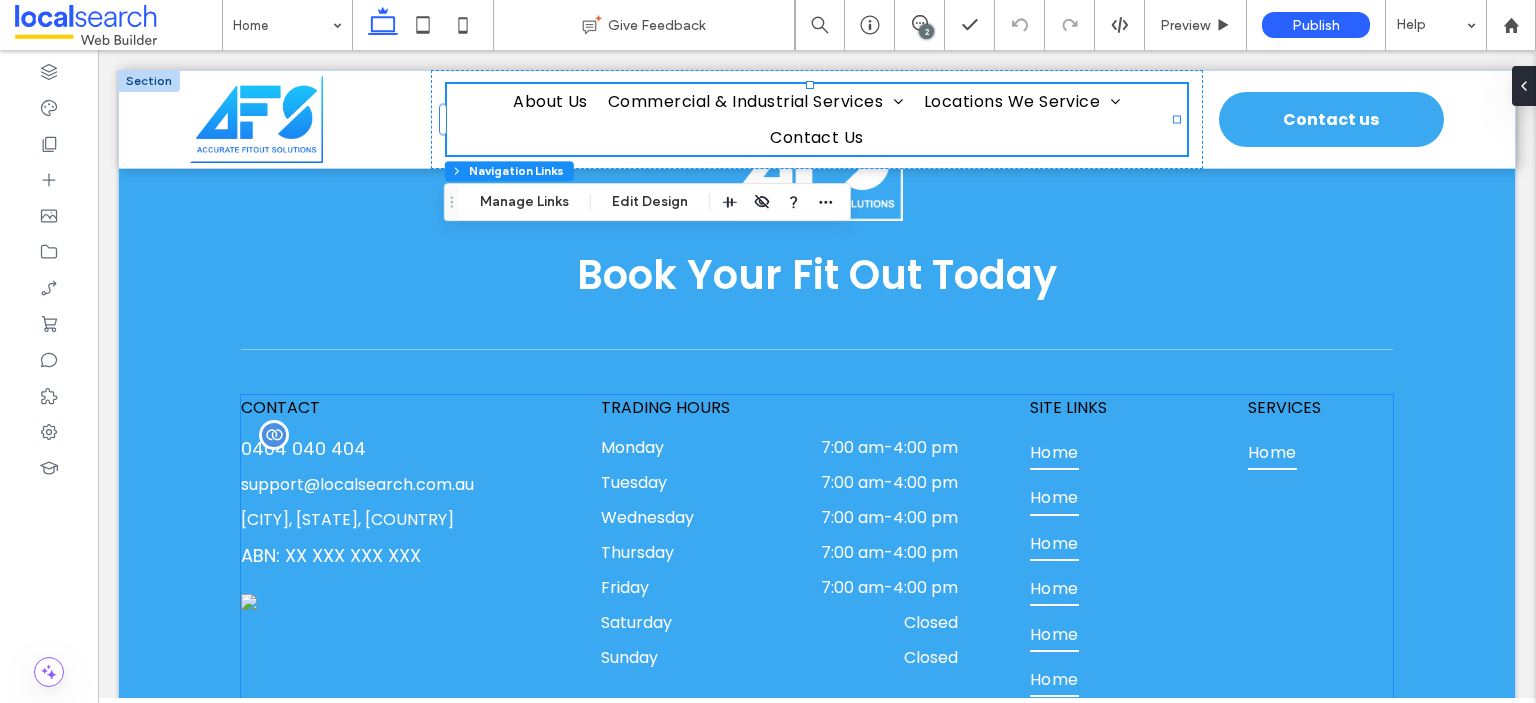 click on "0404 040 404" at bounding box center [303, 448] 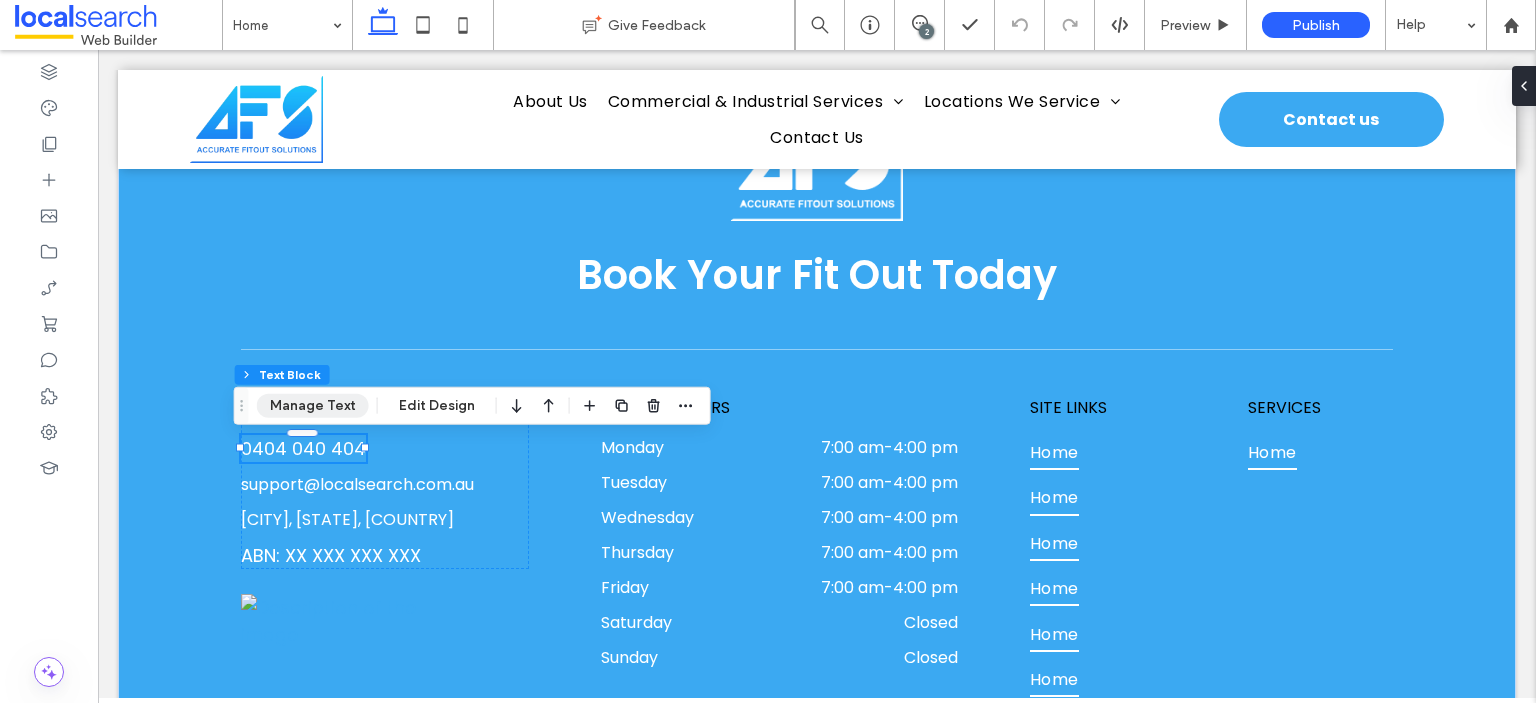click on "Manage Text" at bounding box center [313, 406] 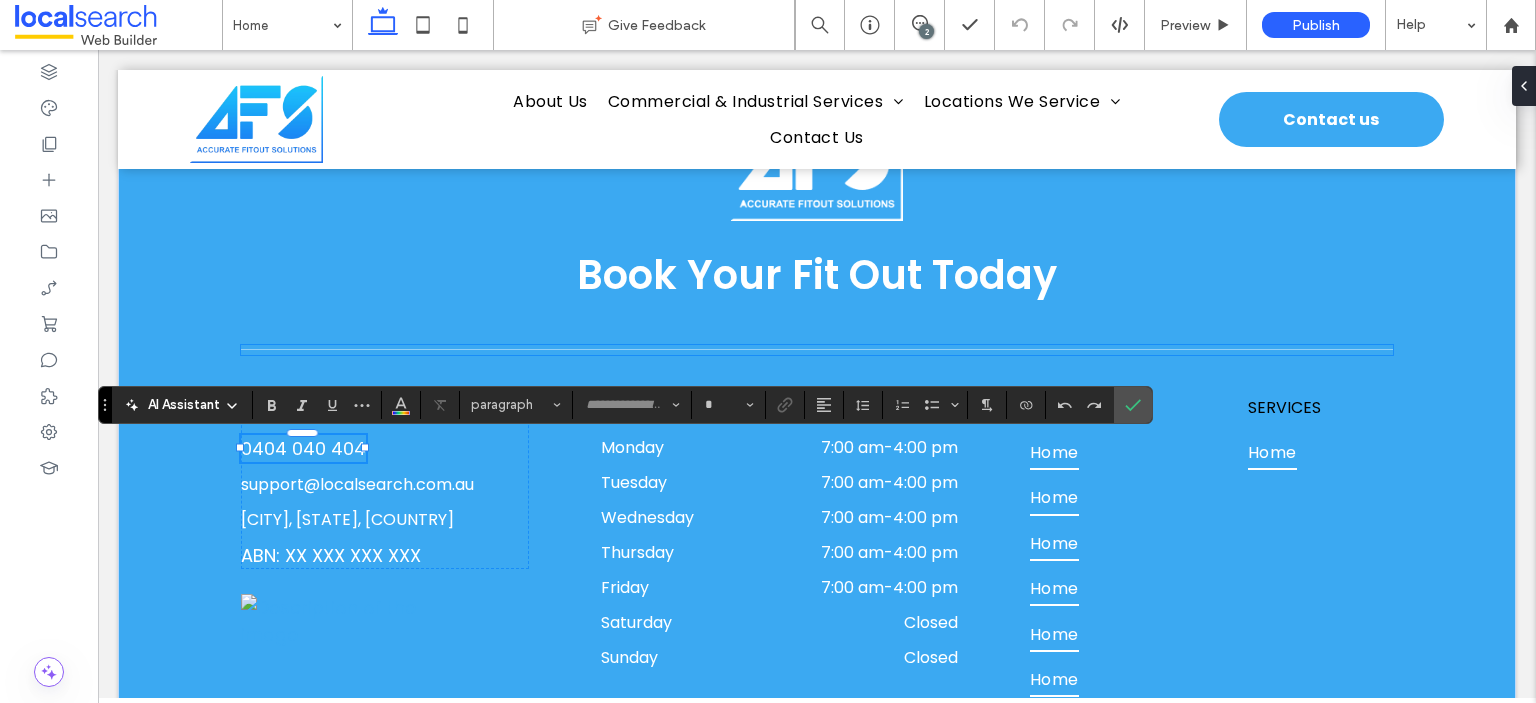 type on "*******" 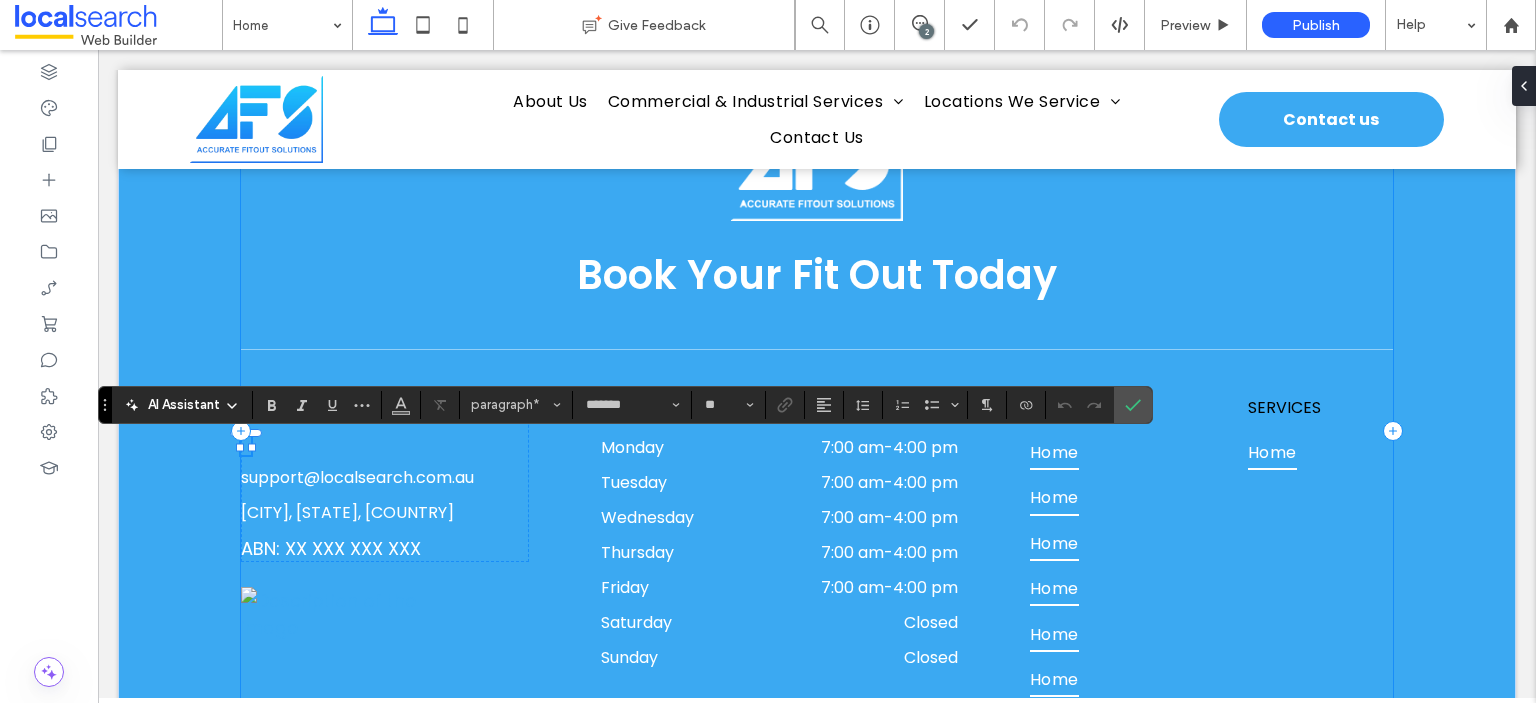 type 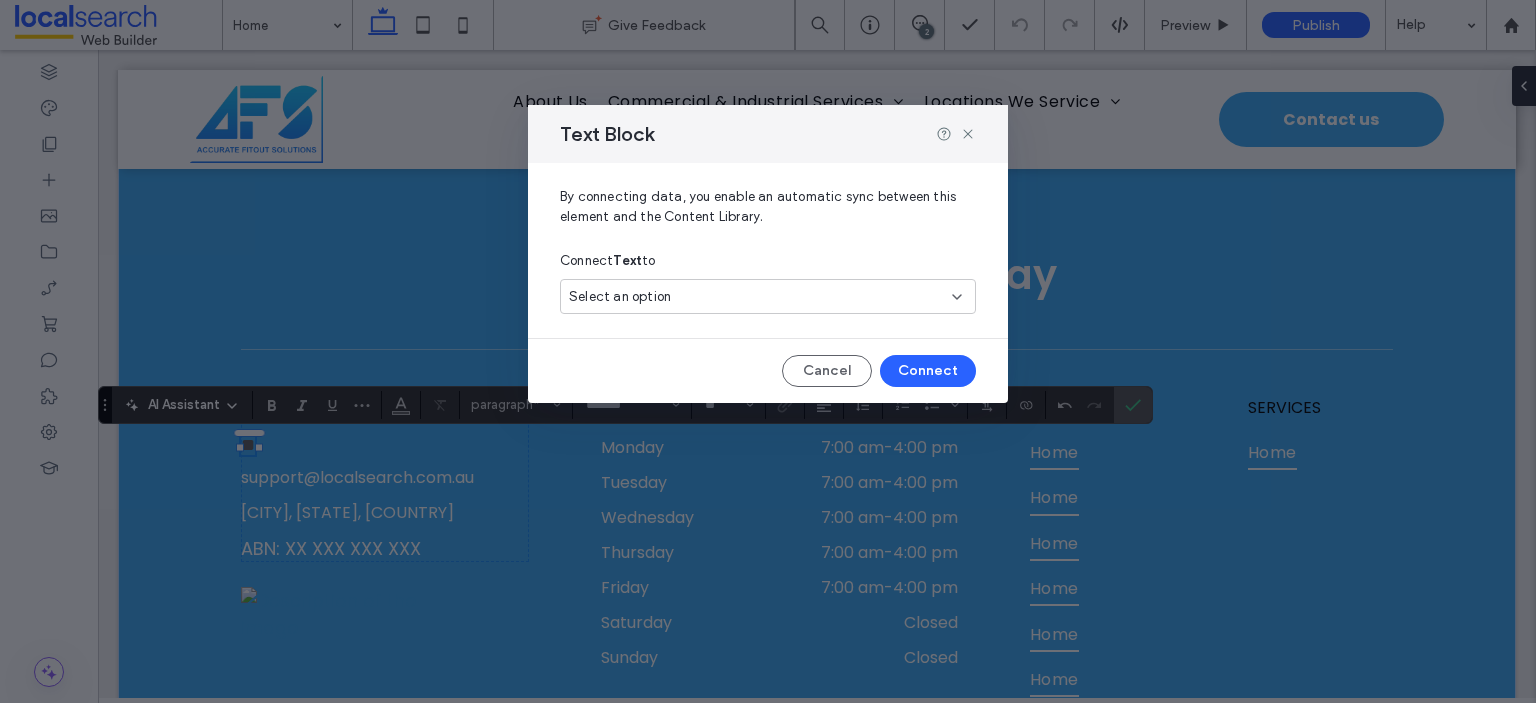click on "Select an option" at bounding box center [620, 297] 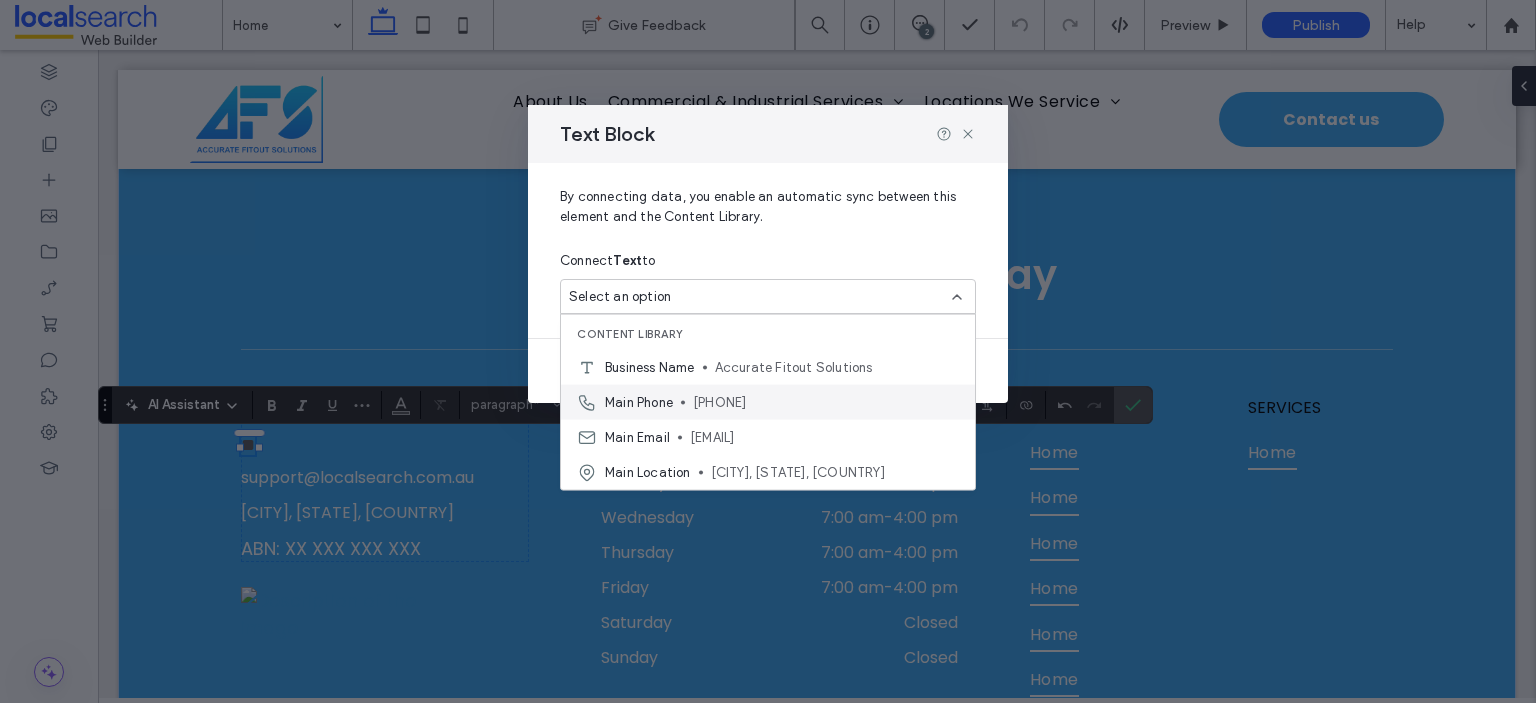 click on "Main Phone" at bounding box center (639, 402) 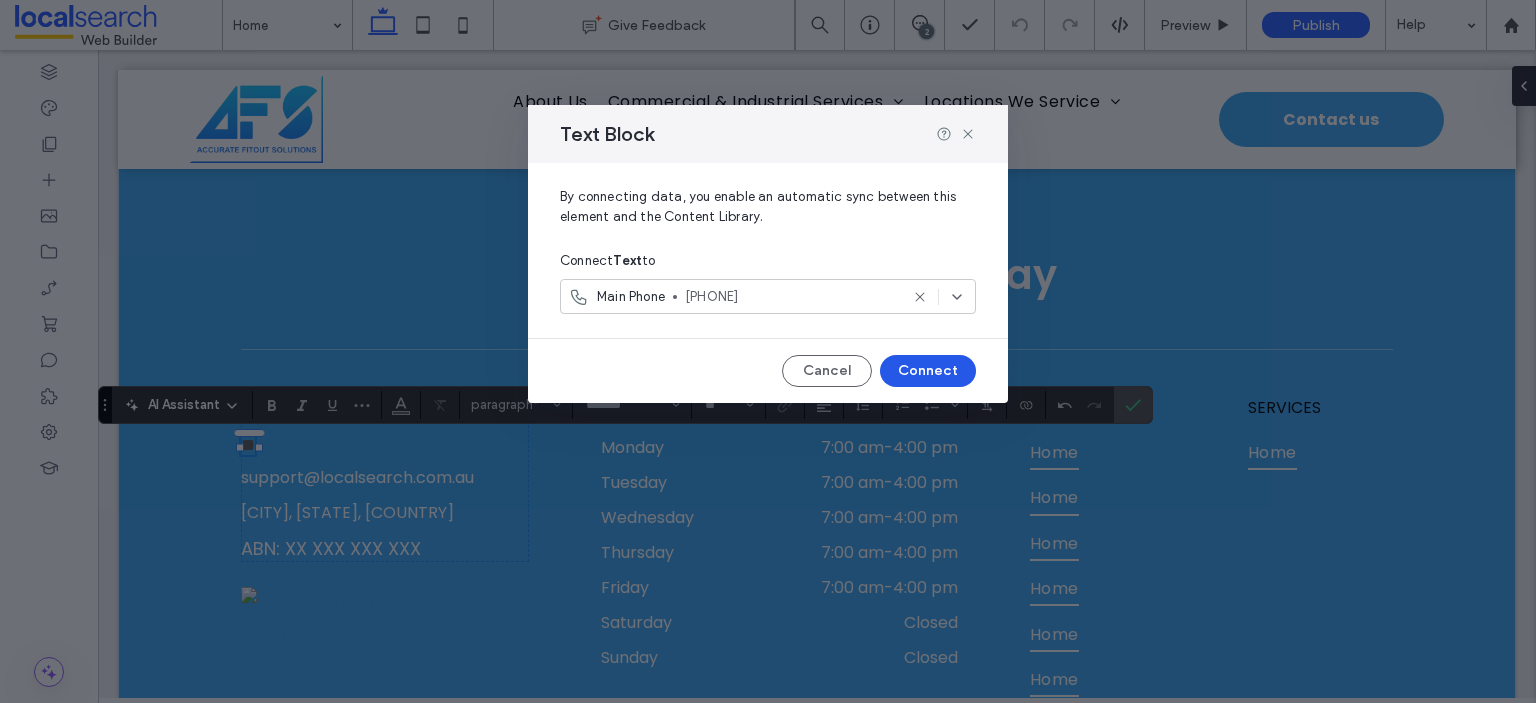 click on "Connect" at bounding box center (928, 371) 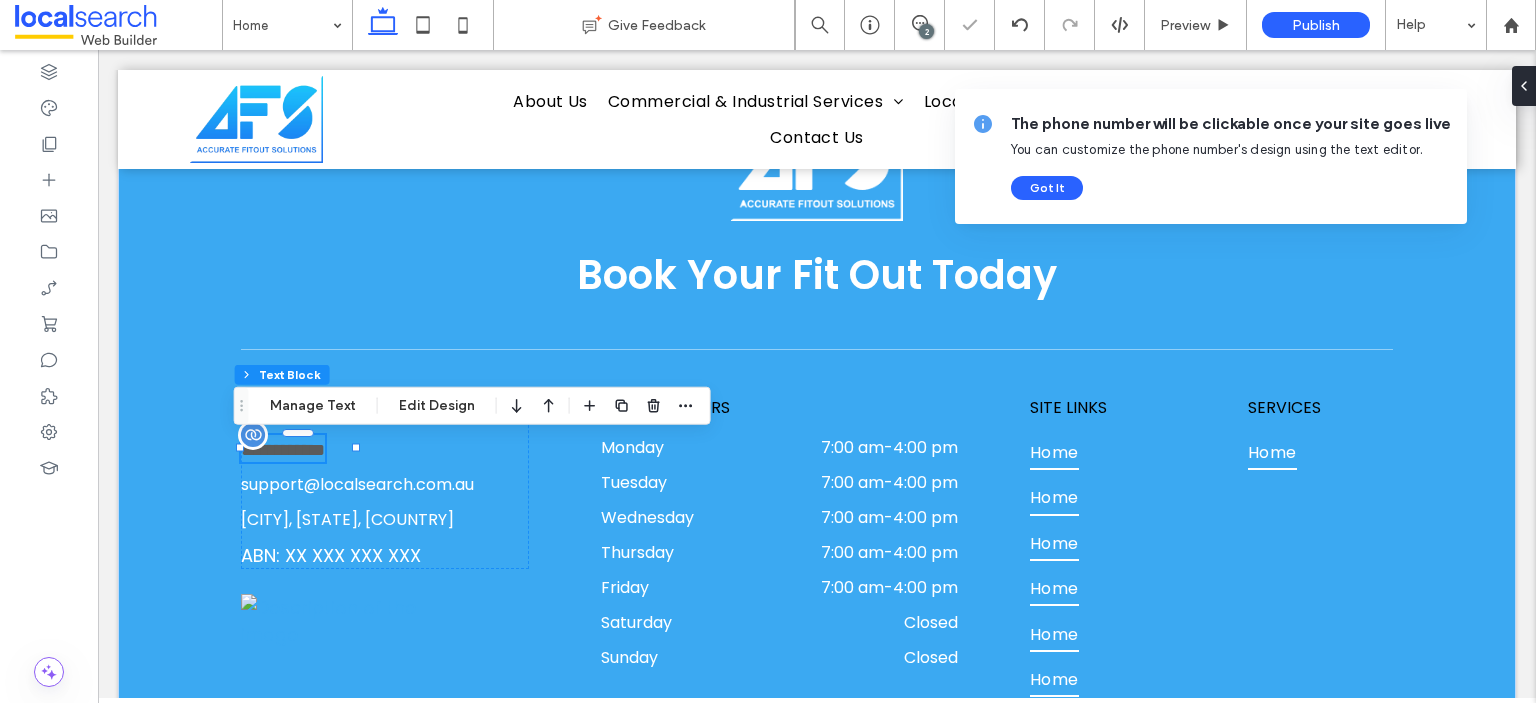 click on "**********" at bounding box center [283, 450] 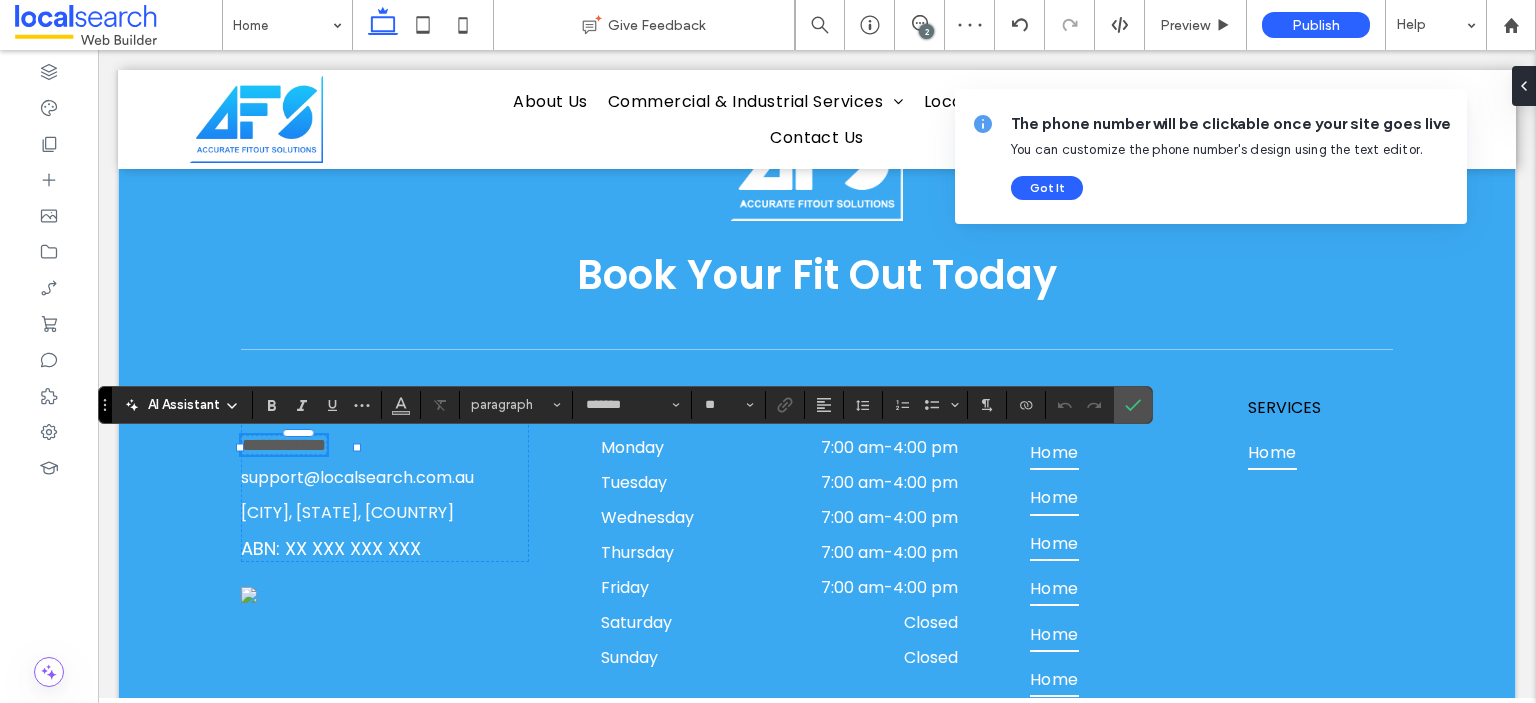 click on "**********" at bounding box center (284, 445) 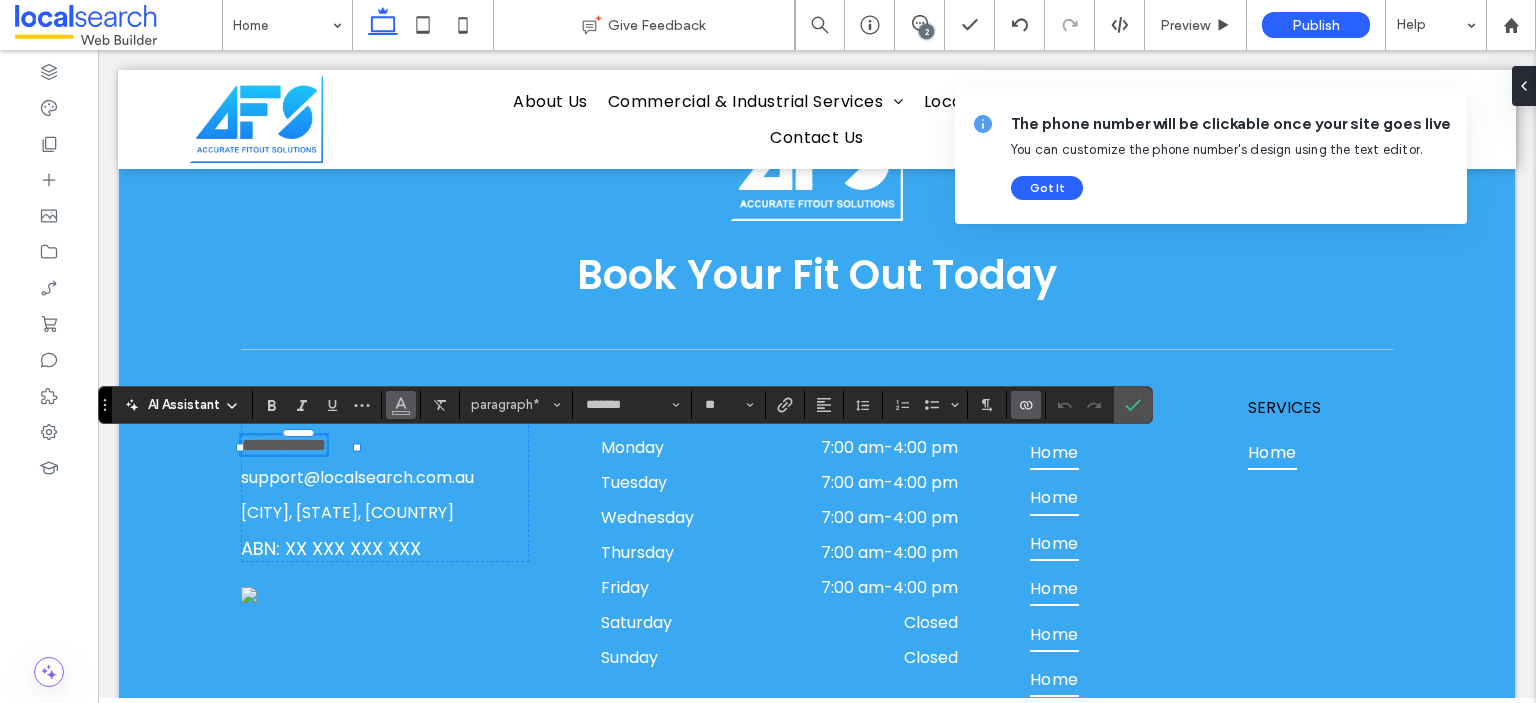 click at bounding box center (401, 405) 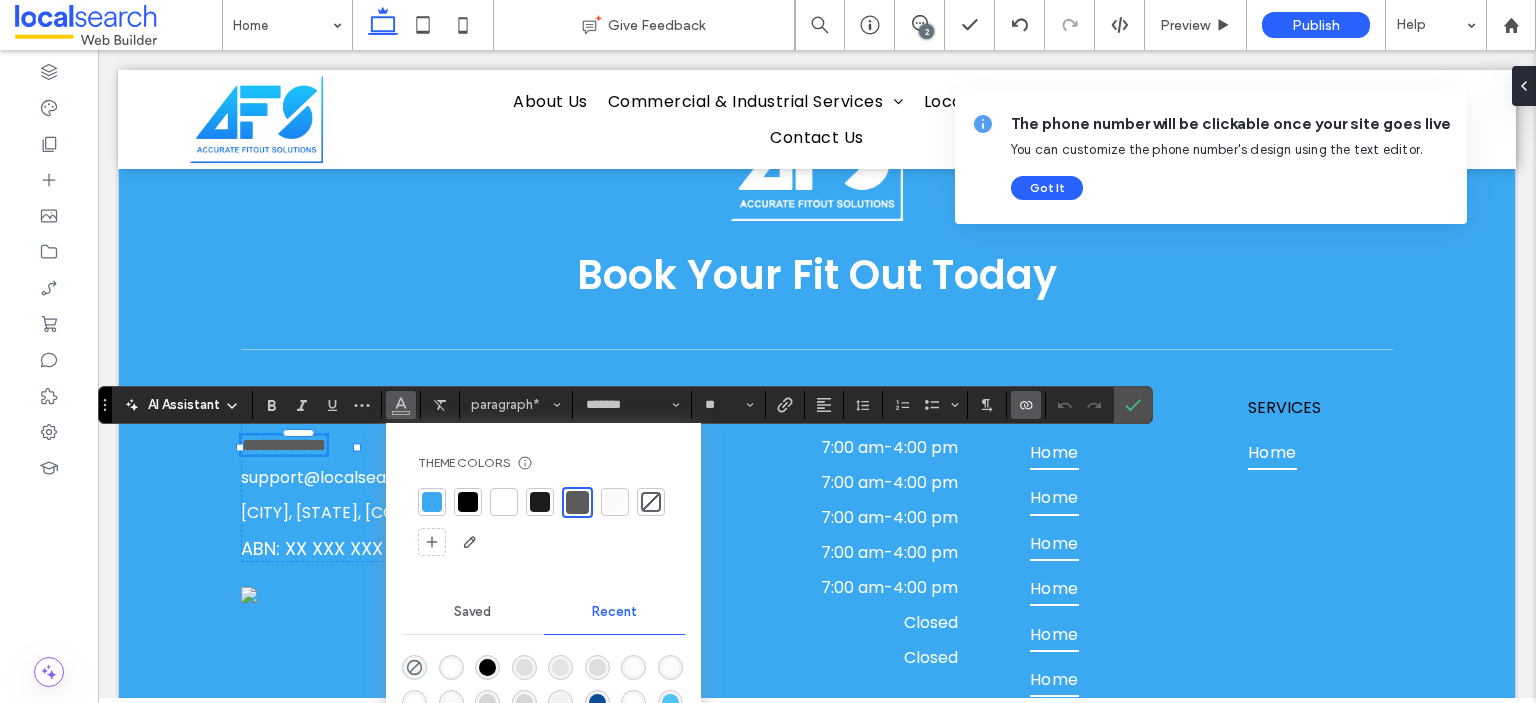 click on "Theme Colors Save time with Theme Colors Create a color palette to instantly add or change colors of connected site elements.    Learn more" at bounding box center [543, 506] 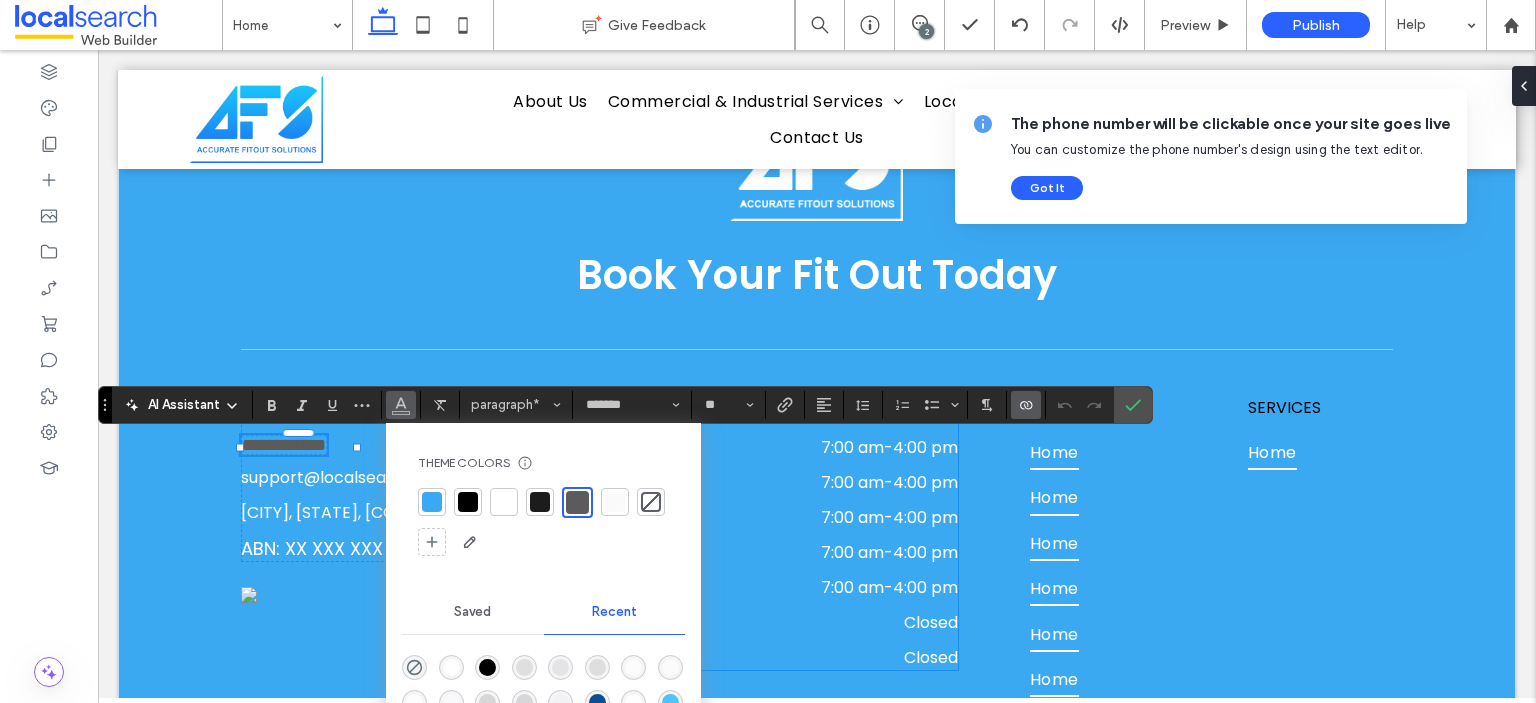 click on "Tuesday" at bounding box center (672, 482) 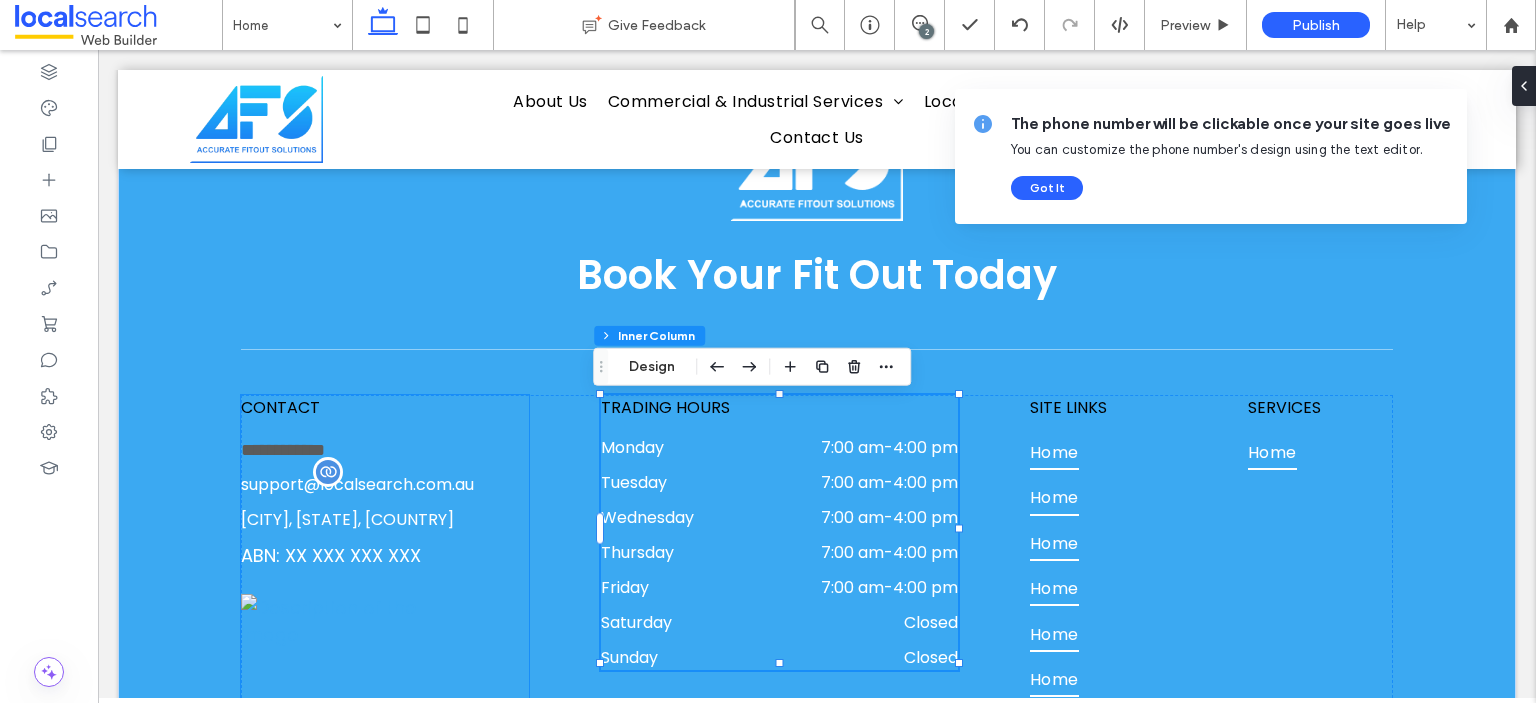 click on "support@localsearch.com.au" at bounding box center (357, 484) 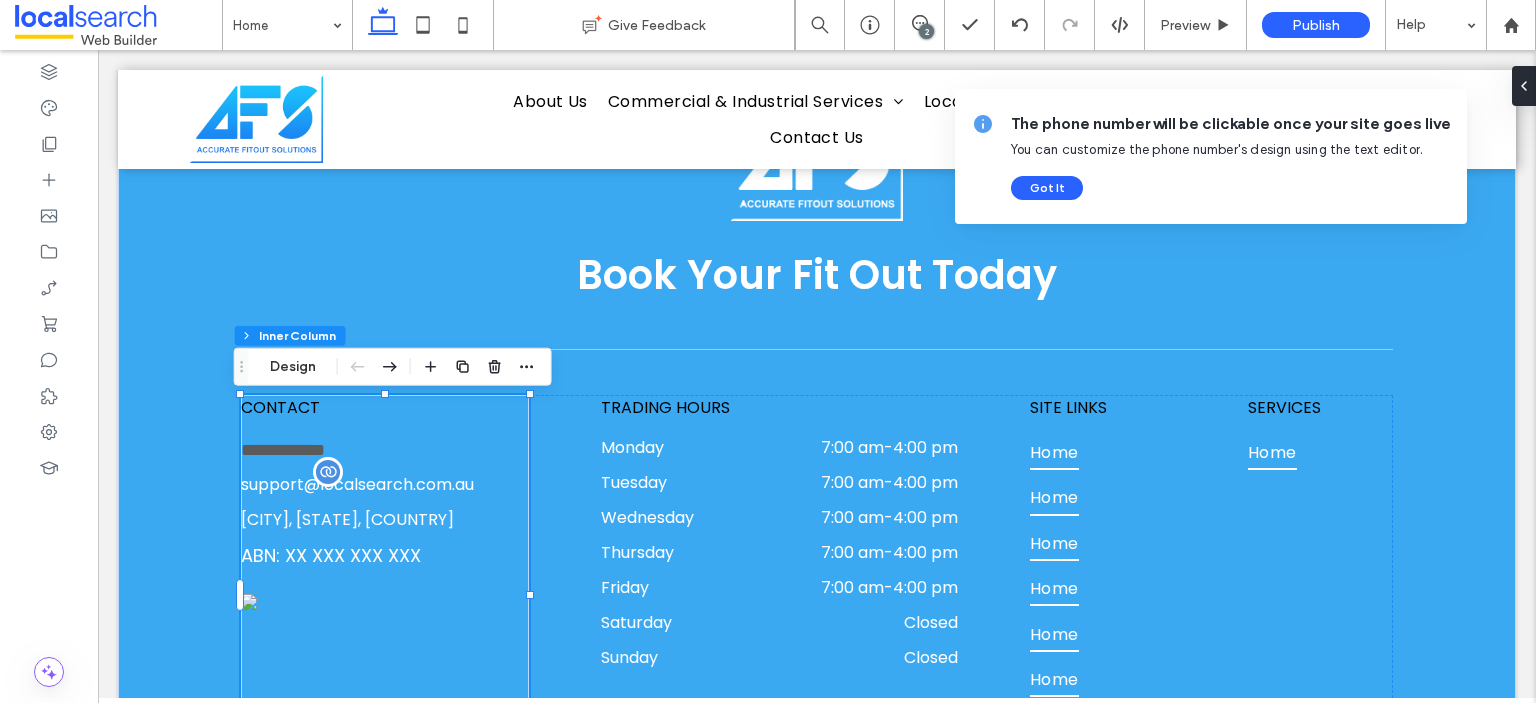 click on "support@localsearch.com.au" at bounding box center [357, 484] 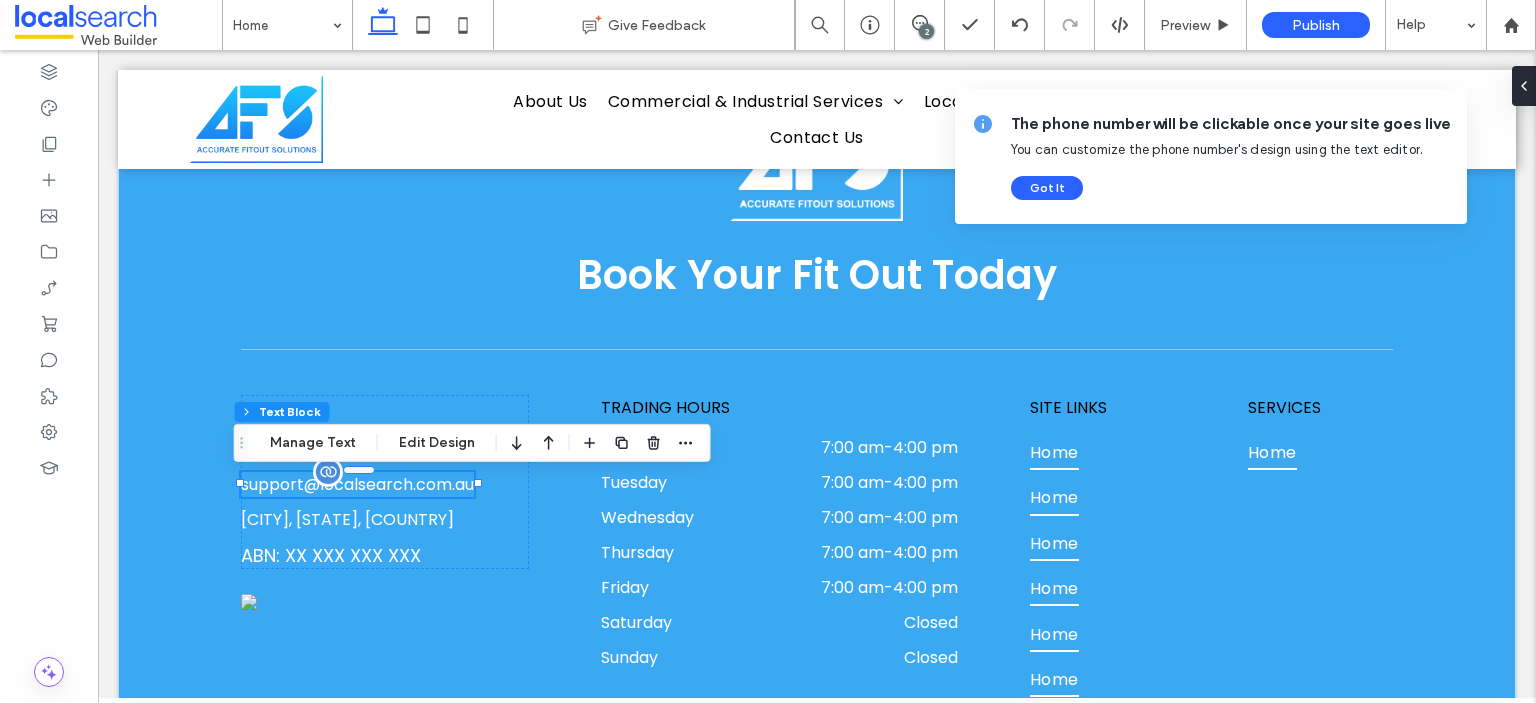 click on "**********" at bounding box center [385, 482] 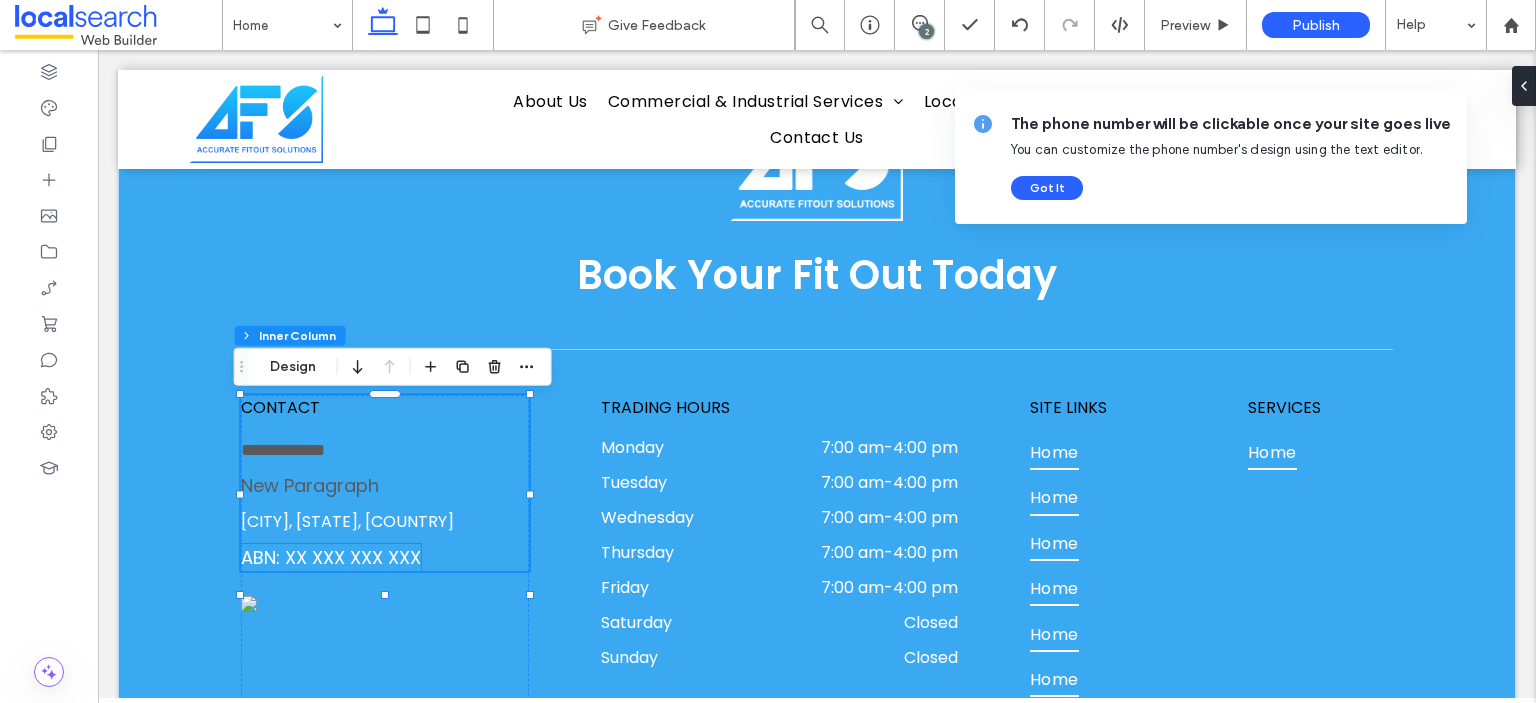 click on "ABN: XX XXX XXX XXX" at bounding box center (331, 557) 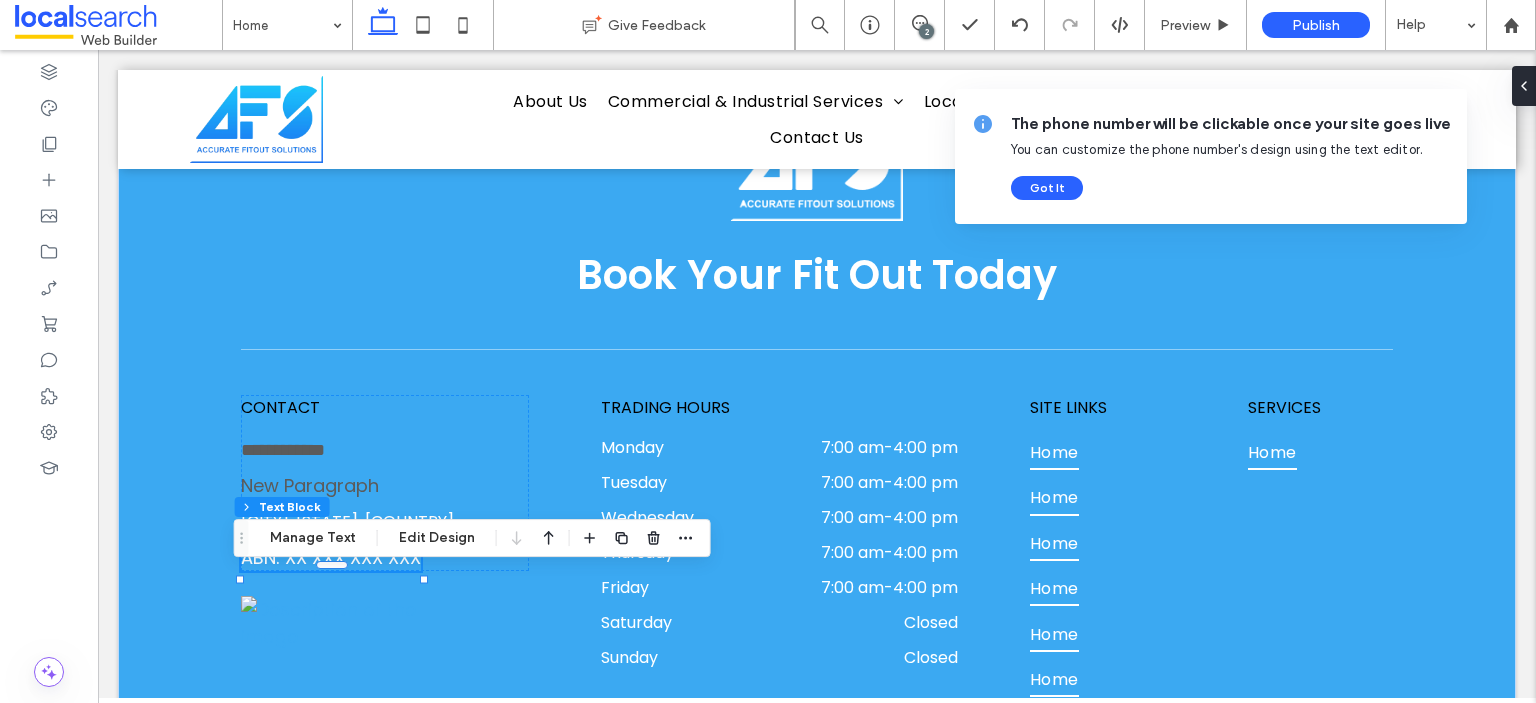 click on "ABN: XX XXX XXX XXX" at bounding box center (331, 557) 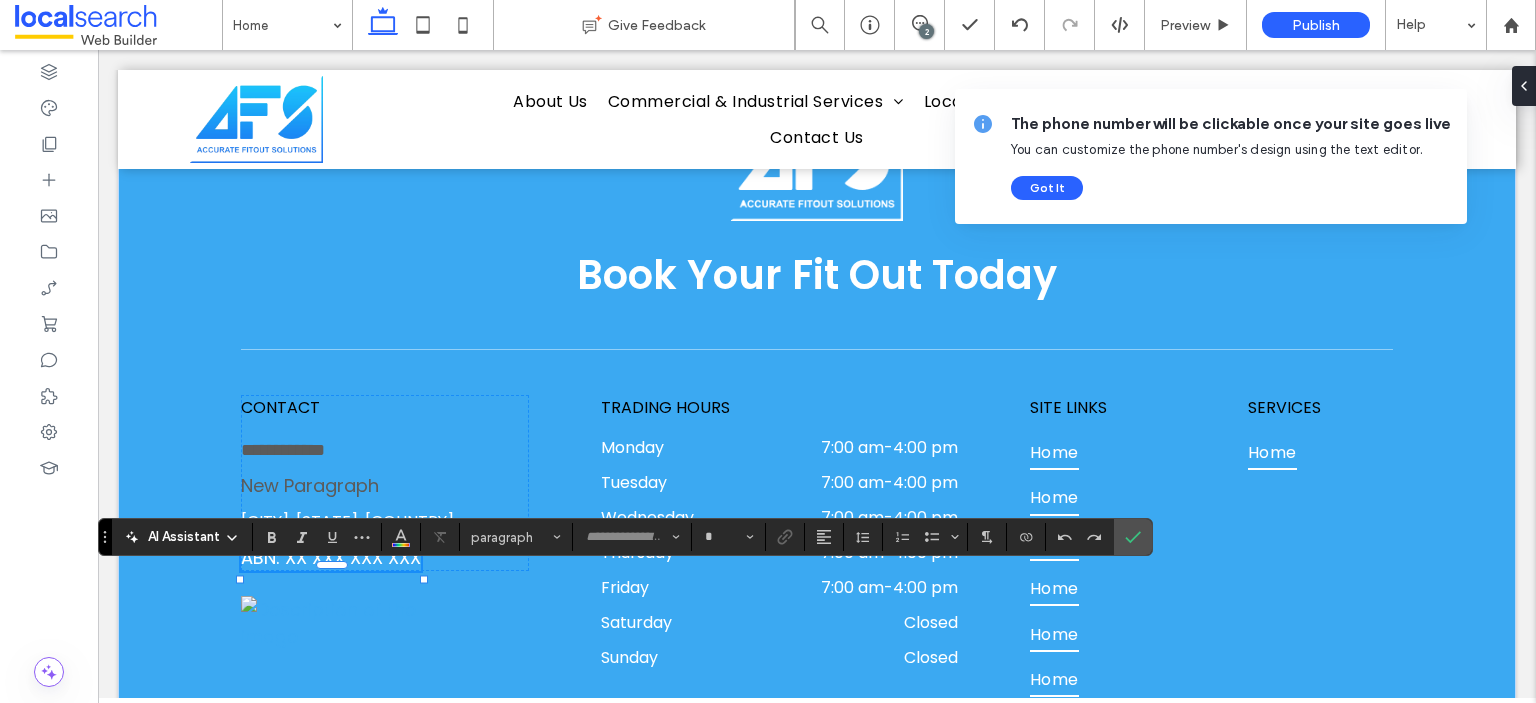 type on "*******" 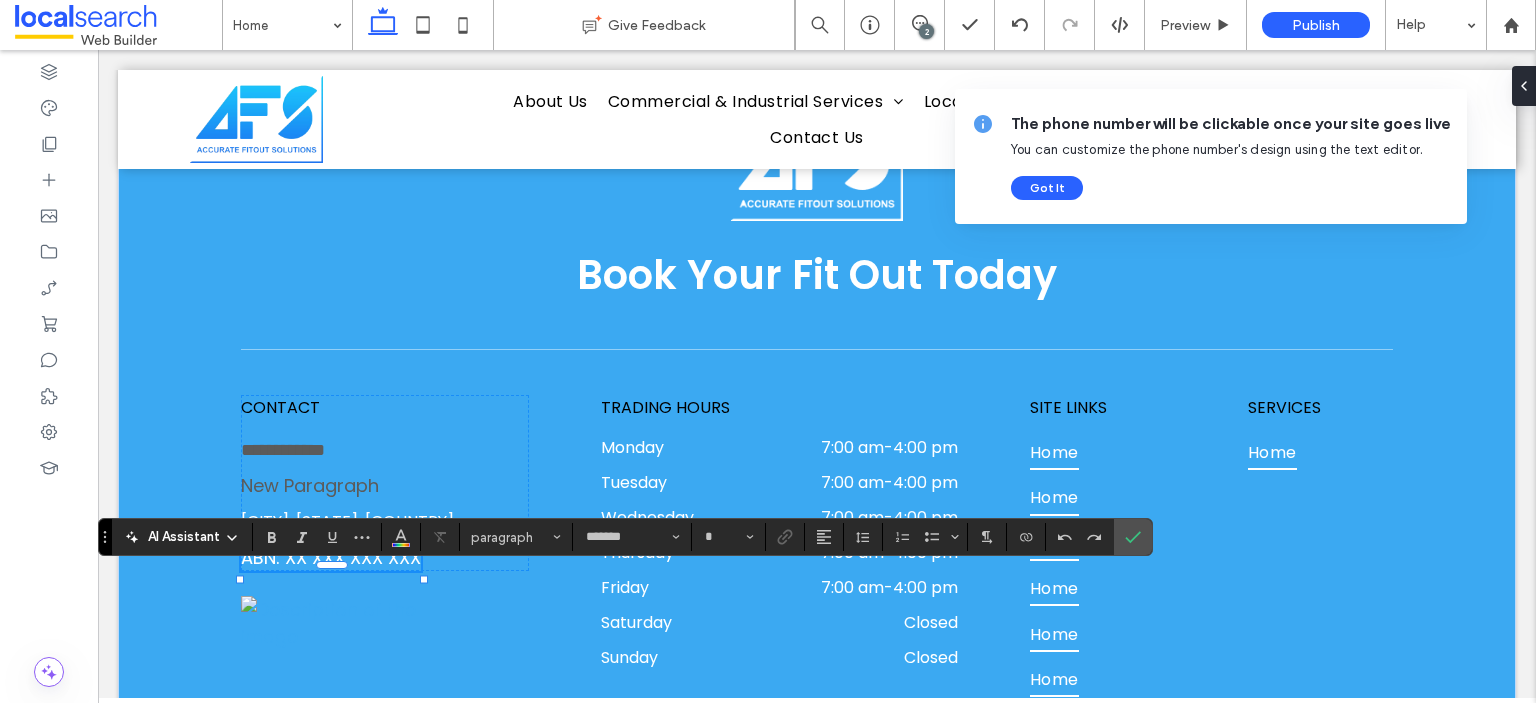 type on "**" 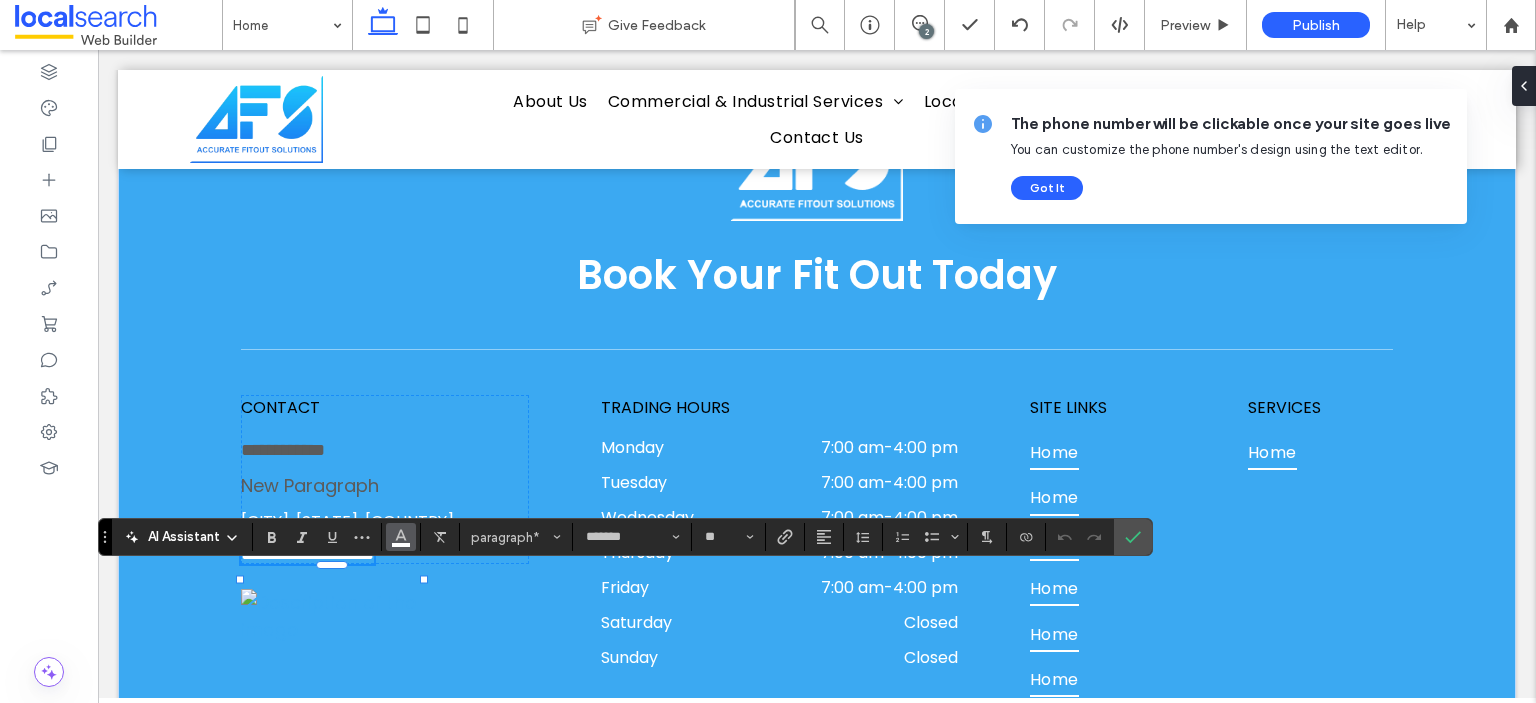 click 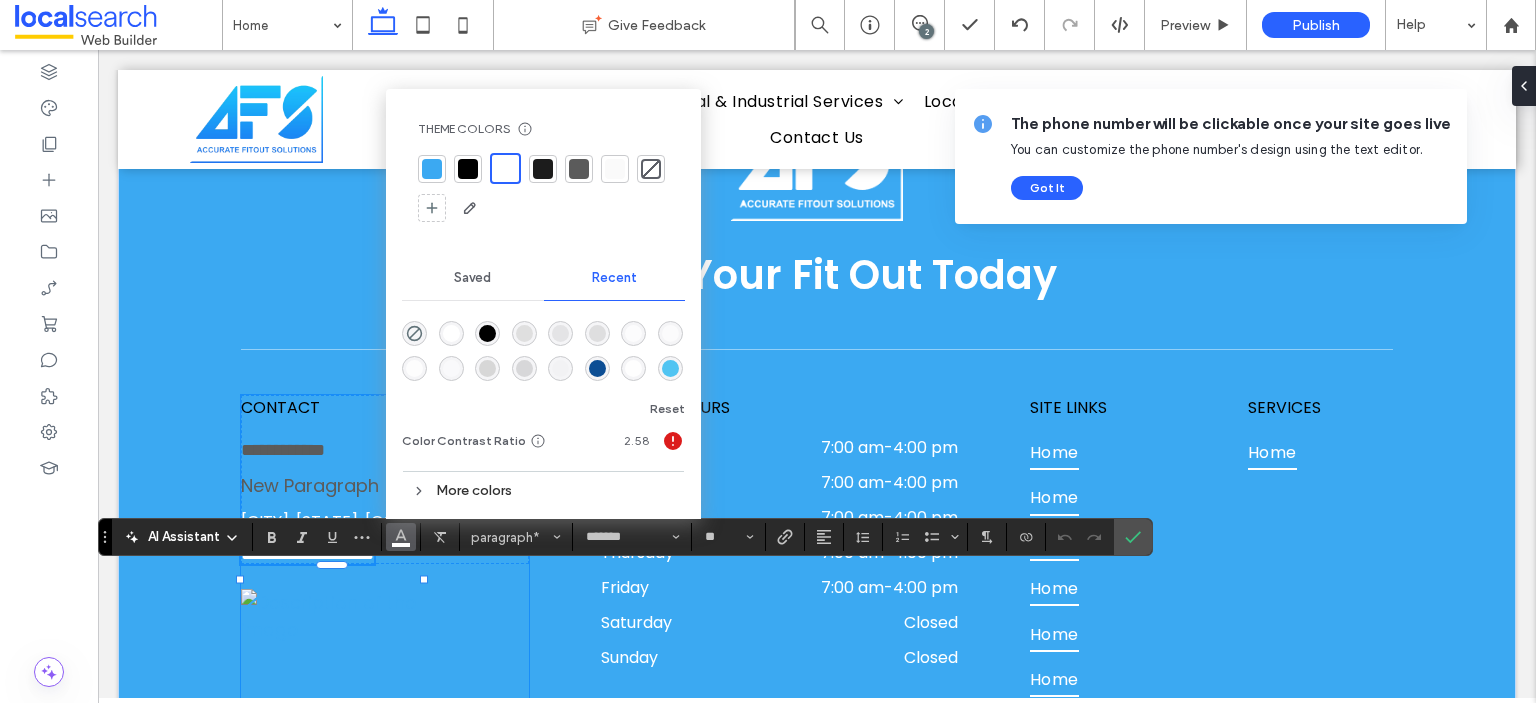 click on "**********" at bounding box center (385, 582) 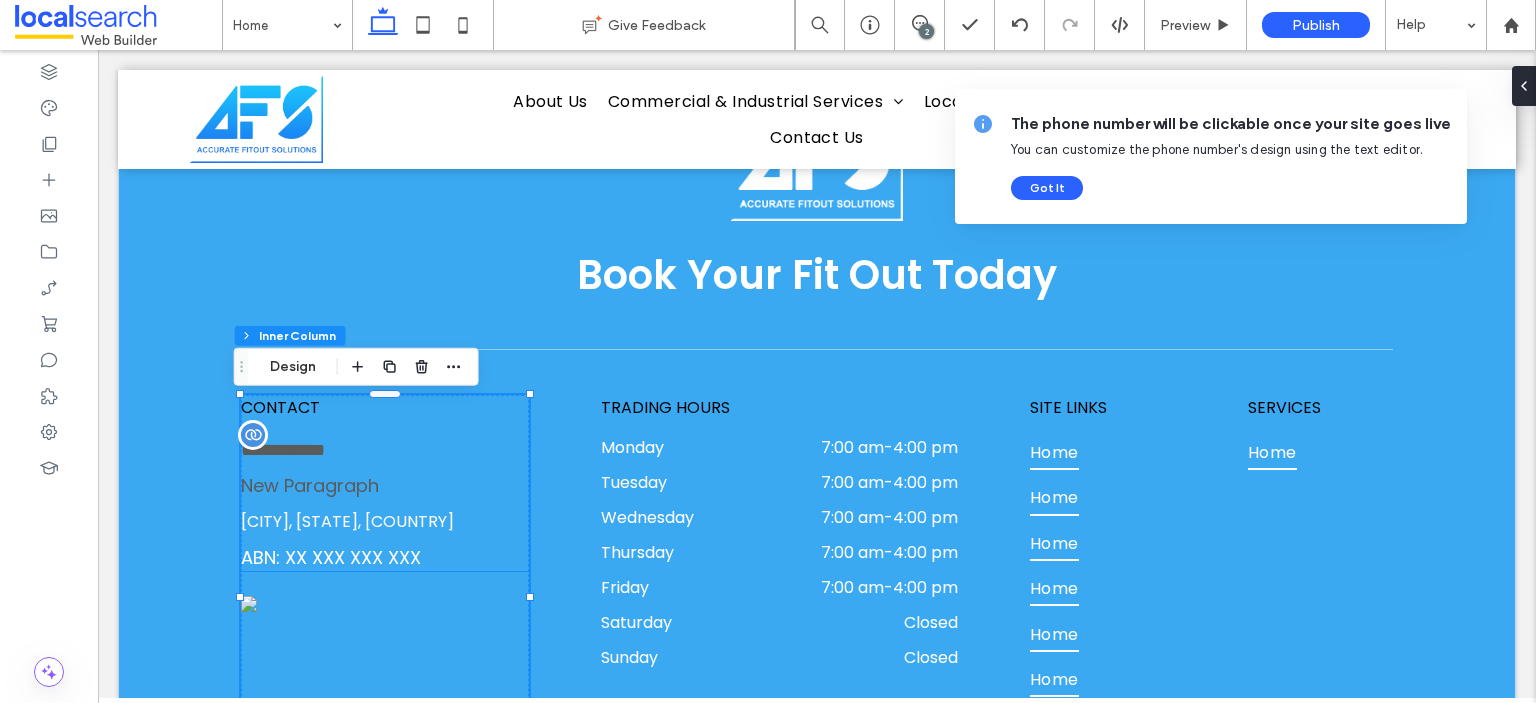 click on "**********" at bounding box center [283, 450] 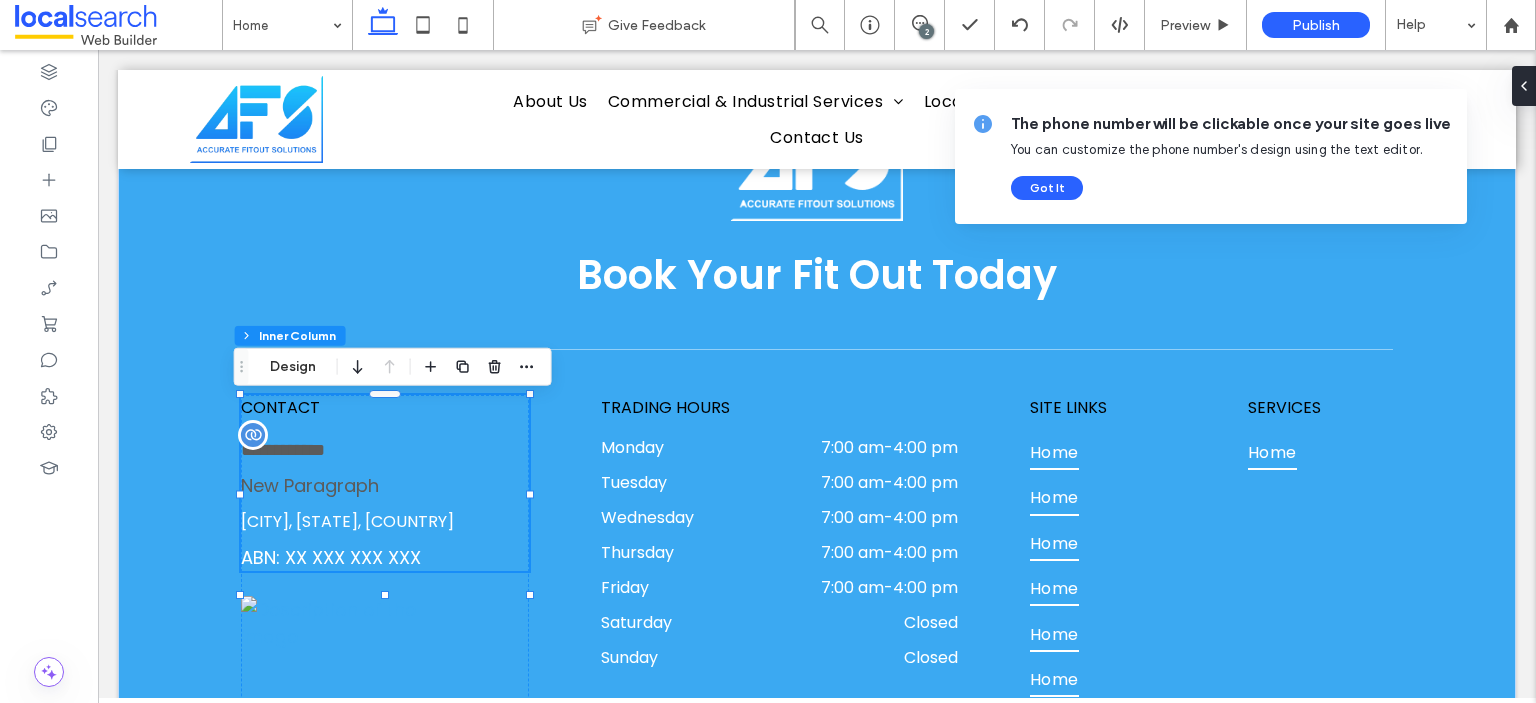 click on "**********" at bounding box center [283, 450] 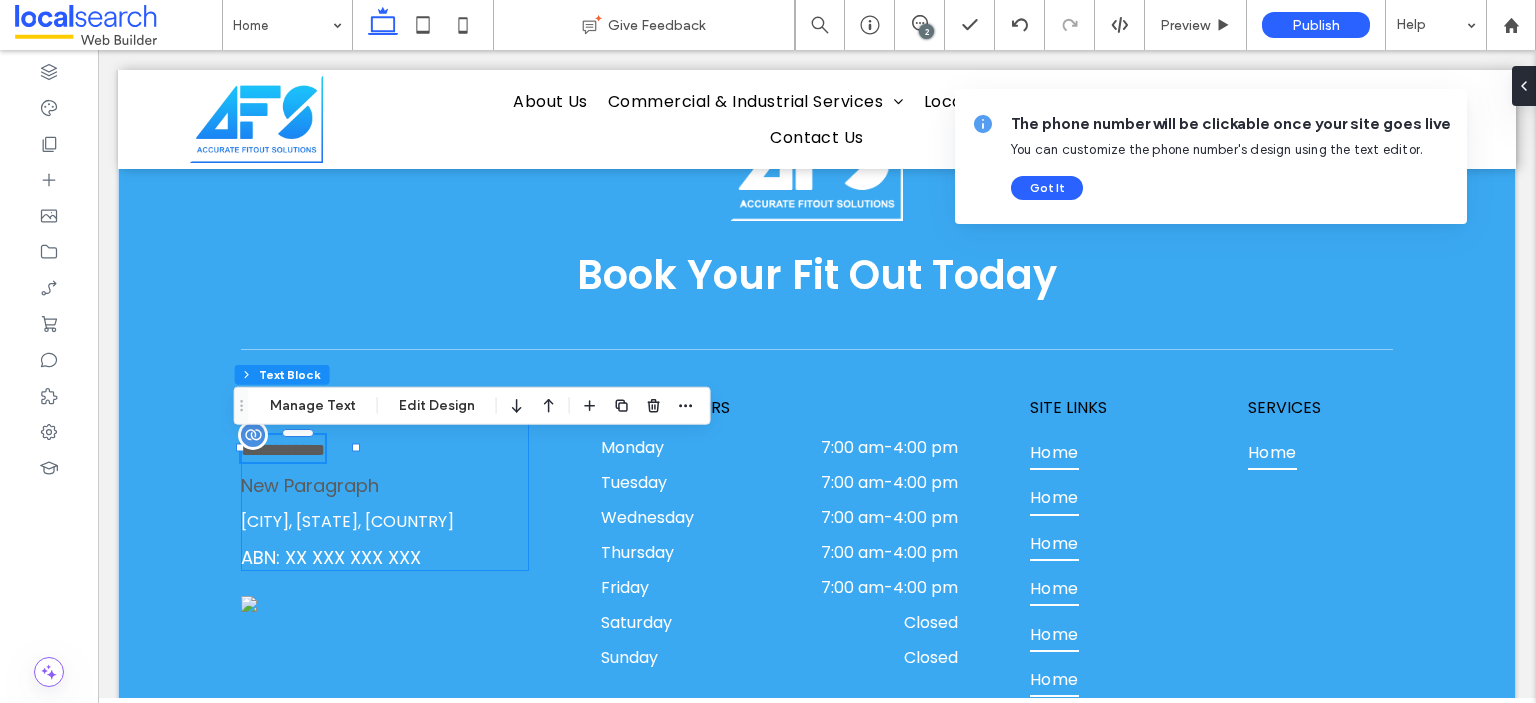 click on "**********" at bounding box center (283, 450) 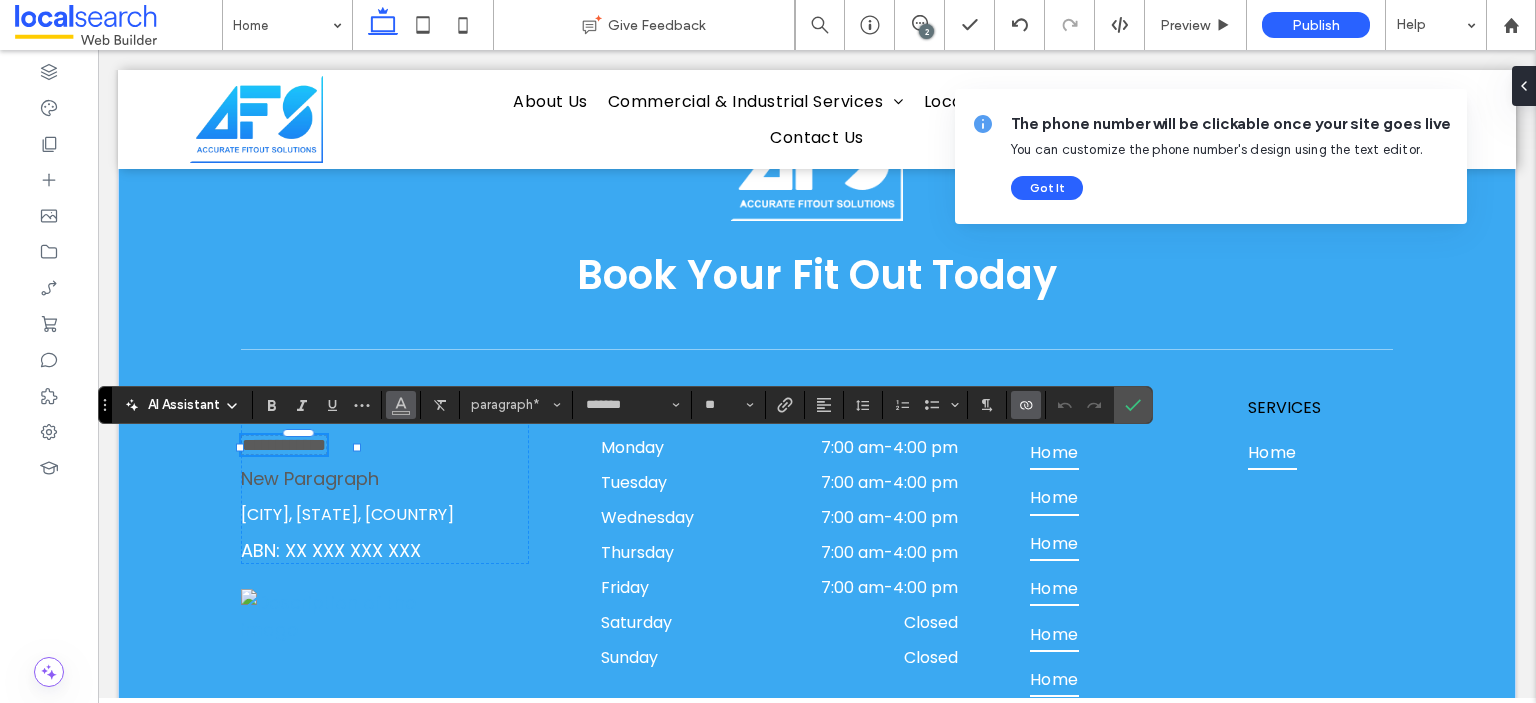 click at bounding box center [401, 403] 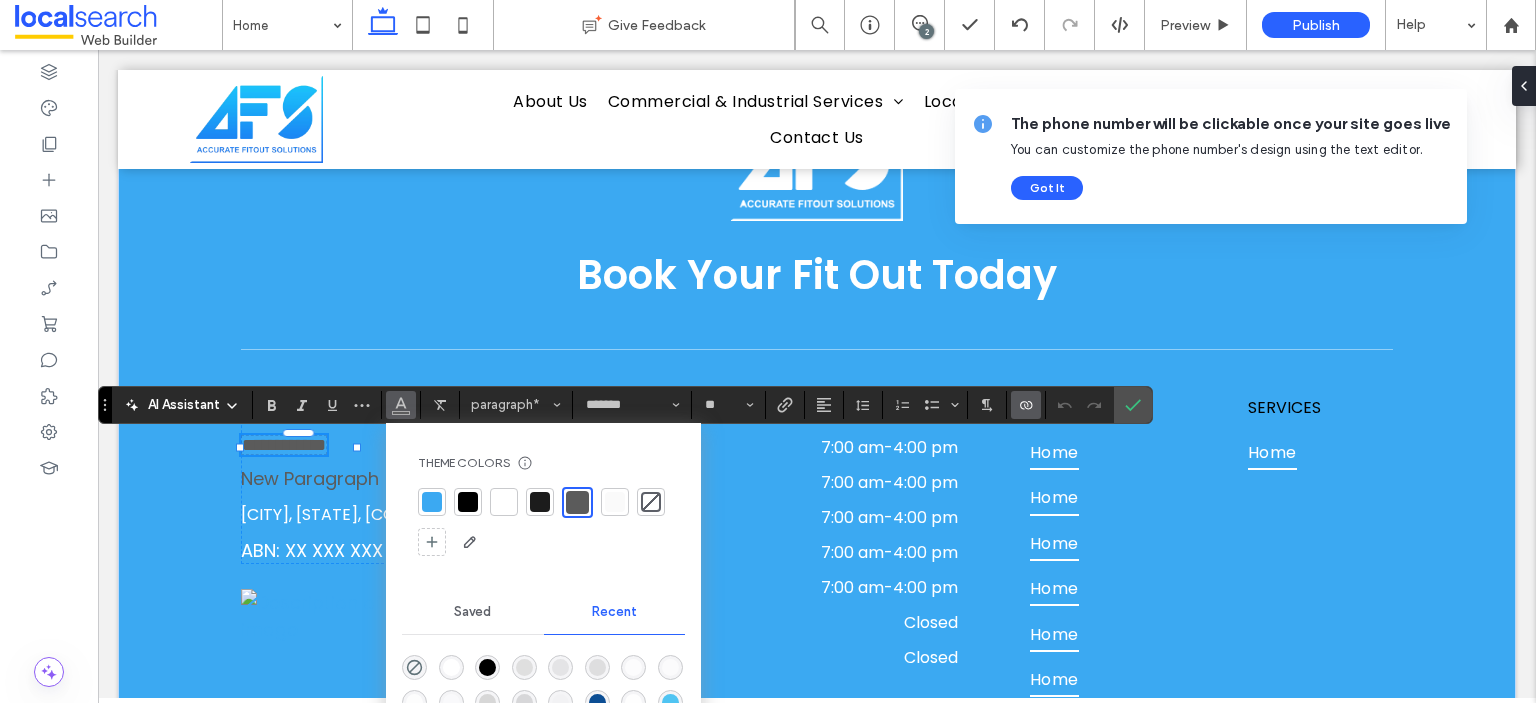click at bounding box center [504, 502] 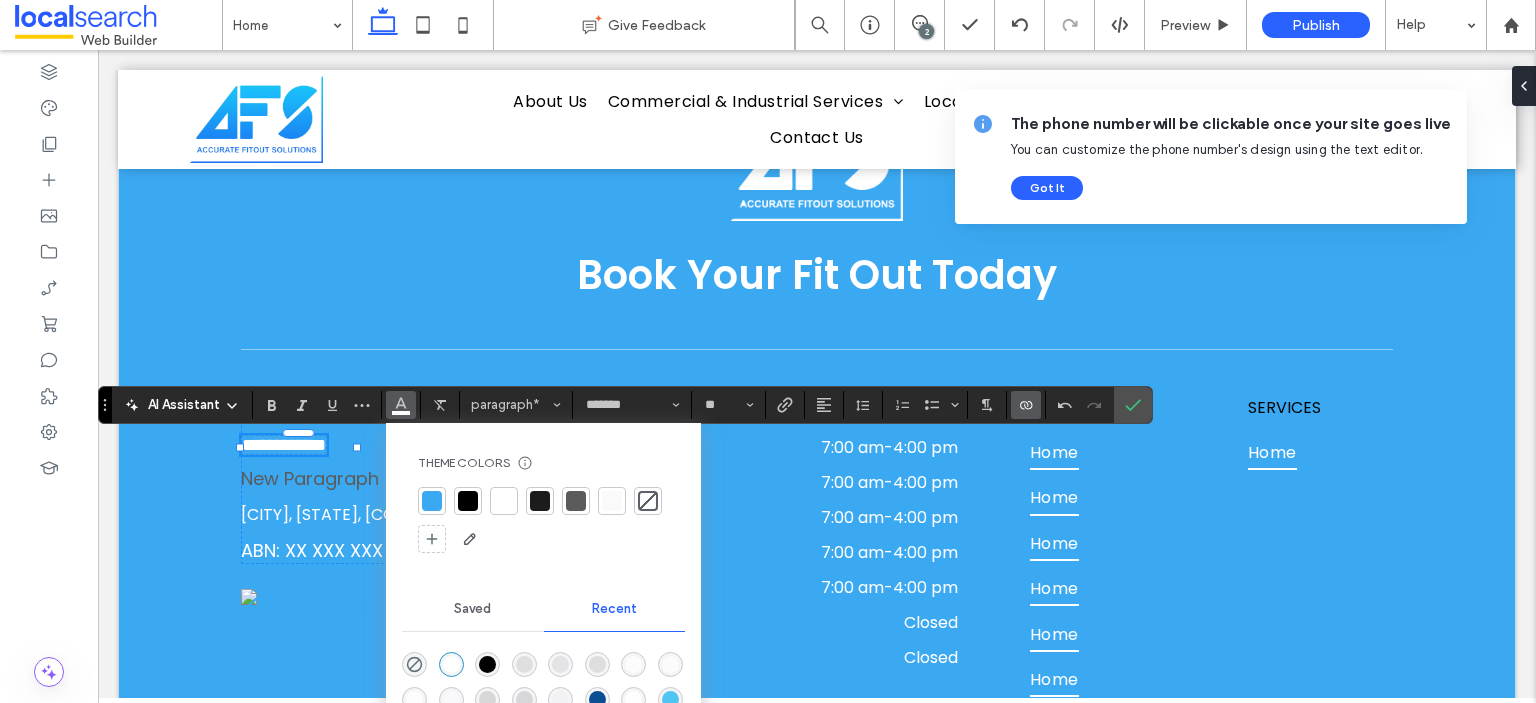 click at bounding box center [504, 501] 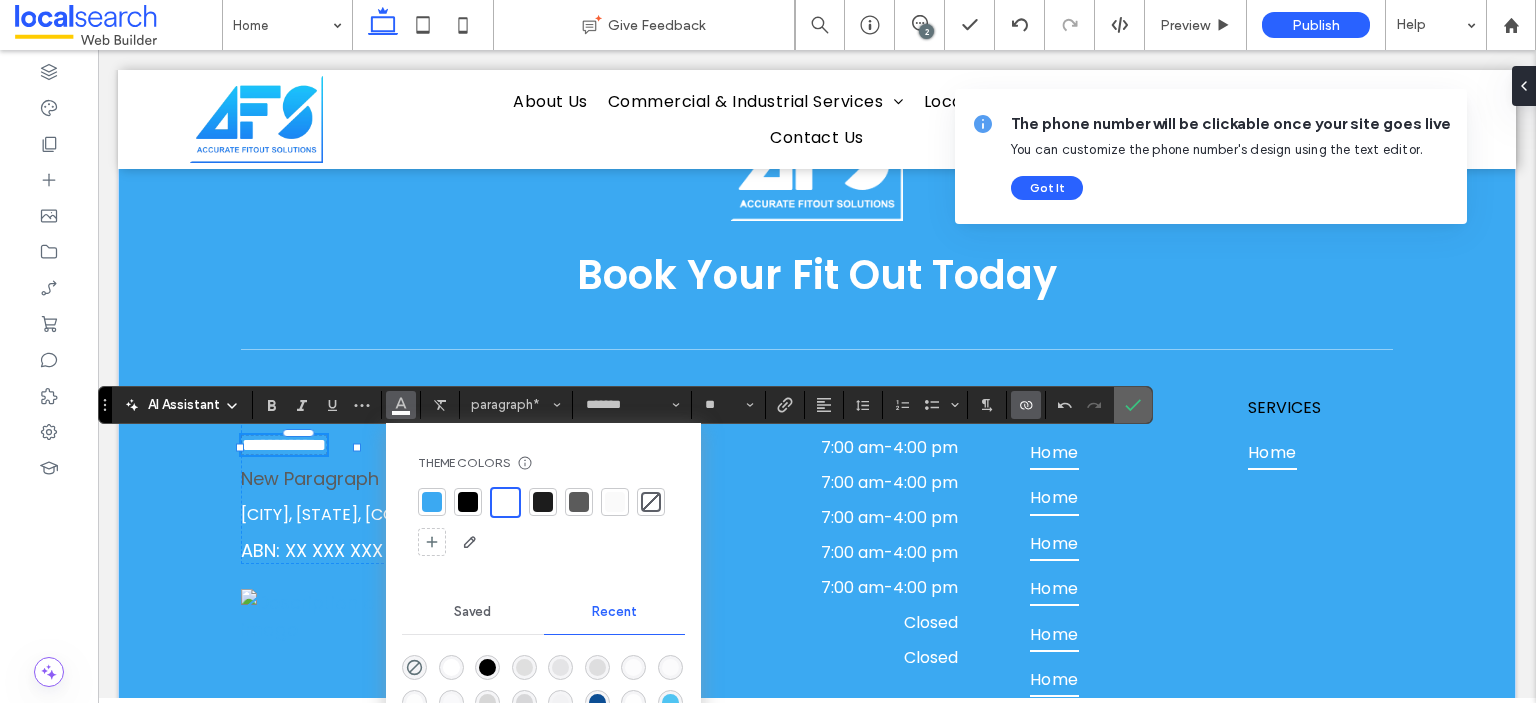 click at bounding box center [1133, 405] 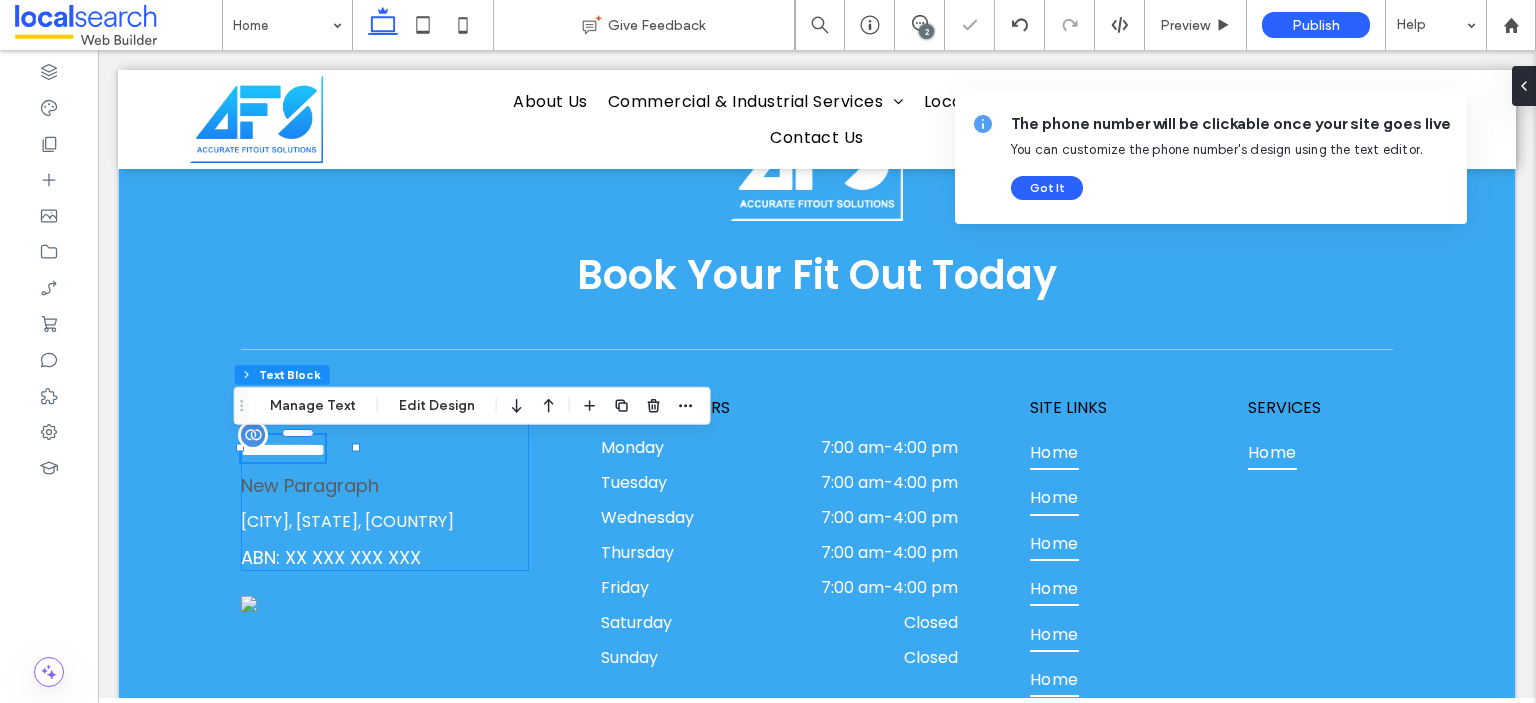 click on "New Paragraph" at bounding box center (310, 485) 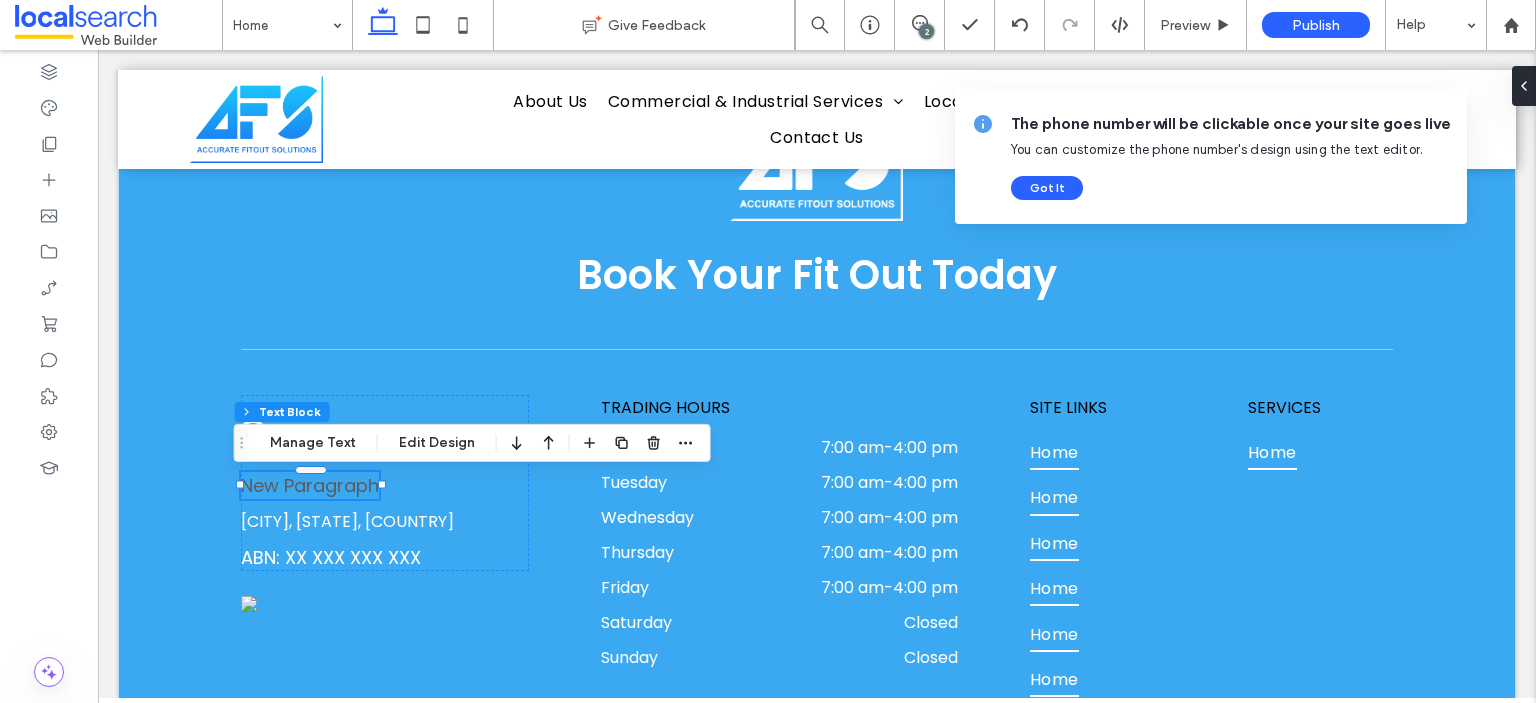 click on "New Paragraph" at bounding box center [310, 485] 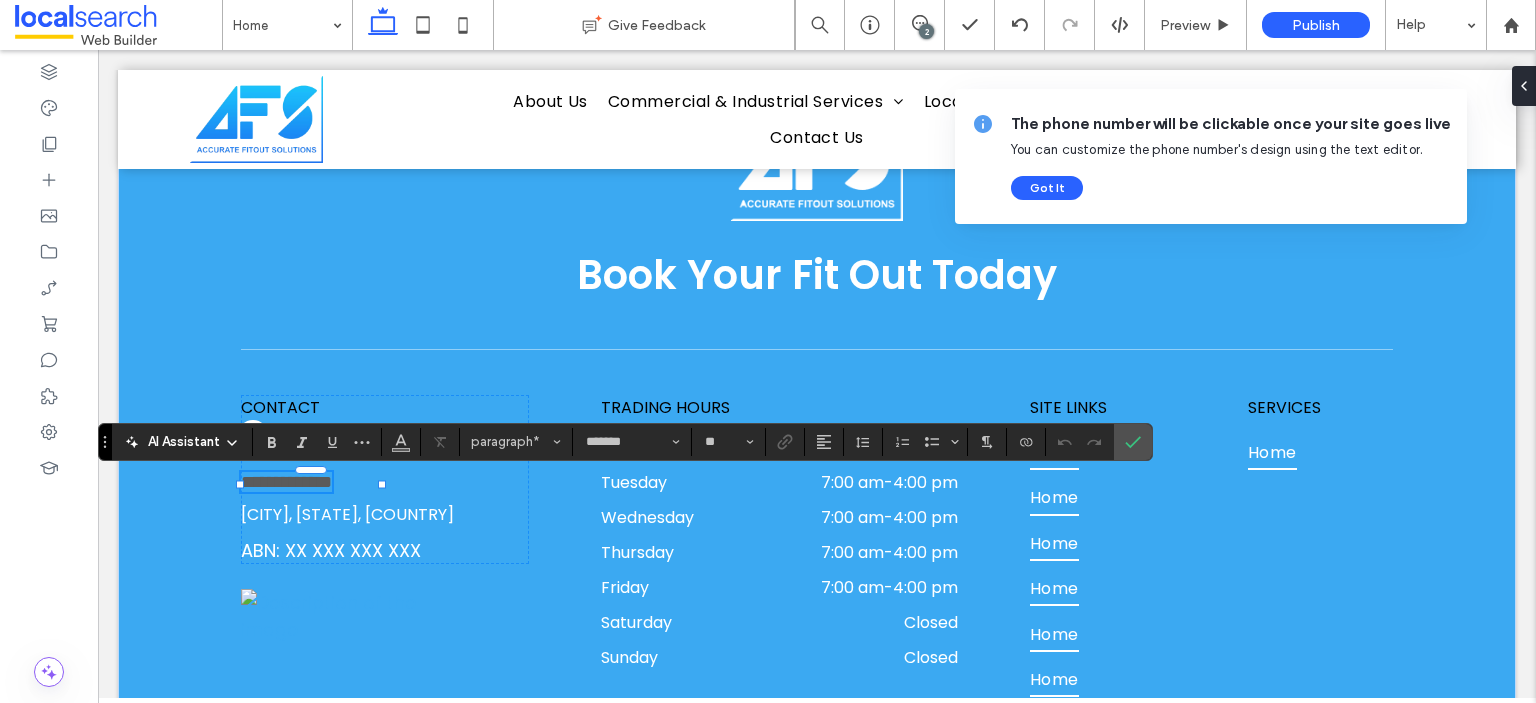 click on "**********" at bounding box center [286, 482] 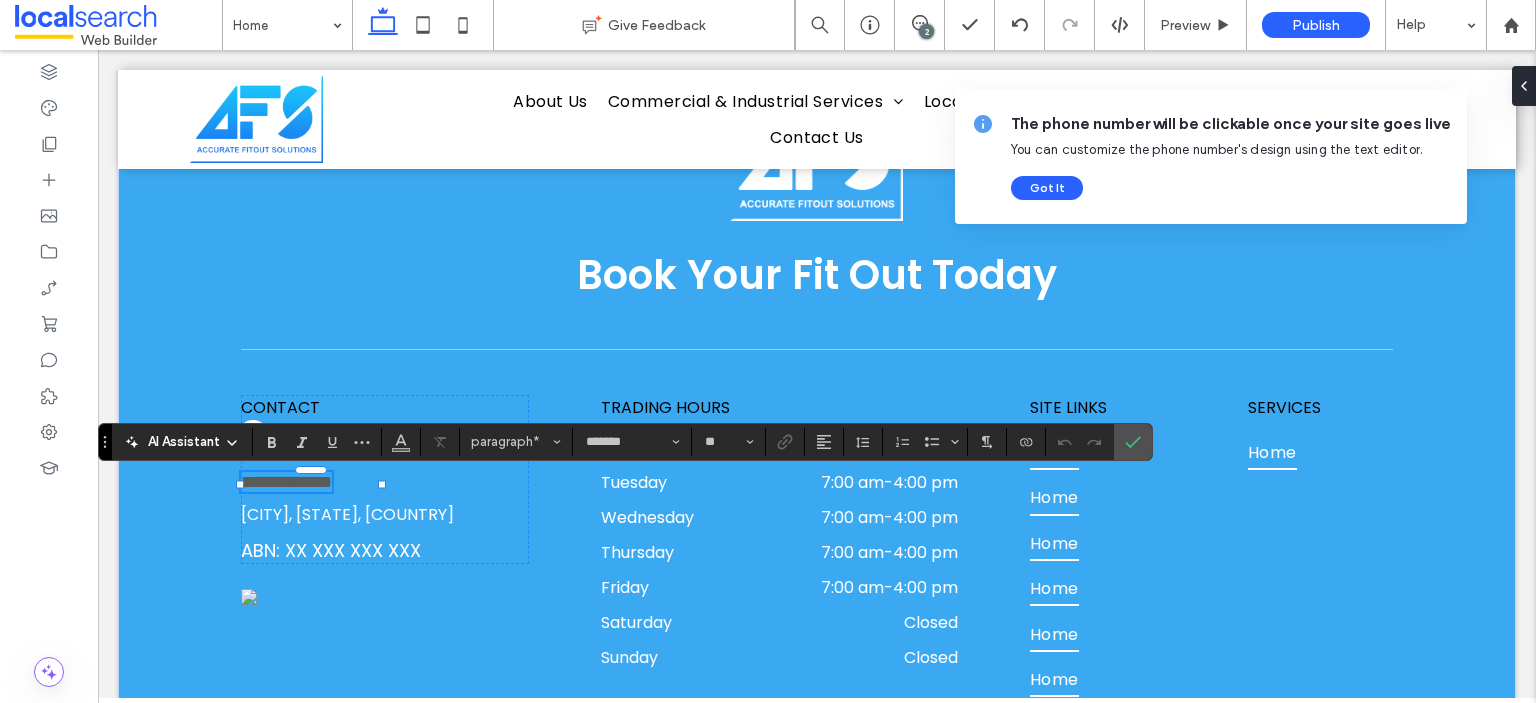 click on "**********" at bounding box center [286, 482] 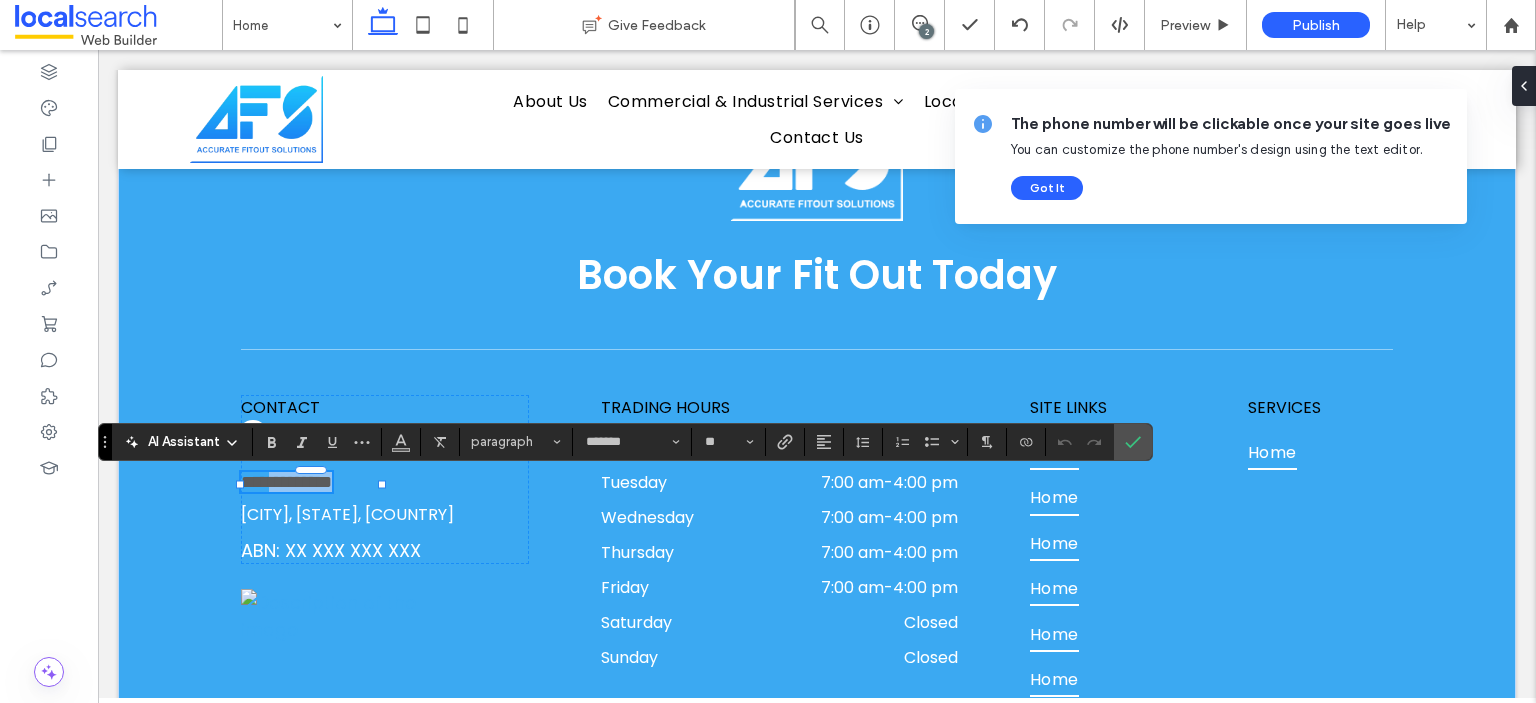 click at bounding box center [382, 485] 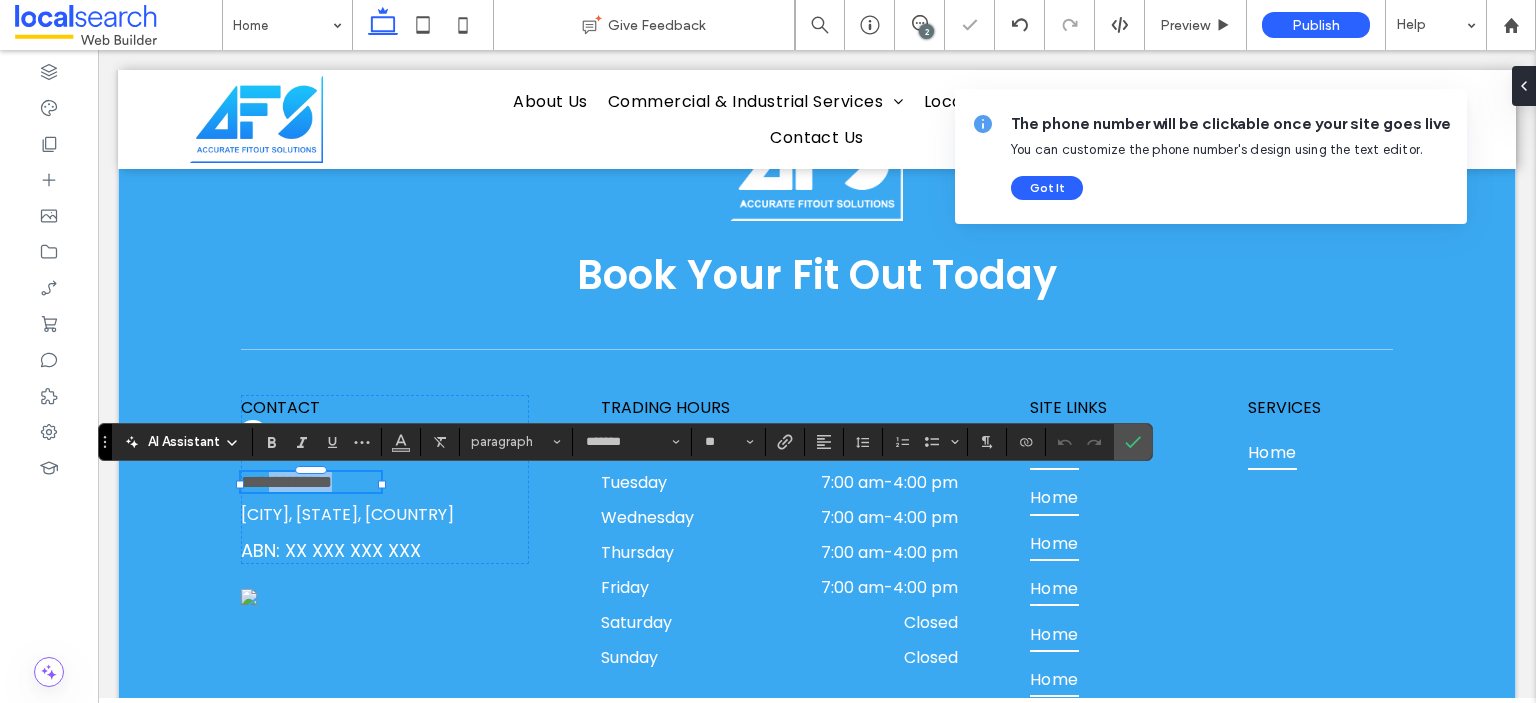 click on "**********" at bounding box center (286, 482) 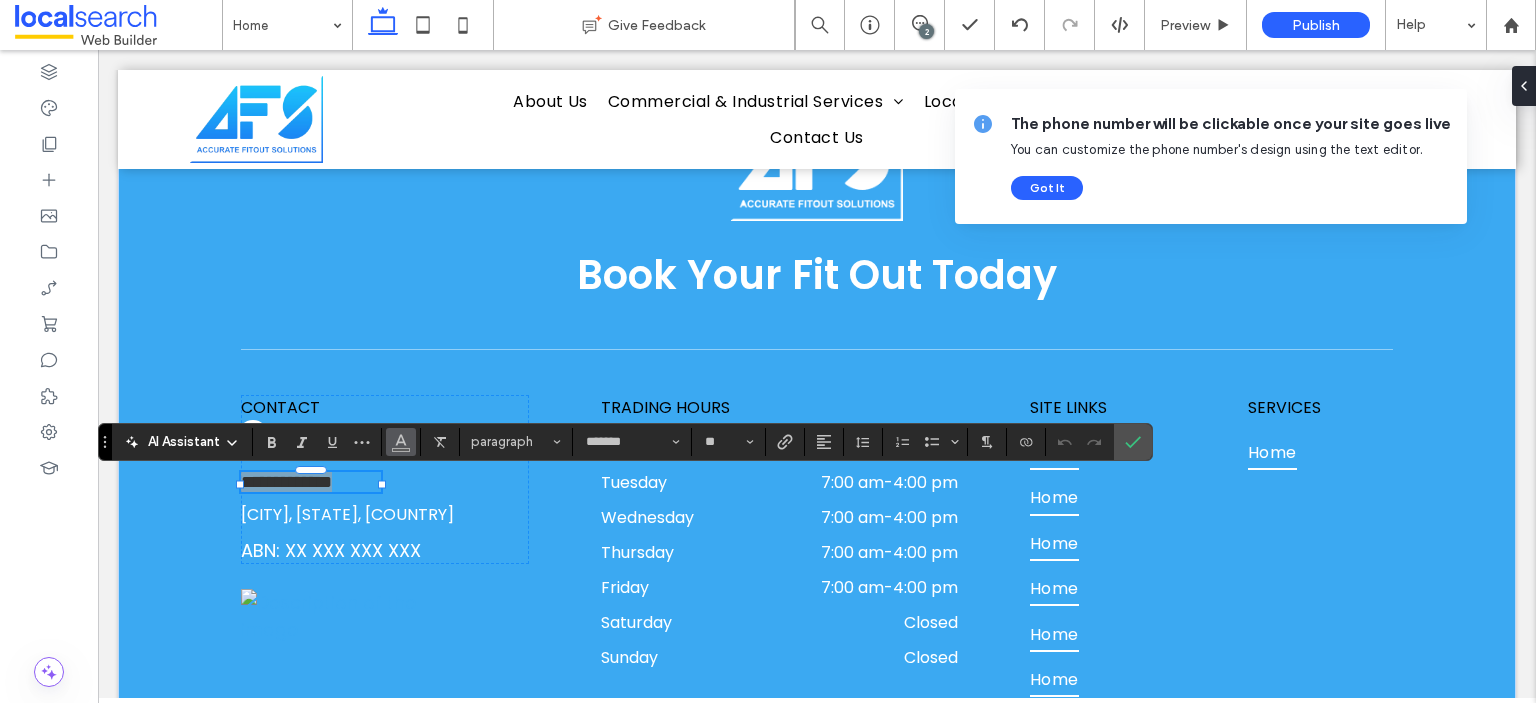 click 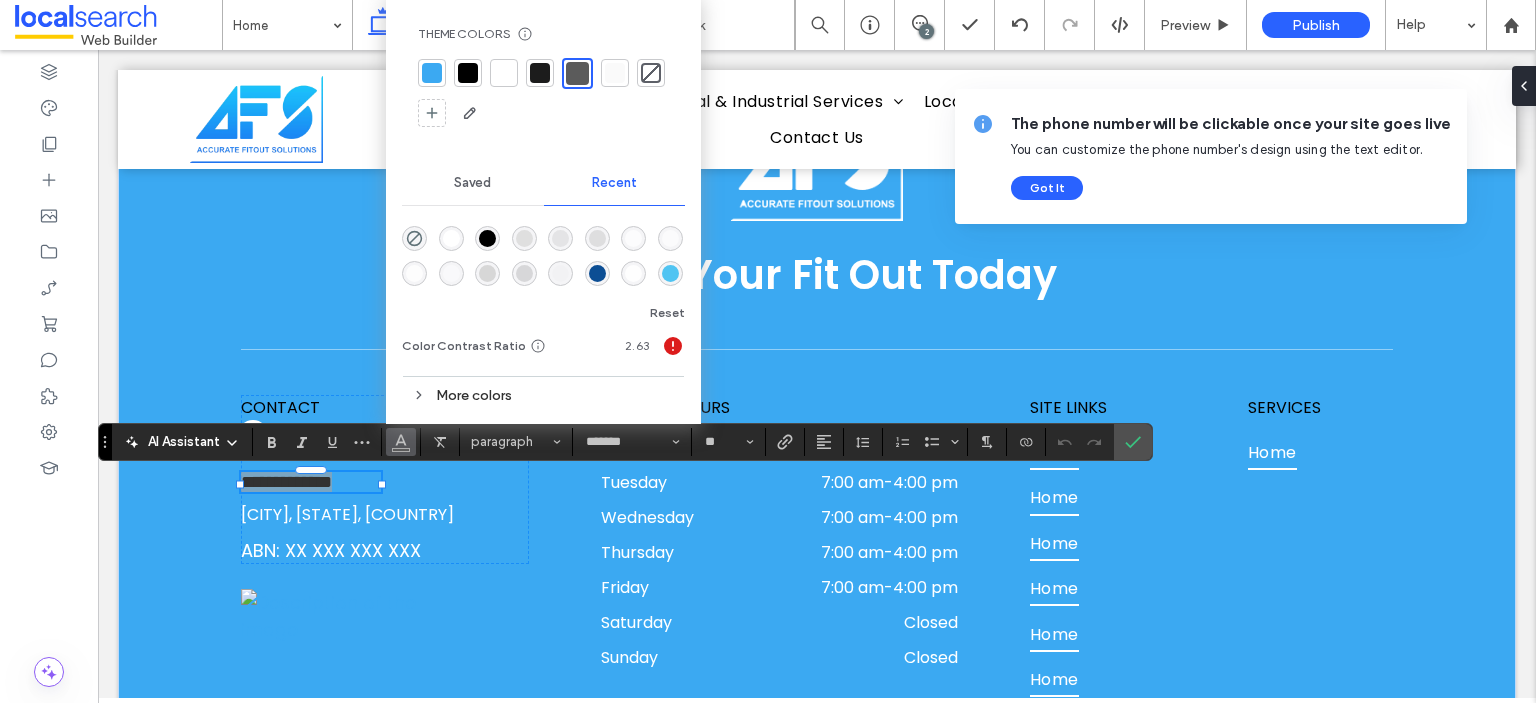 click at bounding box center (504, 73) 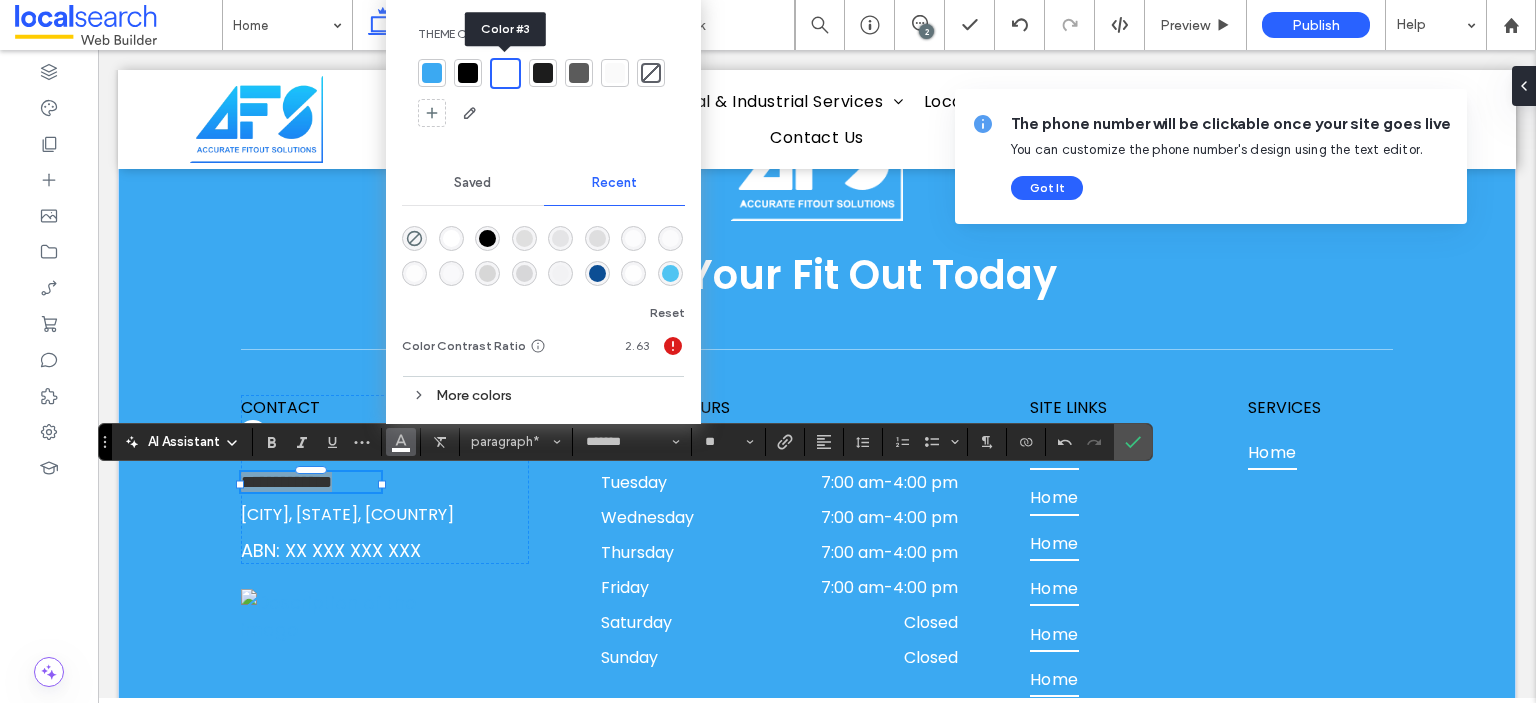 click at bounding box center [505, 73] 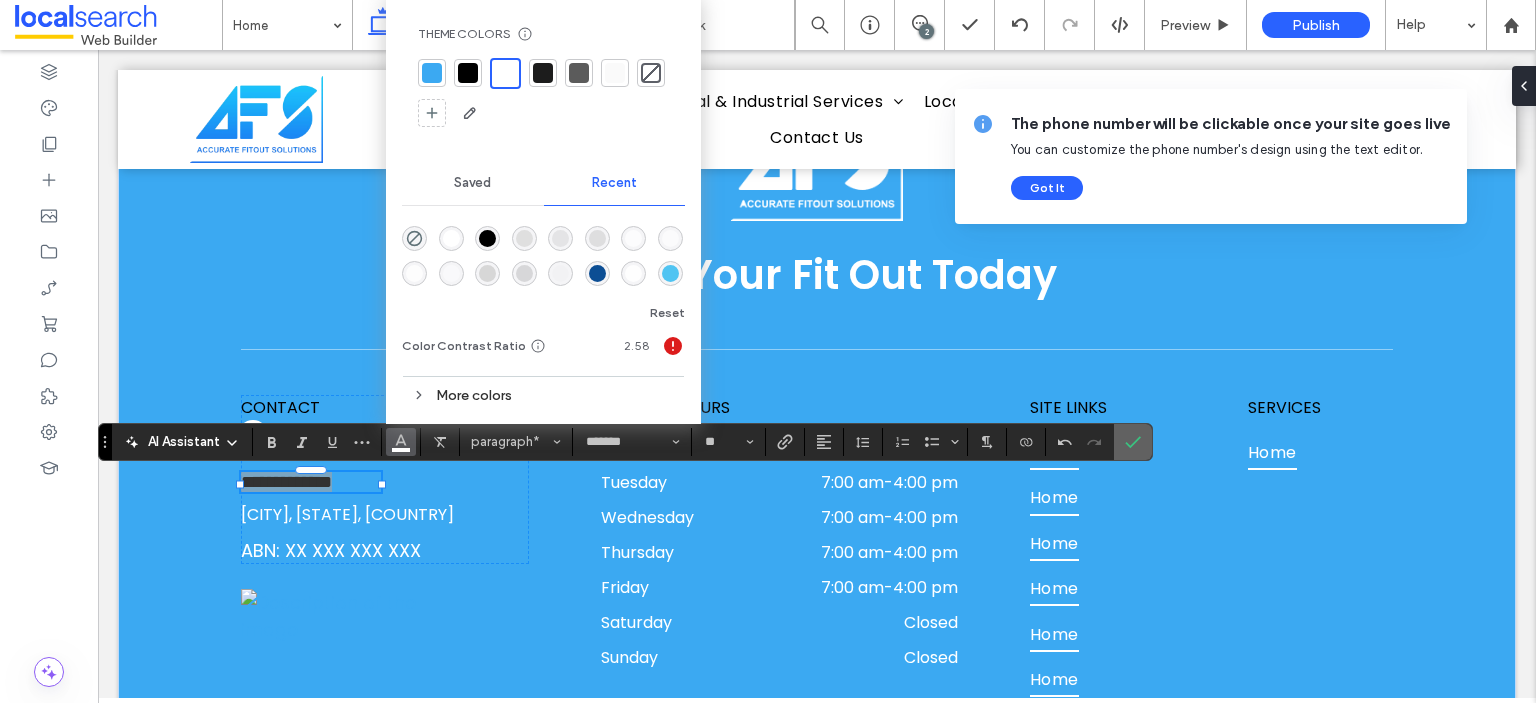 click at bounding box center [1133, 442] 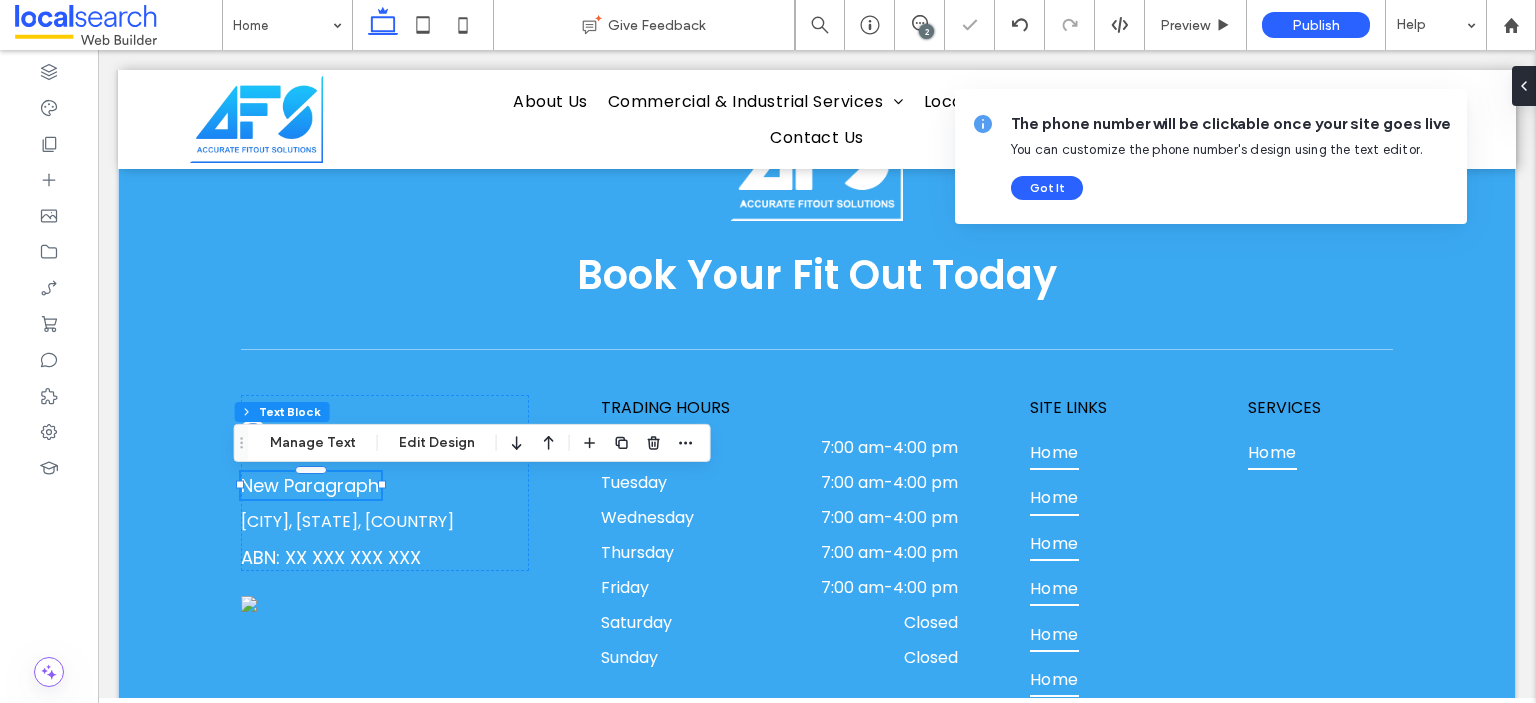 click on "New Paragraph" at bounding box center [310, 485] 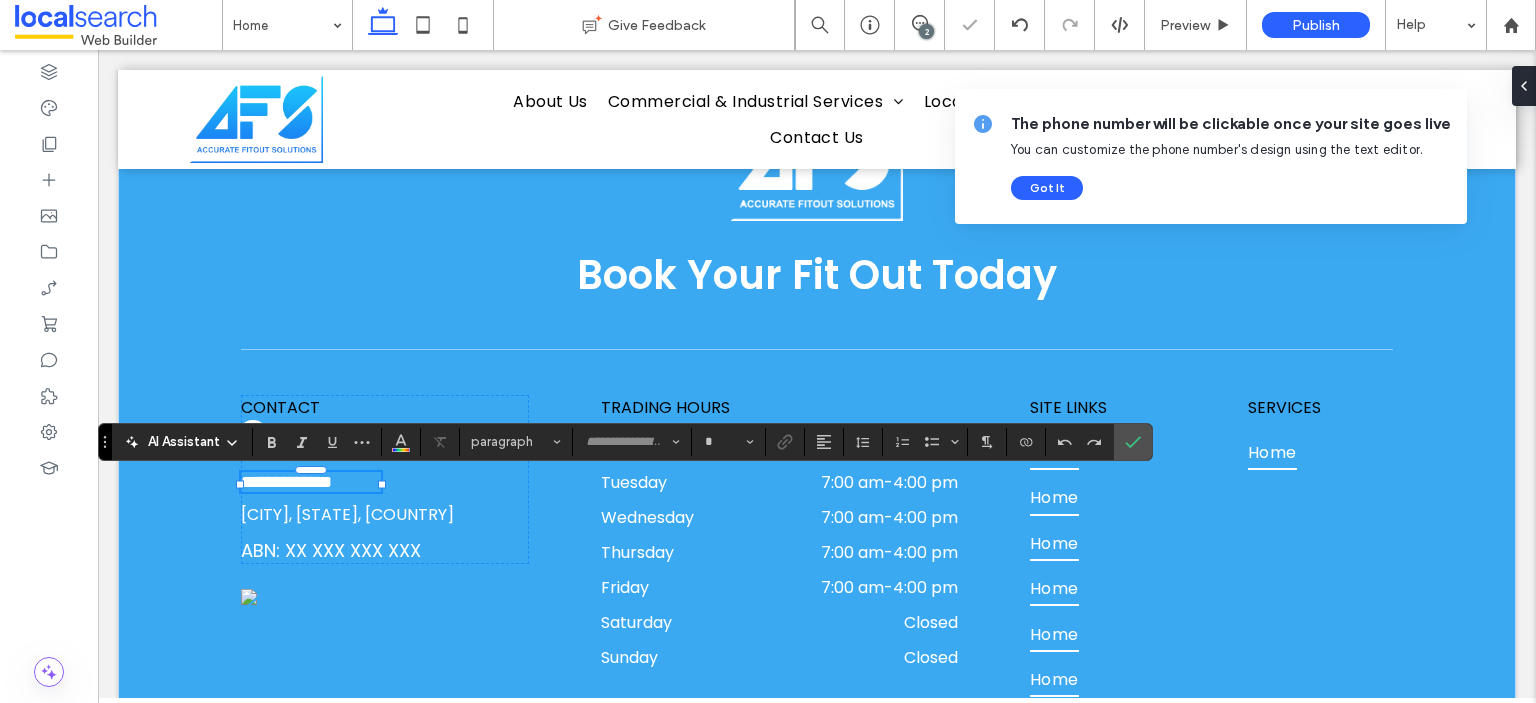 type on "*******" 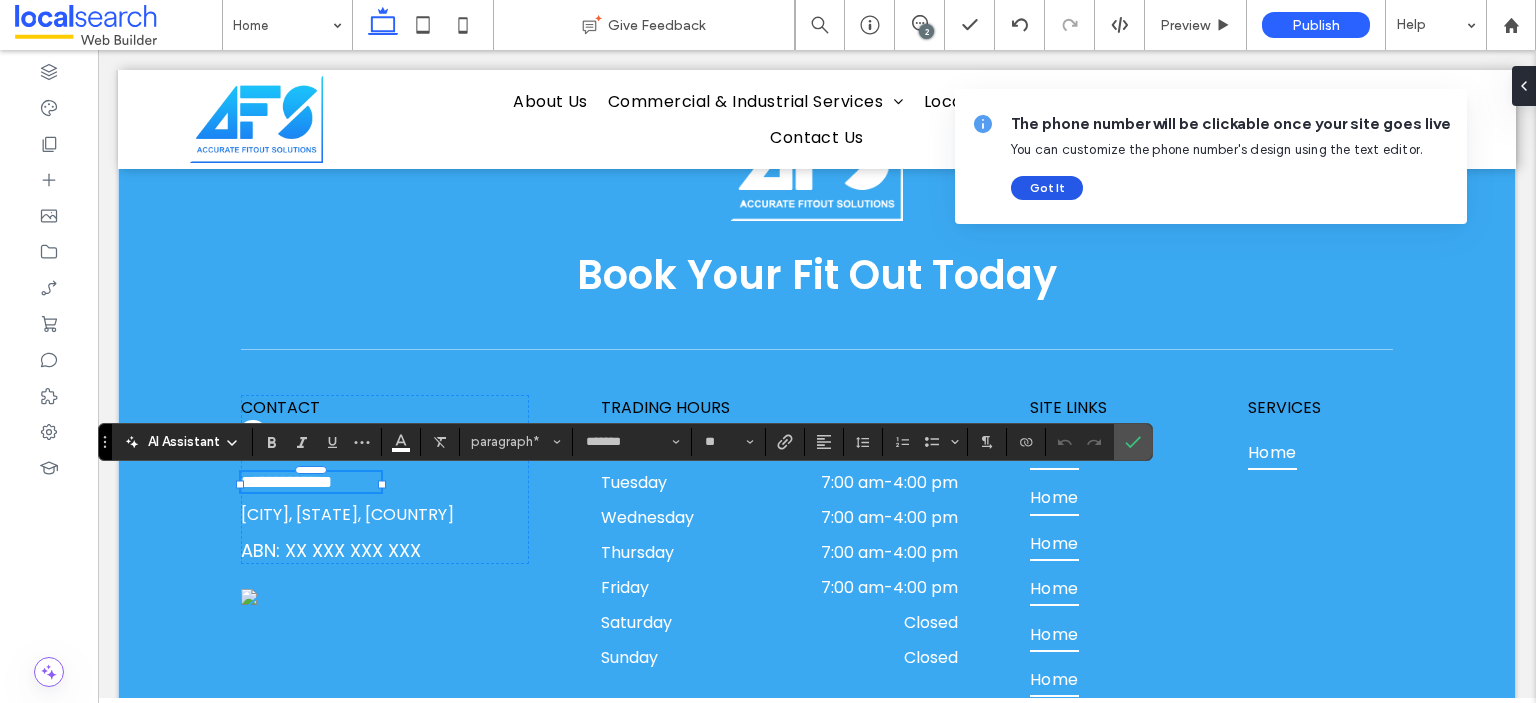 click on "Got It" at bounding box center (1047, 188) 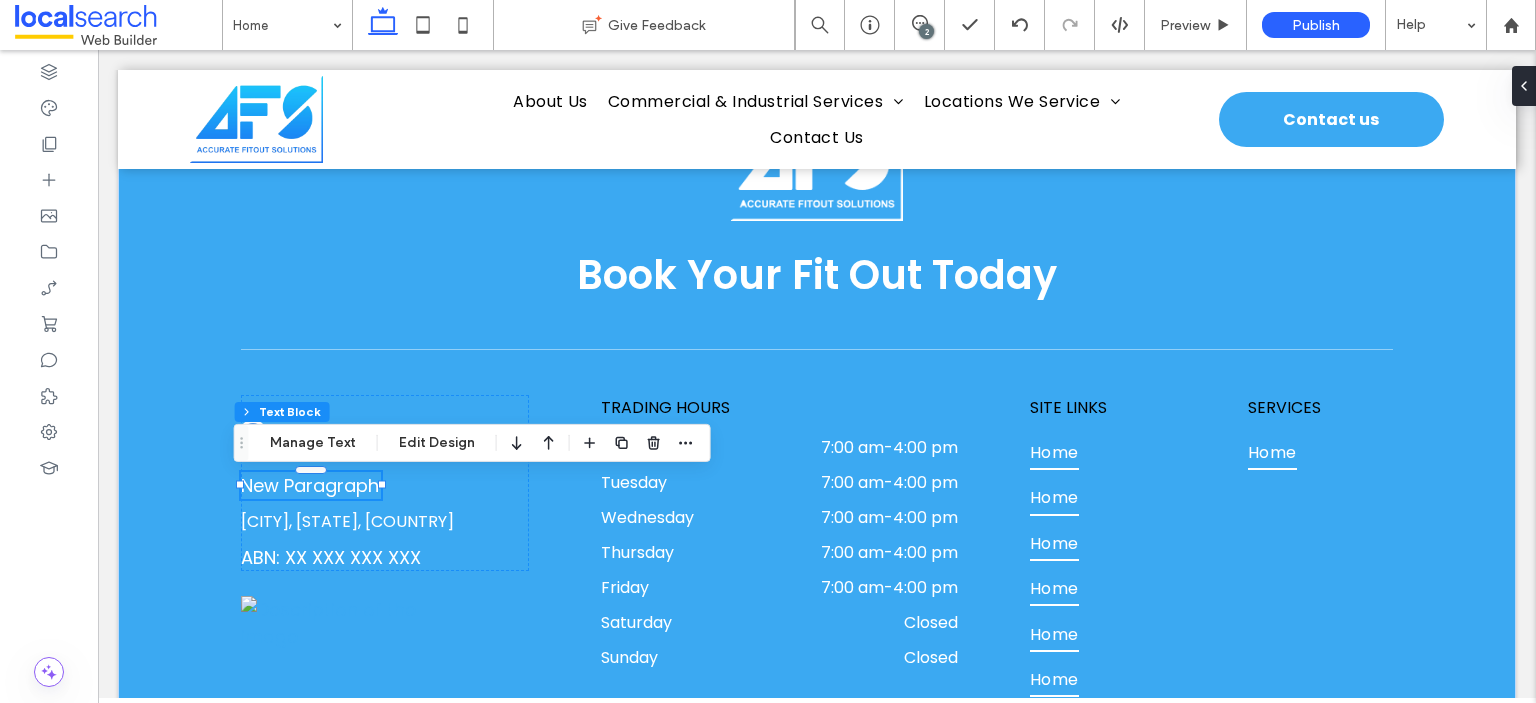 click on "New Paragraph" at bounding box center (310, 485) 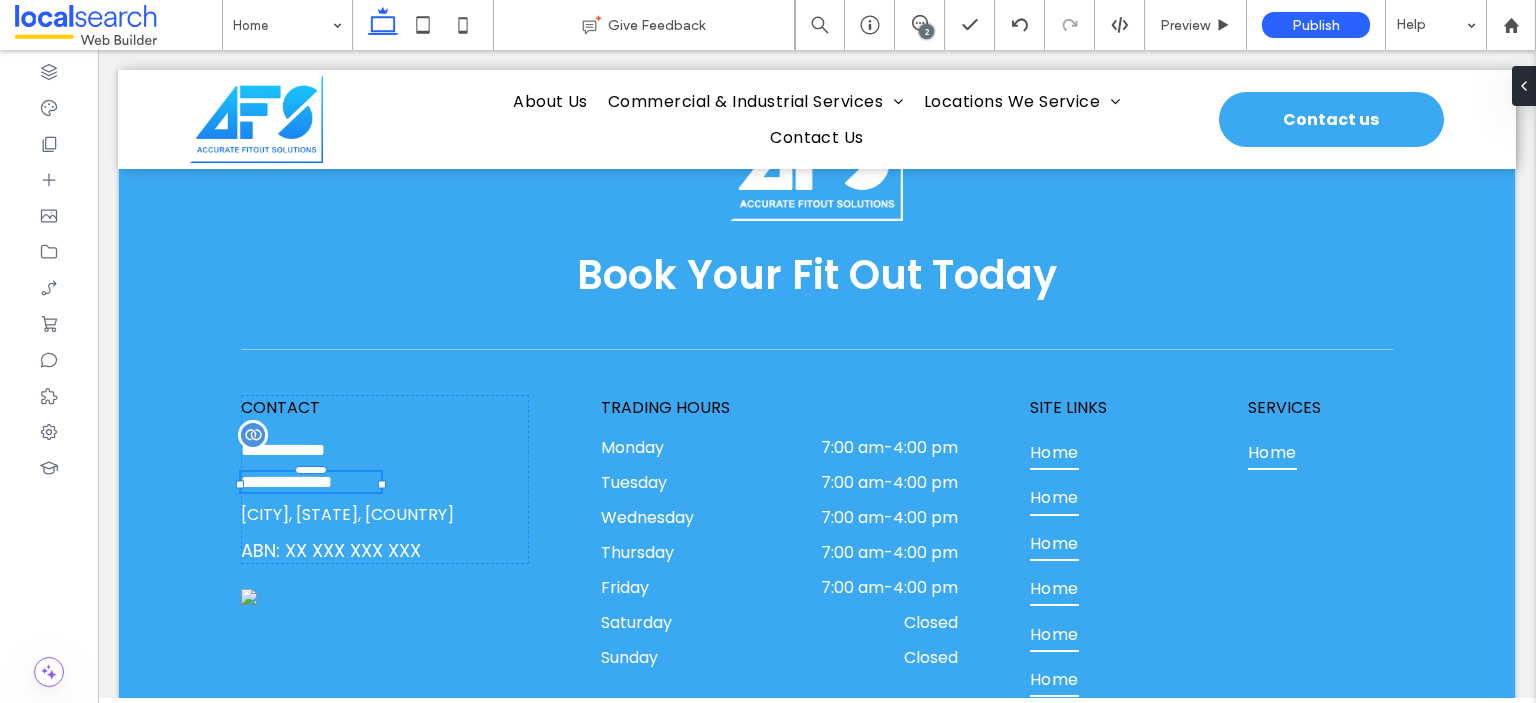 click on "**********" at bounding box center [286, 482] 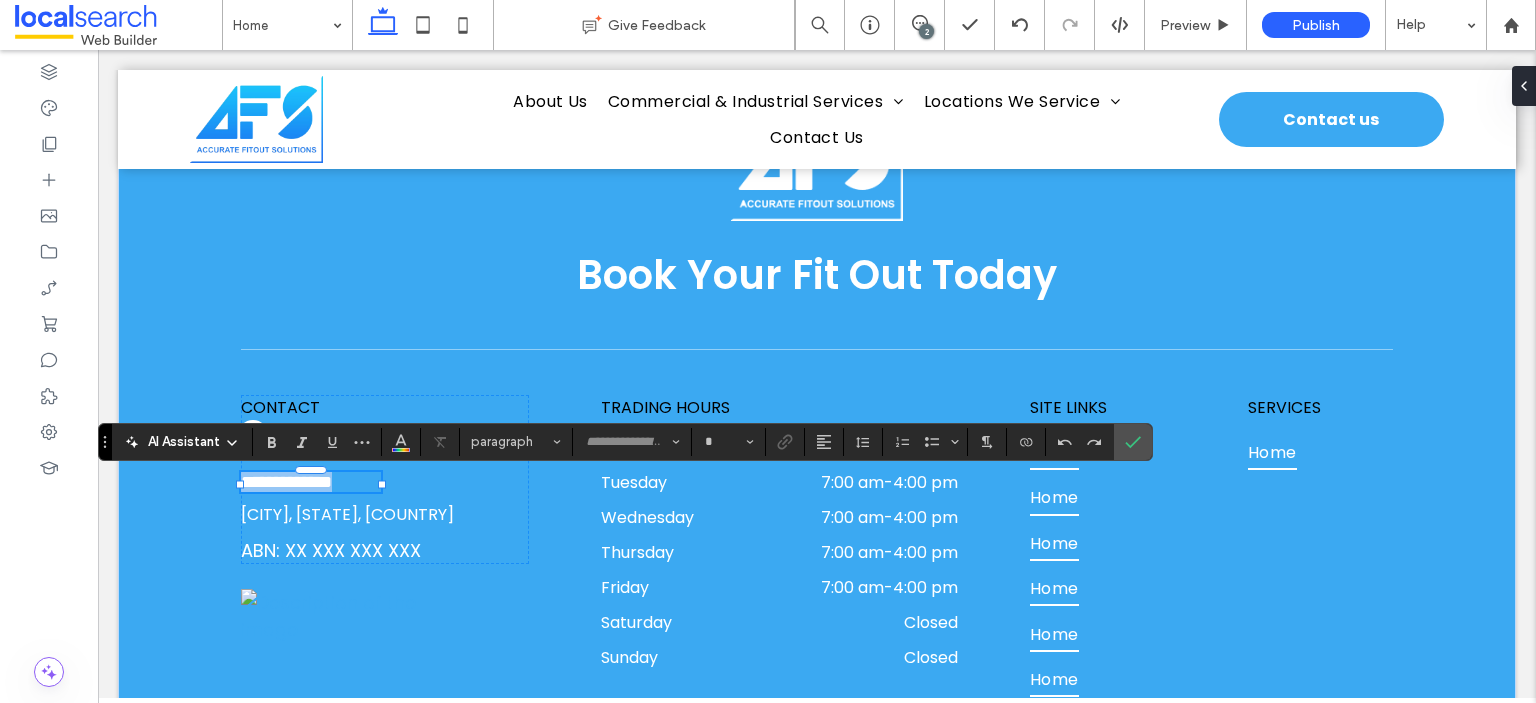 type on "*******" 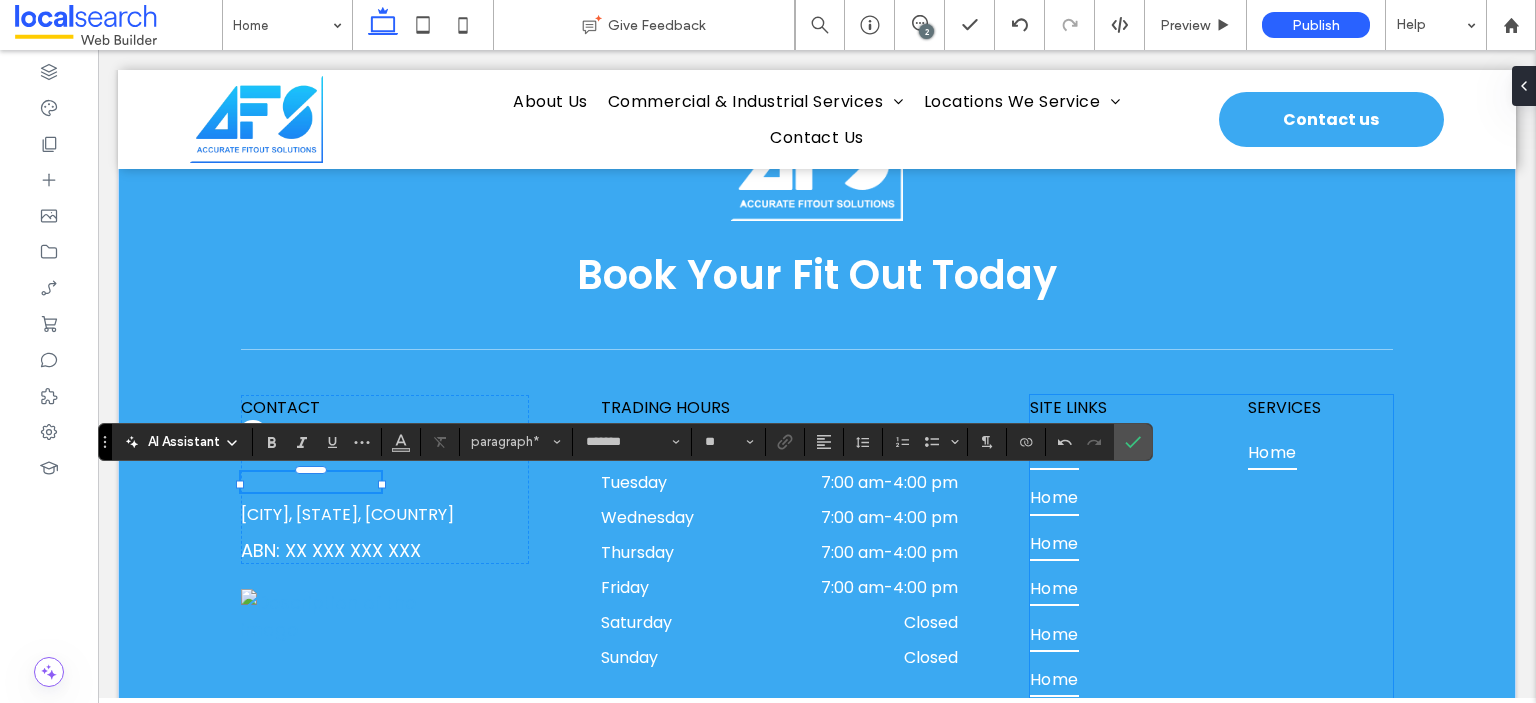type 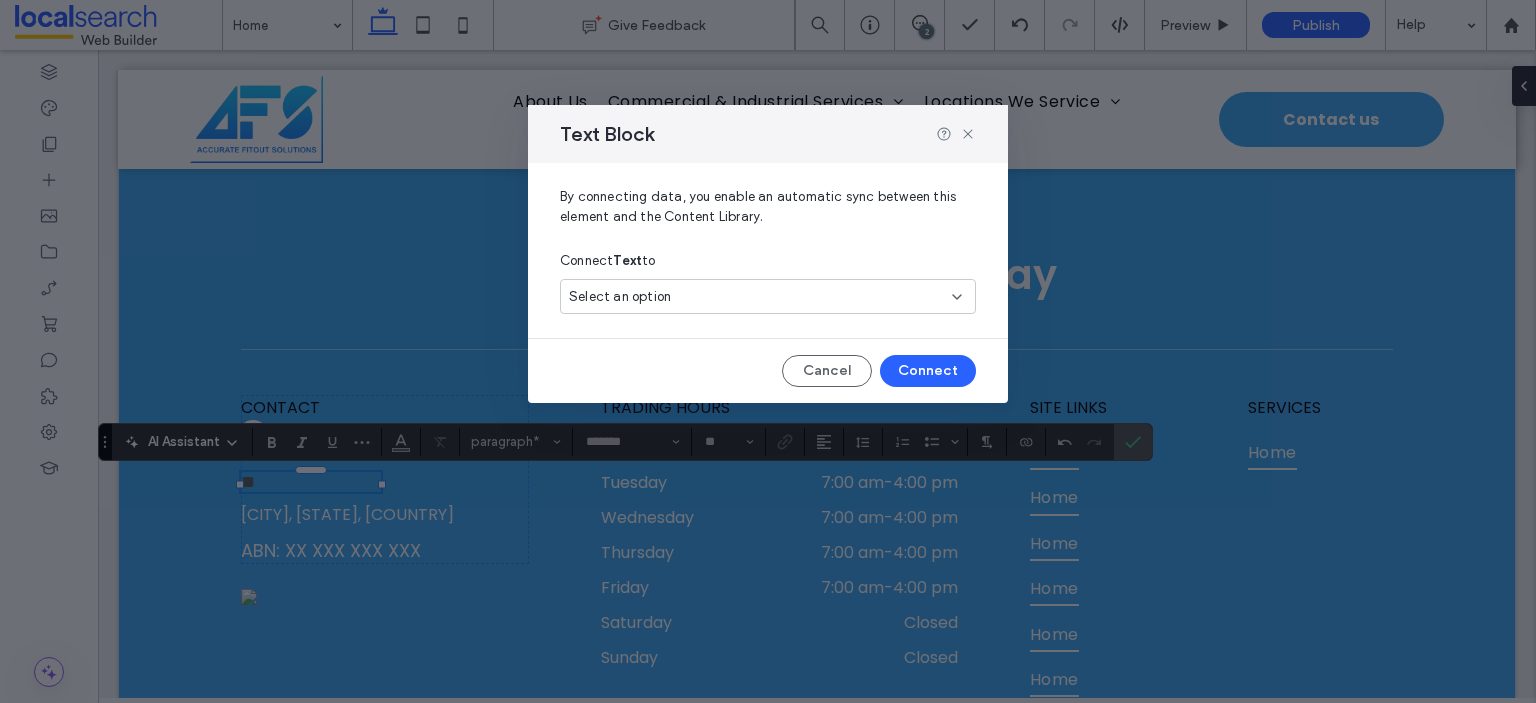 click on "Select an option" at bounding box center (768, 296) 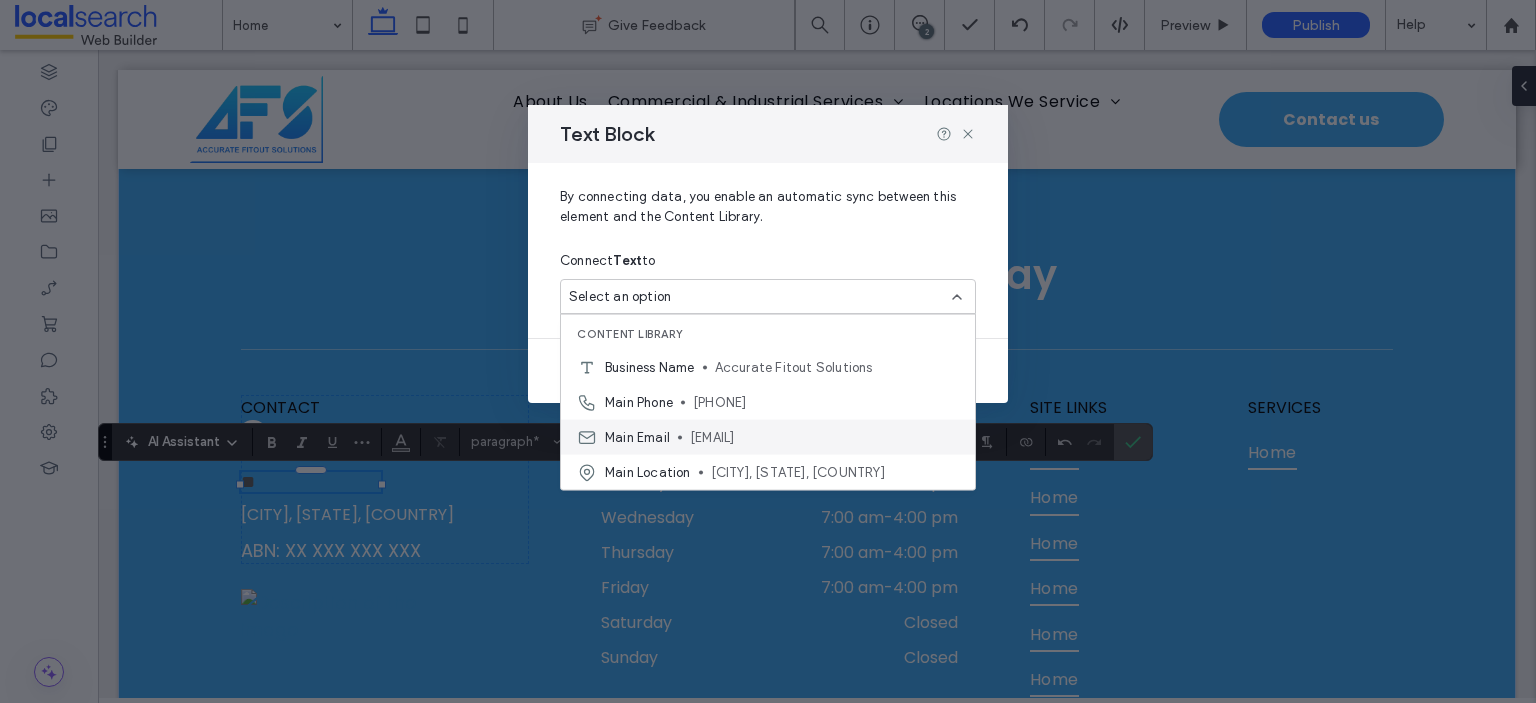 click on "admin@afitouts.com" at bounding box center [824, 437] 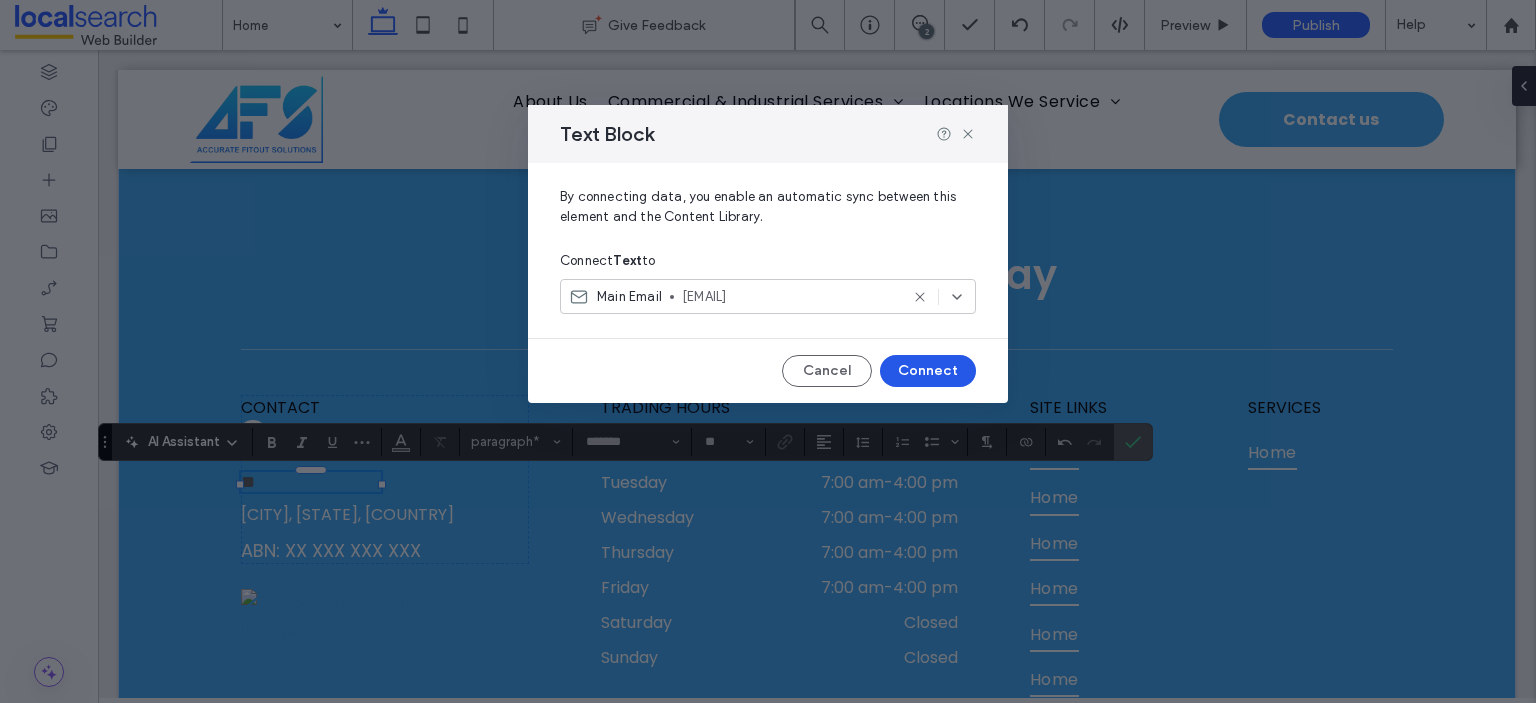click on "Connect" at bounding box center [928, 371] 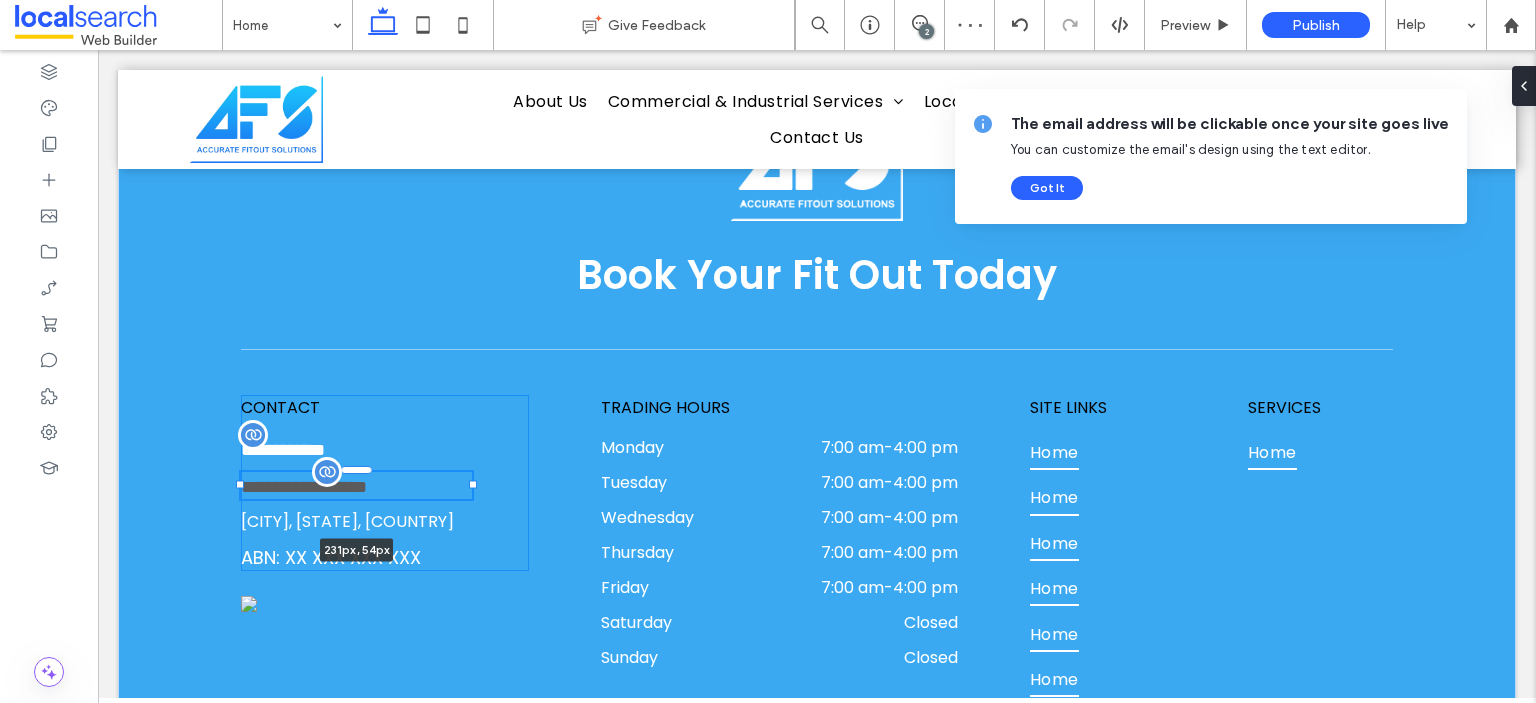 drag, startPoint x: 377, startPoint y: 504, endPoint x: 468, endPoint y: 497, distance: 91.26884 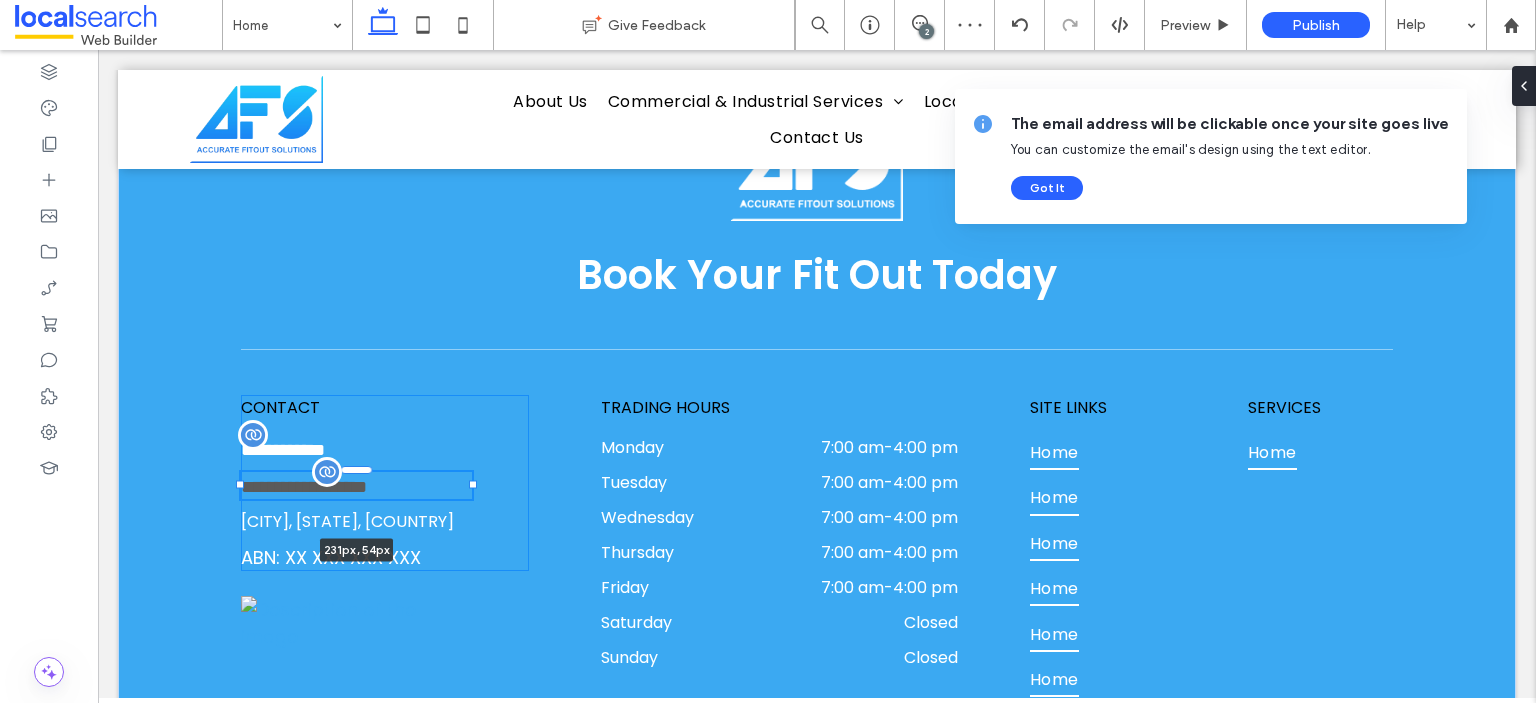 click on "**********" at bounding box center (817, 430) 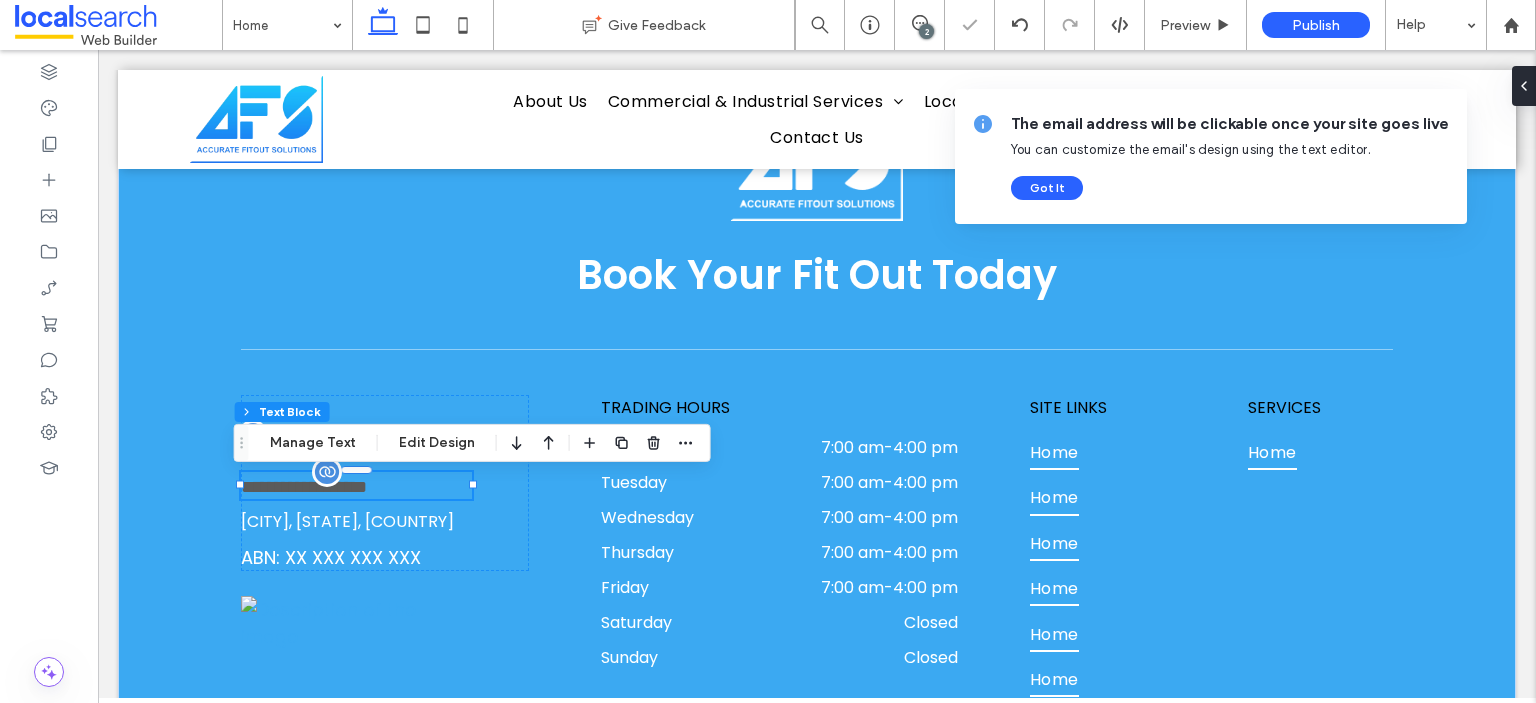 click on "**********" at bounding box center [304, 487] 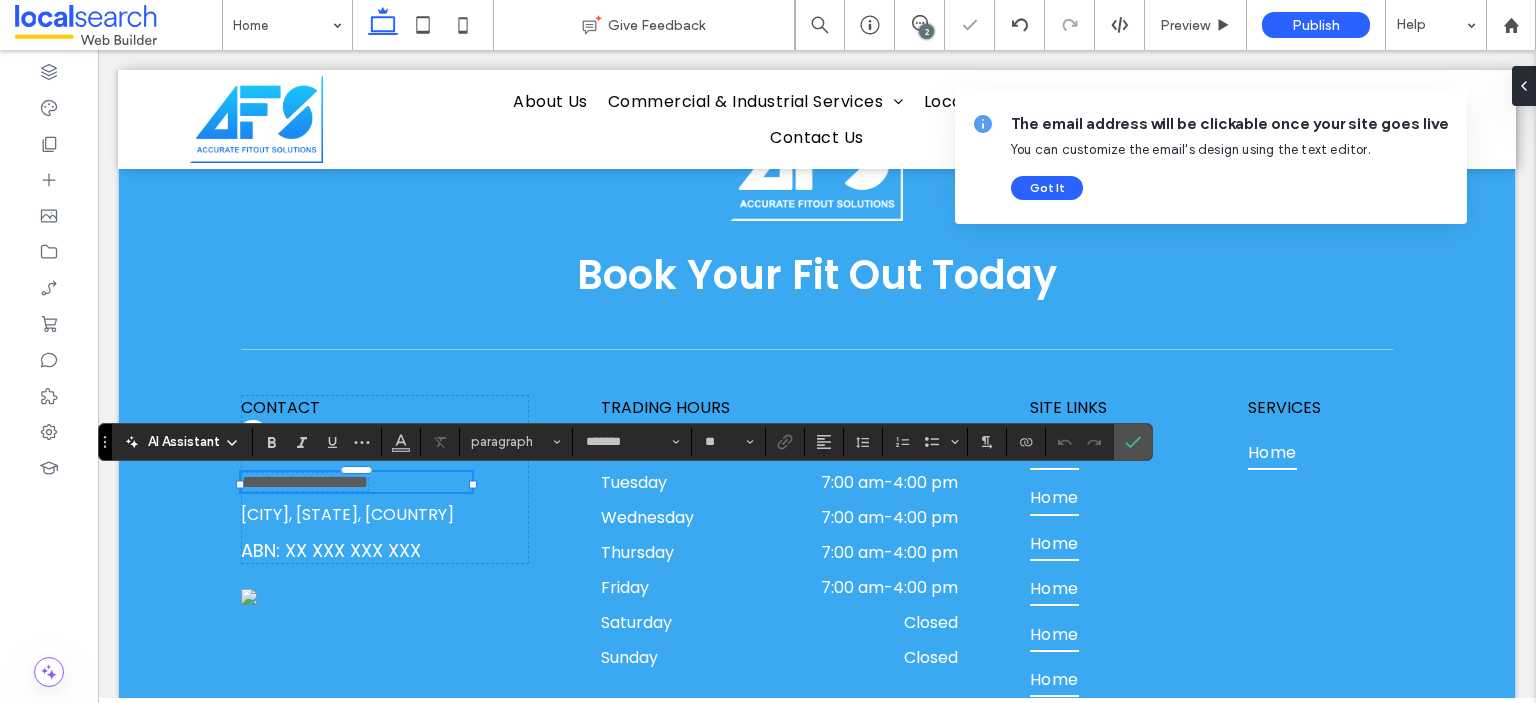 click on "**********" at bounding box center (305, 482) 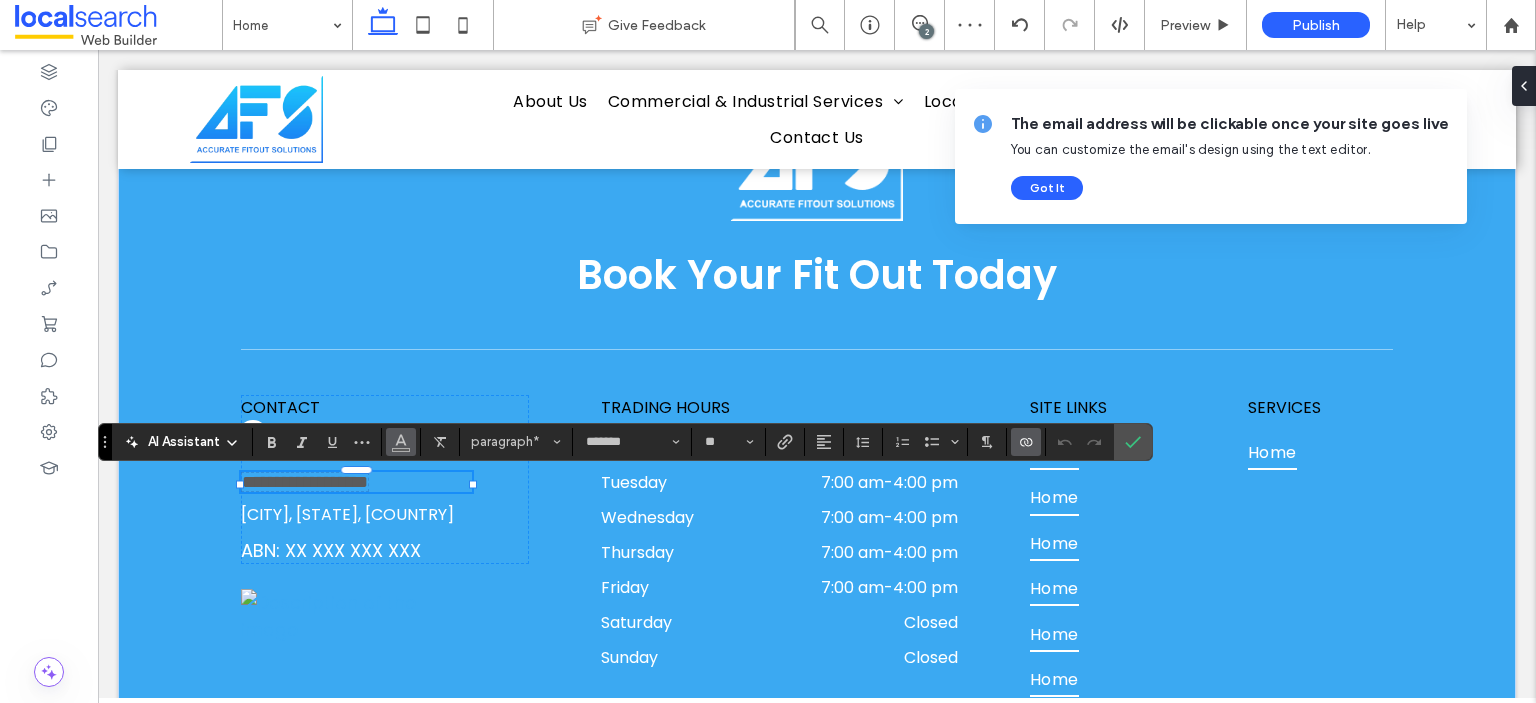click at bounding box center [401, 442] 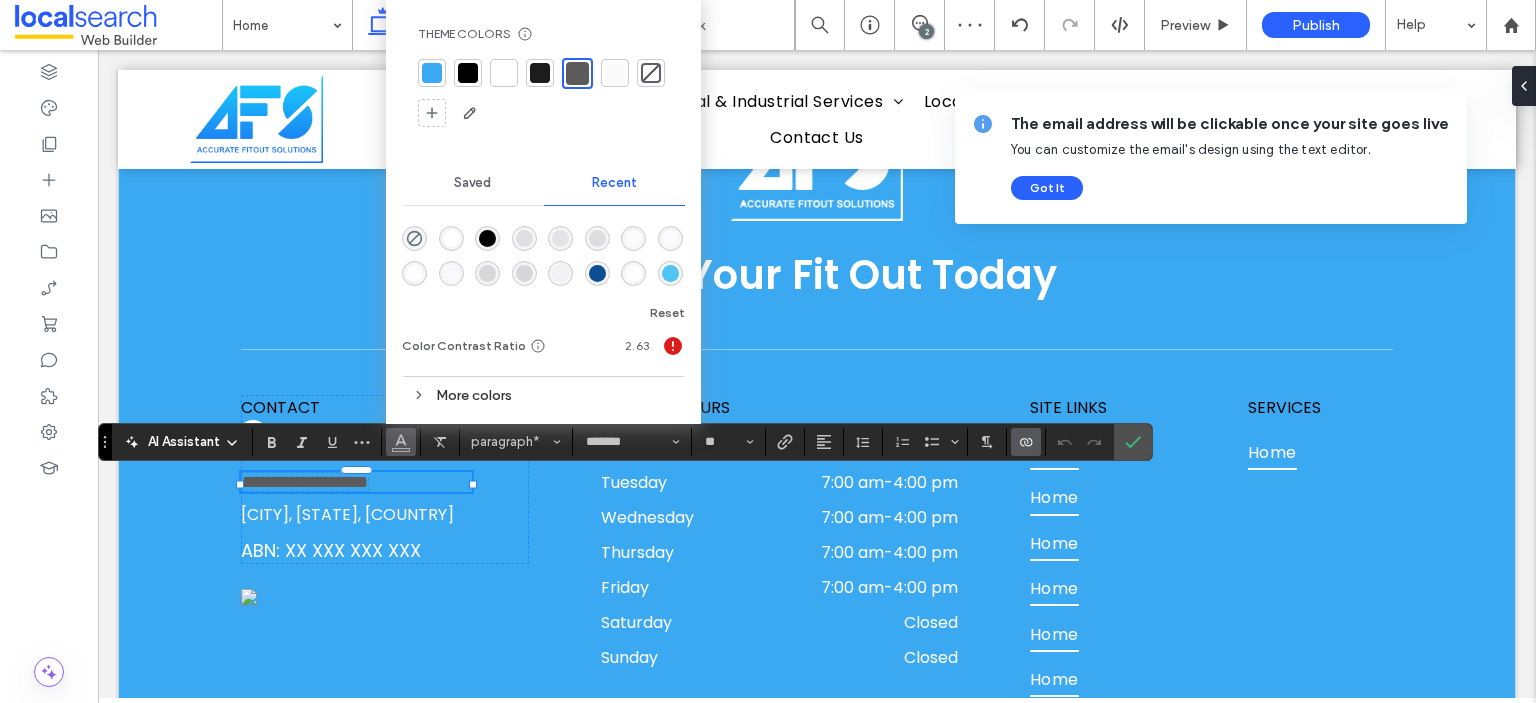 click at bounding box center [504, 73] 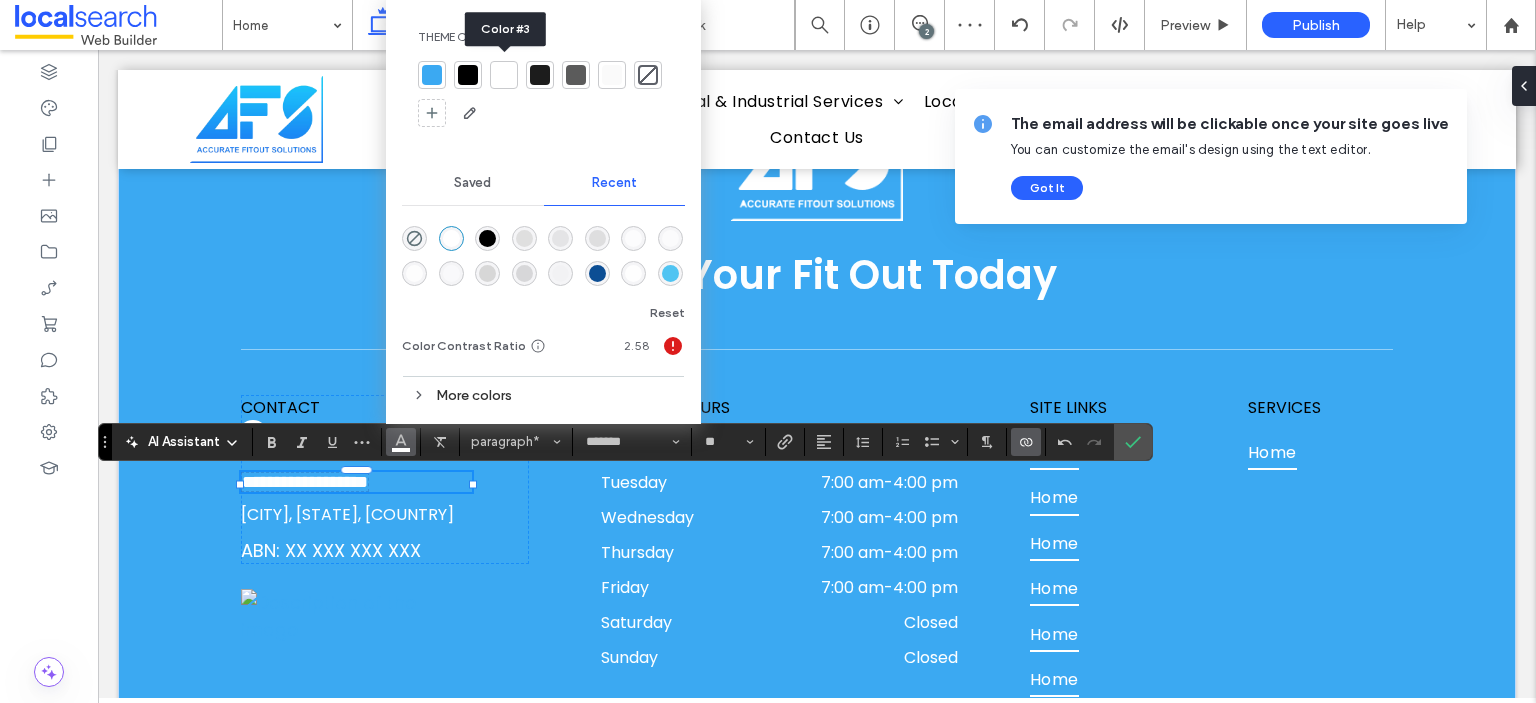 click at bounding box center (504, 75) 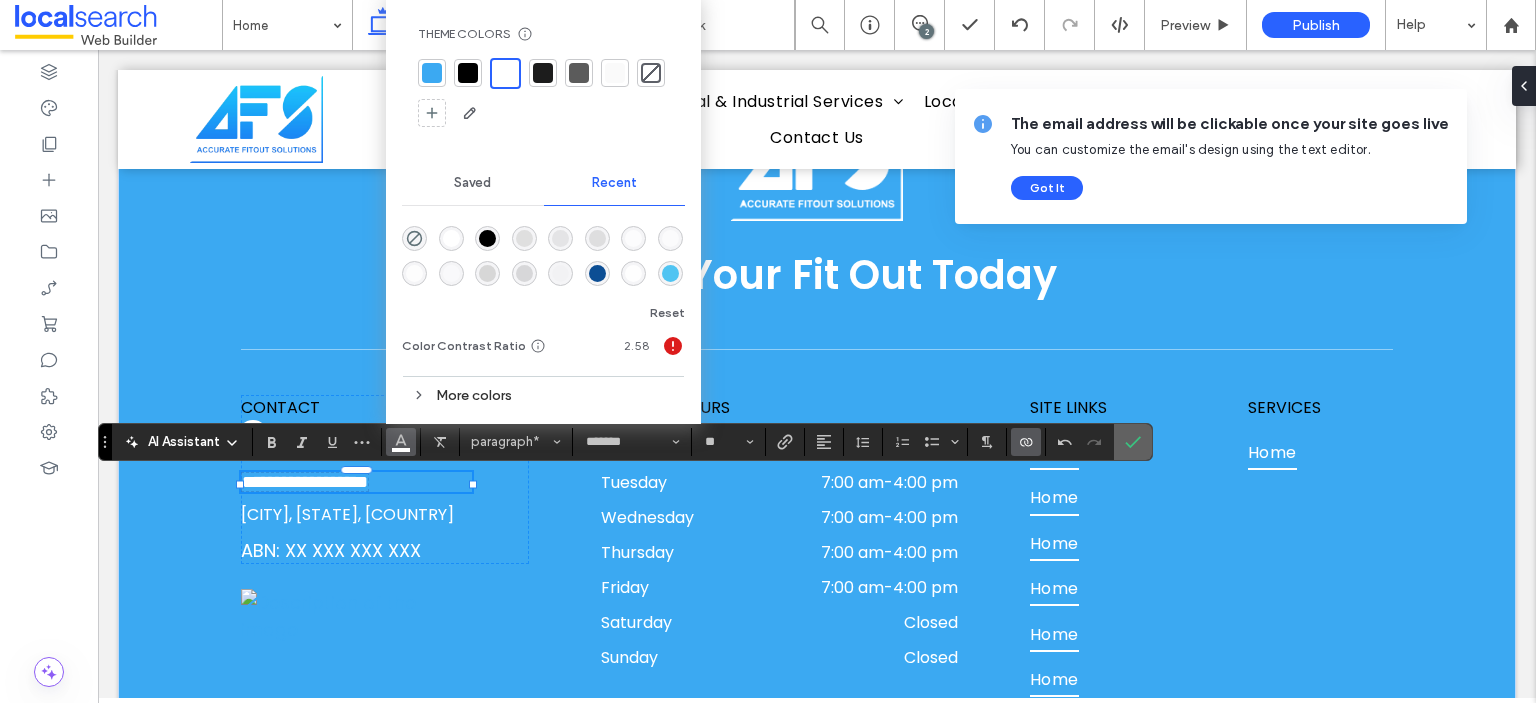 click 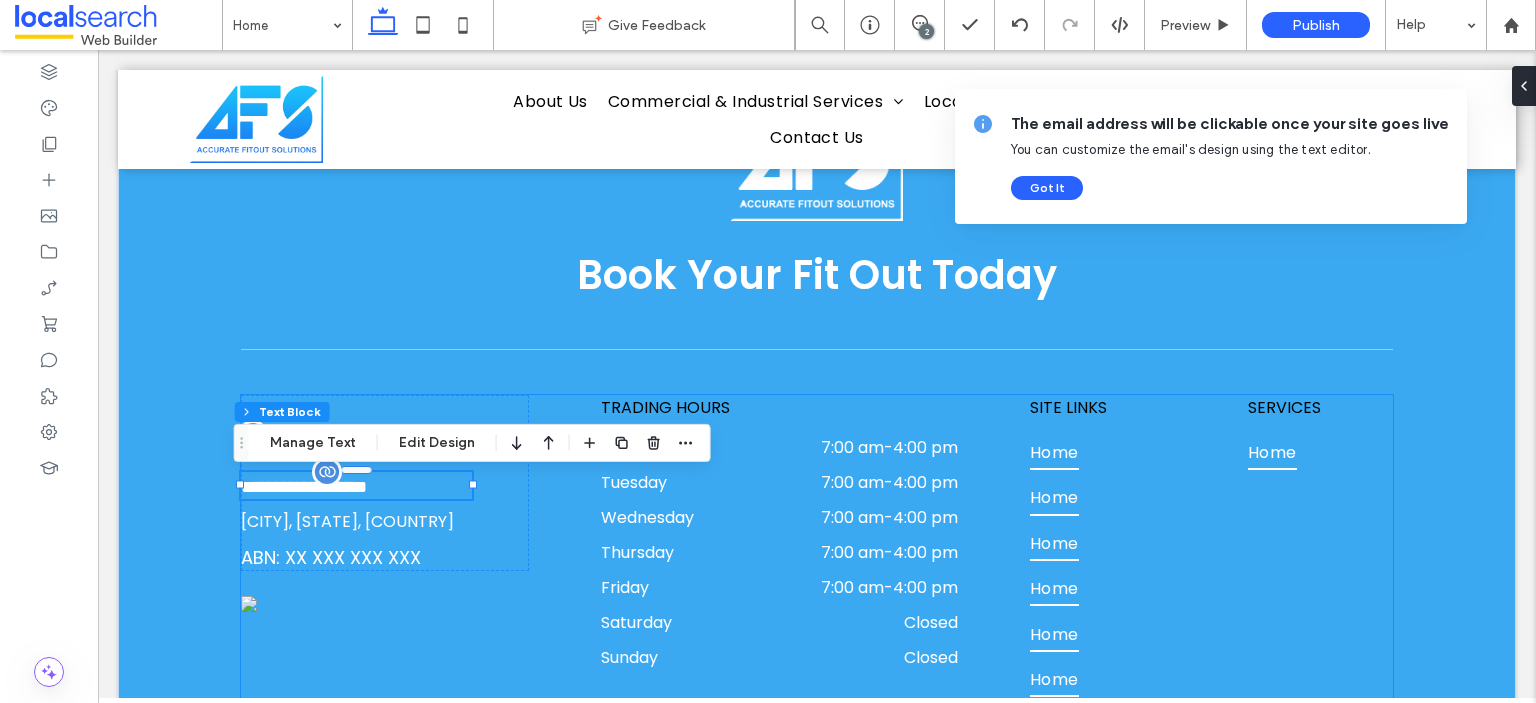 click on "**********" at bounding box center [817, 596] 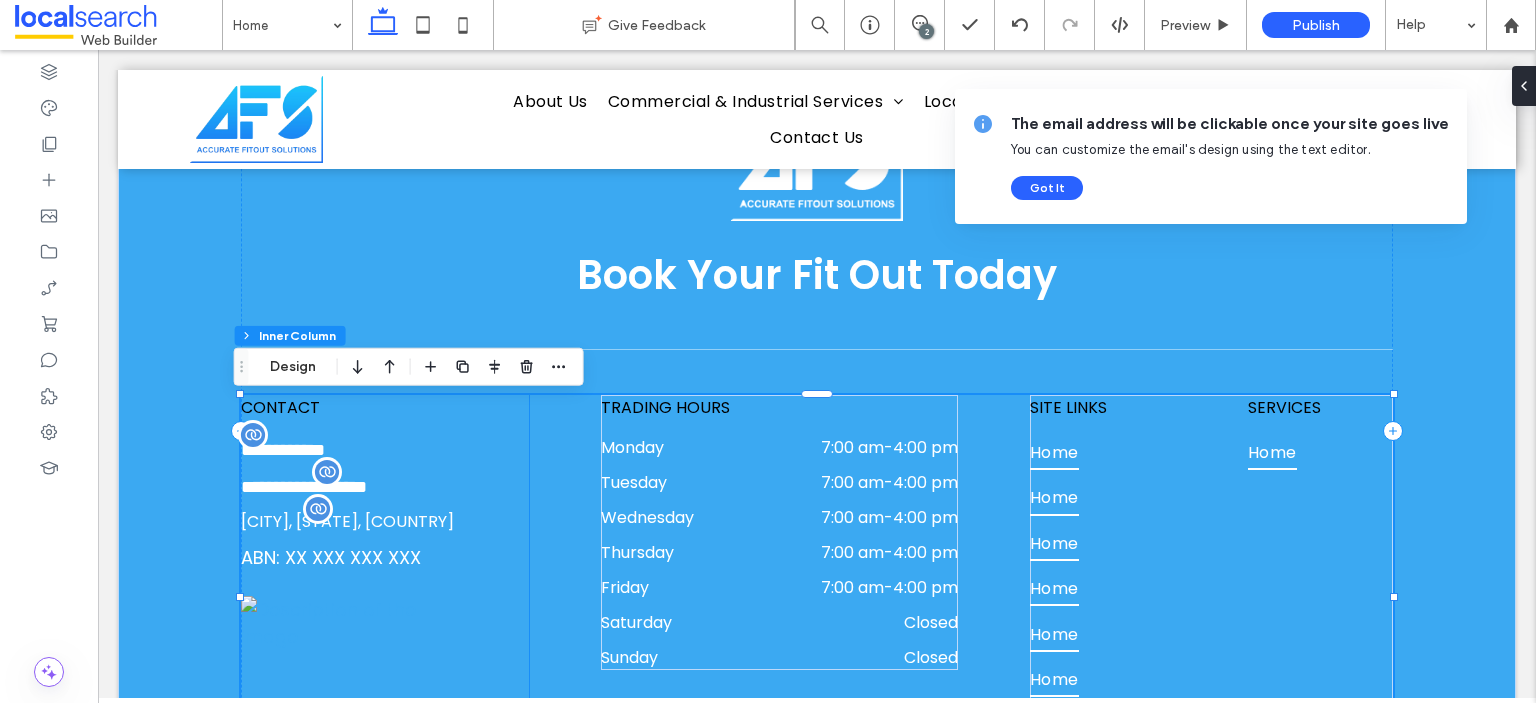 click on "Wetherill Park, New South Wales, Australia" at bounding box center [347, 521] 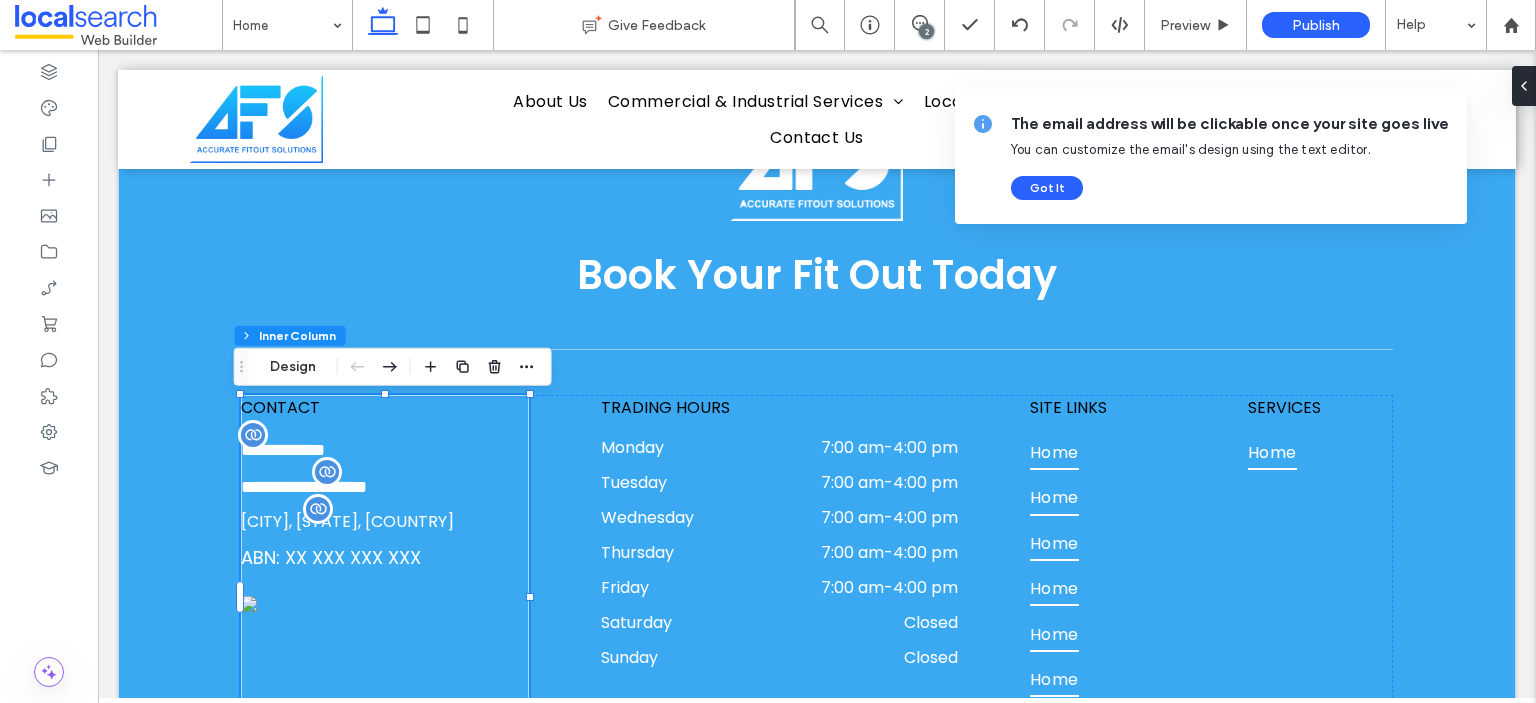 click on "Wetherill Park, New South Wales, Australia" at bounding box center [347, 521] 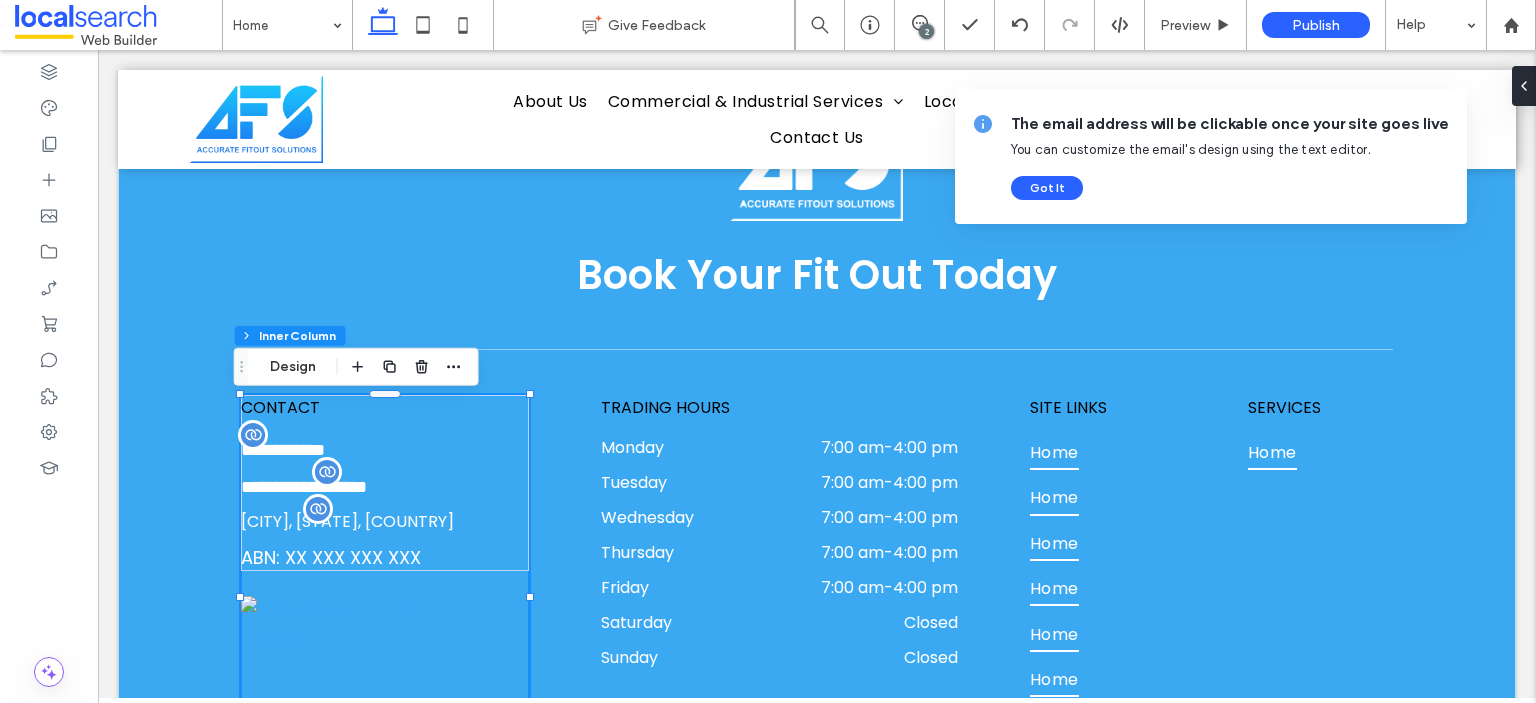 click on "Wetherill Park, New South Wales, Australia" at bounding box center [347, 521] 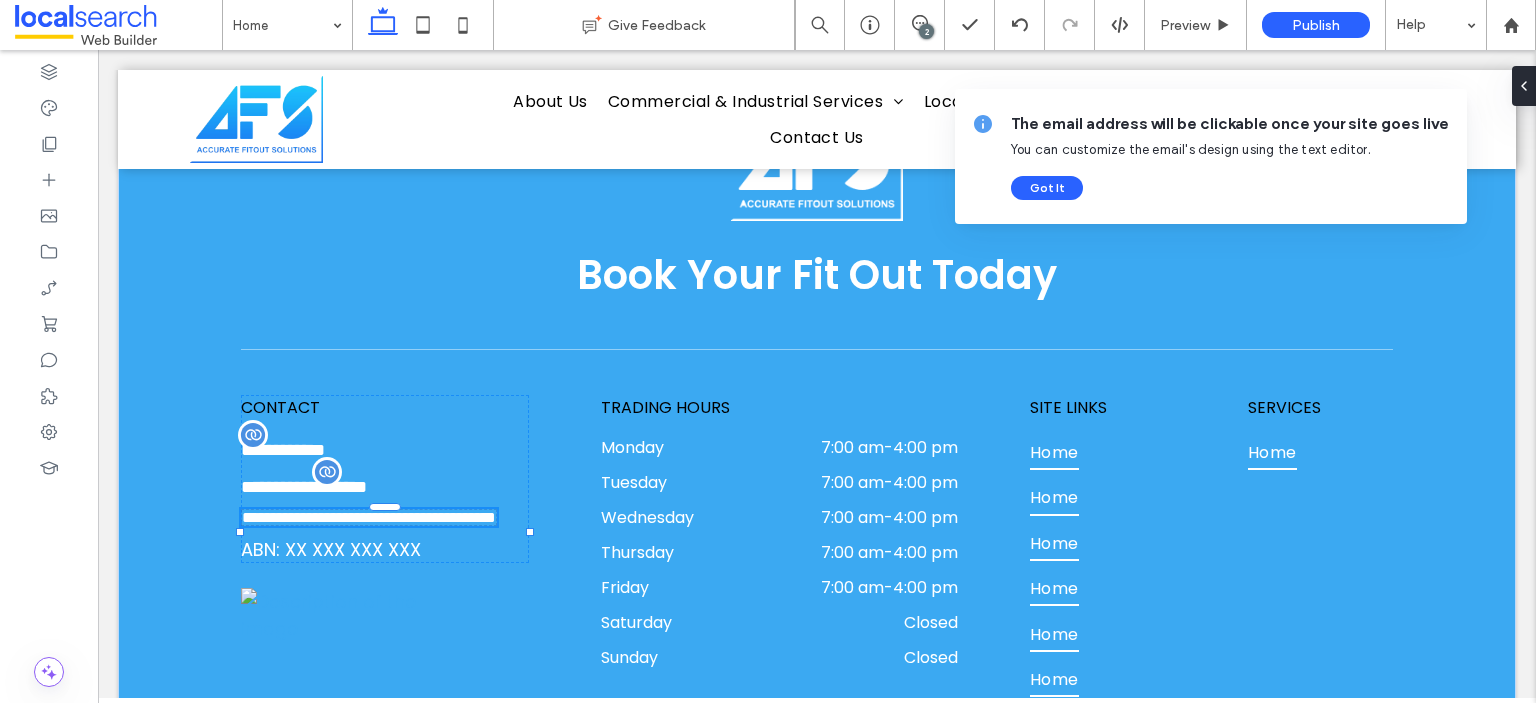 type on "*******" 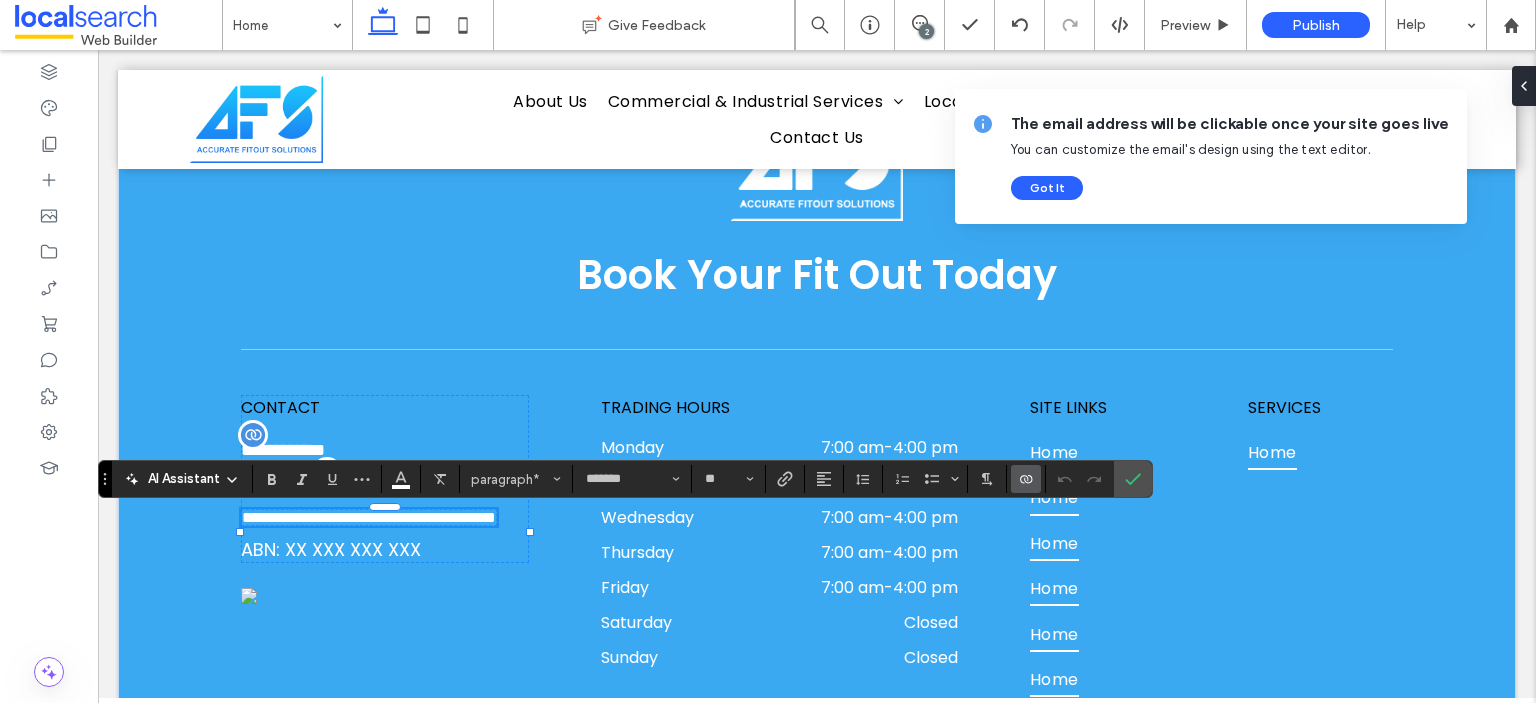 click on "**********" at bounding box center [369, 517] 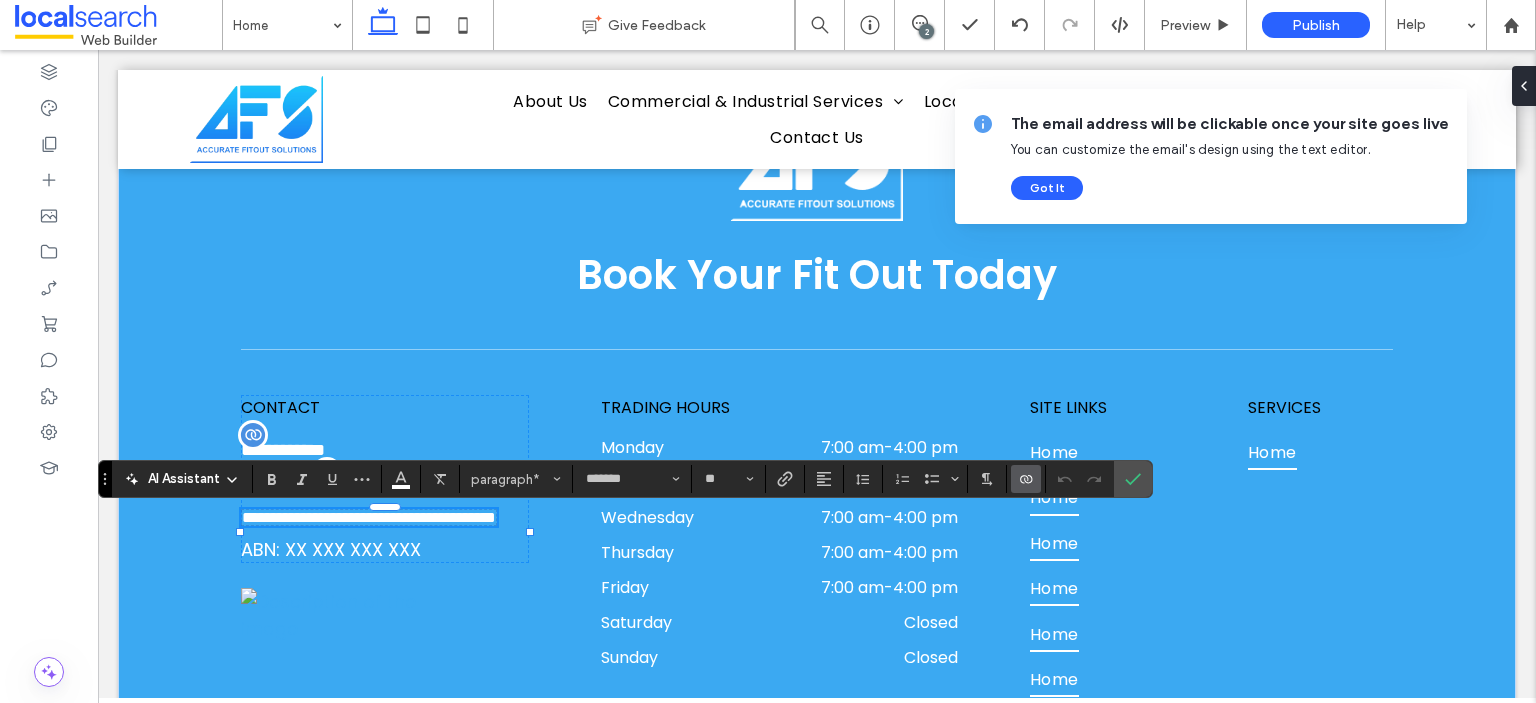 click on "**********" at bounding box center (369, 517) 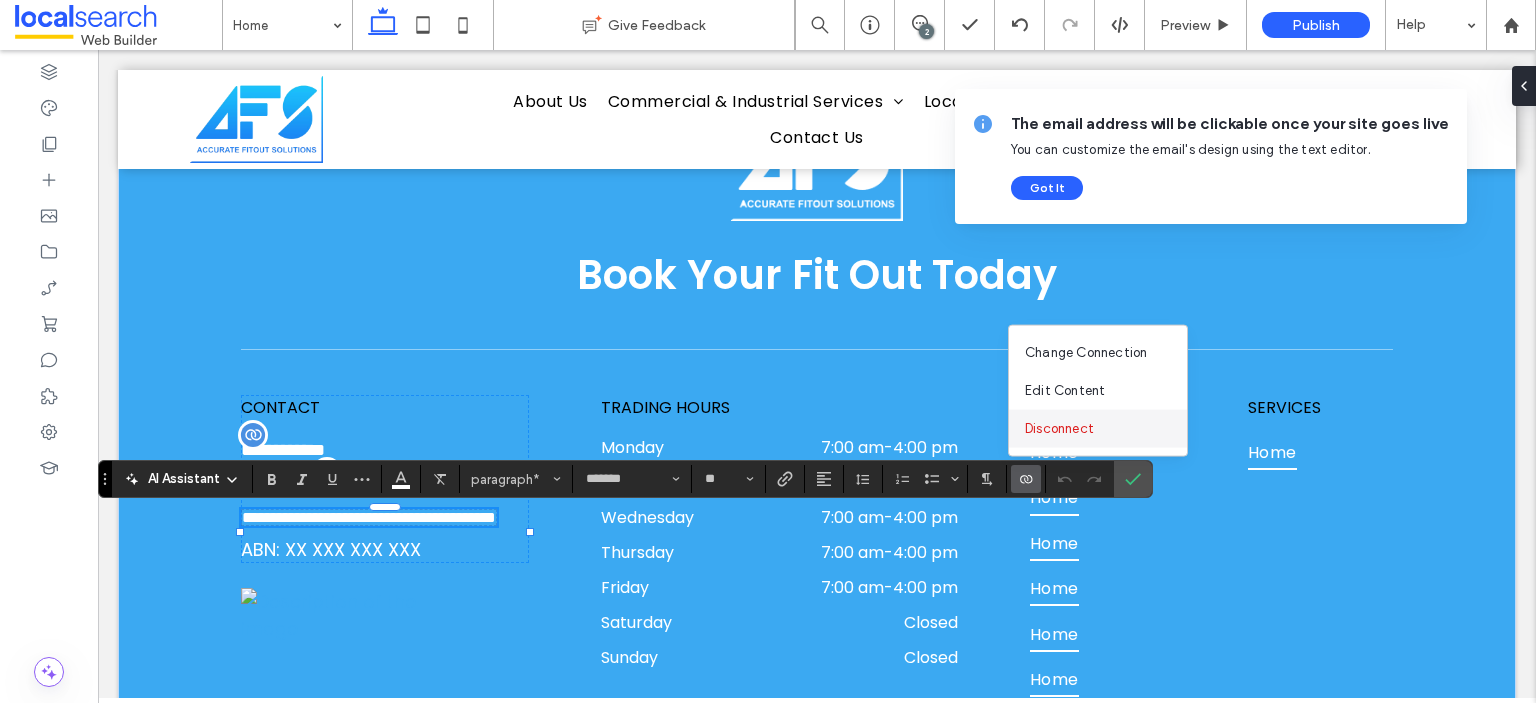 click on "Disconnect" at bounding box center (1059, 429) 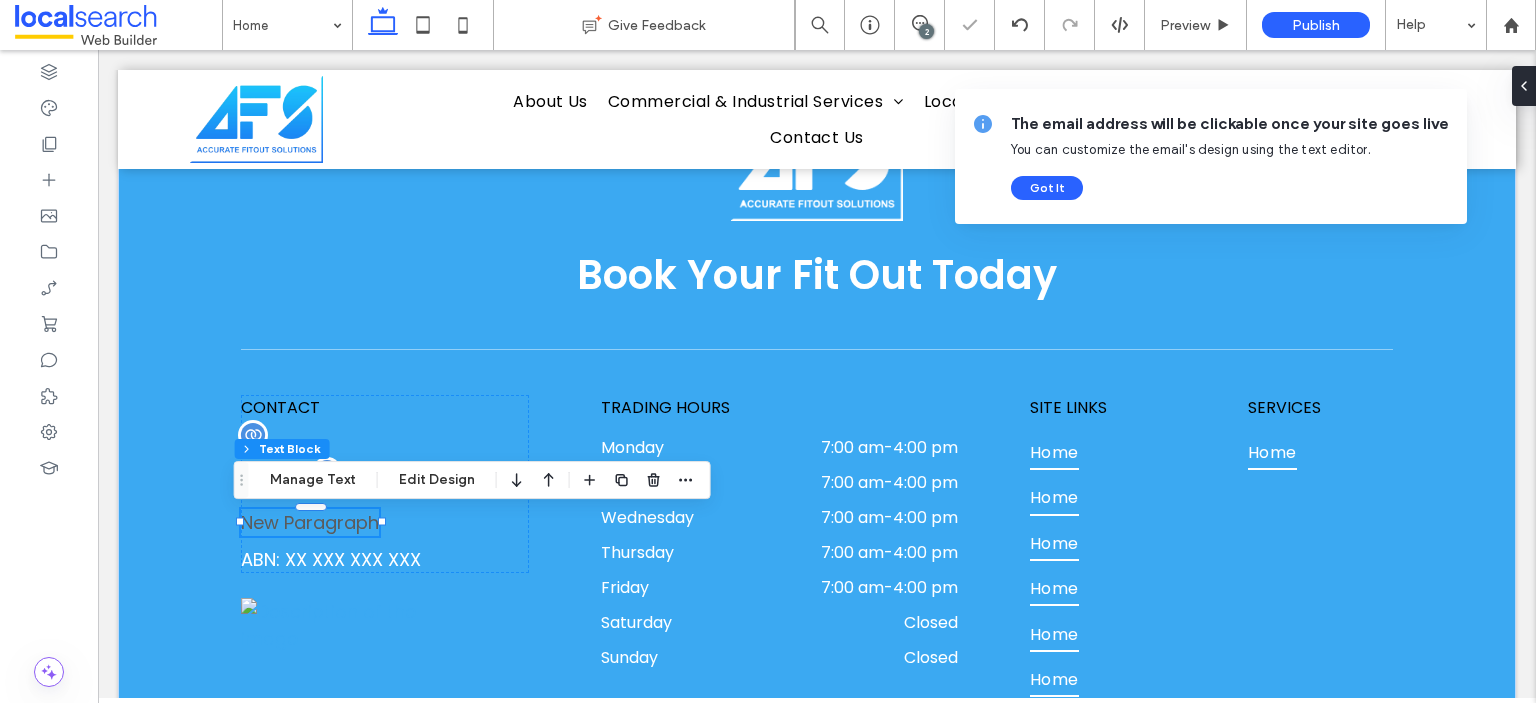 click on "New Paragraph" at bounding box center (310, 522) 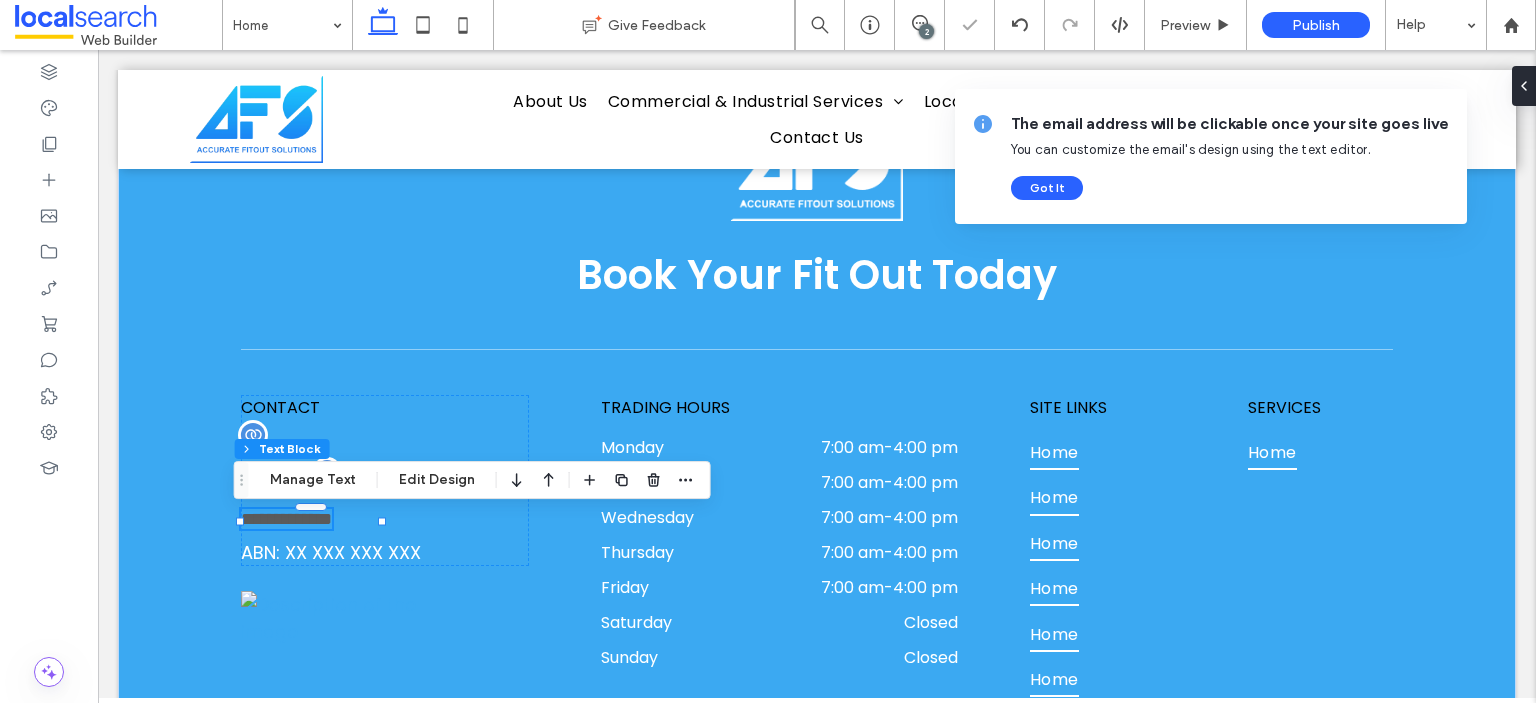 click on "**********" at bounding box center [286, 519] 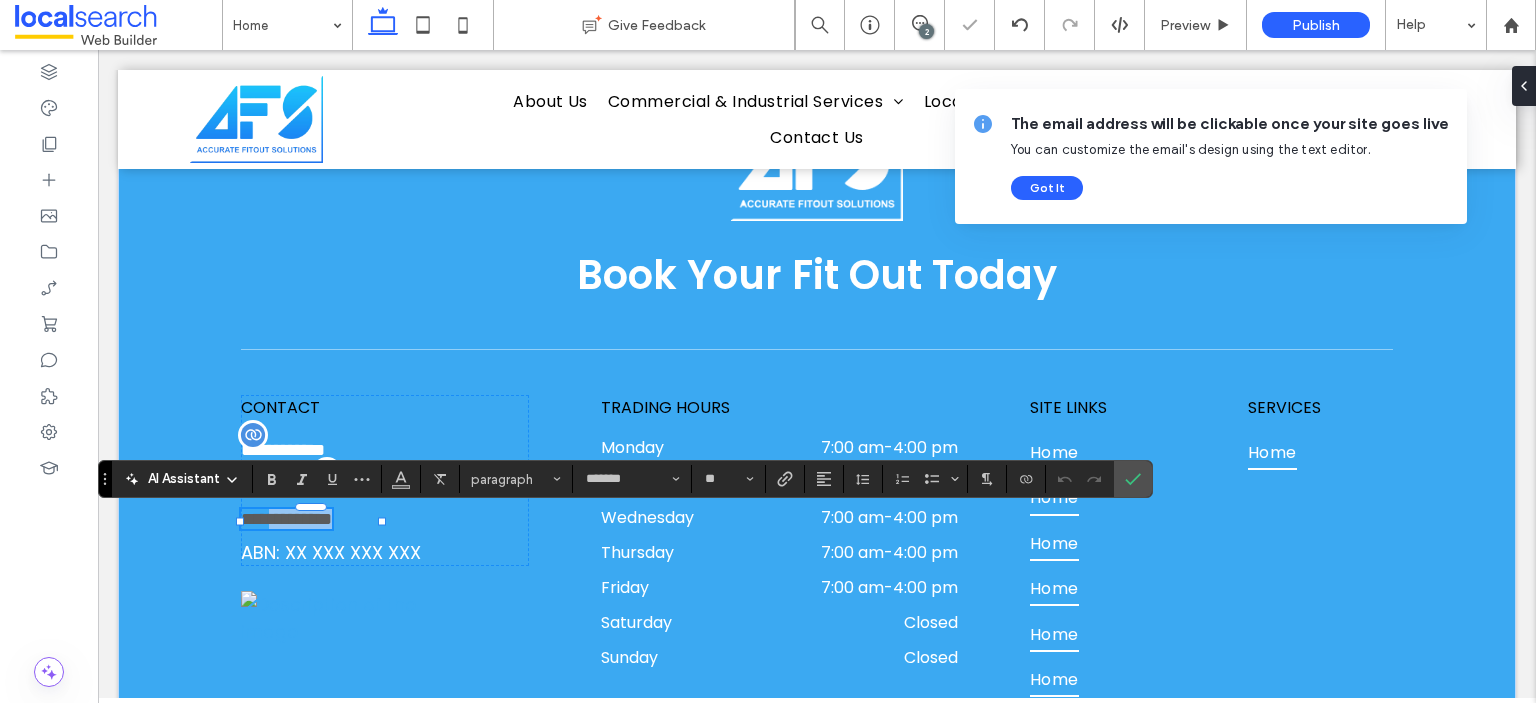 click on "**********" at bounding box center (286, 519) 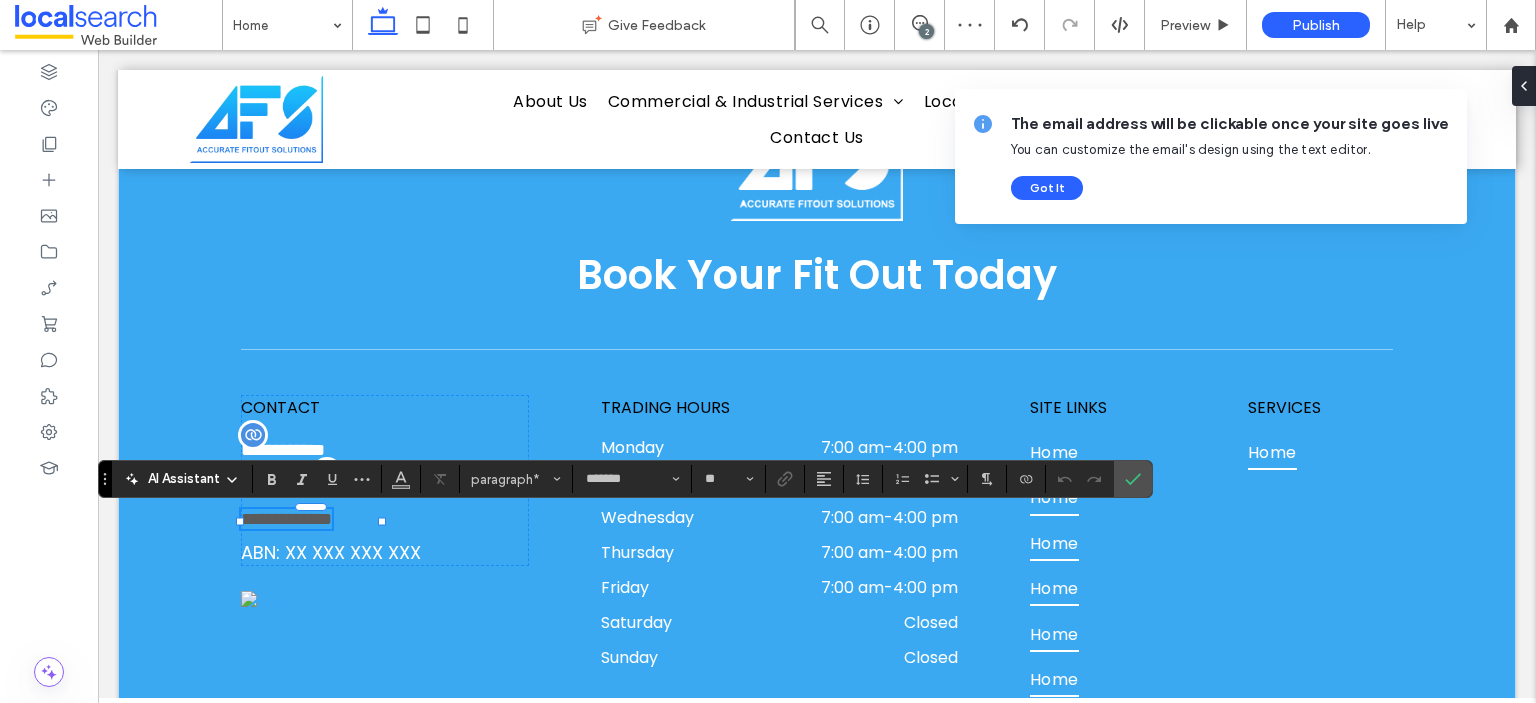 click on "**********" at bounding box center (286, 519) 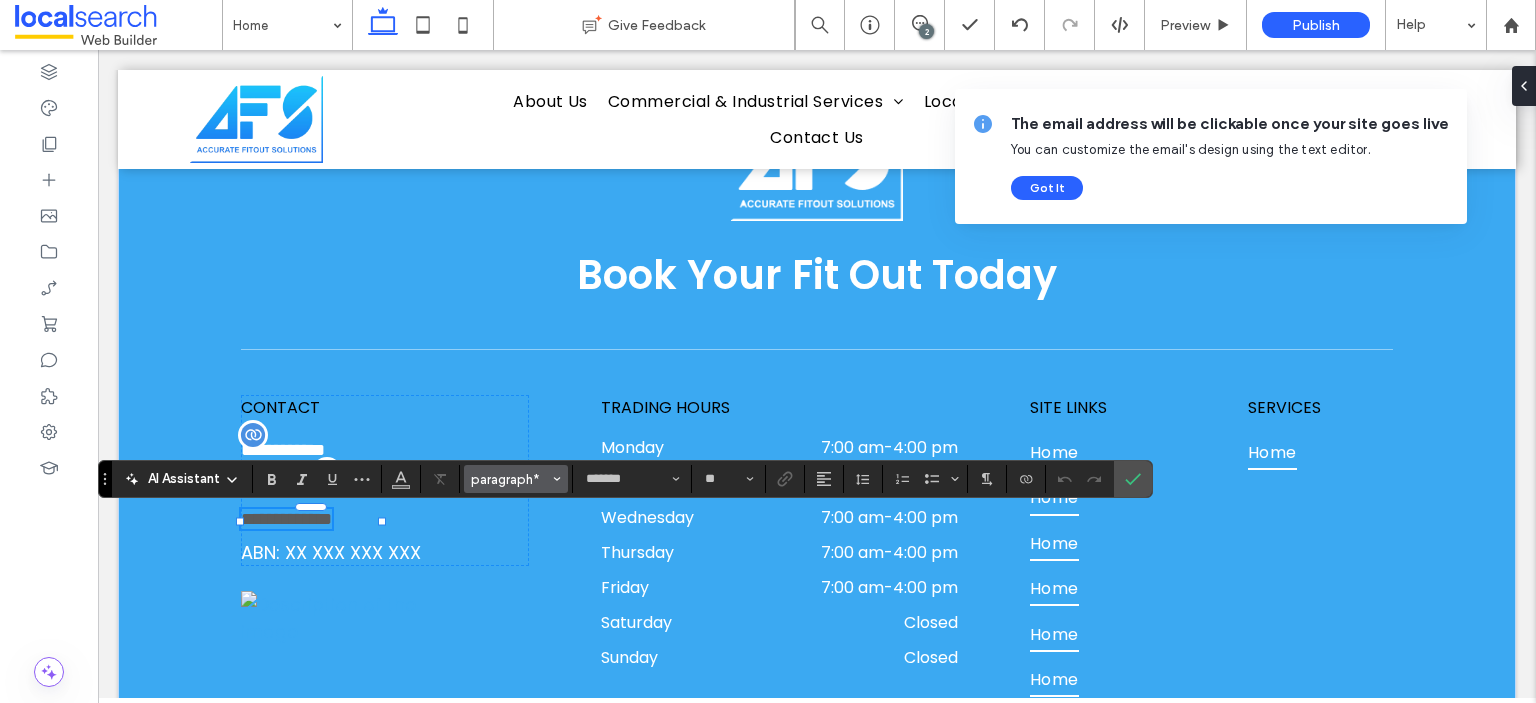 type 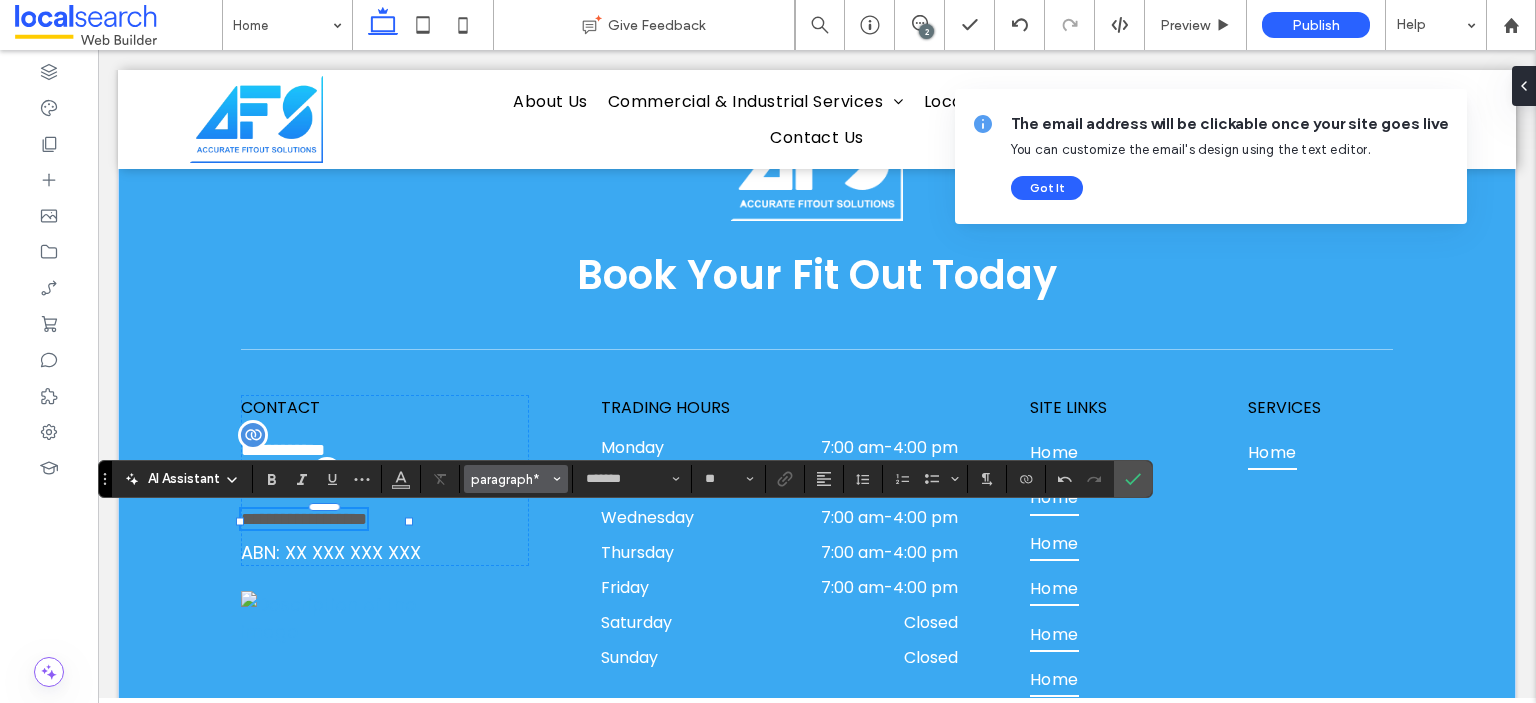 scroll, scrollTop: 0, scrollLeft: 0, axis: both 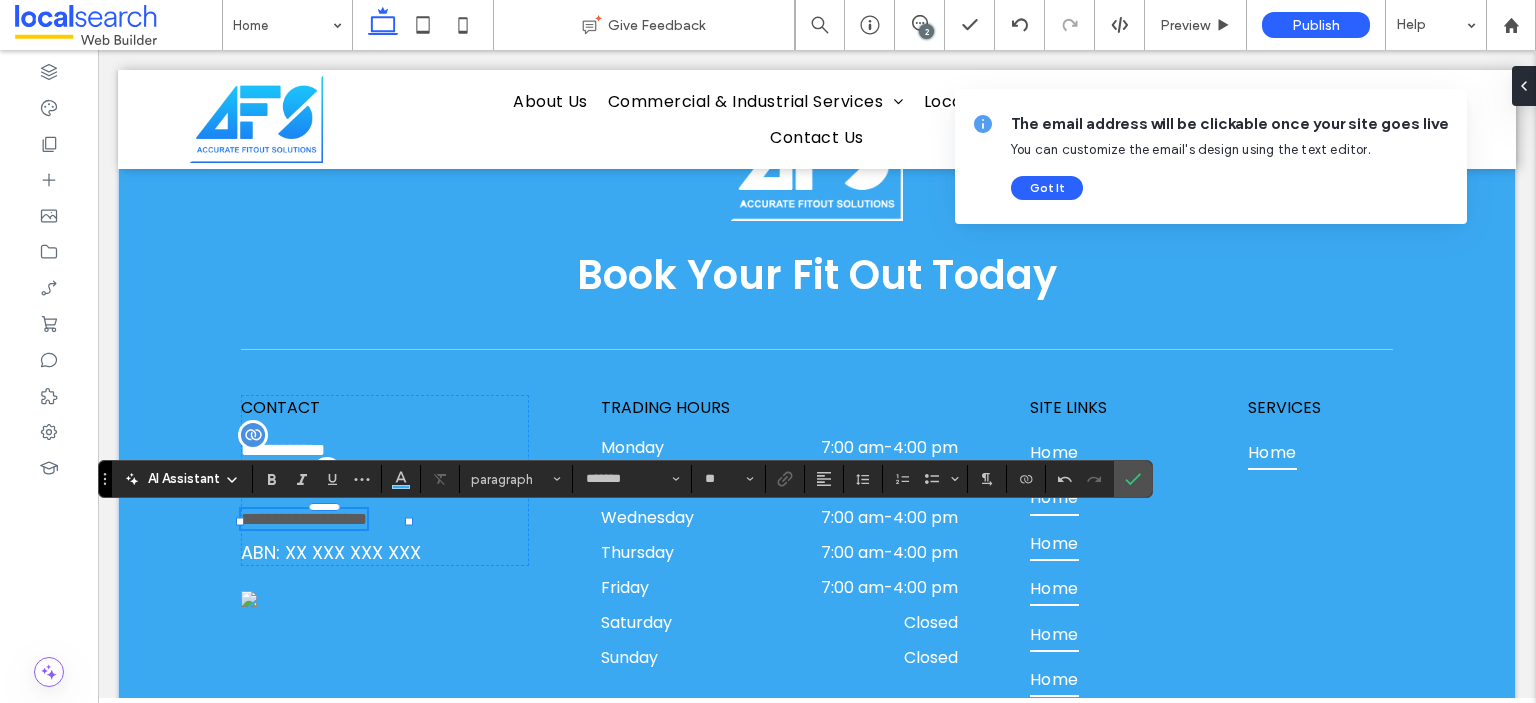click on "**********" at bounding box center [304, 519] 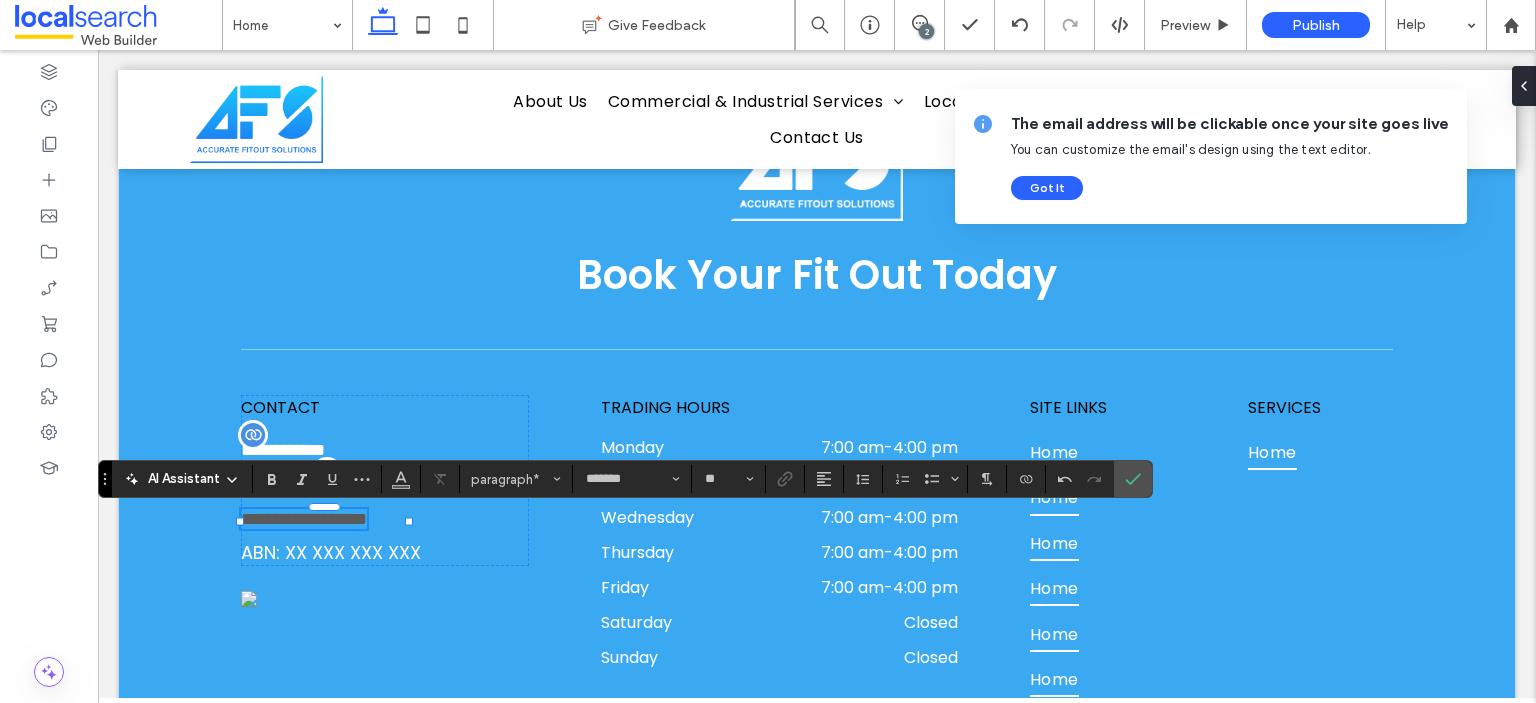 click on "**********" at bounding box center [304, 519] 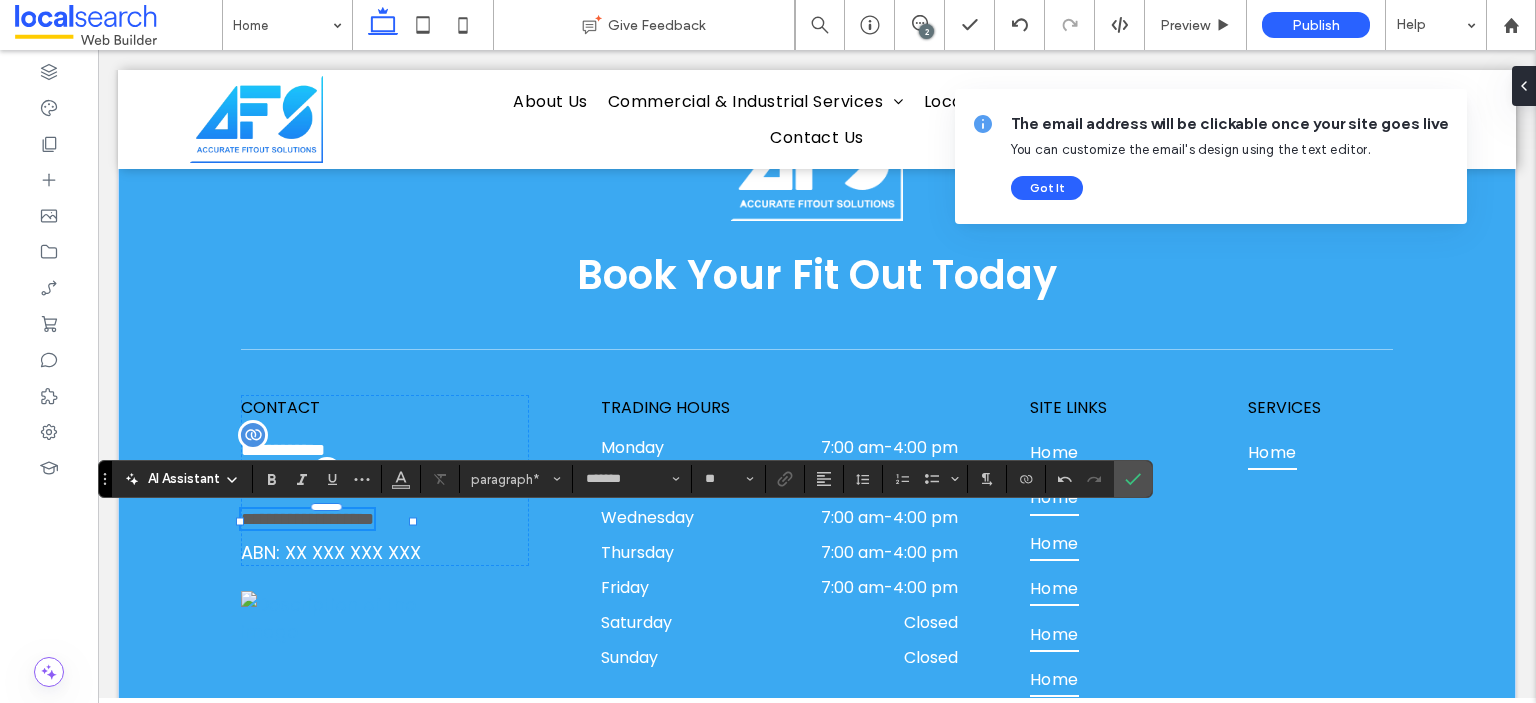 click on "**********" at bounding box center (307, 519) 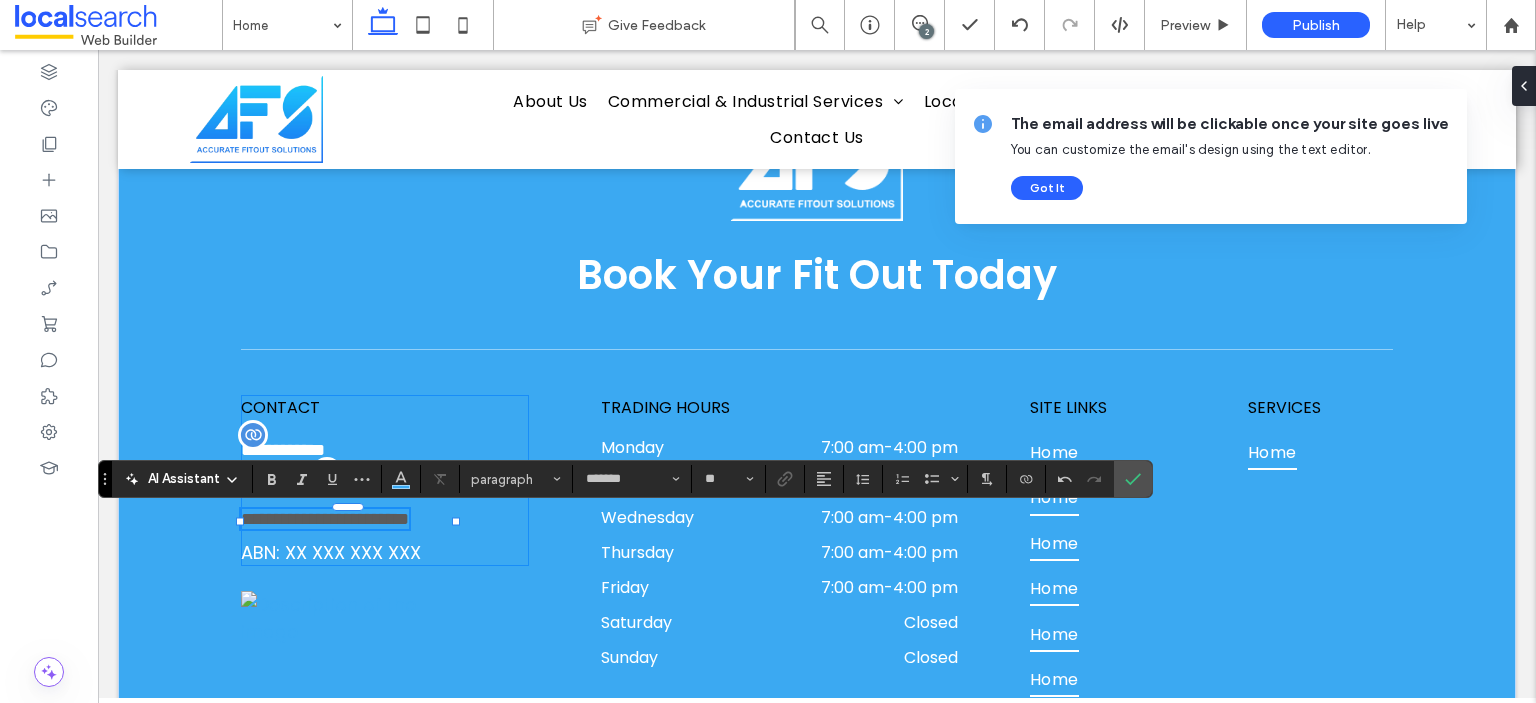 scroll, scrollTop: 0, scrollLeft: 0, axis: both 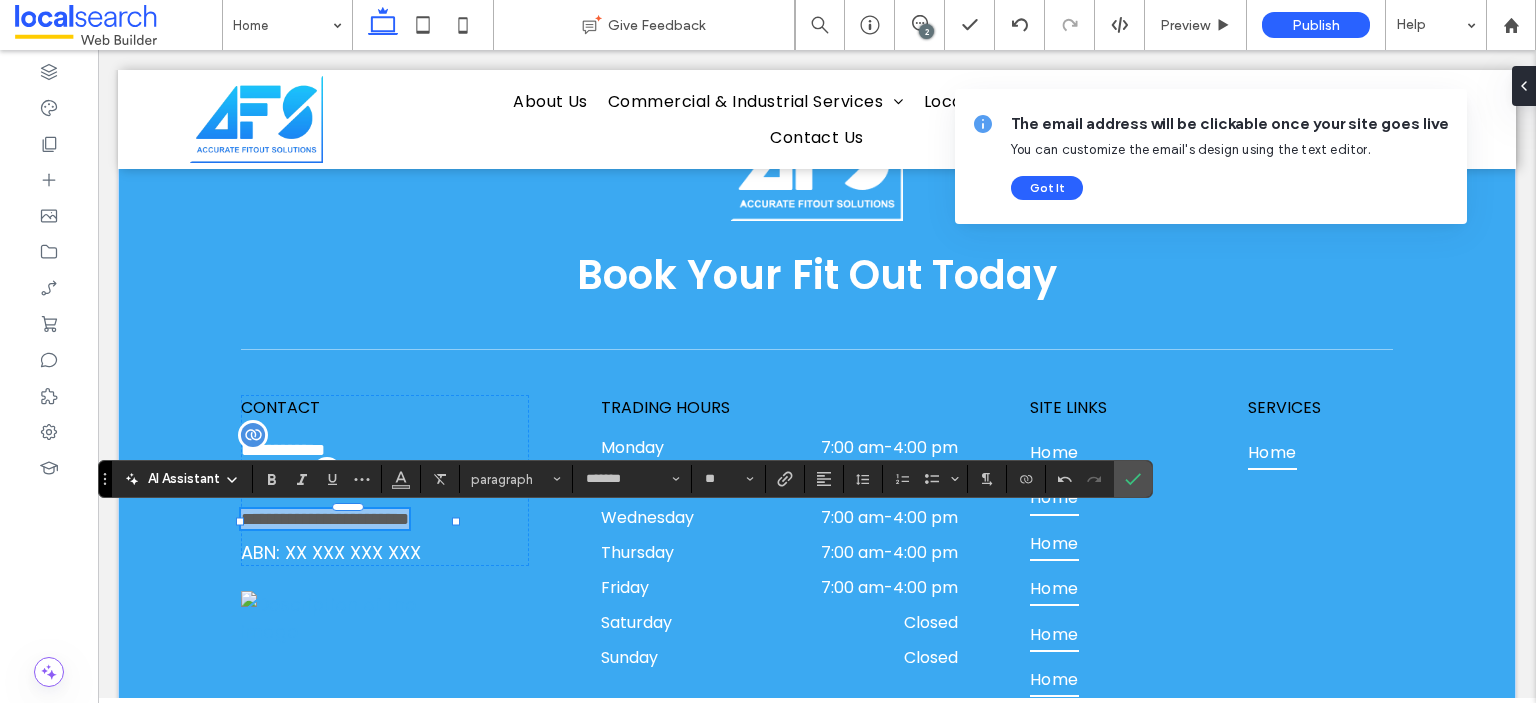 click on "**********" at bounding box center (325, 519) 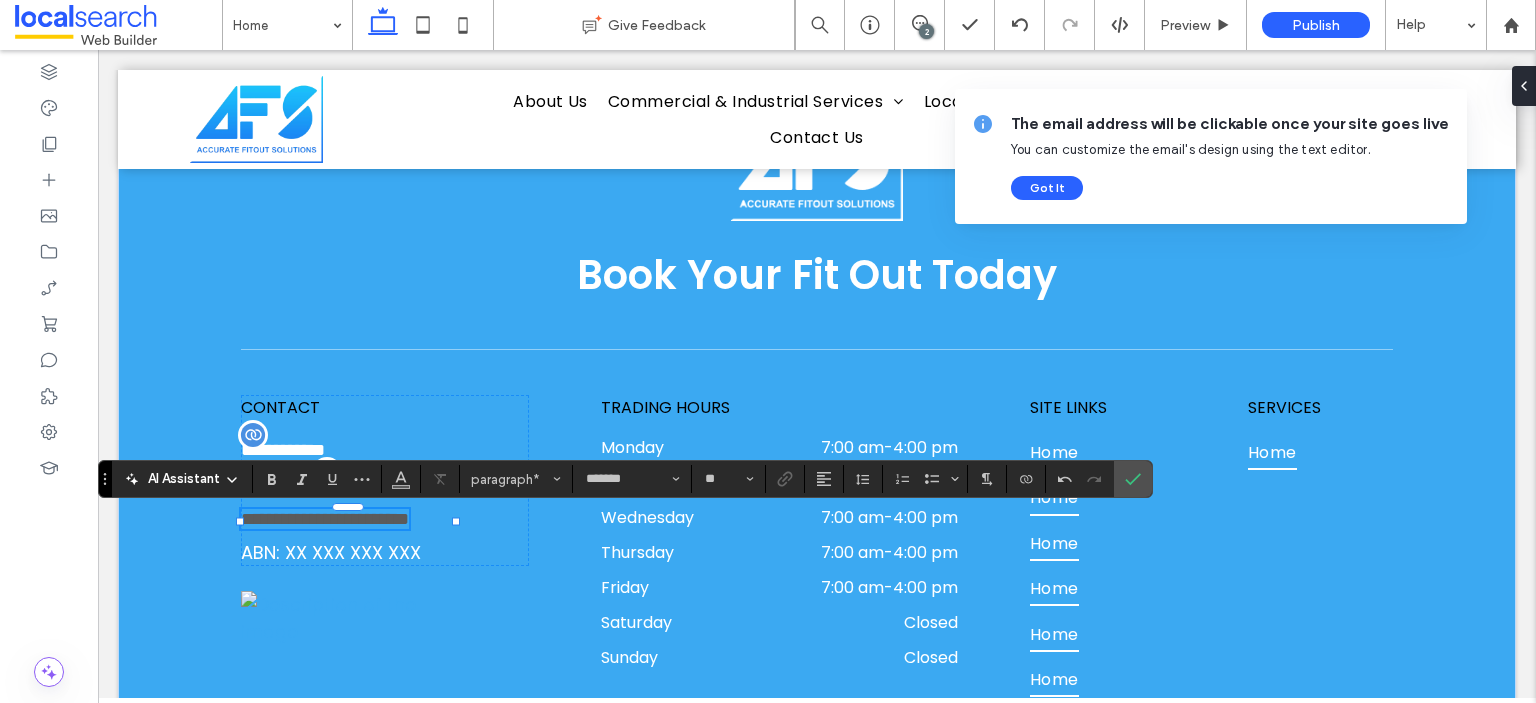 click on "**********" at bounding box center [325, 519] 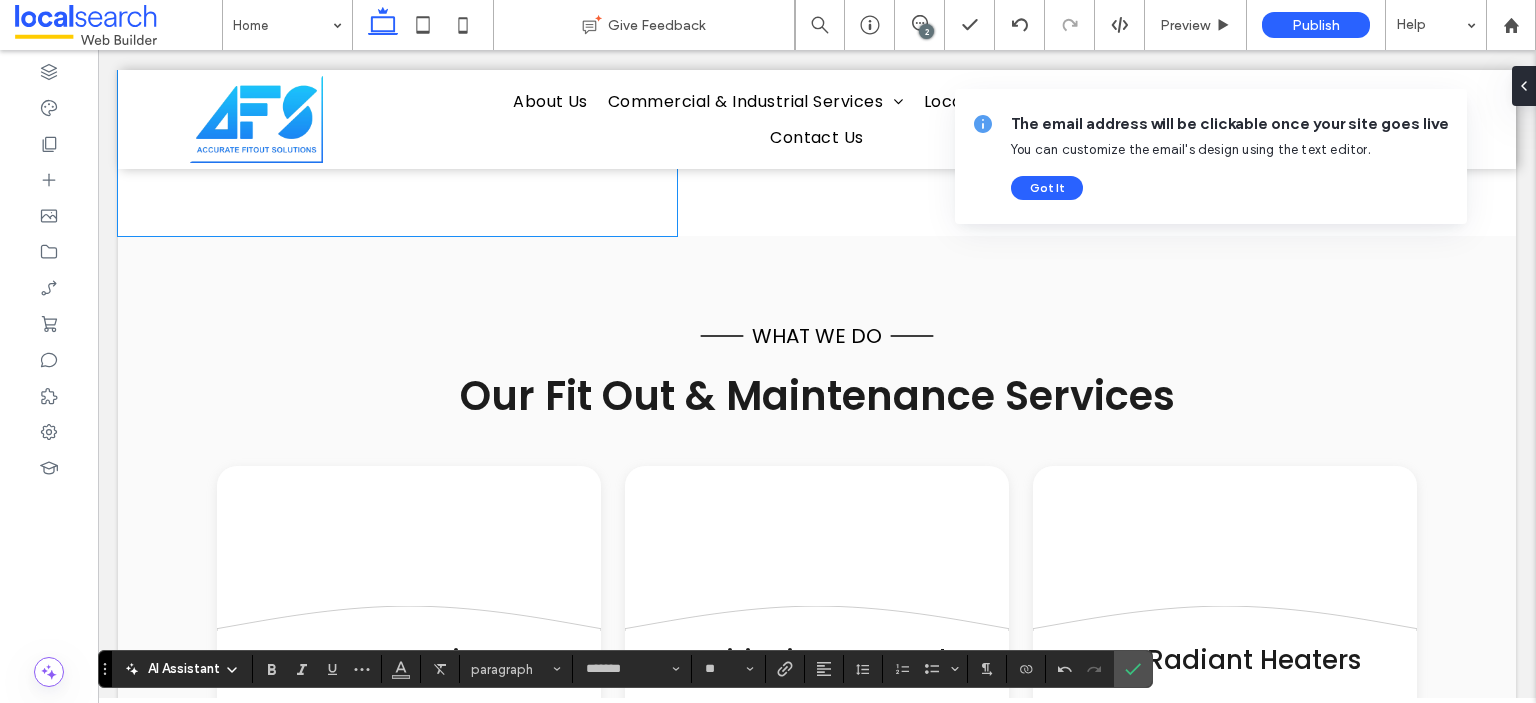 scroll, scrollTop: 1769, scrollLeft: 0, axis: vertical 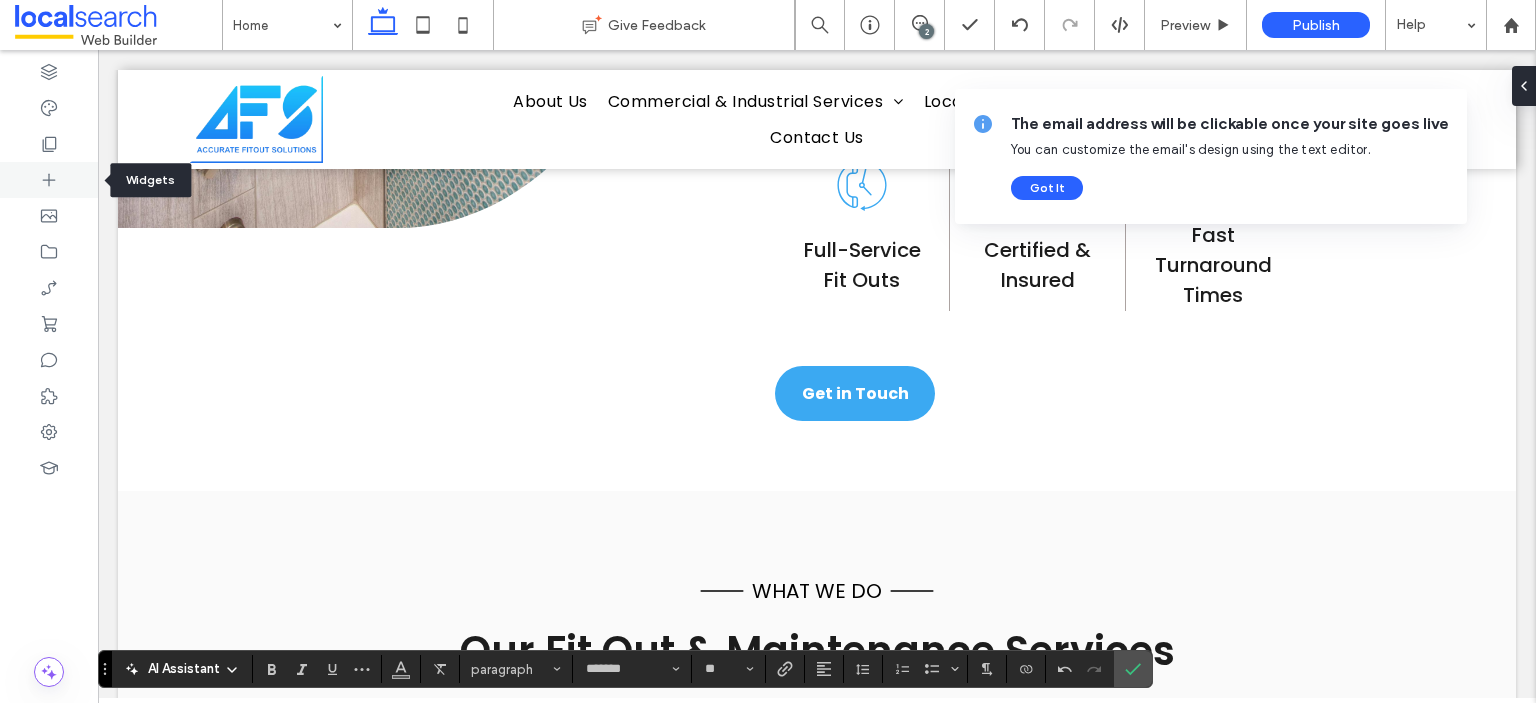 click at bounding box center (49, 180) 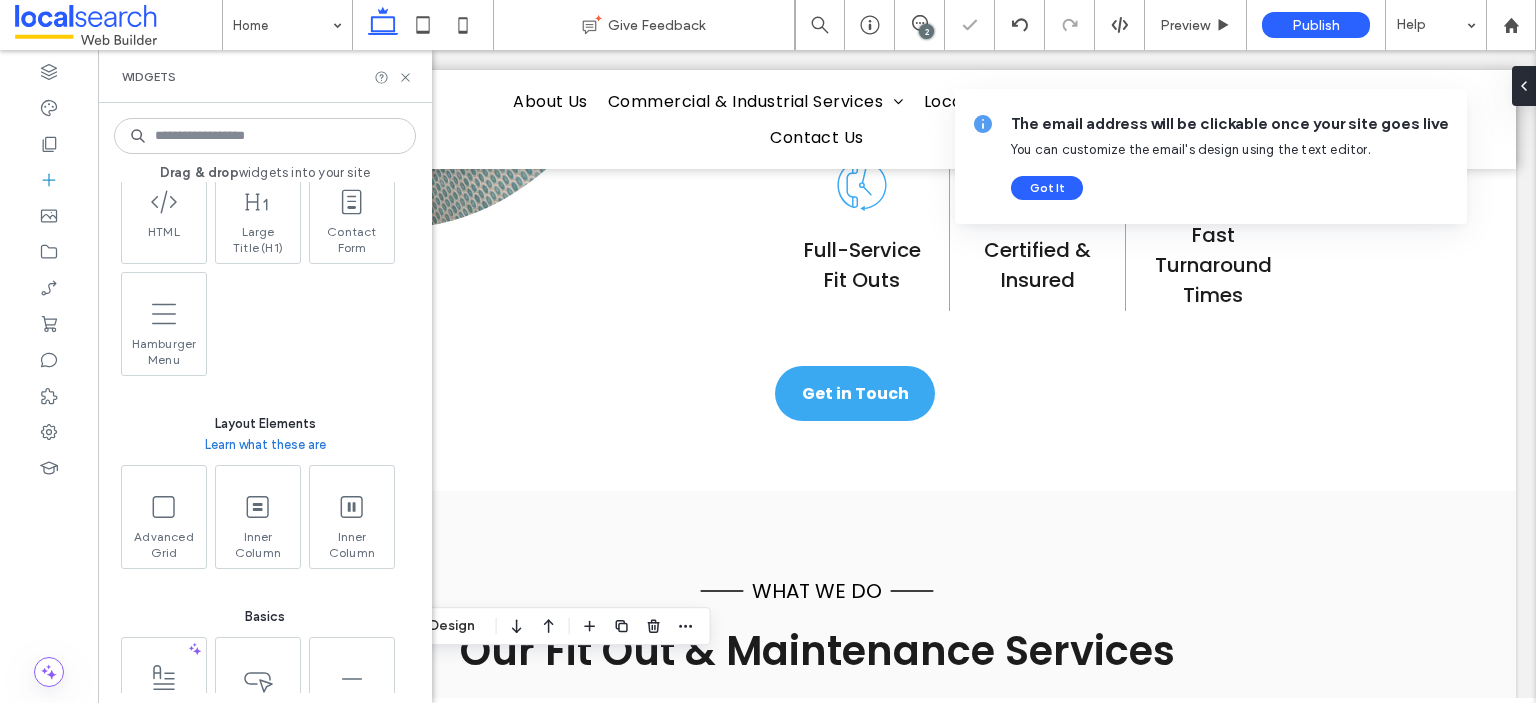 scroll, scrollTop: 1200, scrollLeft: 0, axis: vertical 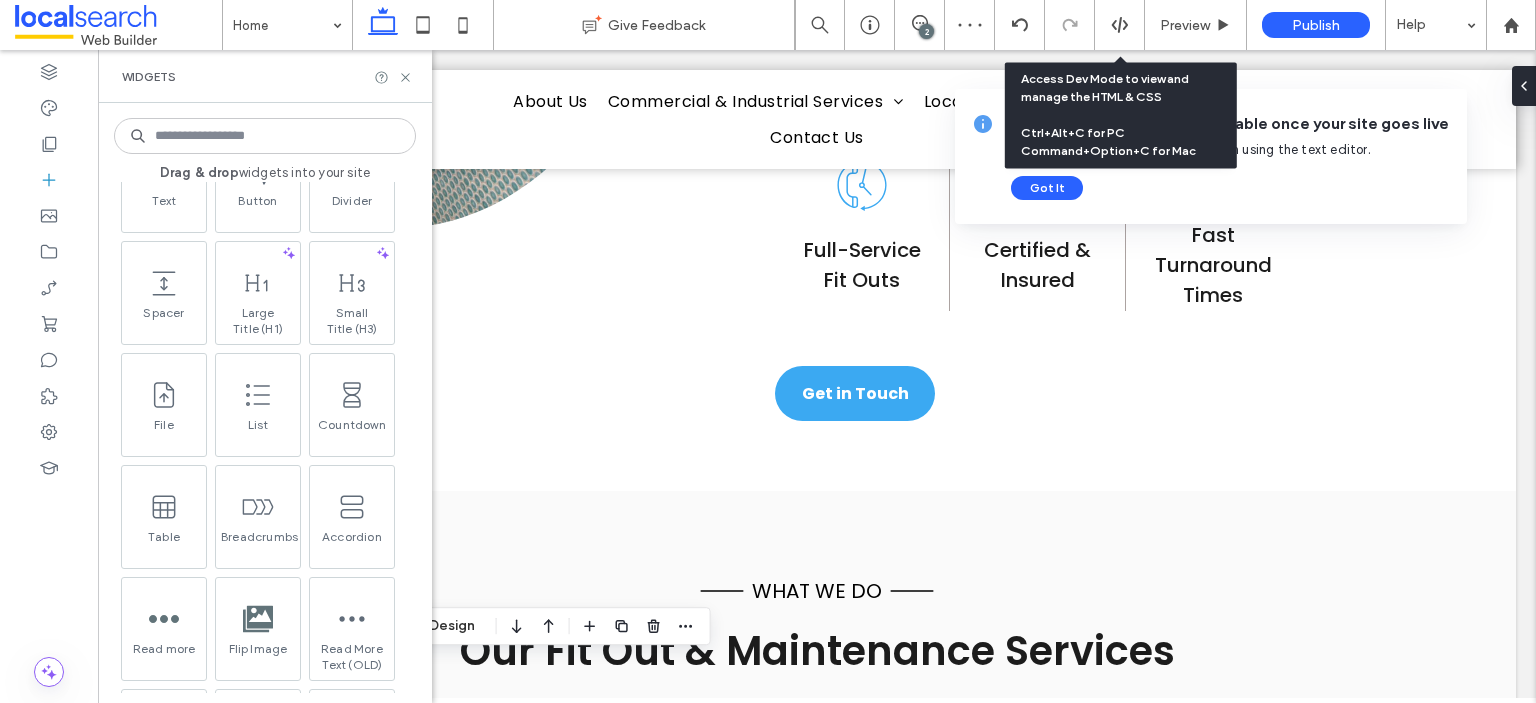 click 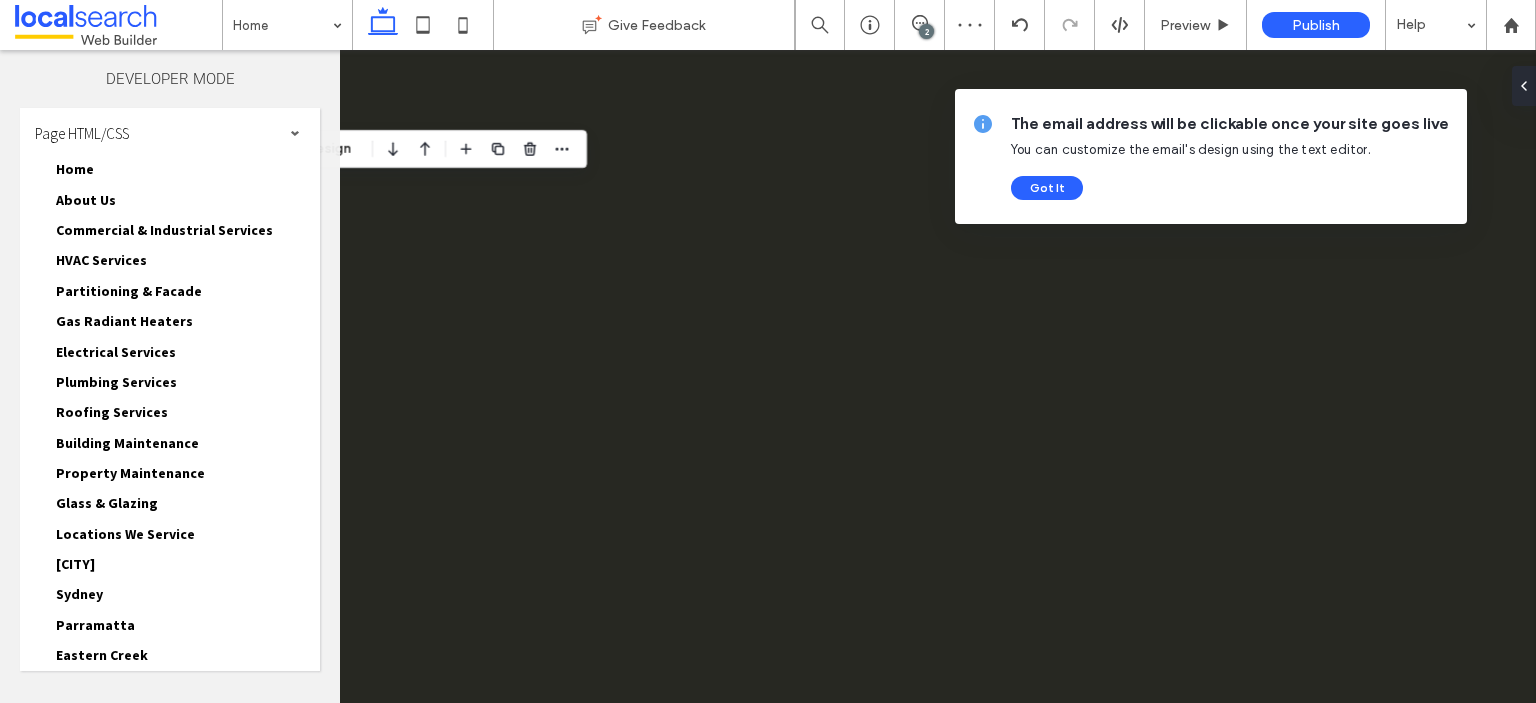 scroll, scrollTop: 0, scrollLeft: 0, axis: both 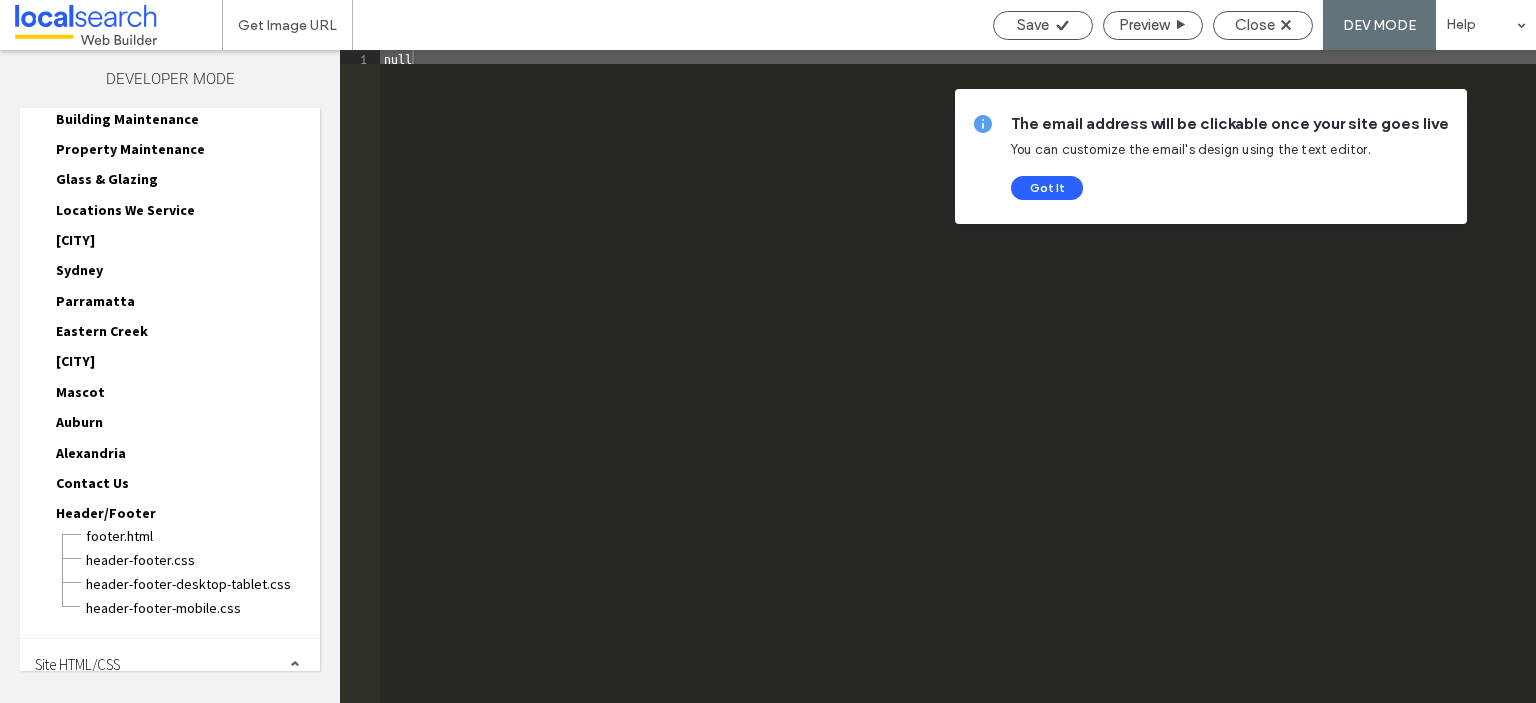 click on "Site HTML/CSS" at bounding box center (77, 664) 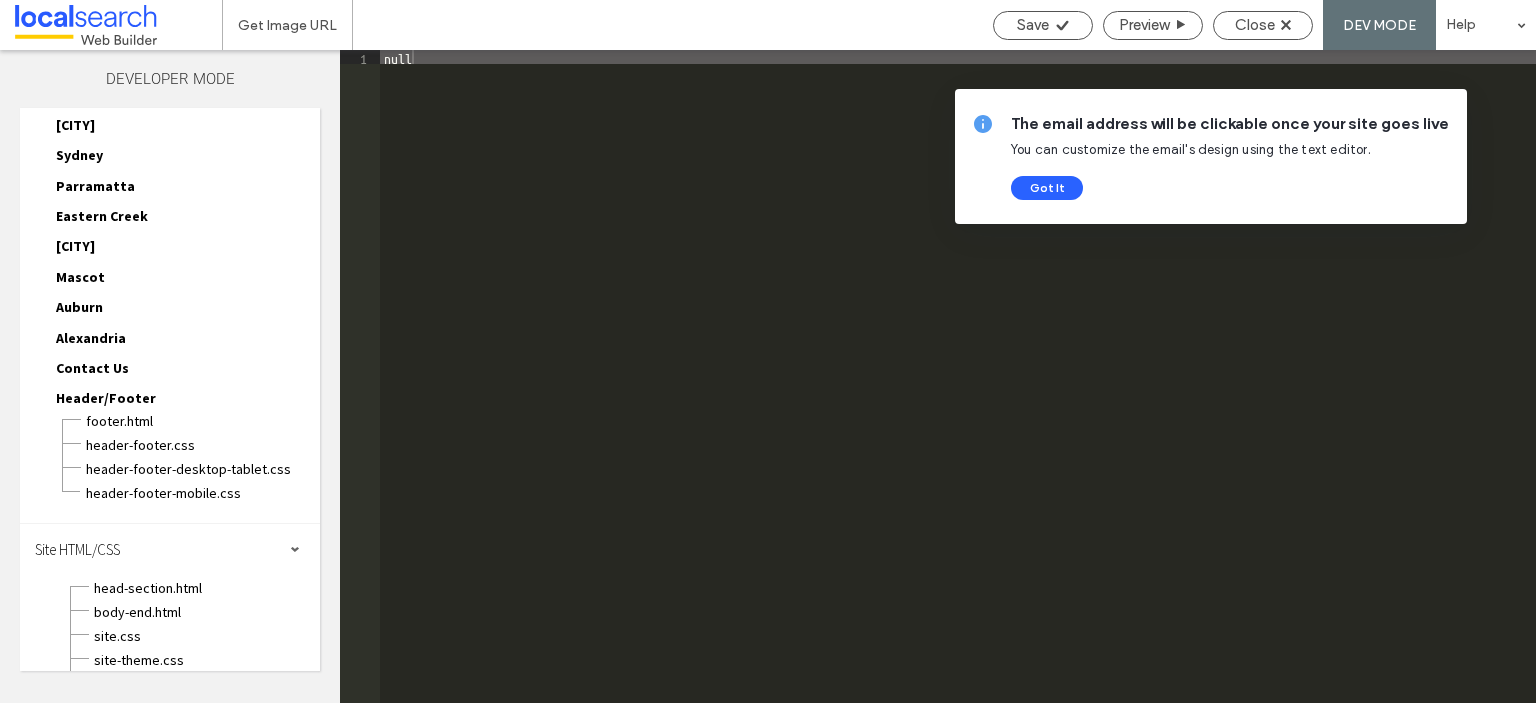 scroll, scrollTop: 501, scrollLeft: 0, axis: vertical 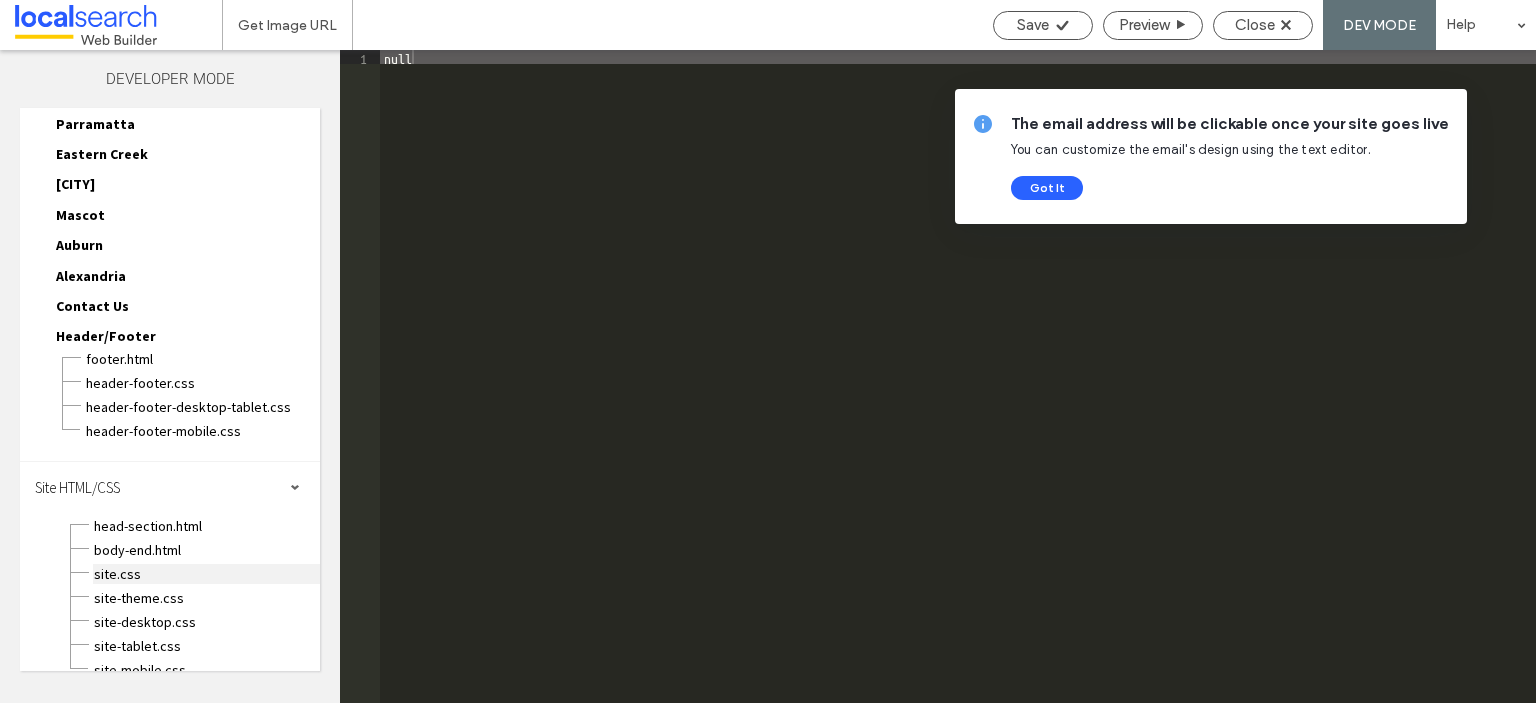 click on "site.css" at bounding box center (206, 574) 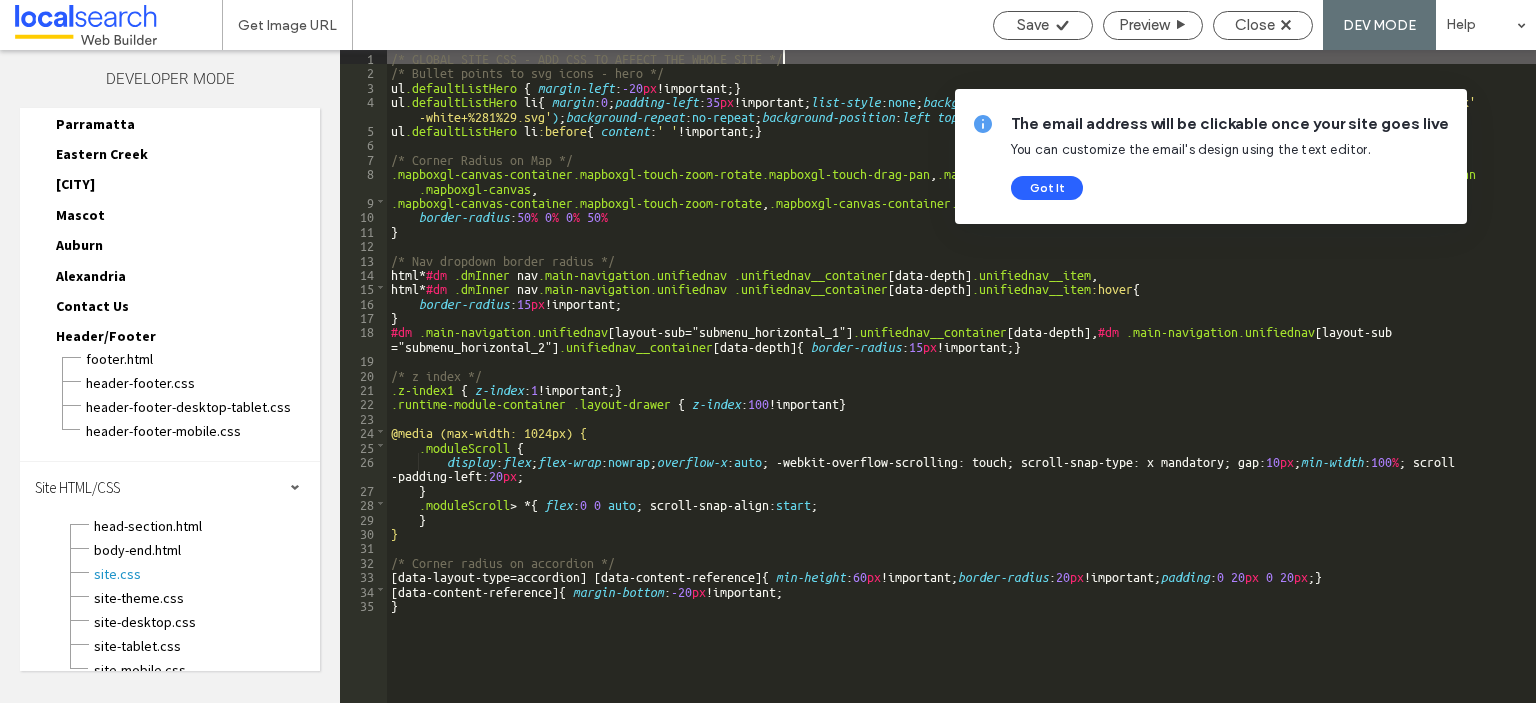 click on "The email address will be clickable once your site goes live You can customize the email's design using the text editor. Got It" at bounding box center [1231, 156] 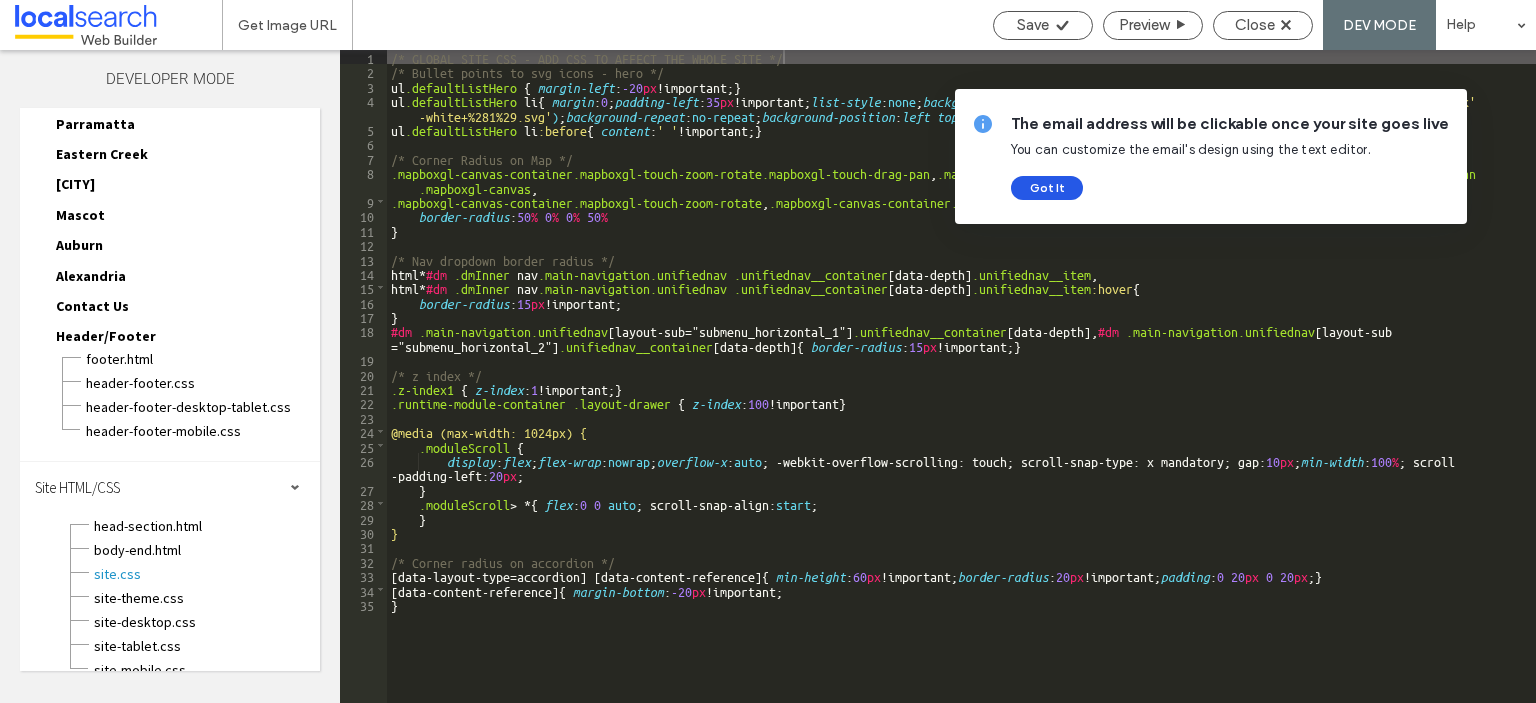 click on "Got It" at bounding box center [1047, 188] 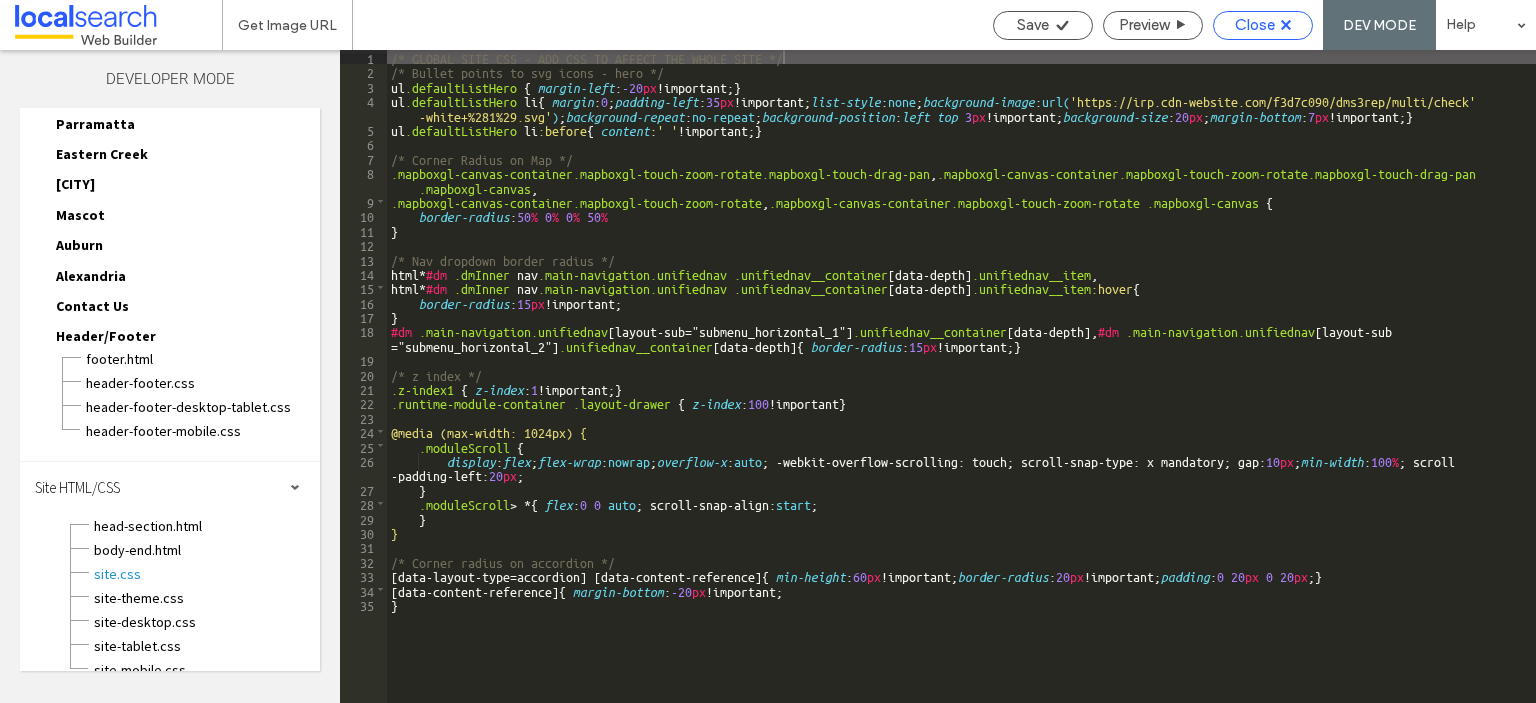 click on "Close" at bounding box center (1263, 25) 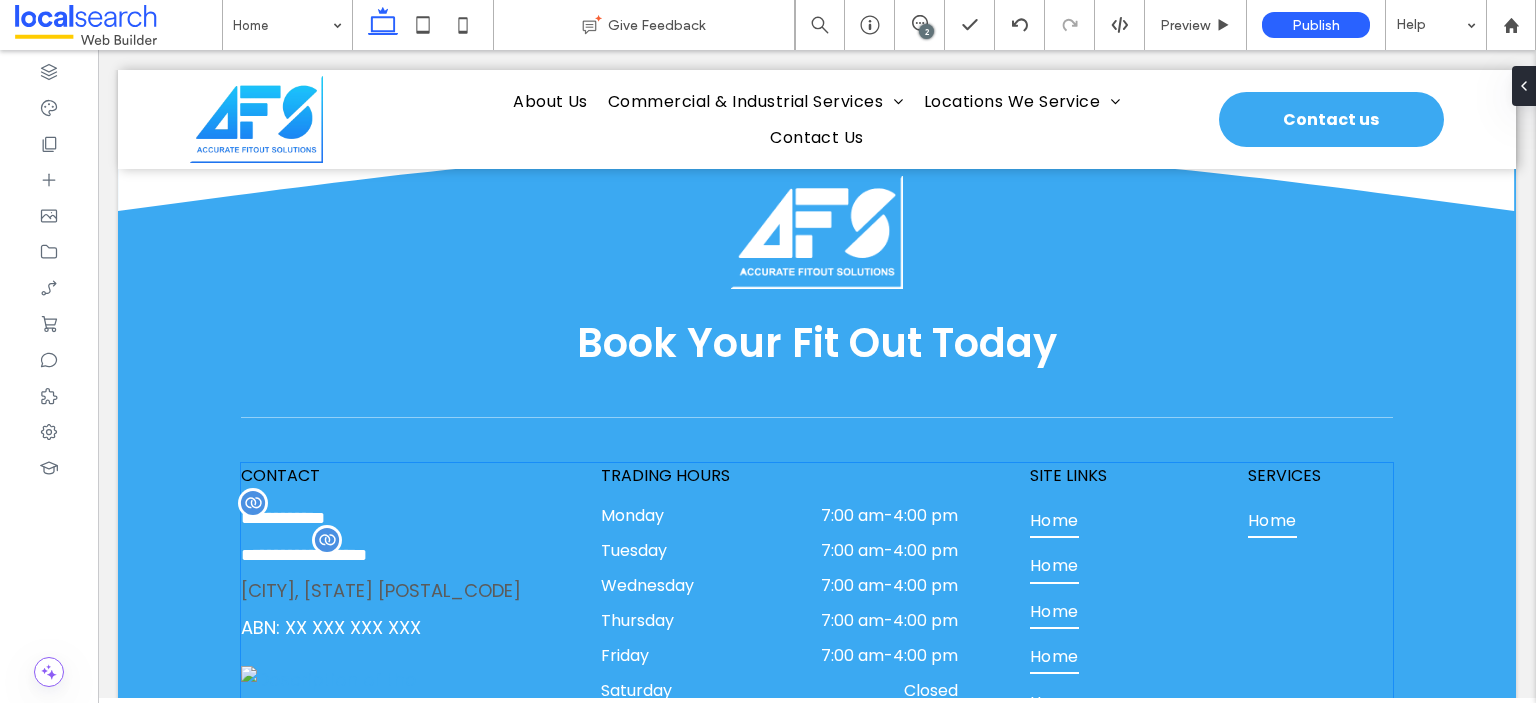 scroll, scrollTop: 6400, scrollLeft: 0, axis: vertical 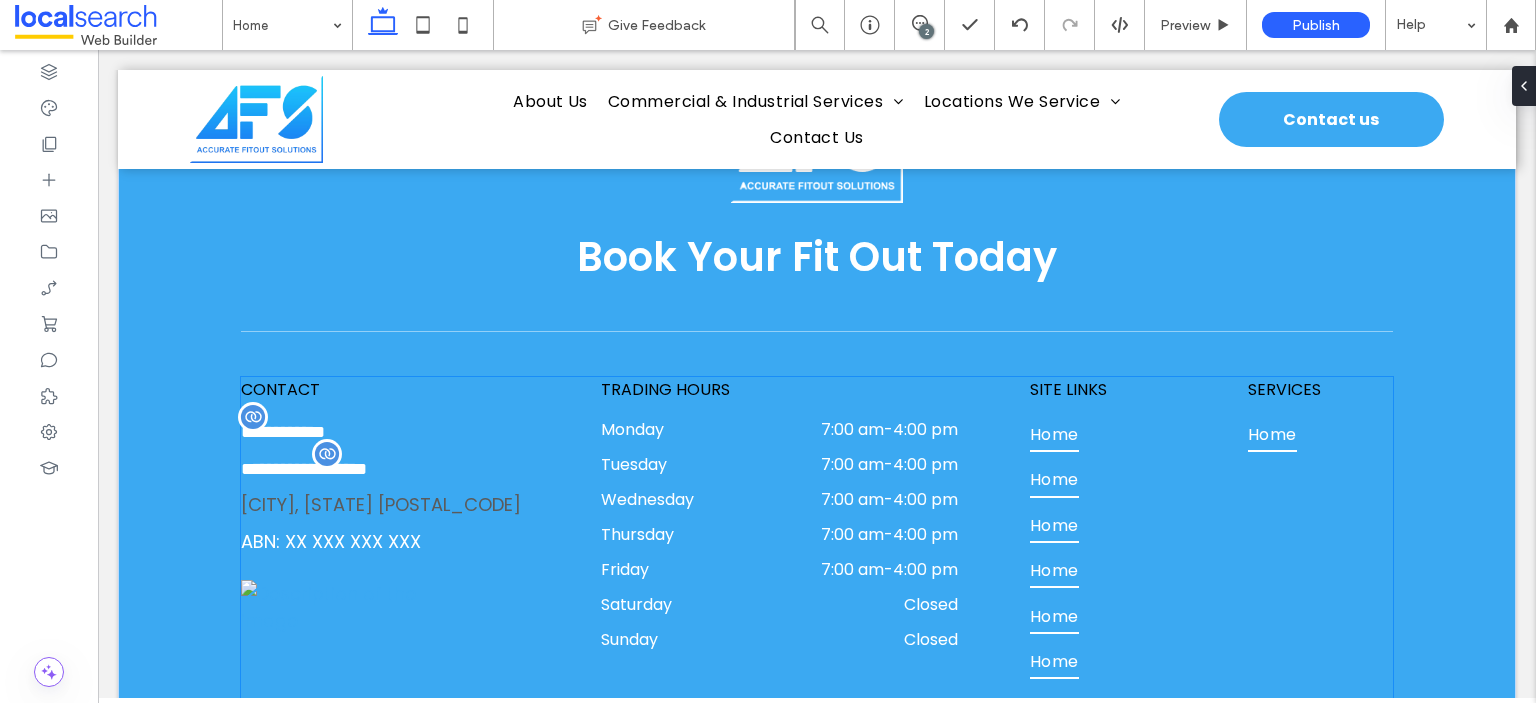 click on "[SUBURB], [STATE] [POSTCODE]" at bounding box center [381, 504] 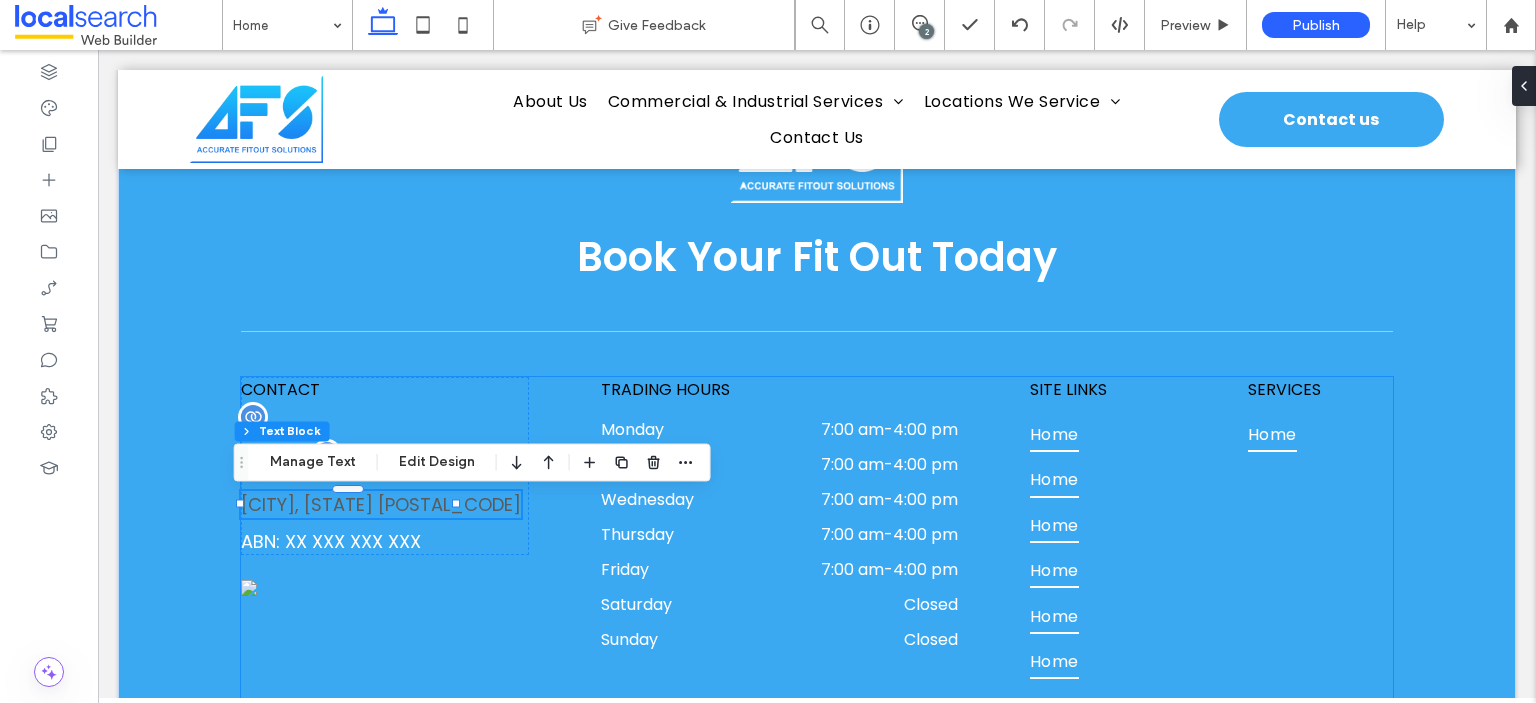click on "[SUBURB], [STATE] [POSTCODE]" at bounding box center [381, 504] 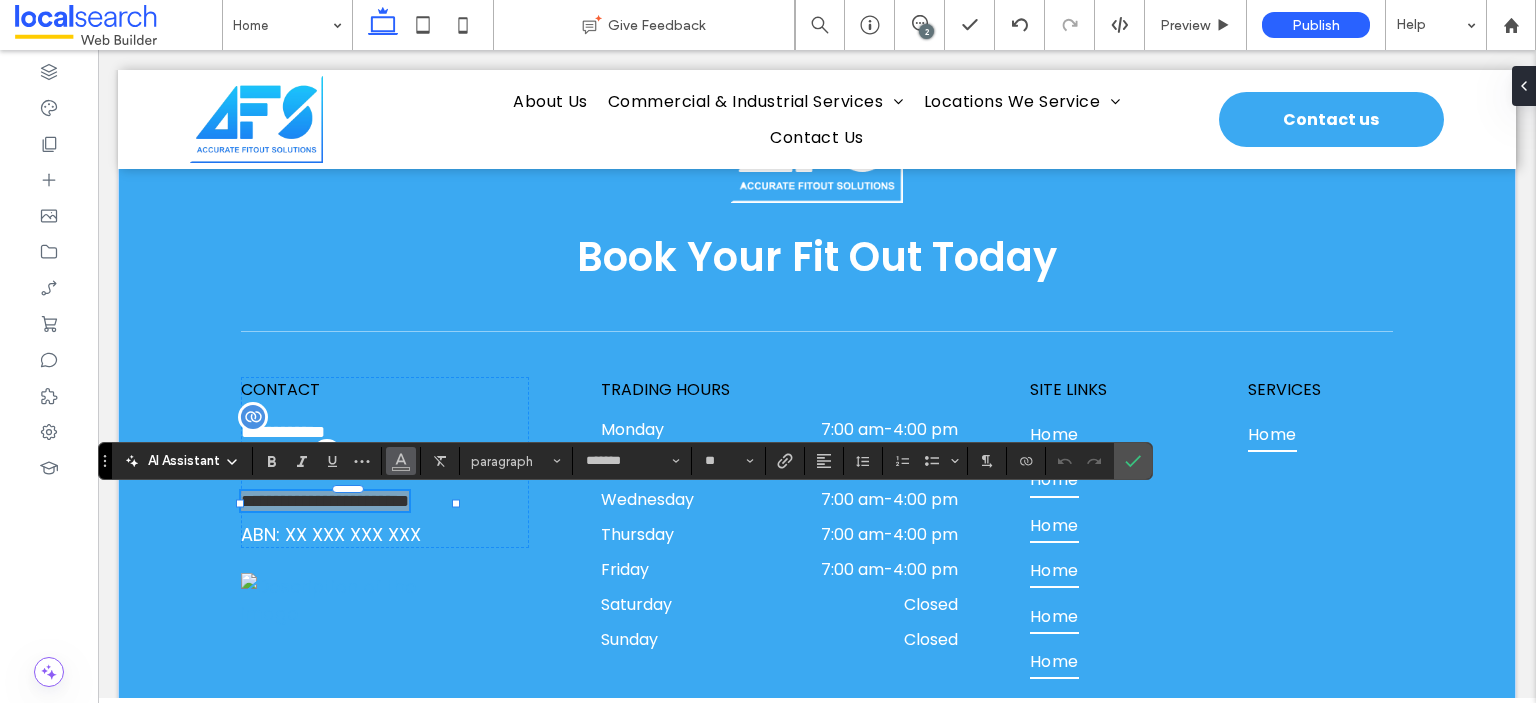 click 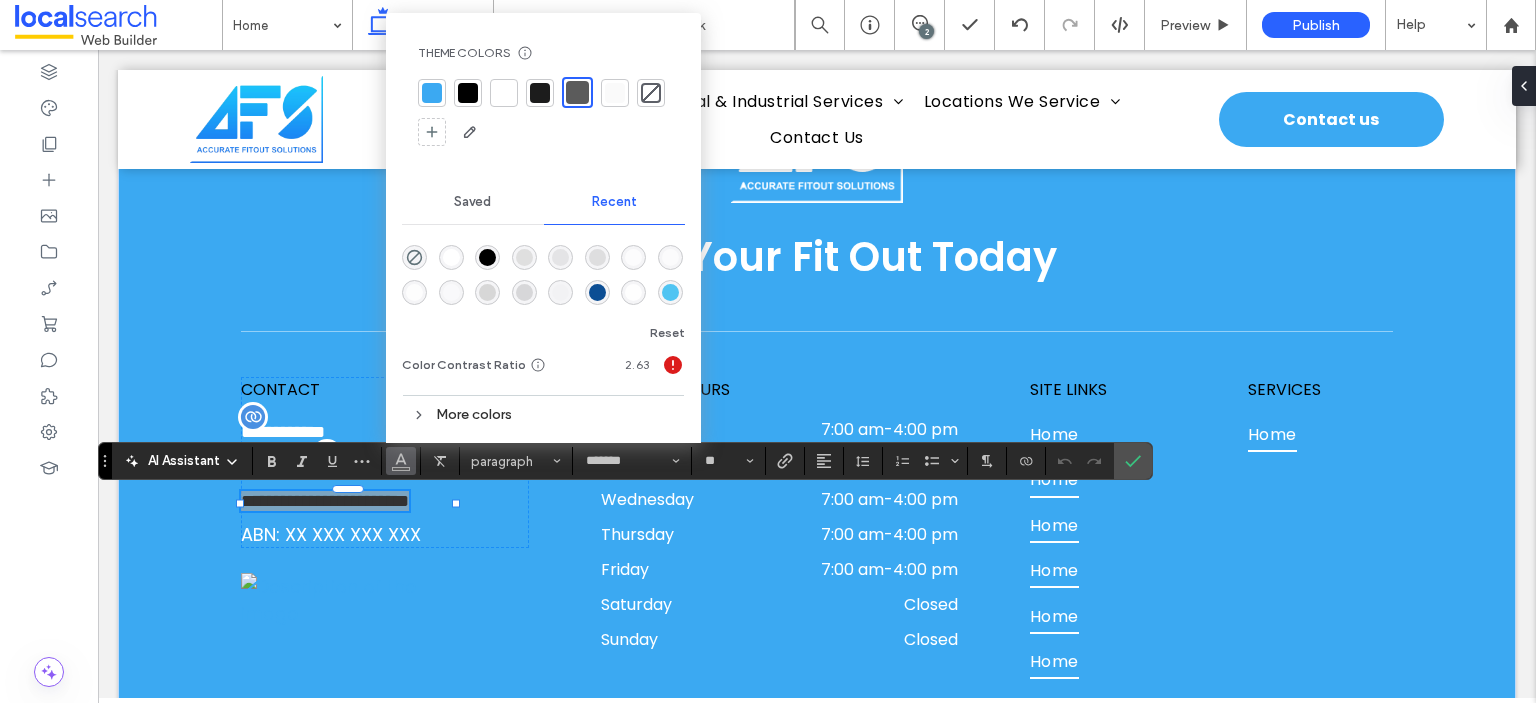 click at bounding box center [504, 93] 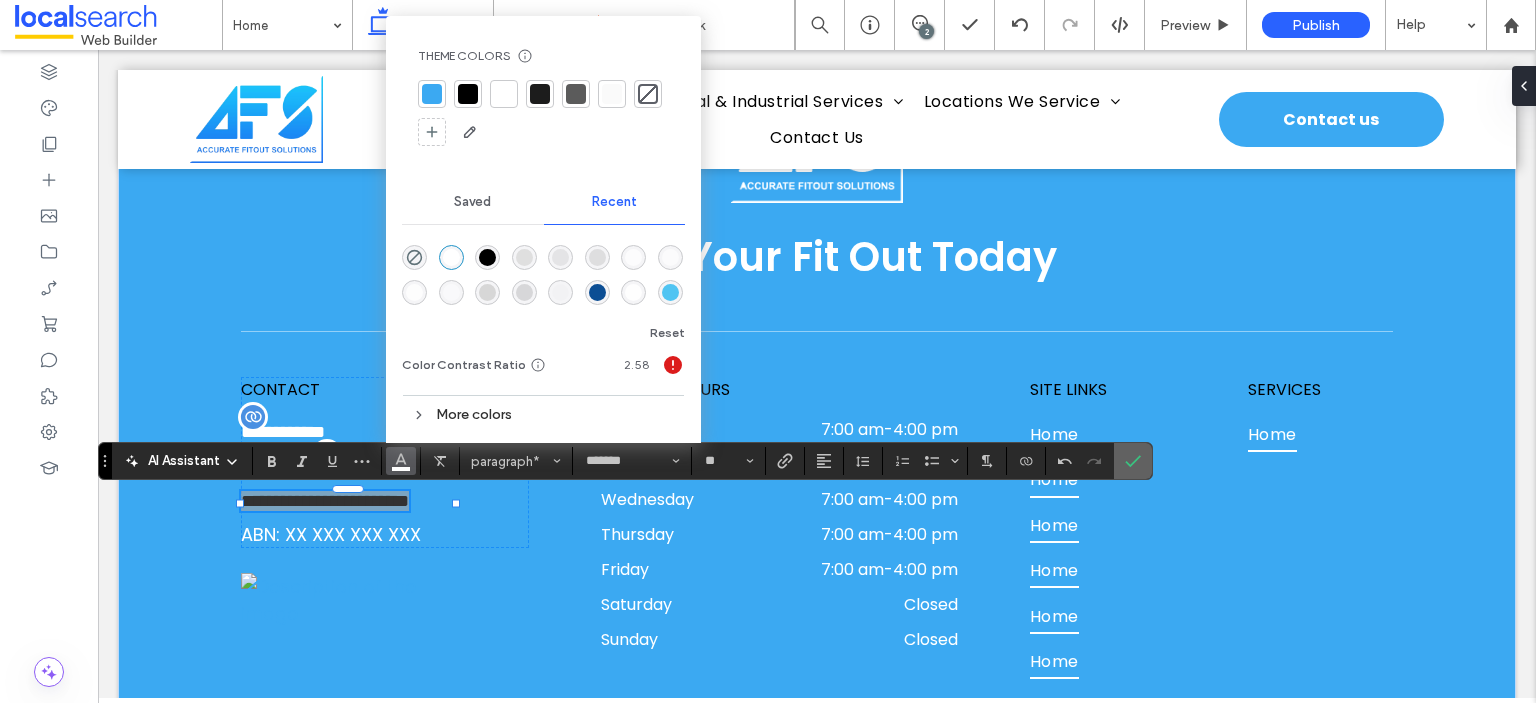 click 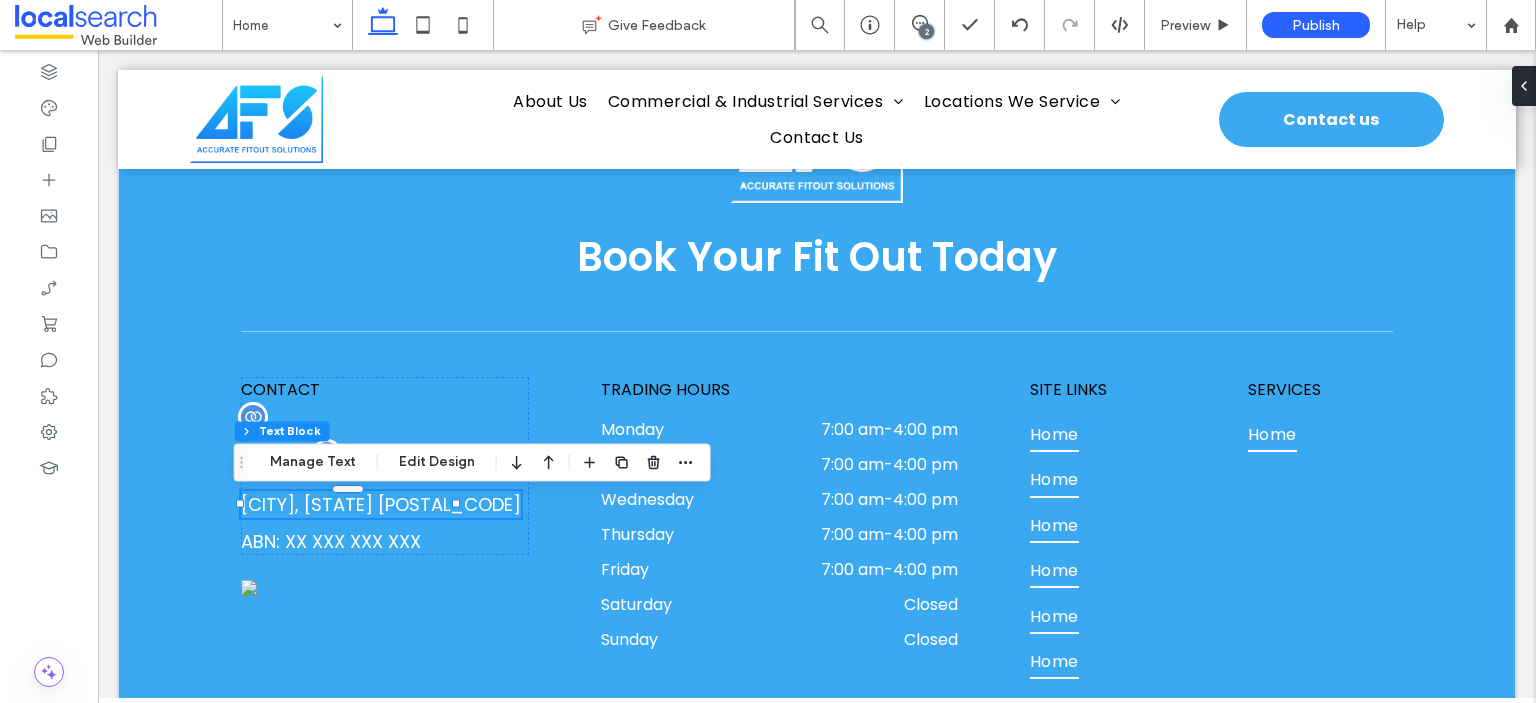 click on "[SUBURB], [STATE] [POSTCODE]" at bounding box center [381, 504] 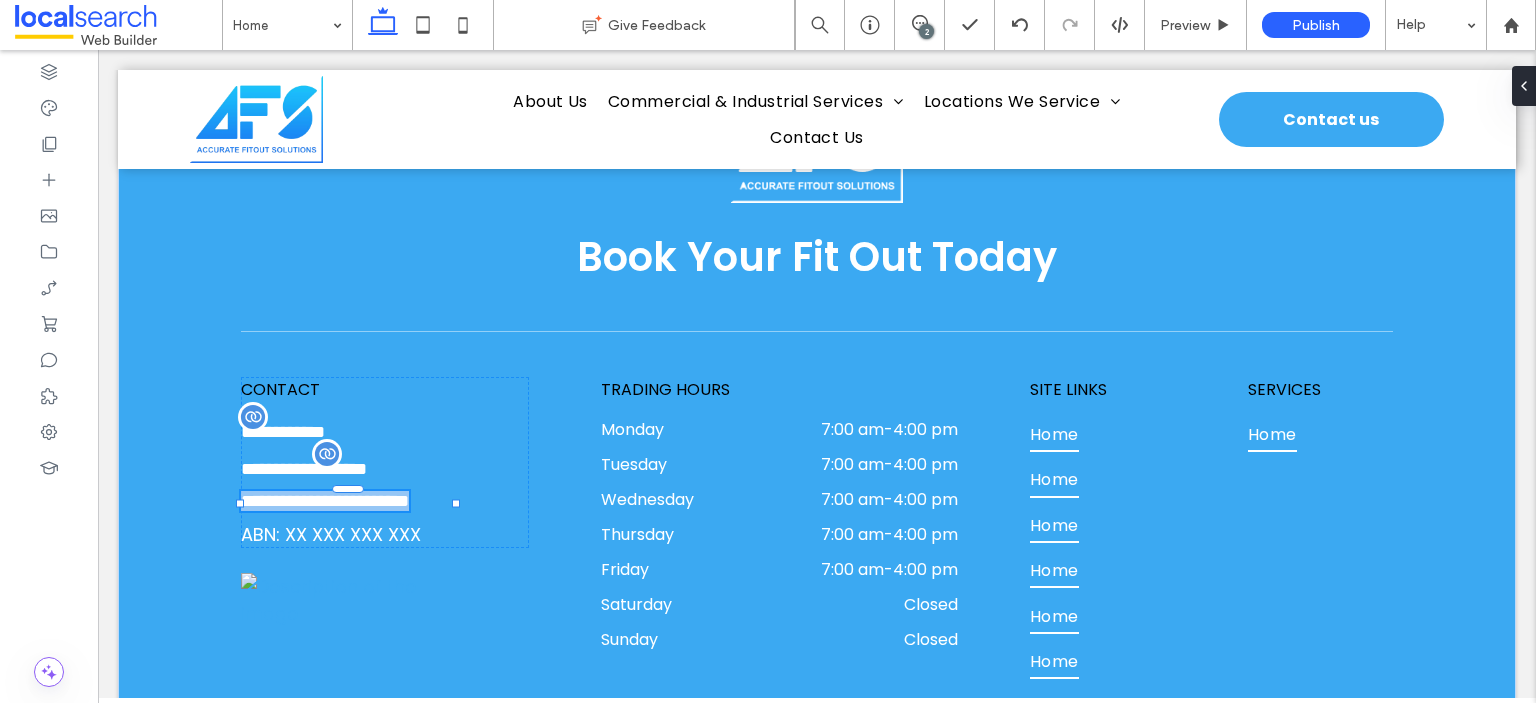 type on "*******" 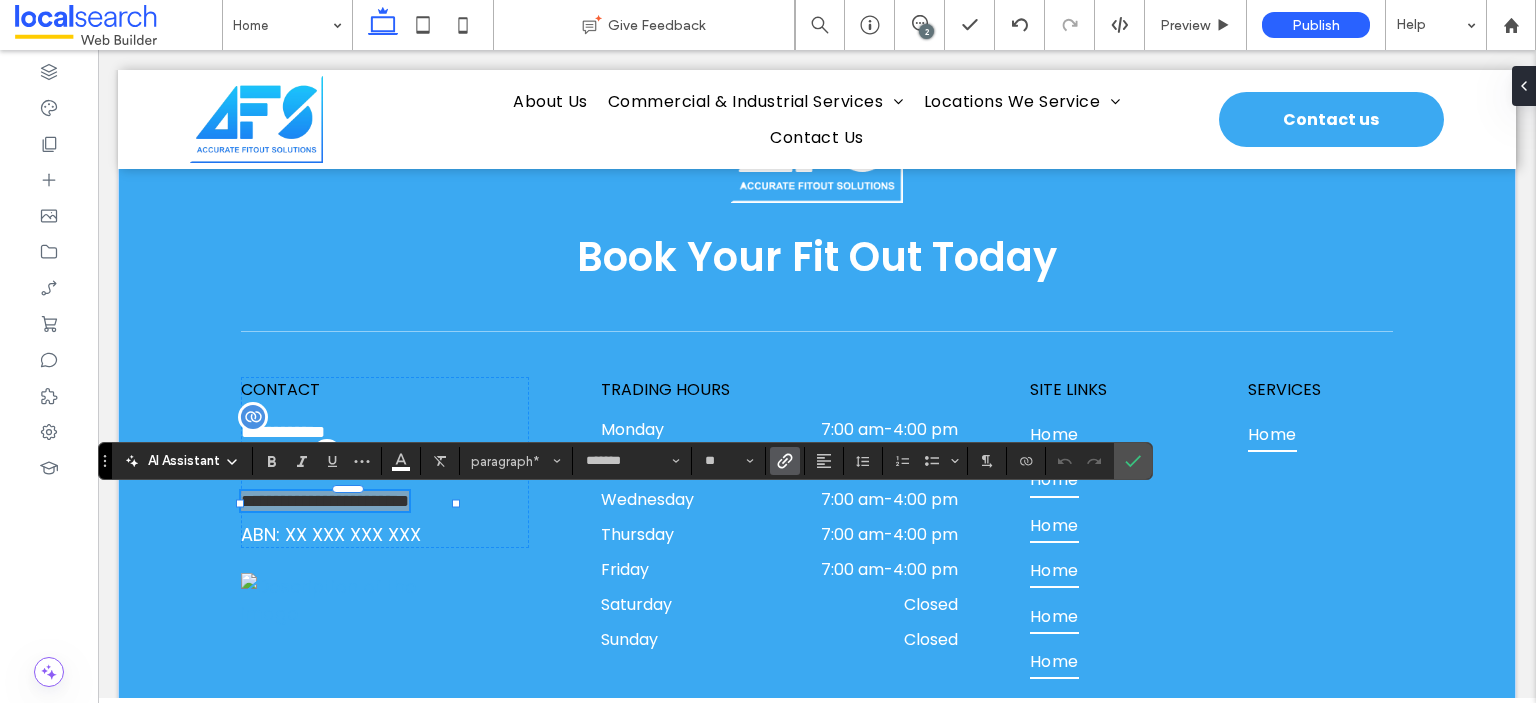 click 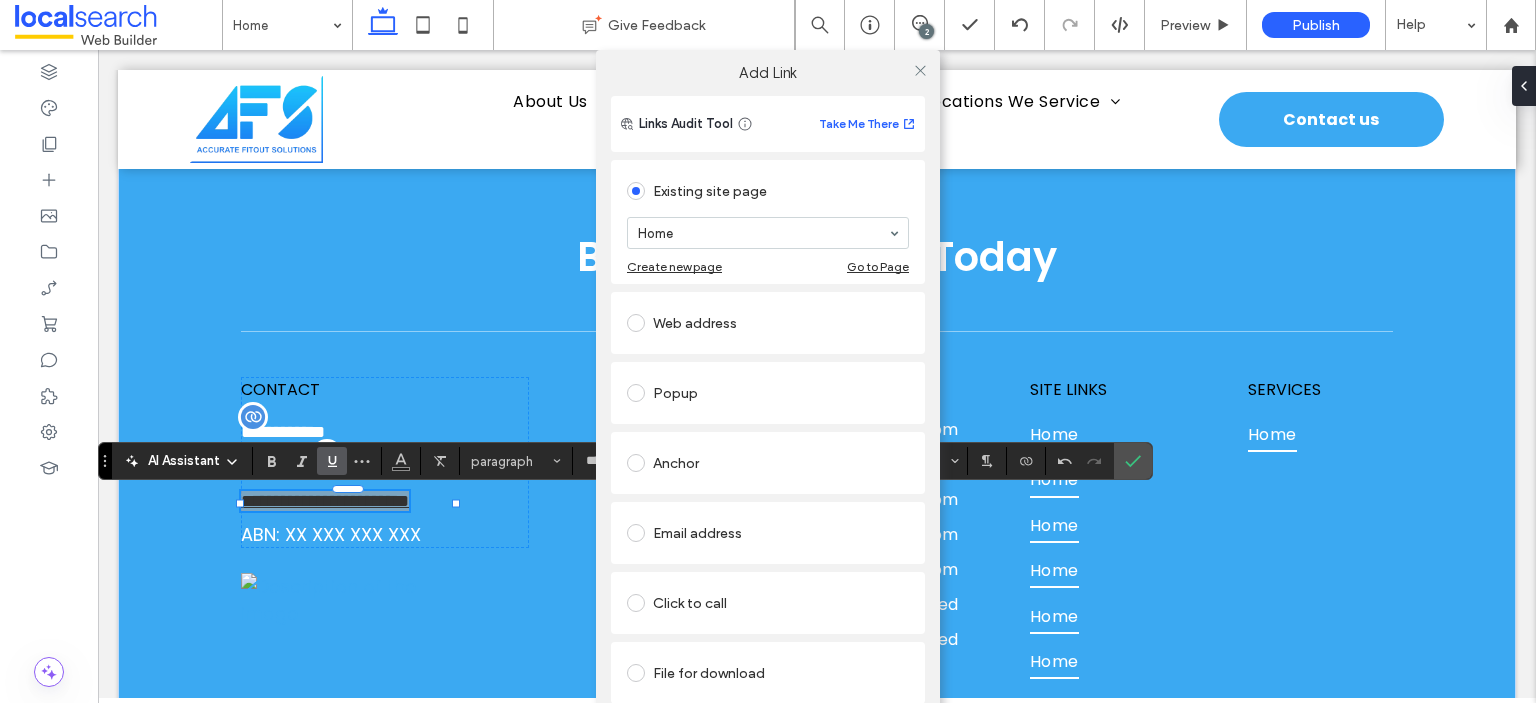 click on "Web address" at bounding box center (768, 323) 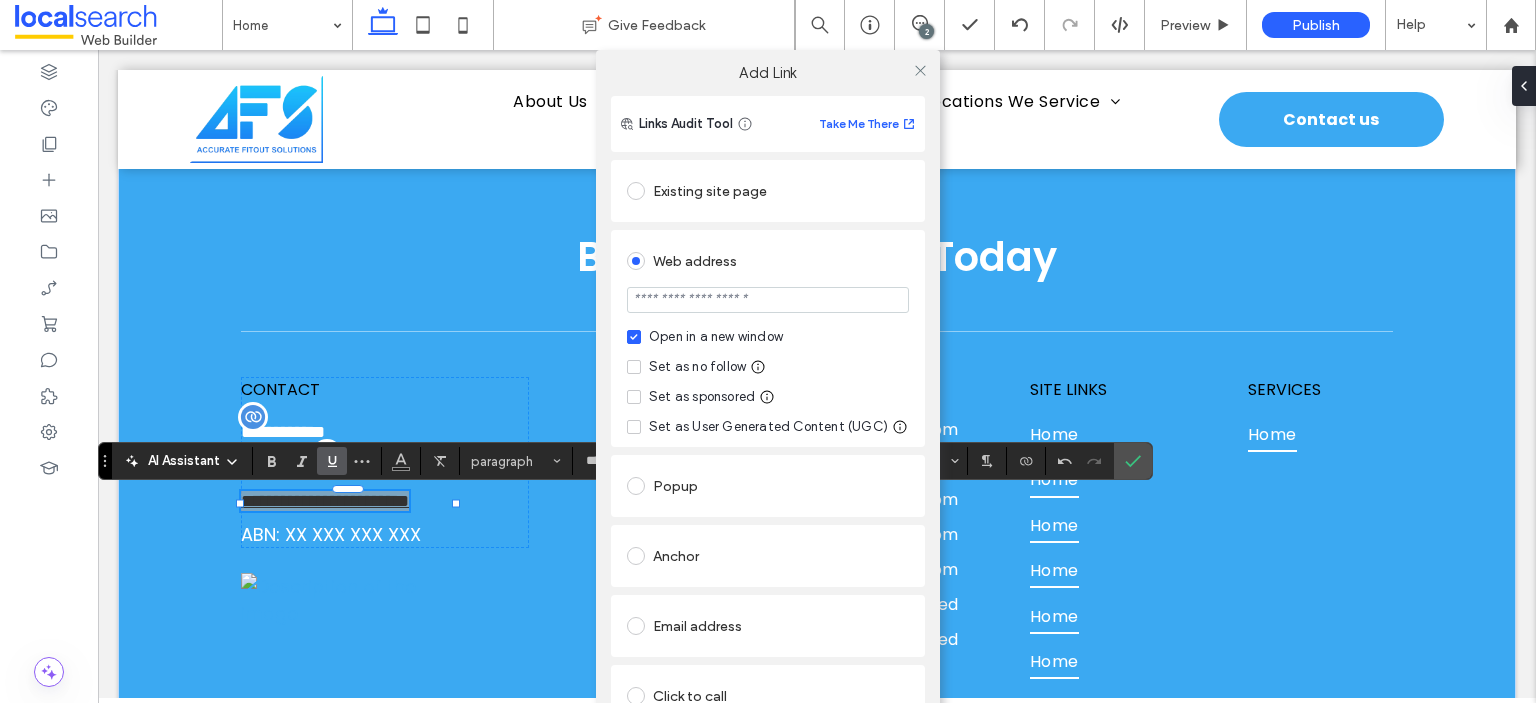 click at bounding box center (768, 300) 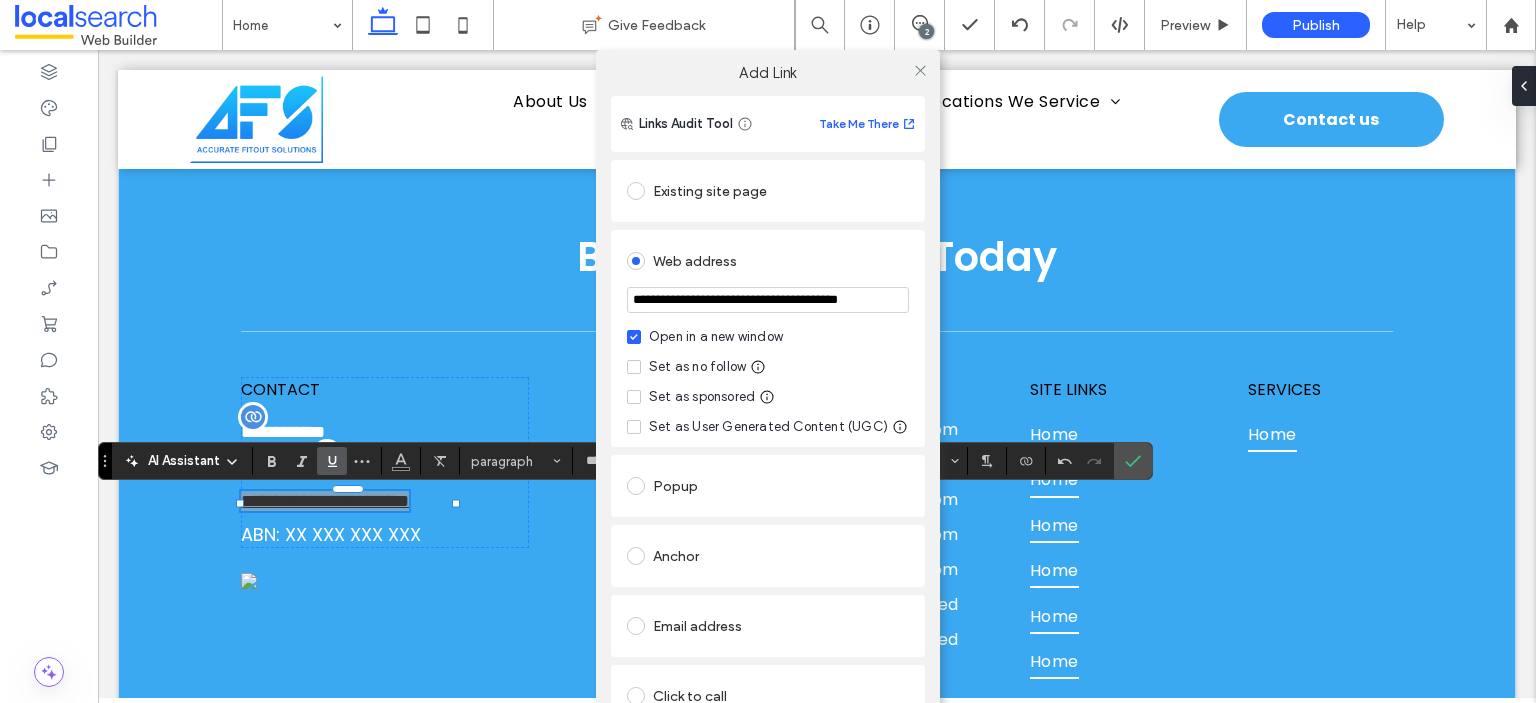 scroll, scrollTop: 0, scrollLeft: 44, axis: horizontal 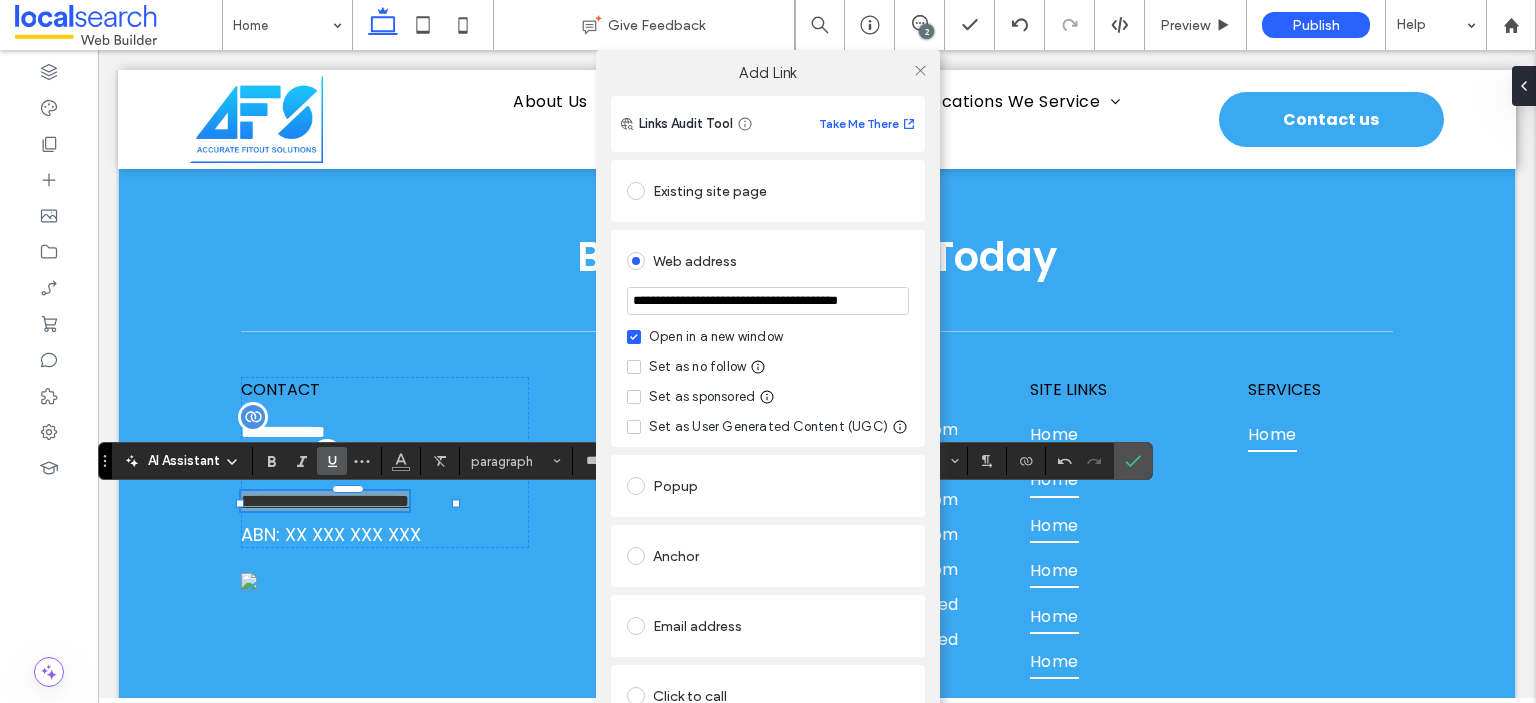 type on "**********" 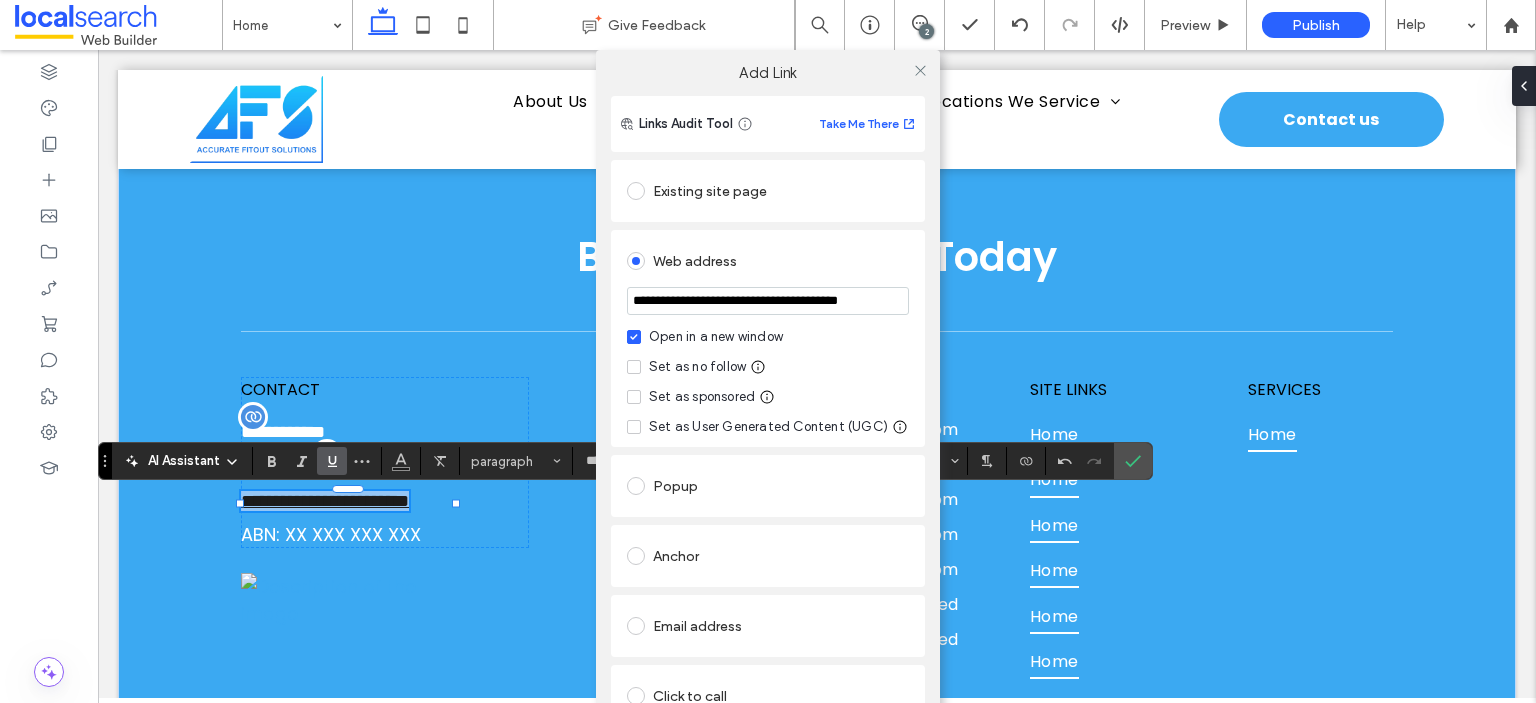 click on "**********" at bounding box center (768, 474) 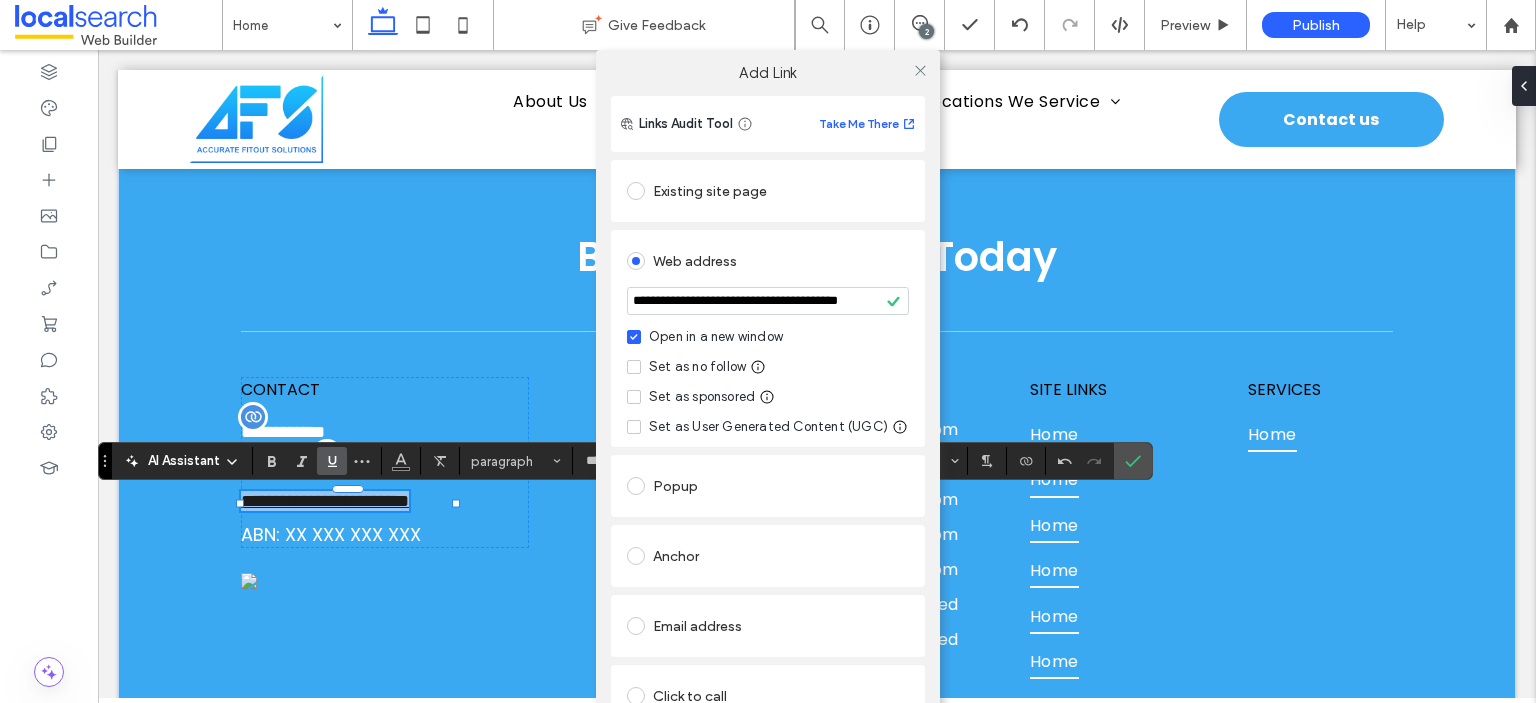 scroll, scrollTop: 0, scrollLeft: 0, axis: both 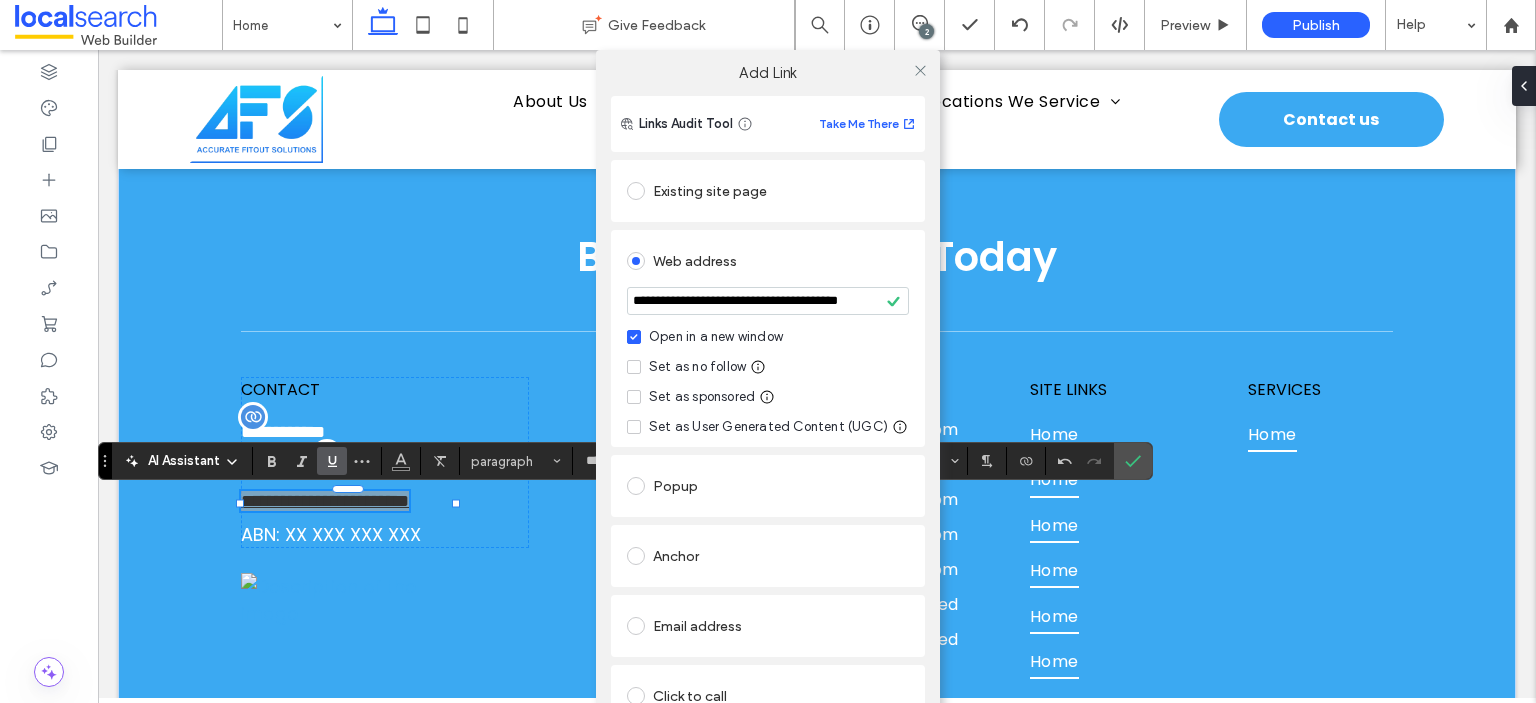 click on "Set as no follow" at bounding box center (697, 367) 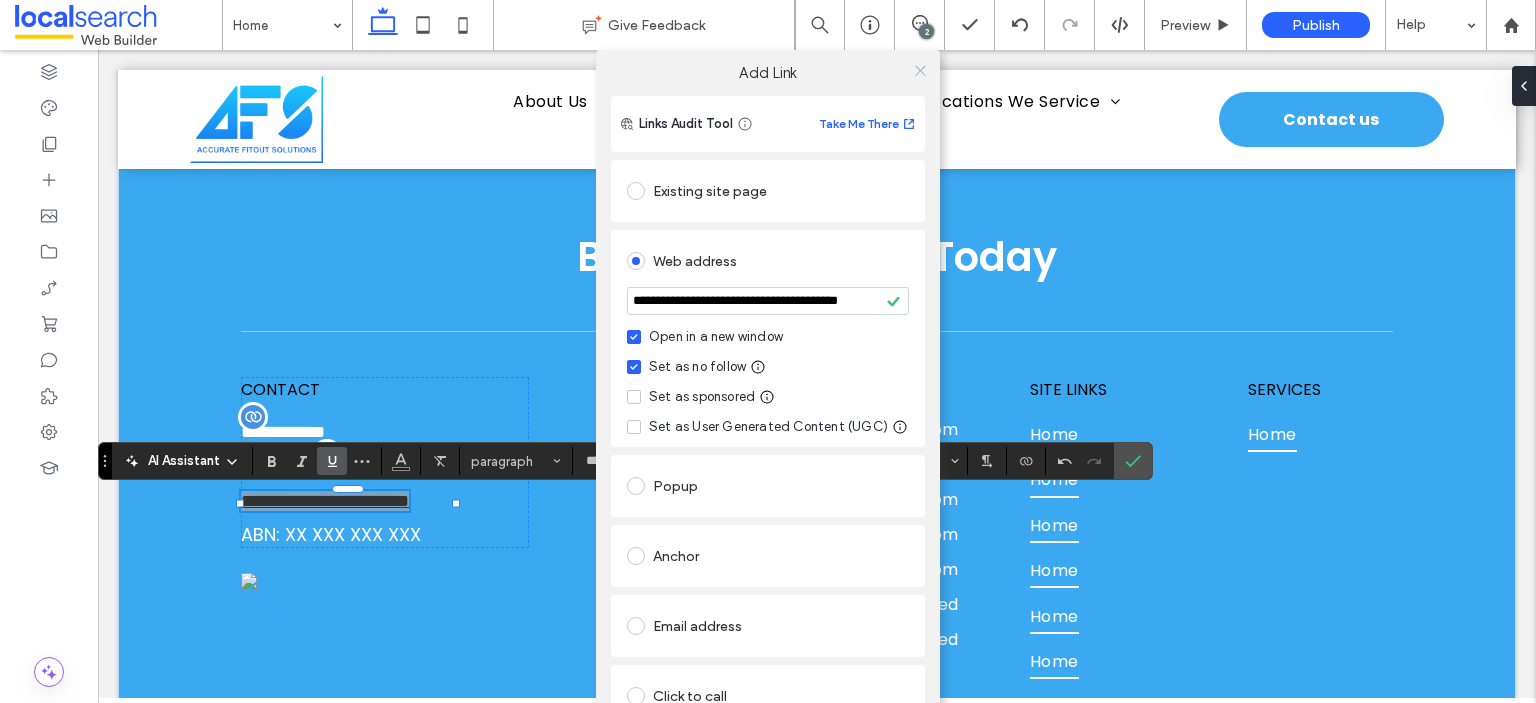 click 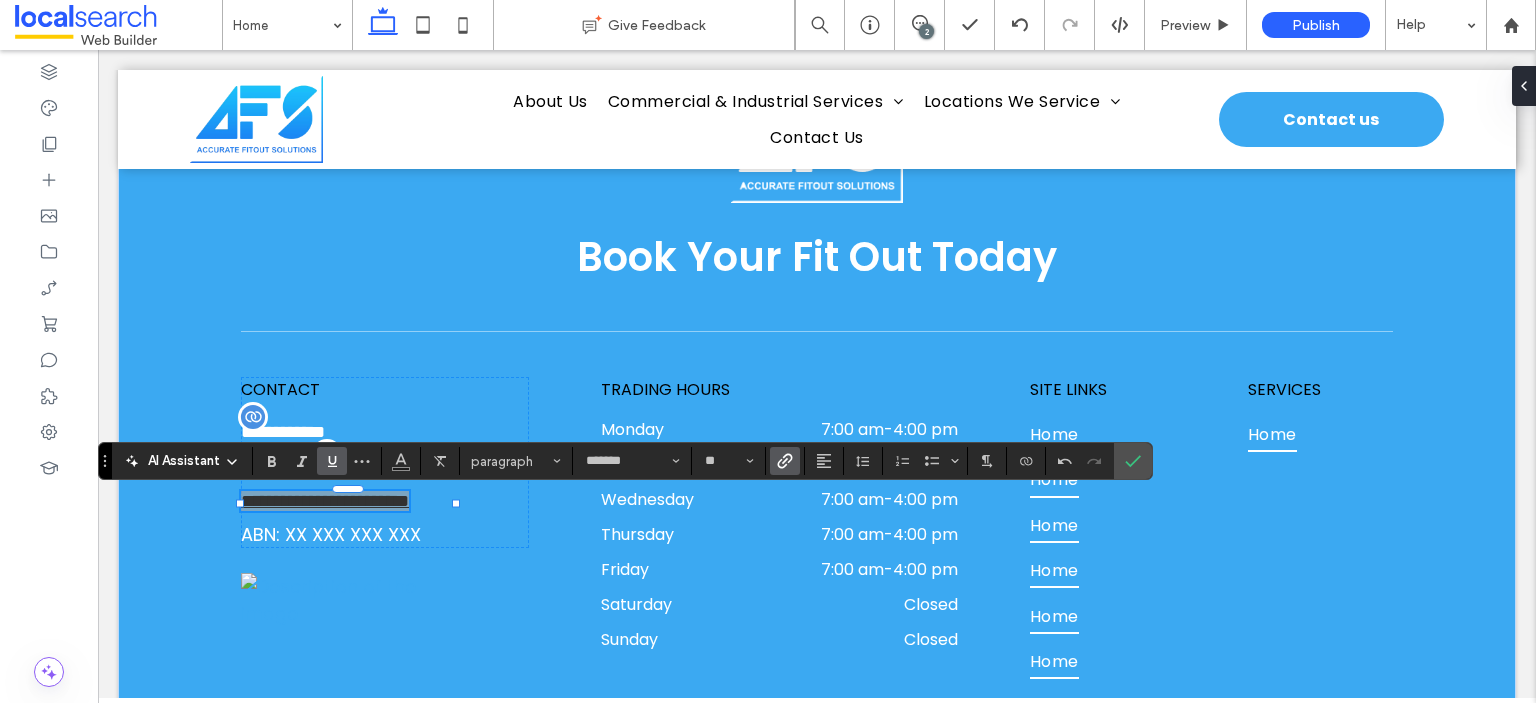 drag, startPoint x: 331, startPoint y: 463, endPoint x: 372, endPoint y: 461, distance: 41.04875 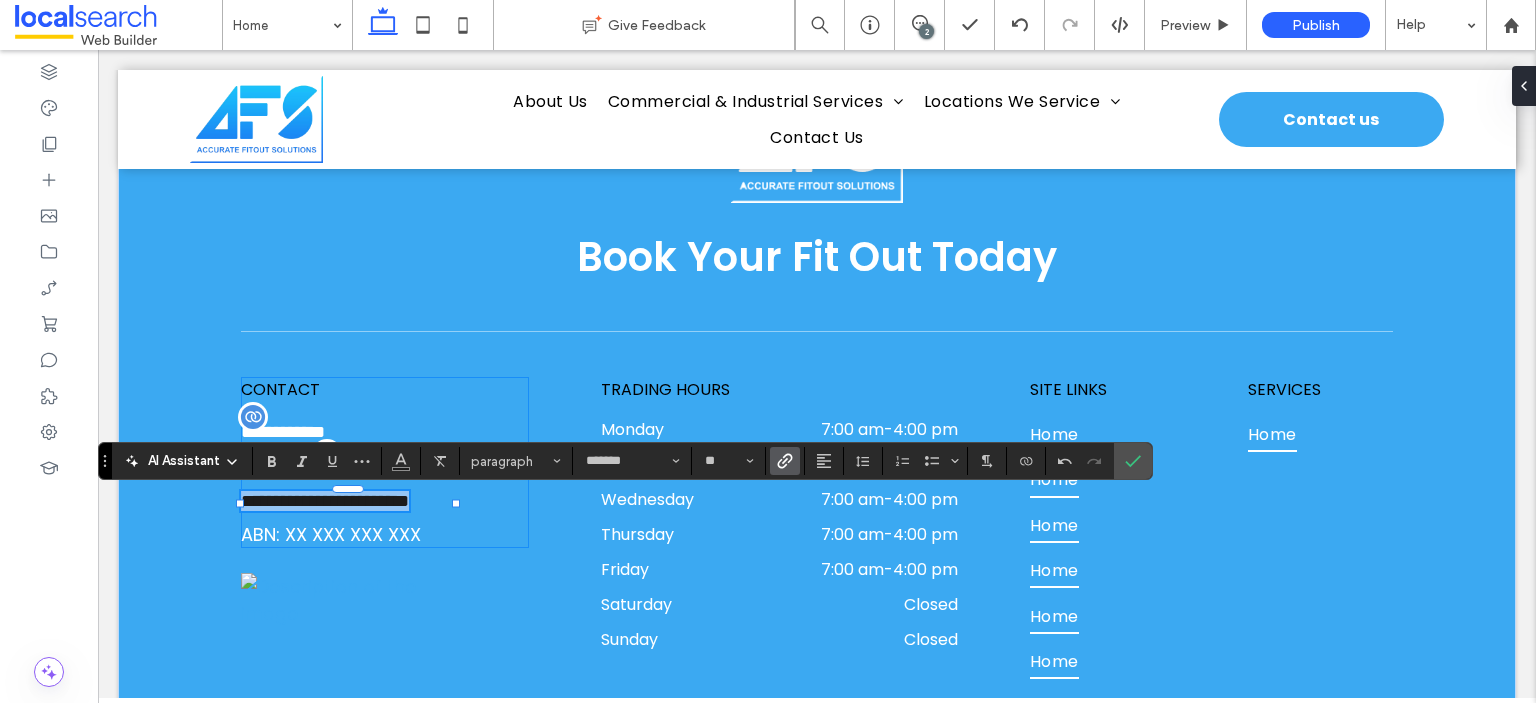 click on "**********" at bounding box center (385, 462) 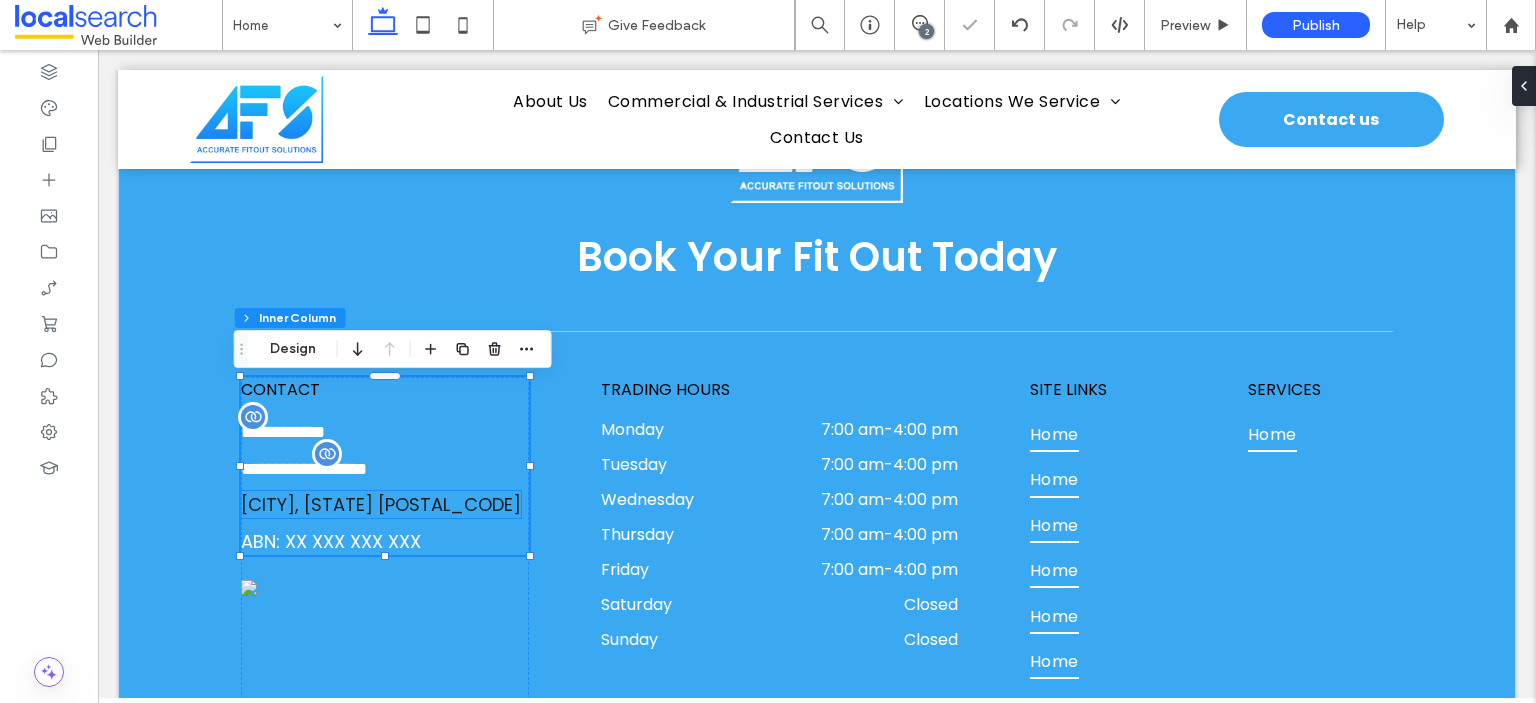 click on "[CITY], [STATE] [POSTAL_CODE]" at bounding box center (381, 504) 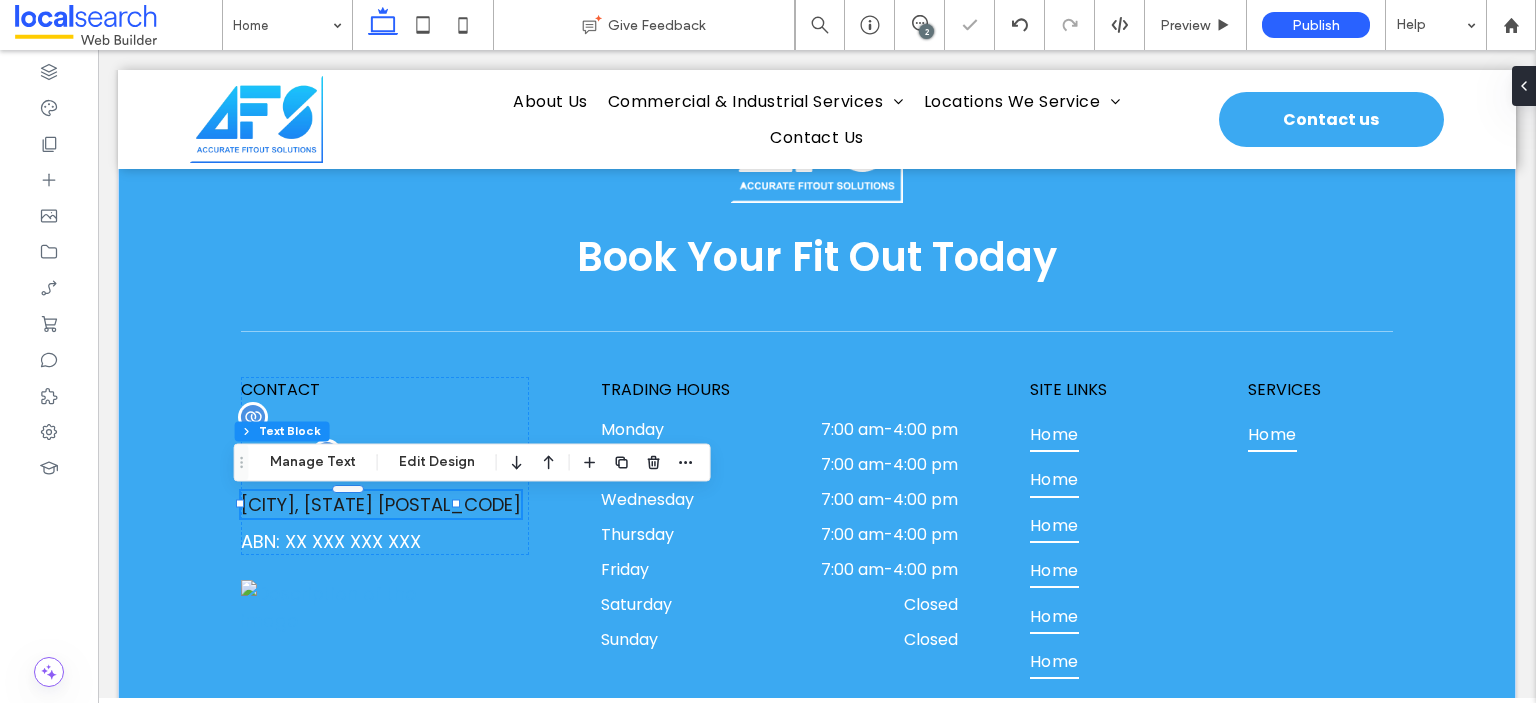 click on "[CITY], [STATE] [POSTAL_CODE]" at bounding box center [381, 504] 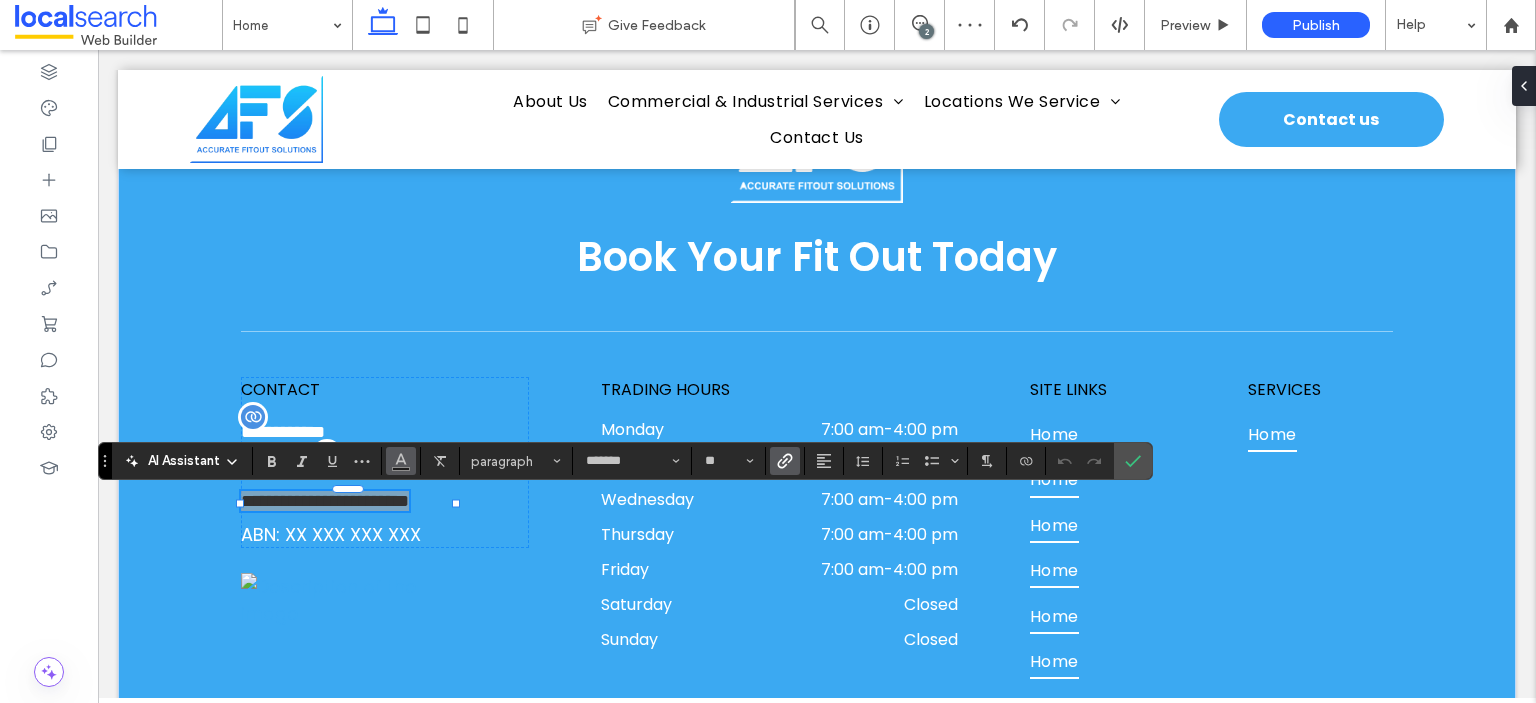 click 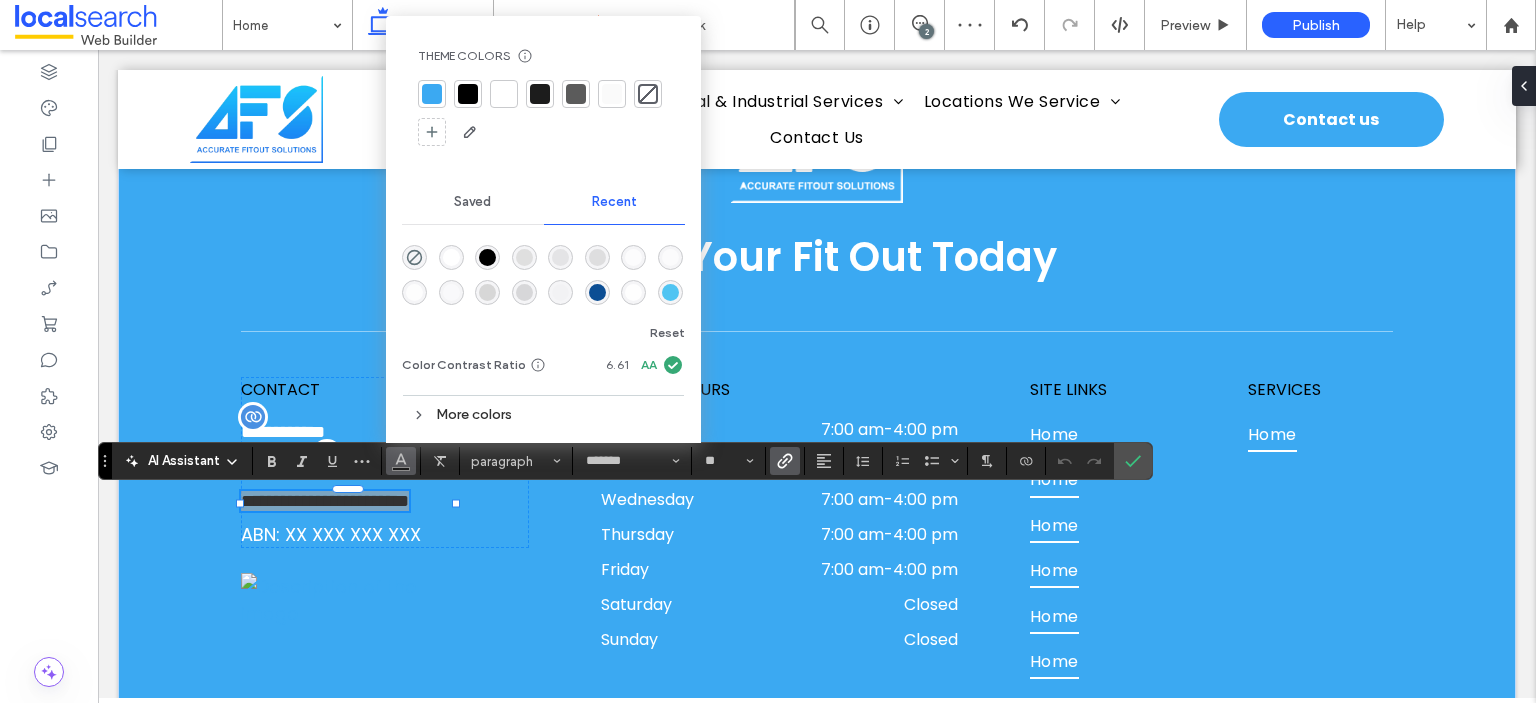 click at bounding box center [504, 94] 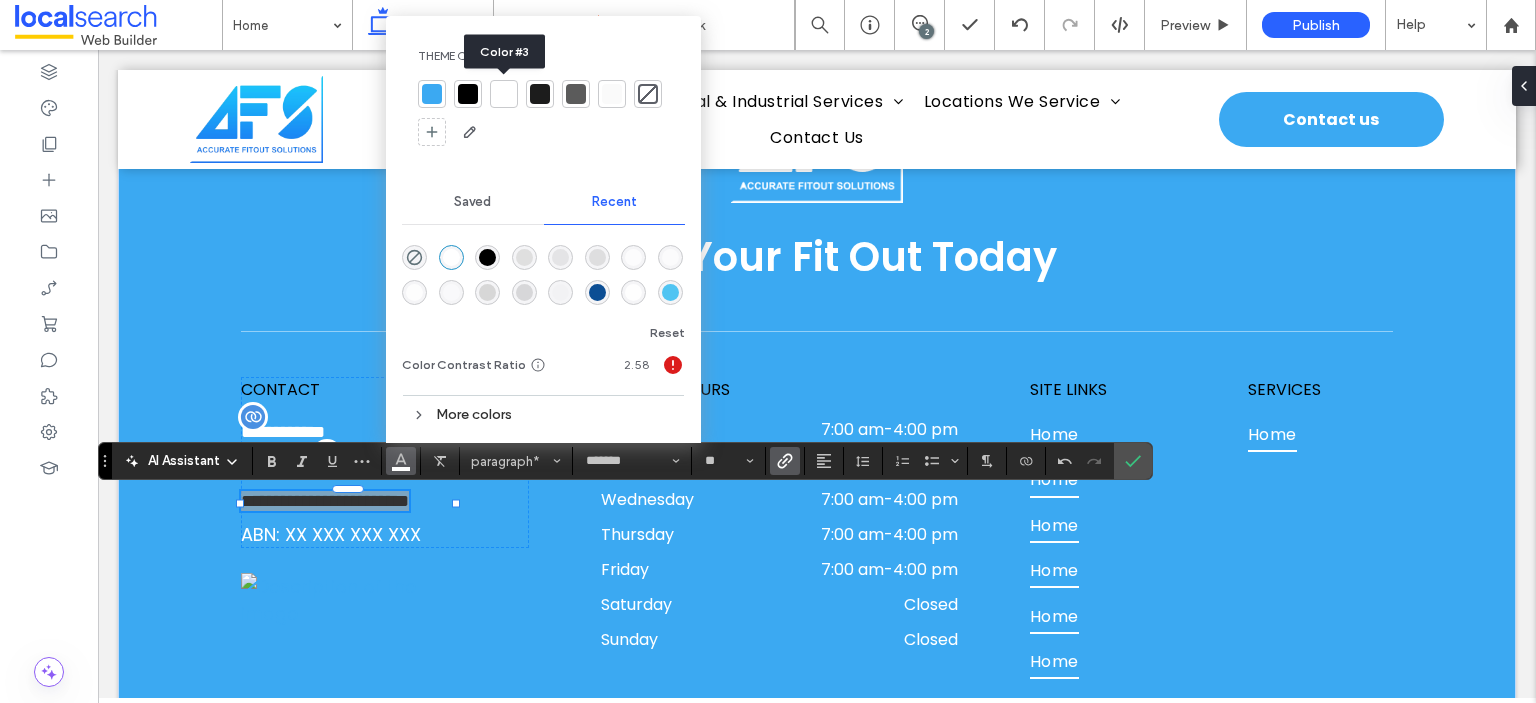 click at bounding box center [504, 94] 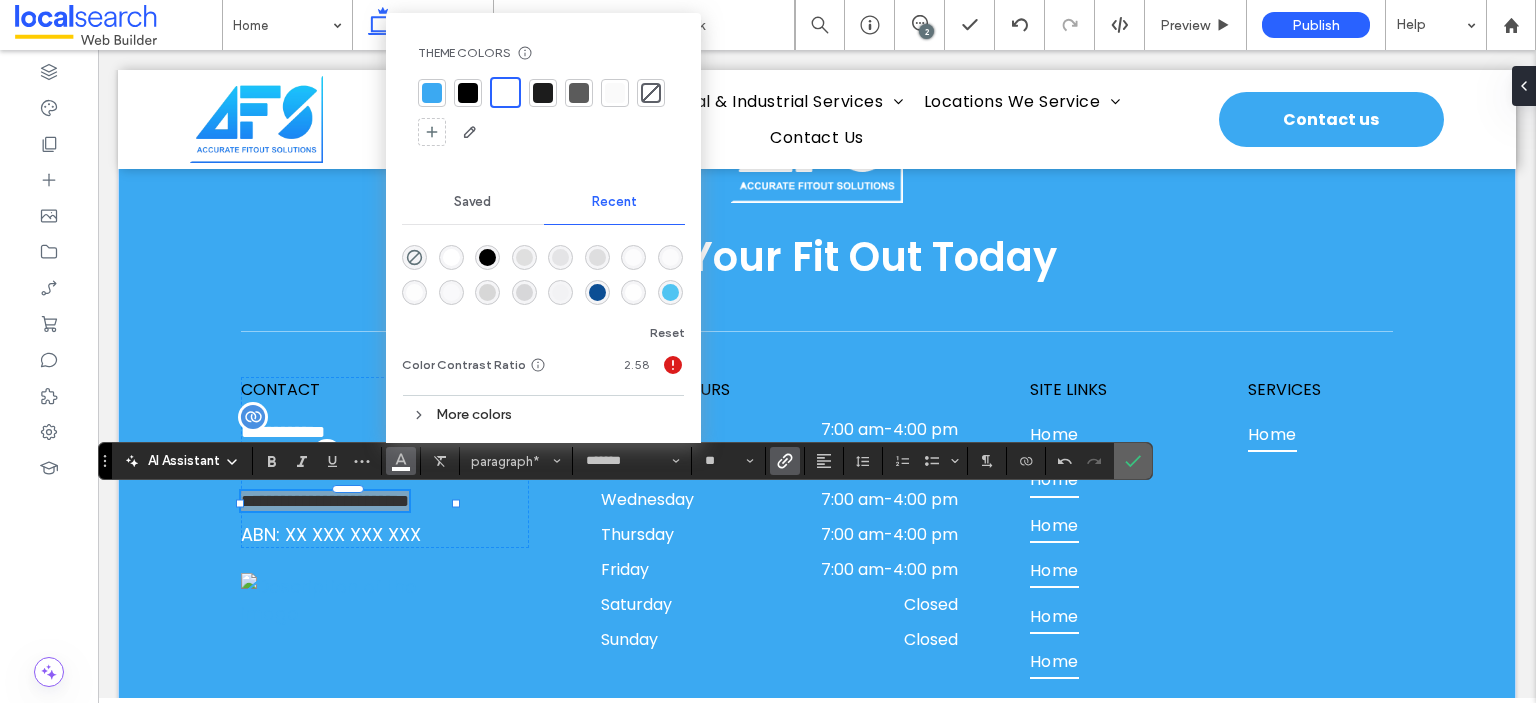 click 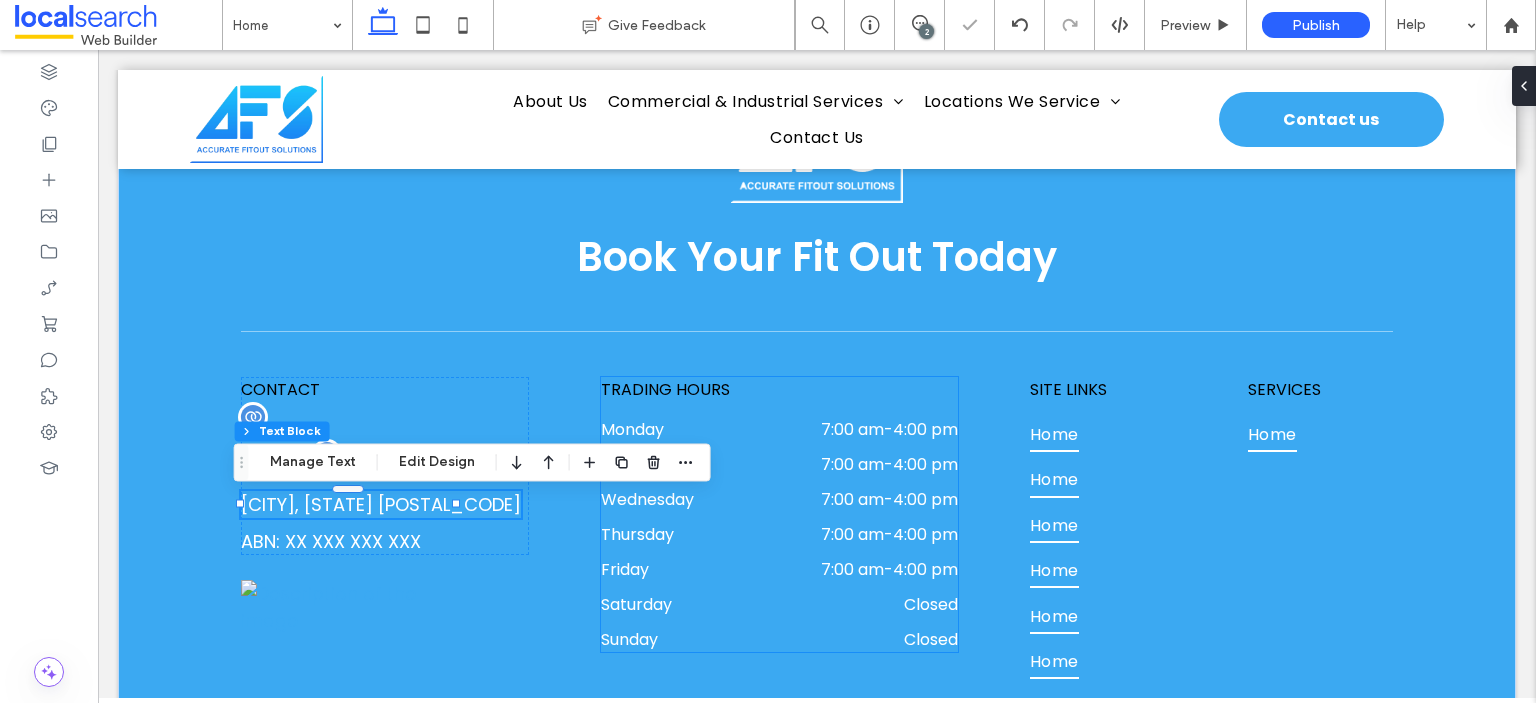 click on "Wednesday" at bounding box center [672, 499] 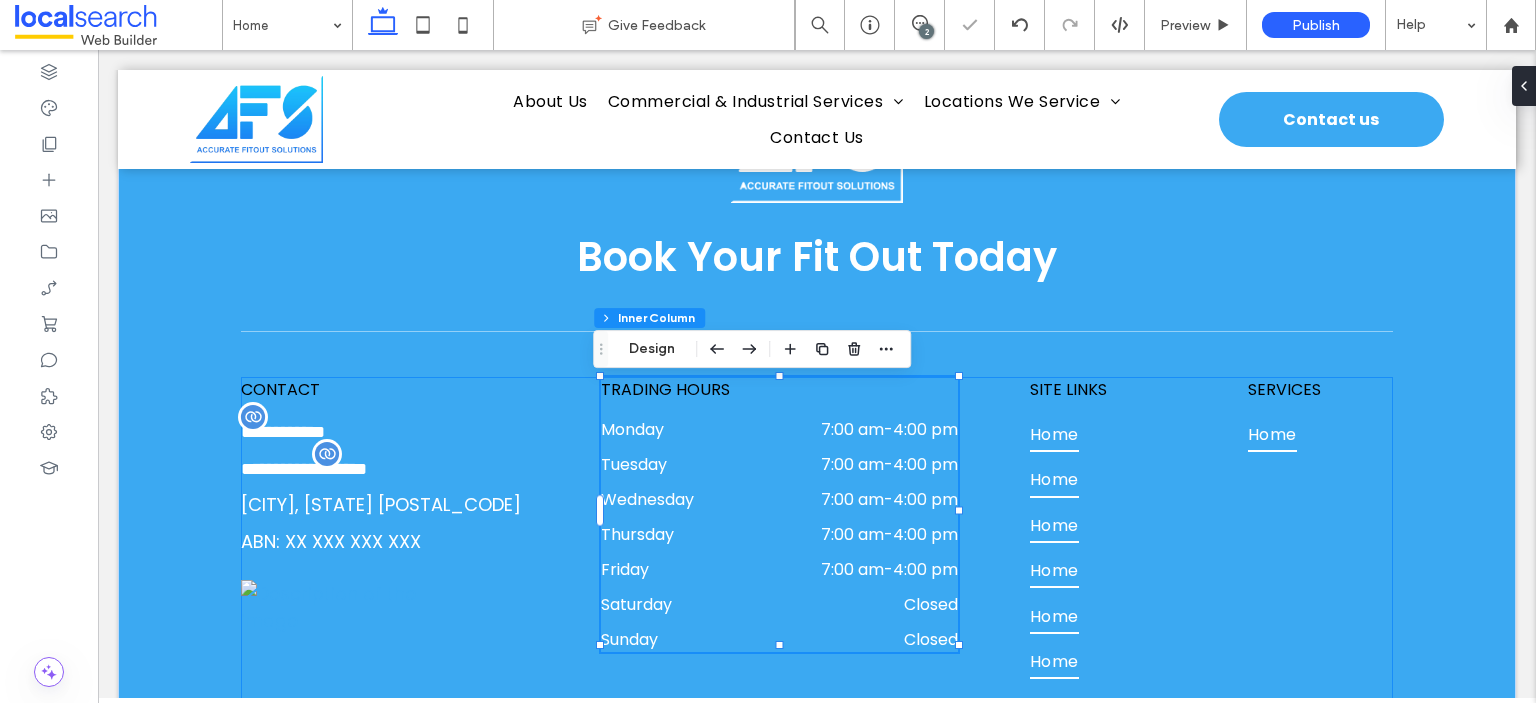 click on "**********" at bounding box center (817, 578) 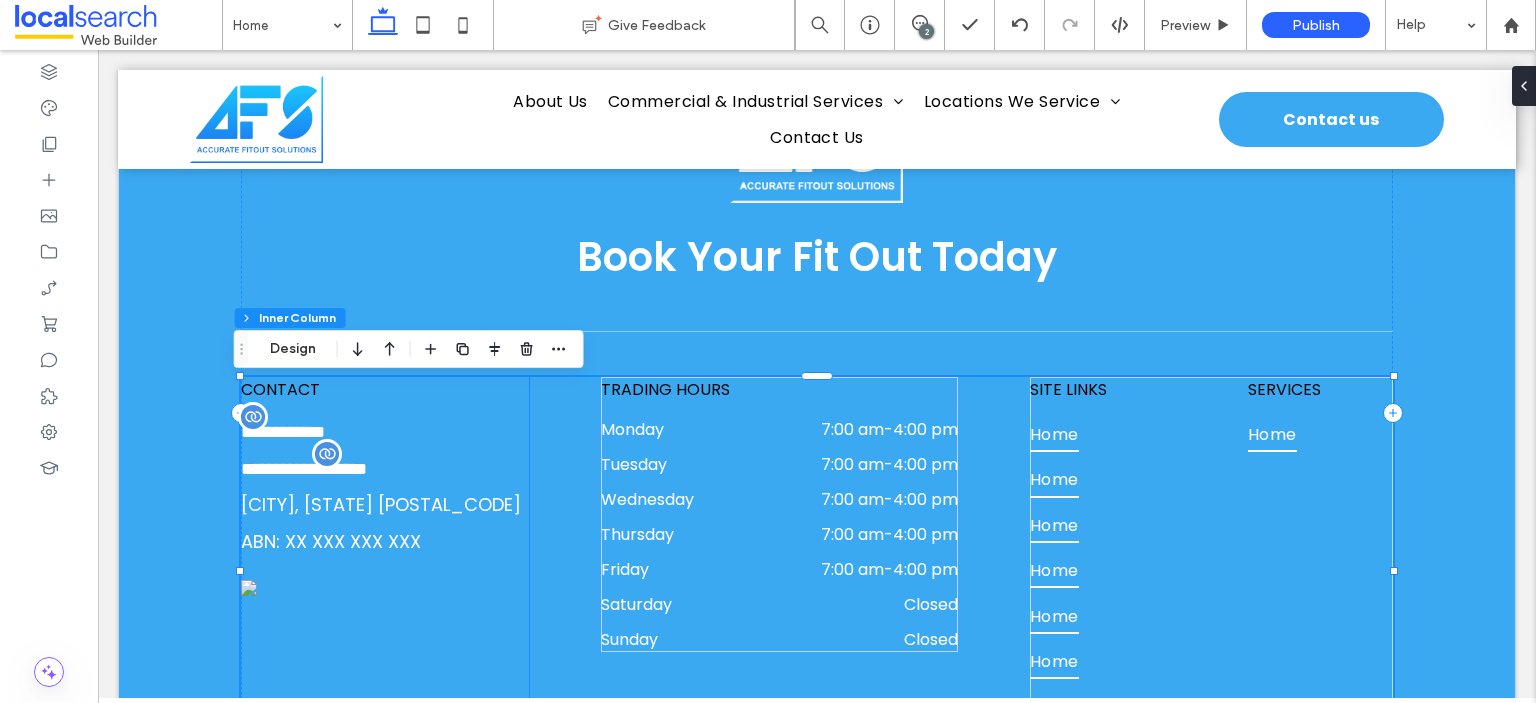 click on "ABN: XX XXX XXX XXX" at bounding box center (331, 541) 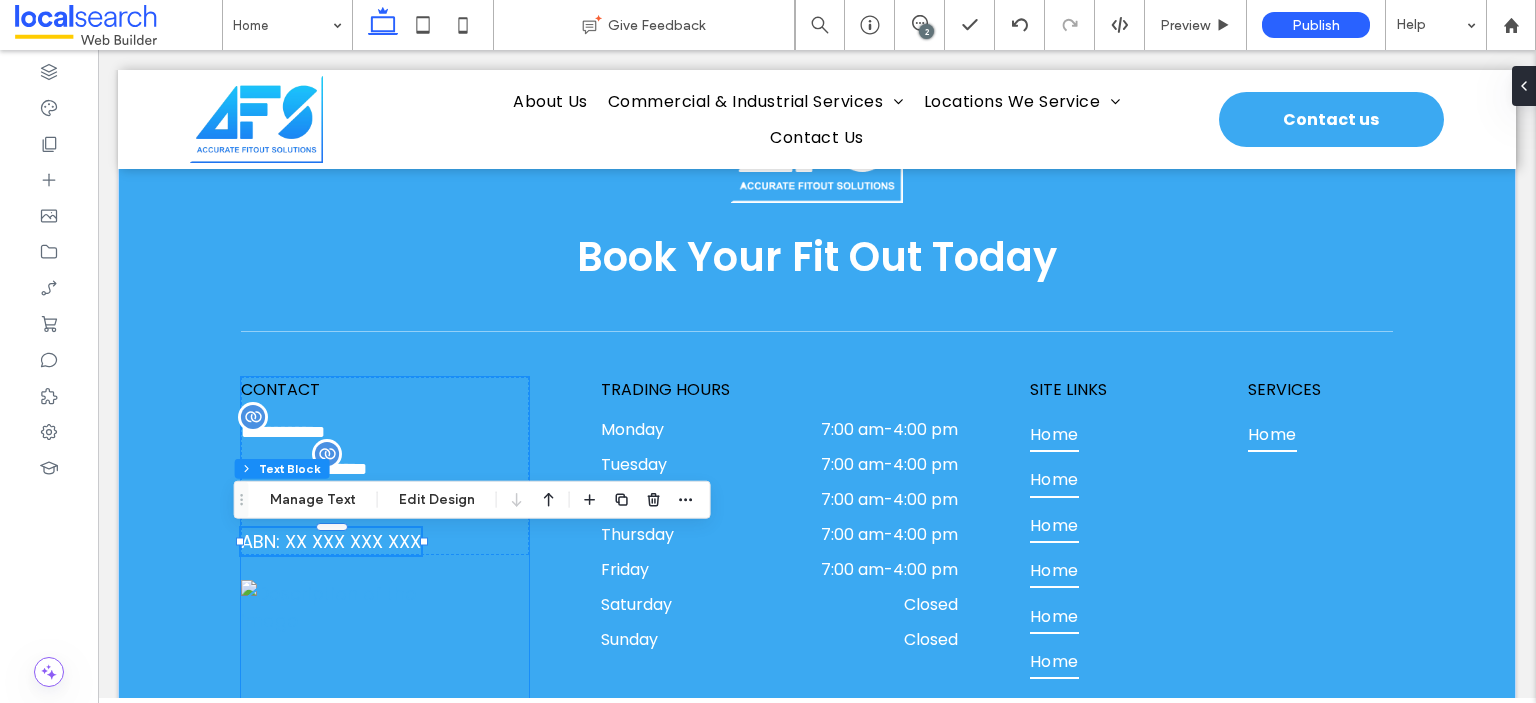 click on "ABN: XX XXX XXX XXX" at bounding box center [331, 541] 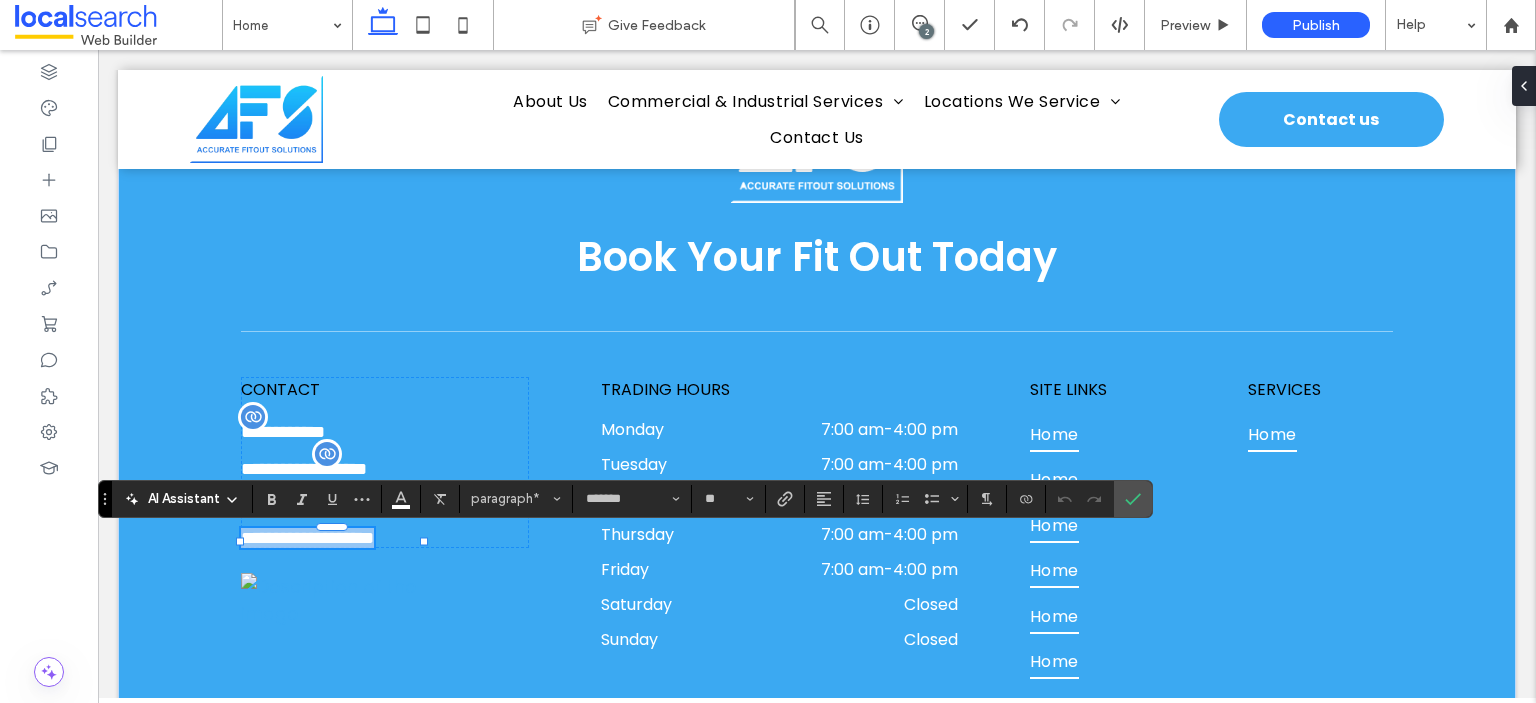 click on "**********" at bounding box center (307, 538) 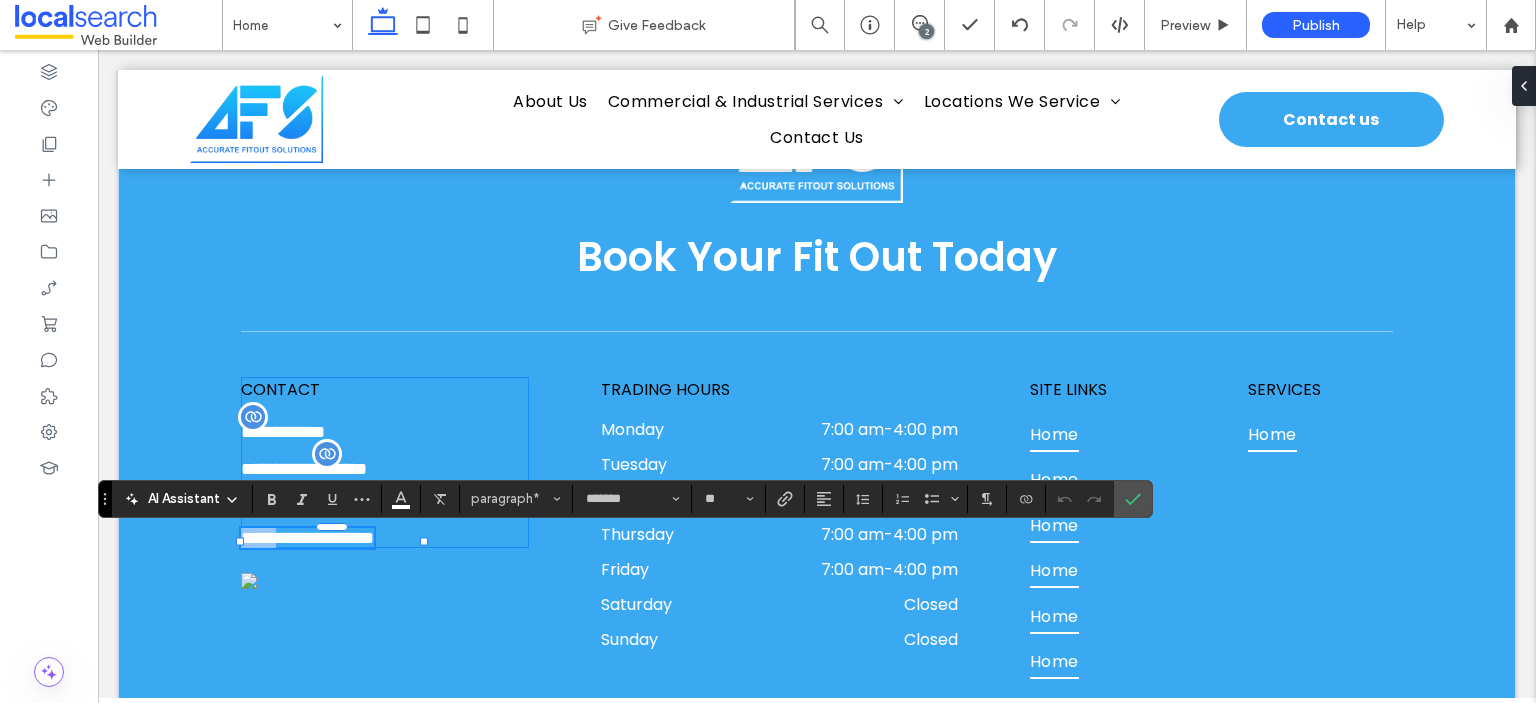 drag, startPoint x: 276, startPoint y: 550, endPoint x: 418, endPoint y: 542, distance: 142.22517 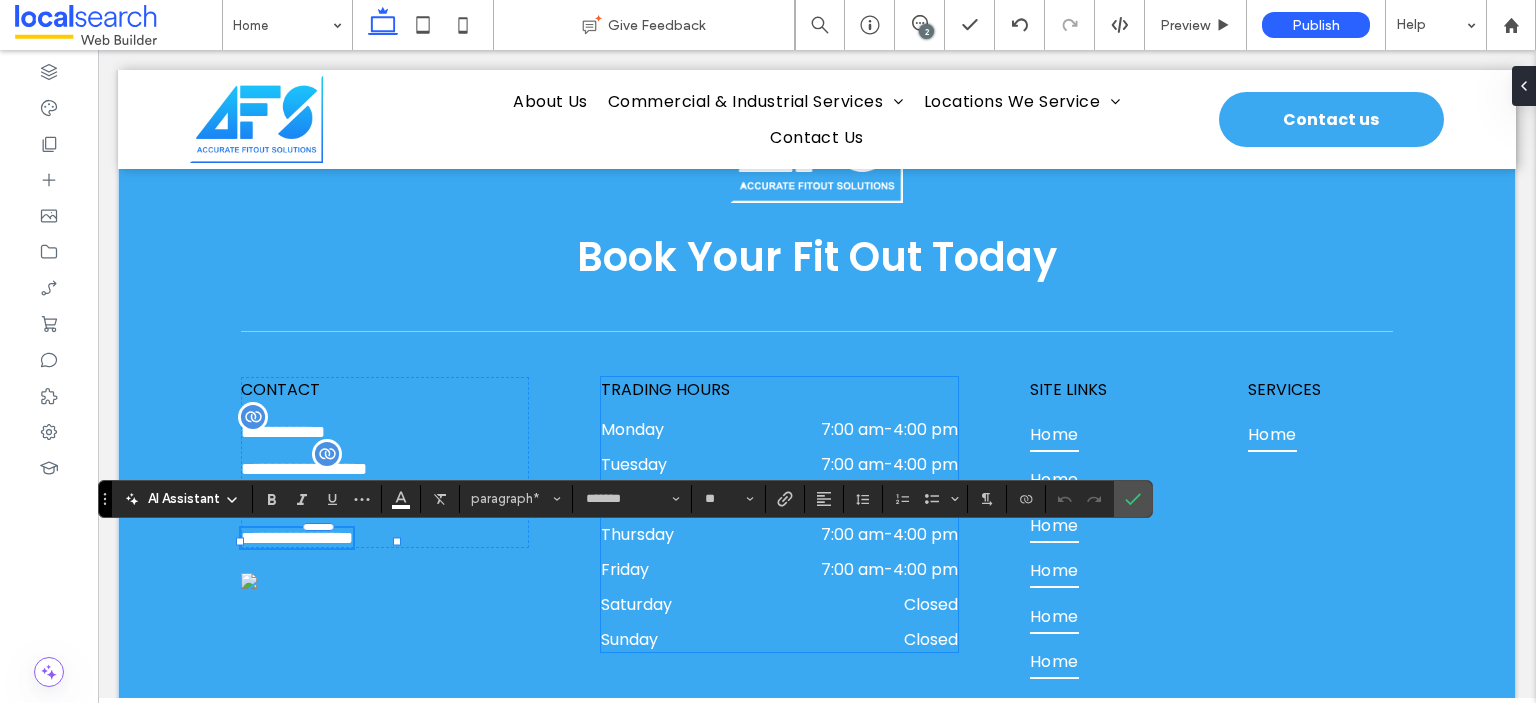 scroll, scrollTop: 0, scrollLeft: 0, axis: both 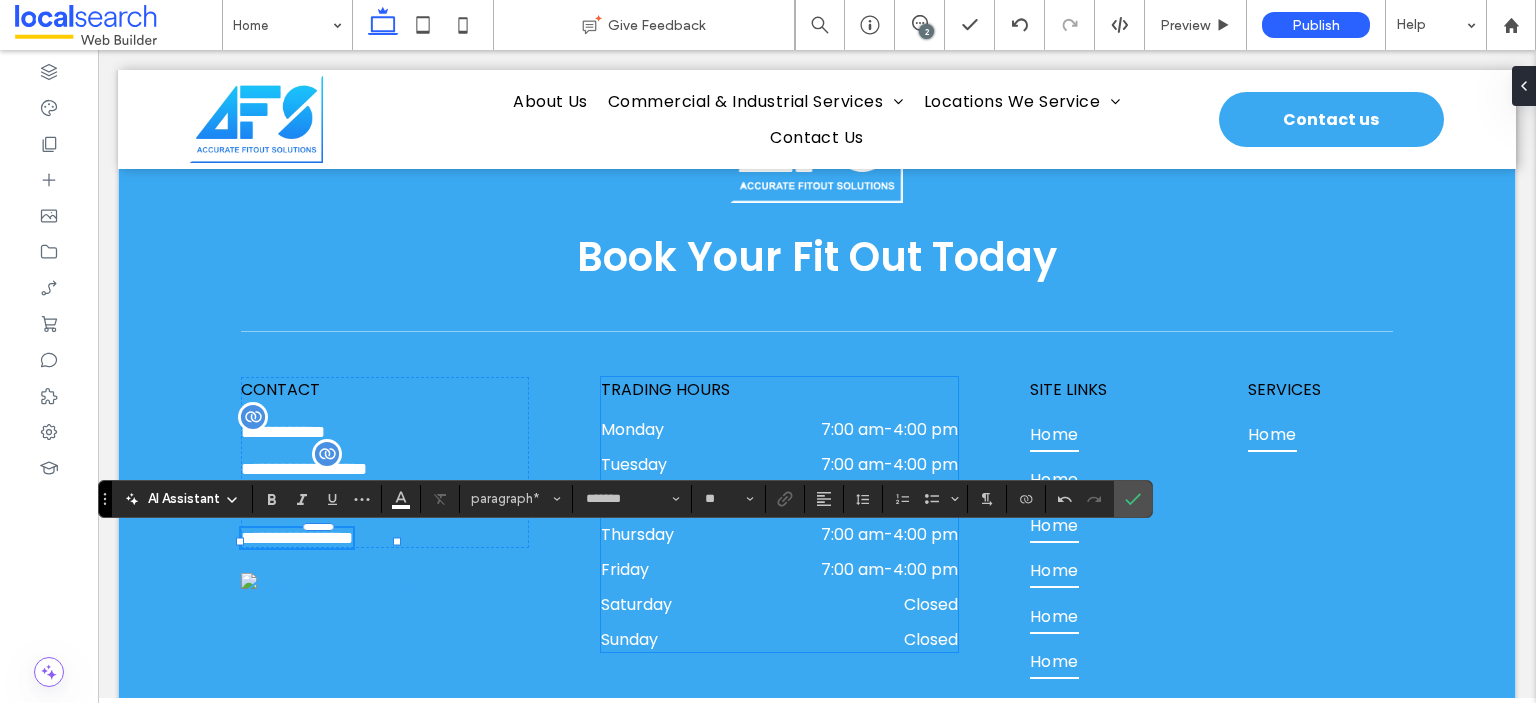 type 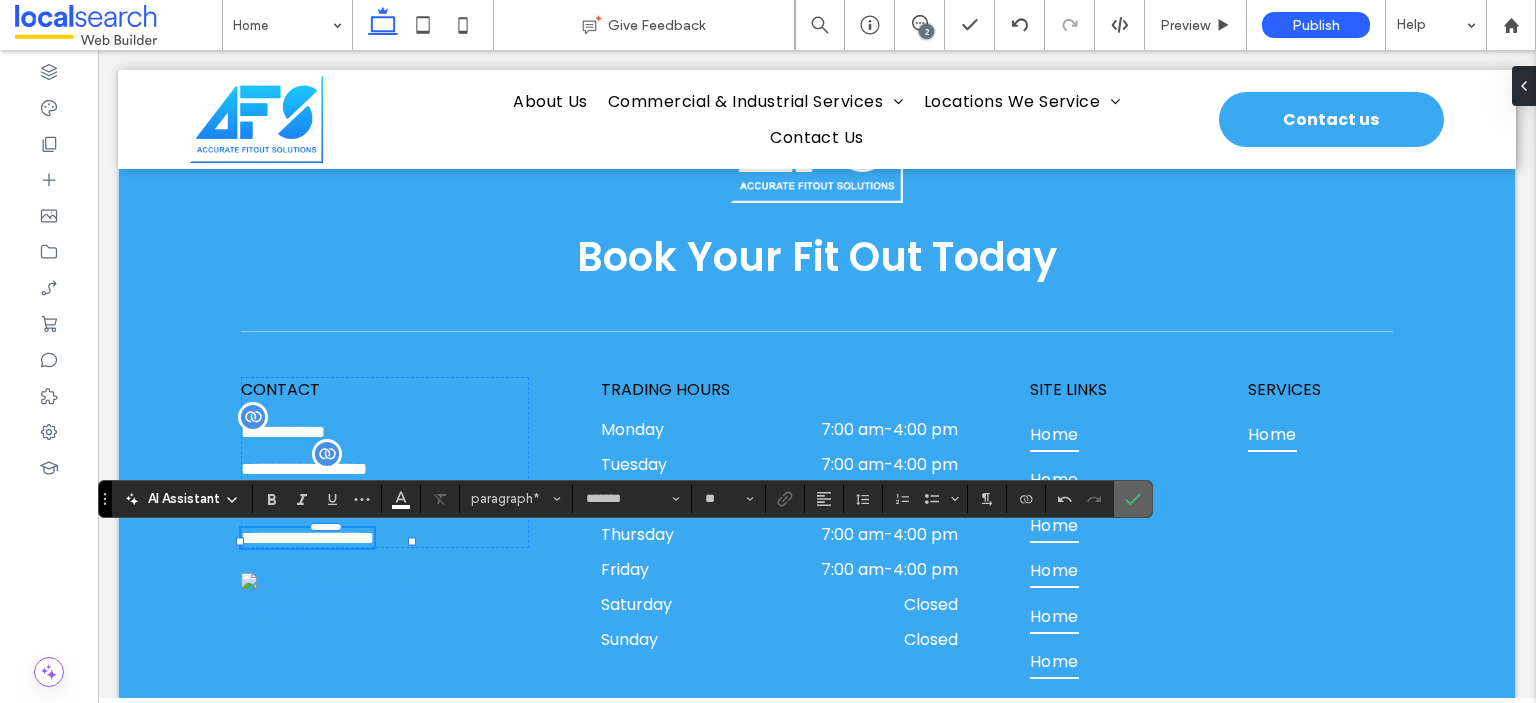 click 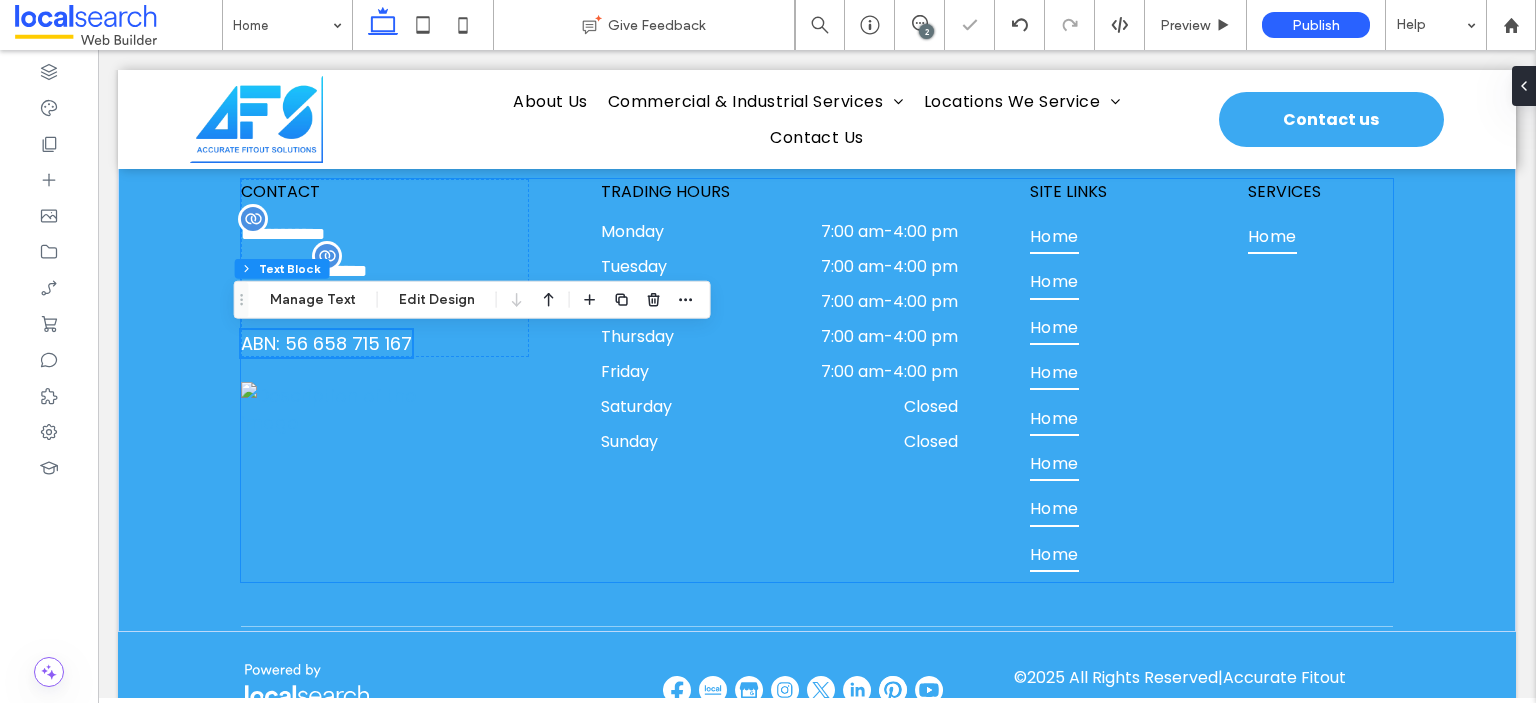 scroll, scrollTop: 6600, scrollLeft: 0, axis: vertical 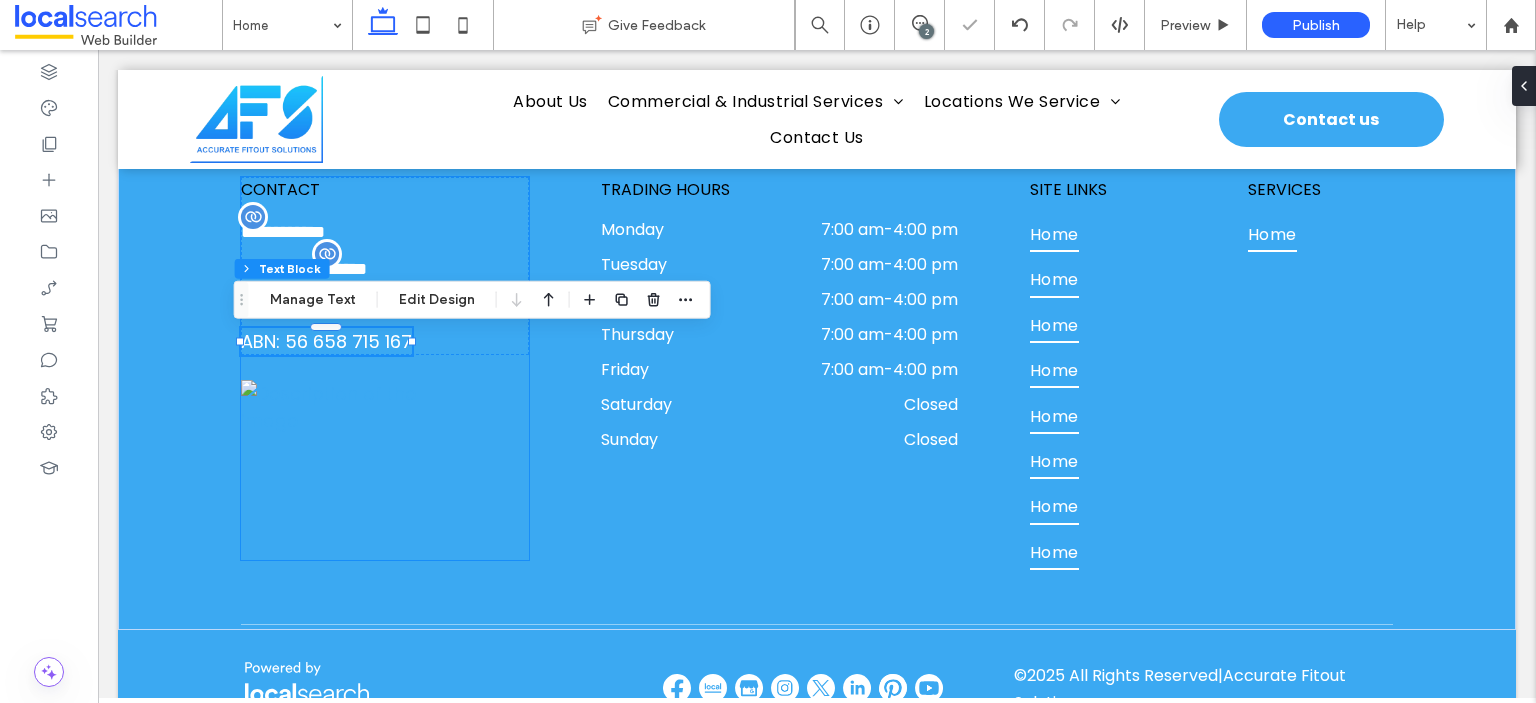 click on "**********" at bounding box center [385, 368] 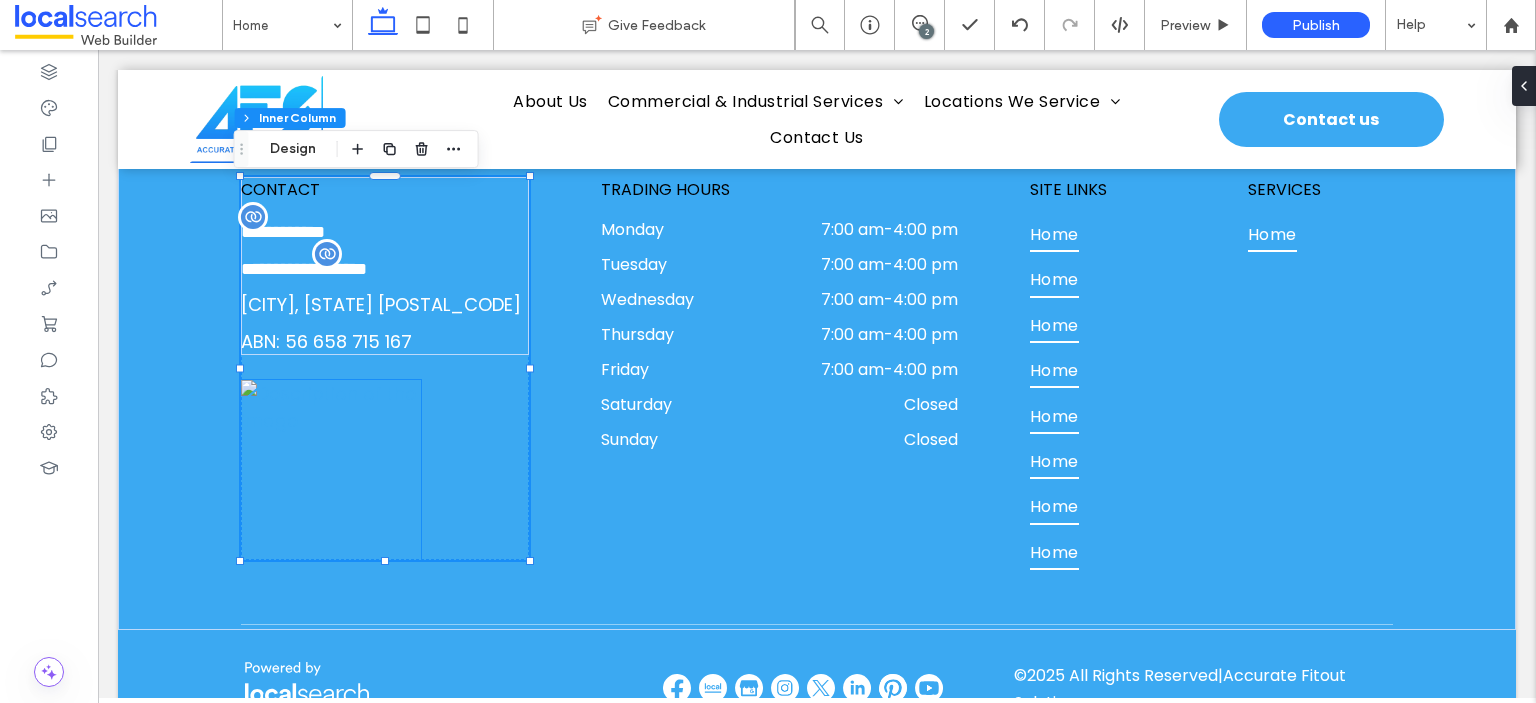 click at bounding box center [331, 407] 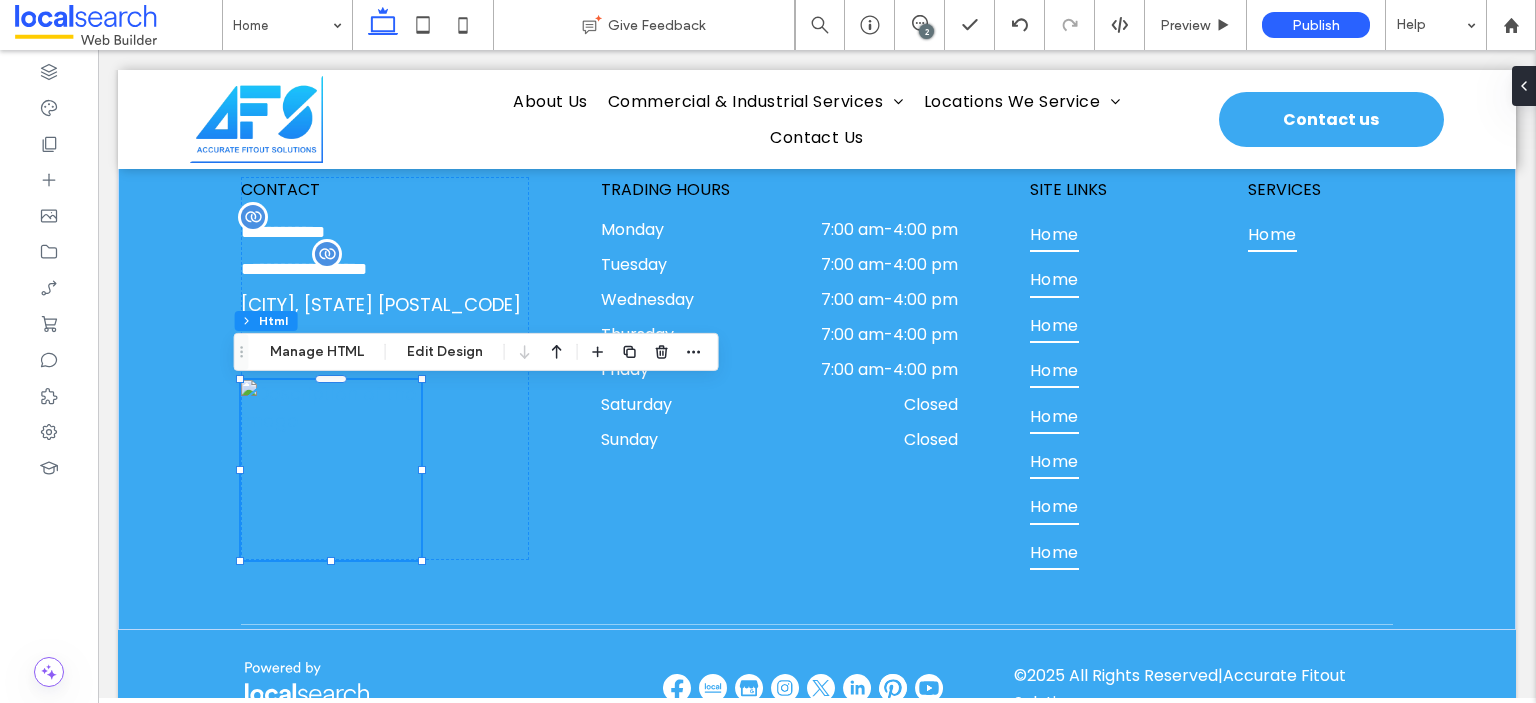 click at bounding box center (331, 407) 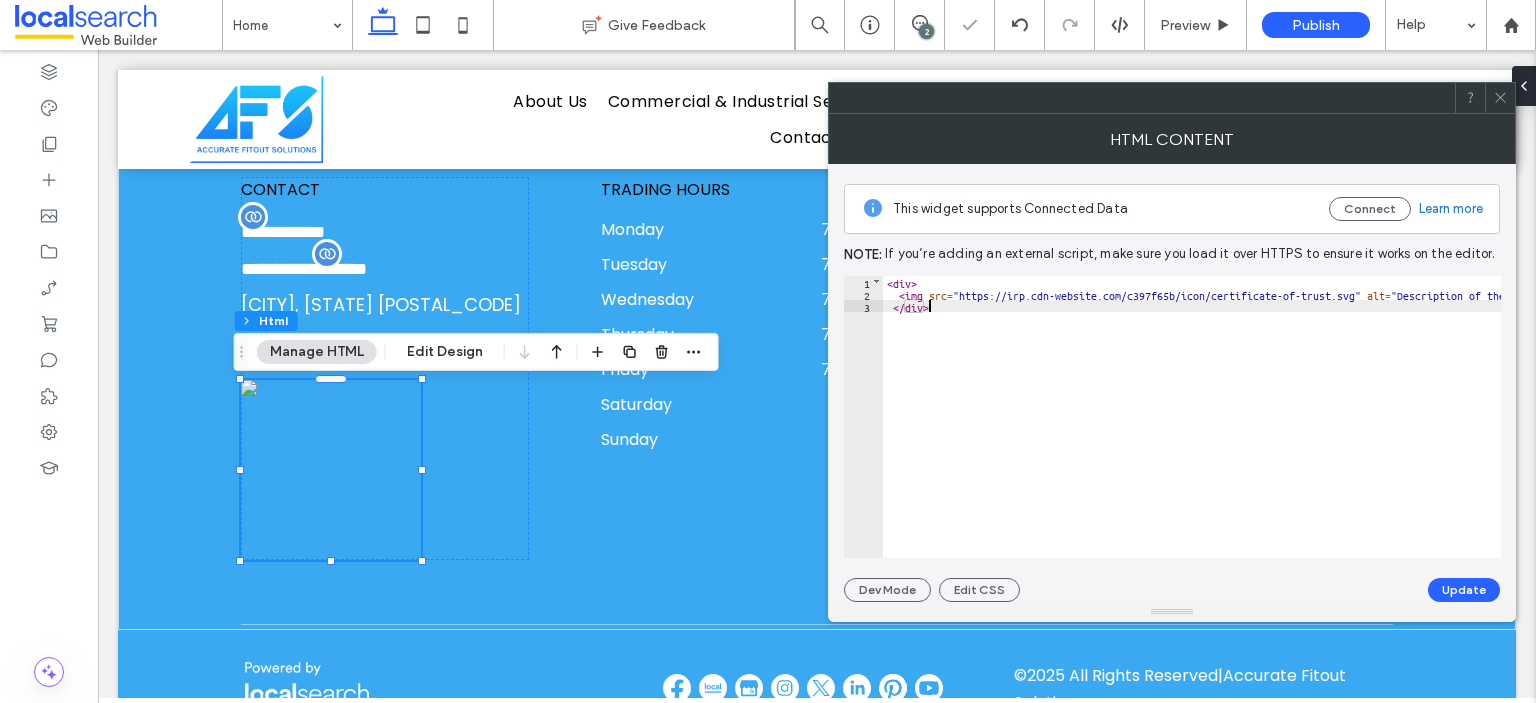 click on "< div >    < img   src = "https://irp.cdn-website.com/c397f65b/icon/certificate-of-trust.svg"   alt = "Description of the image" >   </ div >" at bounding box center (1220, 429) 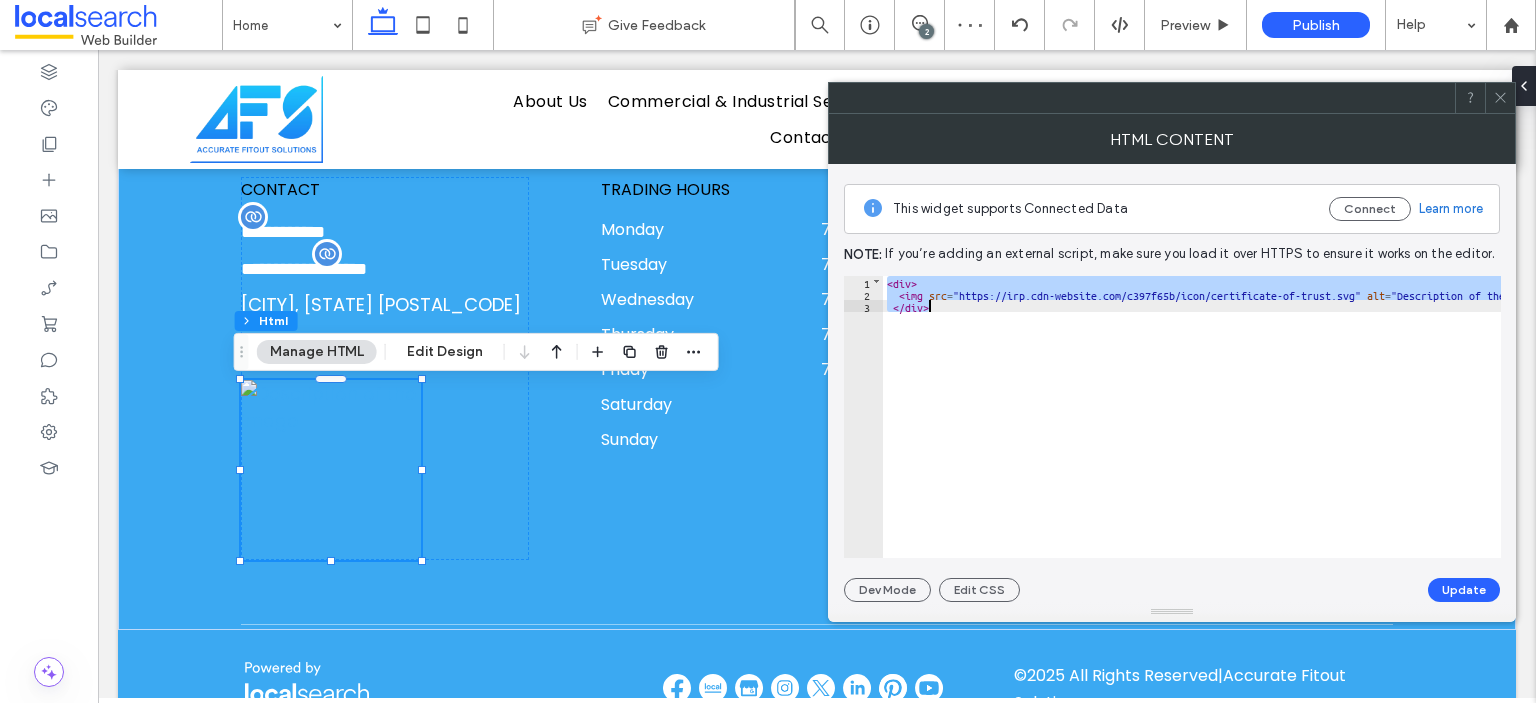 paste 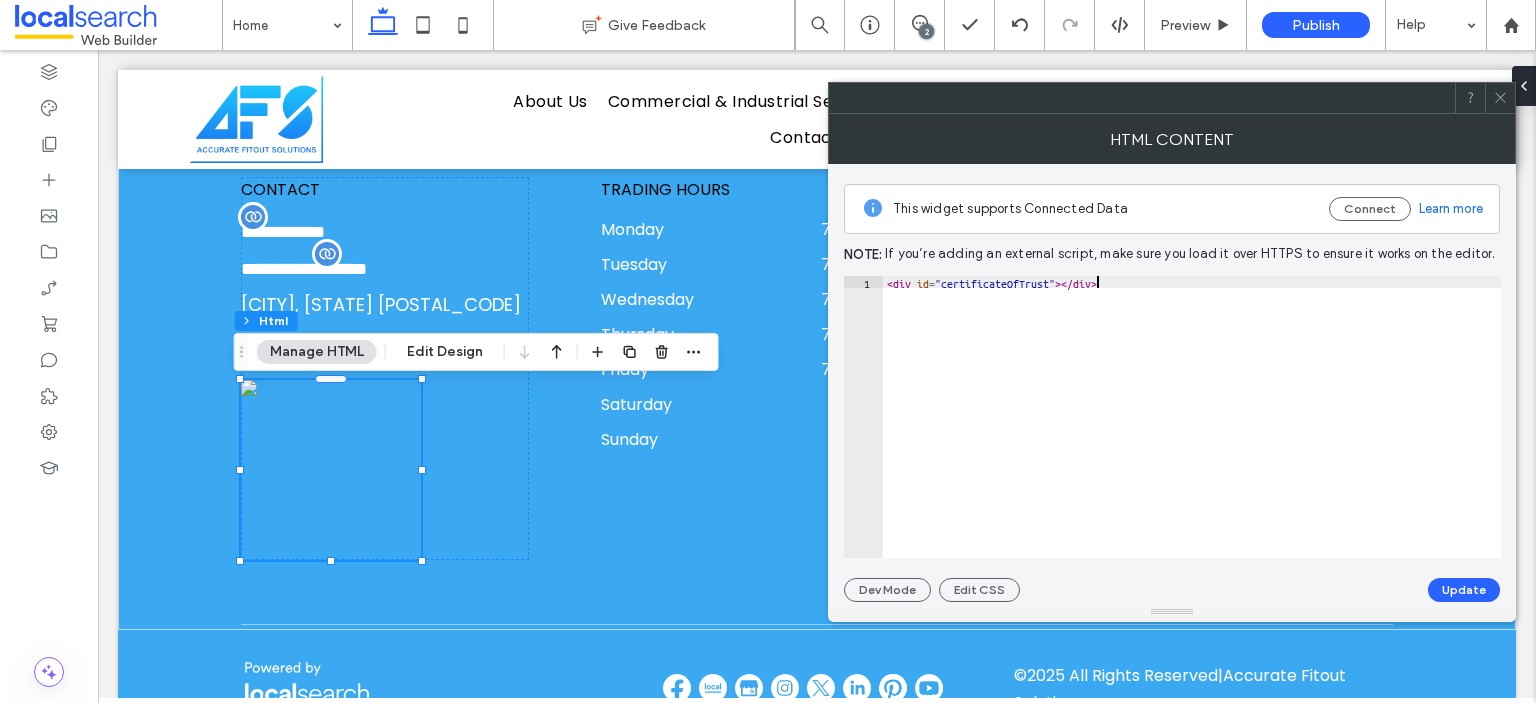 click on "< div   id = "certificateOfTrust" > </ div >" at bounding box center (1192, 422) 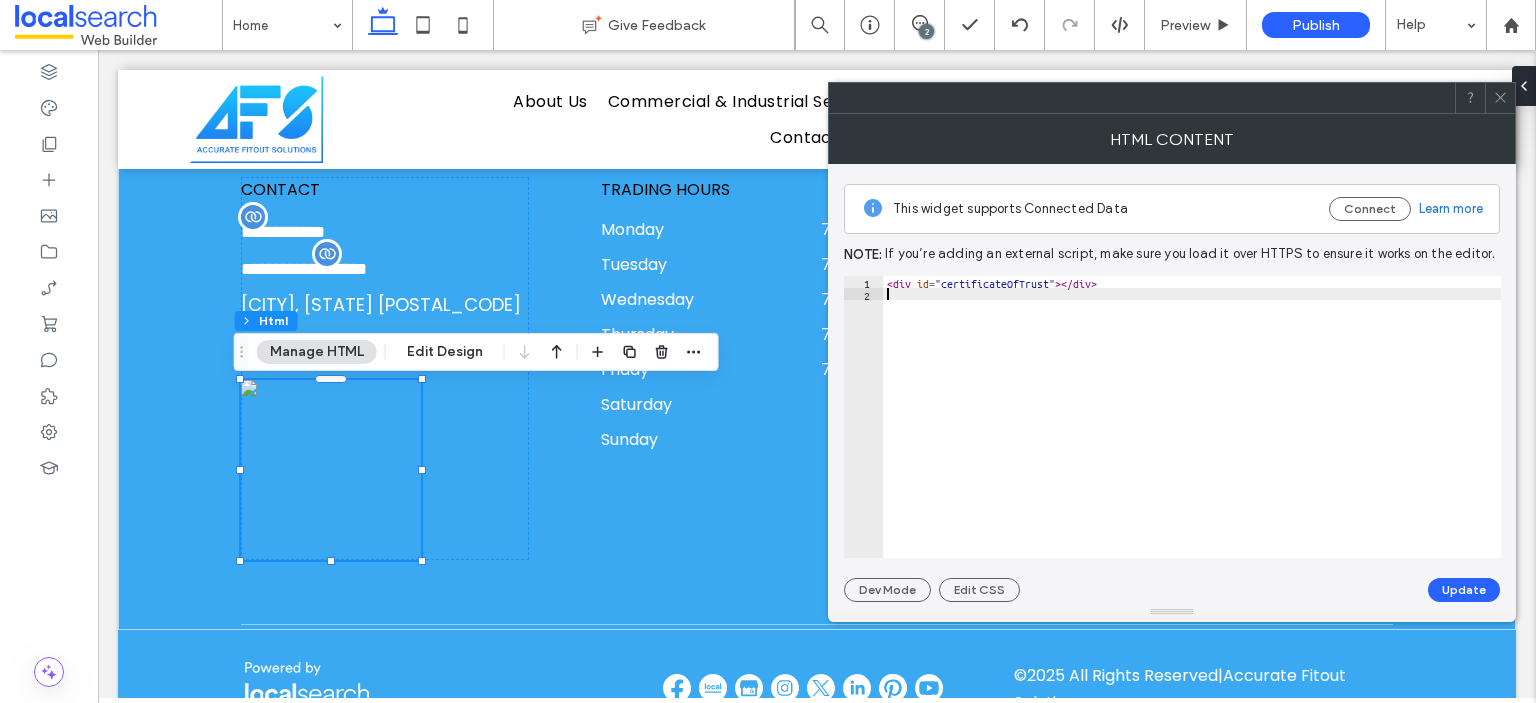 type on "**" 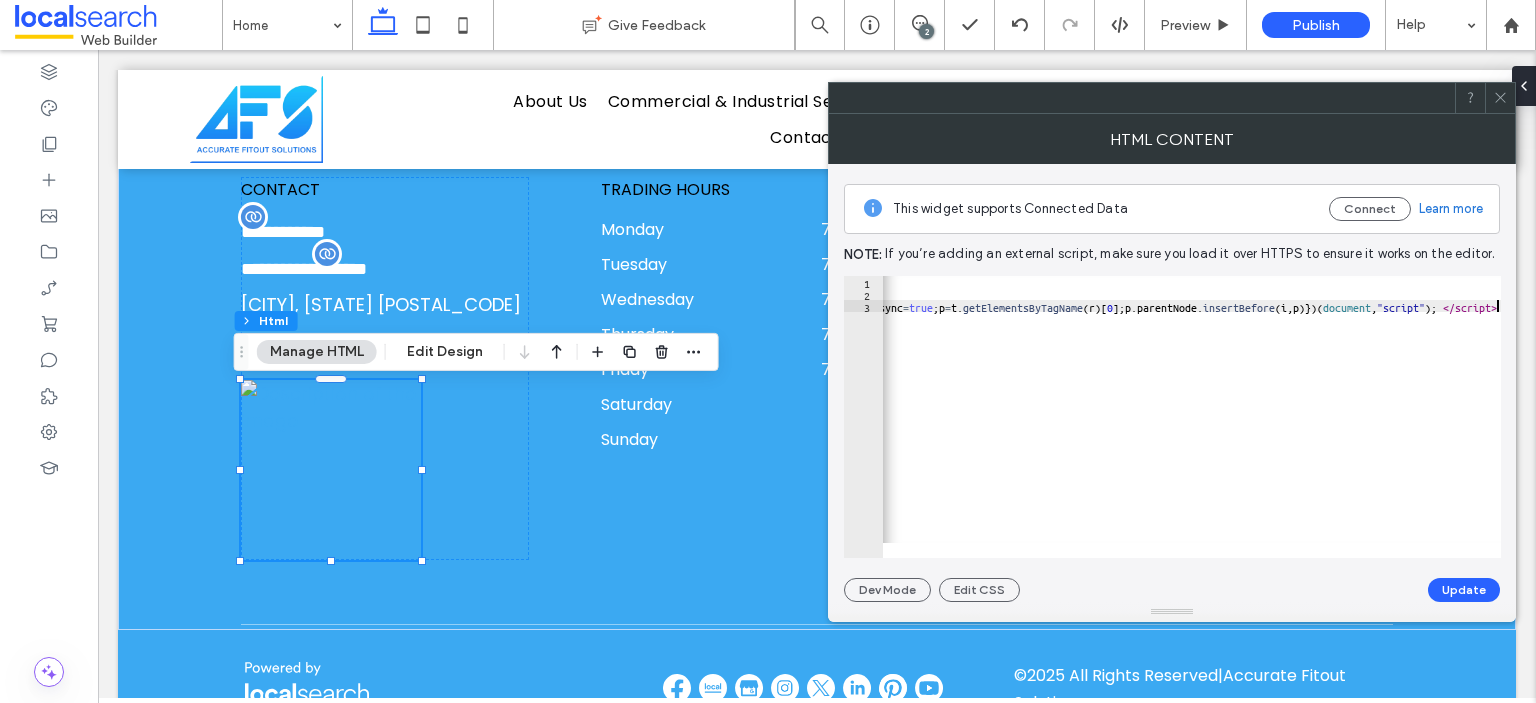 scroll, scrollTop: 0, scrollLeft: 1256, axis: horizontal 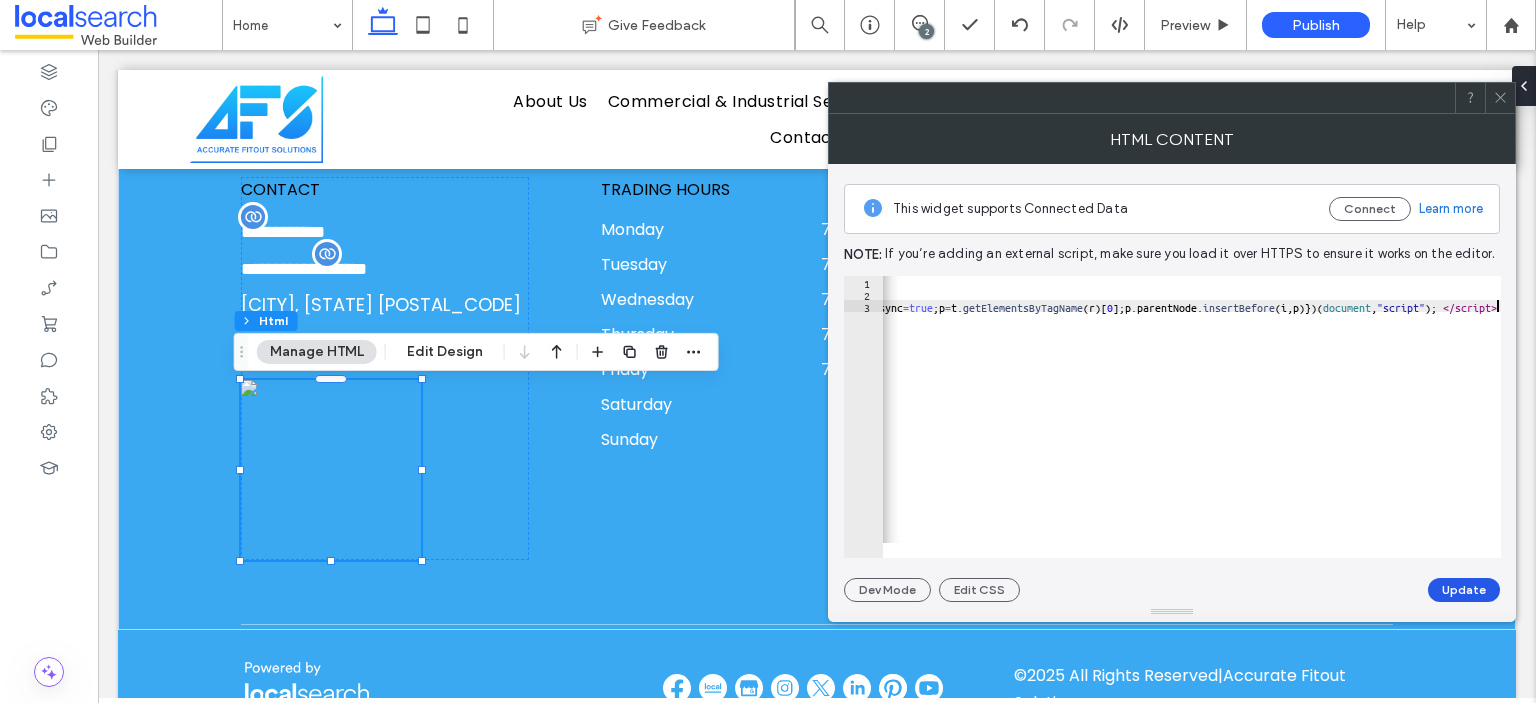 click on "Update" at bounding box center [1464, 590] 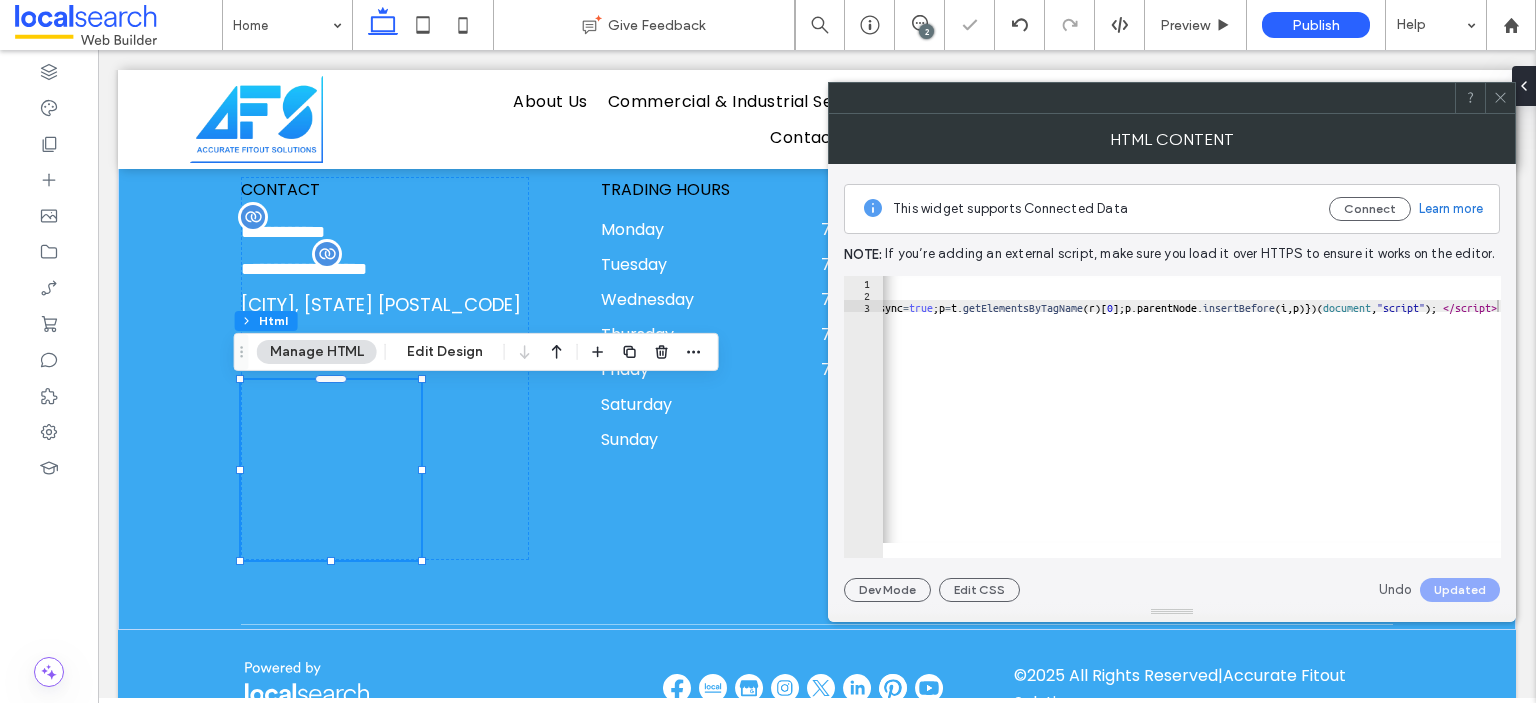 click 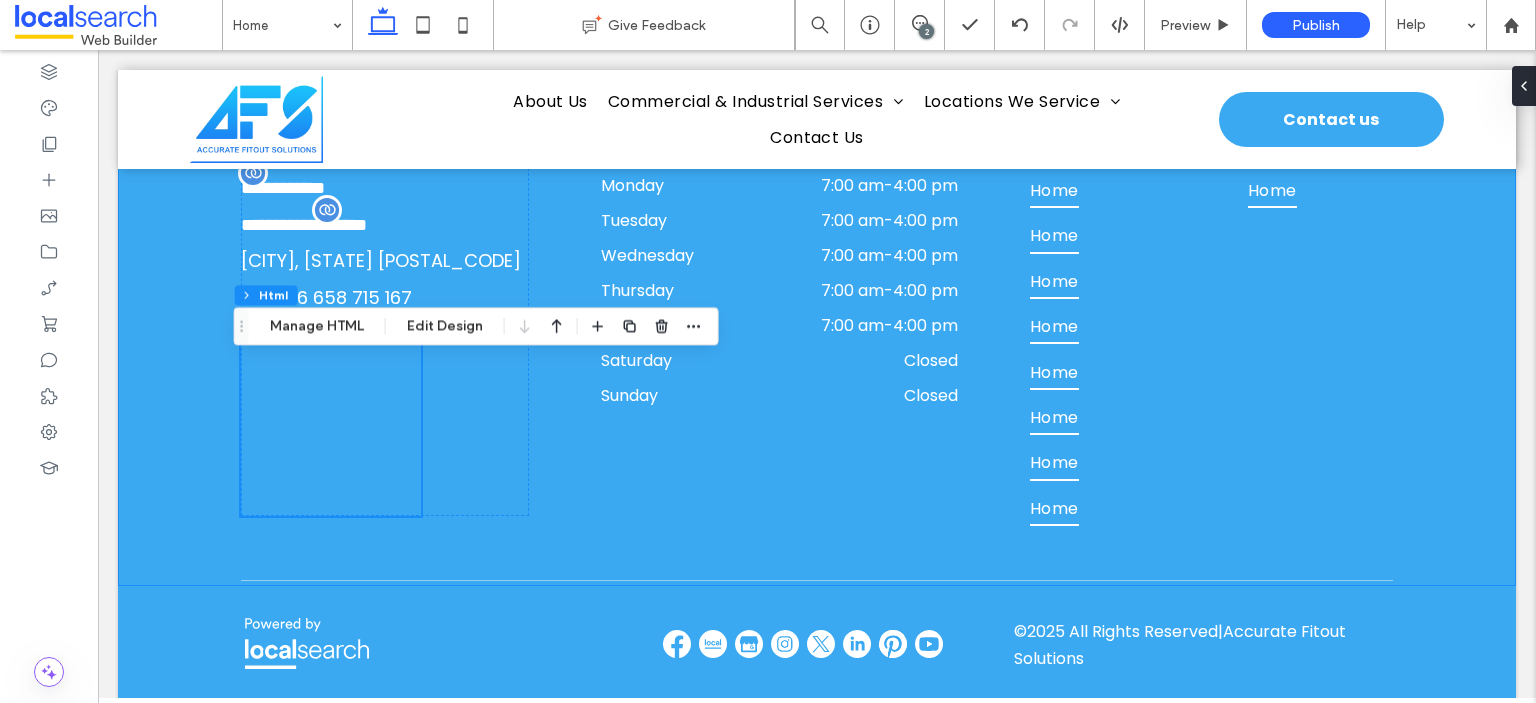 scroll, scrollTop: 6669, scrollLeft: 0, axis: vertical 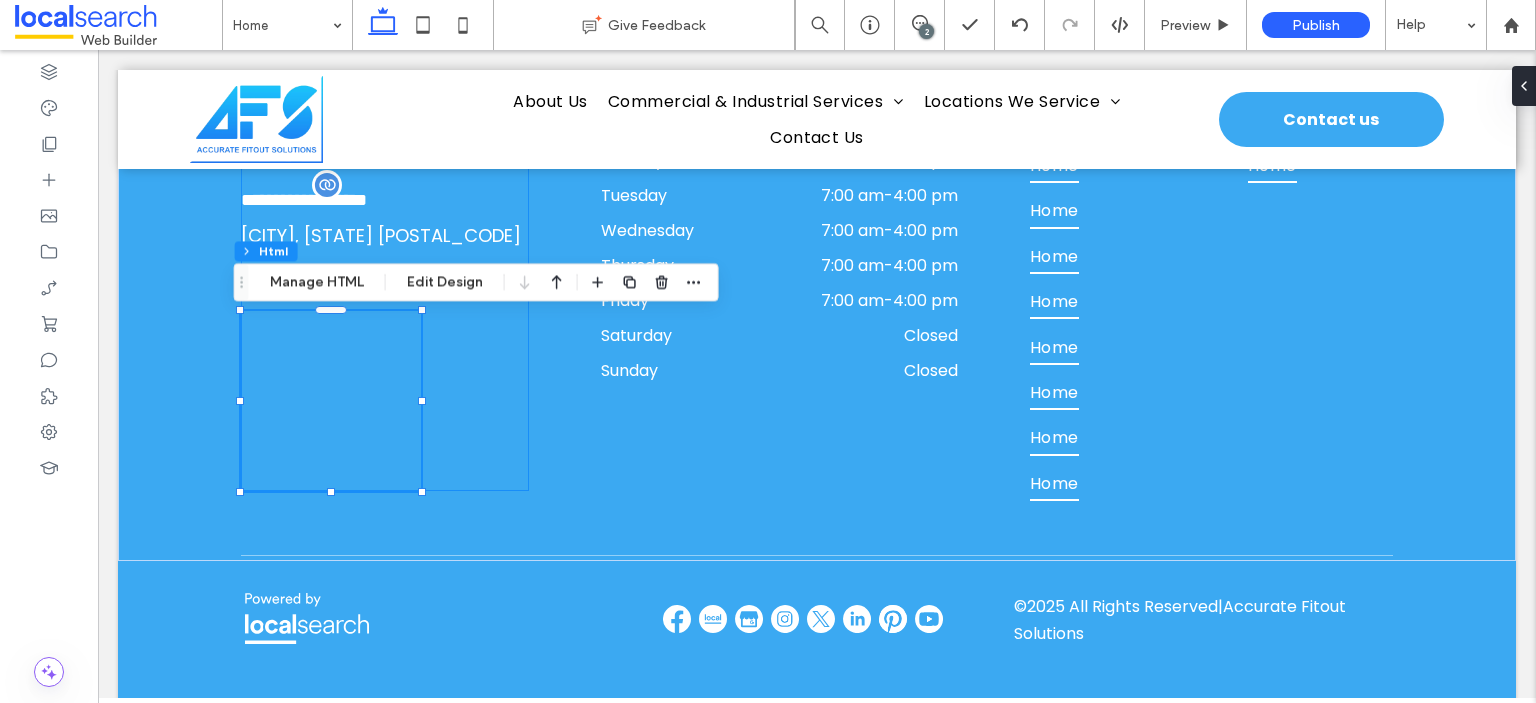 click on "**********" at bounding box center [385, 299] 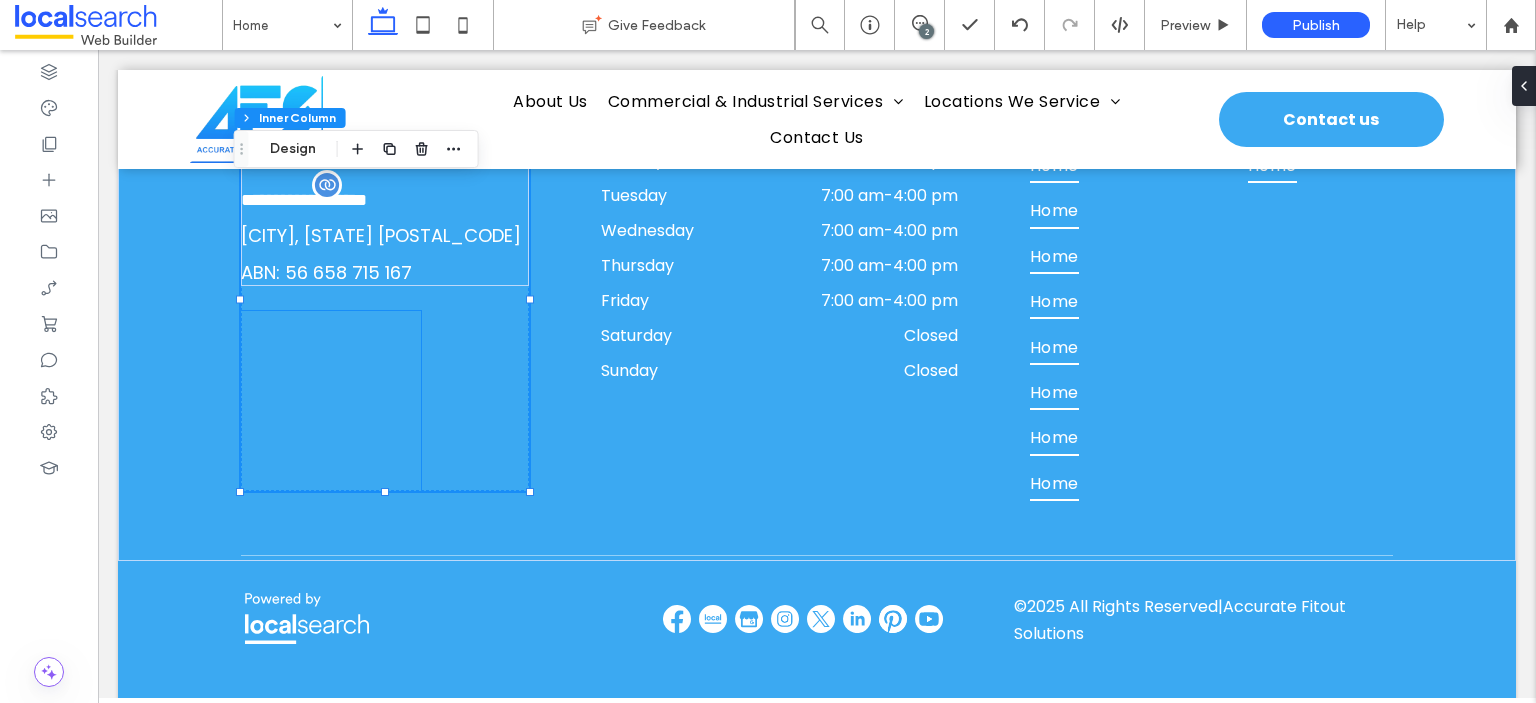 click at bounding box center [331, 401] 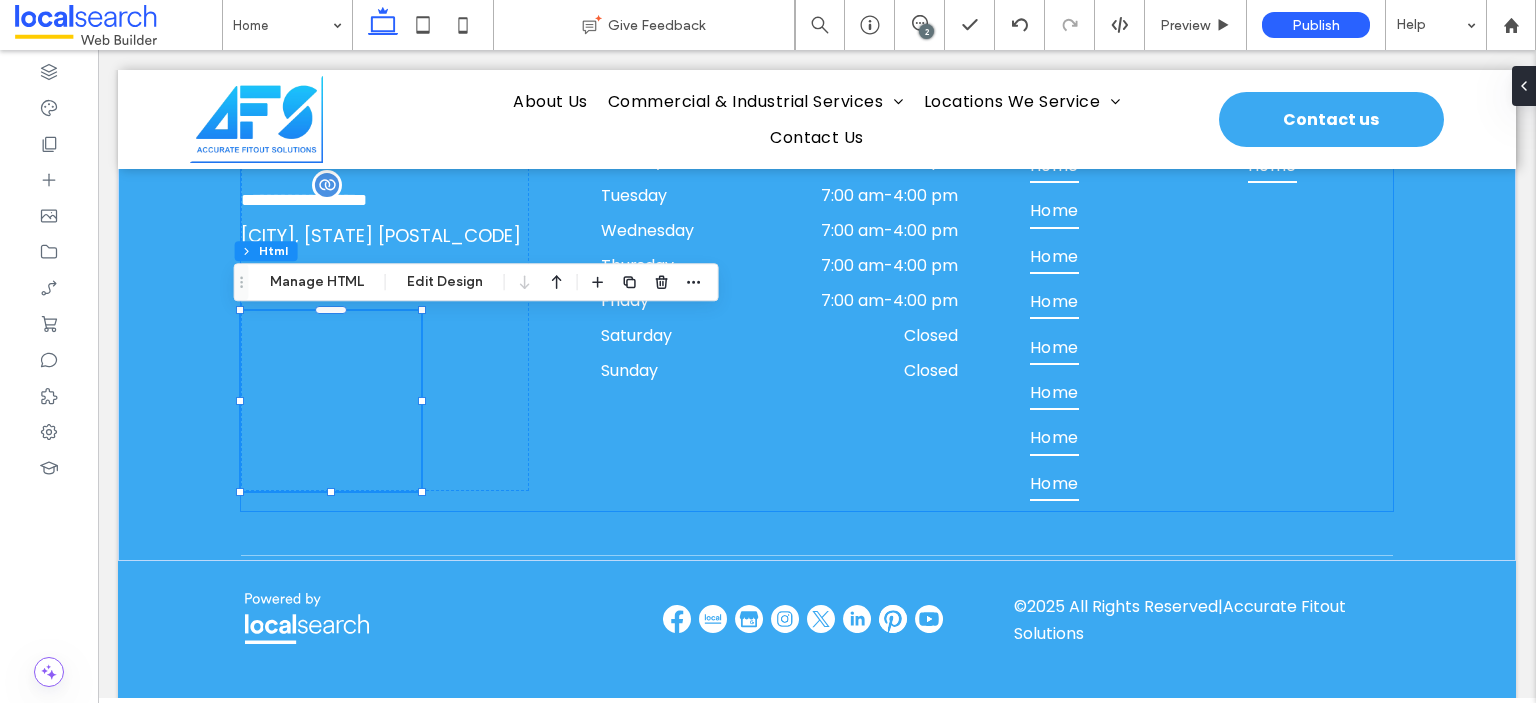 click on "**********" at bounding box center [817, 309] 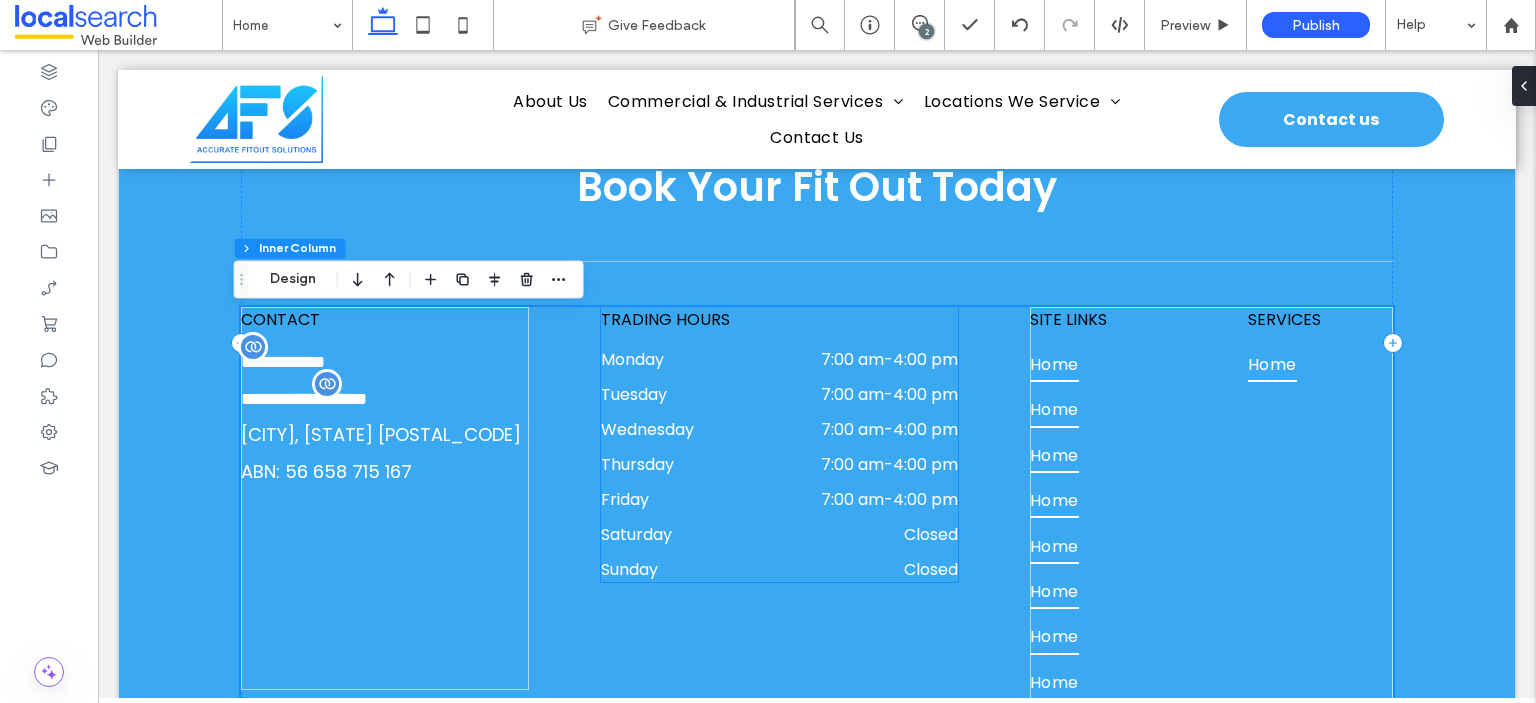 scroll, scrollTop: 6469, scrollLeft: 0, axis: vertical 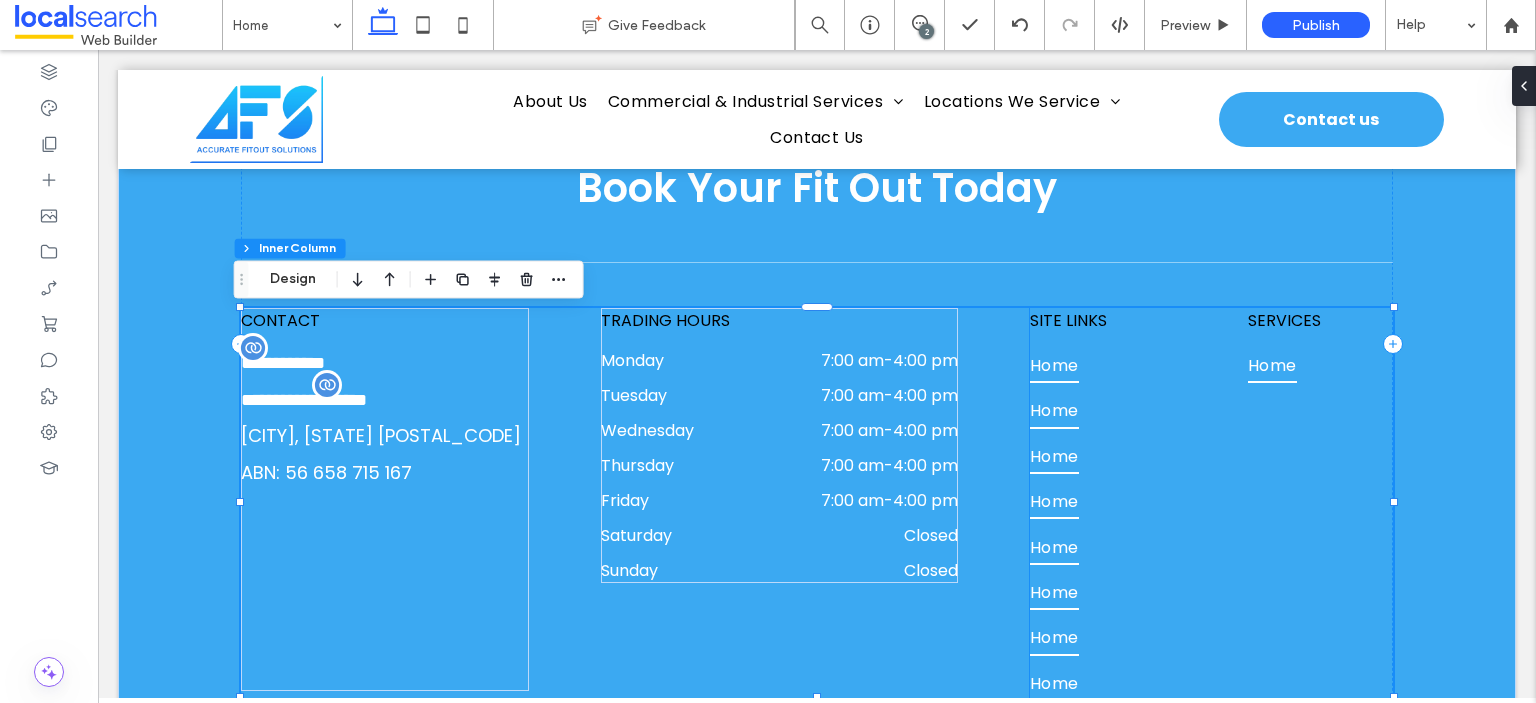 click on "Home" at bounding box center (1102, 506) 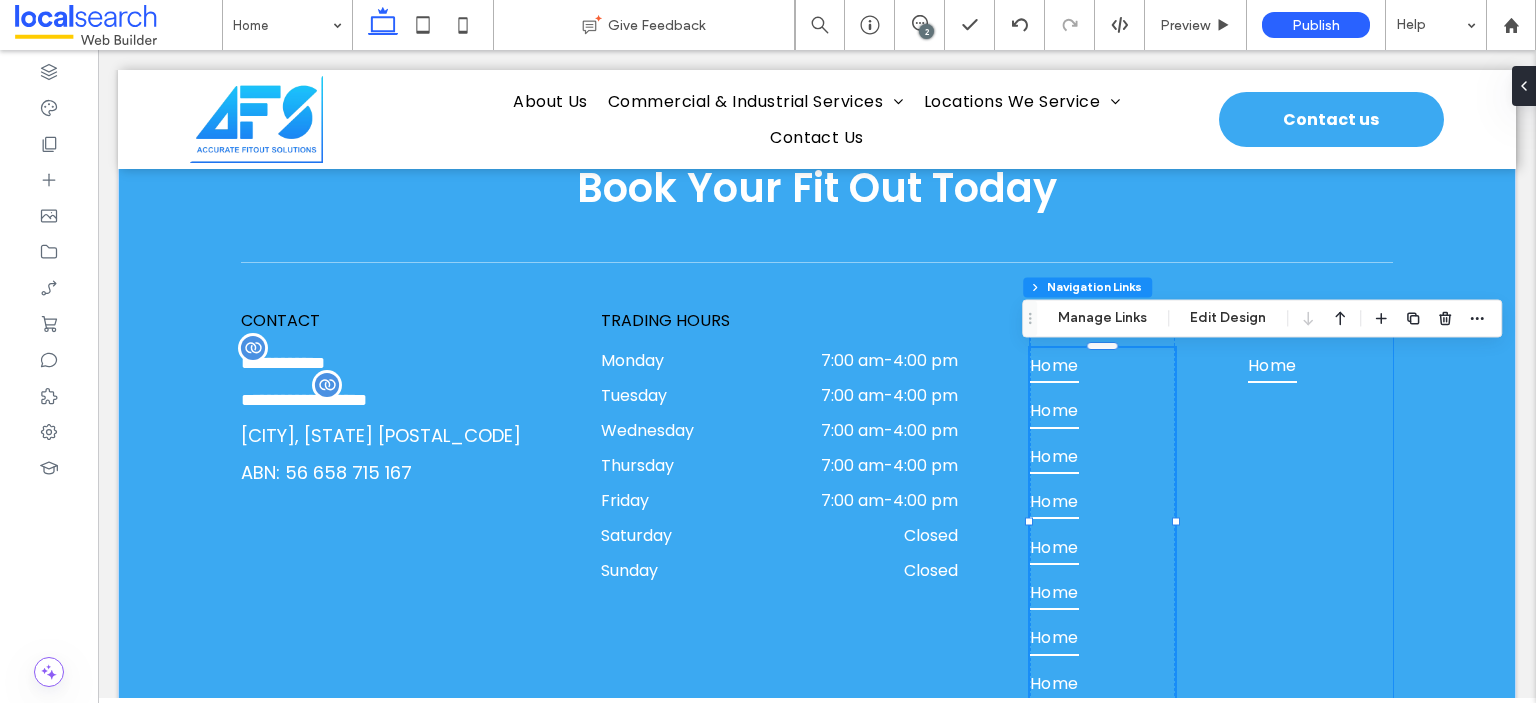 type on "***" 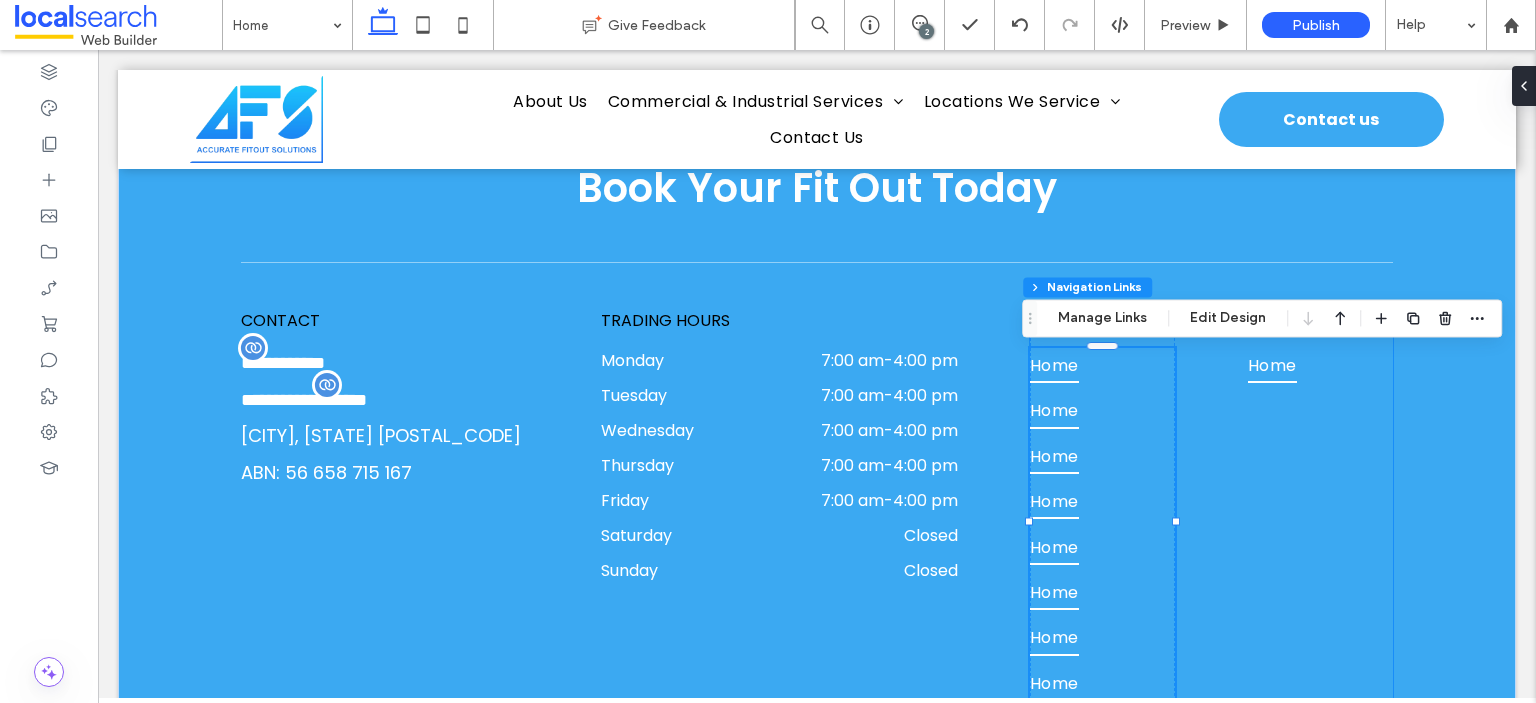 click on "SITE LINKS
Home
Home
Home
Home
Home
Home
Home
Home
SERVICES
Home" at bounding box center [1211, 509] 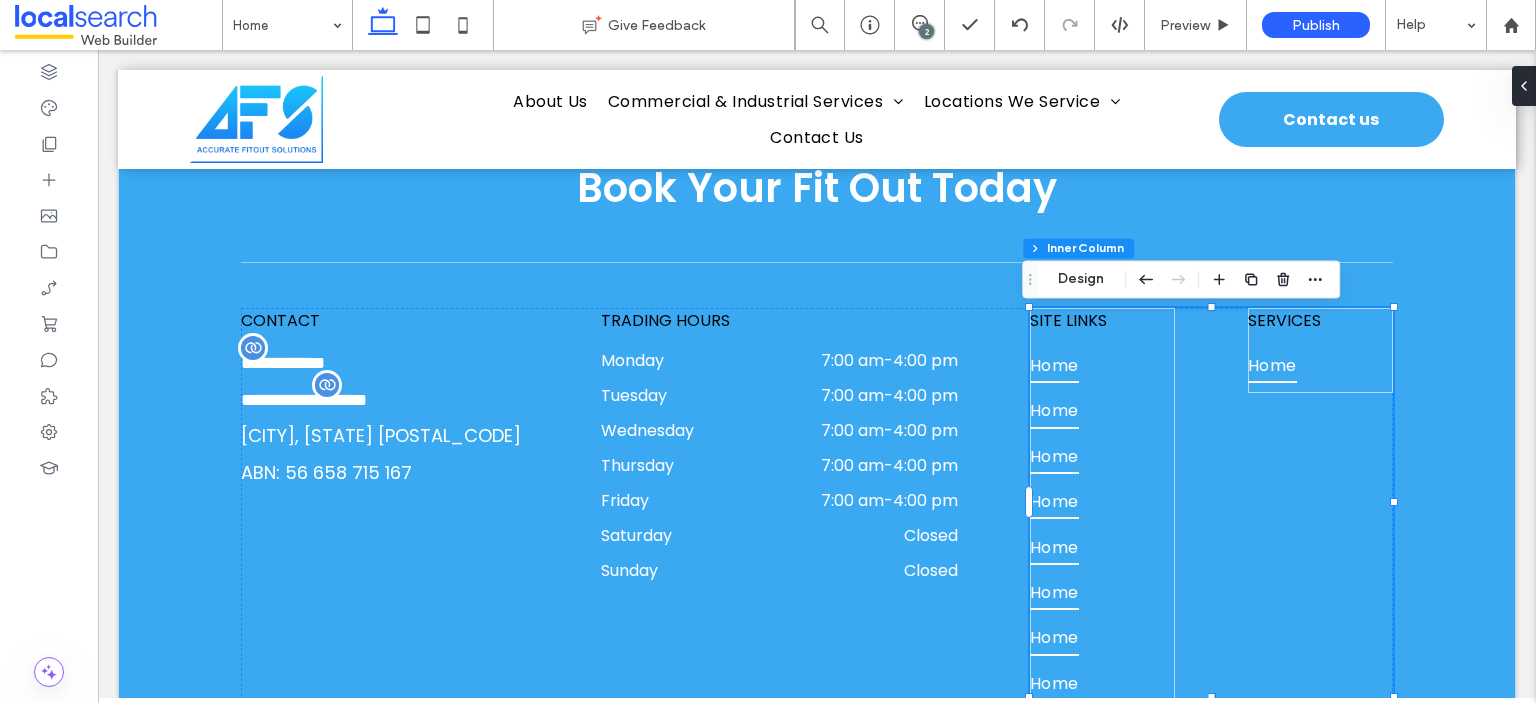 click on "SITE LINKS
Home
Home
Home
Home
Home
Home
Home
Home
SERVICES
Home" at bounding box center (1211, 509) 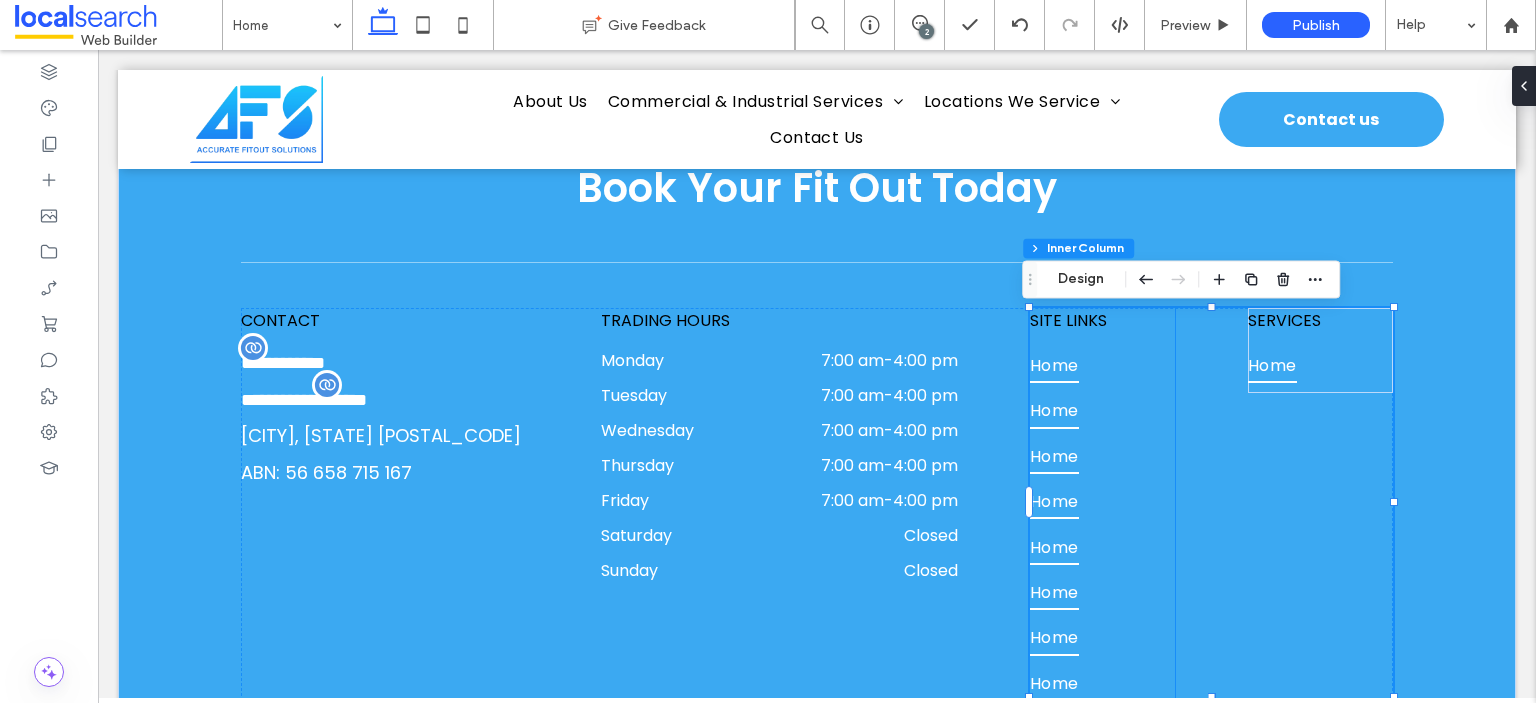 click on "Home" at bounding box center [1102, 506] 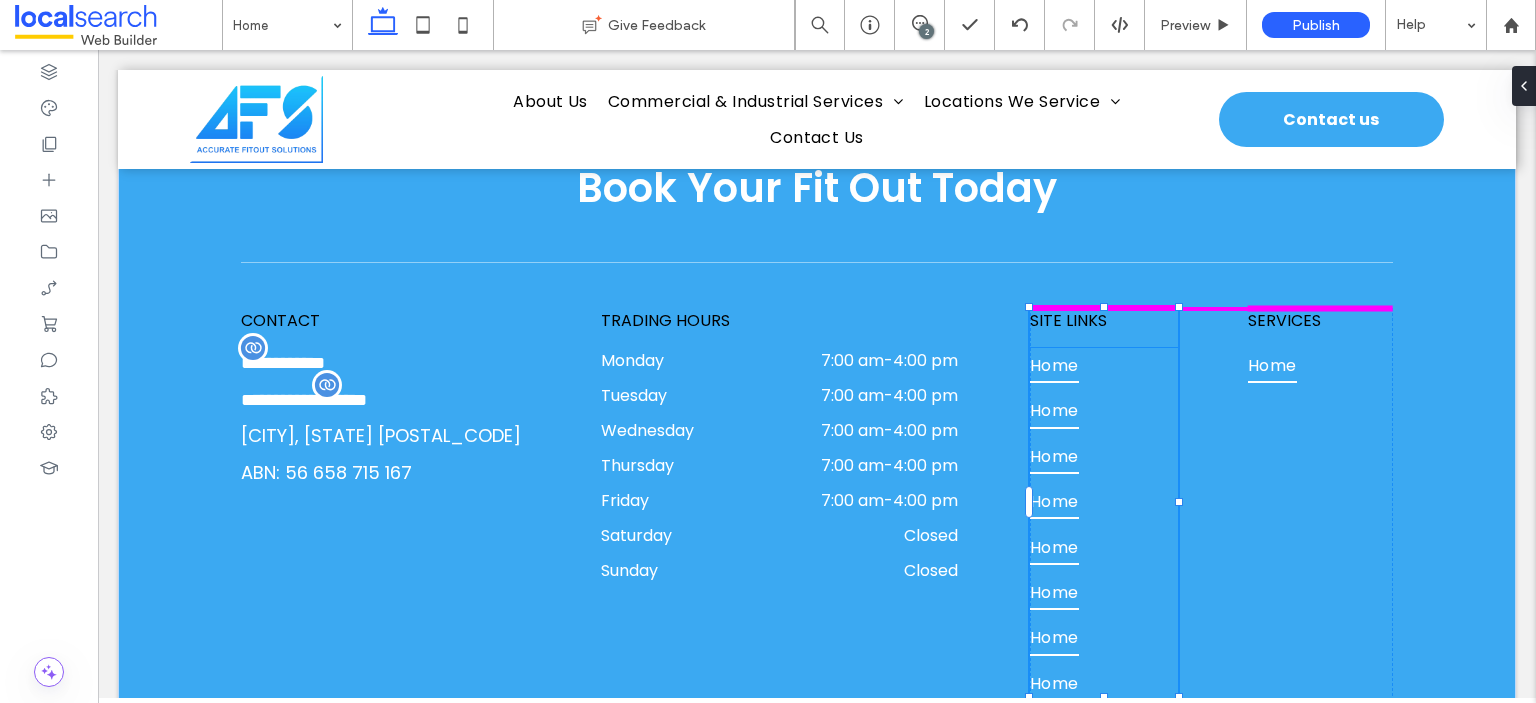 click at bounding box center [1179, 502] 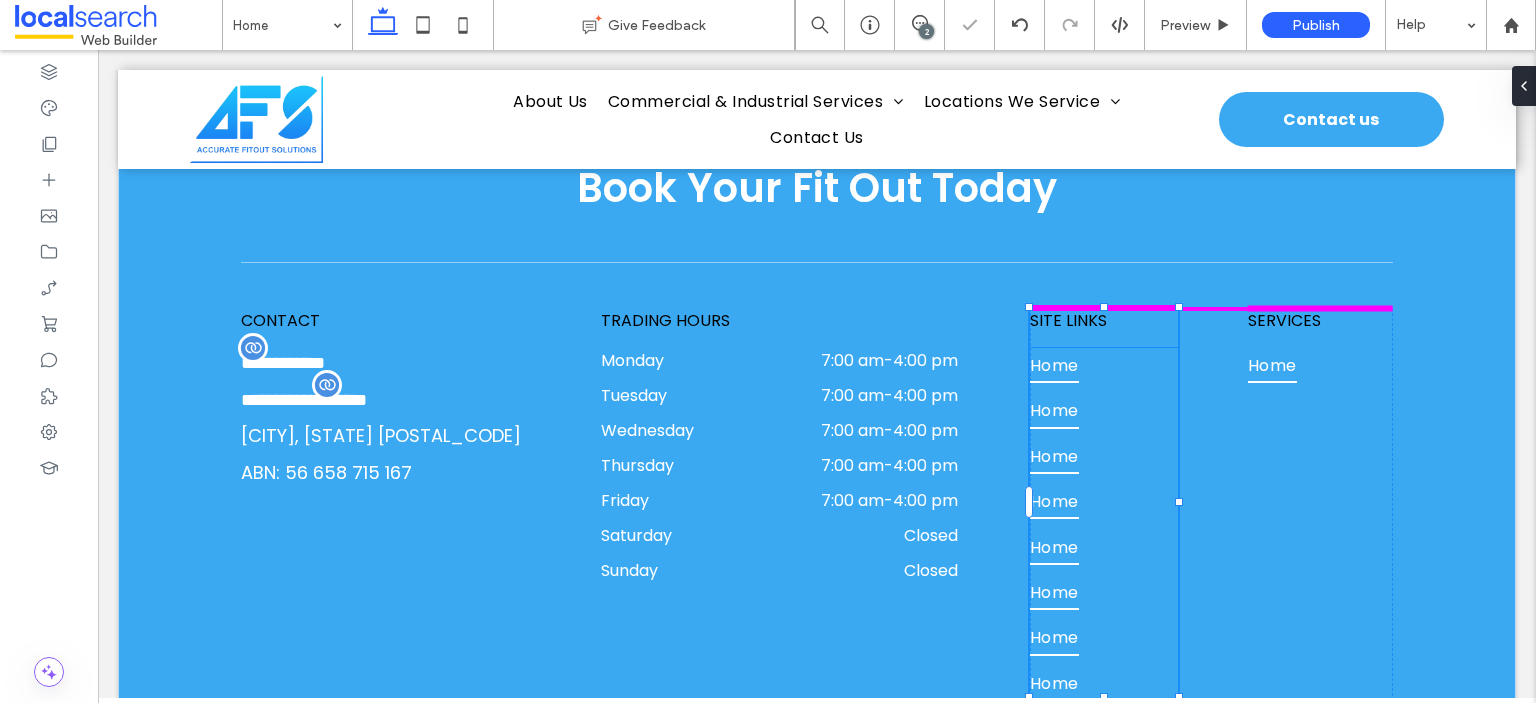 type on "**" 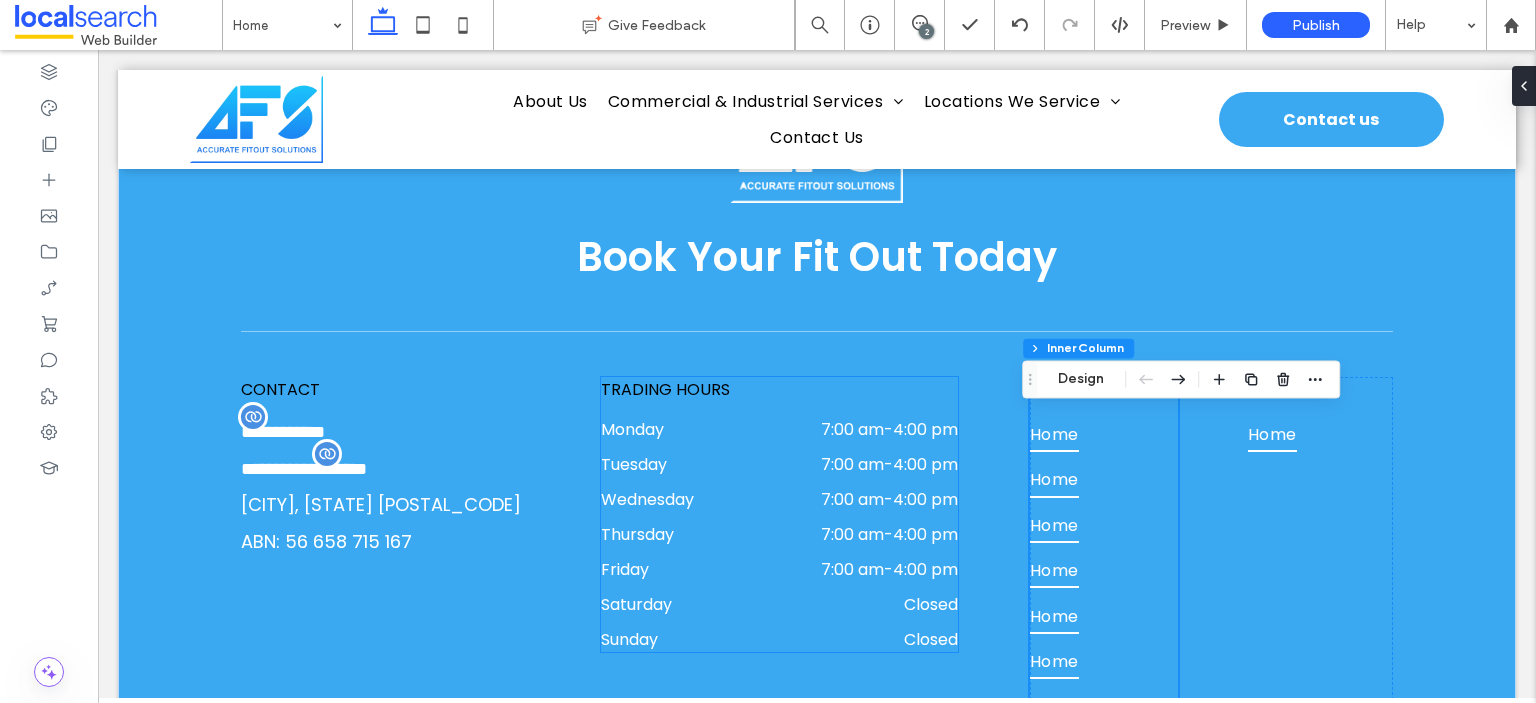 scroll, scrollTop: 6369, scrollLeft: 0, axis: vertical 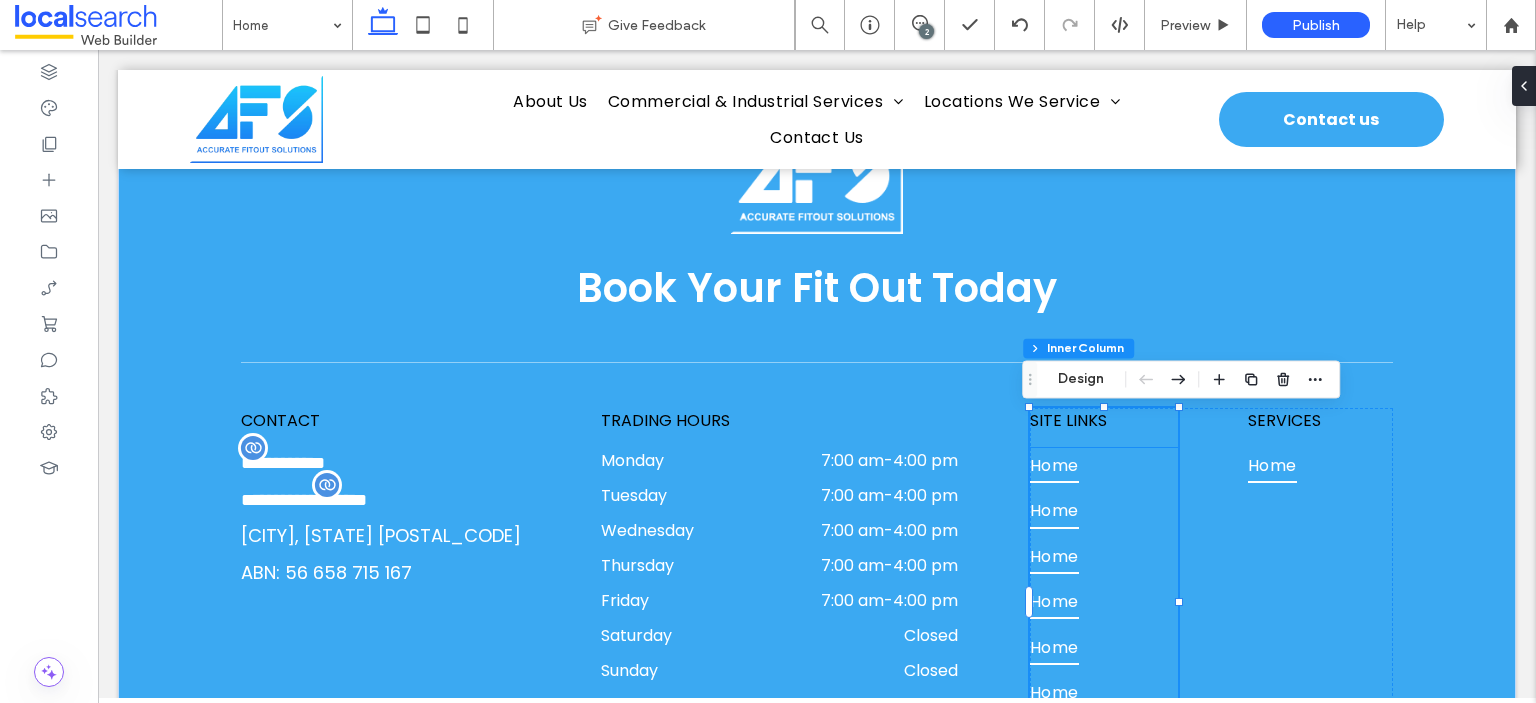 click on "Home" at bounding box center [1104, 515] 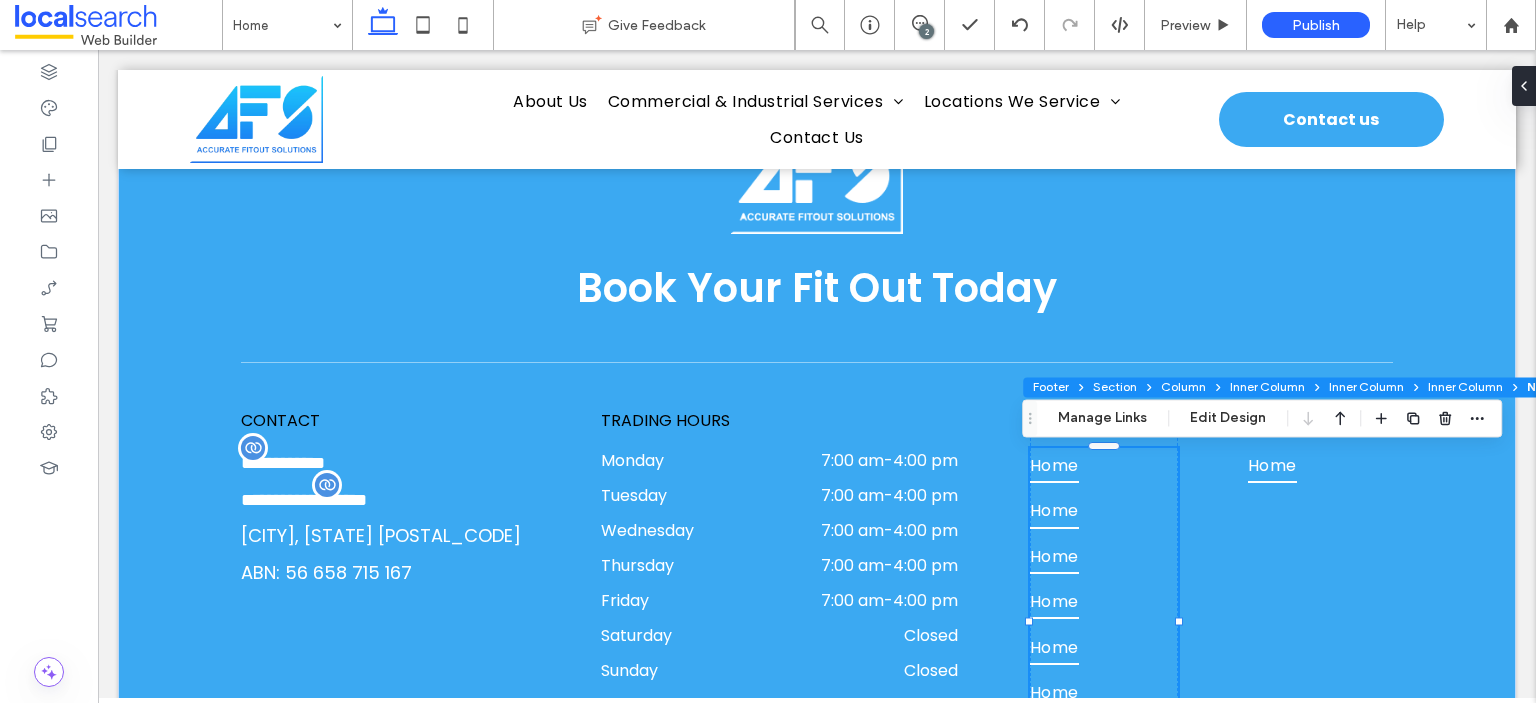 type on "***" 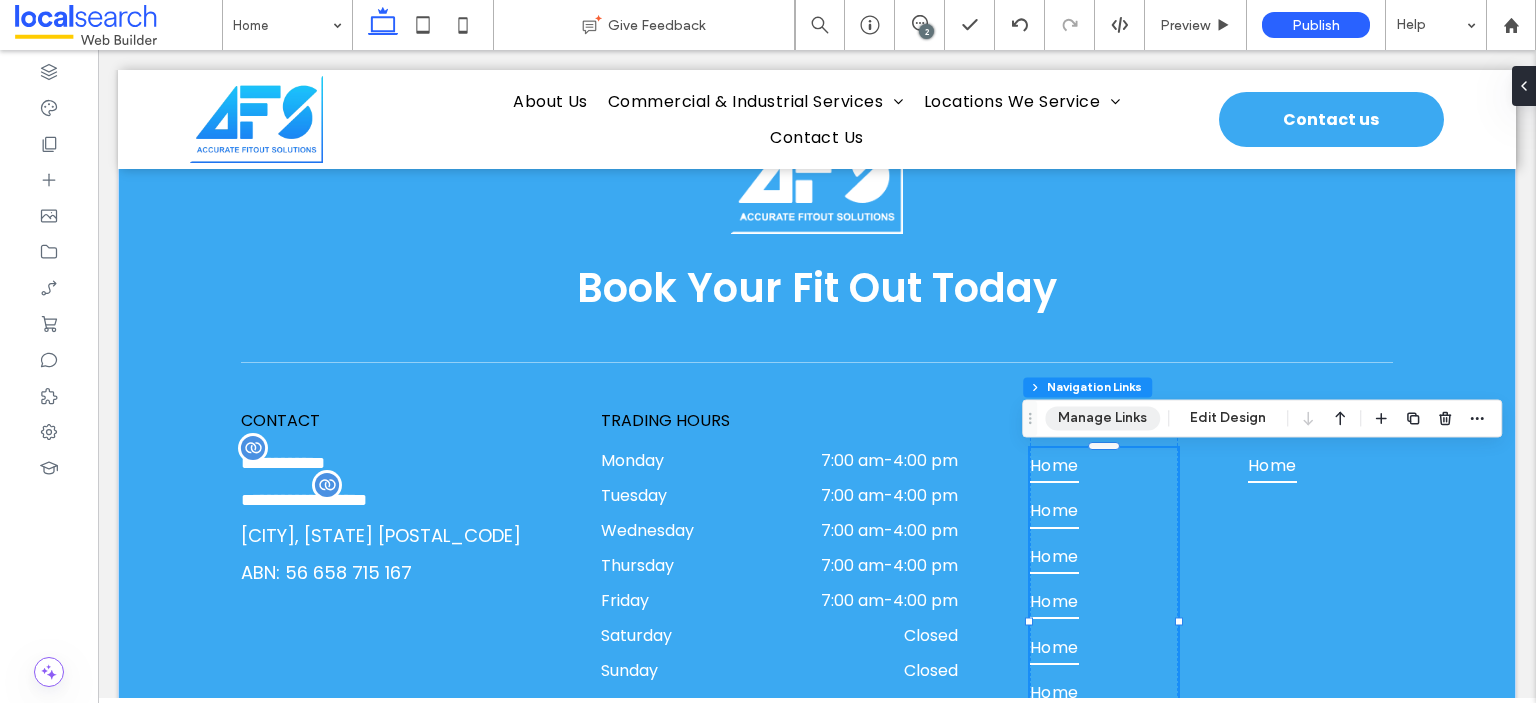 click on "Manage Links" at bounding box center (1102, 418) 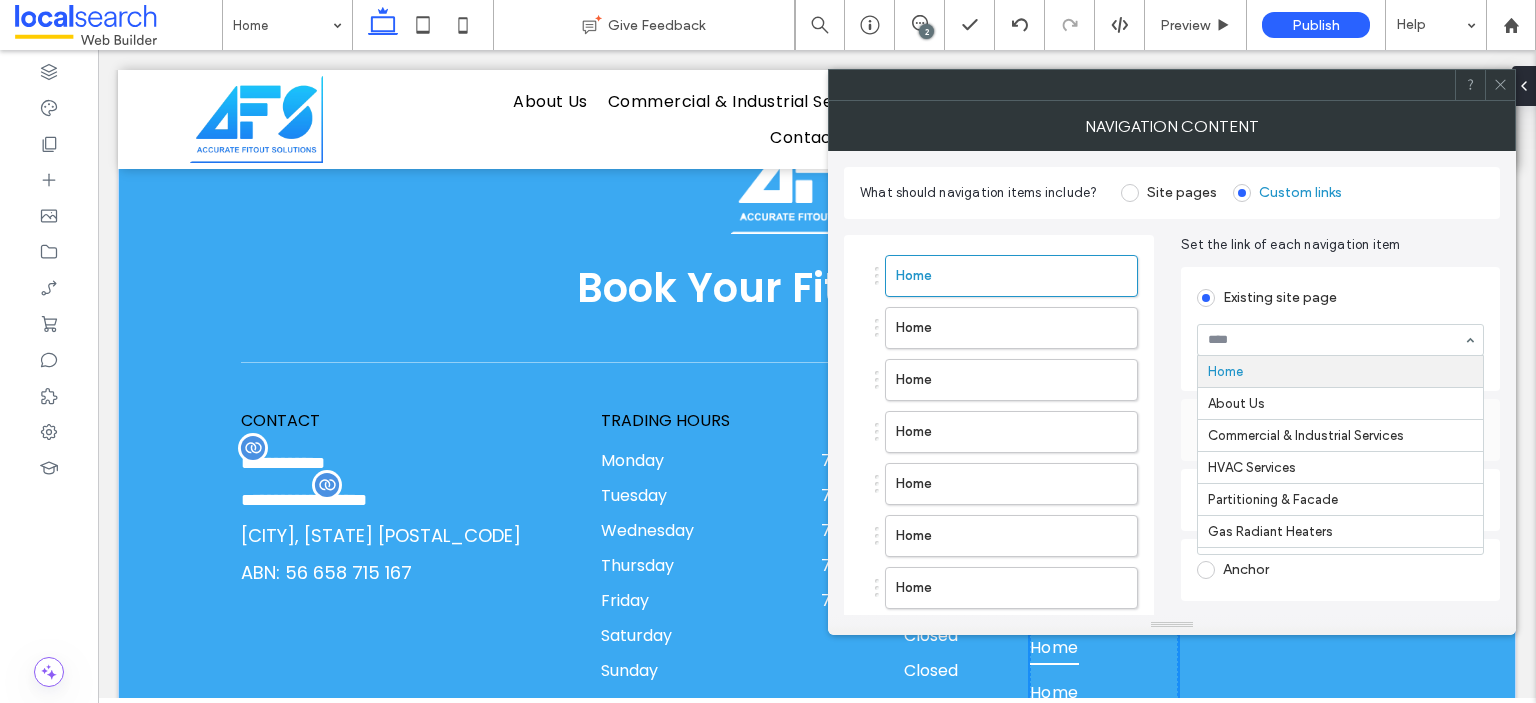 drag, startPoint x: 1035, startPoint y: 100, endPoint x: 1012, endPoint y: 96, distance: 23.345236 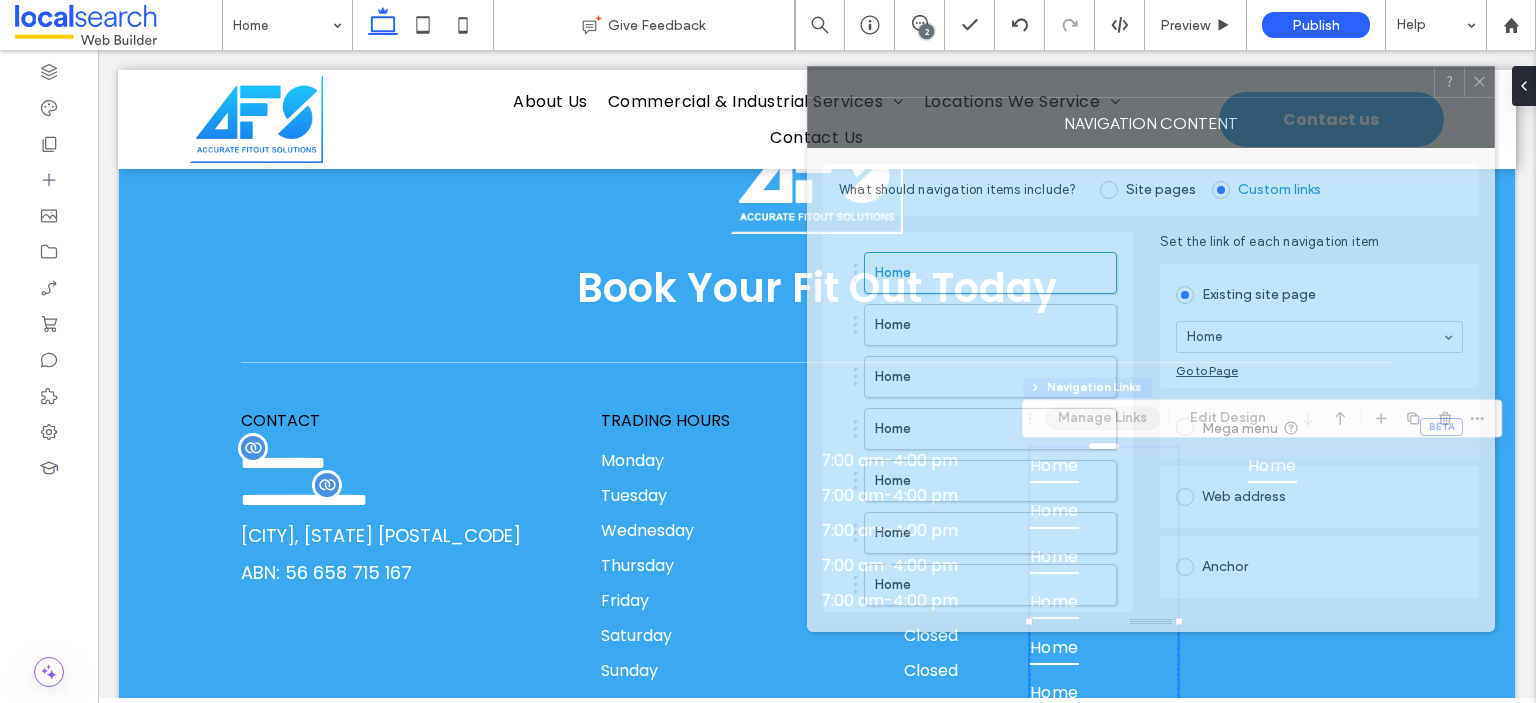 drag, startPoint x: 1012, startPoint y: 96, endPoint x: 893, endPoint y: 79, distance: 120.20815 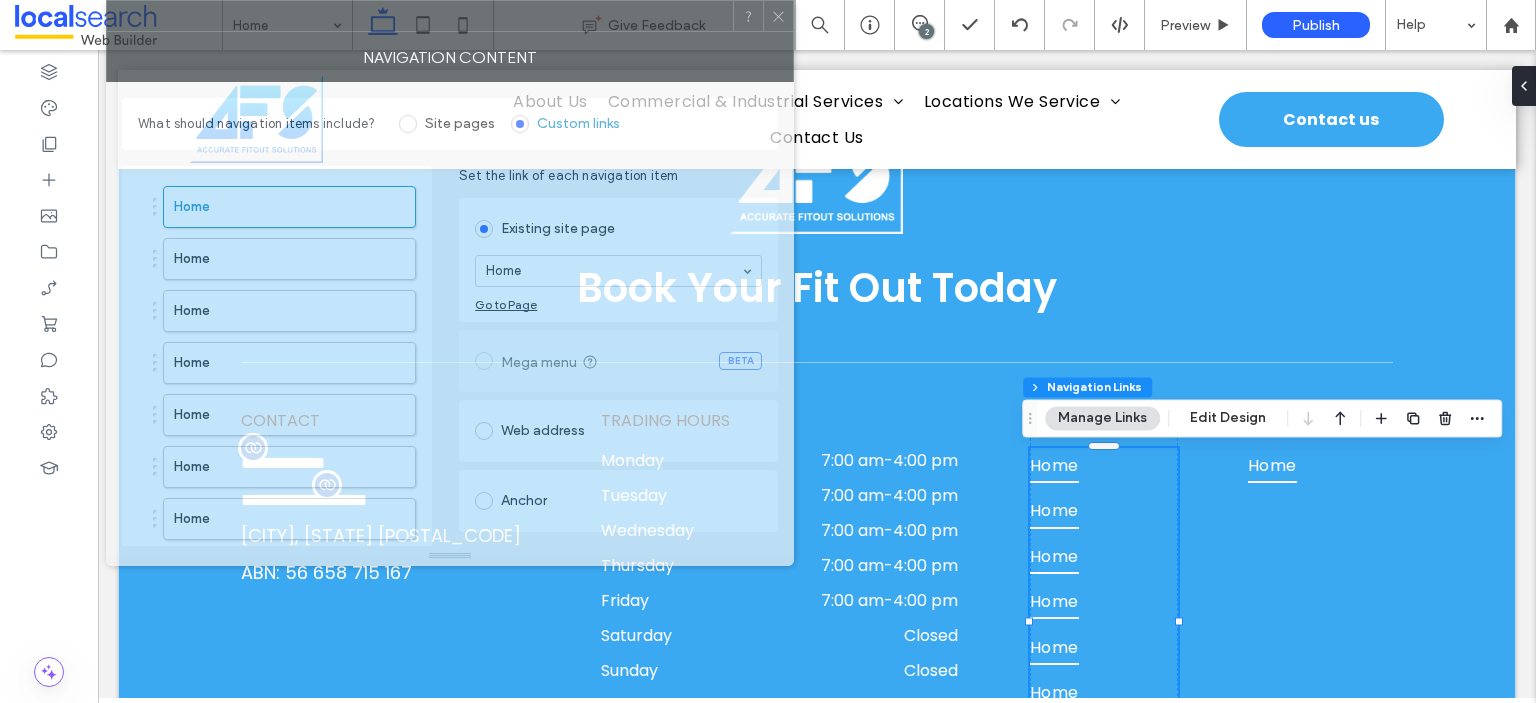 drag, startPoint x: 1010, startPoint y: 79, endPoint x: 434, endPoint y: 22, distance: 578.8134 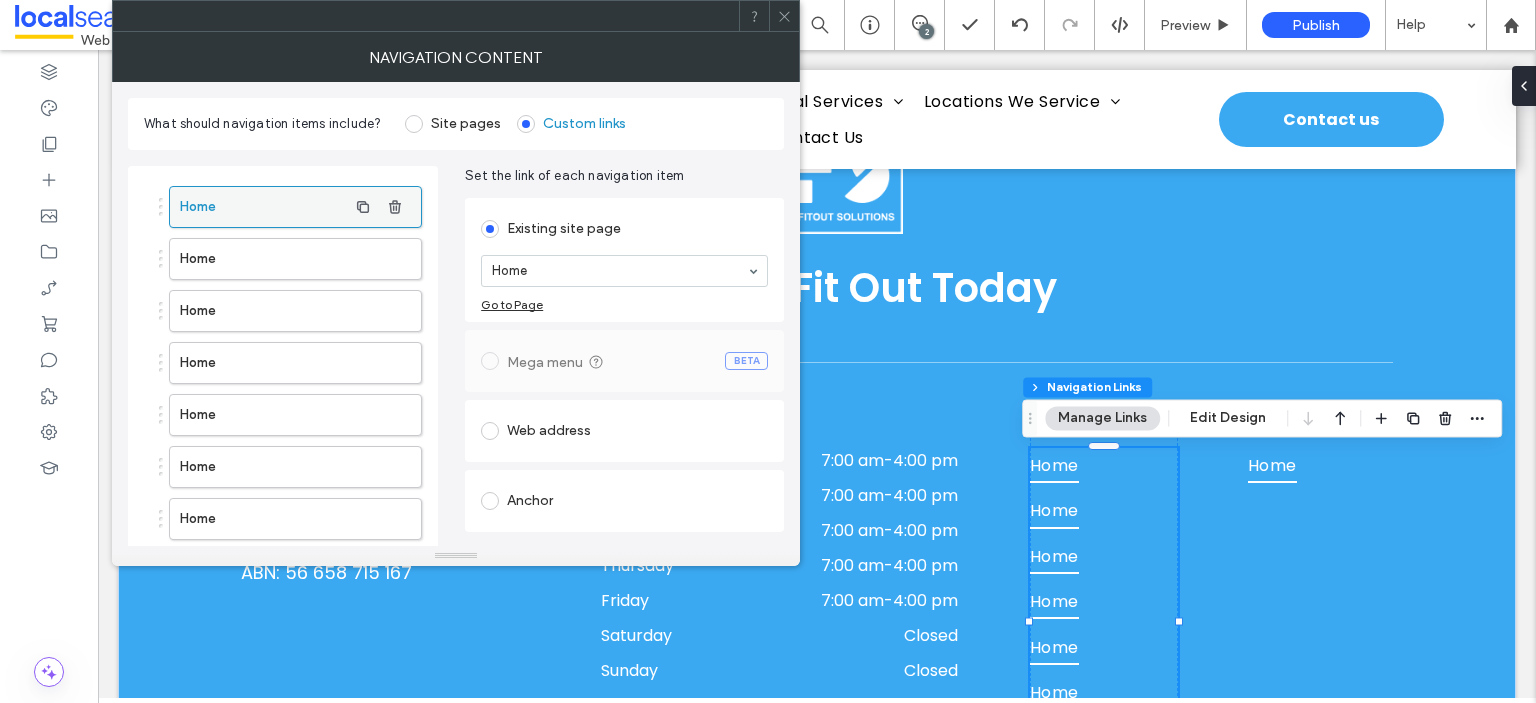 click on "Home" at bounding box center [263, 207] 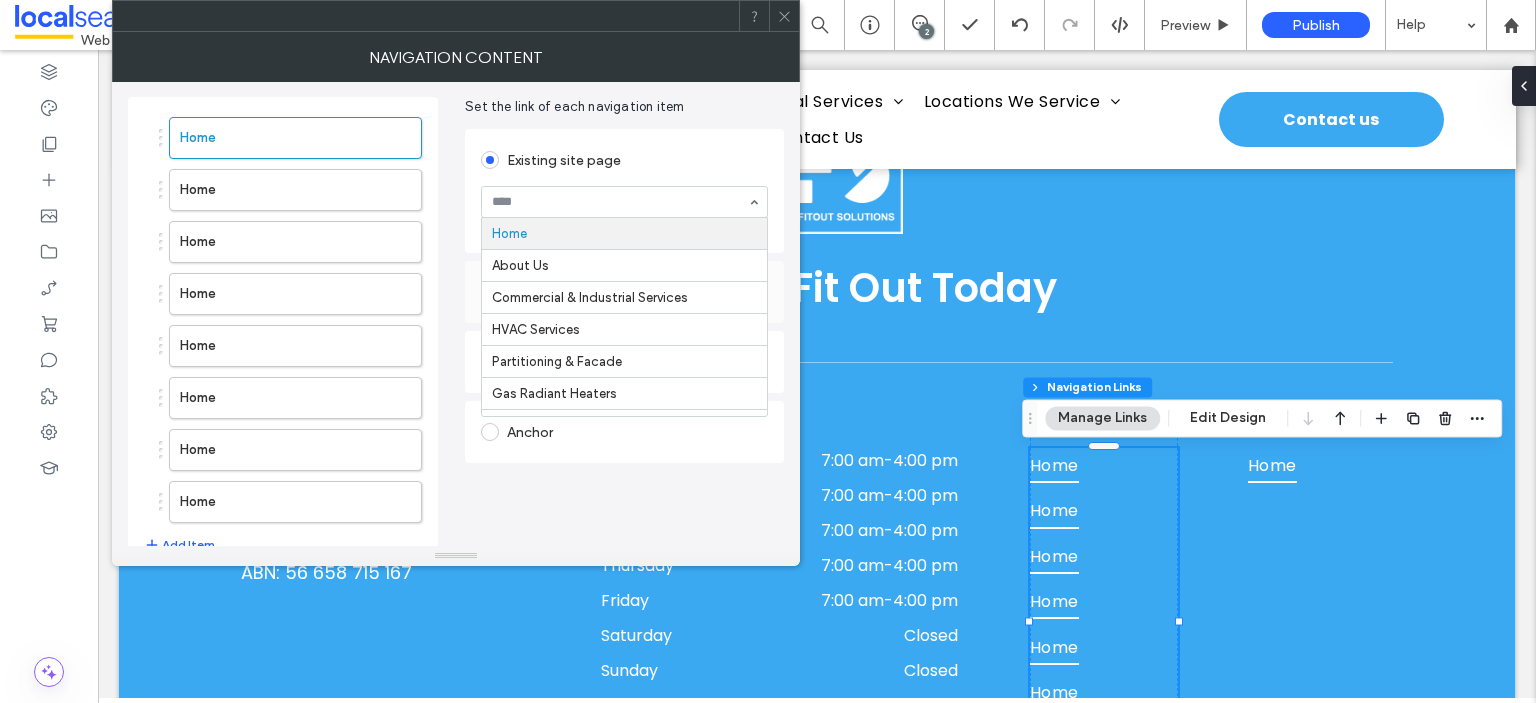 scroll, scrollTop: 100, scrollLeft: 0, axis: vertical 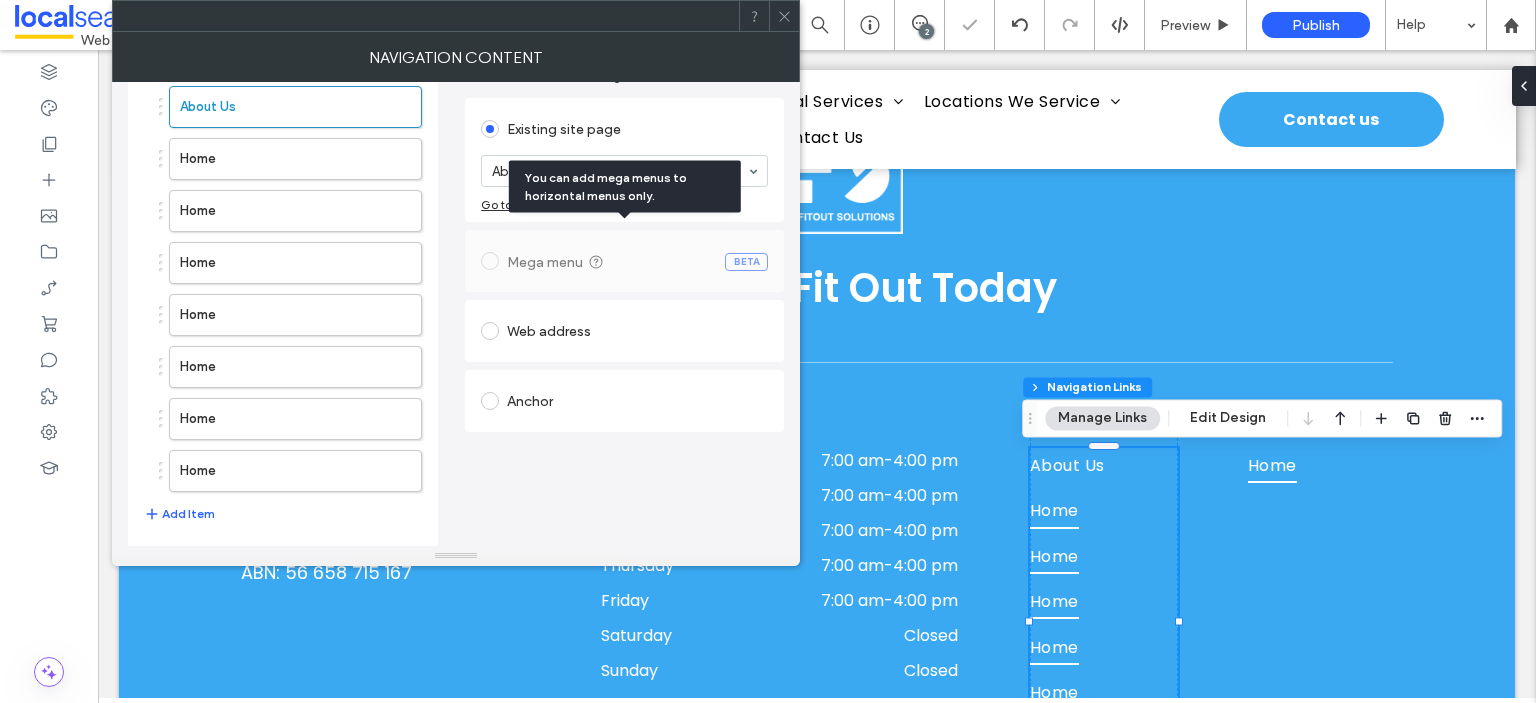 click at bounding box center (619, 171) 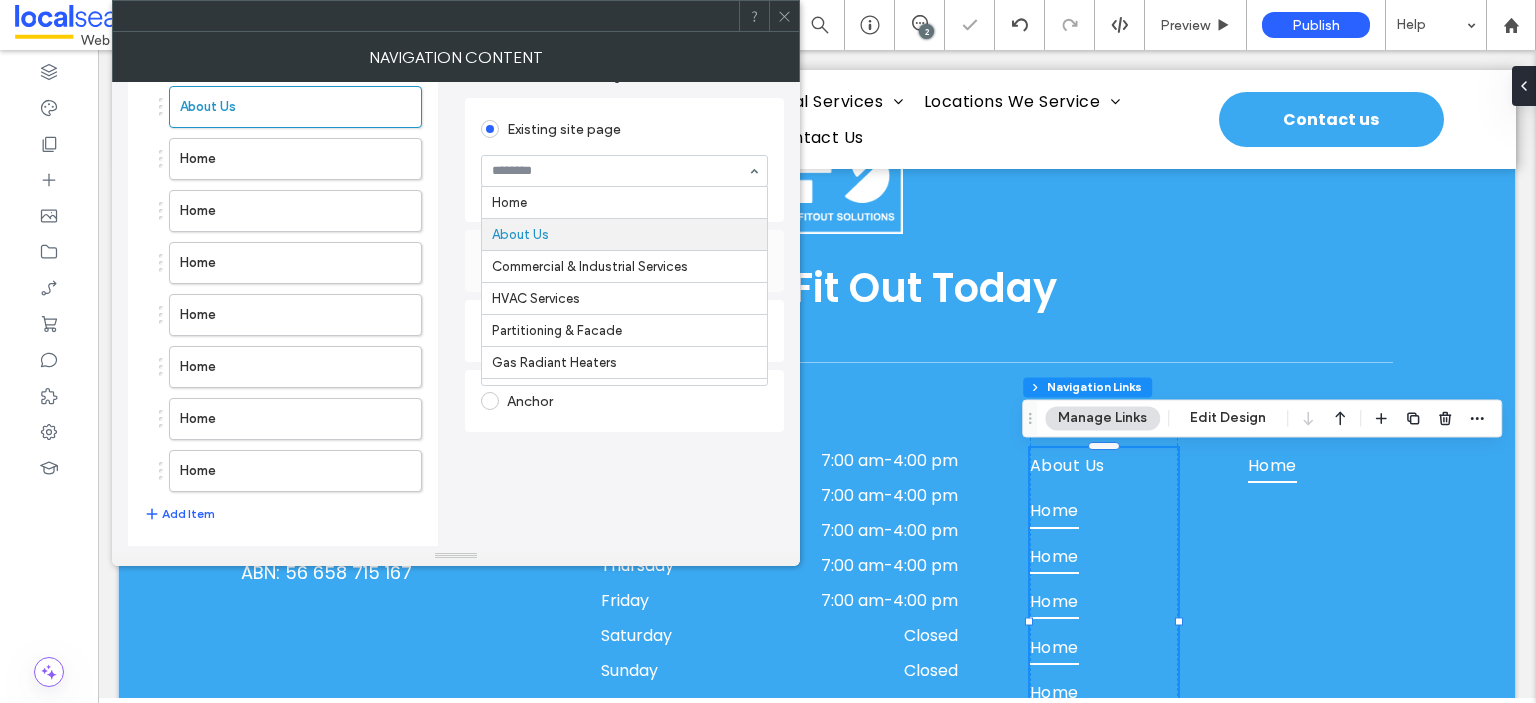 scroll, scrollTop: 32, scrollLeft: 0, axis: vertical 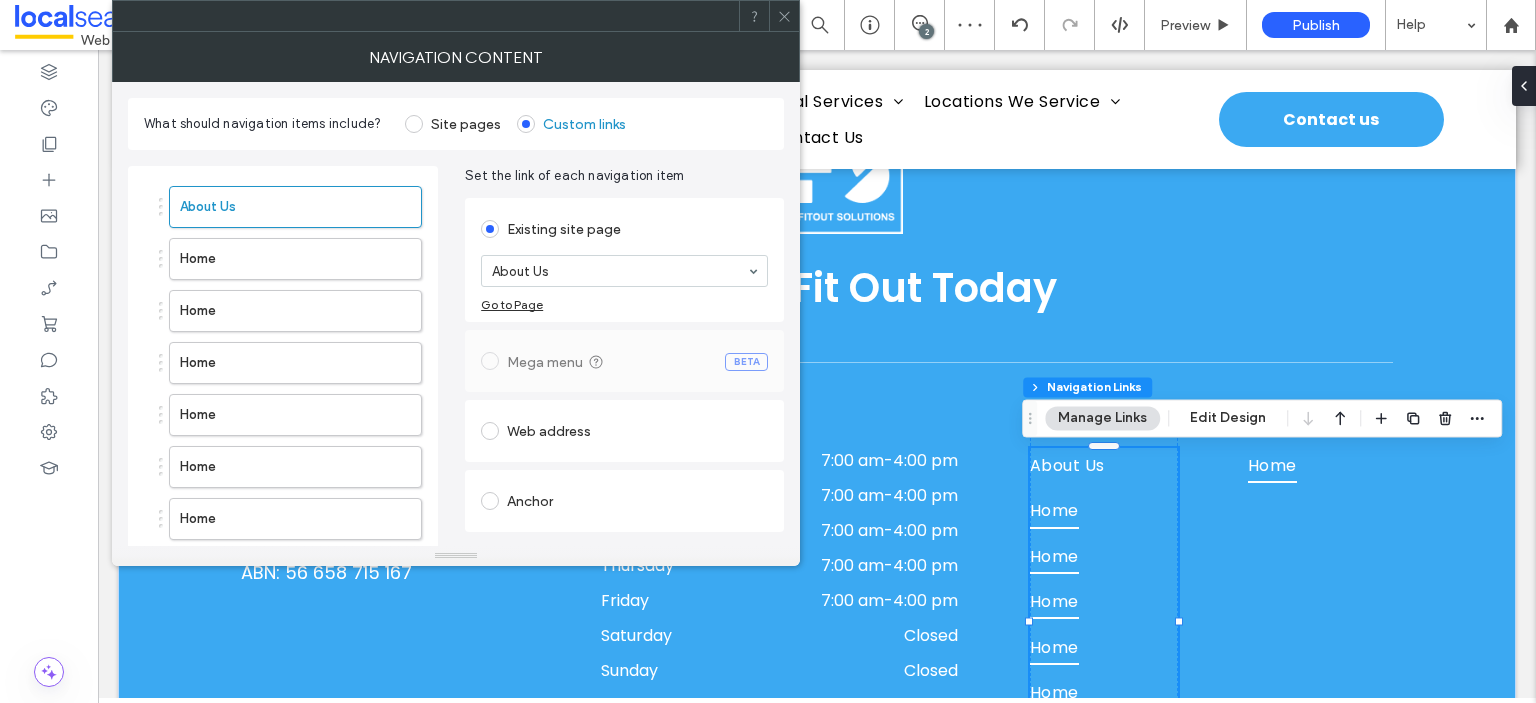 click at bounding box center [619, 271] 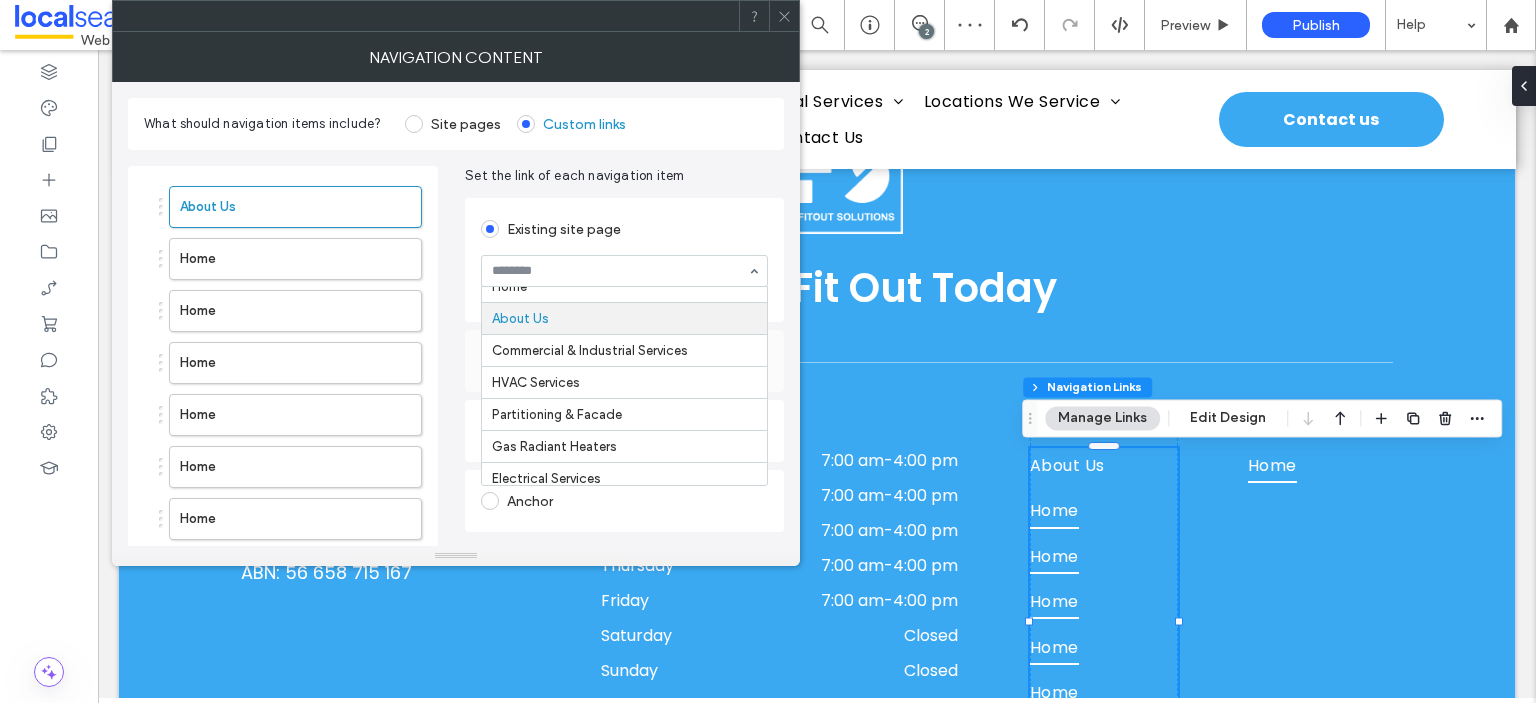 scroll, scrollTop: 0, scrollLeft: 0, axis: both 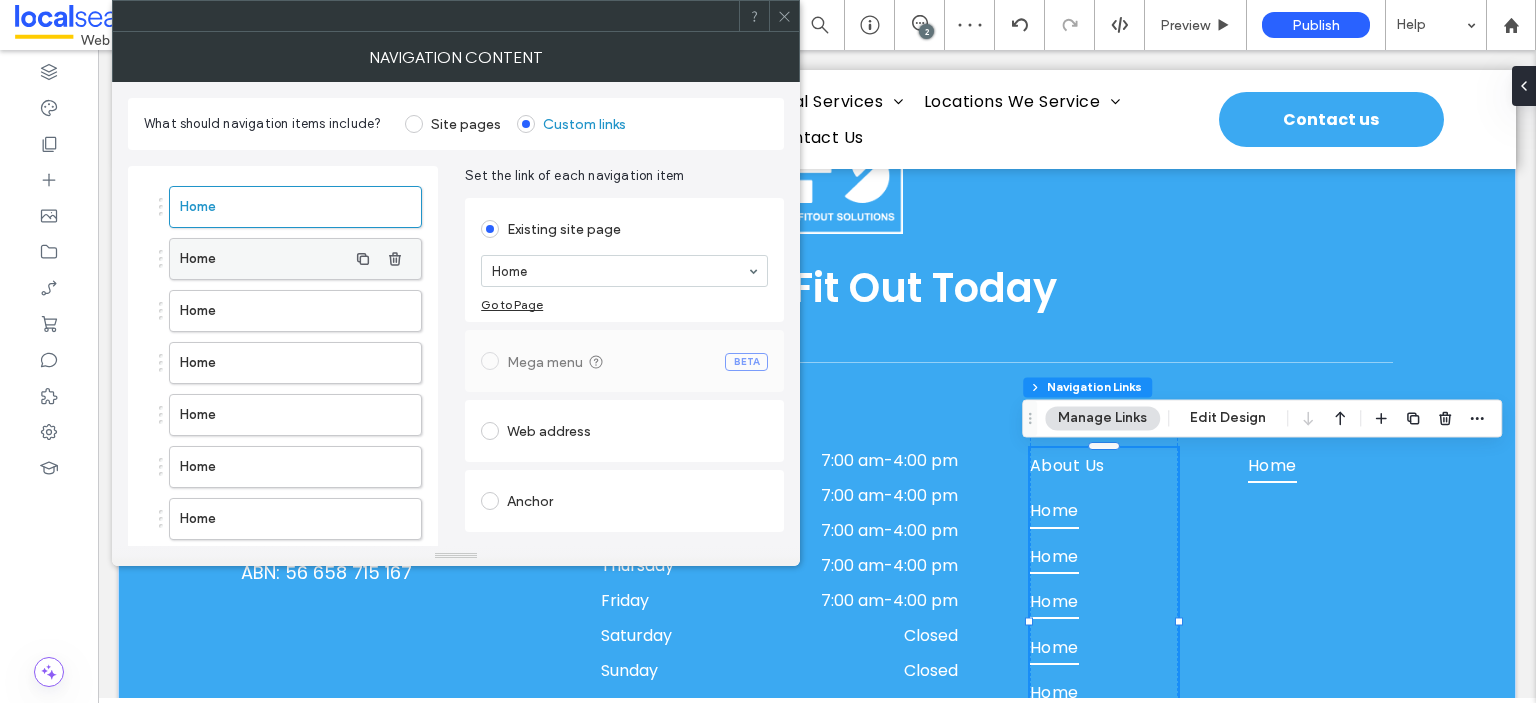 click on "Home" at bounding box center [263, 259] 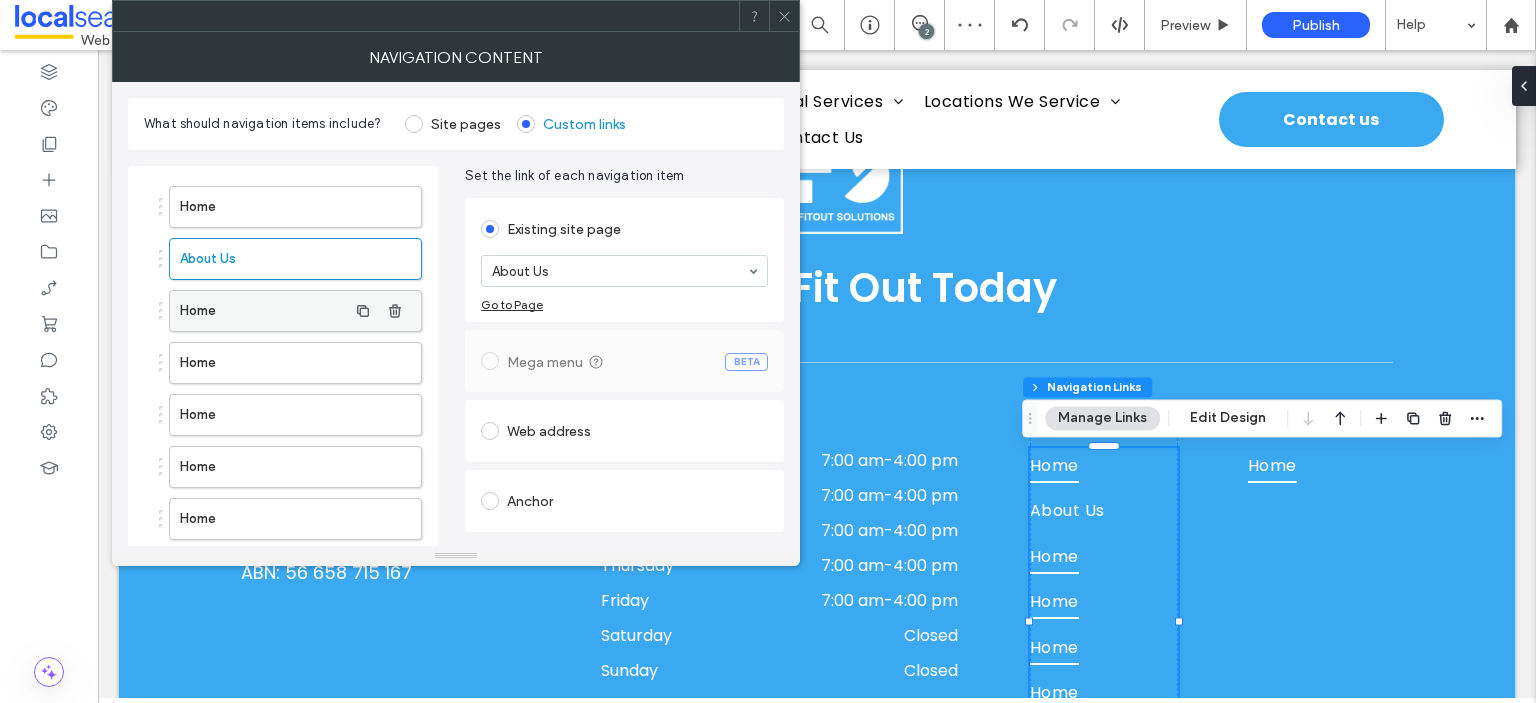 click on "Home" at bounding box center [263, 311] 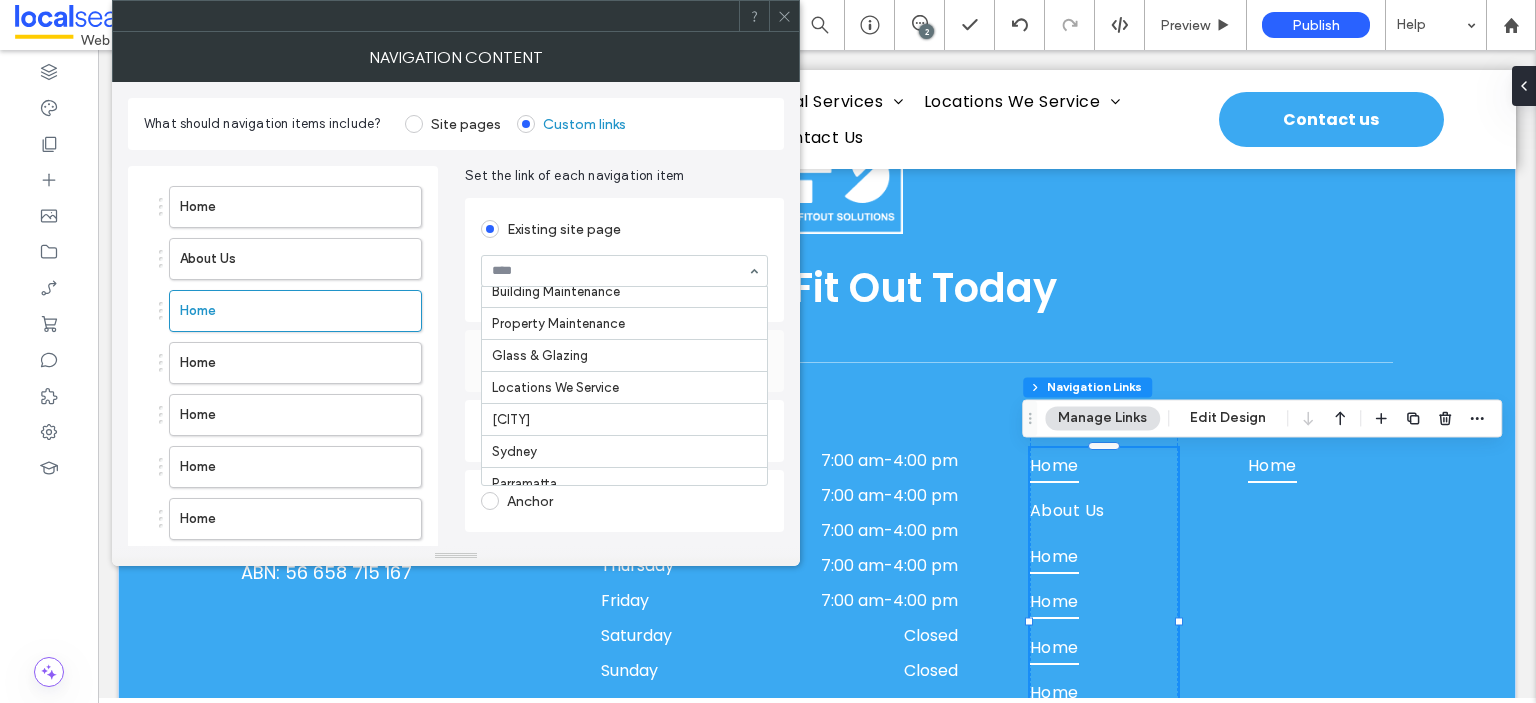 scroll, scrollTop: 300, scrollLeft: 0, axis: vertical 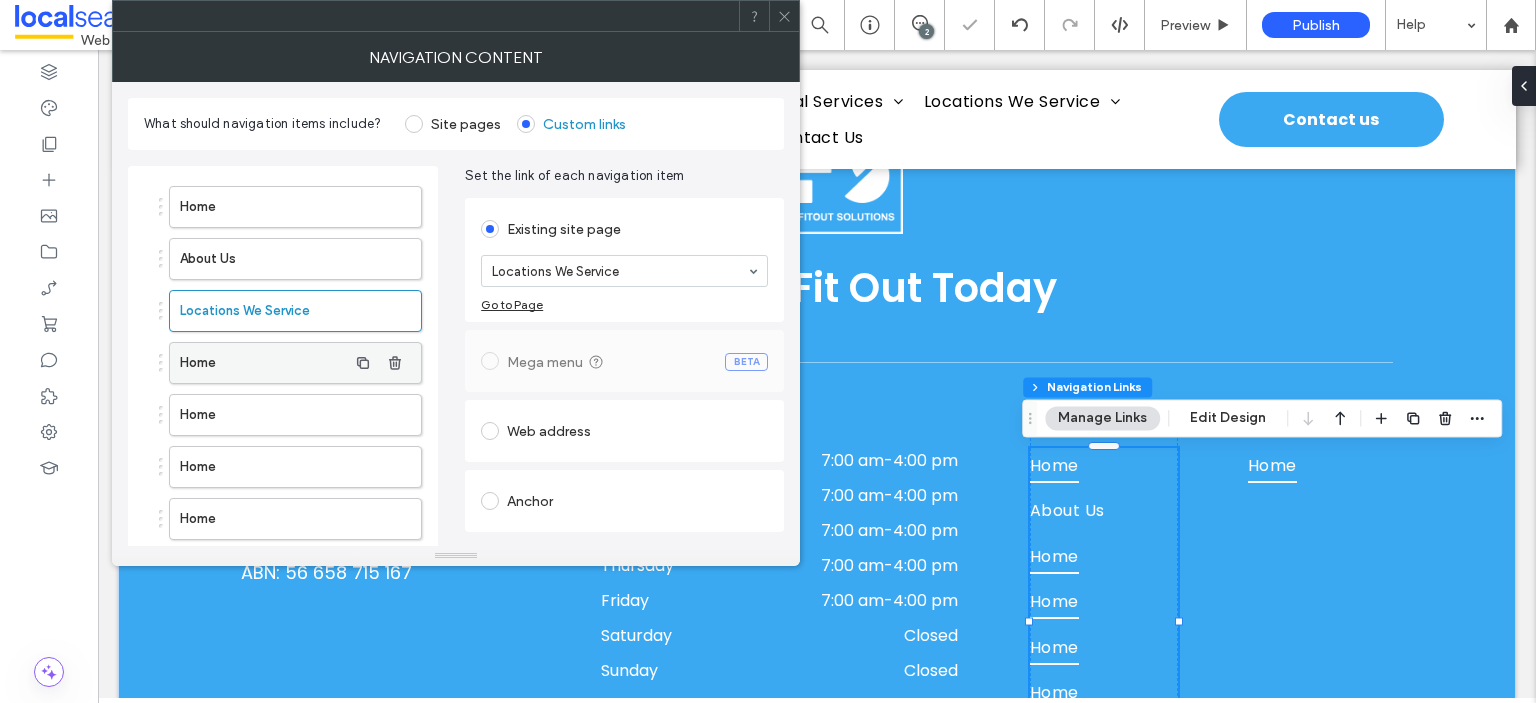 click on "Home" at bounding box center (263, 363) 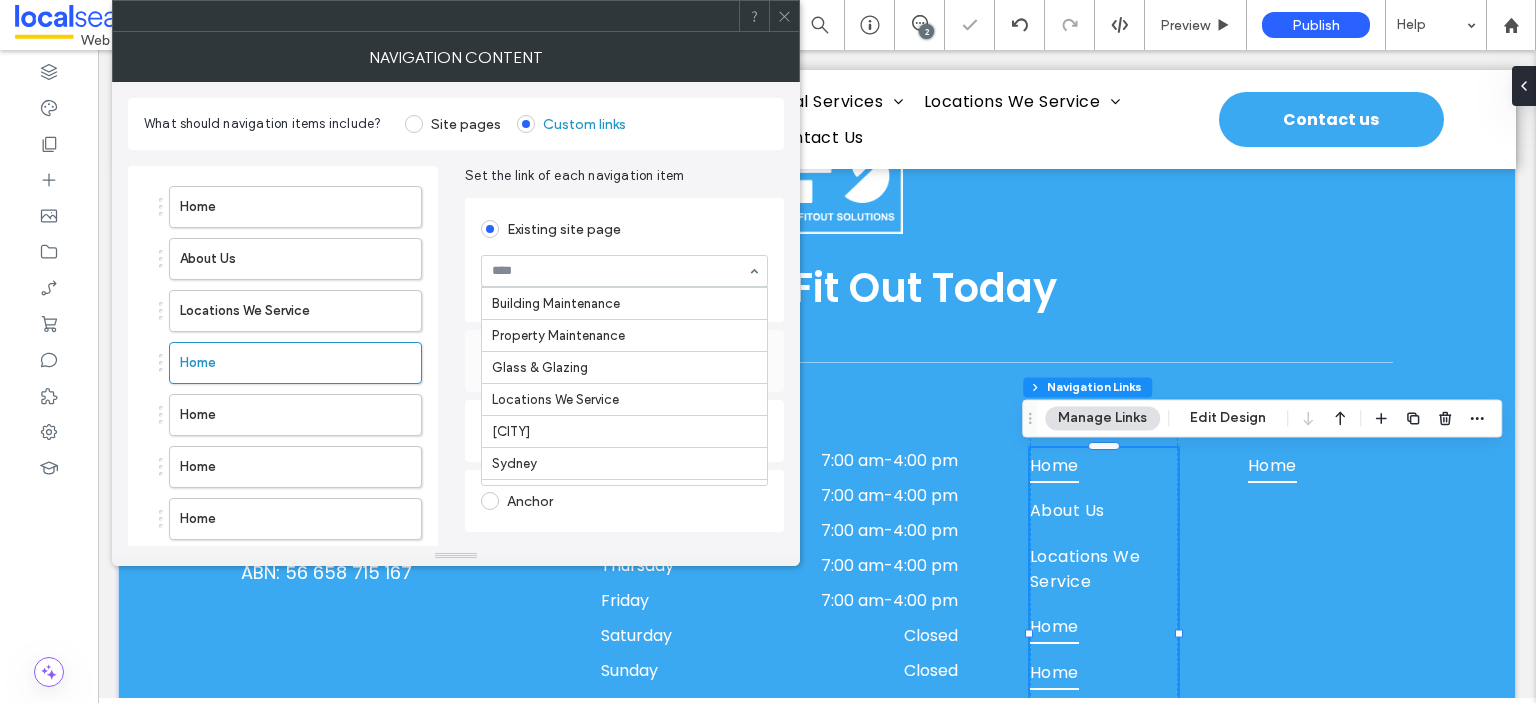scroll, scrollTop: 522, scrollLeft: 0, axis: vertical 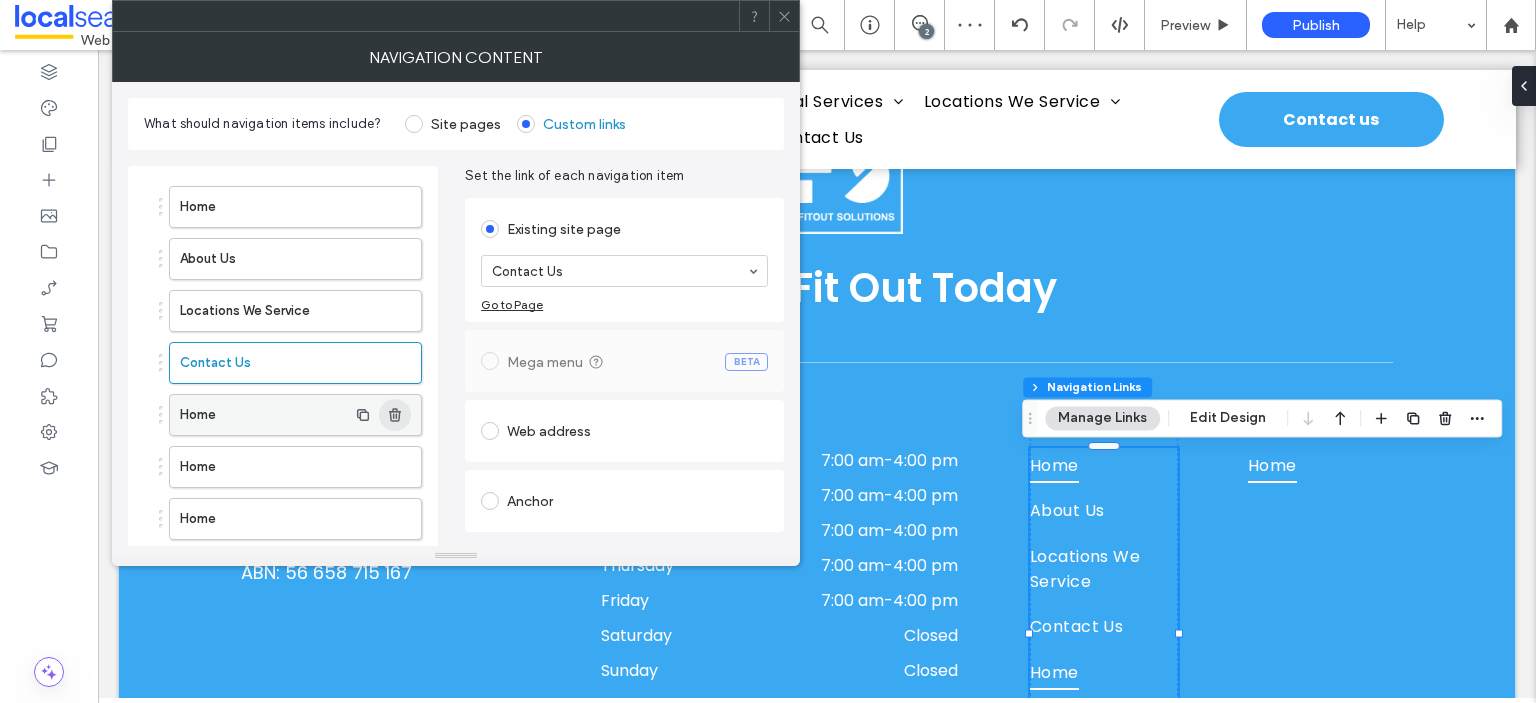 click 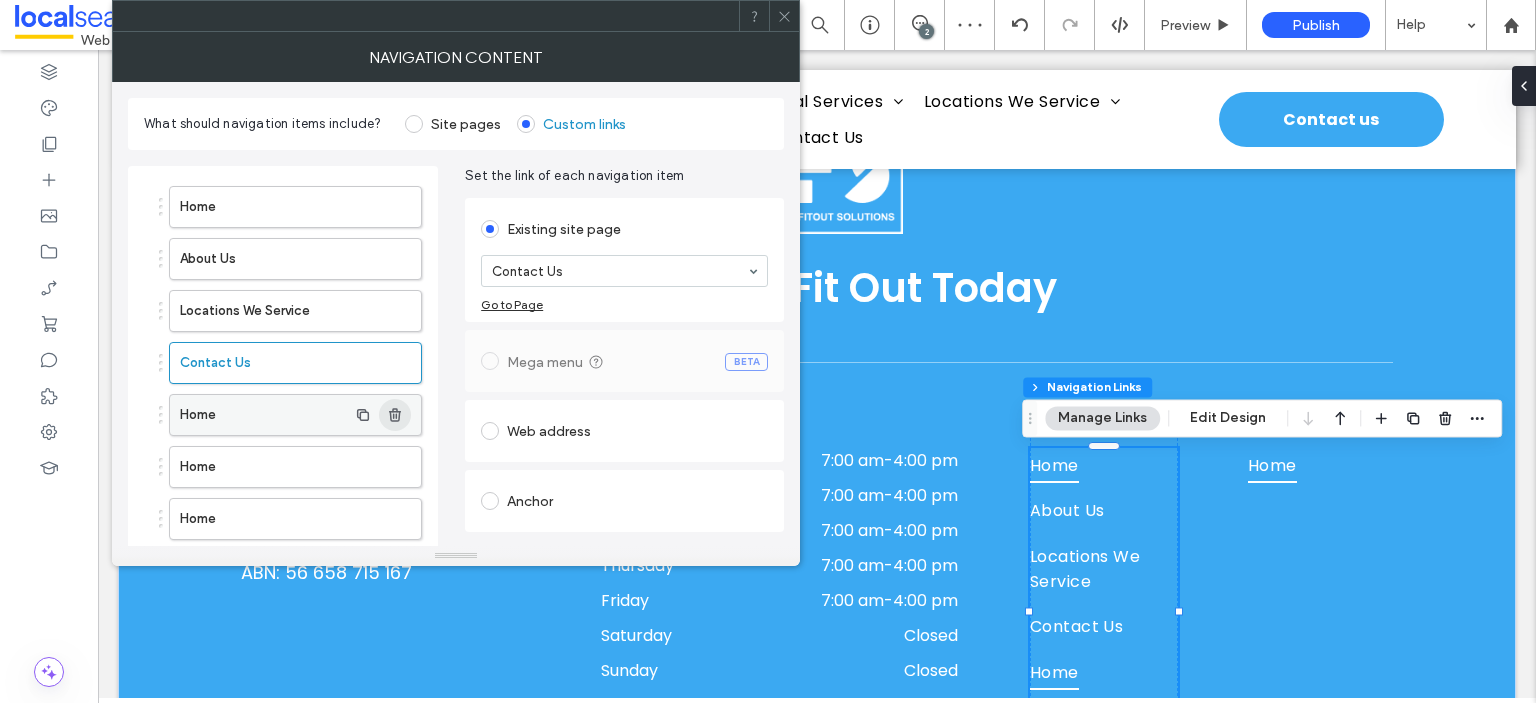 click 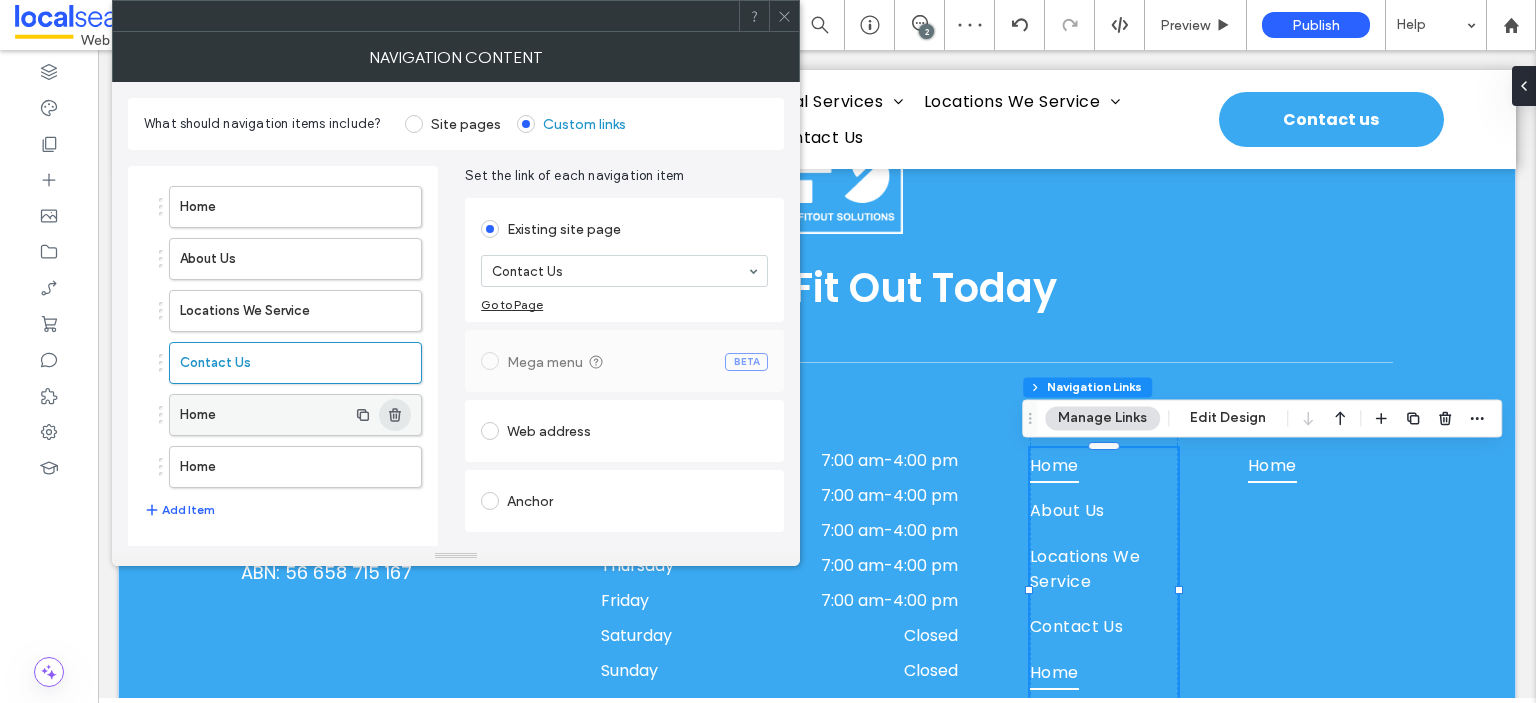 click 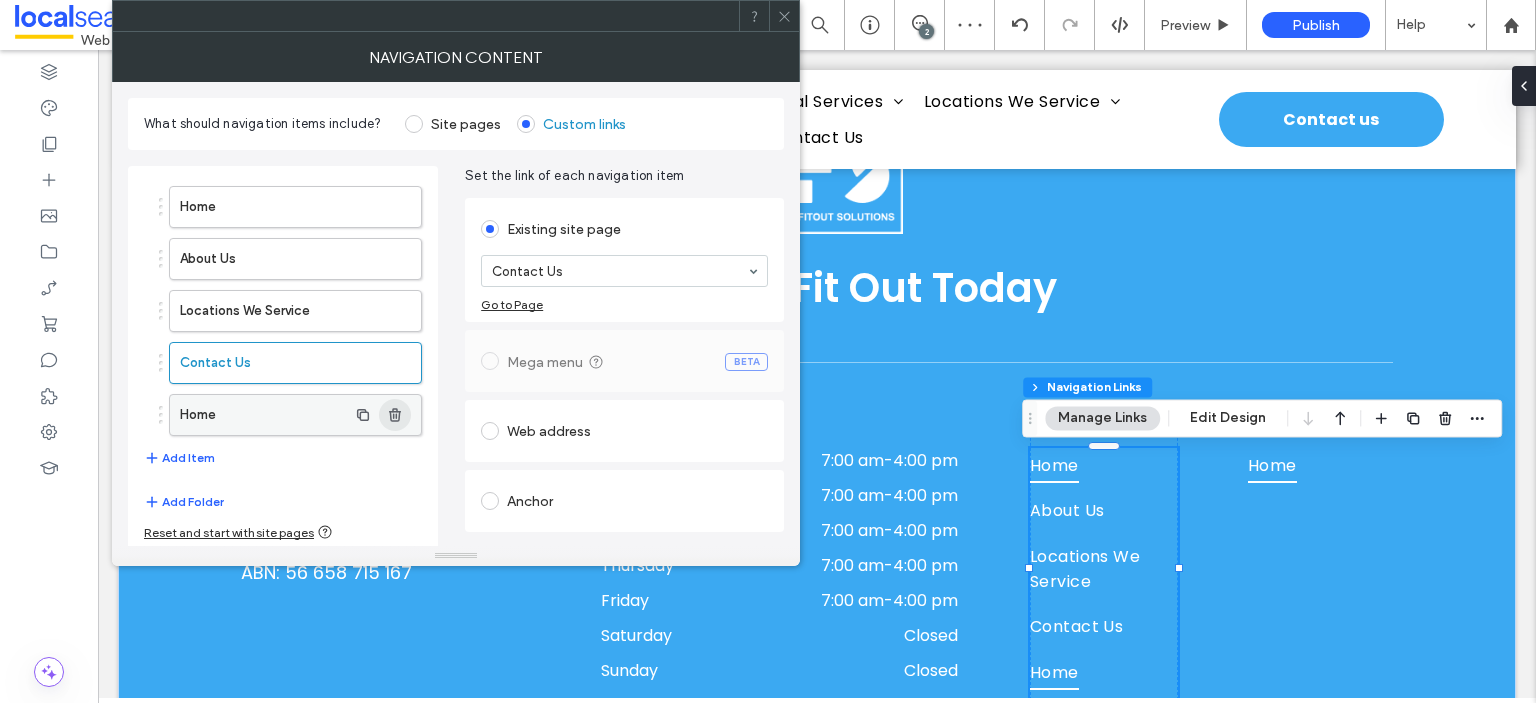 click 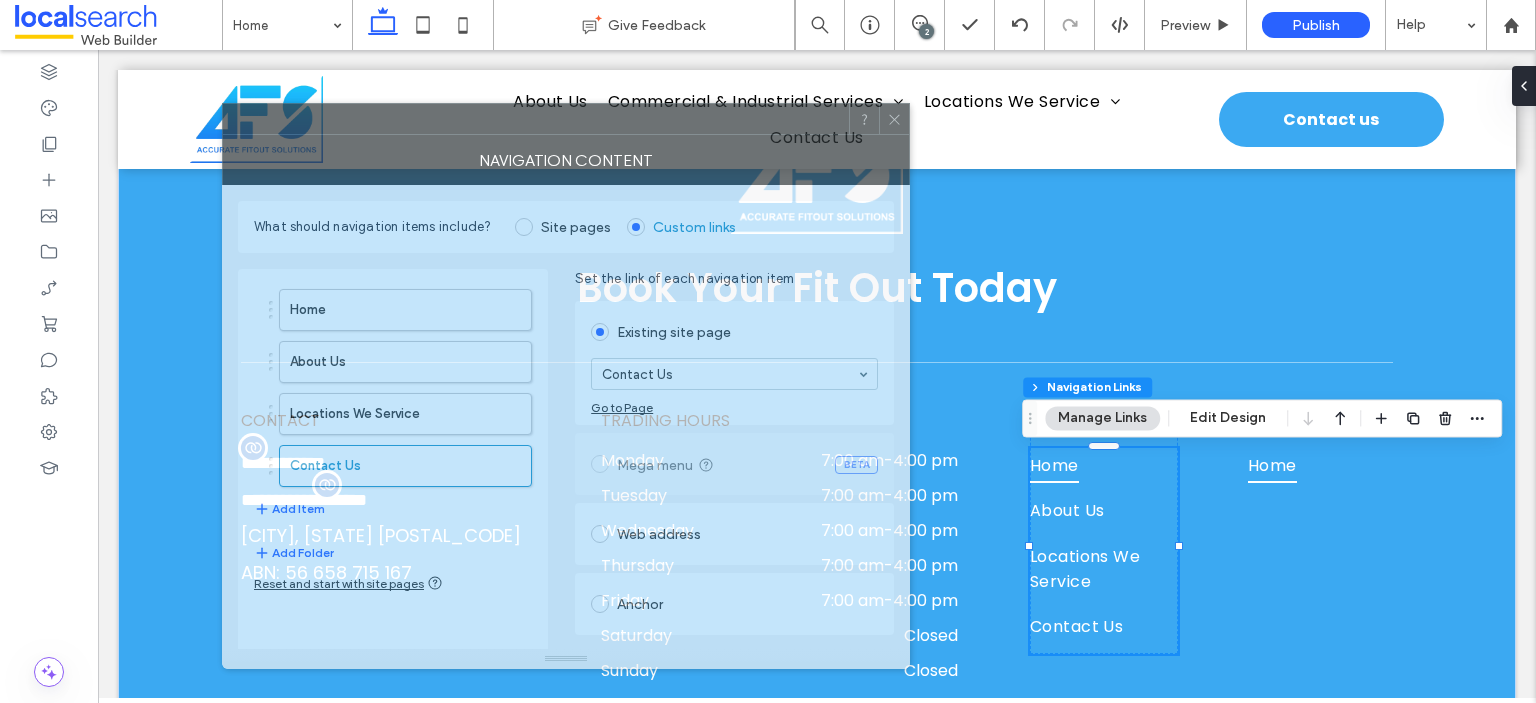 drag, startPoint x: 571, startPoint y: 34, endPoint x: 681, endPoint y: 137, distance: 150.69505 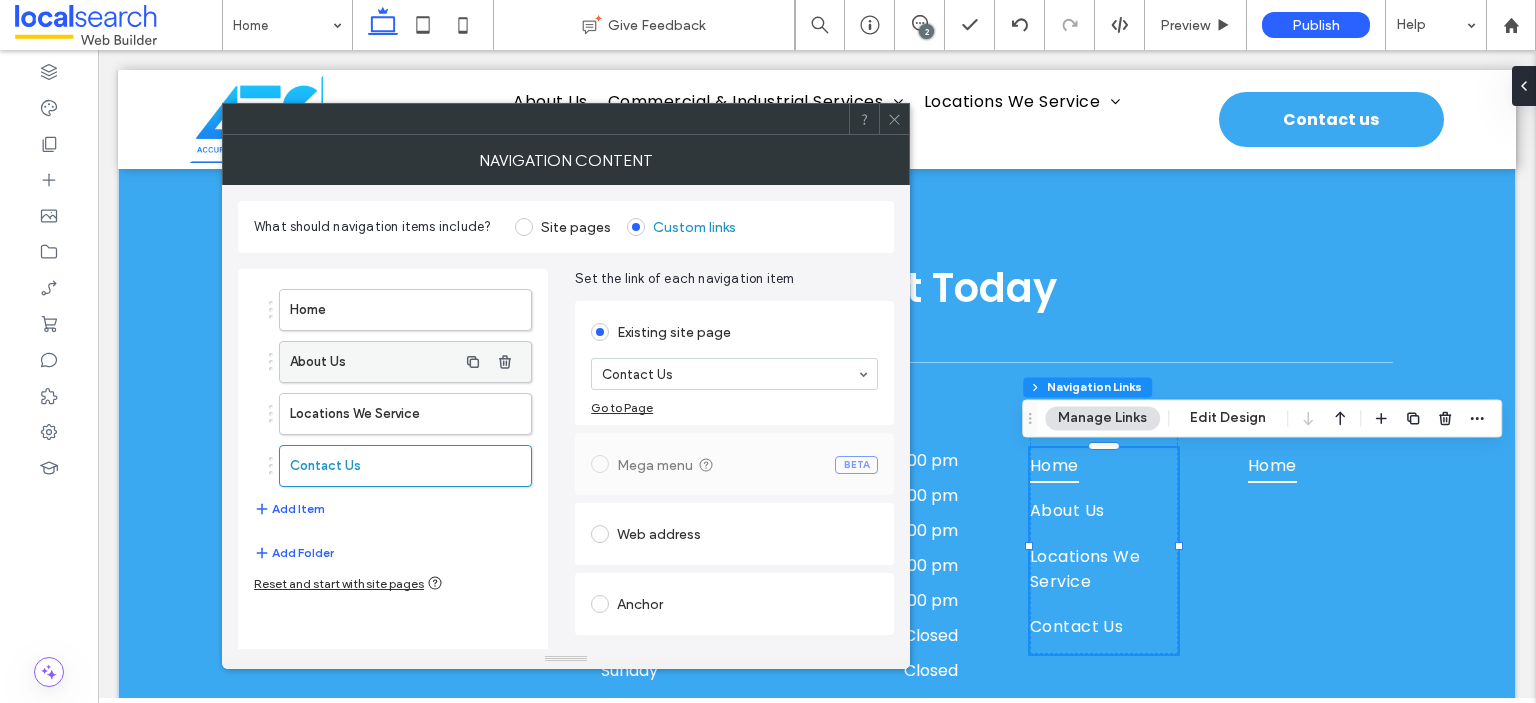 click on "About Us" at bounding box center [373, 362] 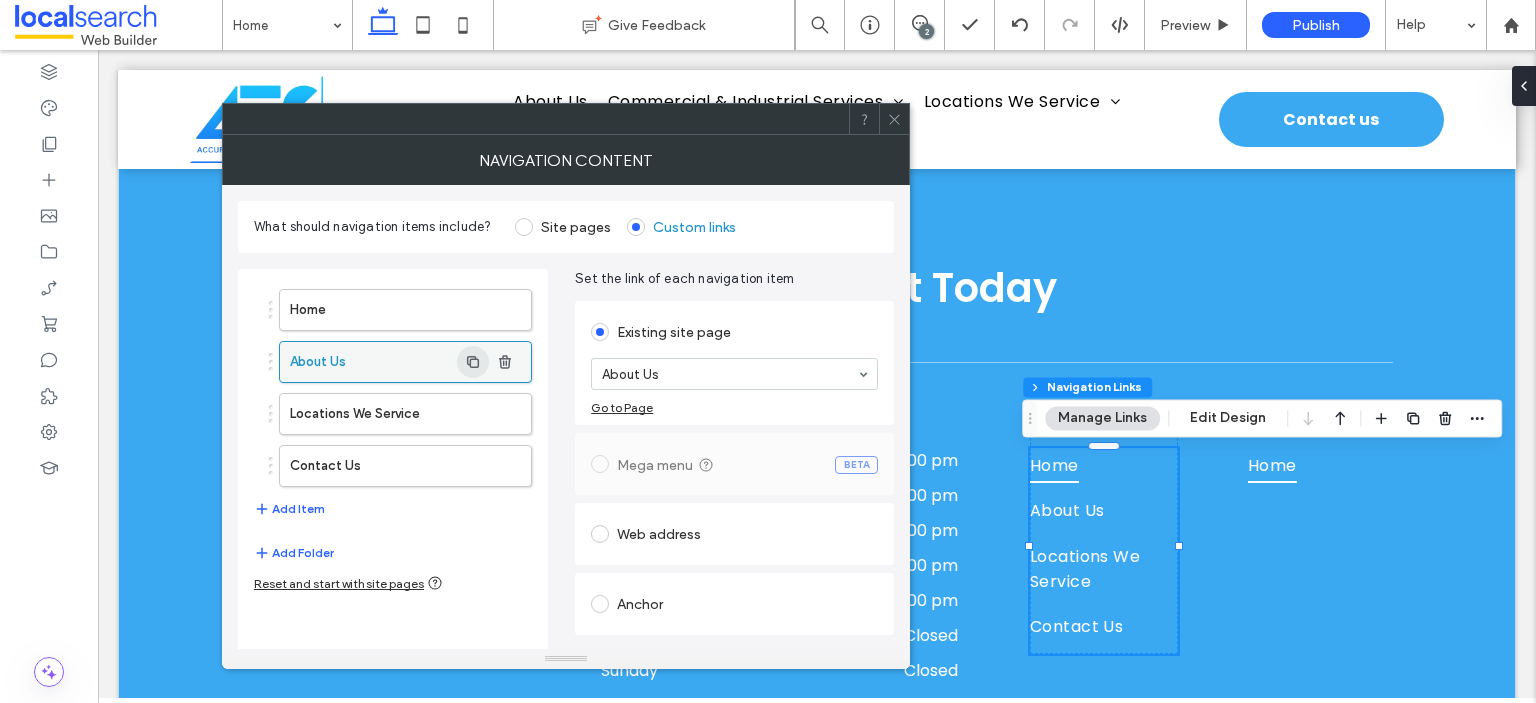 click 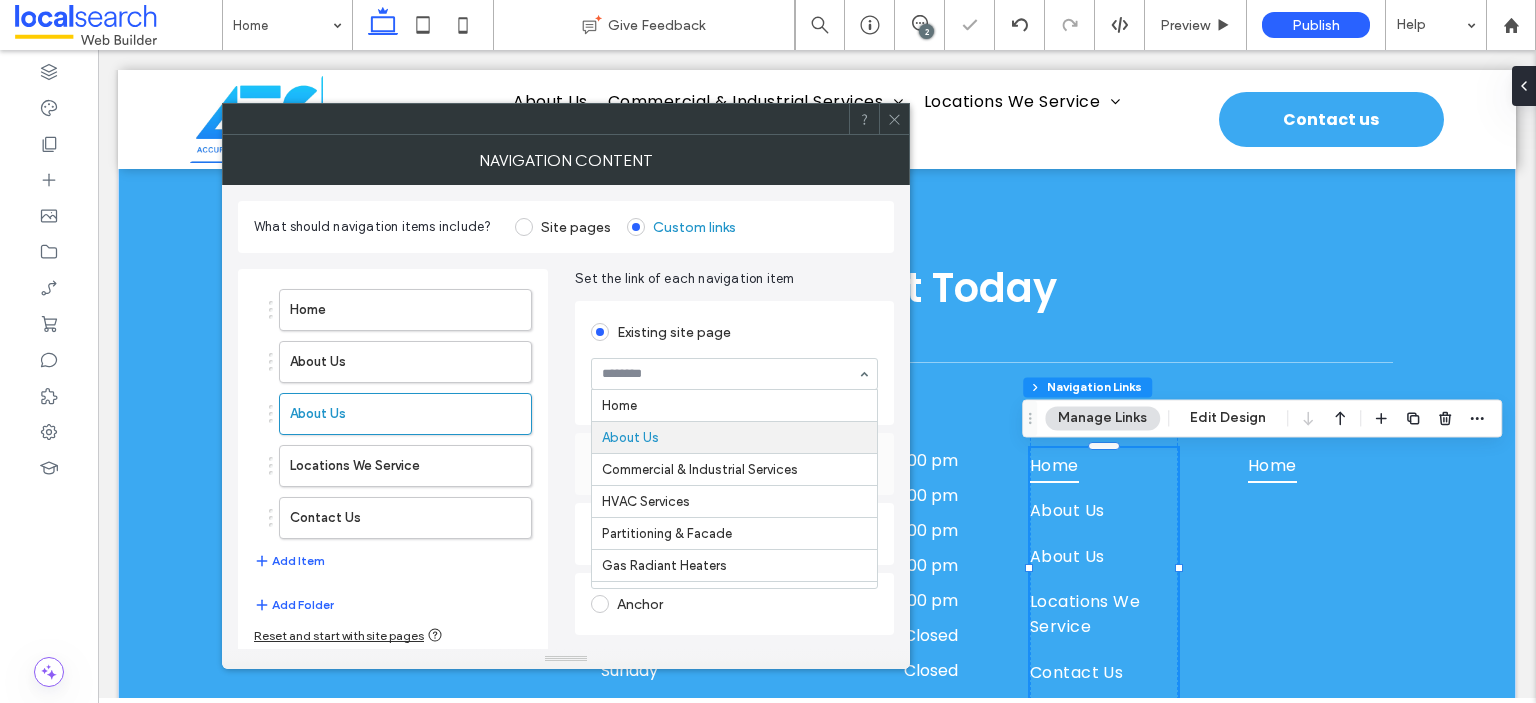 scroll, scrollTop: 32, scrollLeft: 0, axis: vertical 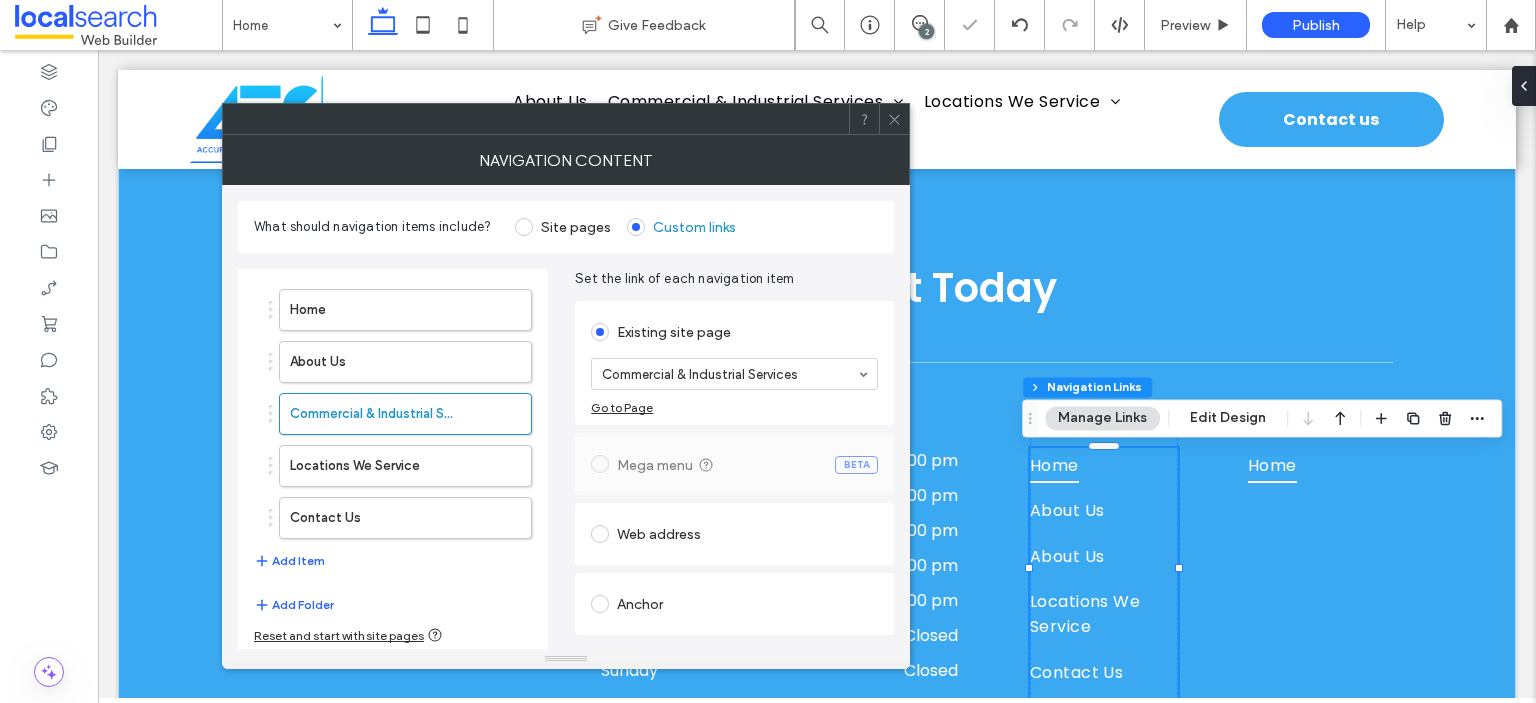 type on "*" 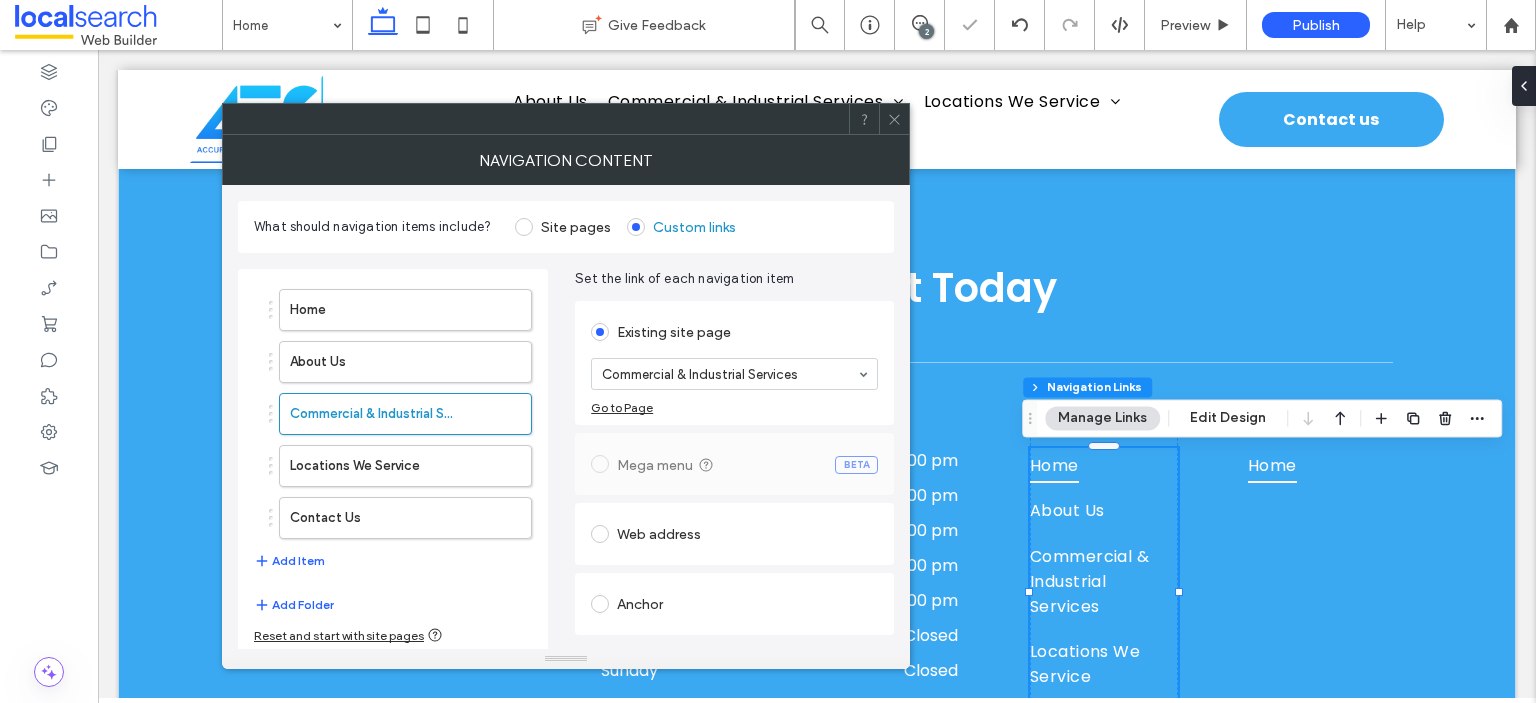 click 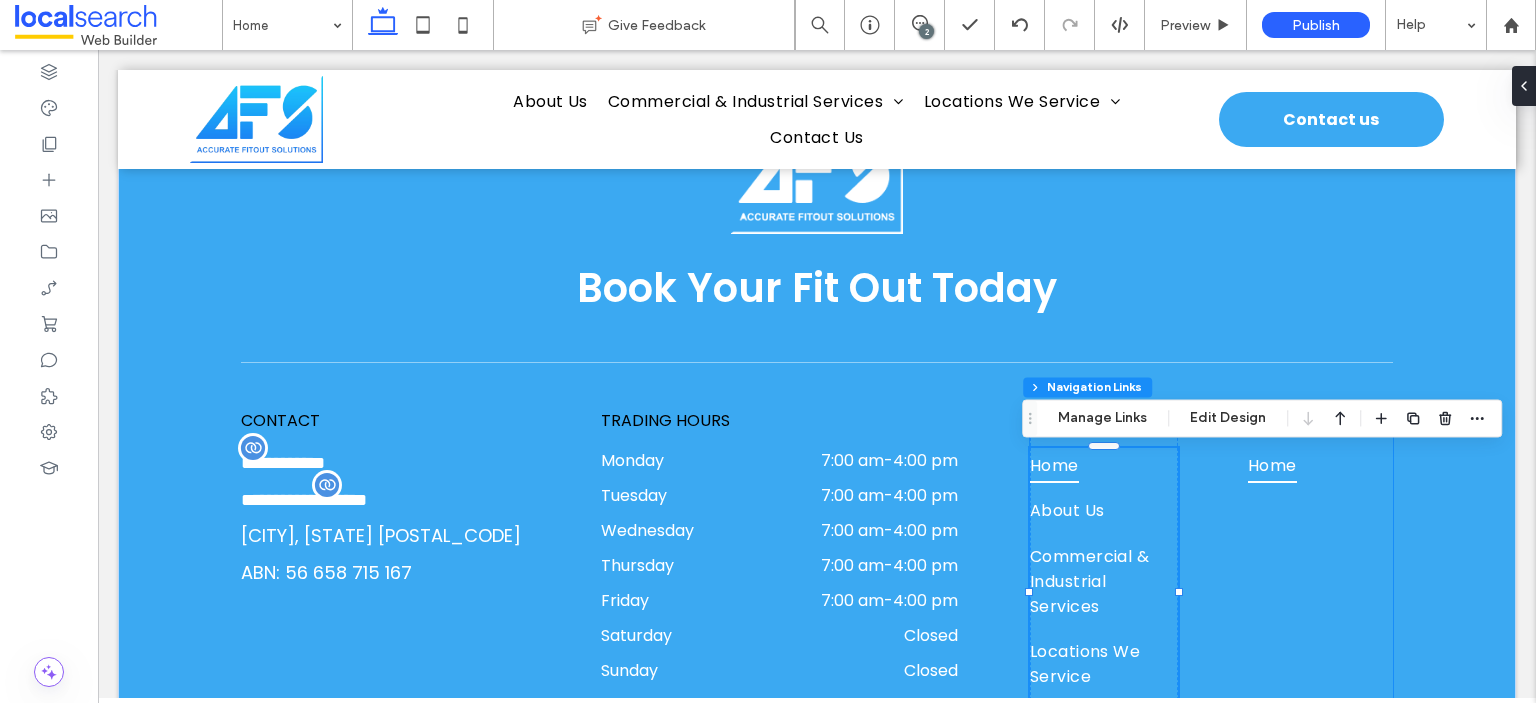 click on "SITE LINKS
Home
About Us
Commercial & Industrial Services
Locations We Service
Contact Us
SERVICES
Home" at bounding box center [1211, 579] 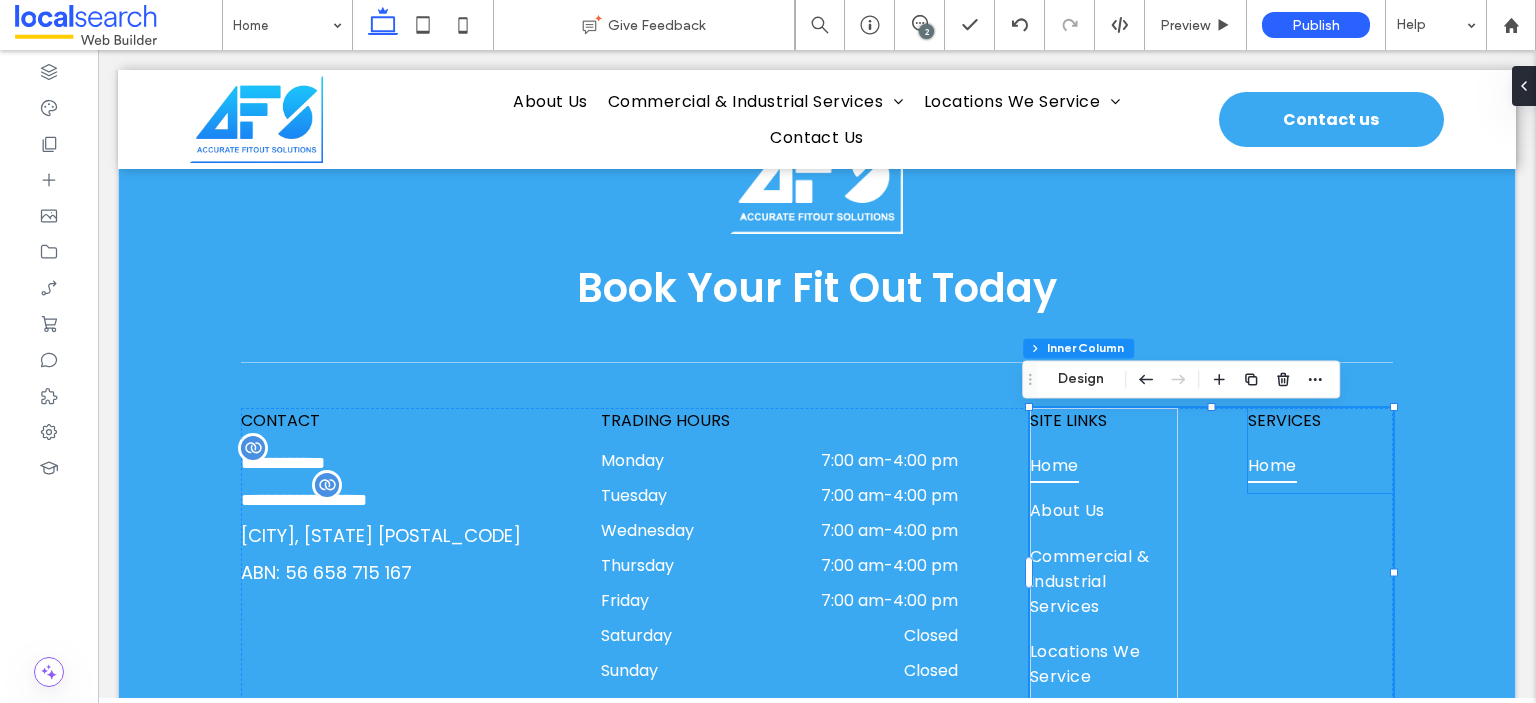 click on "Home" at bounding box center [1320, 470] 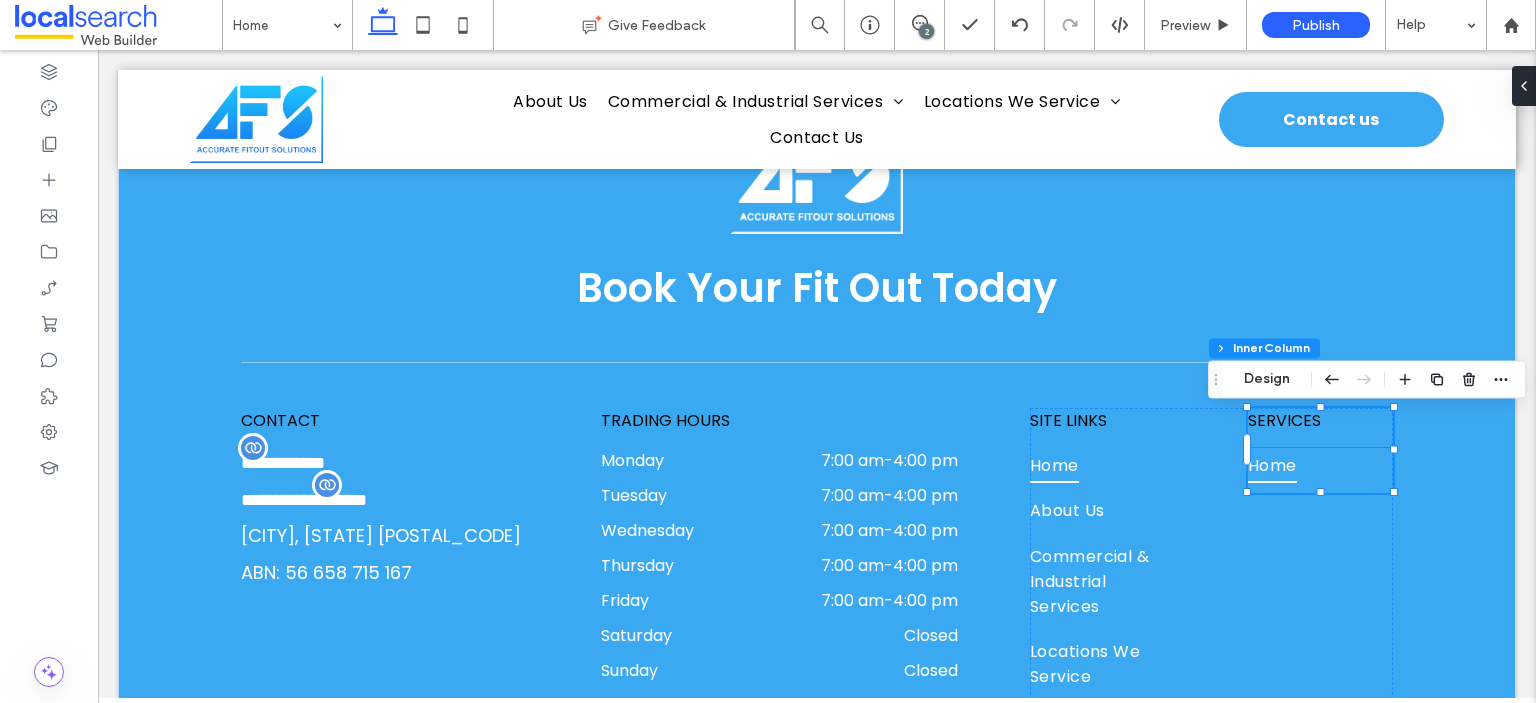 click on "Home" at bounding box center [1272, 465] 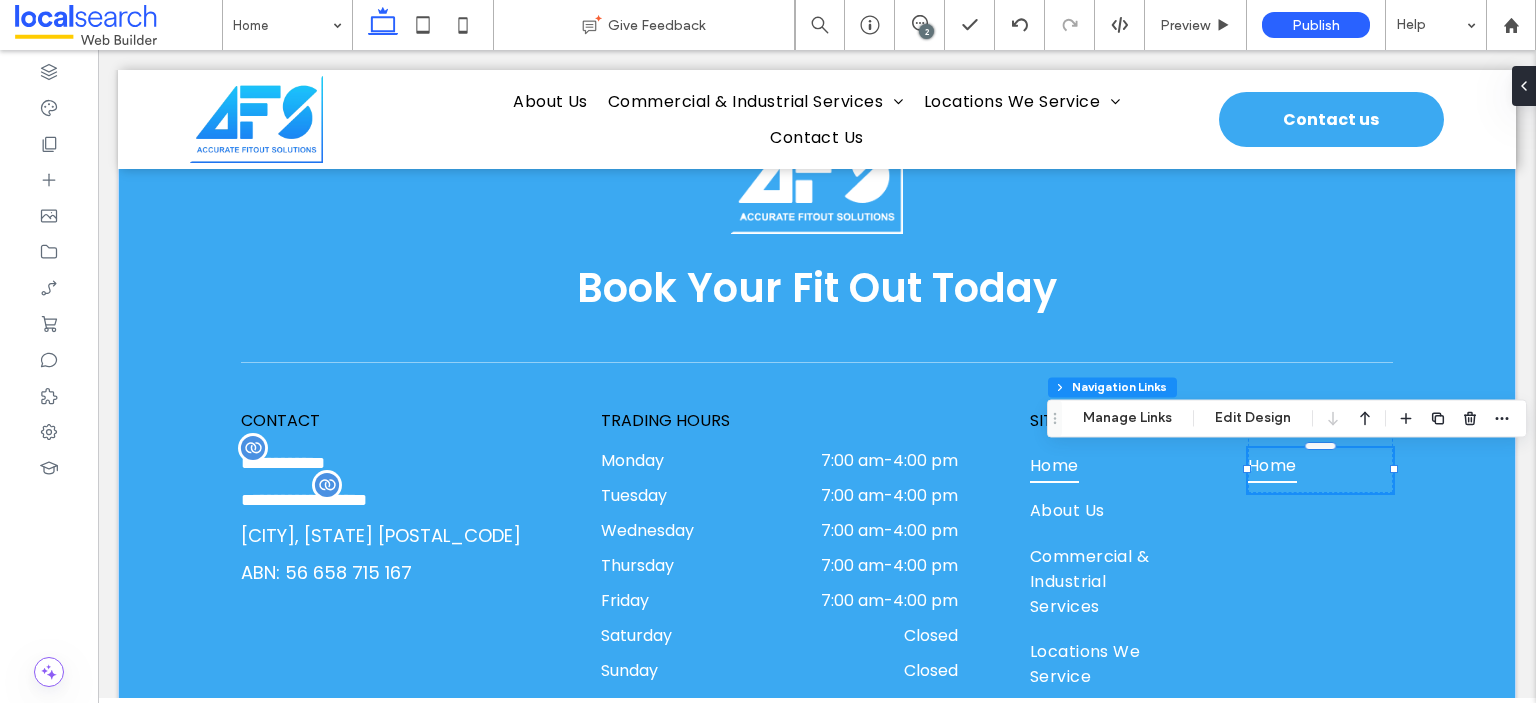 type on "***" 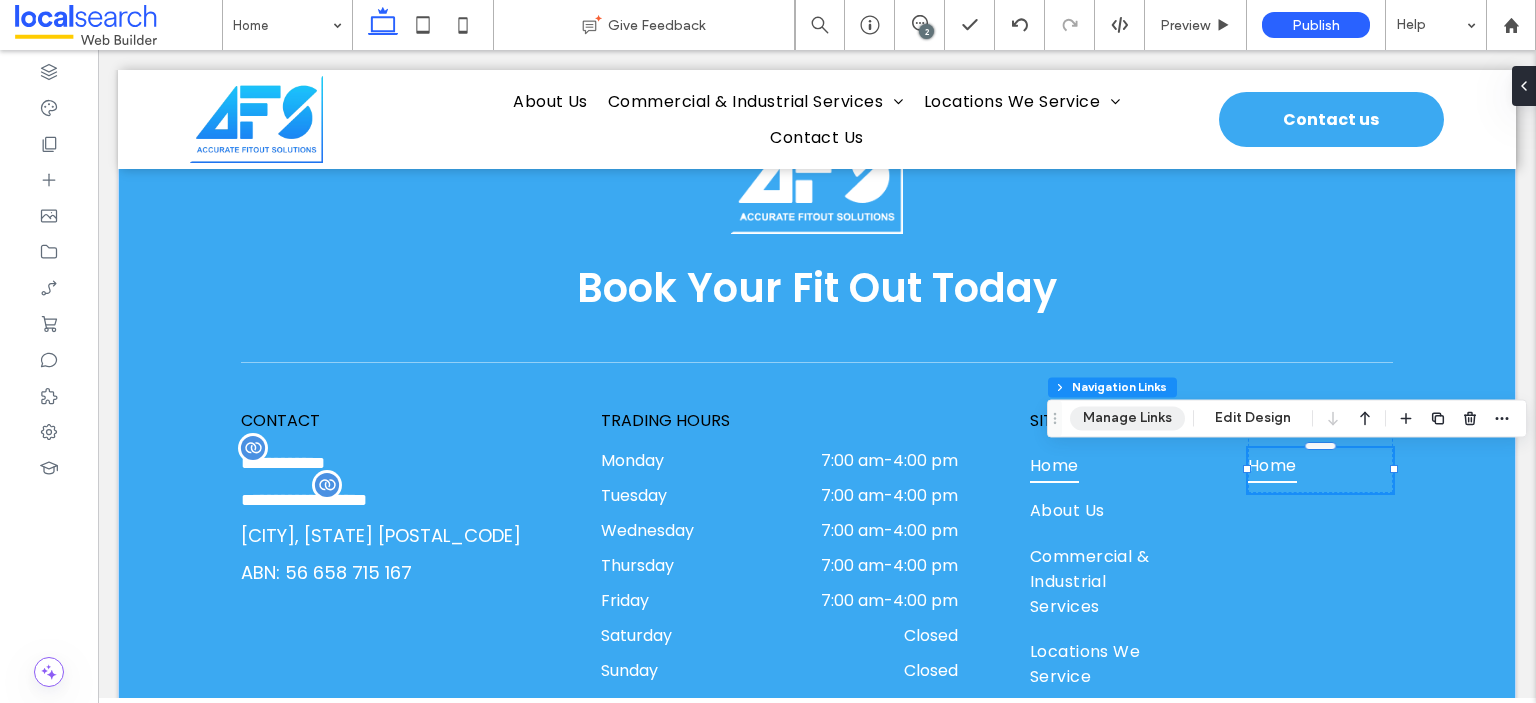 click on "Manage Links" at bounding box center [1127, 418] 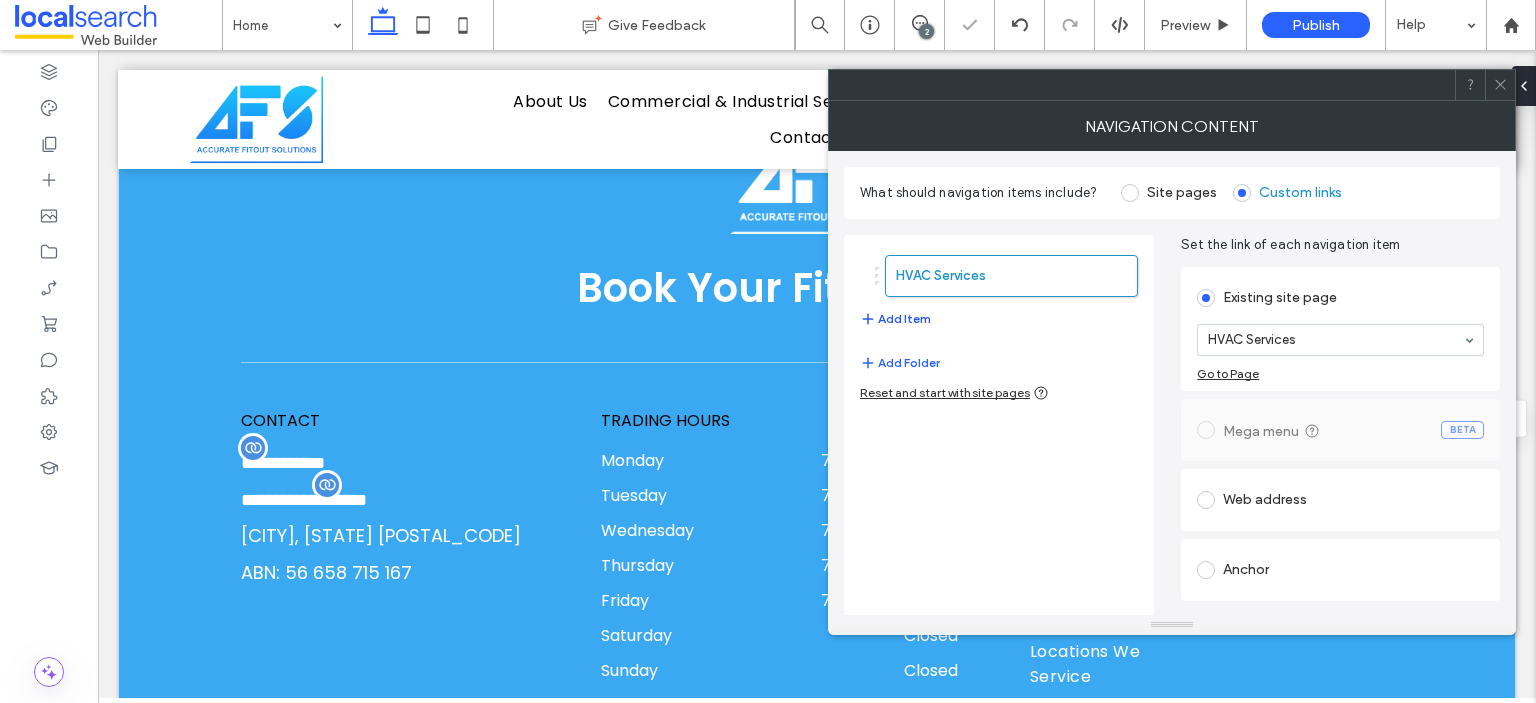 click on "Add Item" at bounding box center [895, 319] 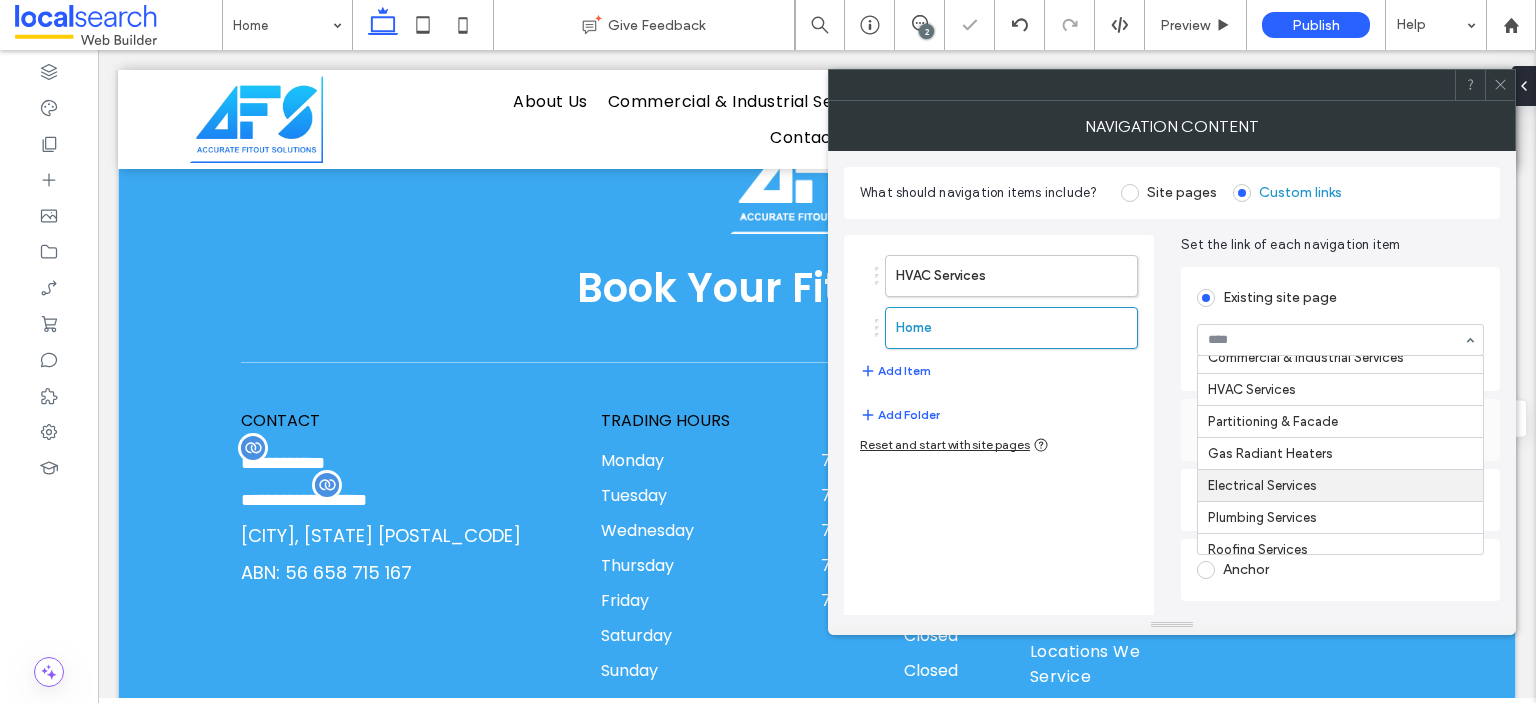 scroll, scrollTop: 100, scrollLeft: 0, axis: vertical 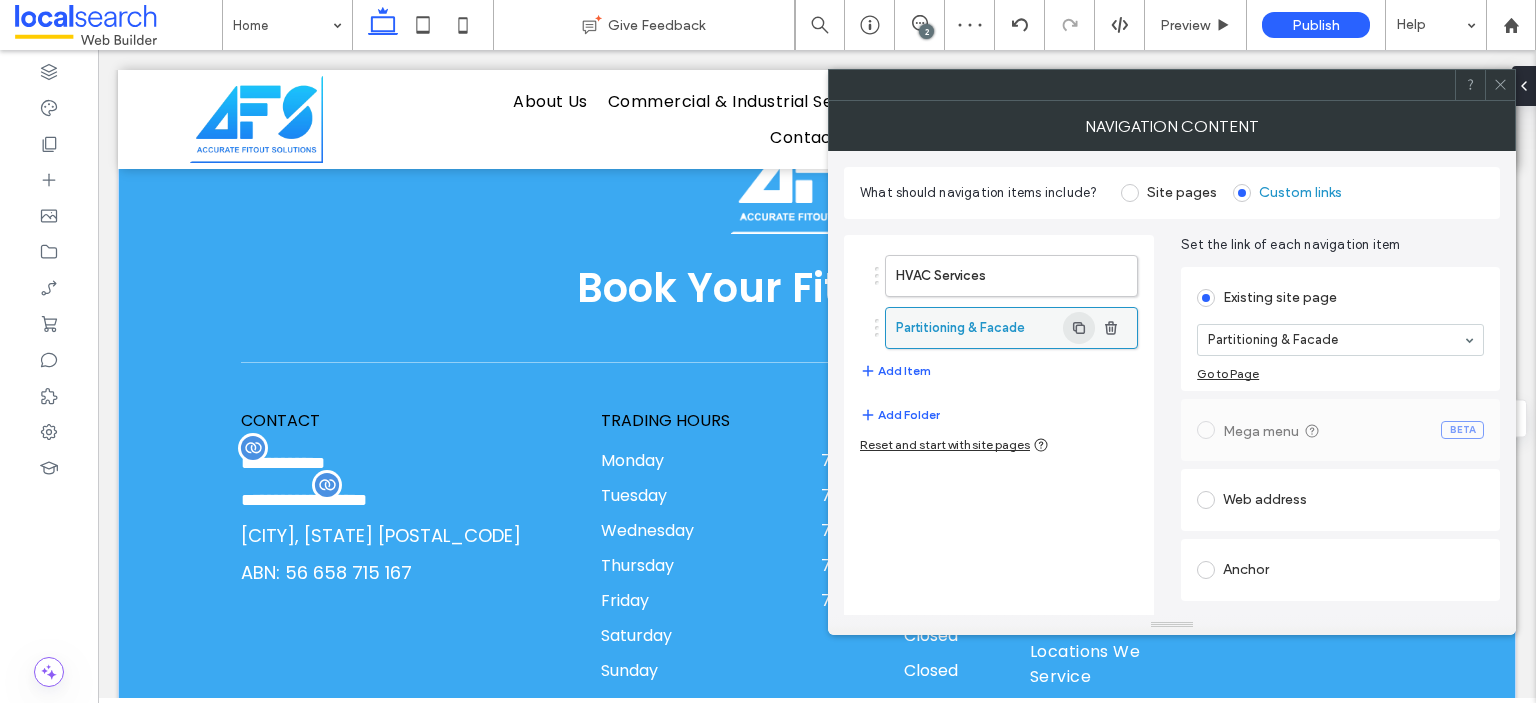 click 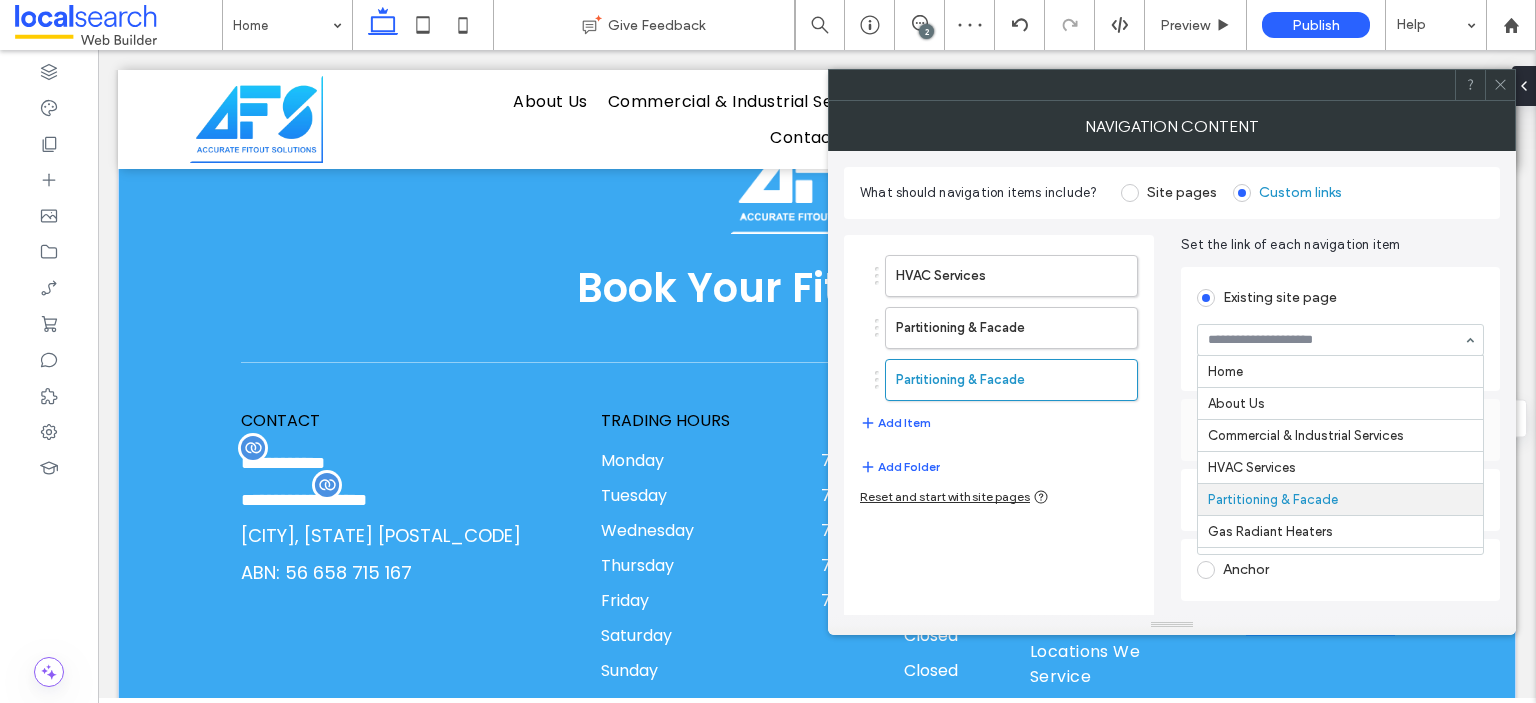 scroll, scrollTop: 131, scrollLeft: 0, axis: vertical 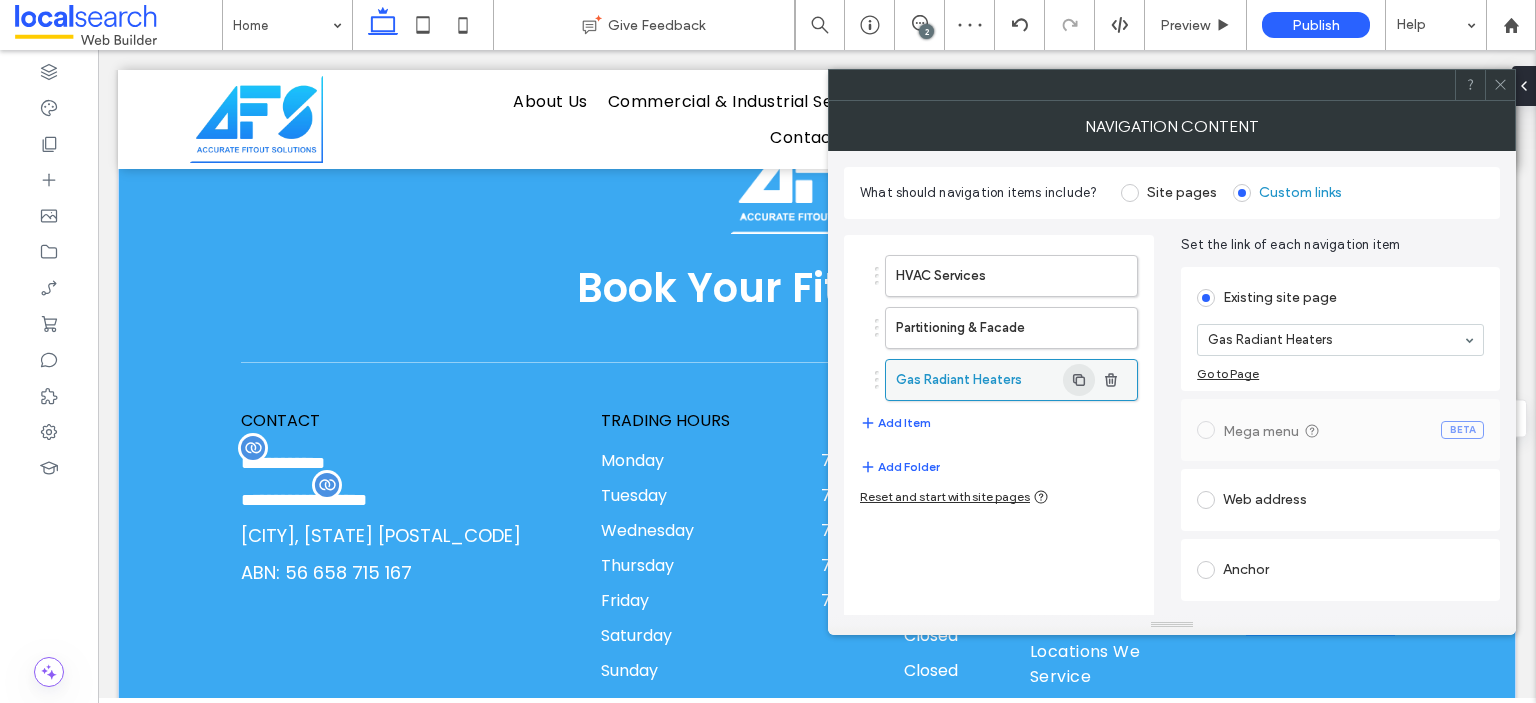 click 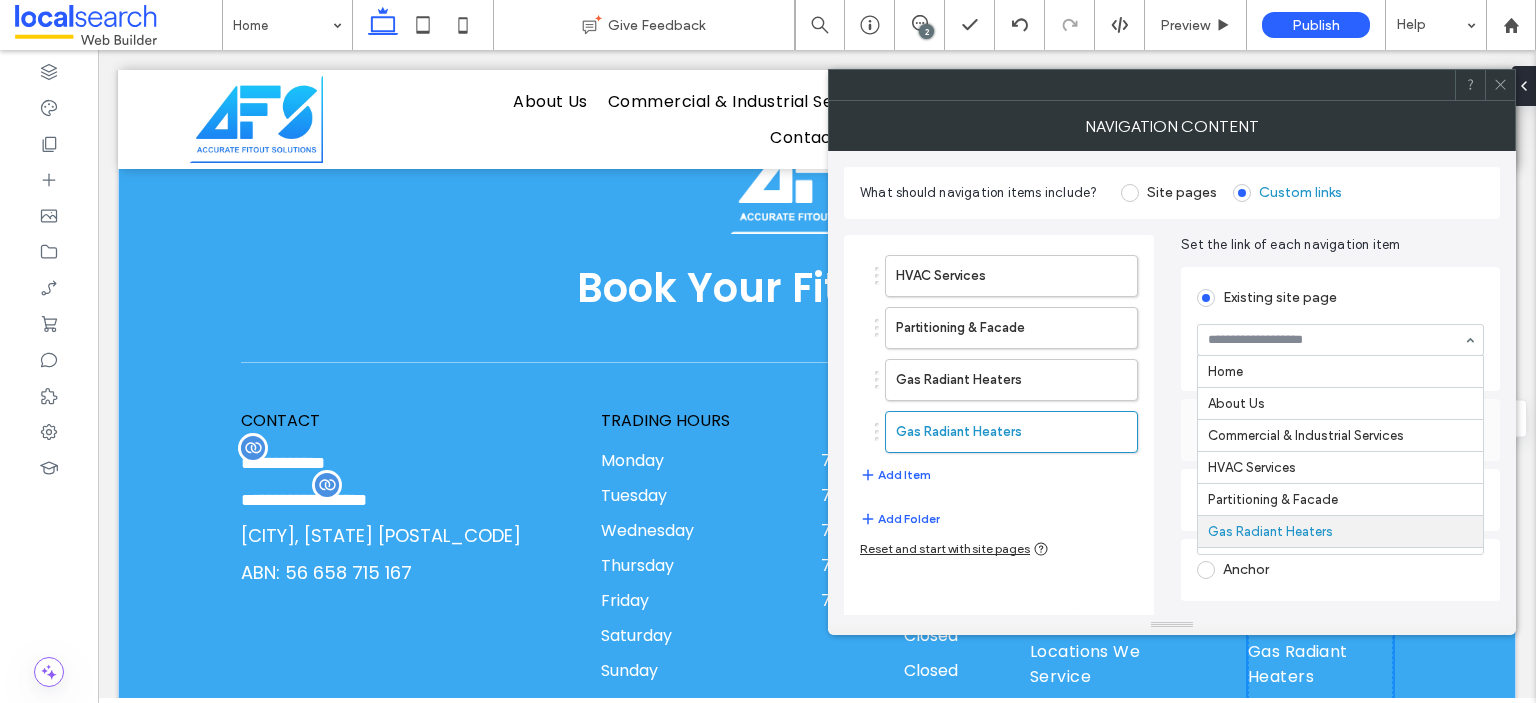 scroll, scrollTop: 164, scrollLeft: 0, axis: vertical 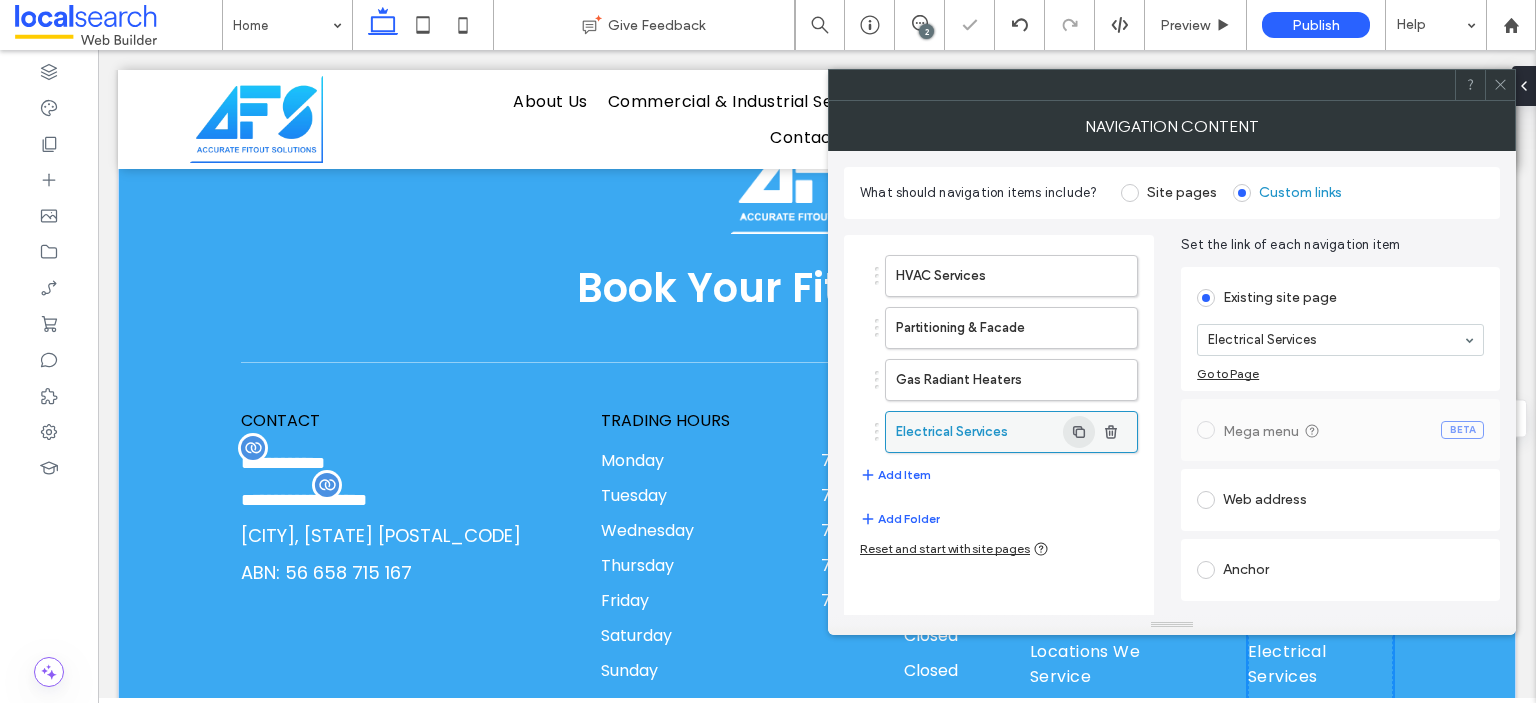click 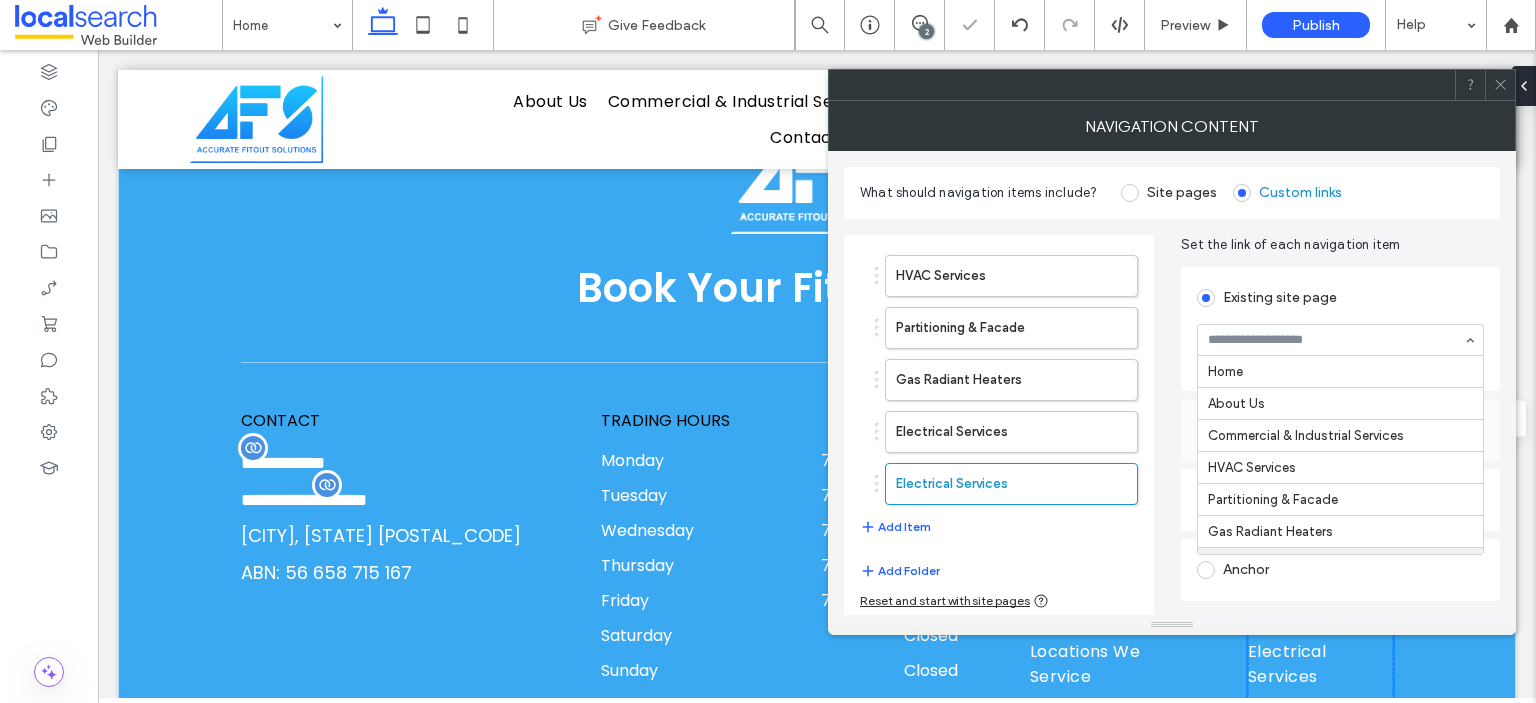 scroll, scrollTop: 196, scrollLeft: 0, axis: vertical 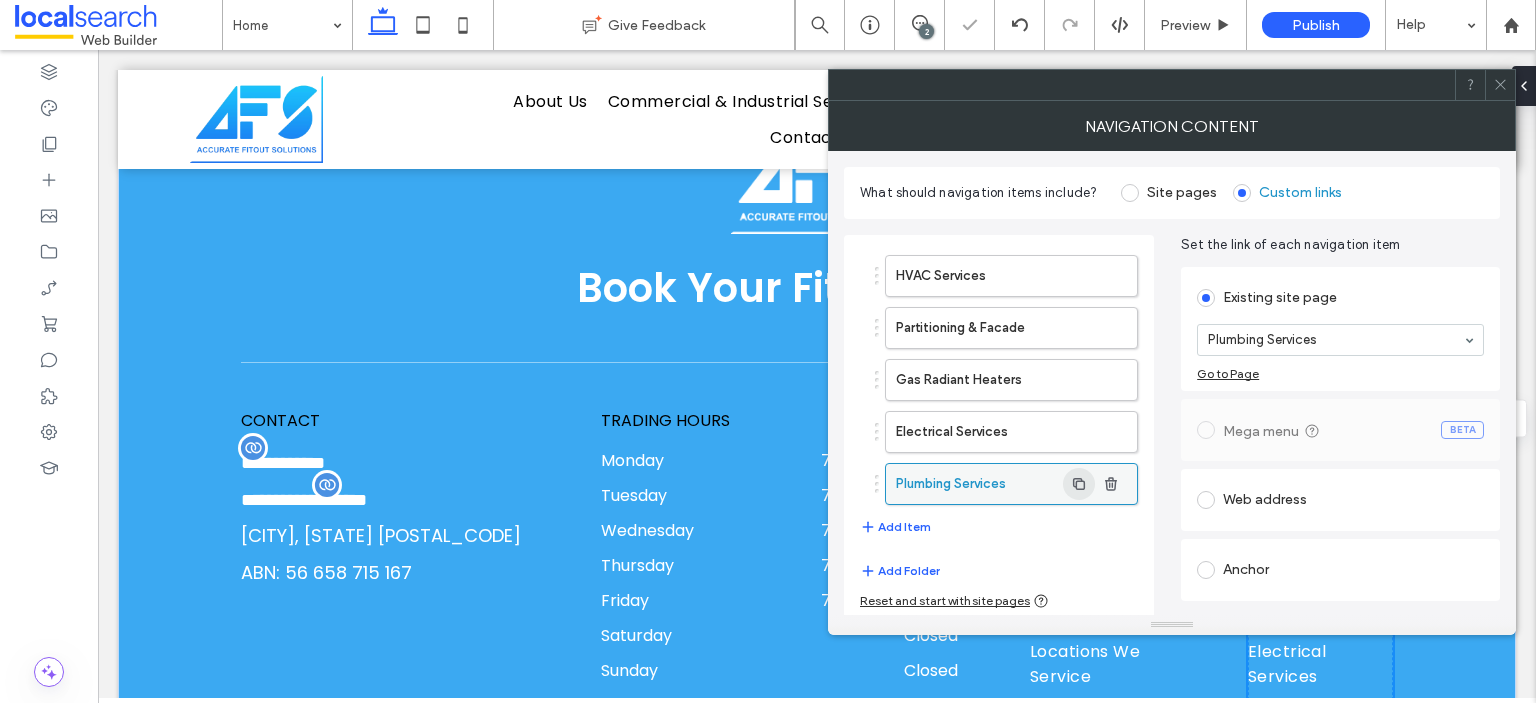 click 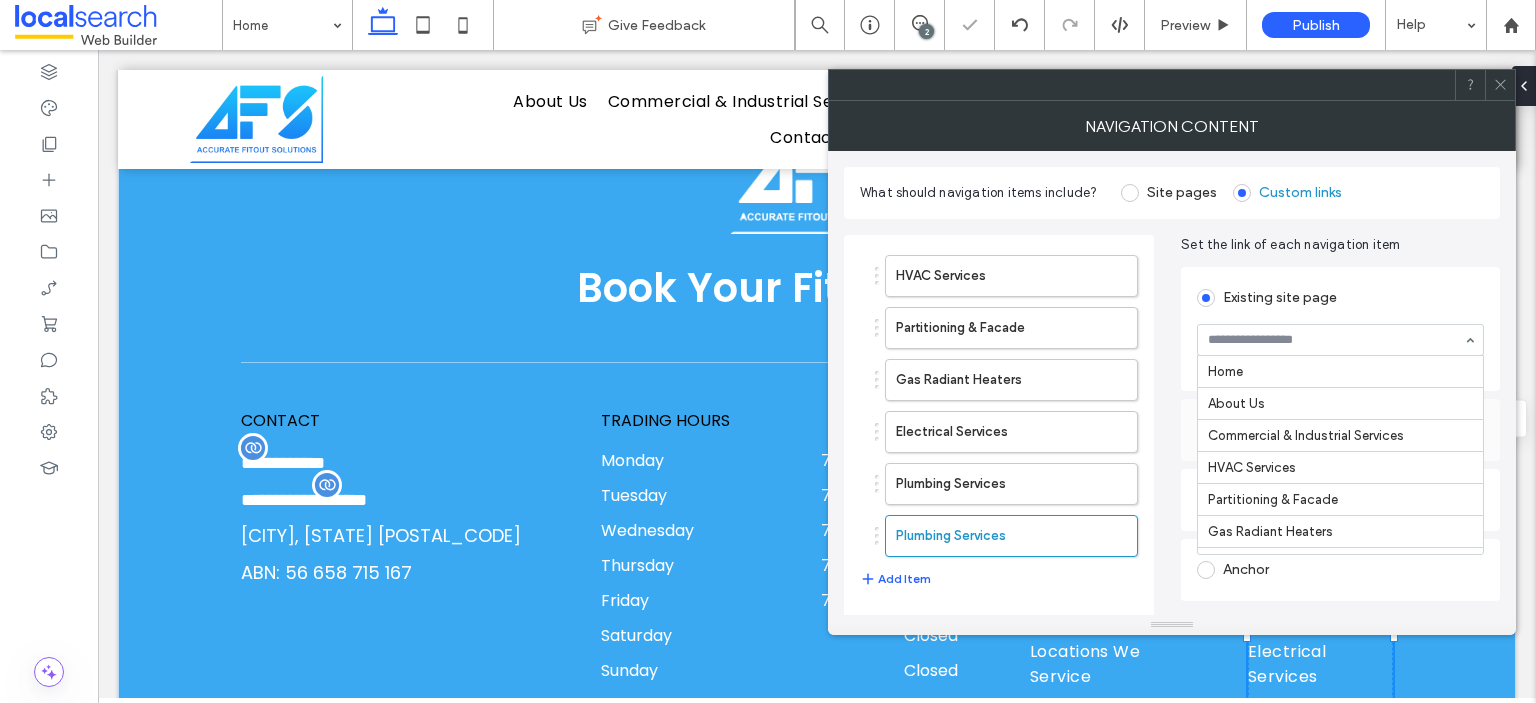 scroll, scrollTop: 230, scrollLeft: 0, axis: vertical 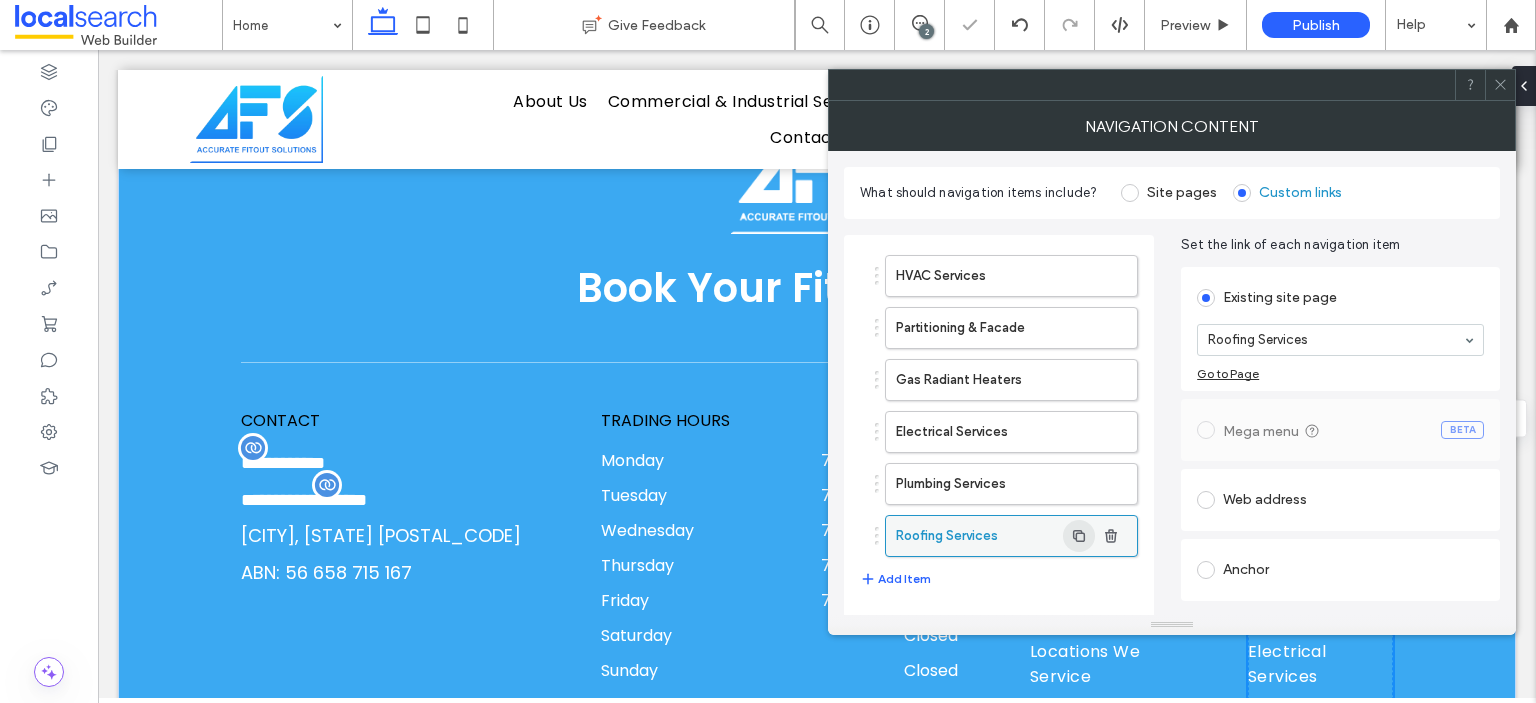 click 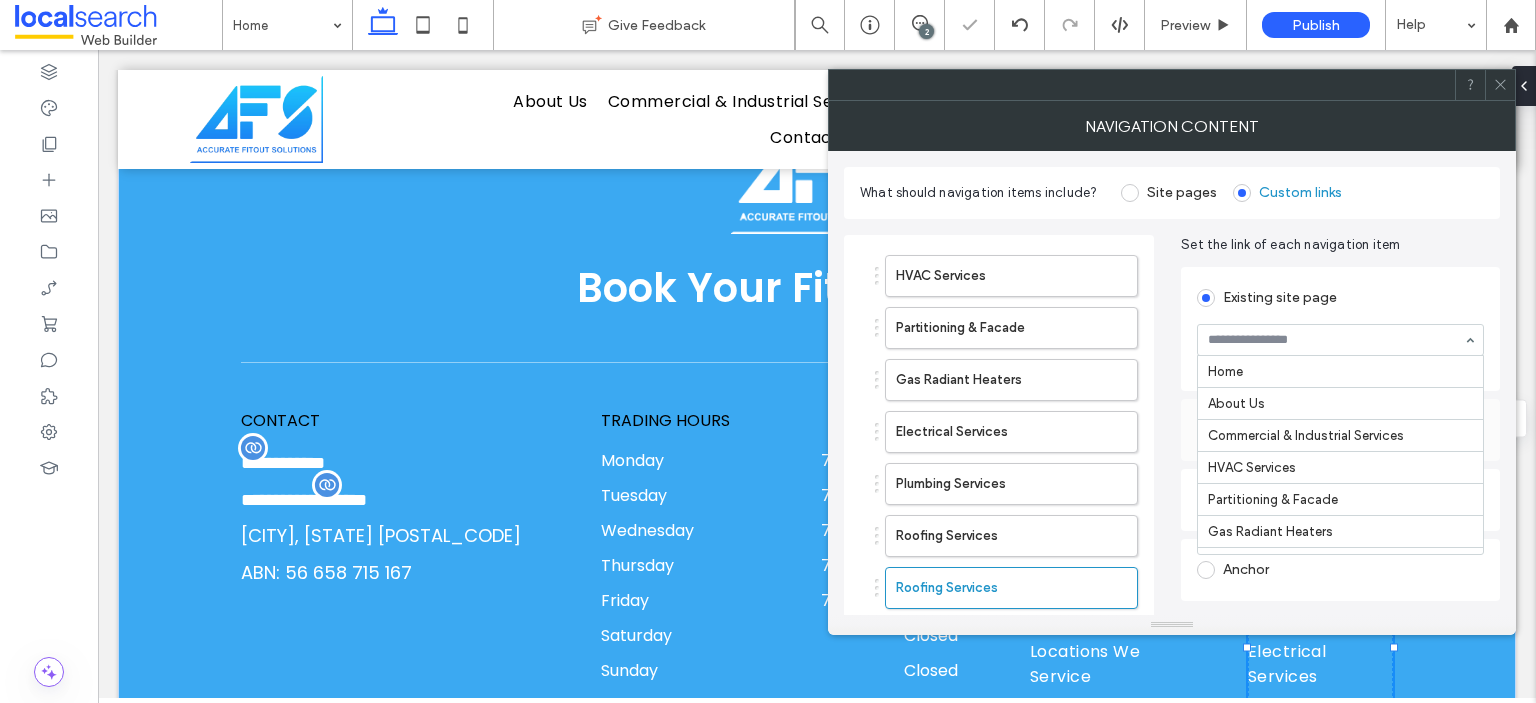 scroll, scrollTop: 262, scrollLeft: 0, axis: vertical 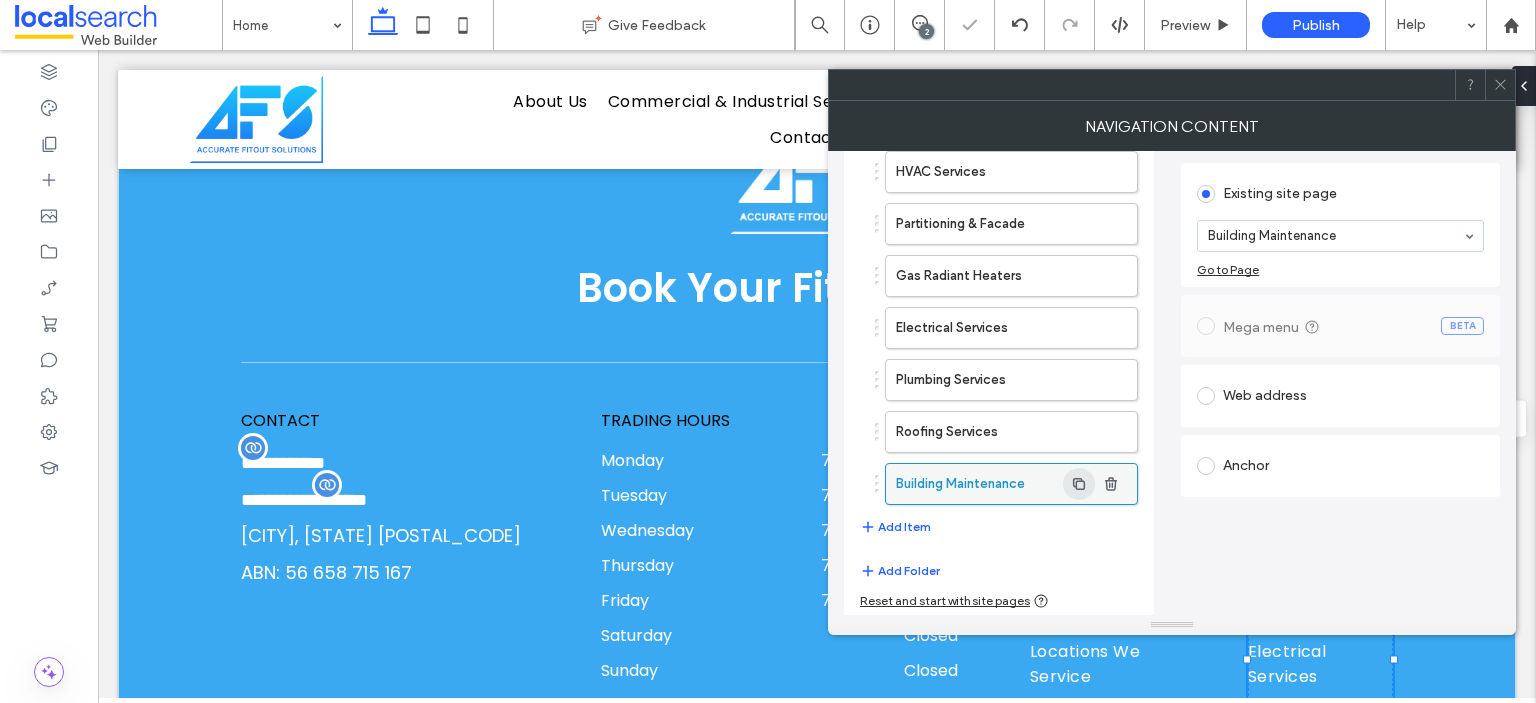 click at bounding box center (1079, 484) 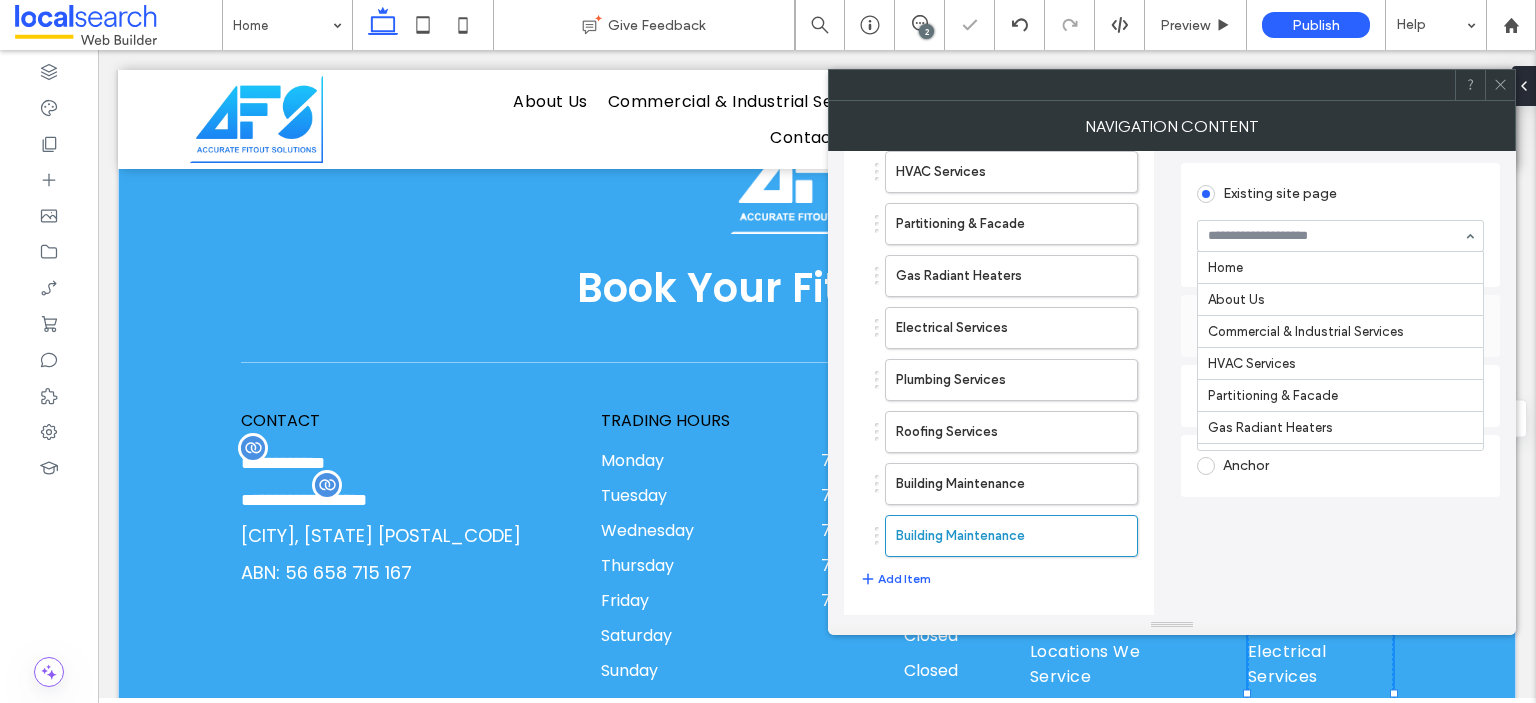 scroll, scrollTop: 295, scrollLeft: 0, axis: vertical 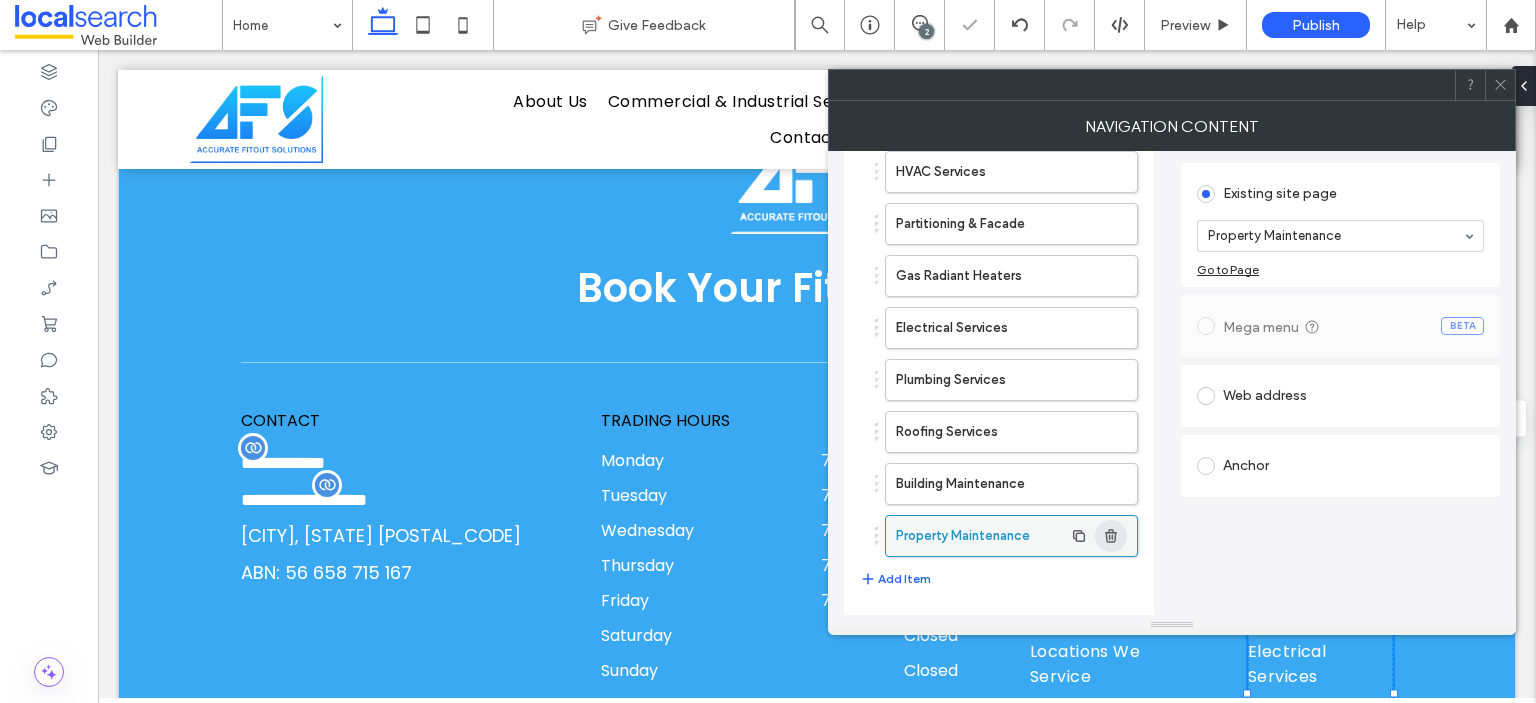 click at bounding box center (1111, 536) 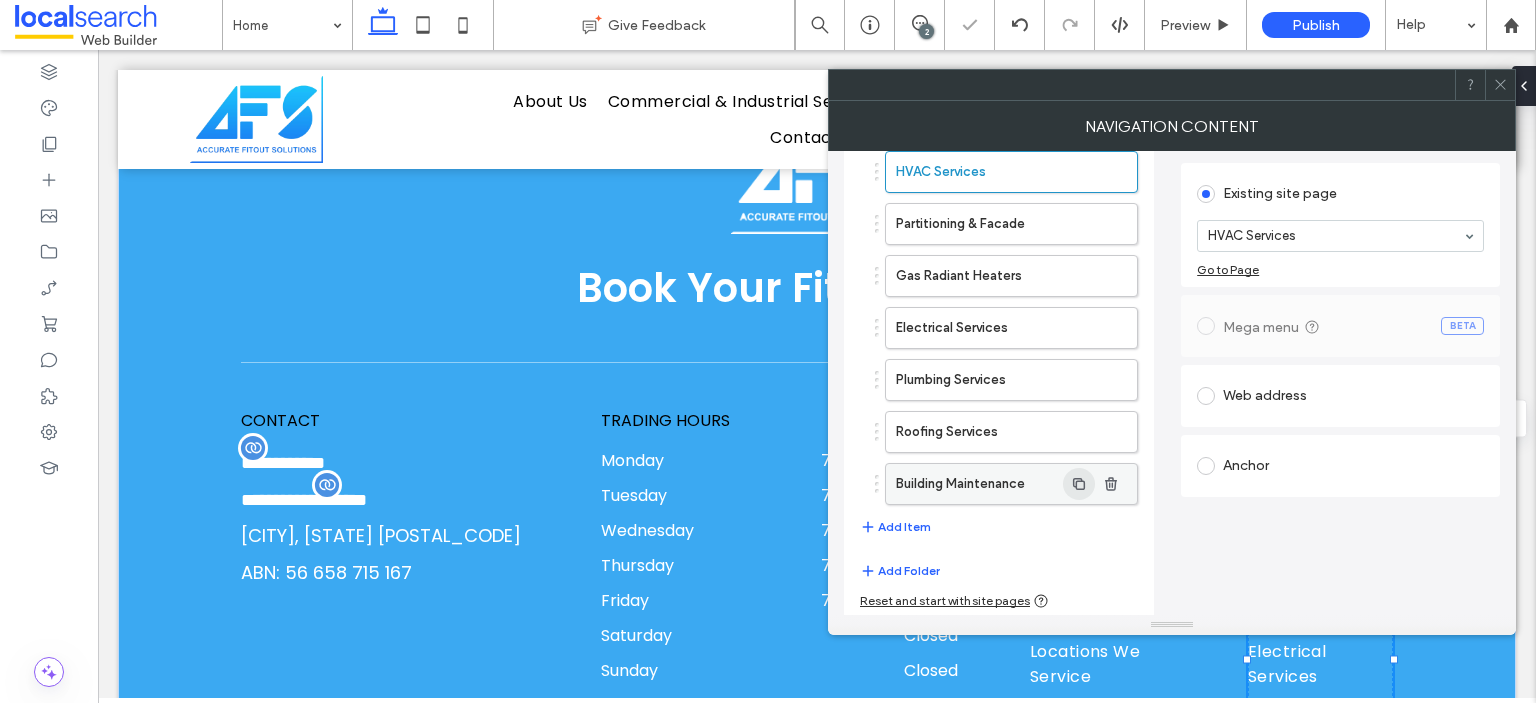 click 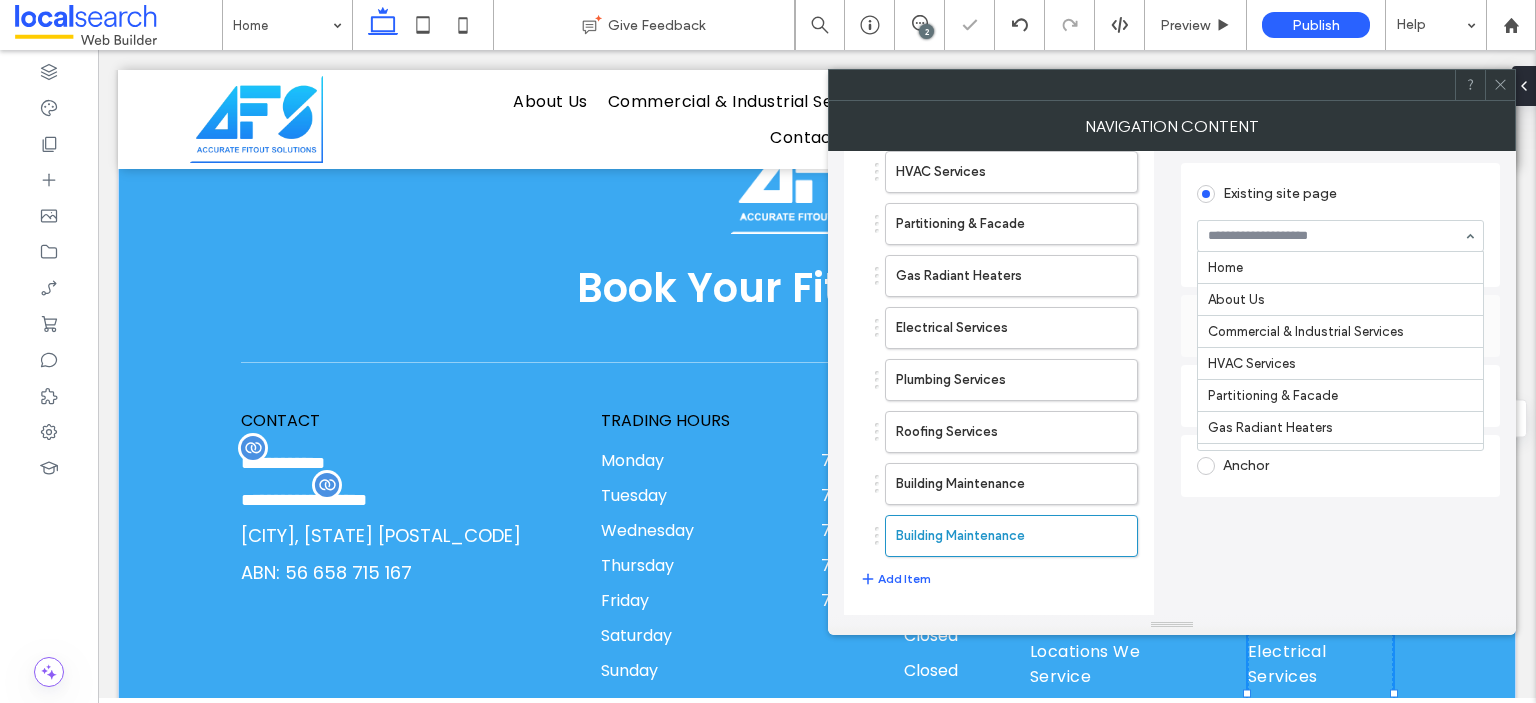scroll, scrollTop: 295, scrollLeft: 0, axis: vertical 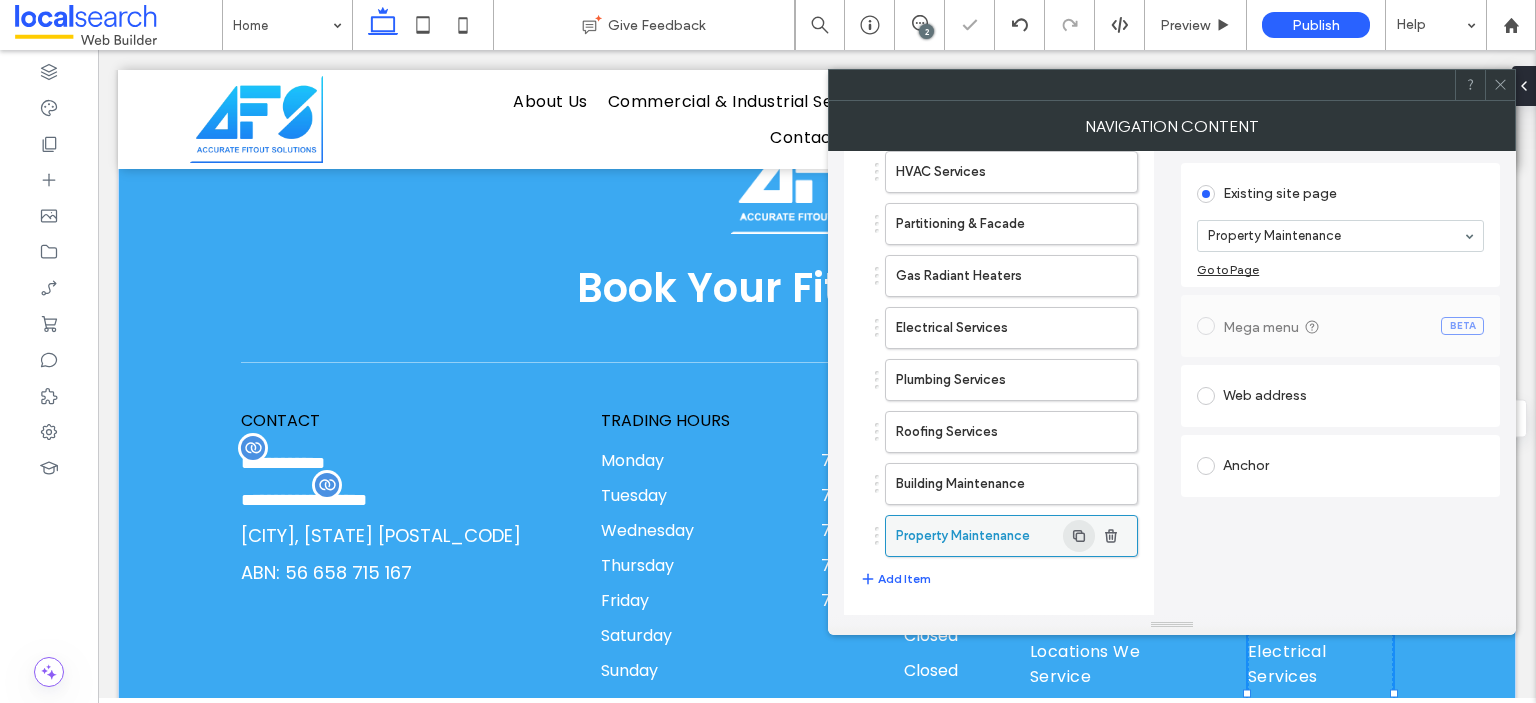 click 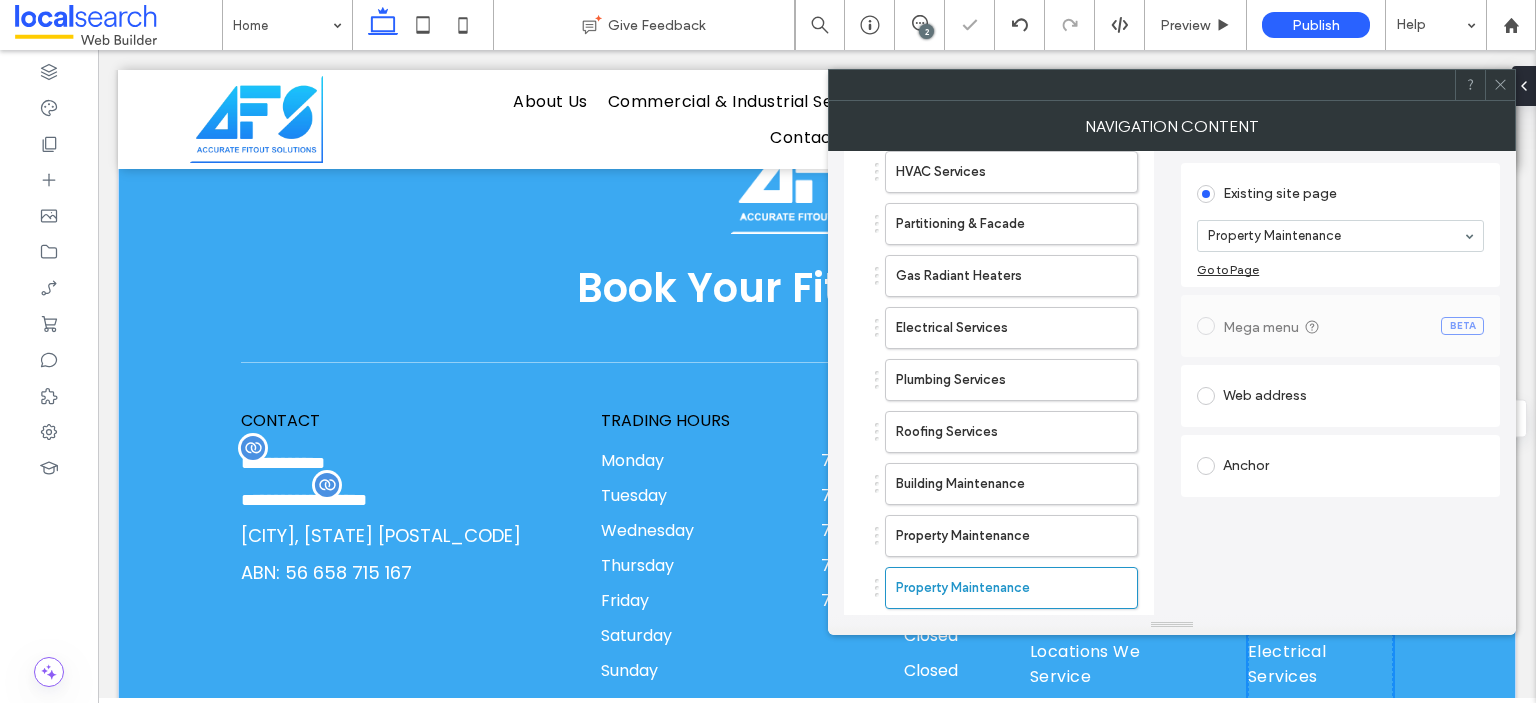 click on "Property Maintenance" at bounding box center (1340, 236) 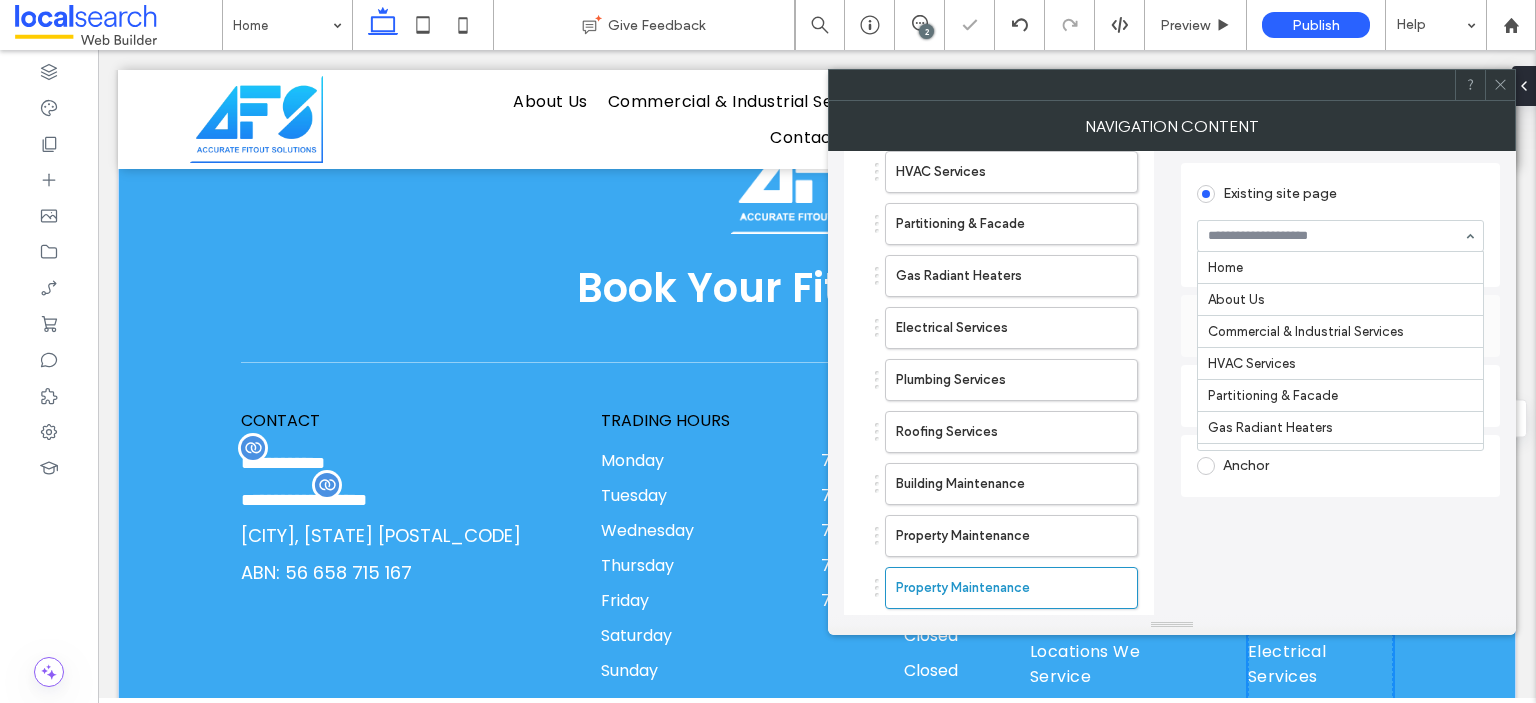 scroll, scrollTop: 328, scrollLeft: 0, axis: vertical 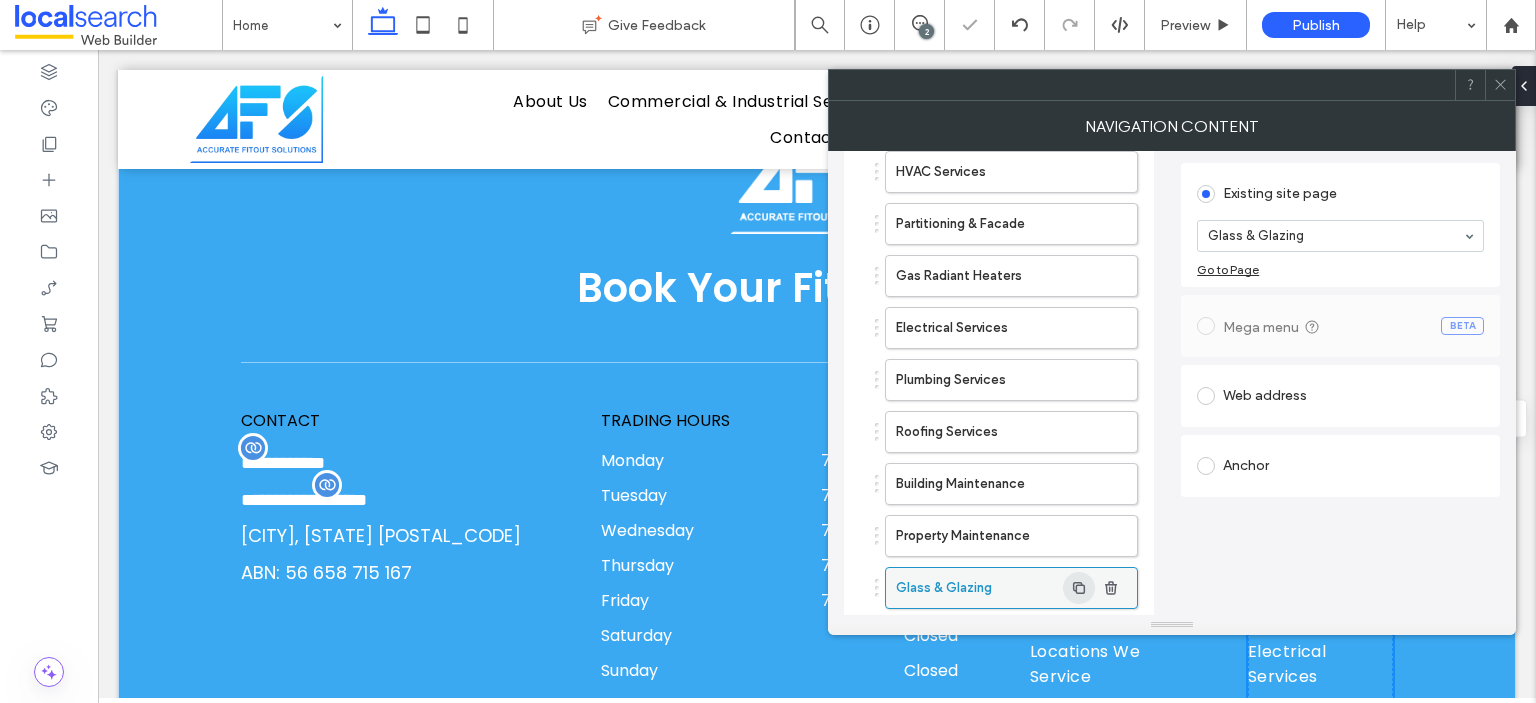 click 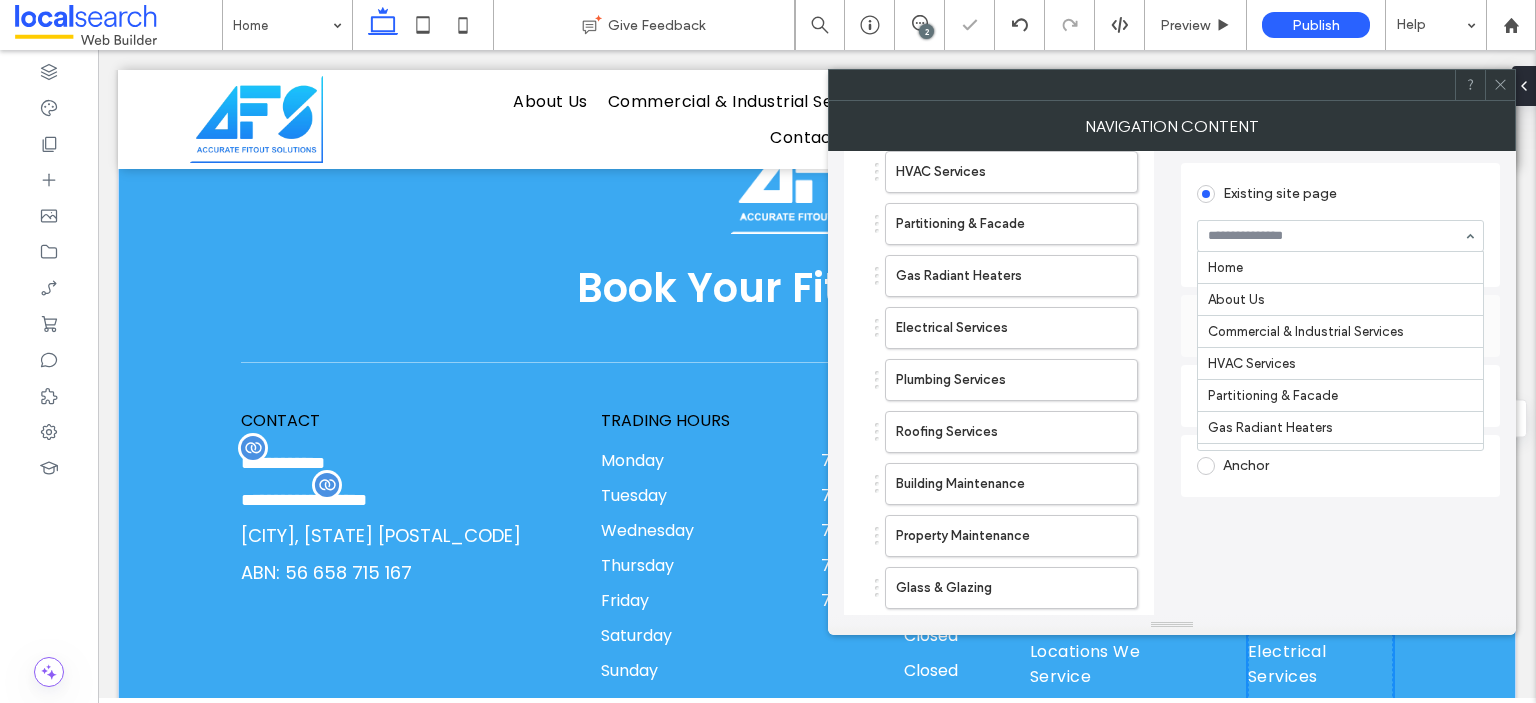 scroll, scrollTop: 360, scrollLeft: 0, axis: vertical 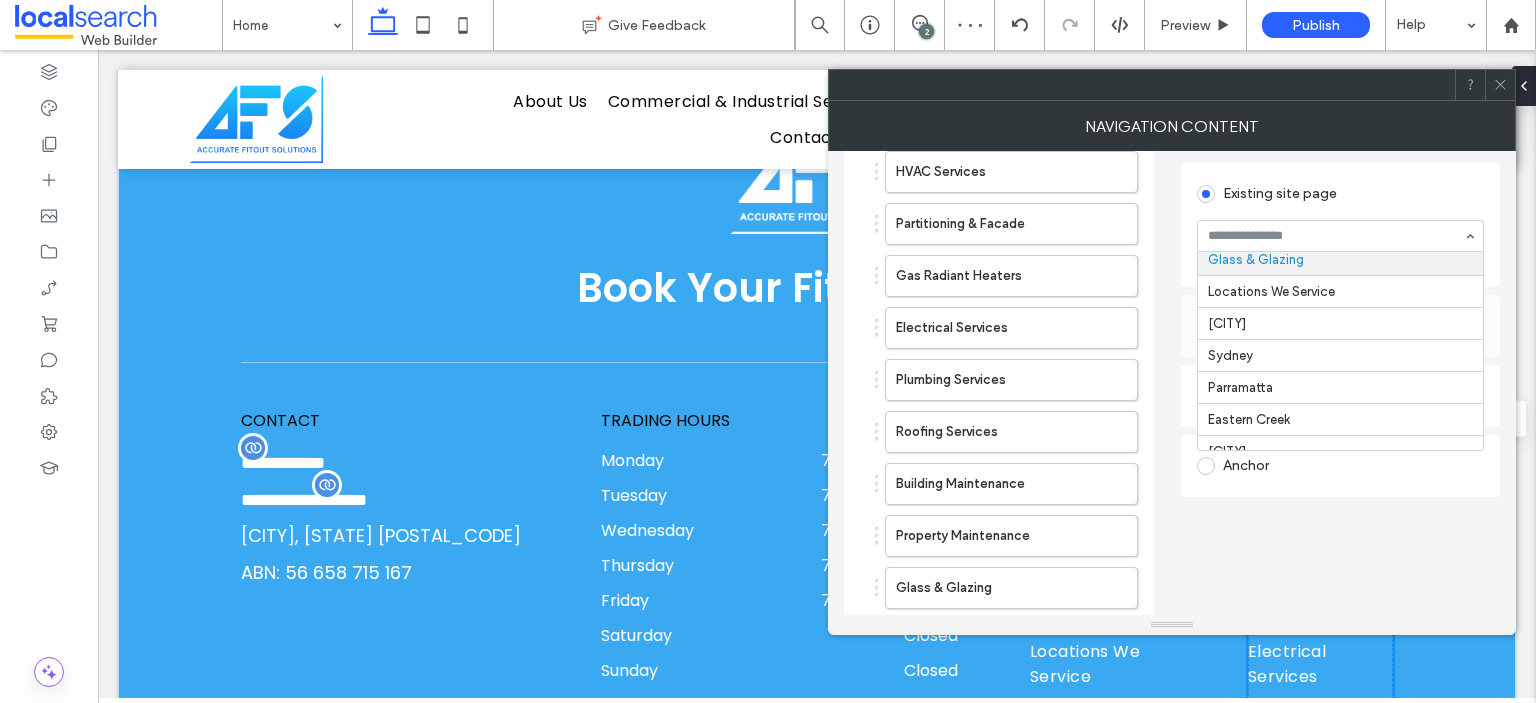 click at bounding box center (1335, 236) 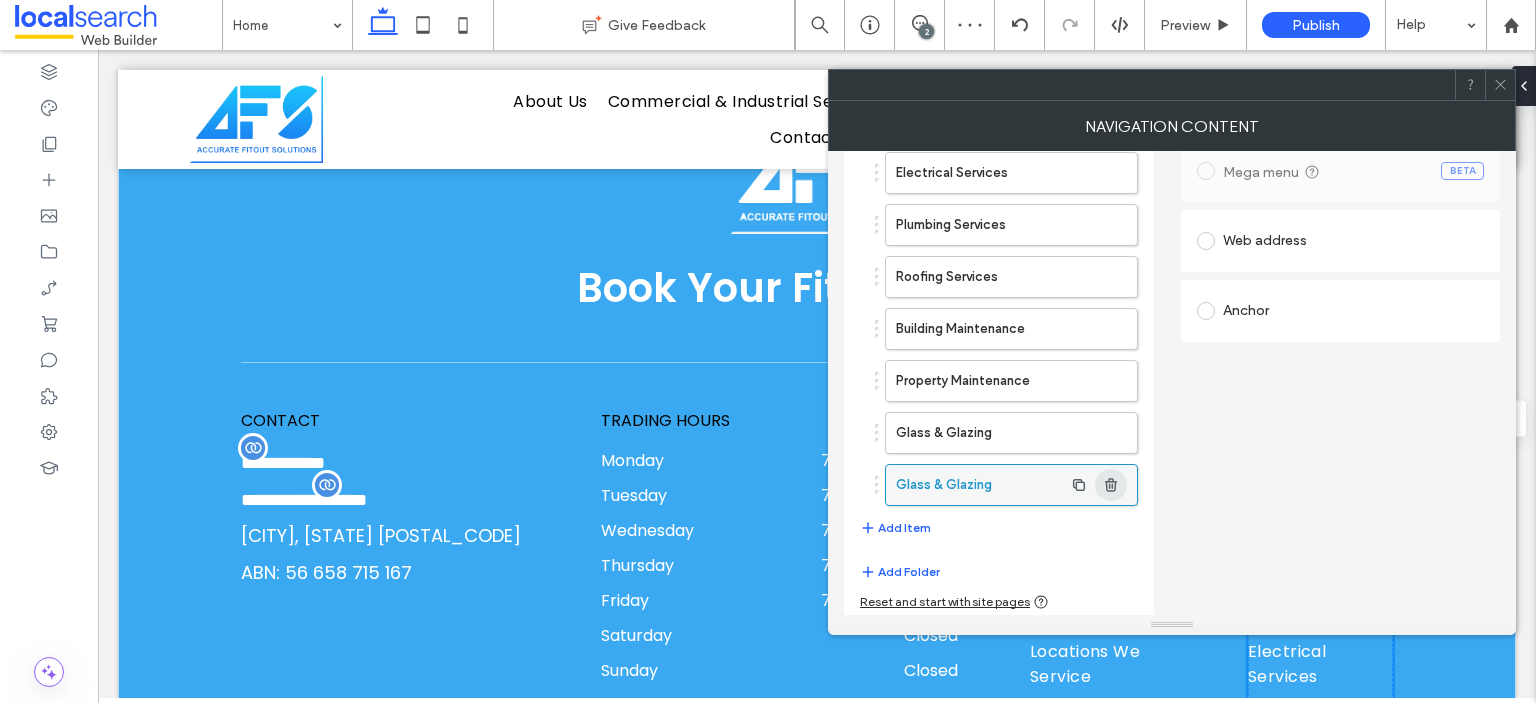drag, startPoint x: 1118, startPoint y: 473, endPoint x: 1178, endPoint y: 411, distance: 86.27862 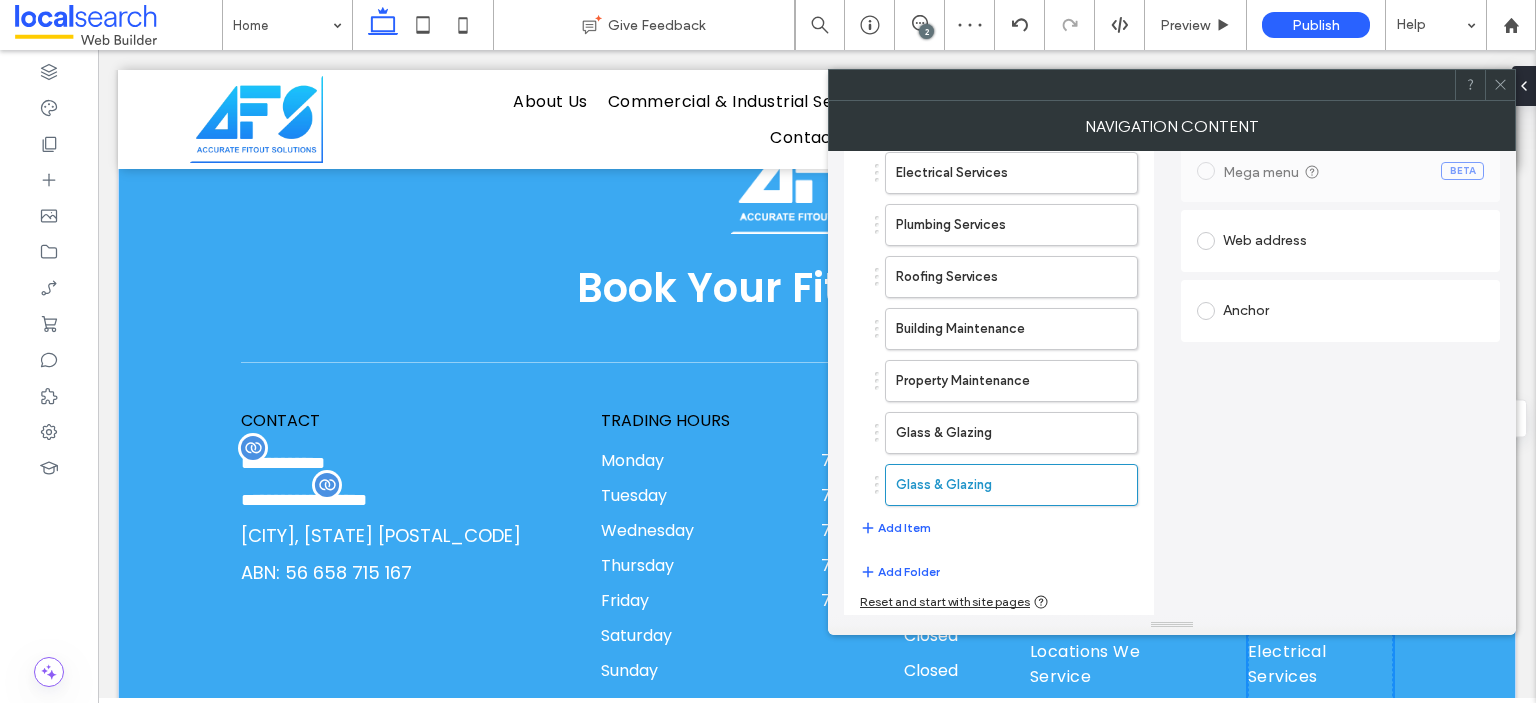 click 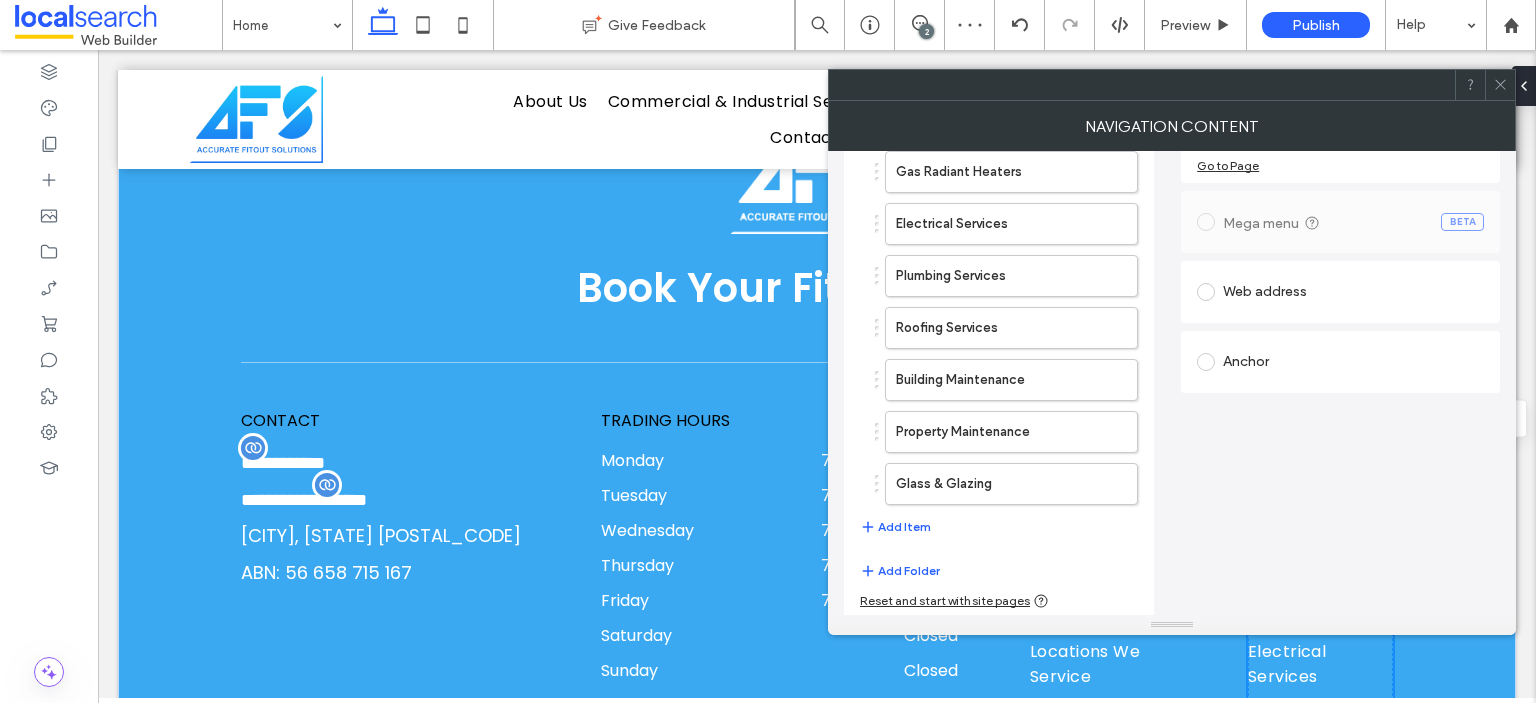 type on "*" 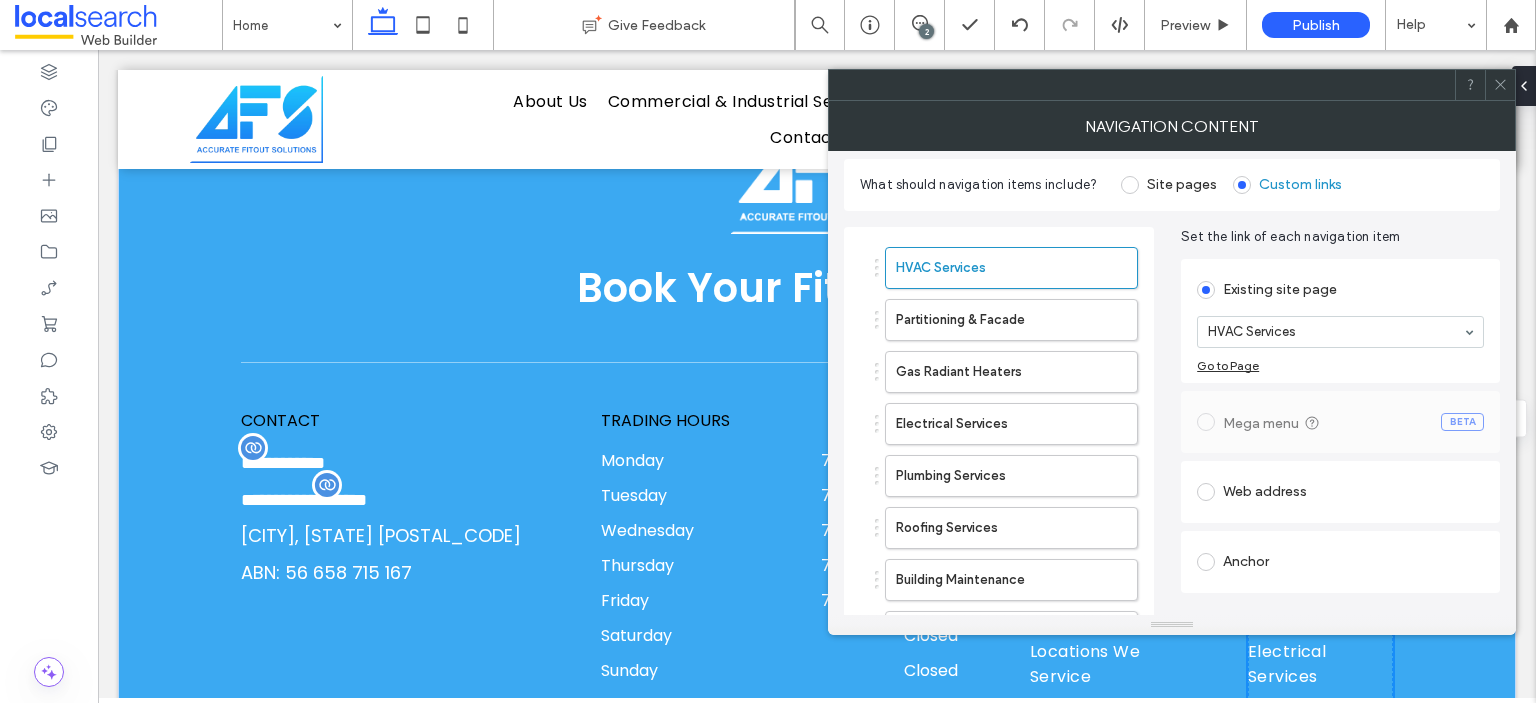 click 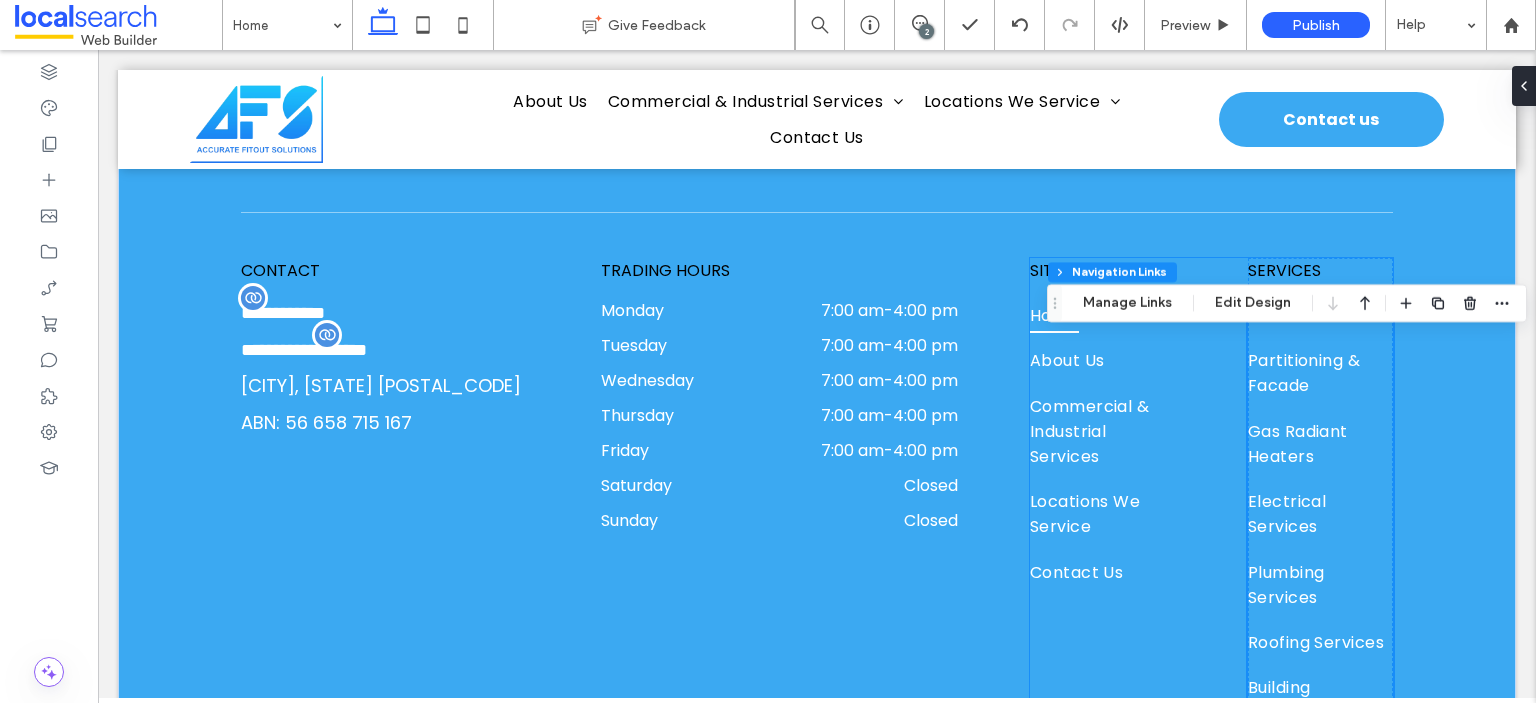 scroll, scrollTop: 6569, scrollLeft: 0, axis: vertical 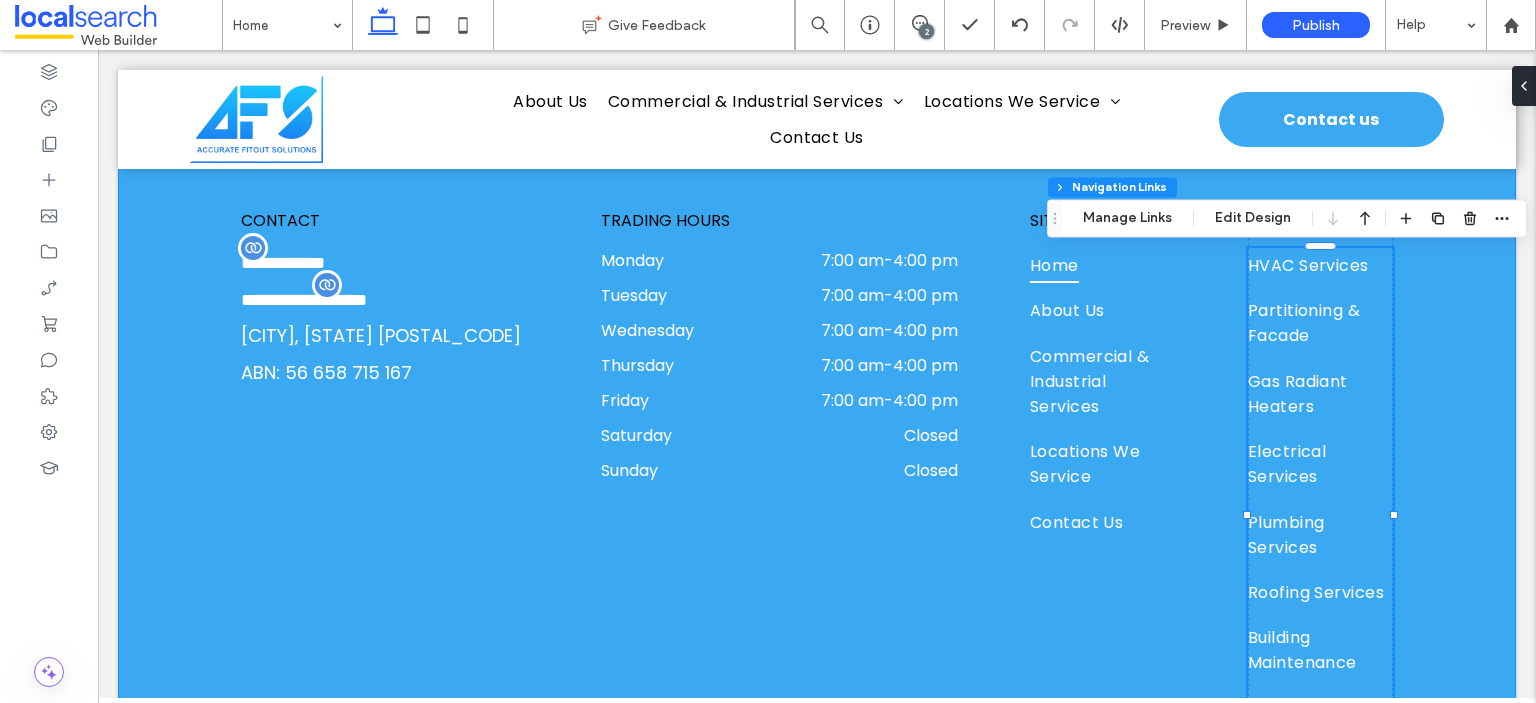 click on "**********" at bounding box center [817, 341] 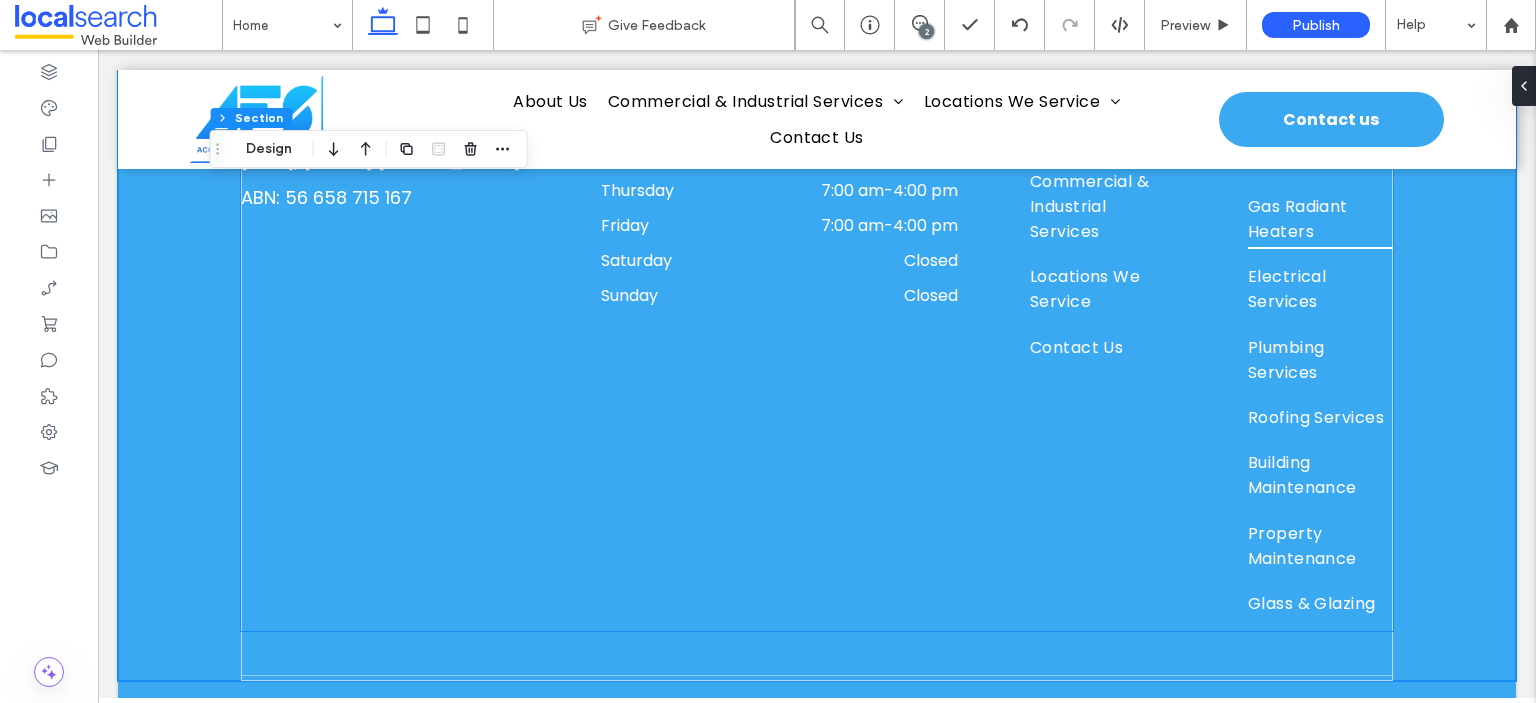 scroll, scrollTop: 6769, scrollLeft: 0, axis: vertical 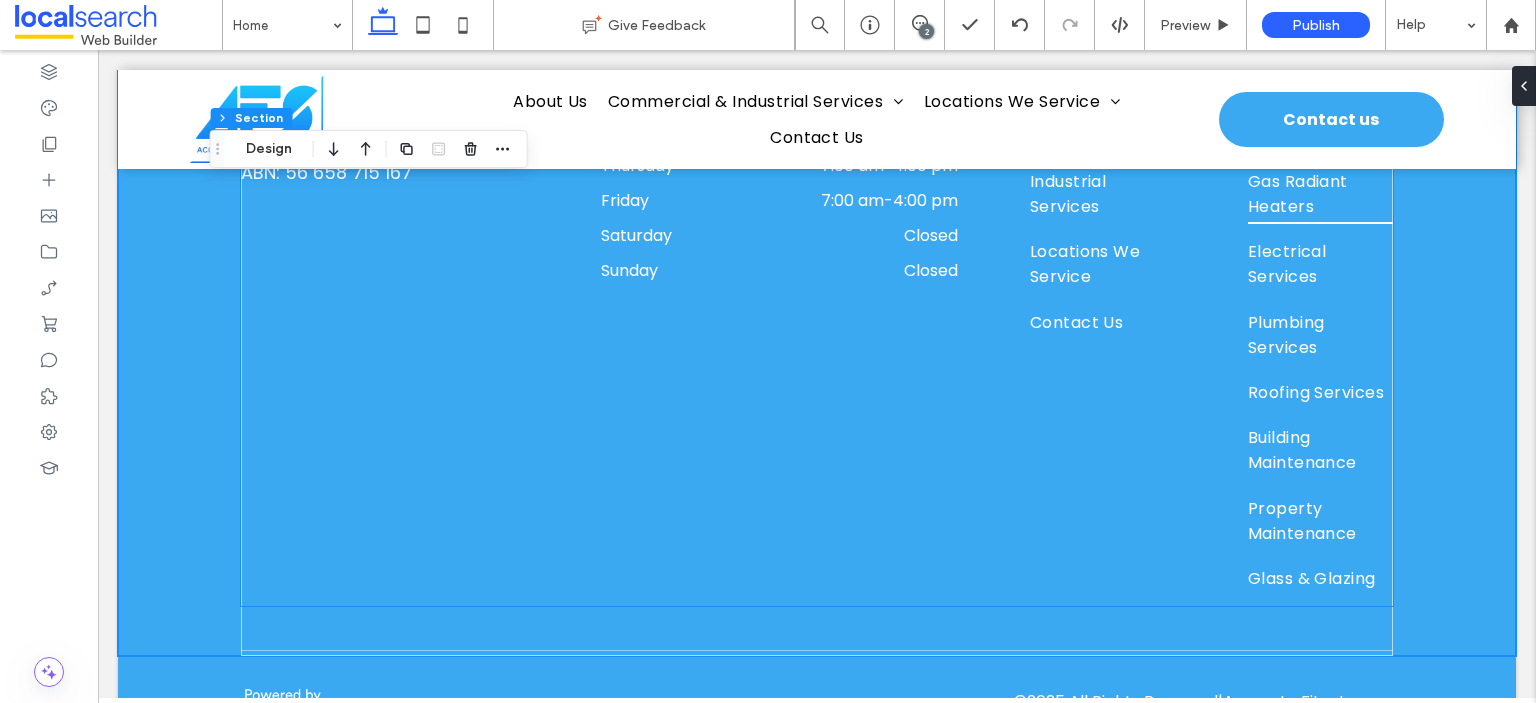 click on "Roofing Services" at bounding box center (1316, 392) 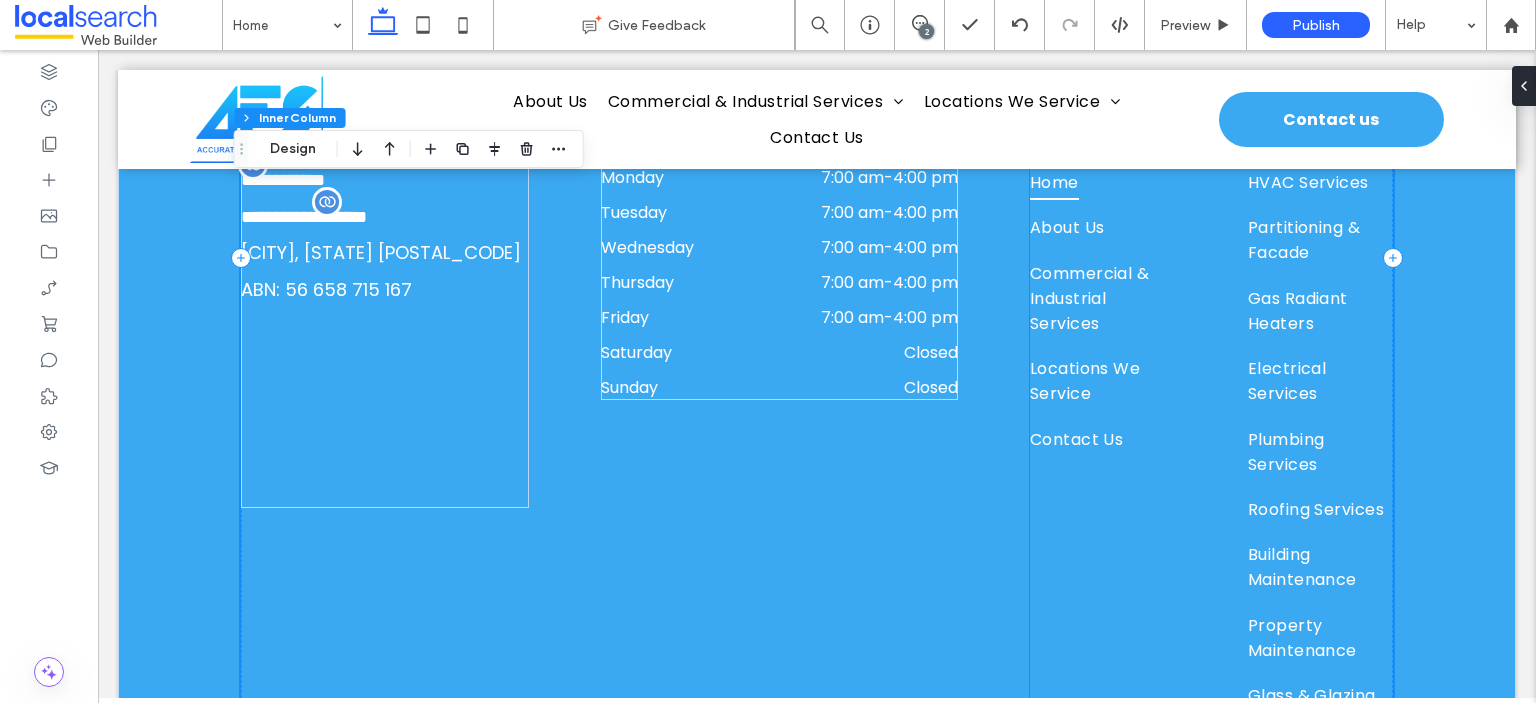 scroll, scrollTop: 6569, scrollLeft: 0, axis: vertical 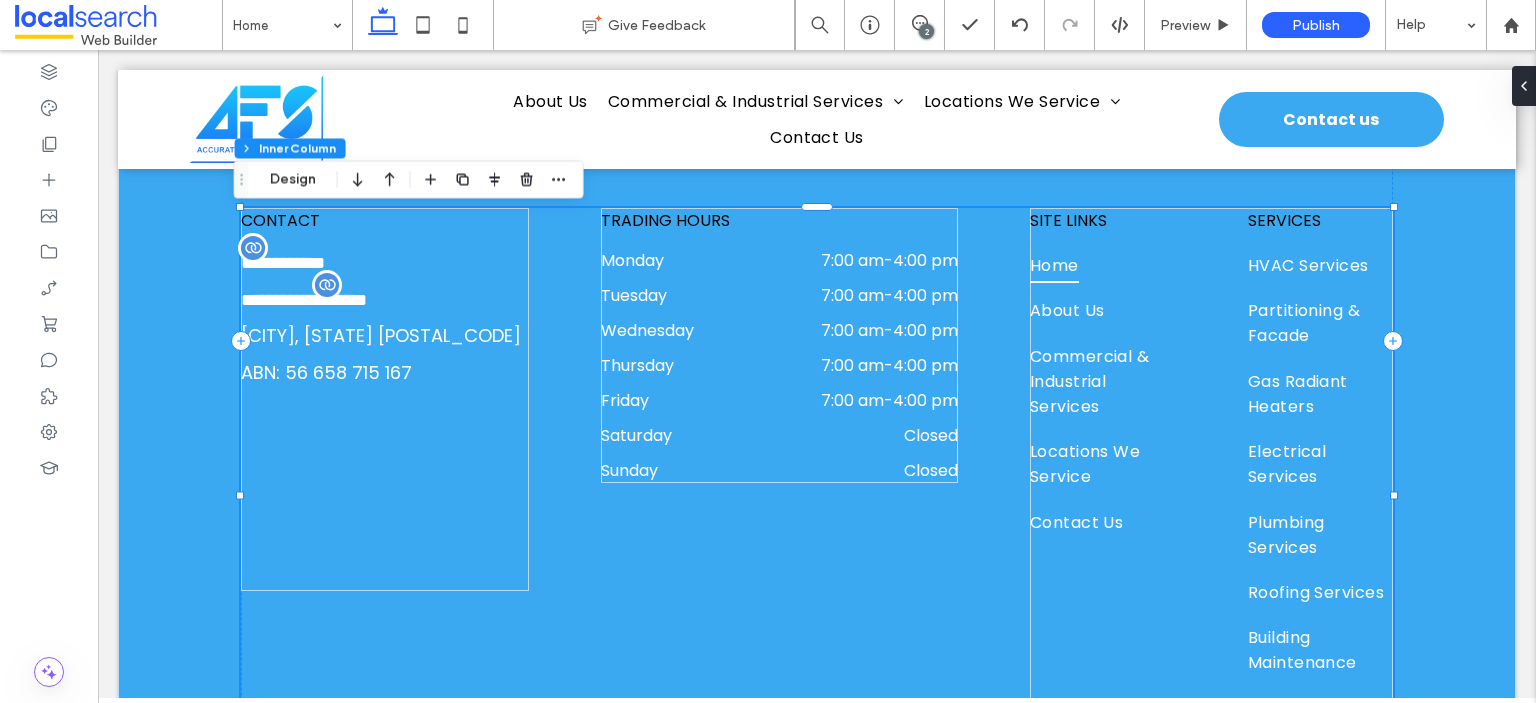 click on "**********" at bounding box center (817, 507) 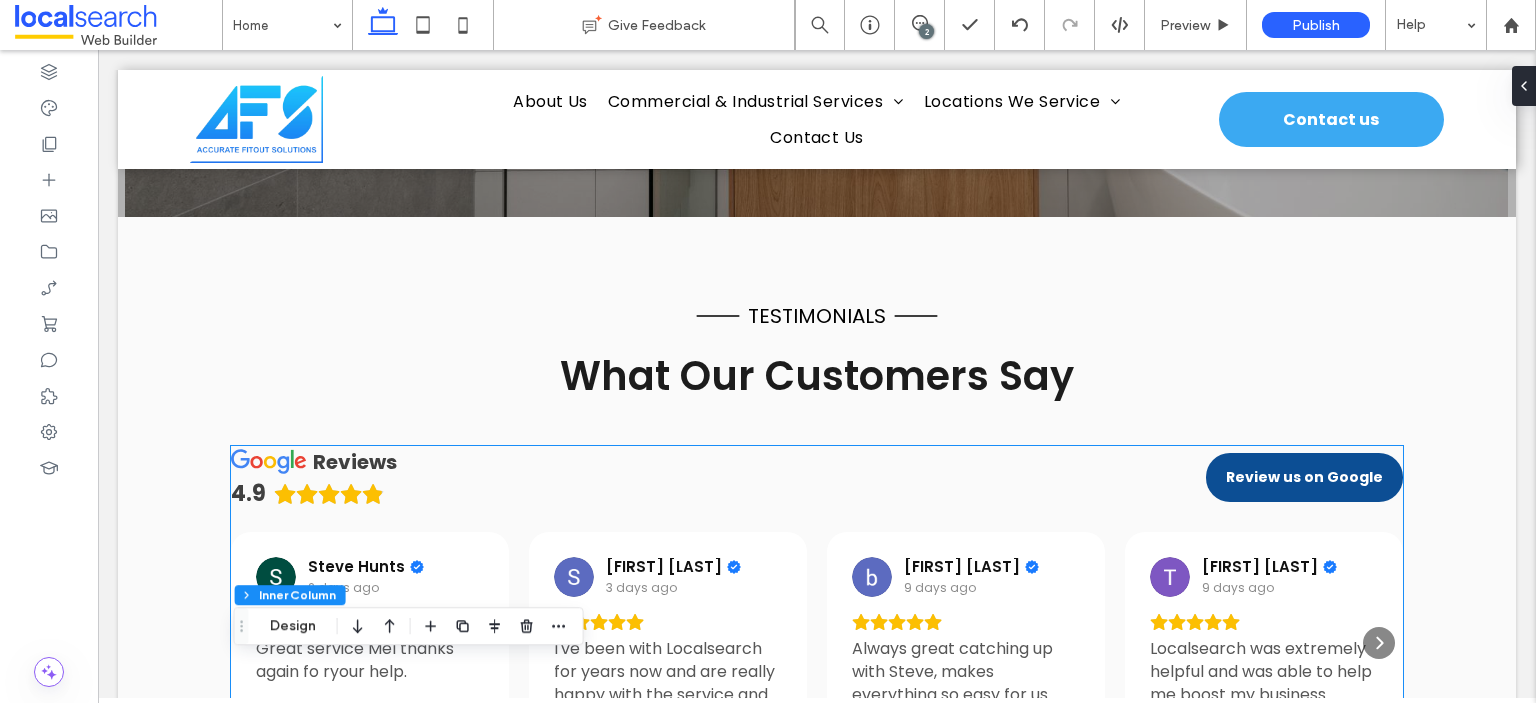 scroll, scrollTop: 4669, scrollLeft: 0, axis: vertical 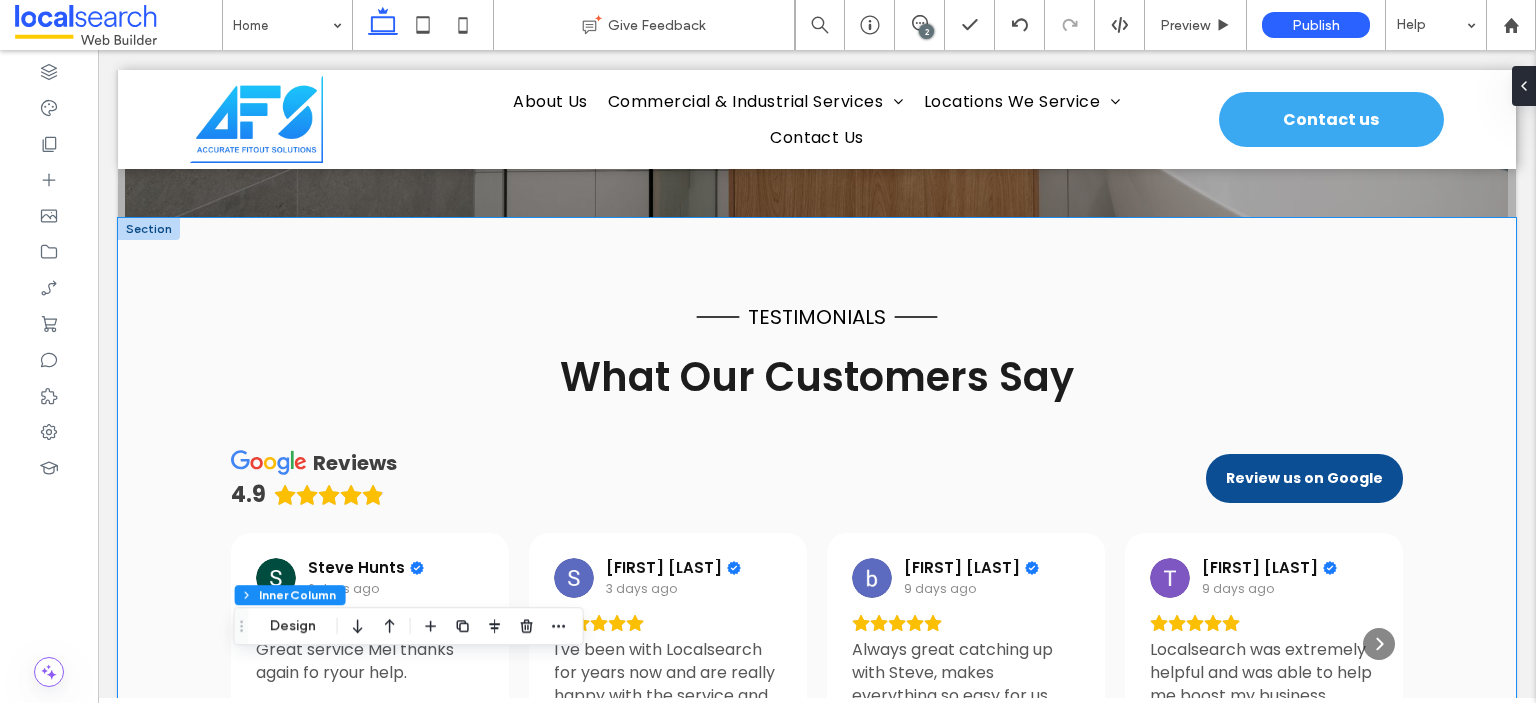 click on "testimonials
What Our Customers Say
reviews 4.9 Review us on Google Steve Hunts 2 days ago Great service Mel thanks again fo ryour help. Shaun Spencer 3 days ago I've been with Localsearch for years now and are really happy with the service and people that I deal with. They are friendly and very helpful. Read more brett neilson 9 days ago Always great catching up with Steve, makes everything so easy for us Tiffany Little 9 days ago Localsearch was extremely helpful and was able to help me boost my business. Yvonne Smith 10 days ago Kailah is truly amazing with advice, suggestions and any ideas that enhance my driving school ‘s recognizability.
Thank you Kailah.
Kindest regards, Yvonne 🙏😊 Read more Jane Morgan-Saxby 11 days ago Kailah is a wealth of product knowledge and goes above and beyond to make sure I’m getting the best out of my advertising and website . Read more Ray Hocking 16 days ago Read more 30 days ago" at bounding box center [817, 539] 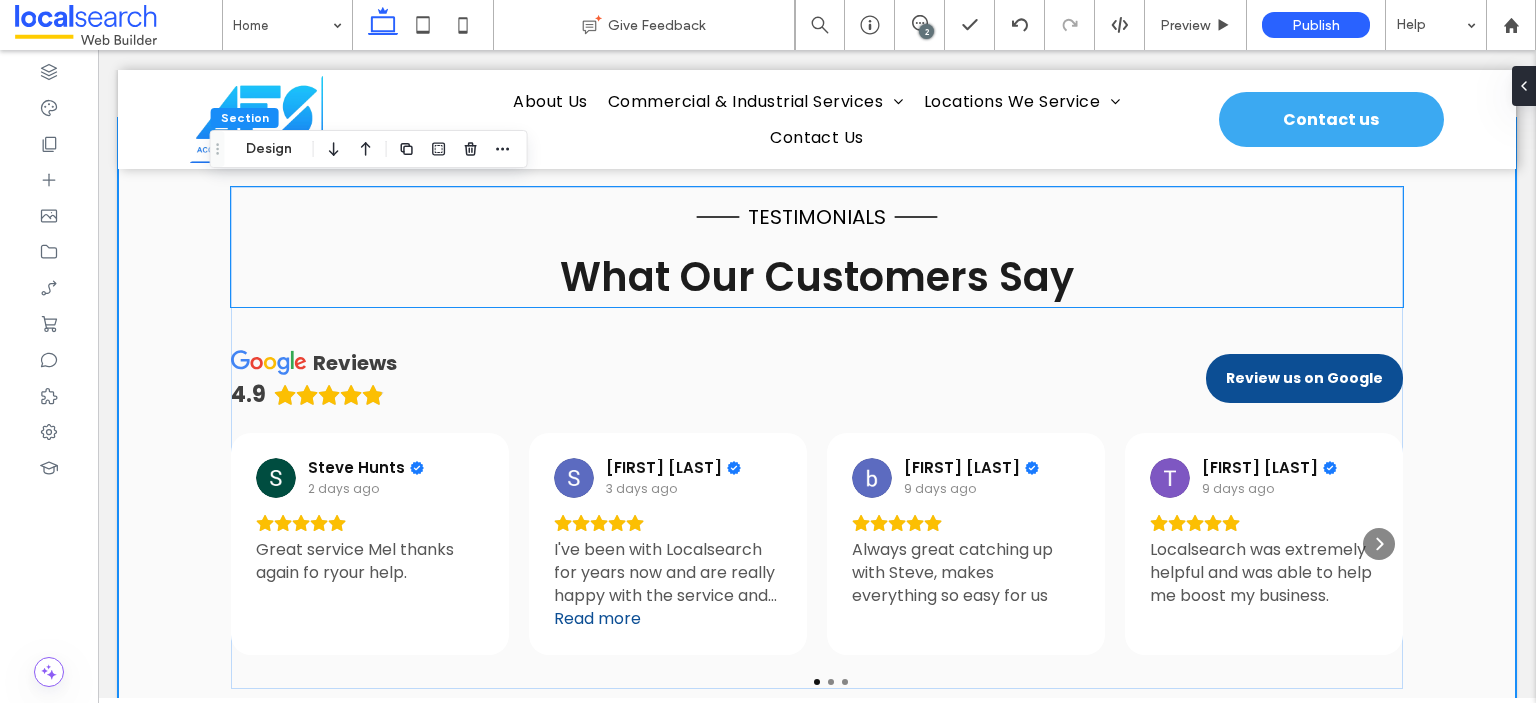 scroll, scrollTop: 4969, scrollLeft: 0, axis: vertical 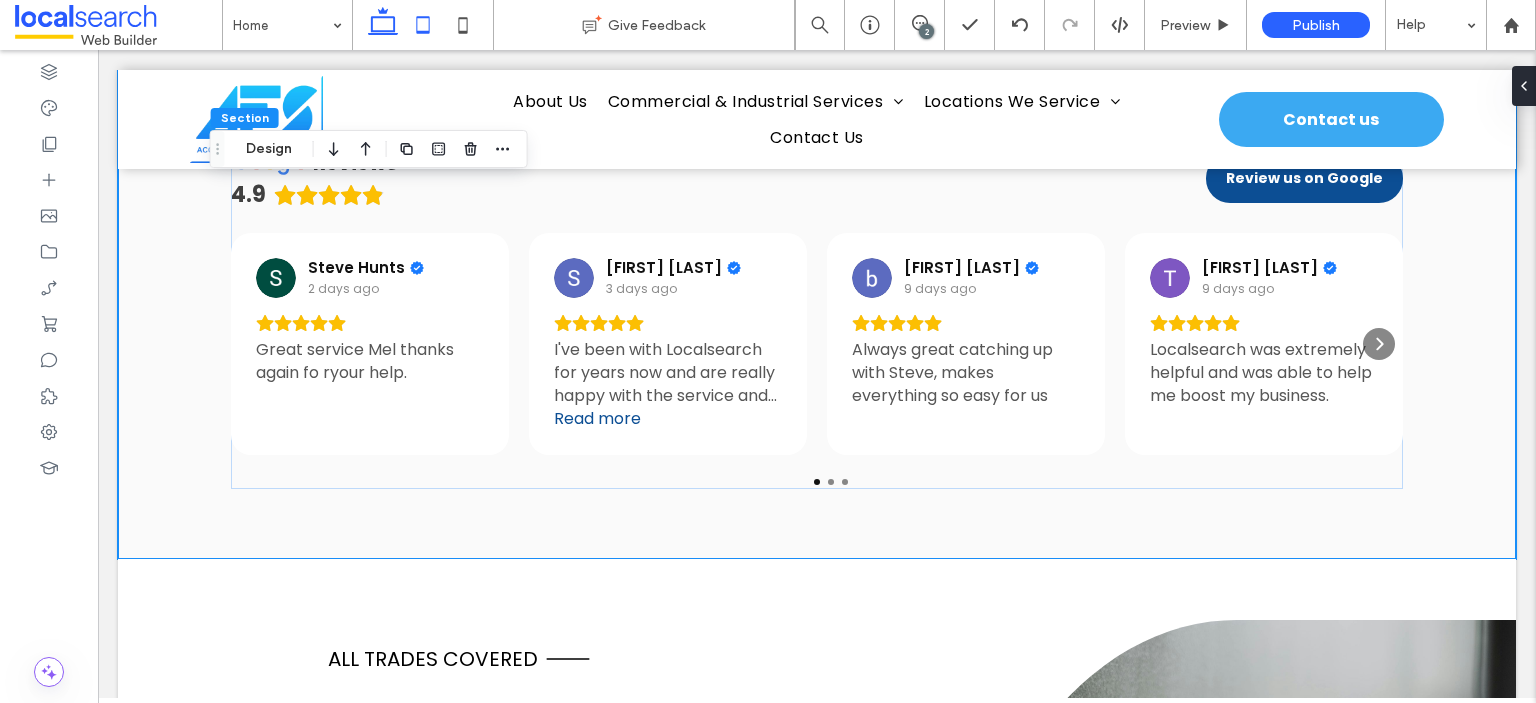 click 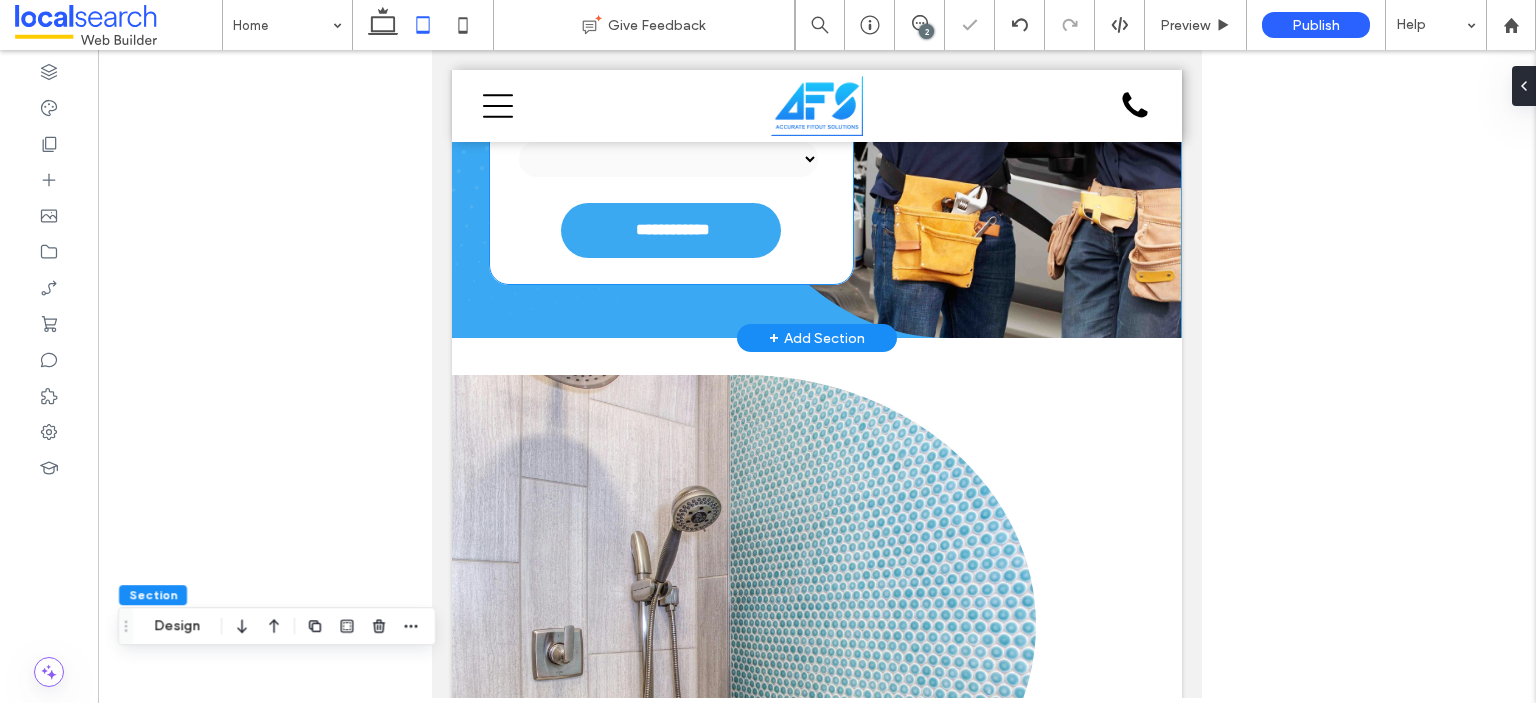 scroll, scrollTop: 800, scrollLeft: 0, axis: vertical 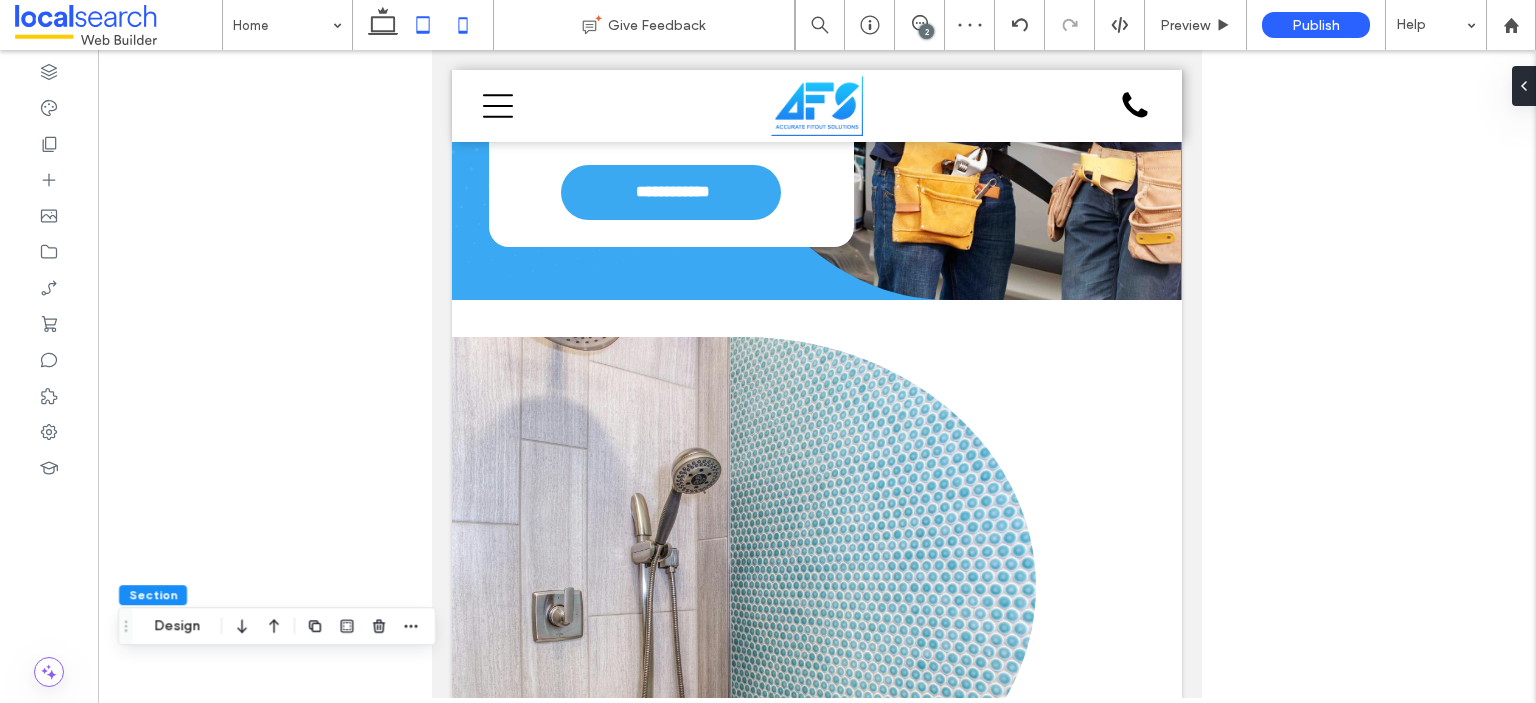 click 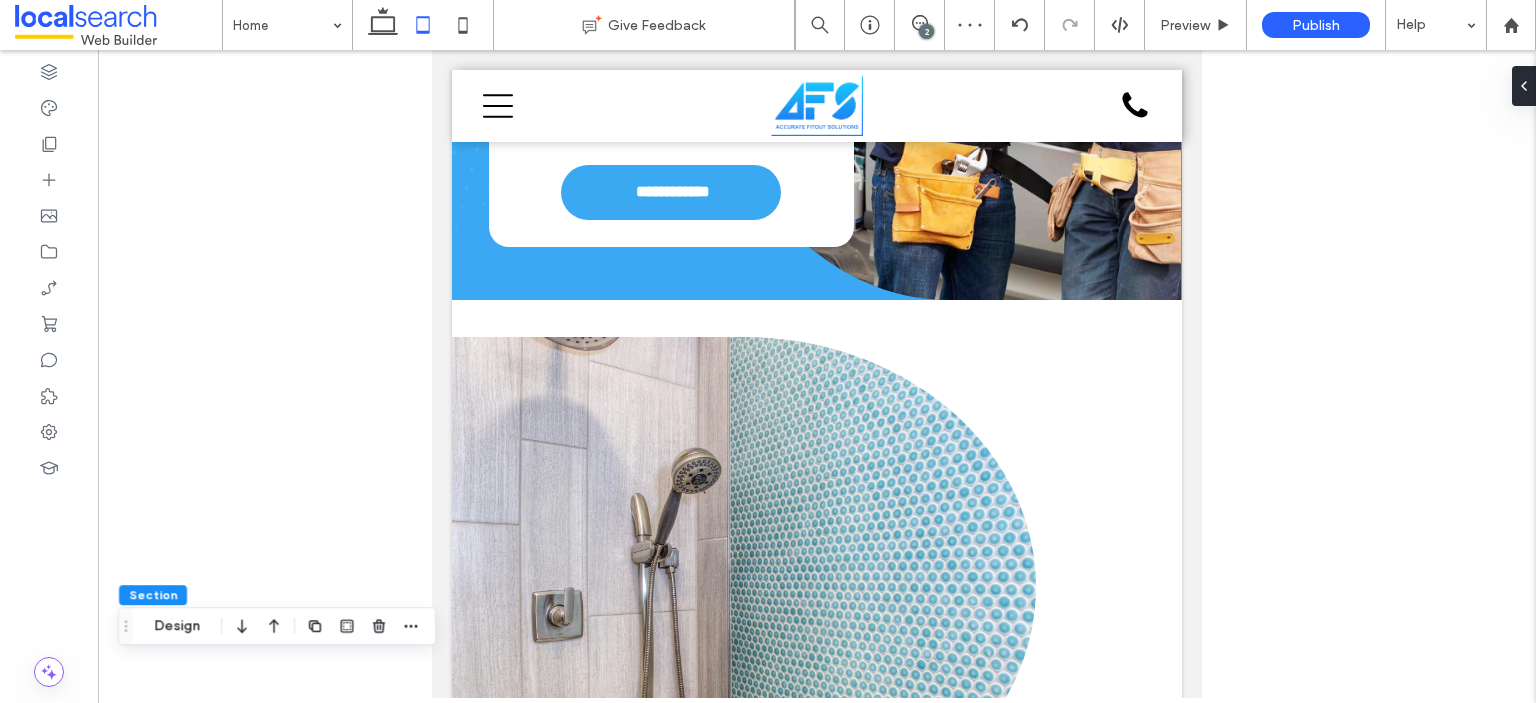 scroll, scrollTop: 0, scrollLeft: 0, axis: both 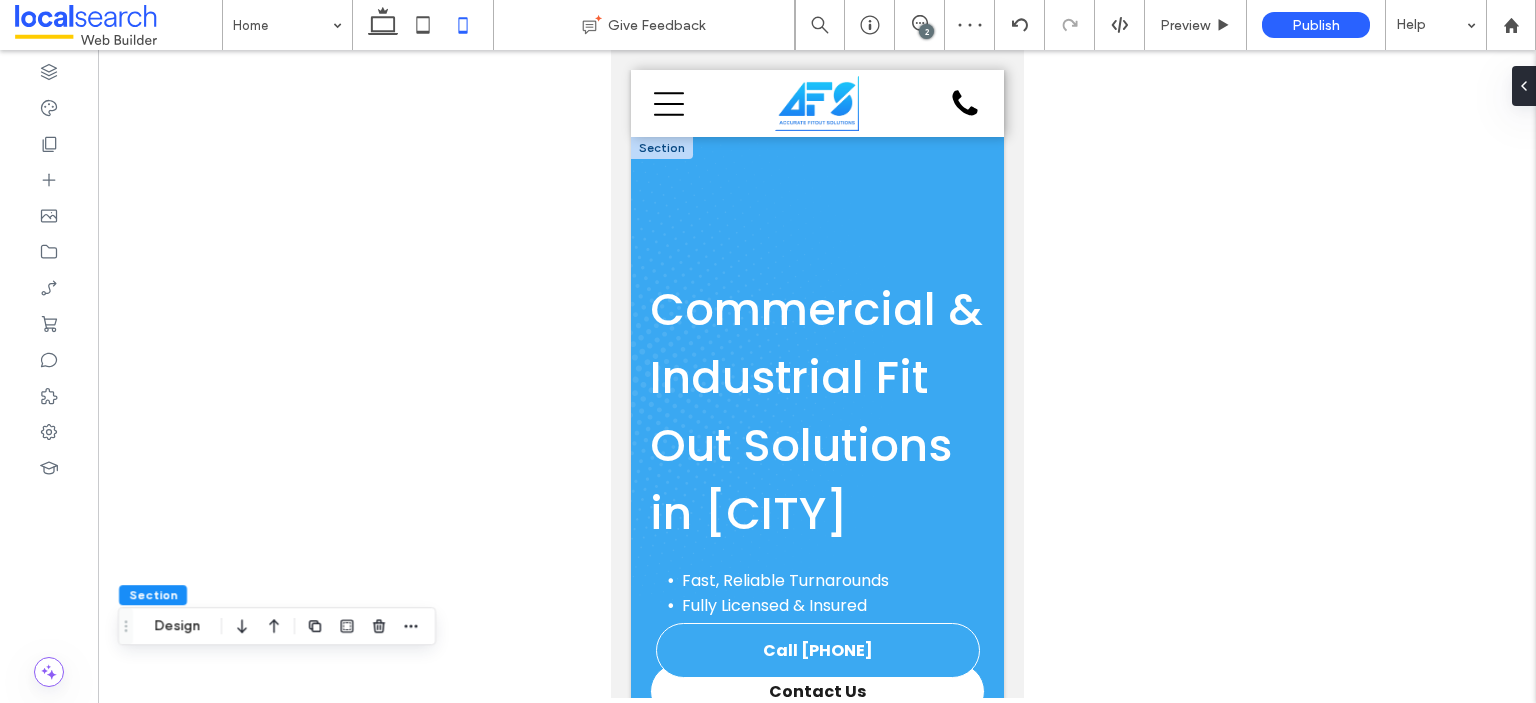 type on "**" 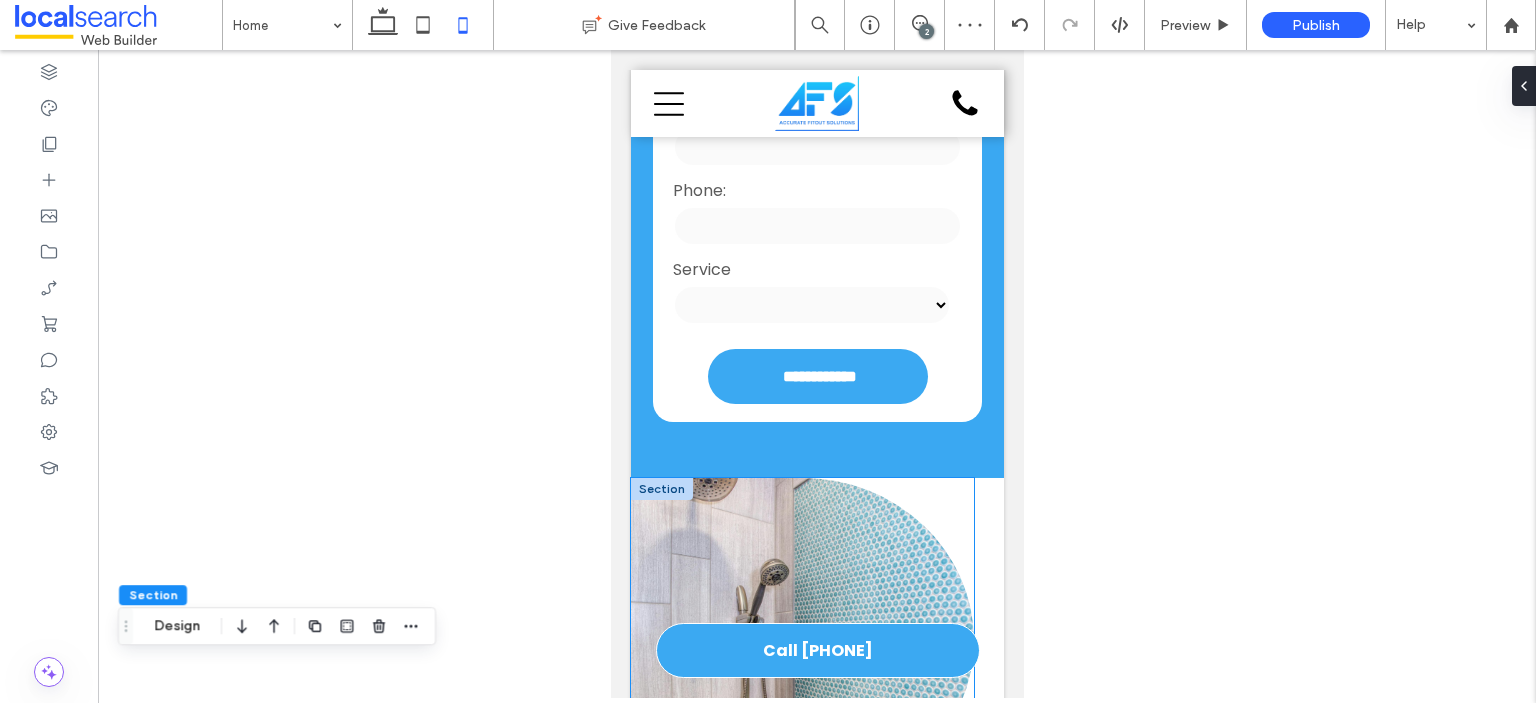 scroll, scrollTop: 1200, scrollLeft: 0, axis: vertical 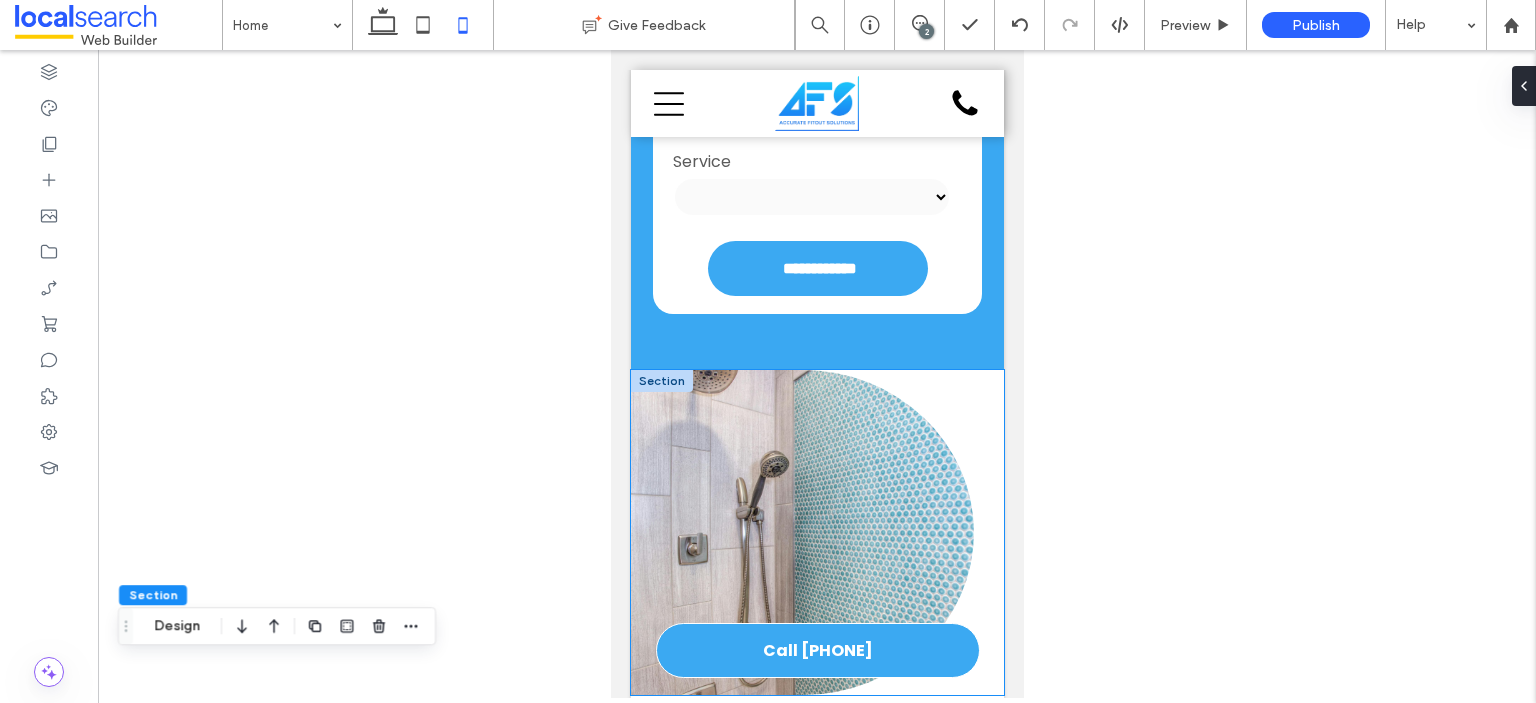 click on "Button" at bounding box center [816, 532] 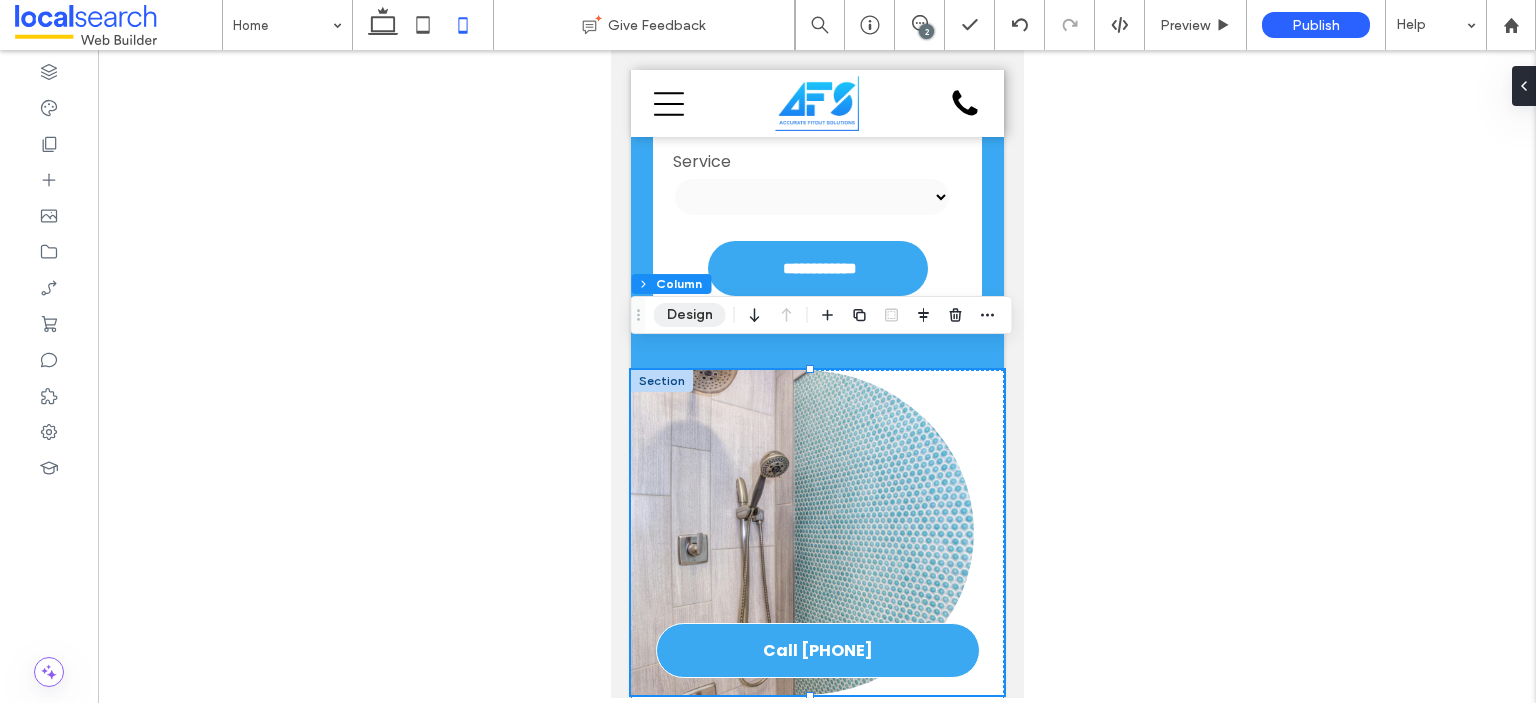 click on "Design" at bounding box center (690, 315) 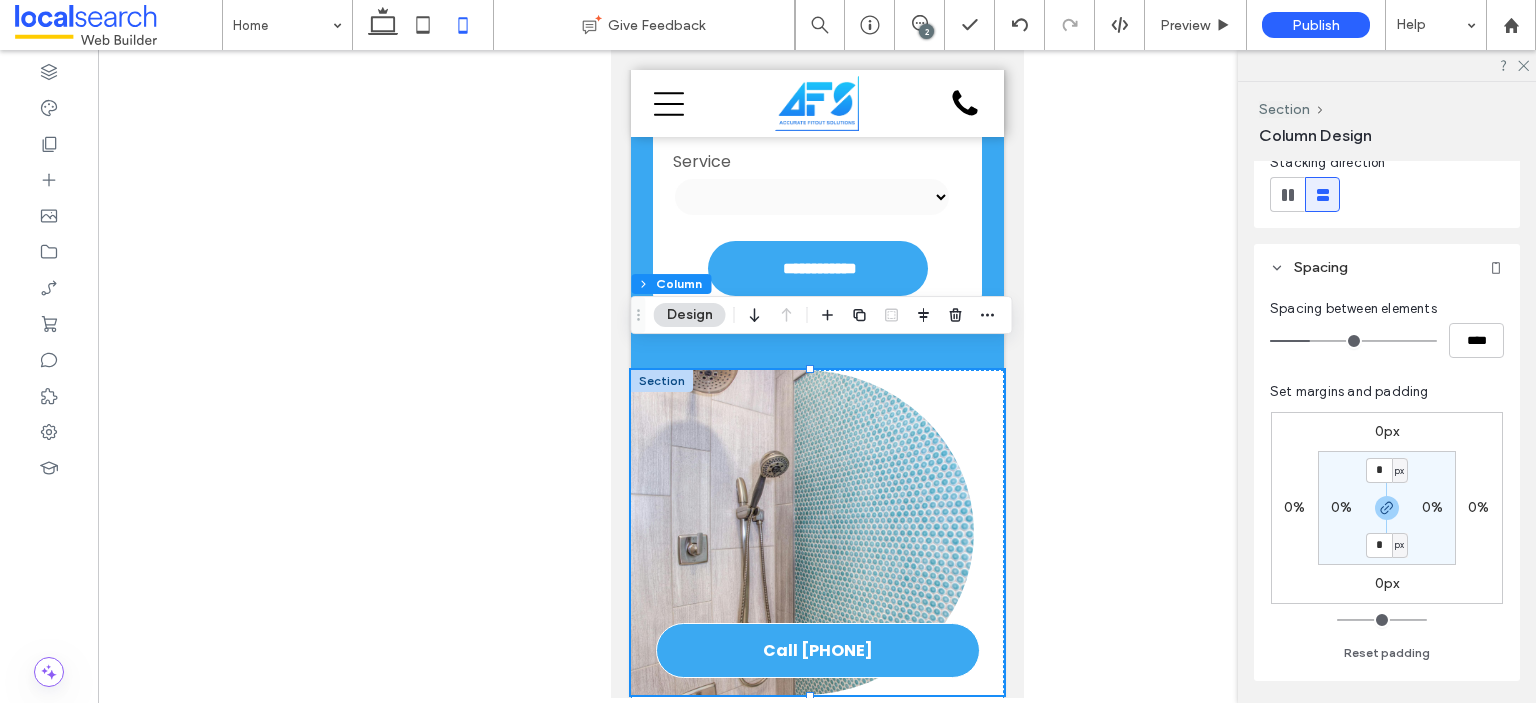 scroll, scrollTop: 400, scrollLeft: 0, axis: vertical 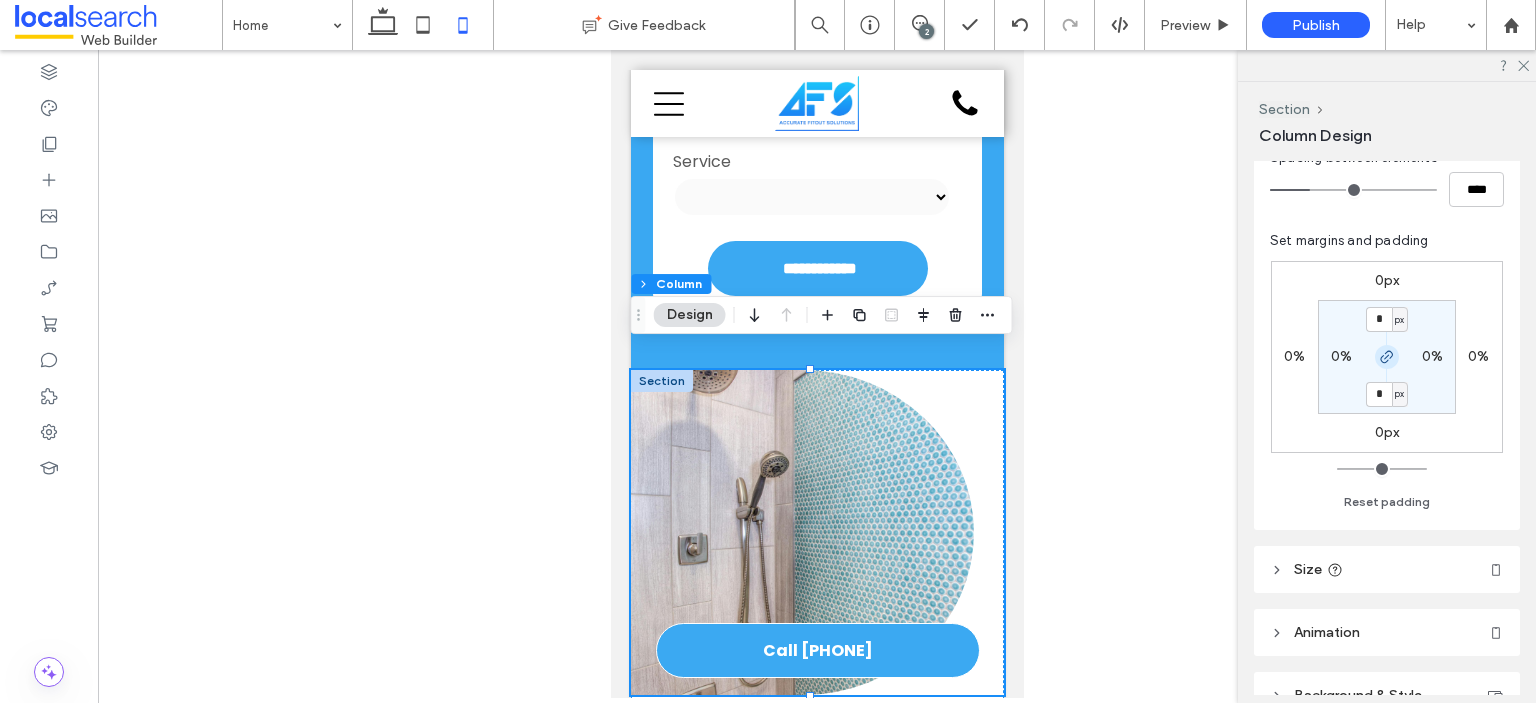 click 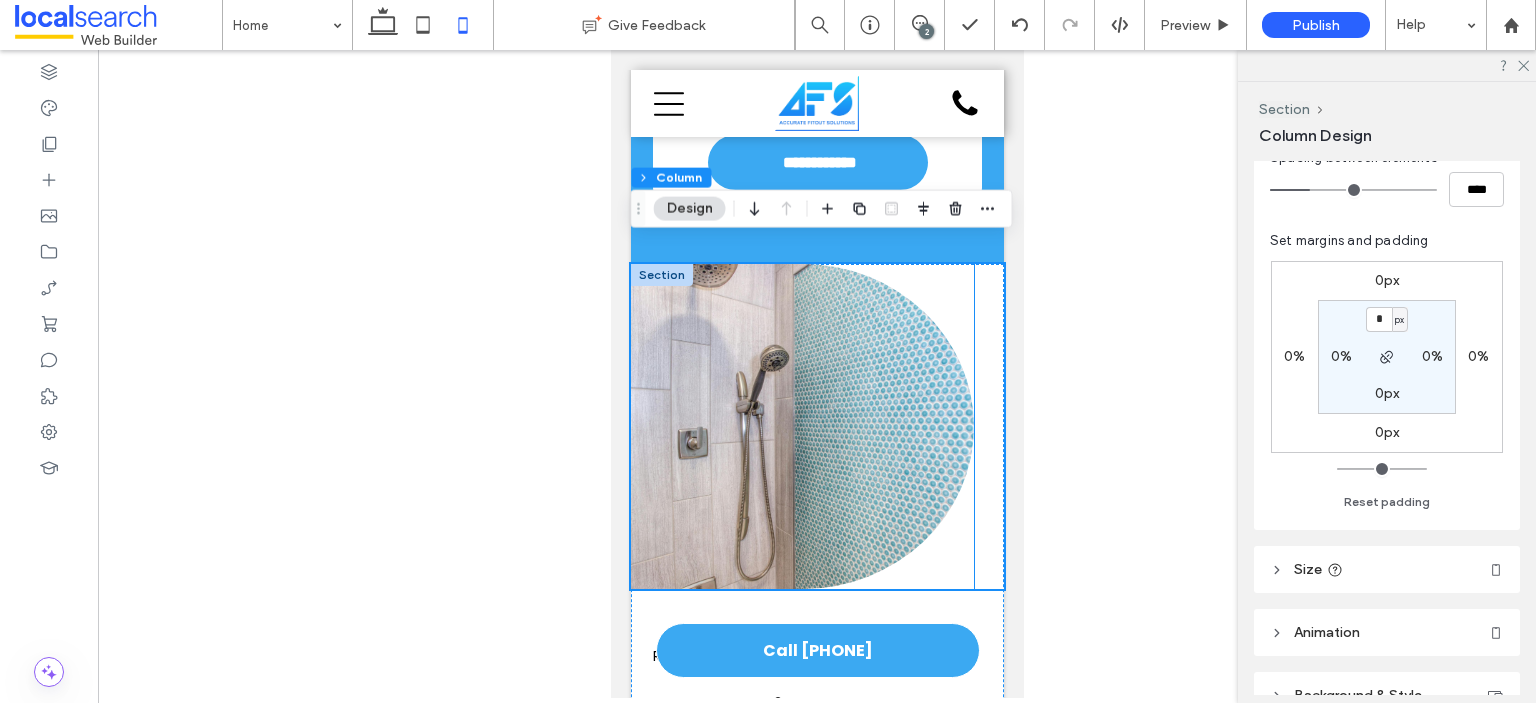 scroll, scrollTop: 1400, scrollLeft: 0, axis: vertical 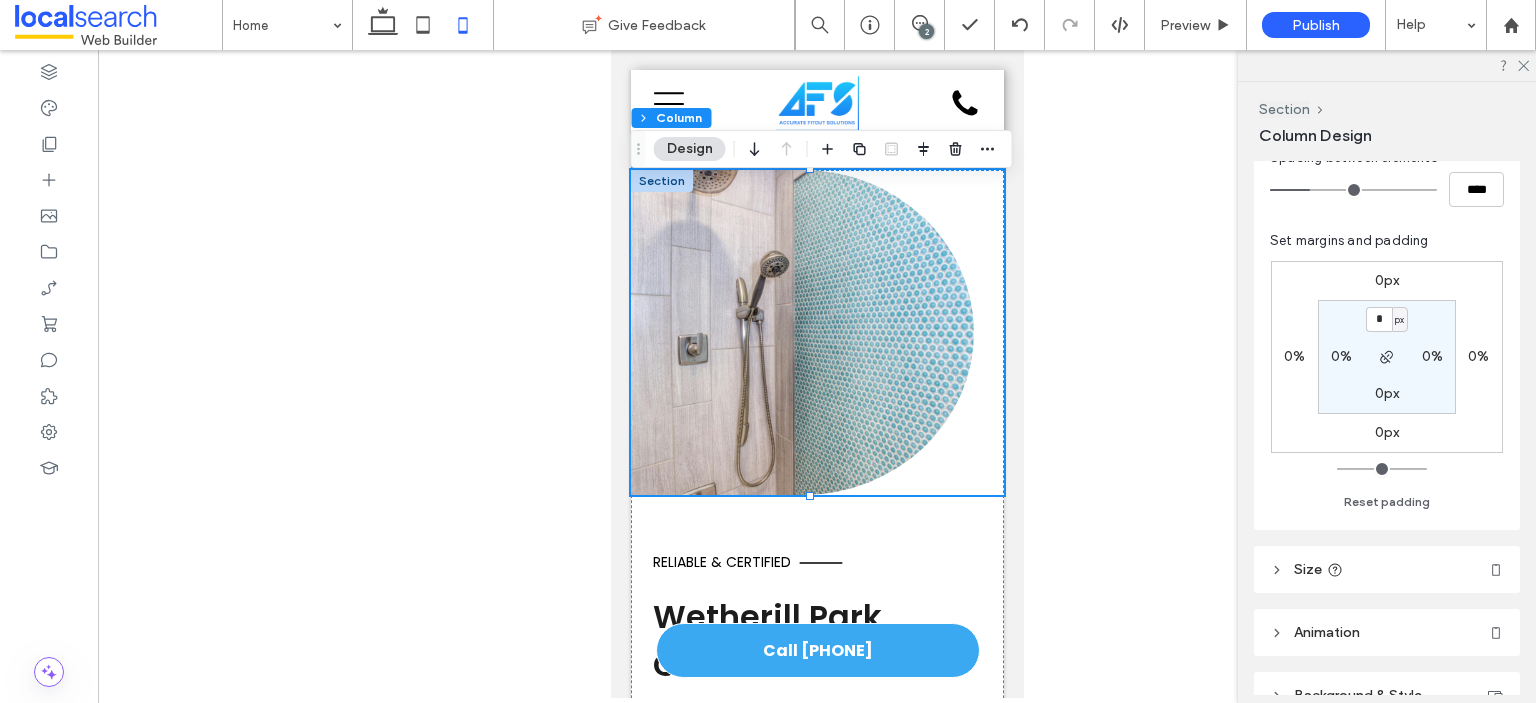 click on "Button" at bounding box center (816, 332) 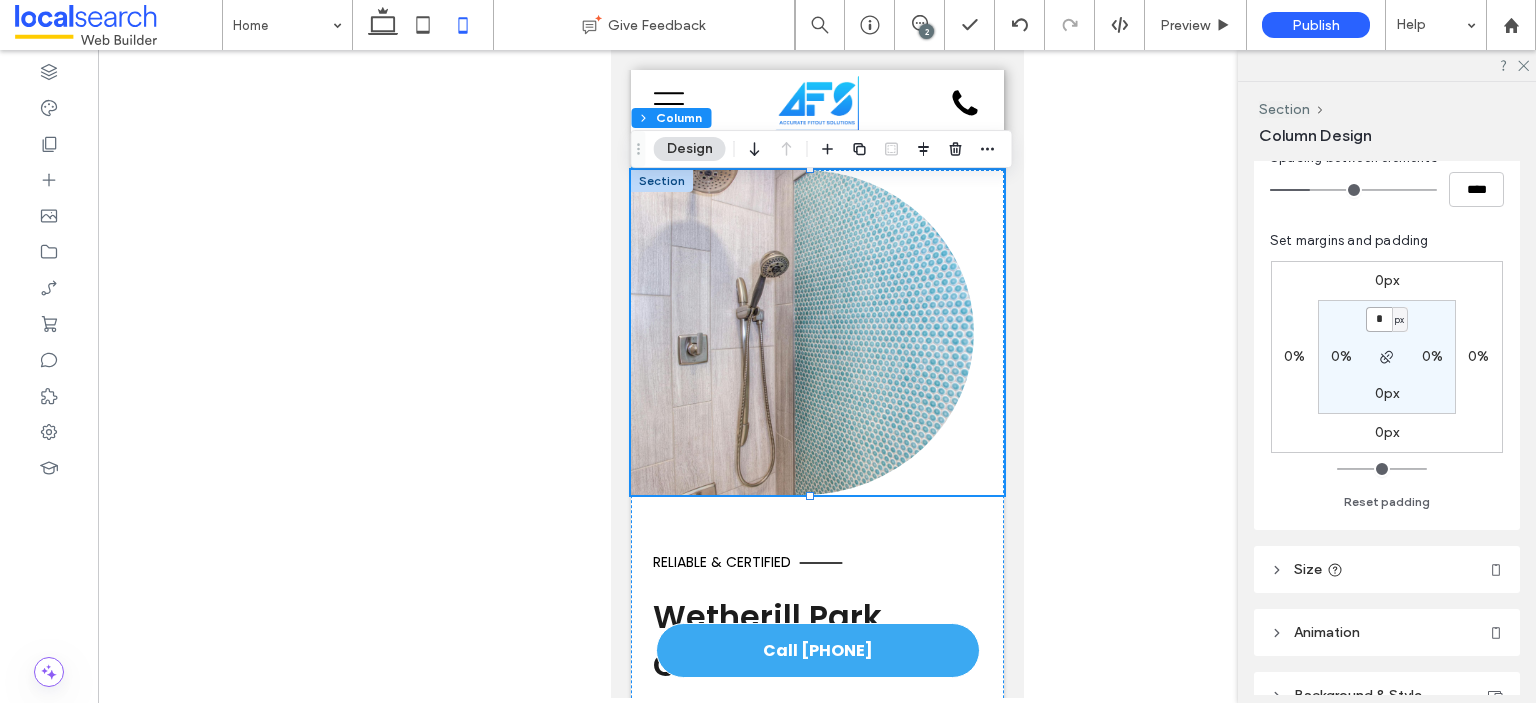 drag, startPoint x: 1389, startPoint y: 321, endPoint x: 1320, endPoint y: 321, distance: 69 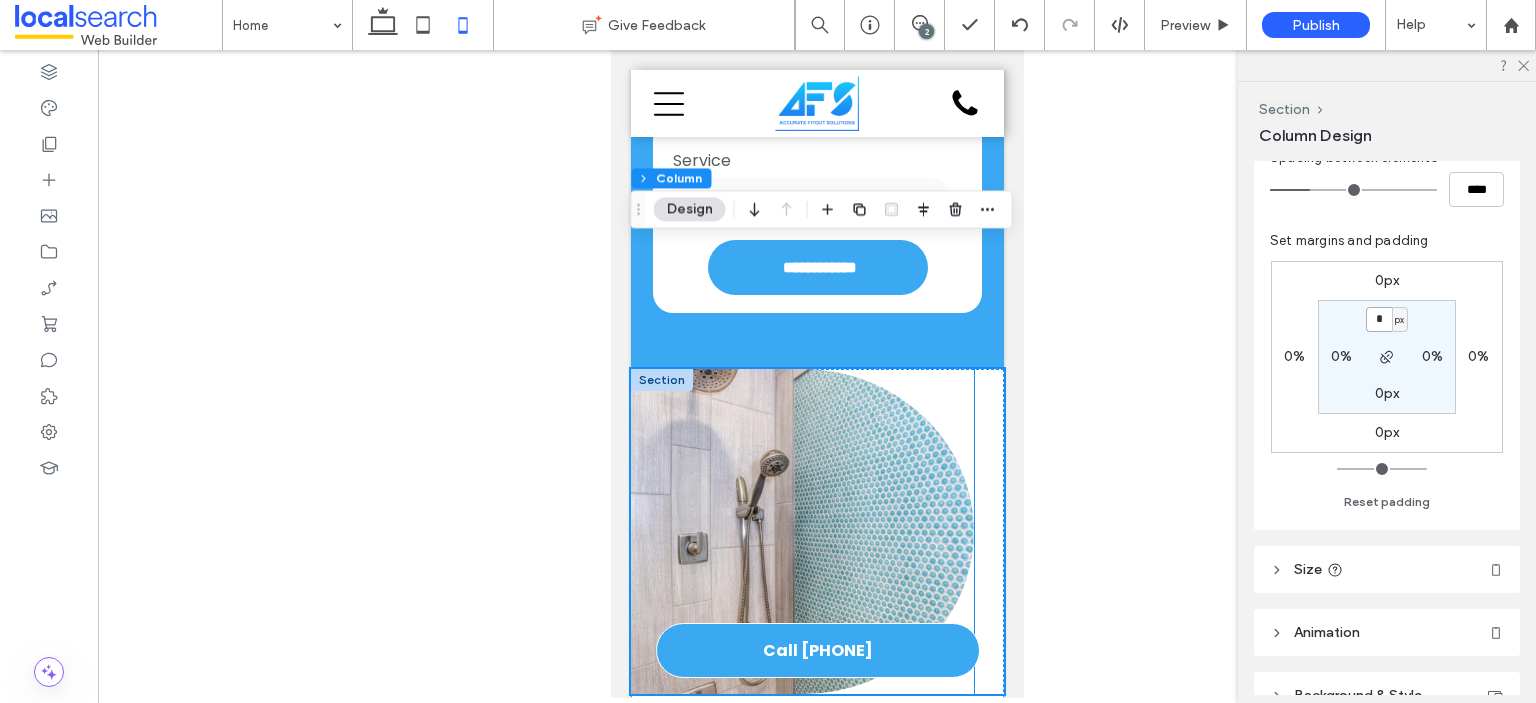scroll, scrollTop: 1200, scrollLeft: 0, axis: vertical 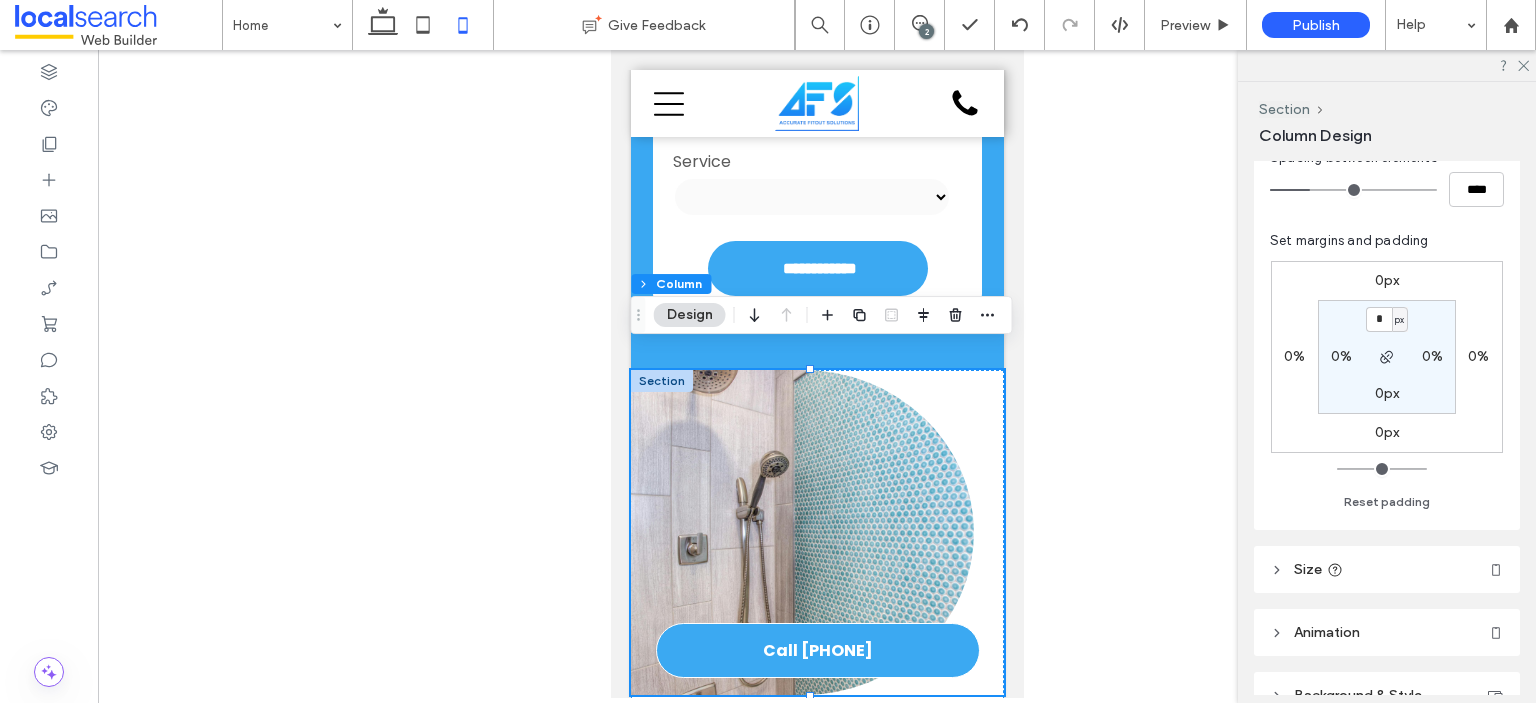 click on "Button" at bounding box center [816, 532] 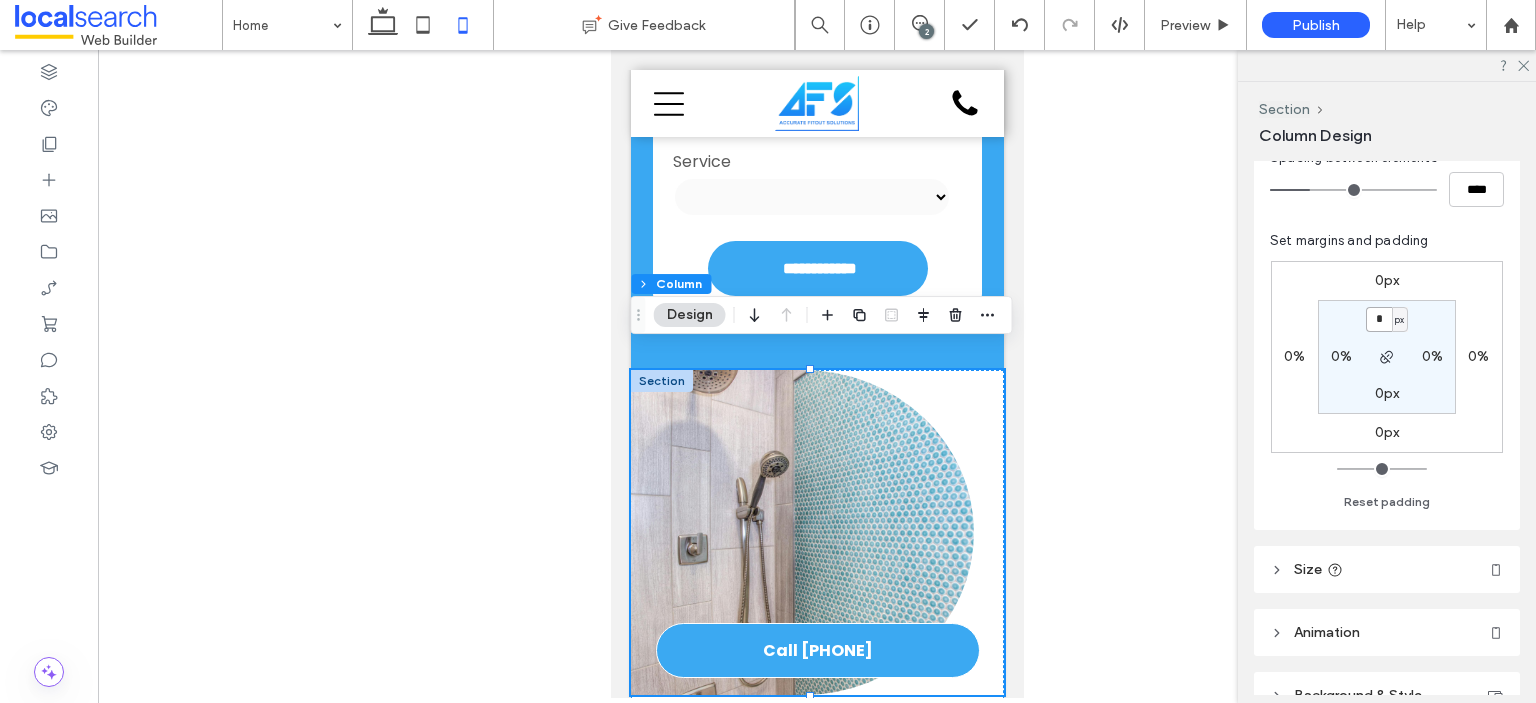 click on "*" at bounding box center [1379, 319] 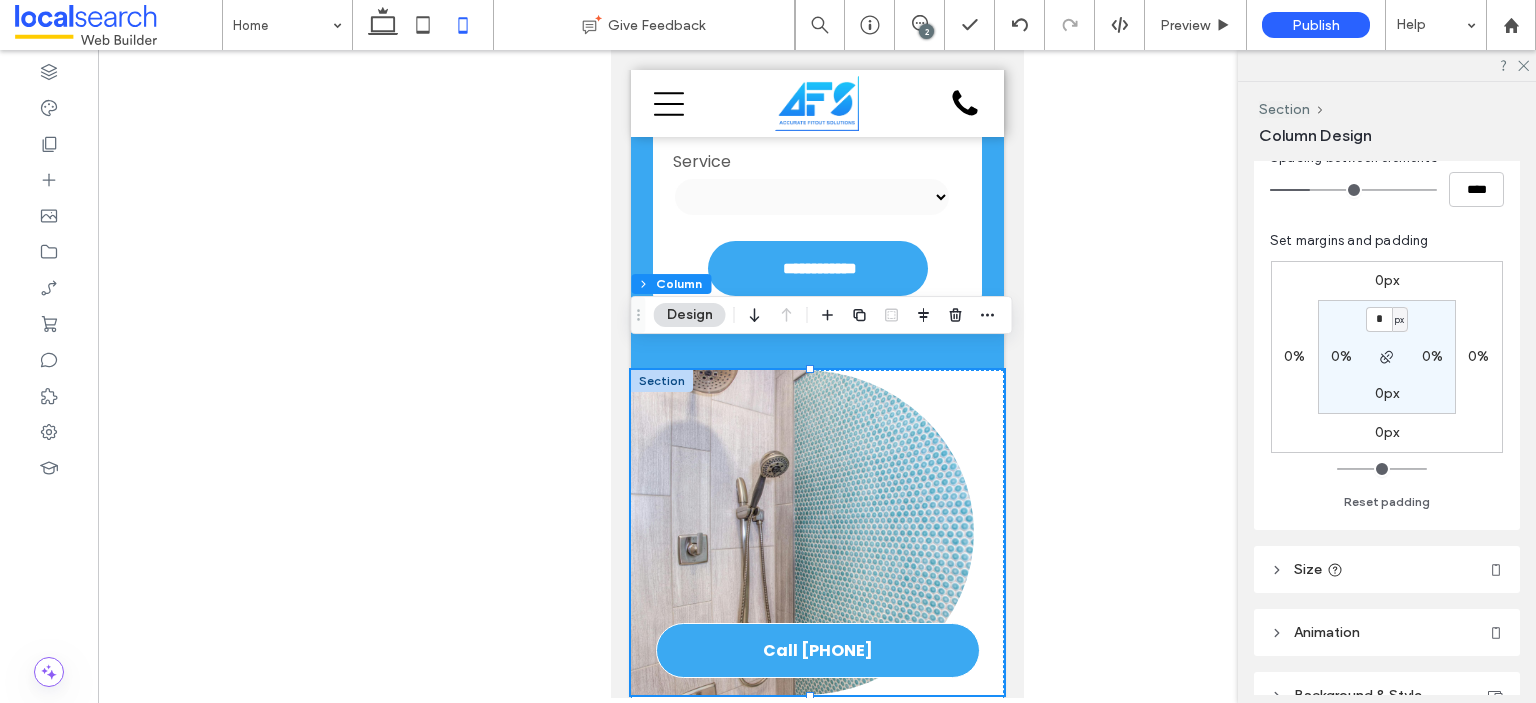 click on "Button" at bounding box center (816, 532) 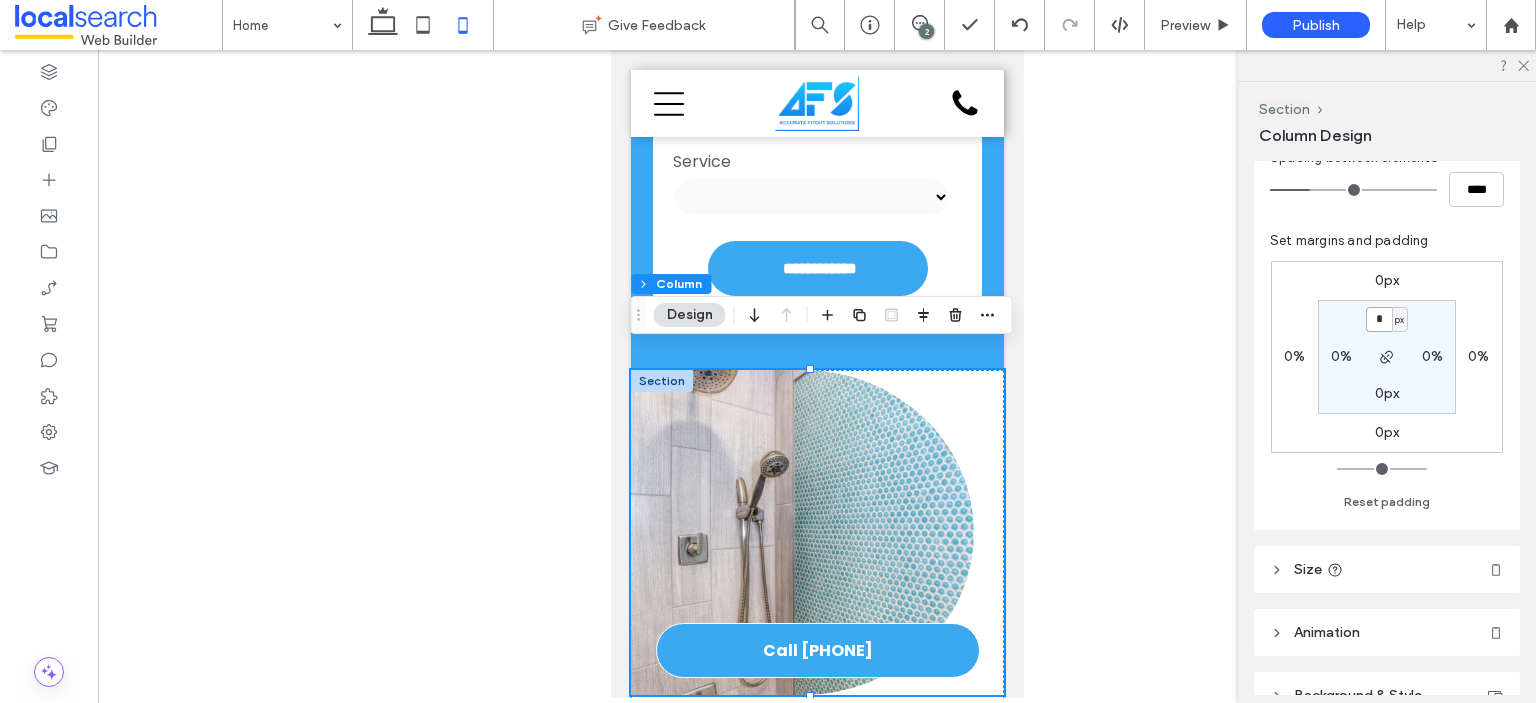 click on "*" at bounding box center [1379, 319] 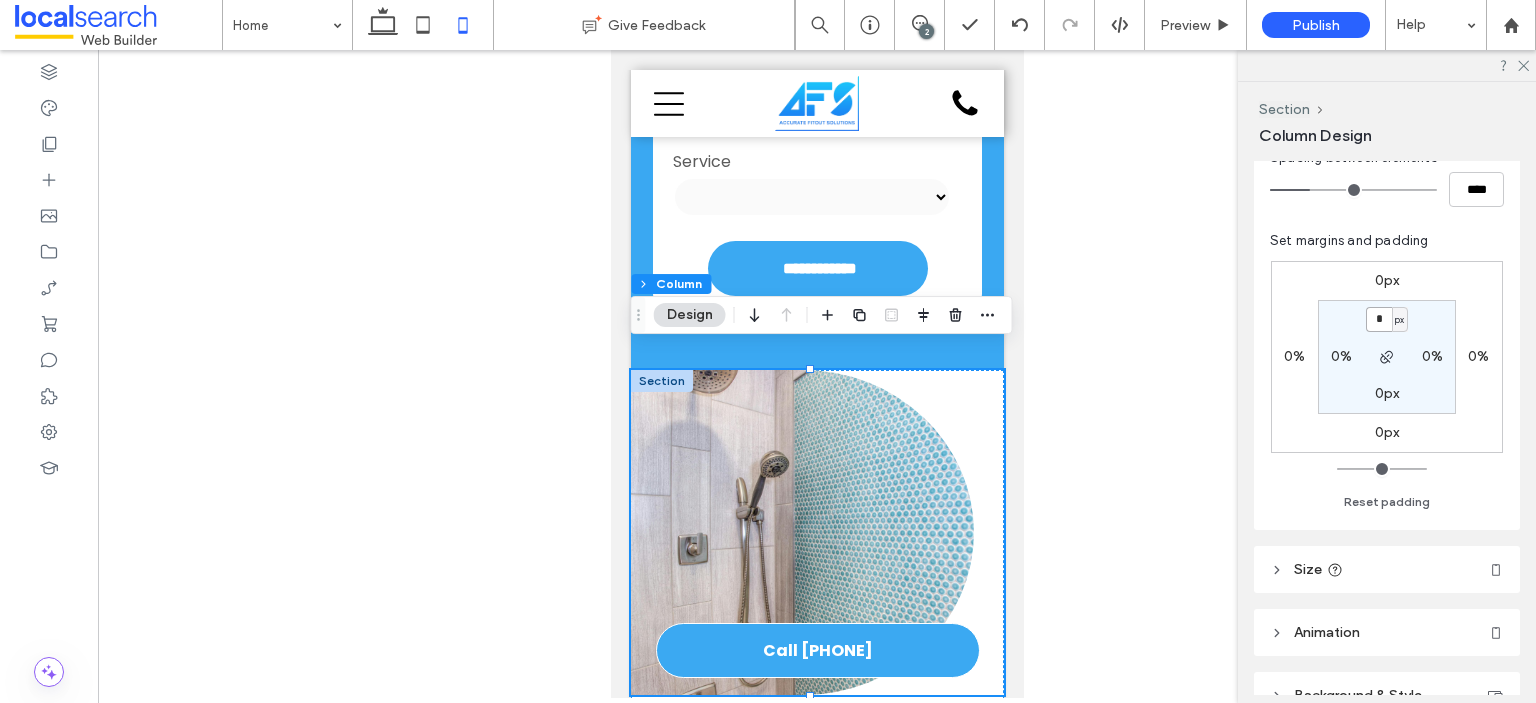 click on "*" at bounding box center (1379, 319) 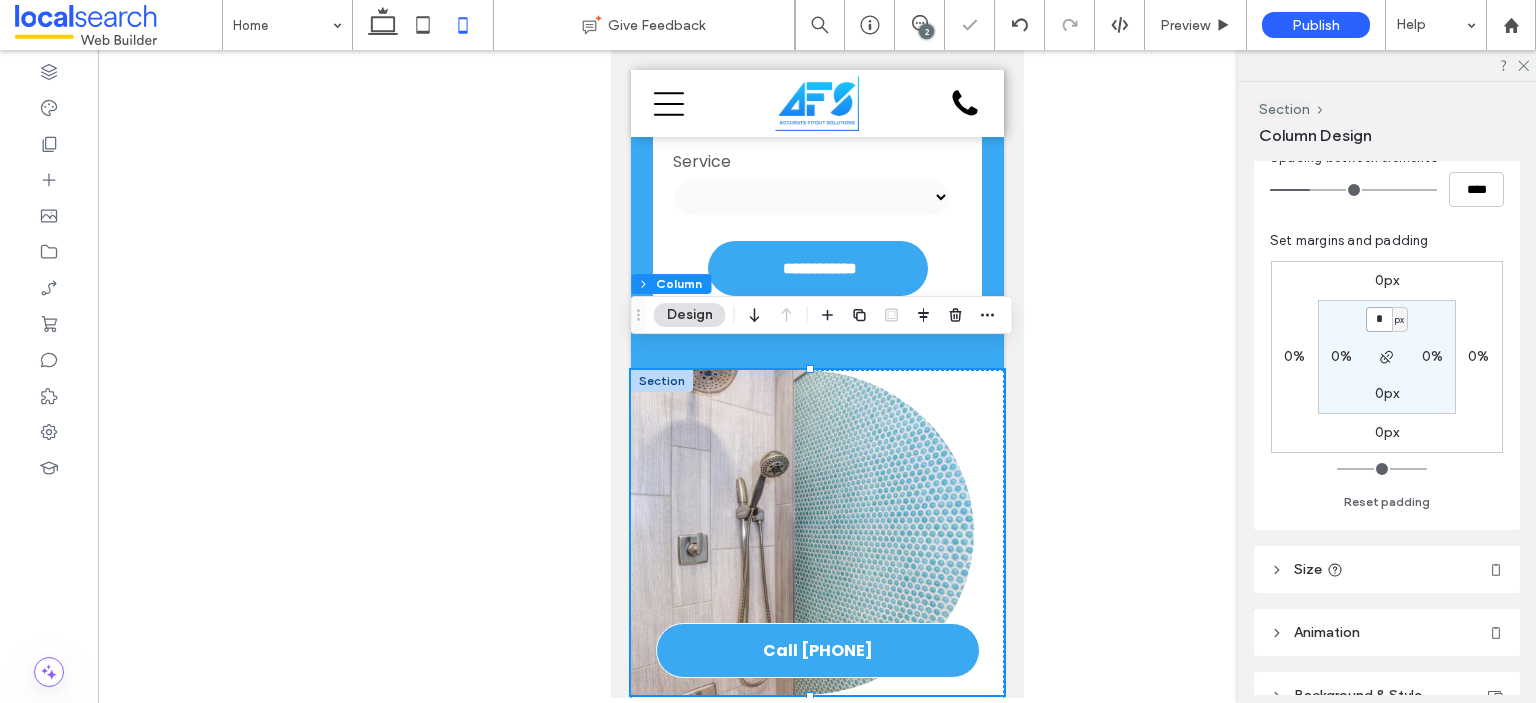 click on "*" at bounding box center [1379, 319] 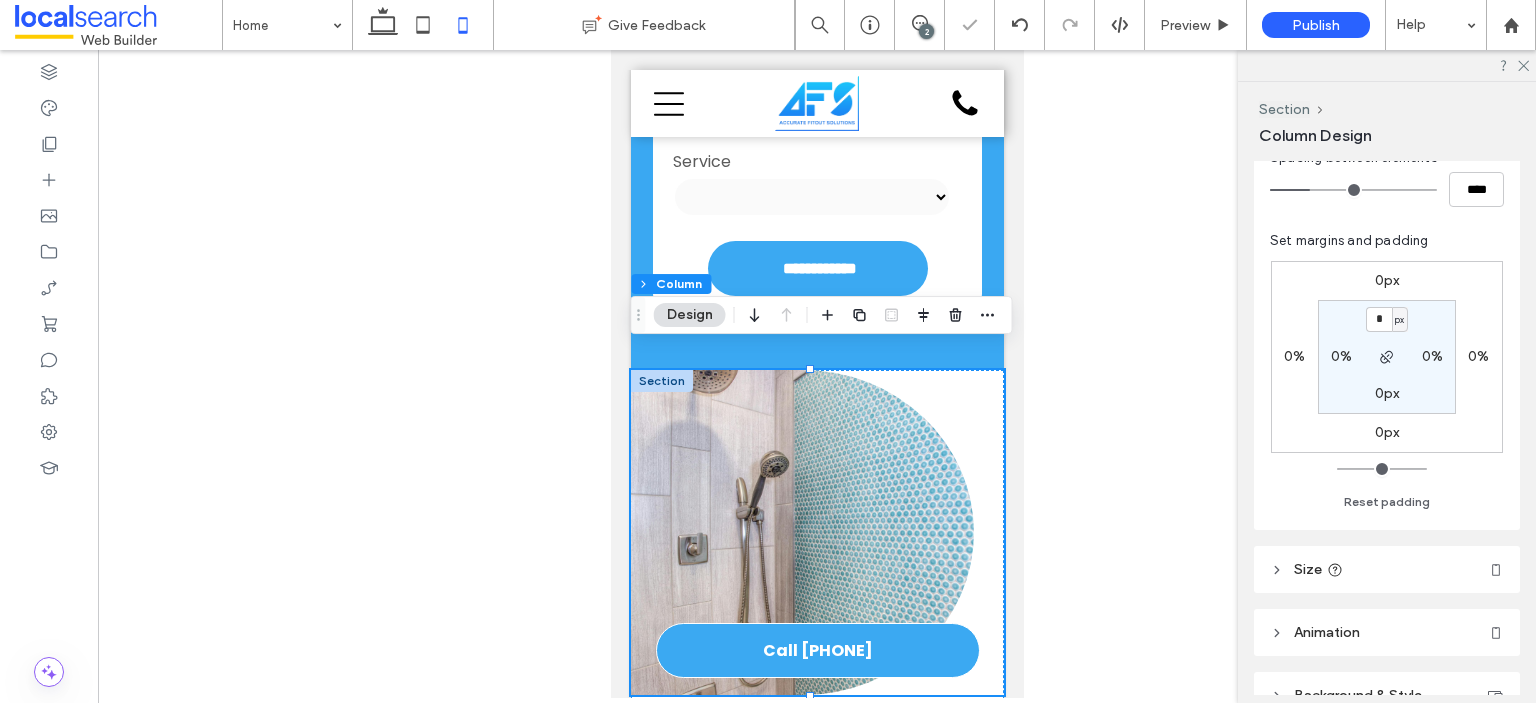 click on "Button" at bounding box center [816, 532] 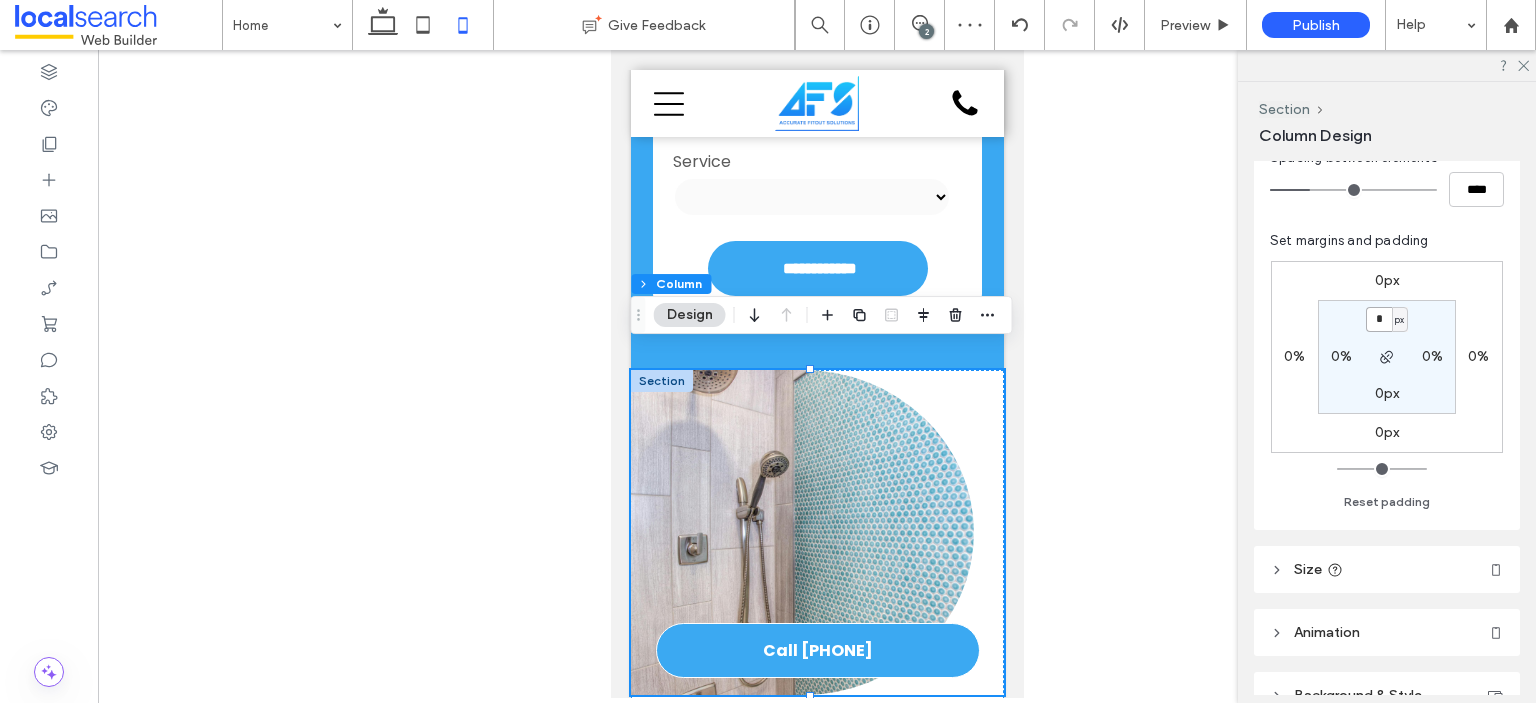 click on "*" at bounding box center (1379, 319) 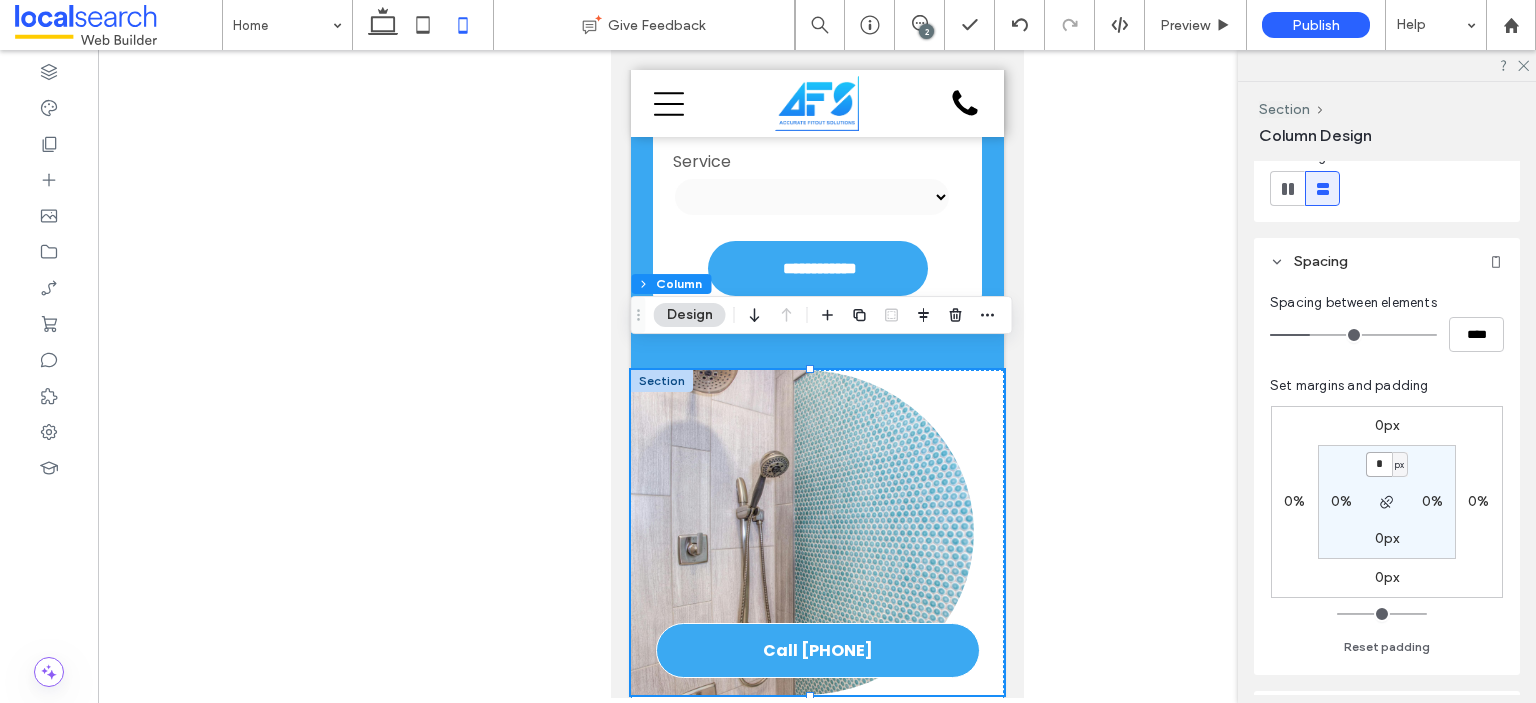 scroll, scrollTop: 200, scrollLeft: 0, axis: vertical 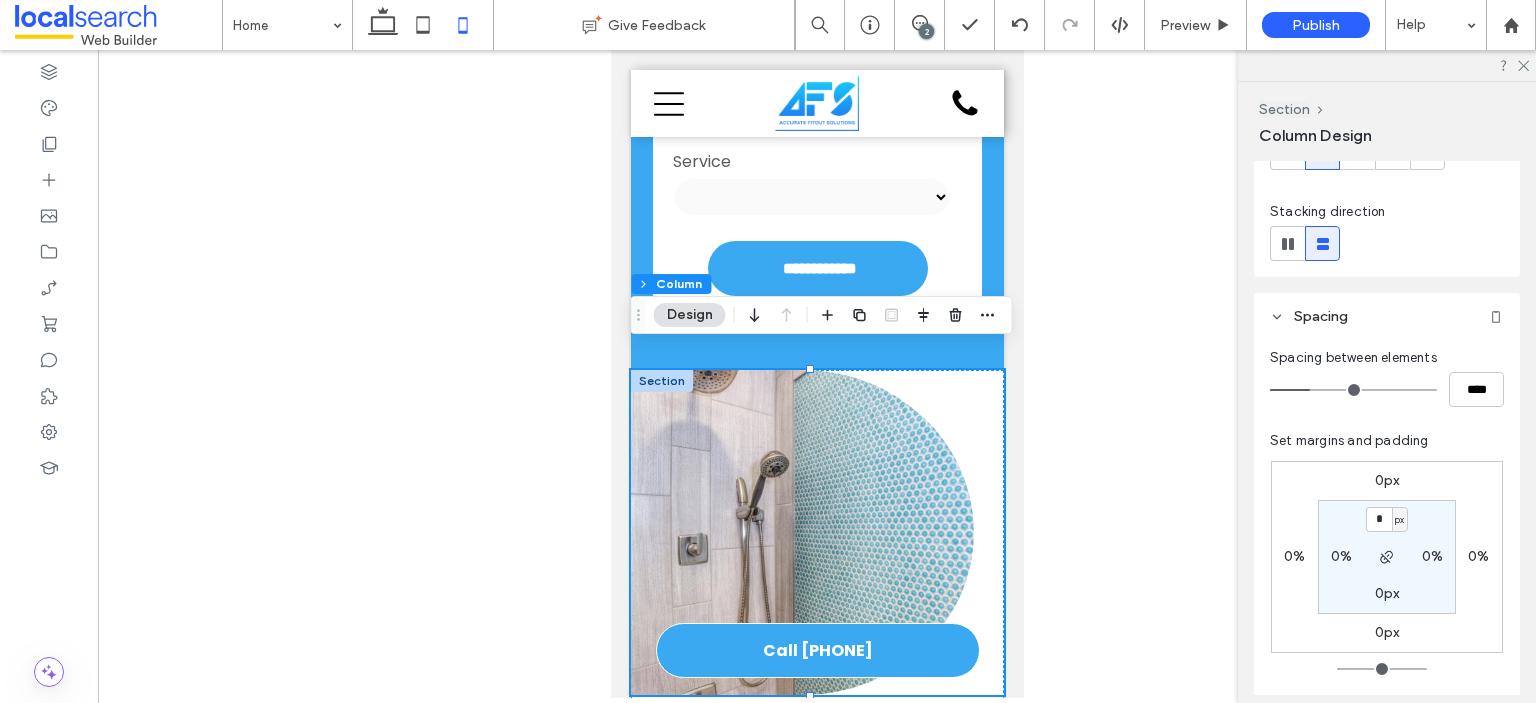 click on "Spacing between elements **** Set margins and padding 0px 0% 0px 0% * px 0% 0px 0% Reset padding" at bounding box center (1387, 535) 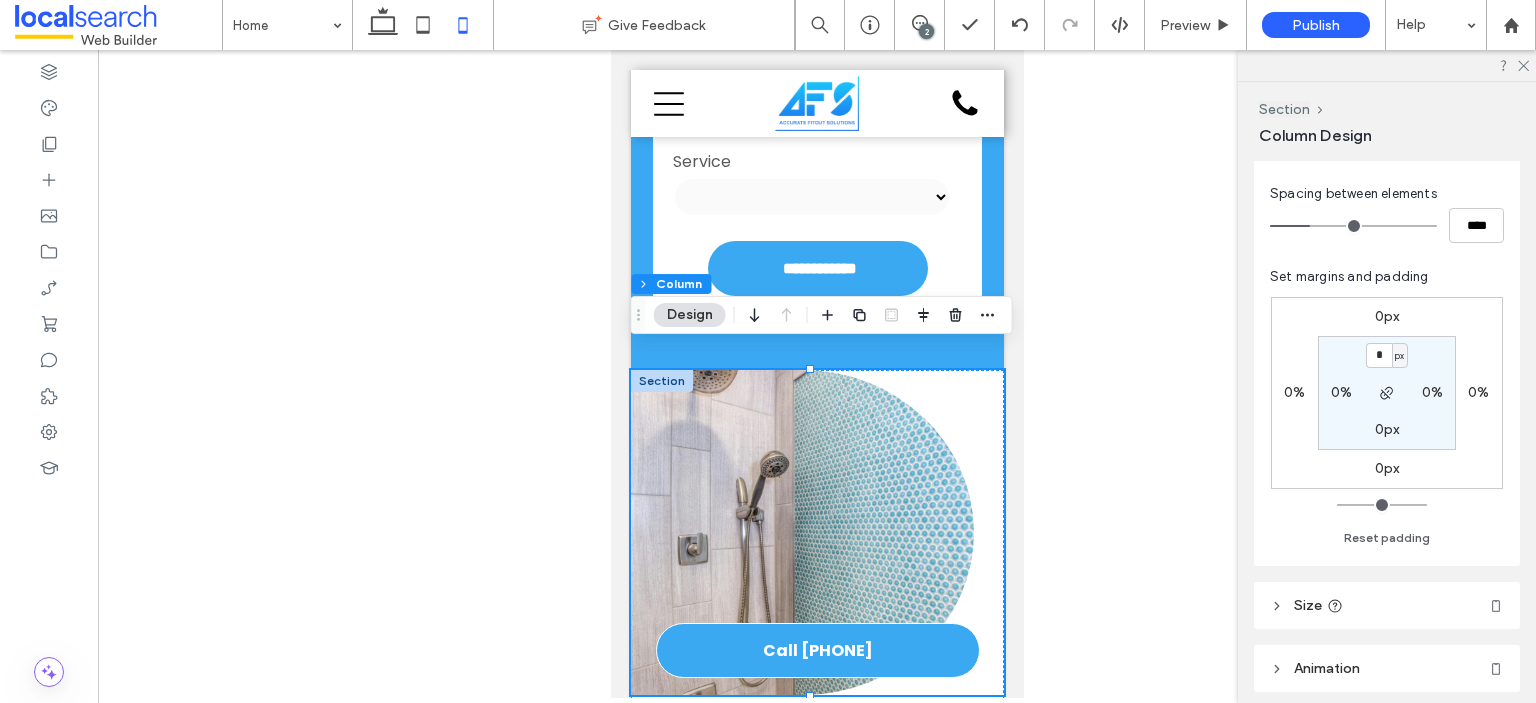 scroll, scrollTop: 400, scrollLeft: 0, axis: vertical 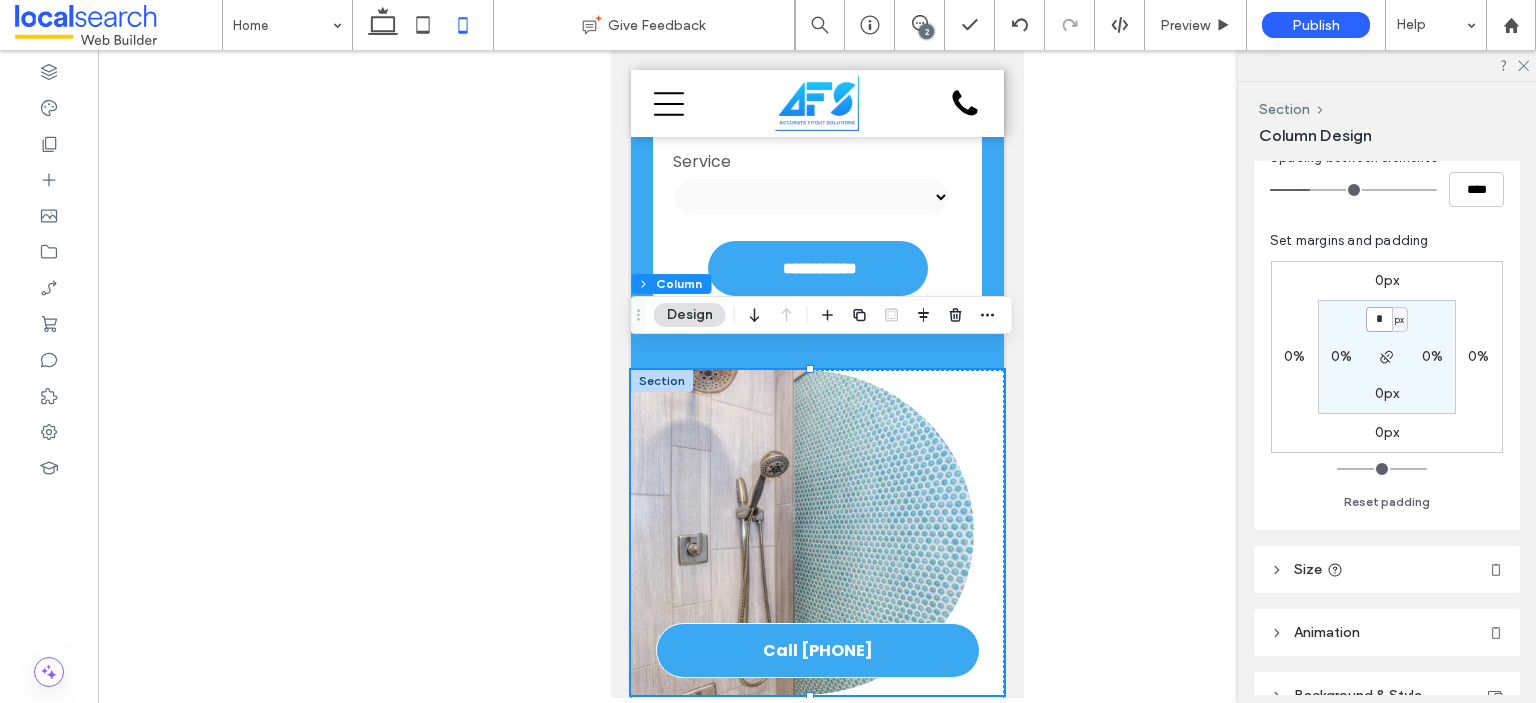 click on "*" at bounding box center (1379, 319) 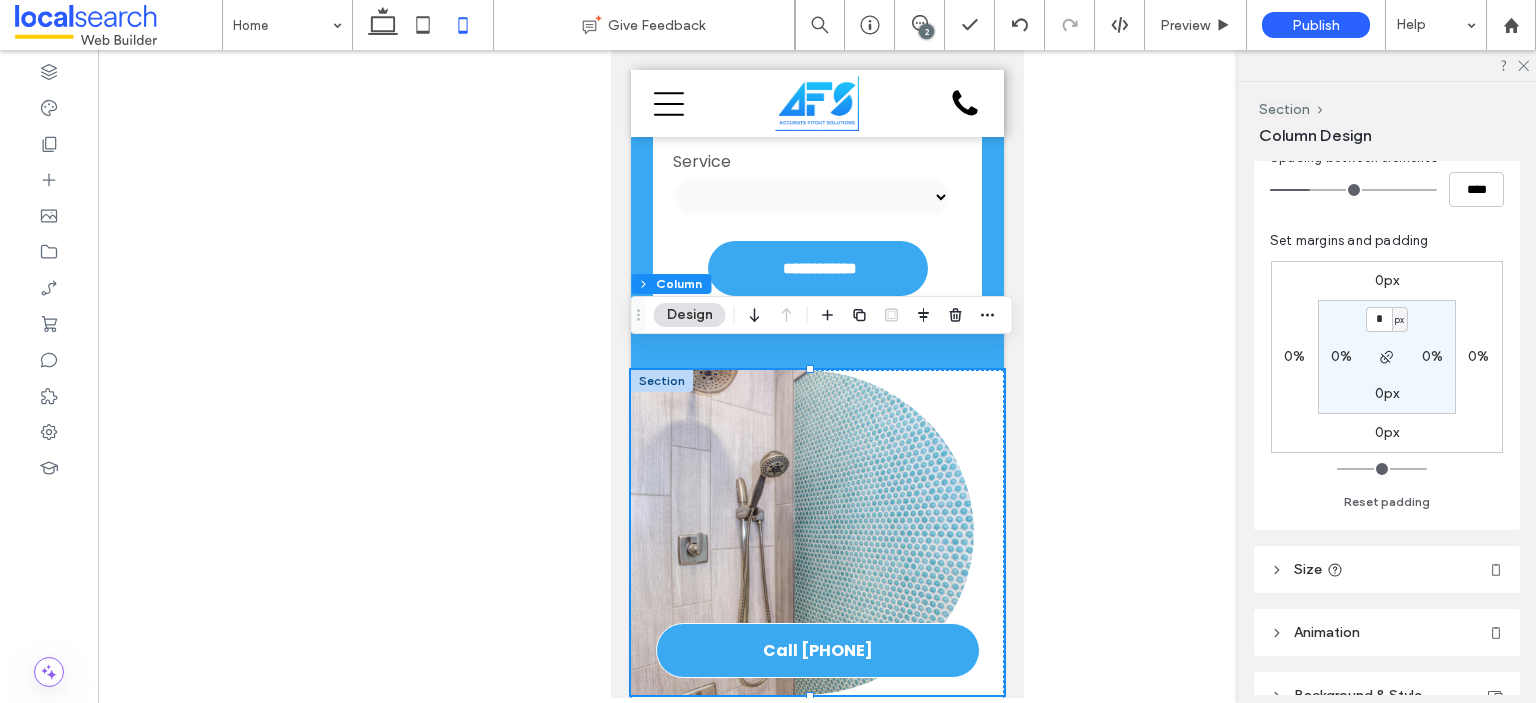 click on "Spacing between elements **** Set margins and padding 0px 0% 0px 0% * px 0% 0px 0% Reset padding" at bounding box center [1387, 335] 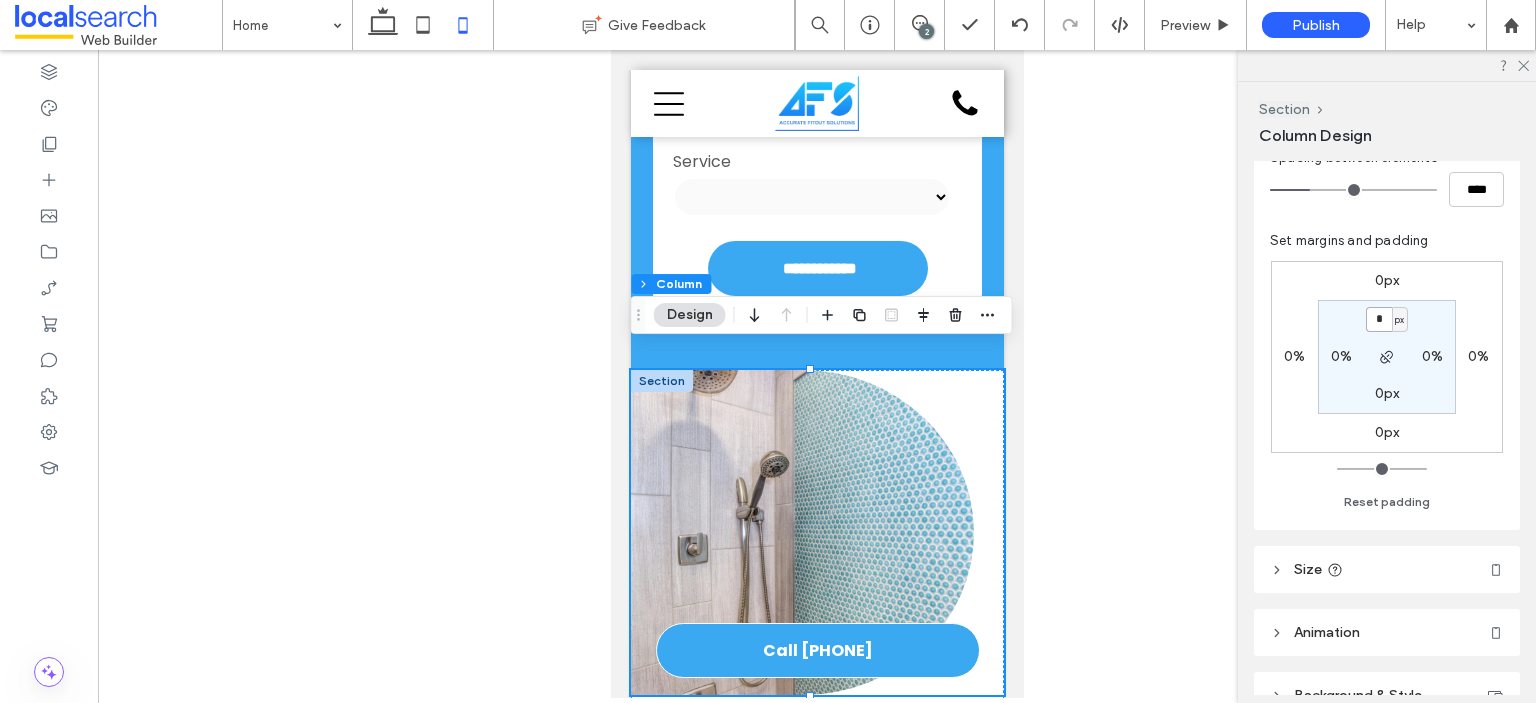click on "*" at bounding box center [1379, 319] 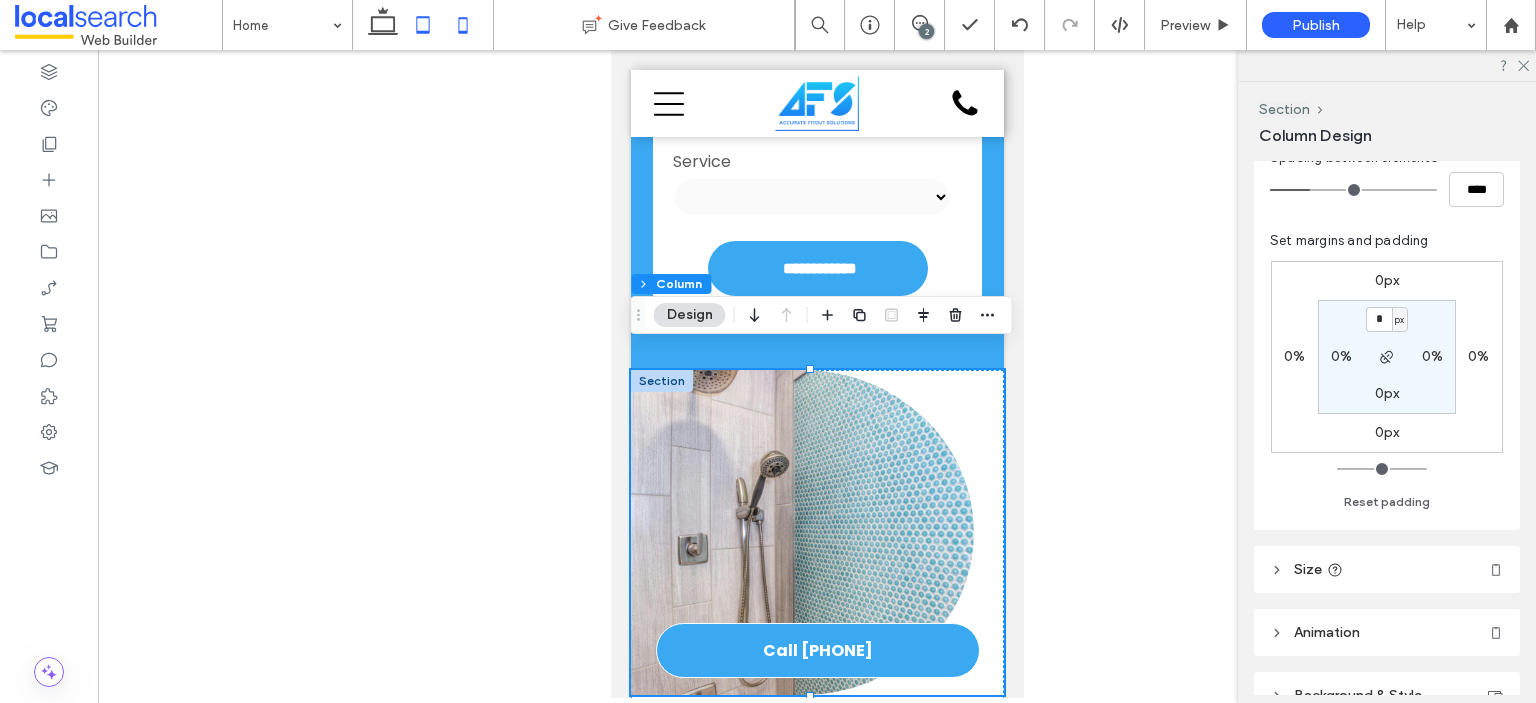 click 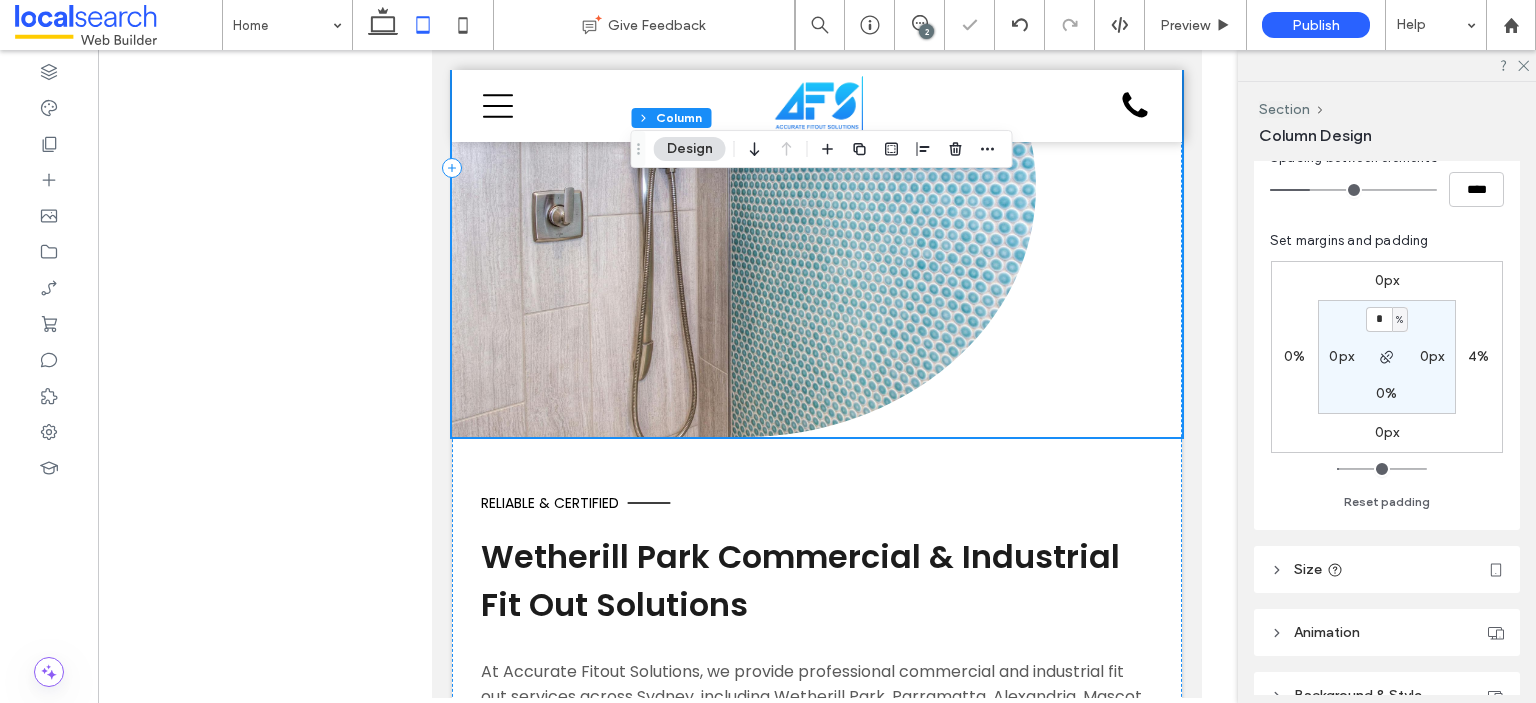 type on "*" 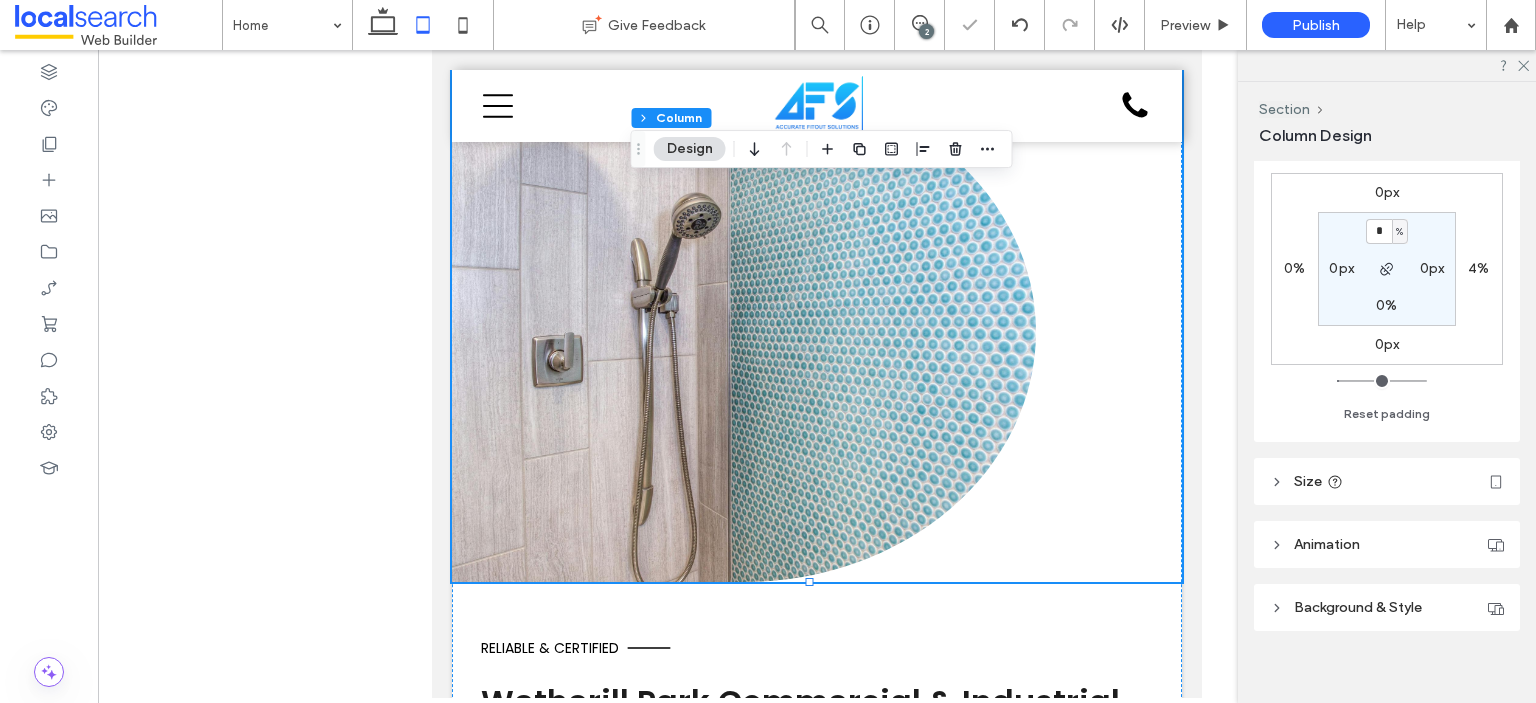 scroll, scrollTop: 500, scrollLeft: 0, axis: vertical 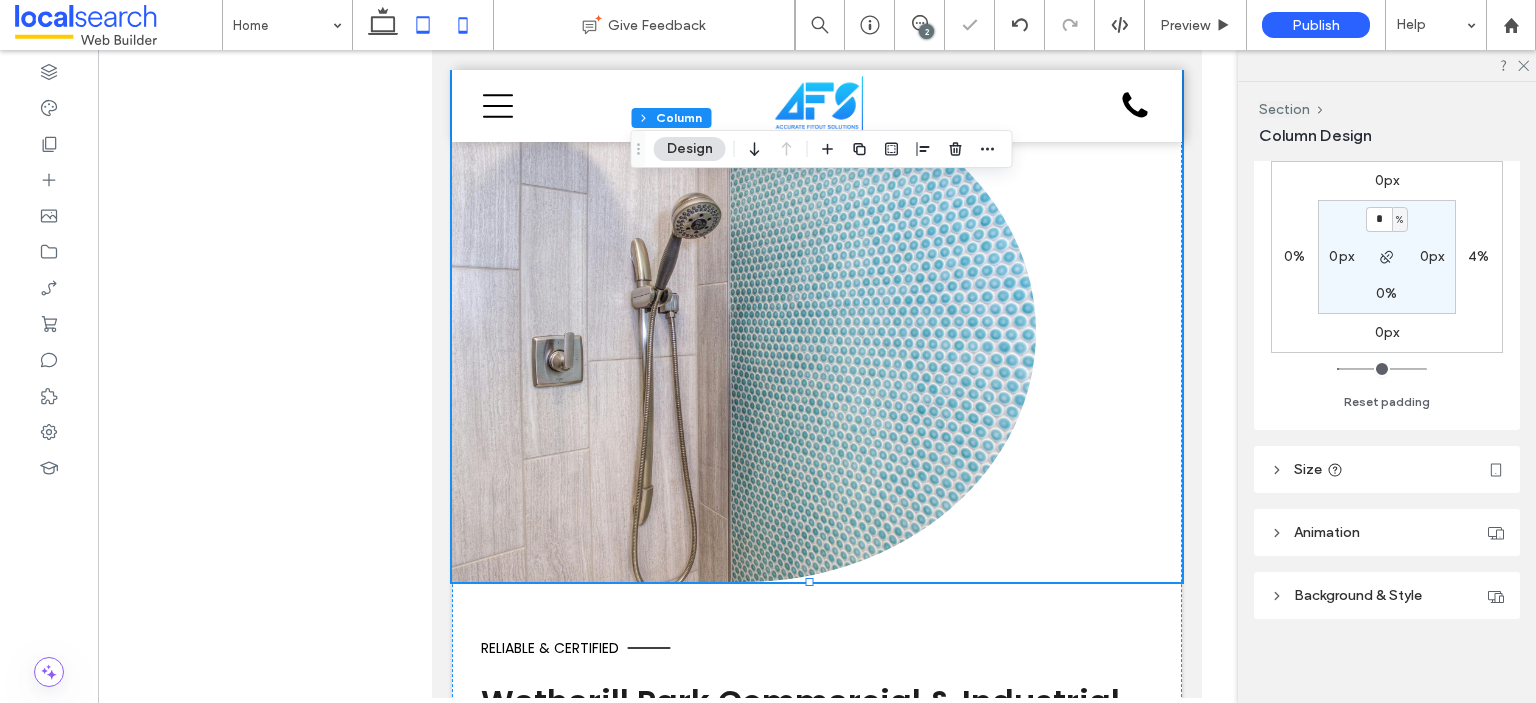 click 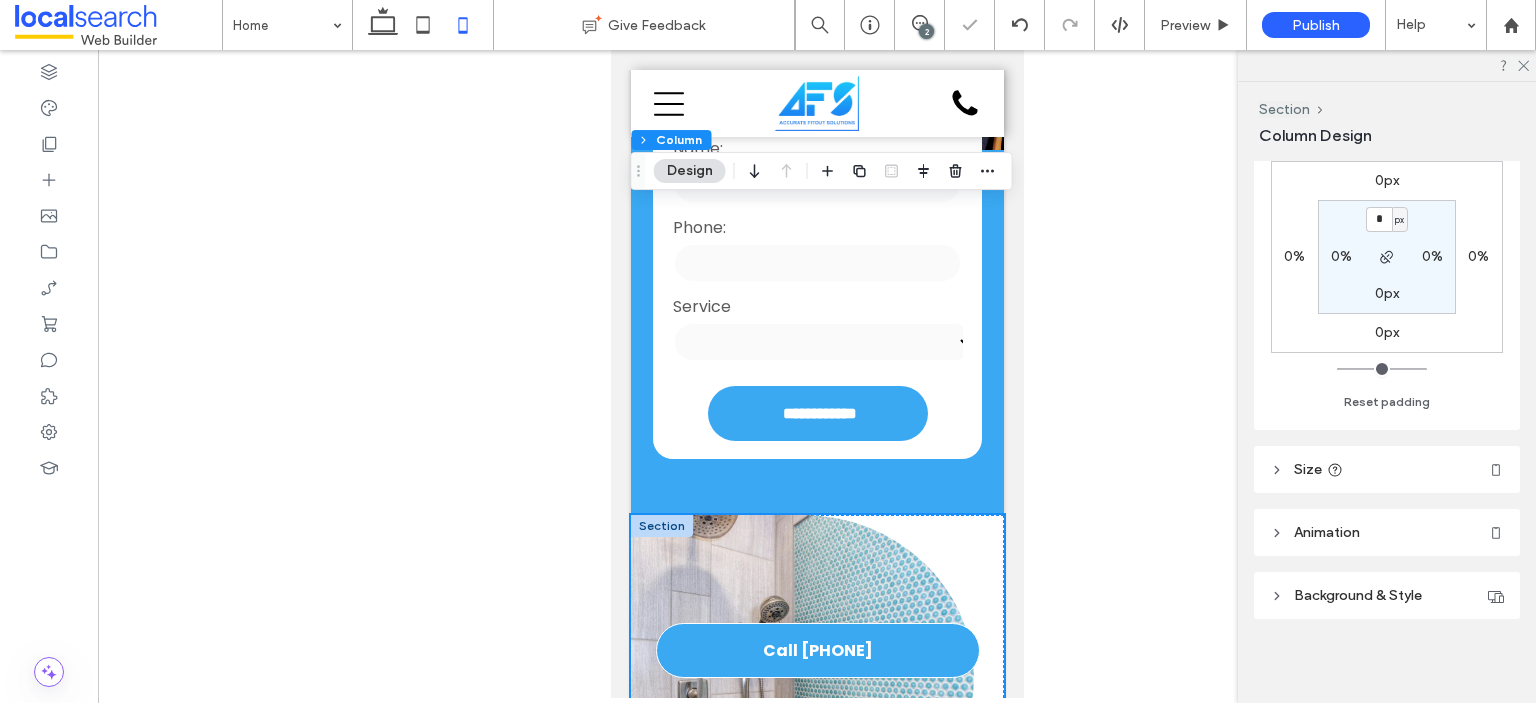 type on "*" 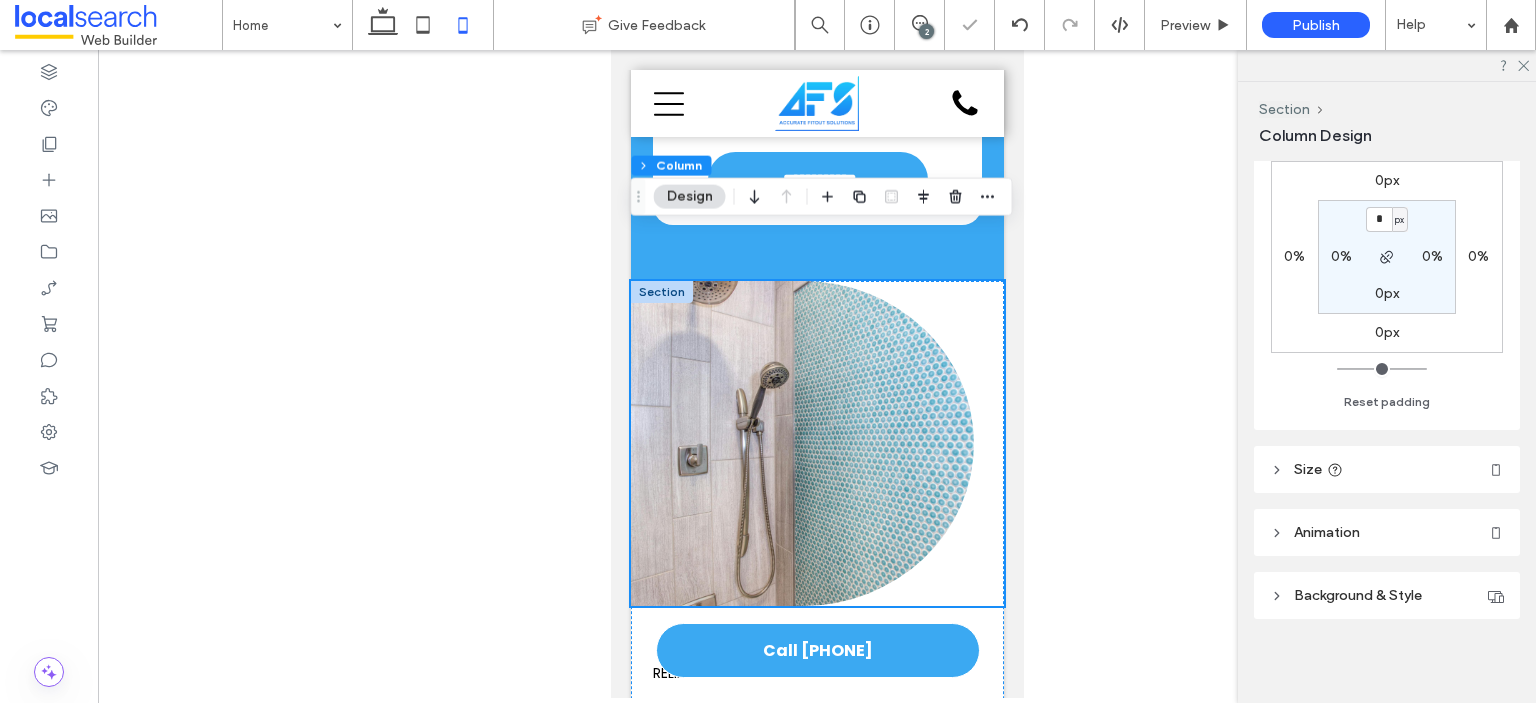 scroll, scrollTop: 1244, scrollLeft: 0, axis: vertical 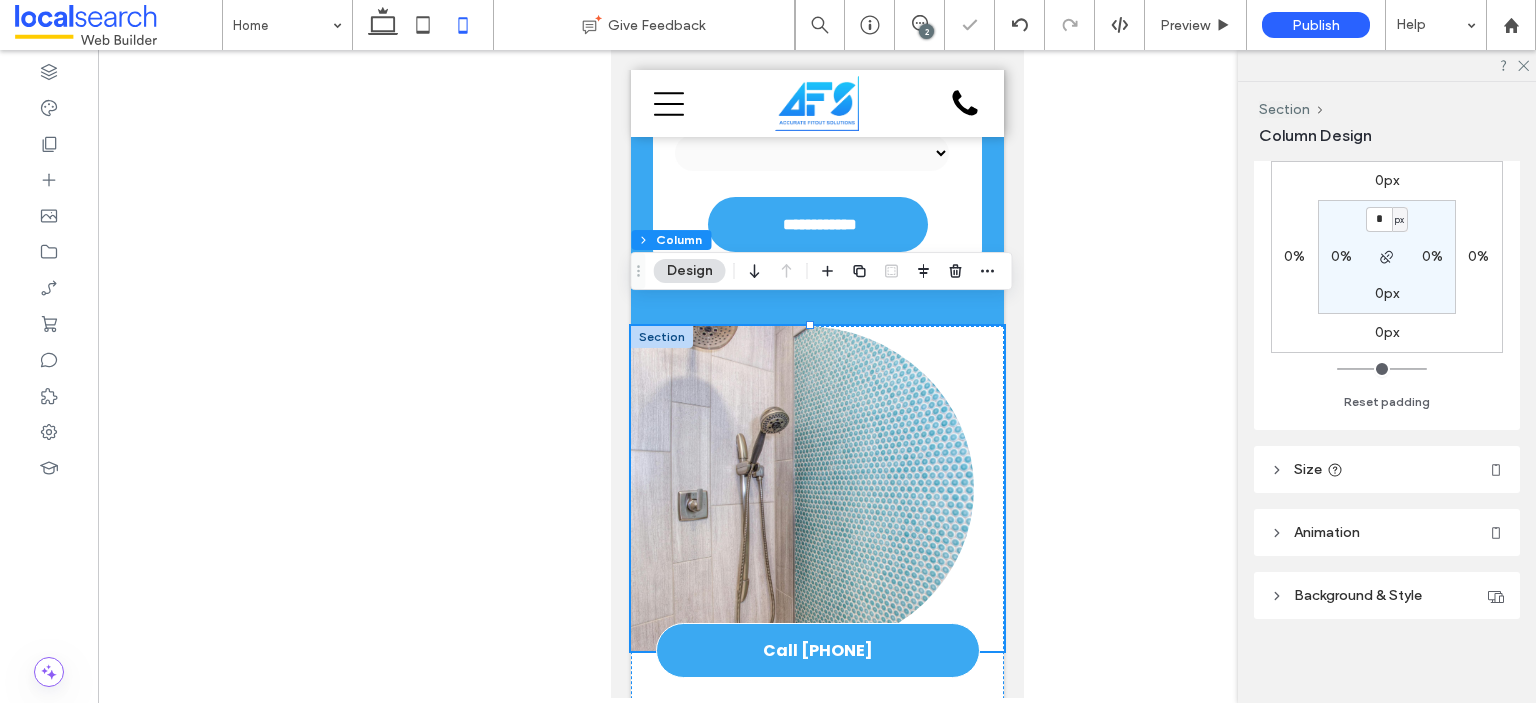drag, startPoint x: 972, startPoint y: 324, endPoint x: 1778, endPoint y: 334, distance: 806.062 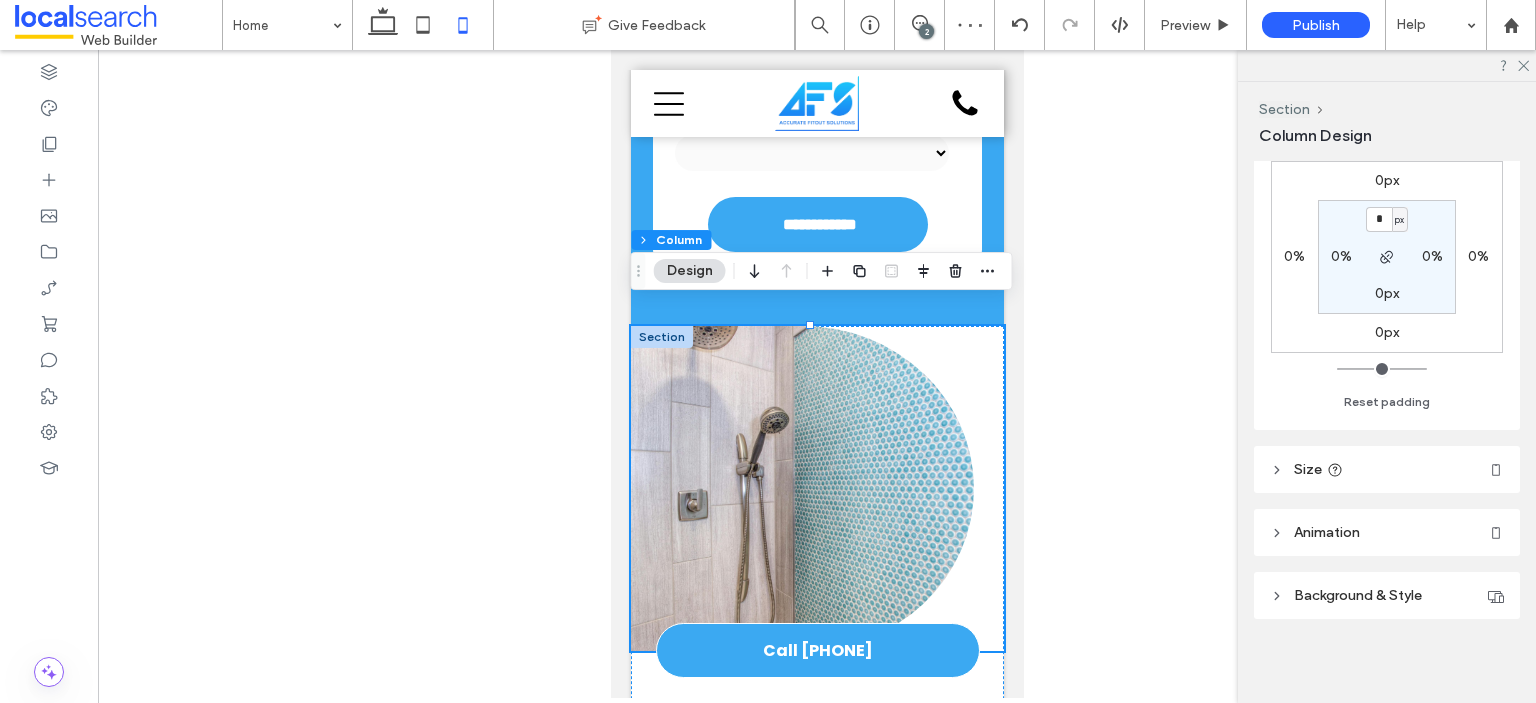 click on "px" at bounding box center [1399, 220] 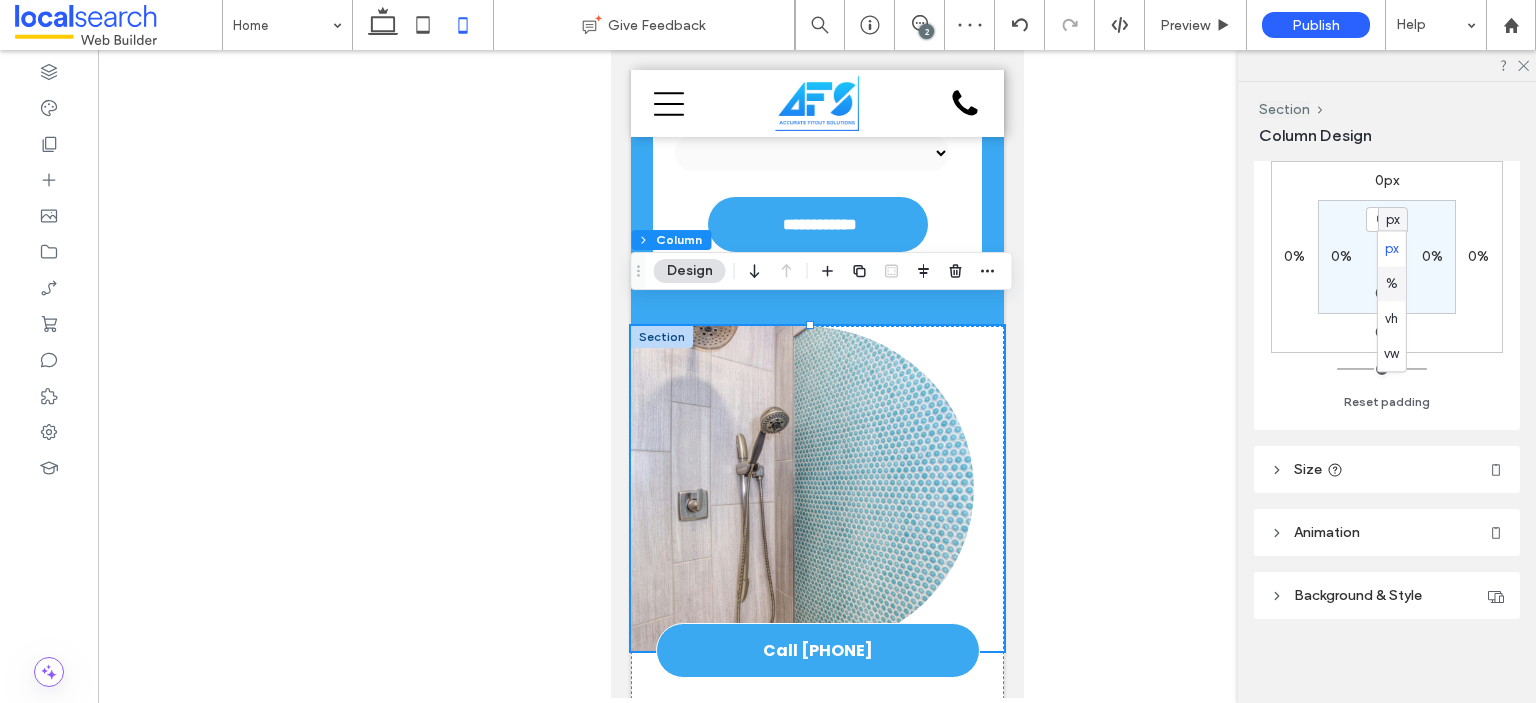 click on "%" at bounding box center (1392, 283) 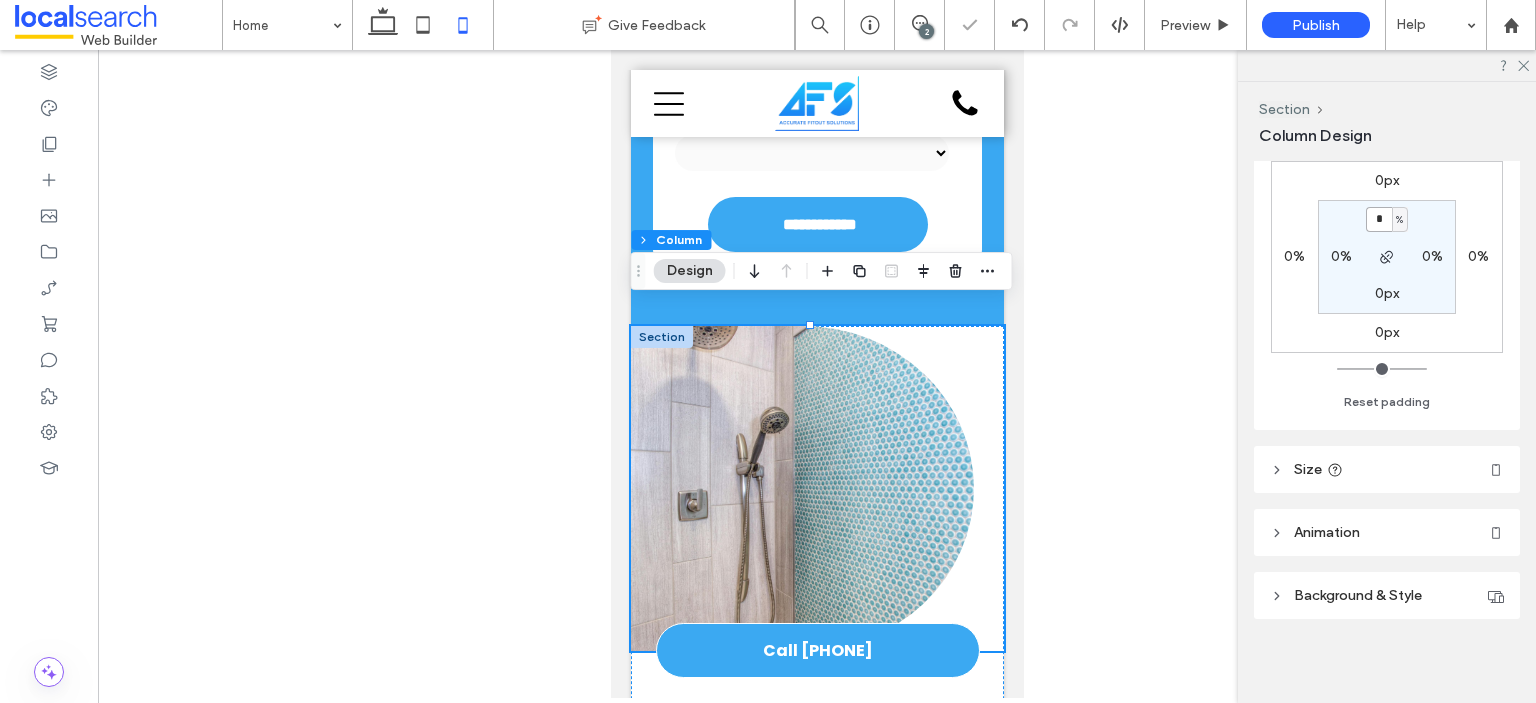 click on "*" at bounding box center (1379, 219) 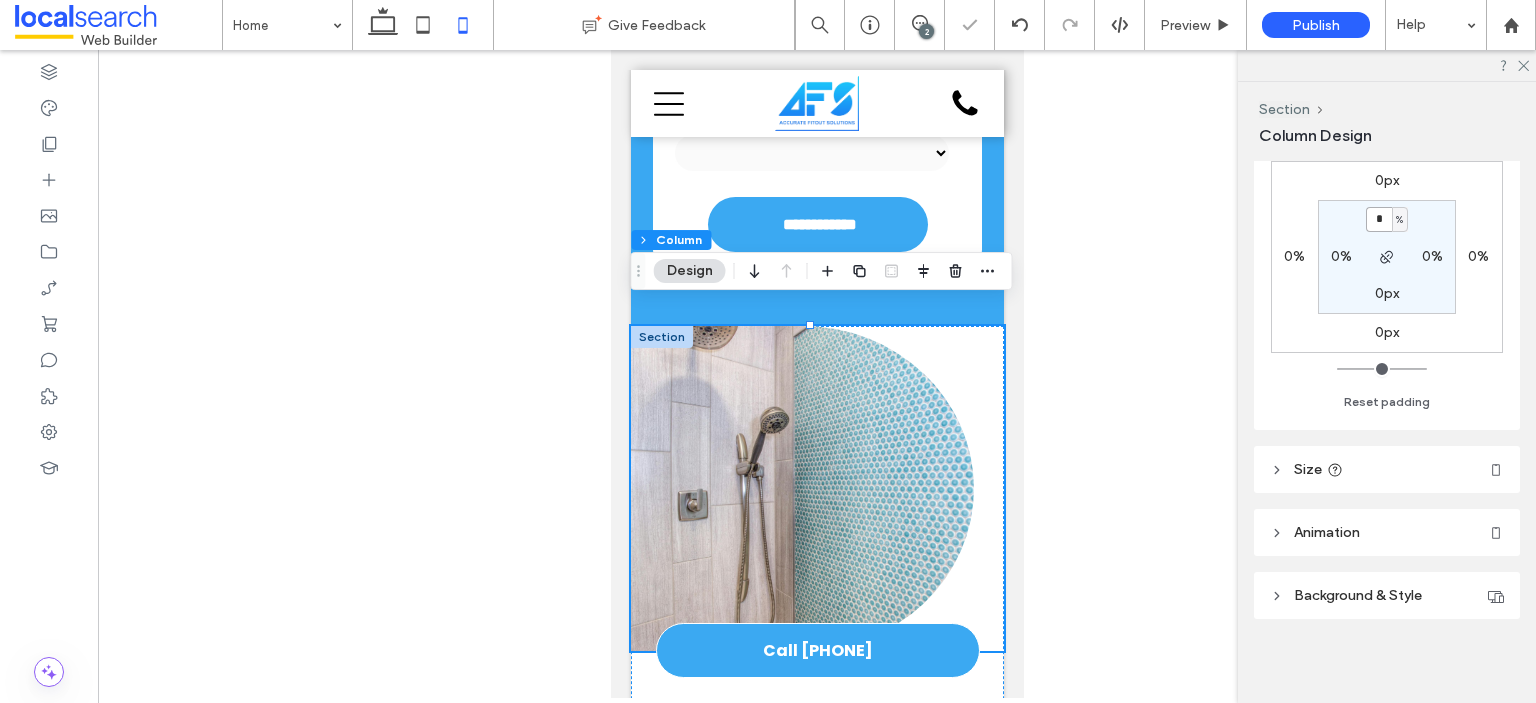 type on "*" 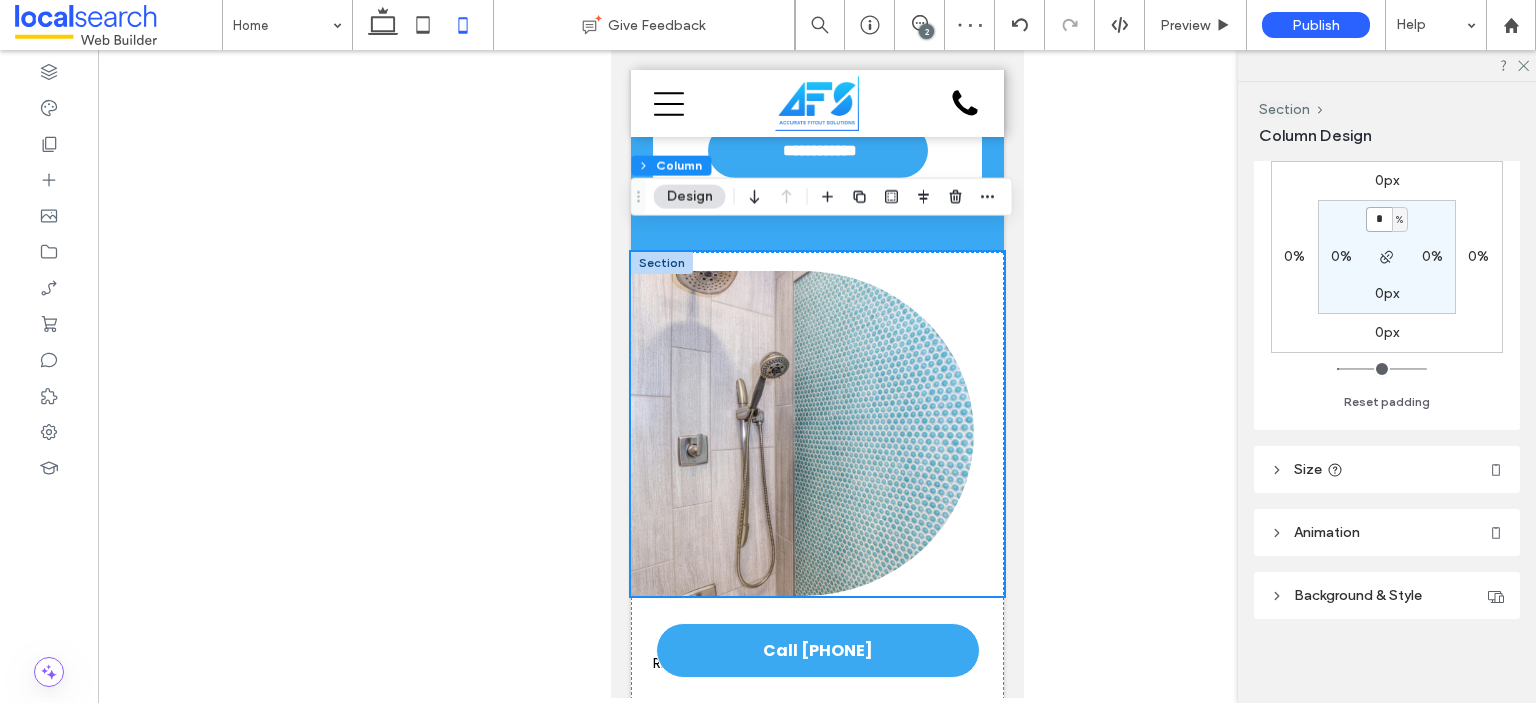 scroll, scrollTop: 1444, scrollLeft: 0, axis: vertical 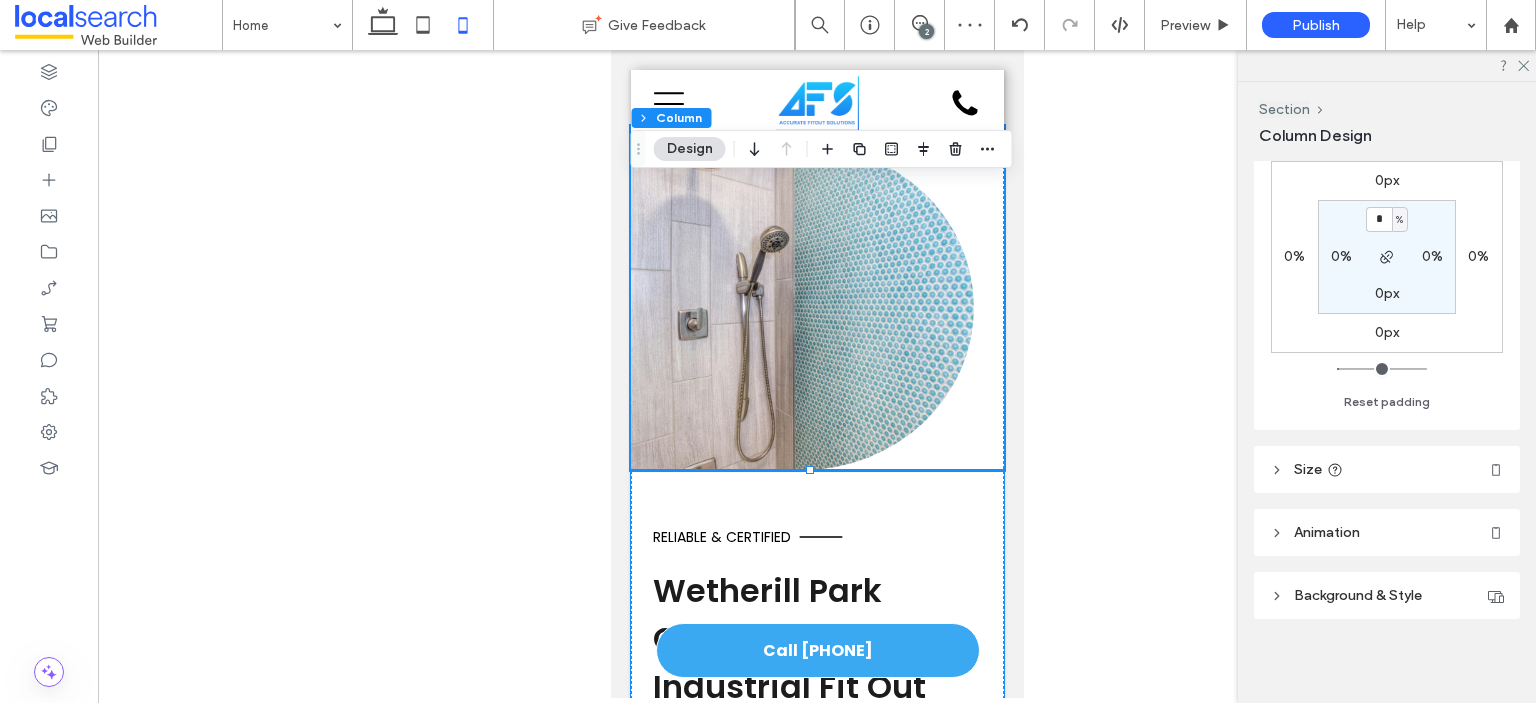 click on "Reliable & Certified
Wetherill Park Commercial & Industrial Fit Out Solutions
At Accurate Fitout Solutions, we provide professional commercial and industrial fit out services across Sydney, including Wetherill Park, Parramatta, Alexandria, Mascot, Auburn and surrounding suburbs. Whether you're a business owner, property manager or builder, we know how important it is to keep things moving. That’s why we handle every project with care — from
HVAC   and
glazing   to
plumbing ,
roofing ,
electrical work   and ongoing
building maintenance . We’re CM3 certified, fully insured and backed by over 20 years of experience delivering safe, high-quality results that meet strict government and commercial standards.
0400 637 715   to chat about your next job.
Certified & Insured
Full-Service Fit Outs" at bounding box center [816, 1137] 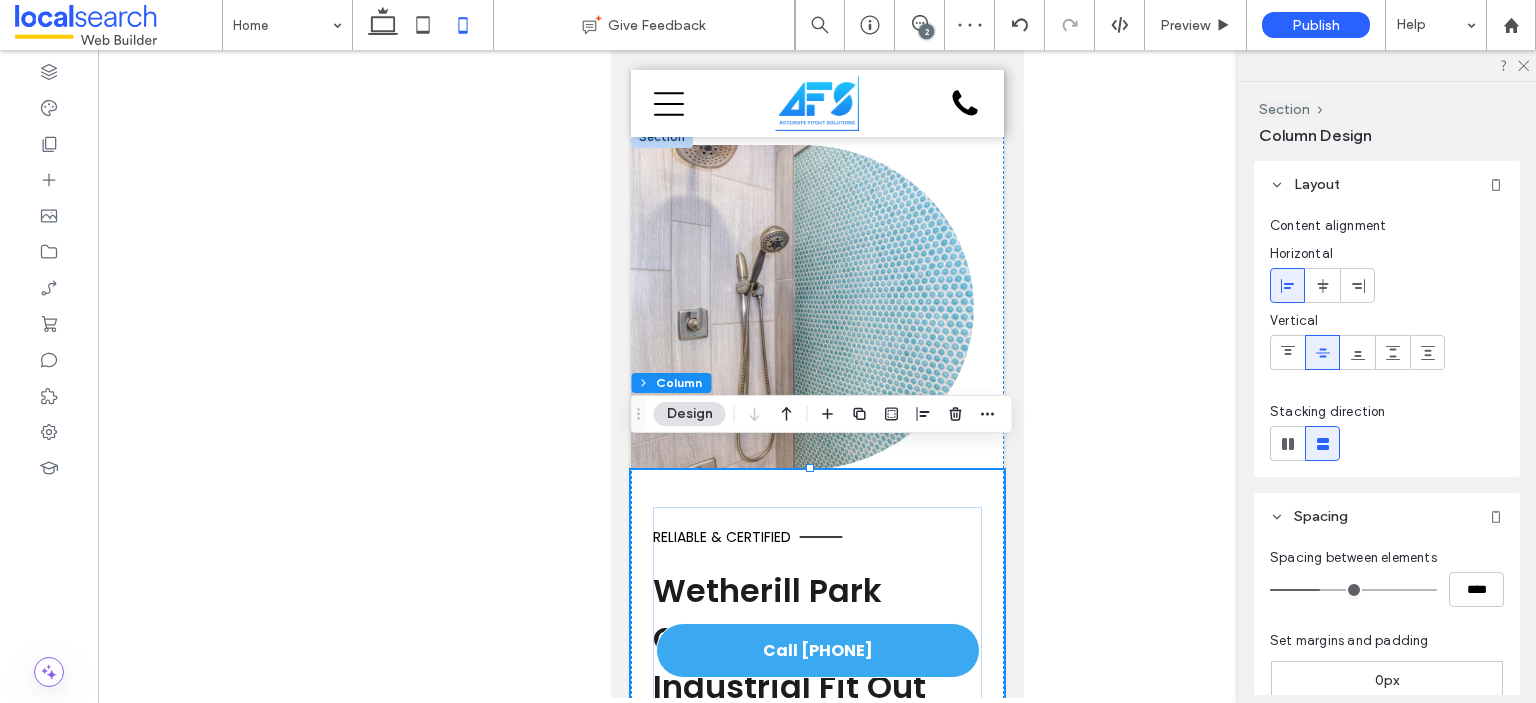 scroll, scrollTop: 300, scrollLeft: 0, axis: vertical 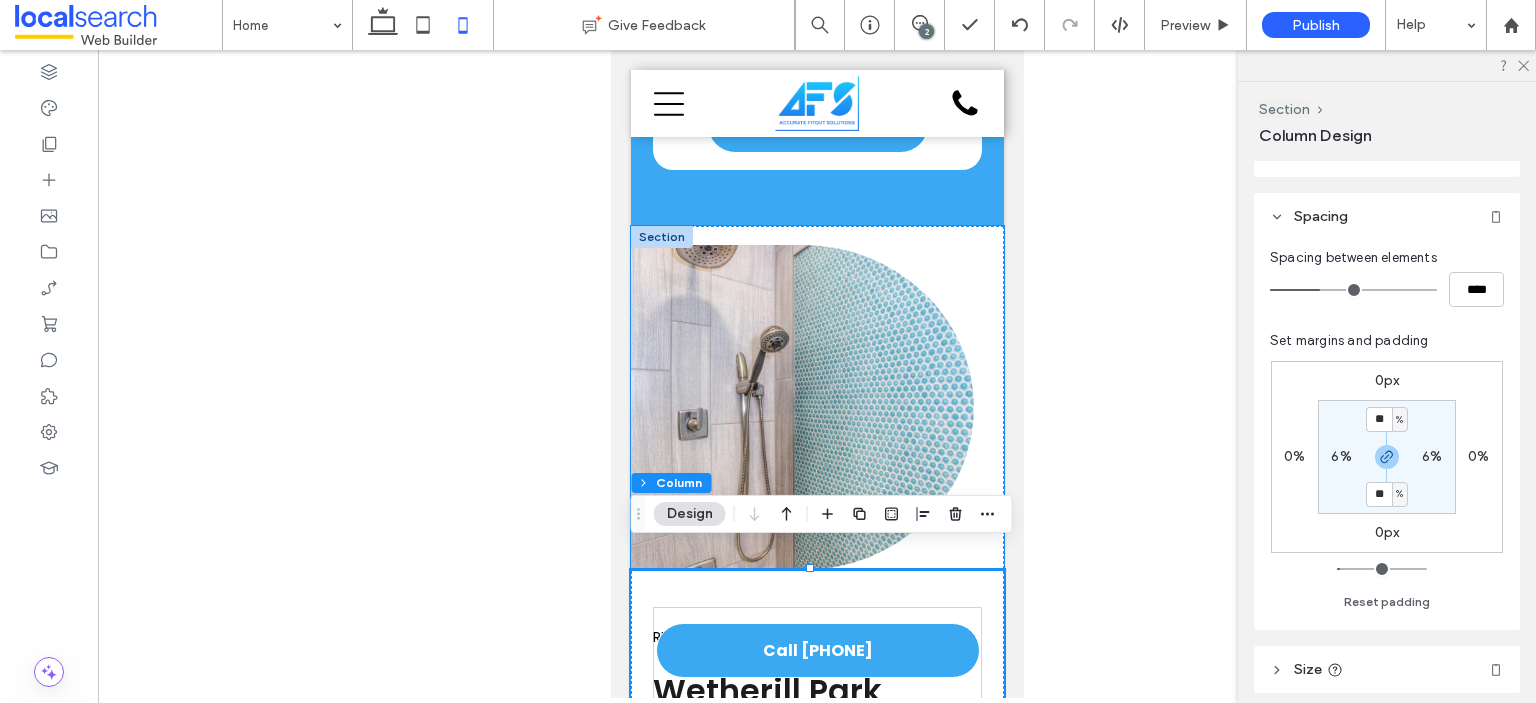 click on "Button" at bounding box center [816, 398] 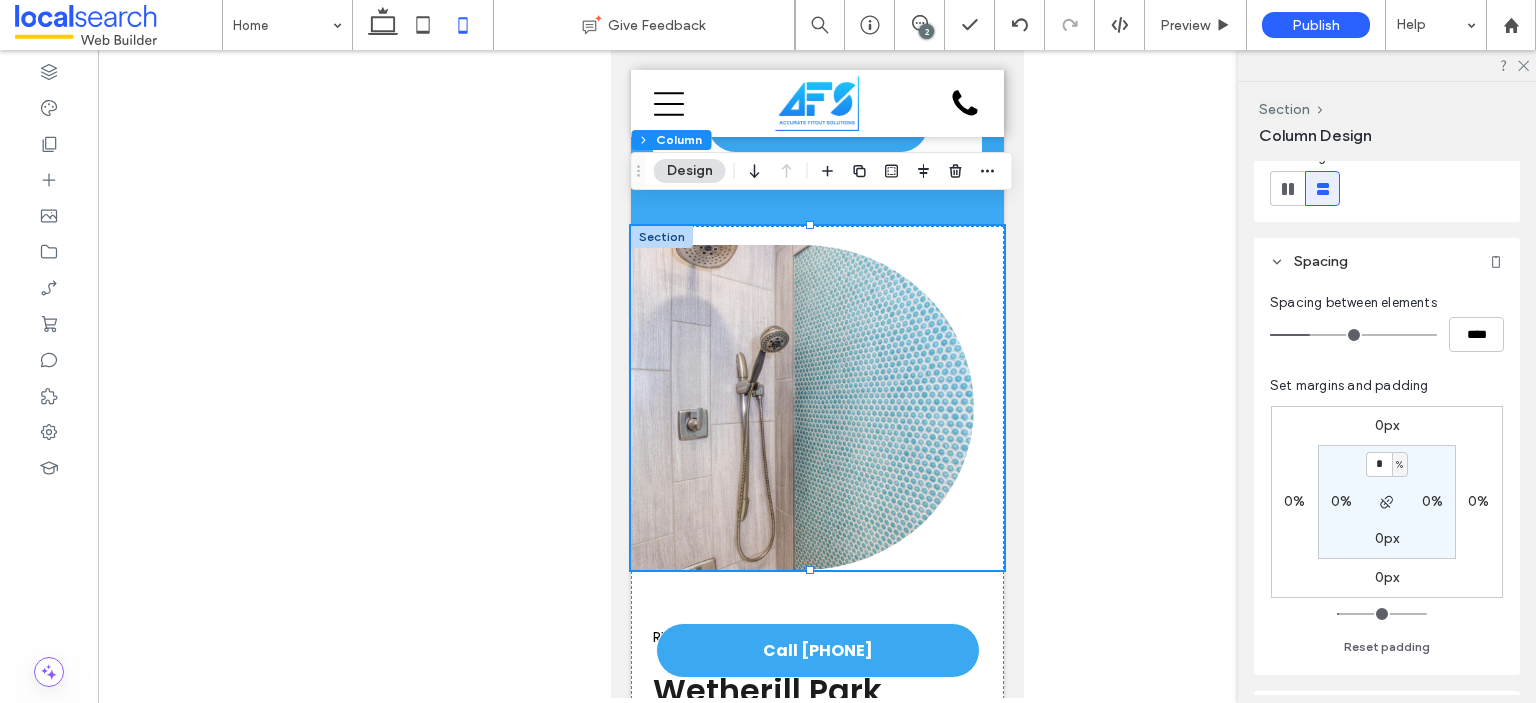 scroll, scrollTop: 300, scrollLeft: 0, axis: vertical 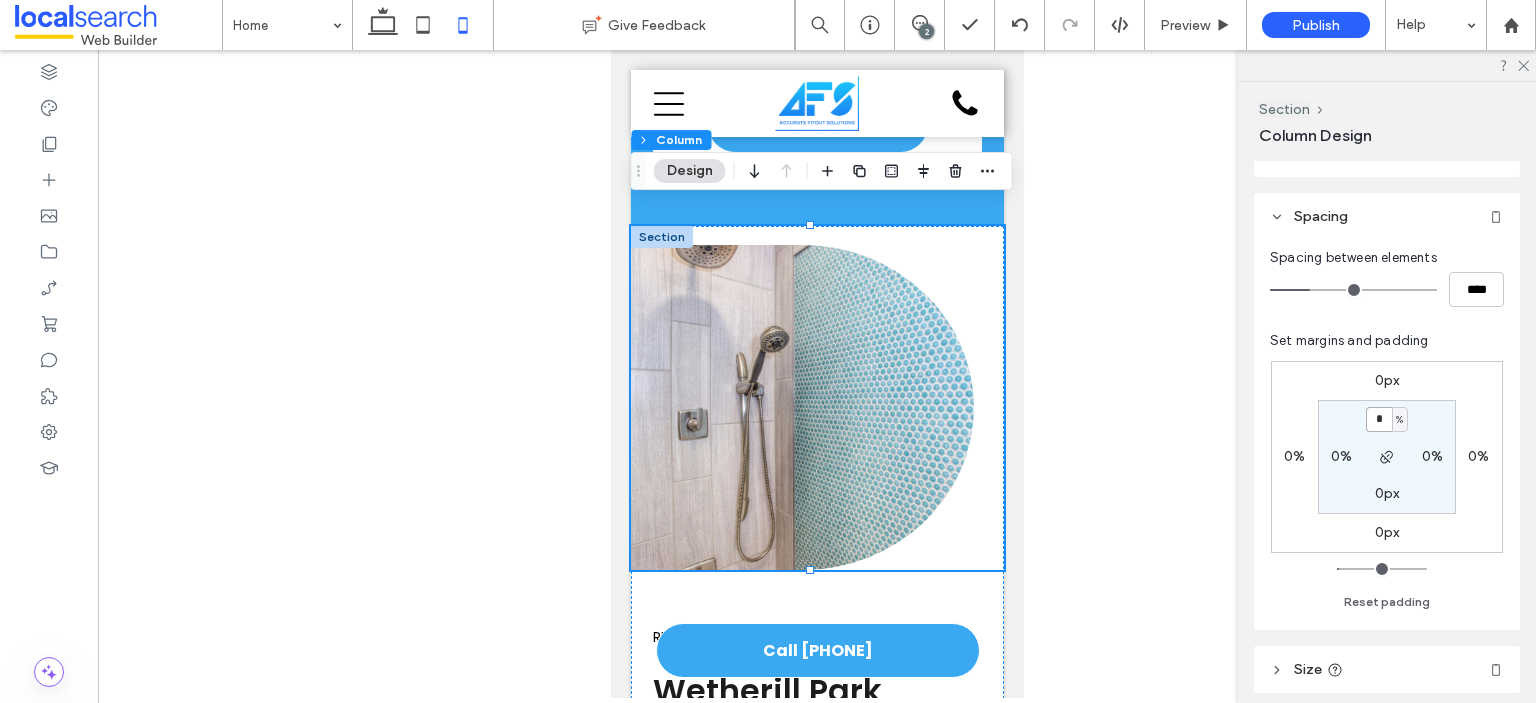 click on "*" at bounding box center (1379, 419) 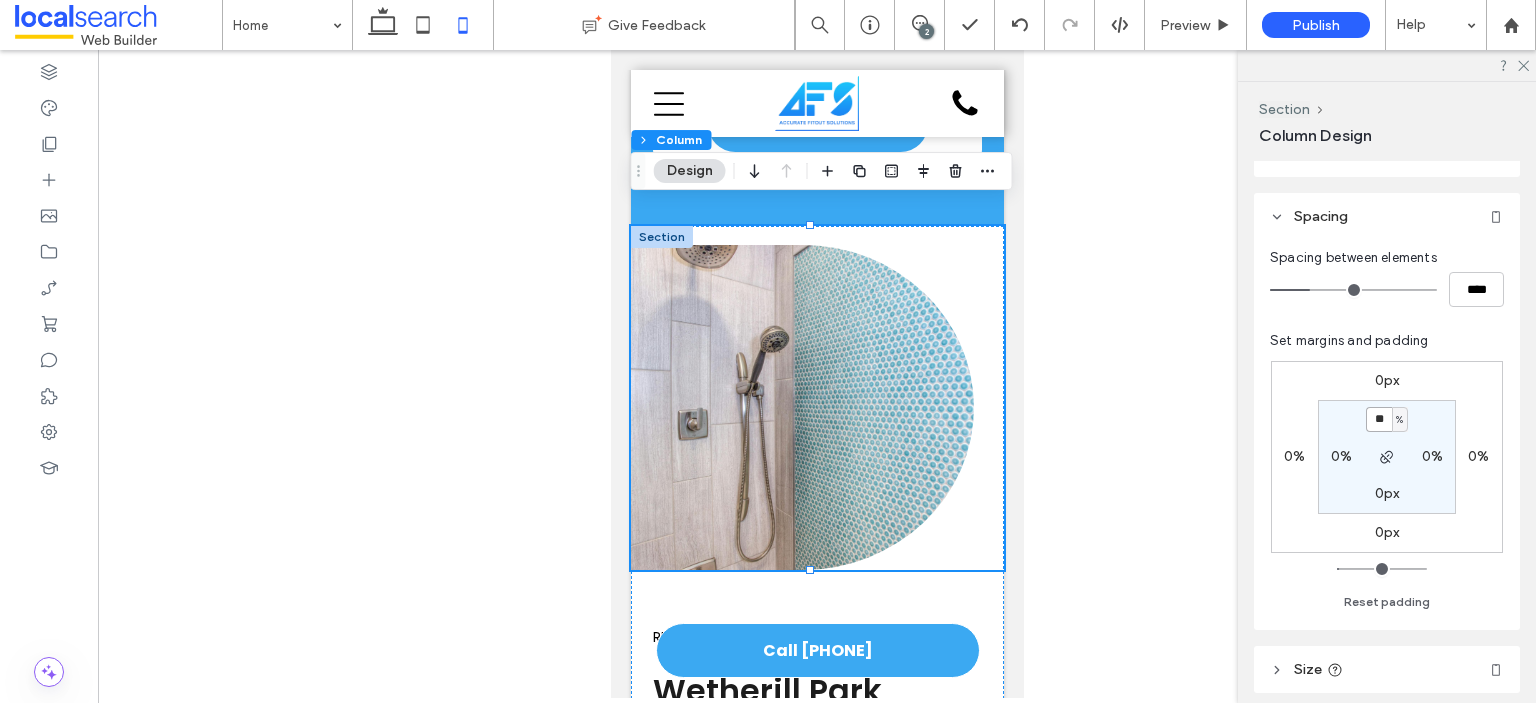 type on "**" 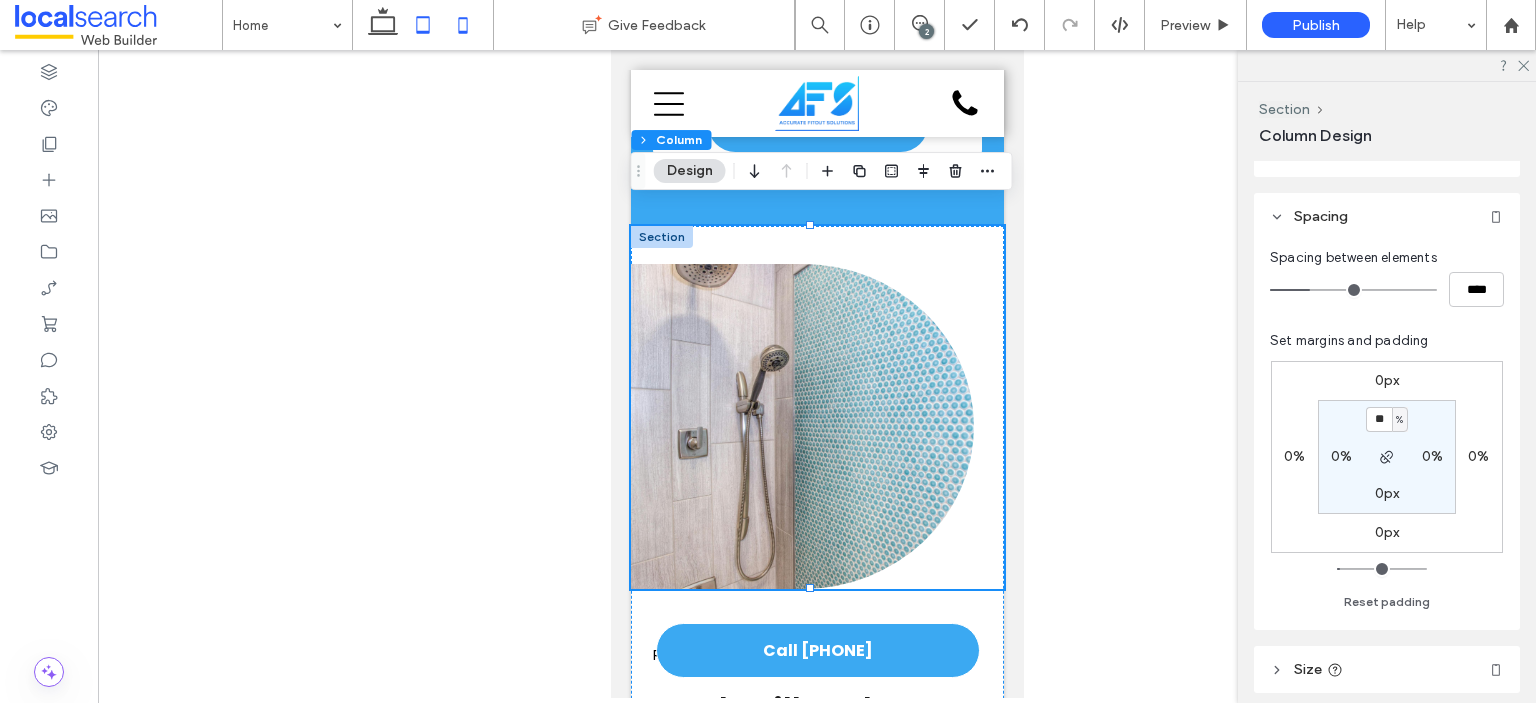 click 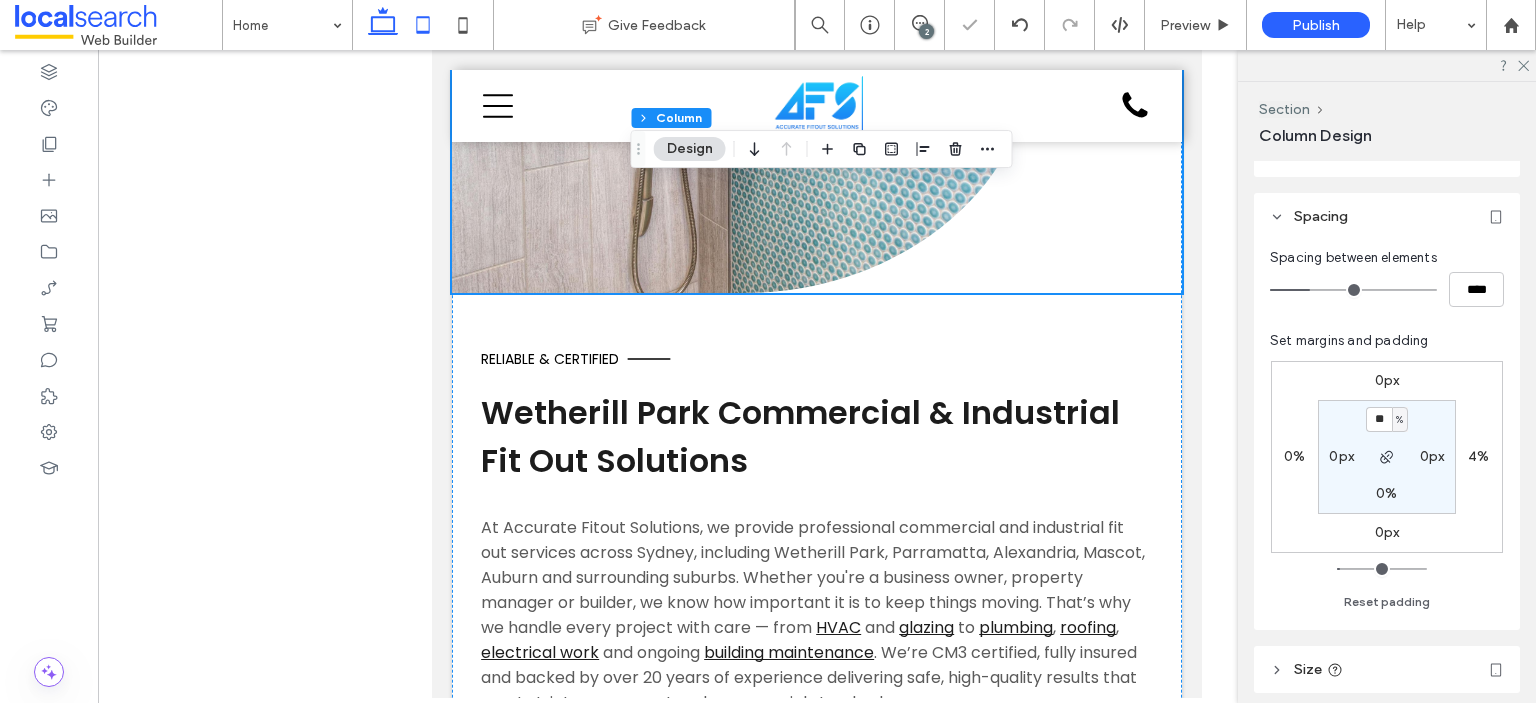 type on "*" 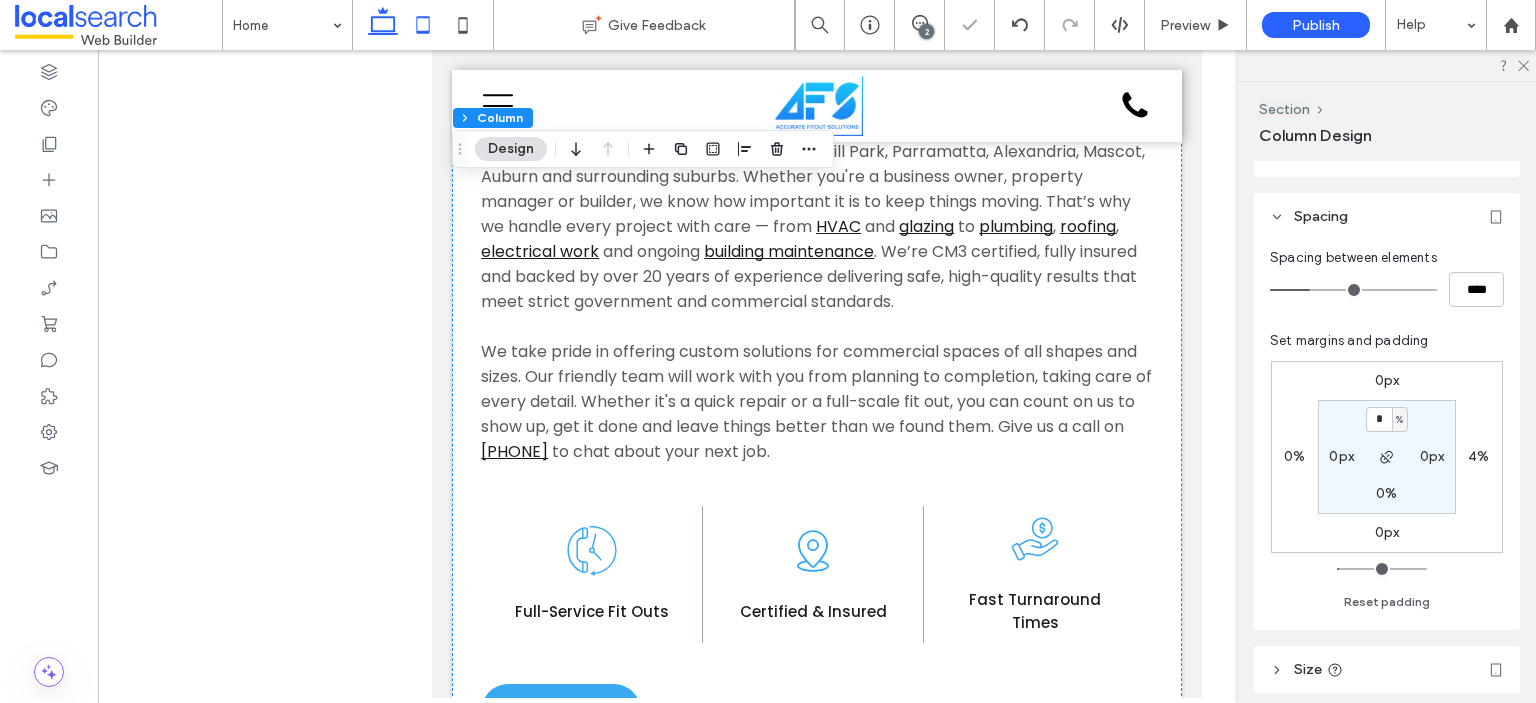 click 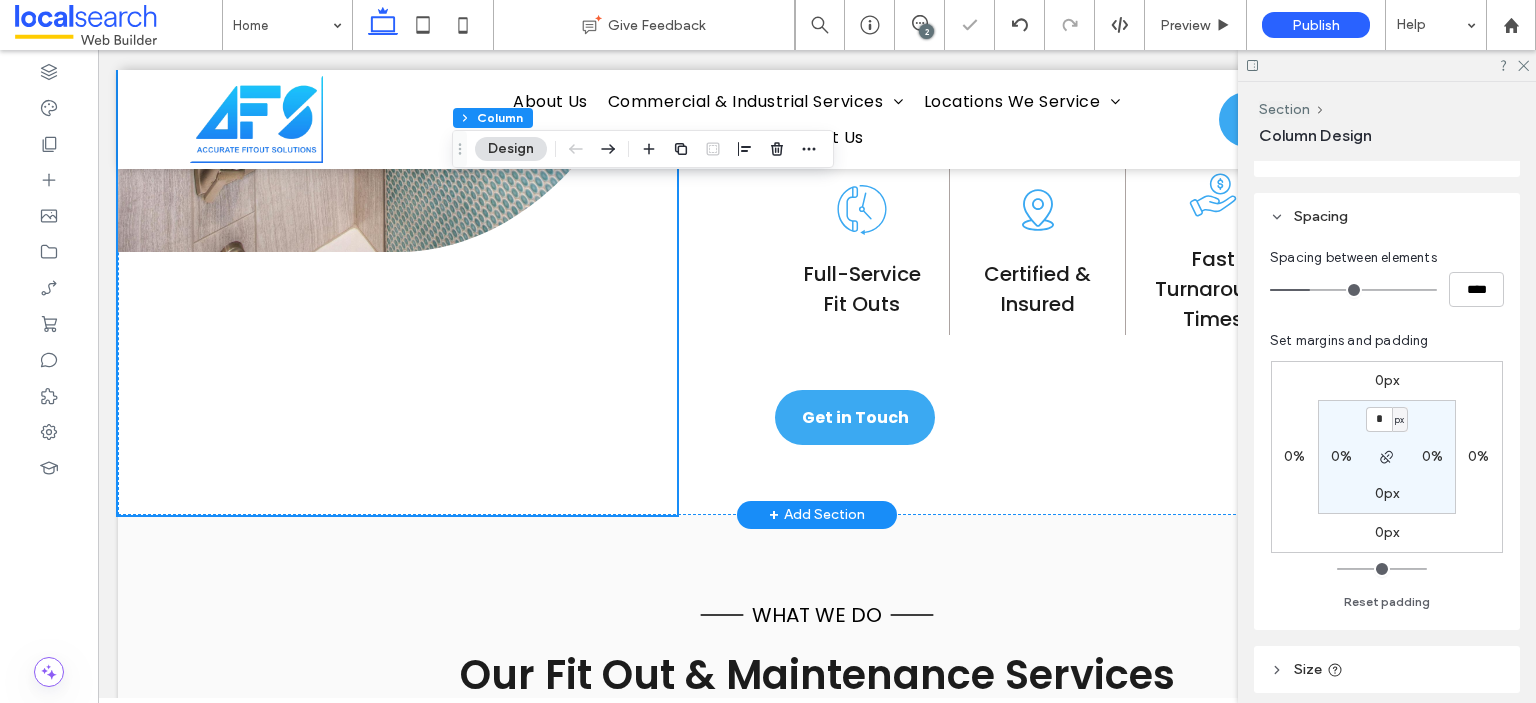type on "*" 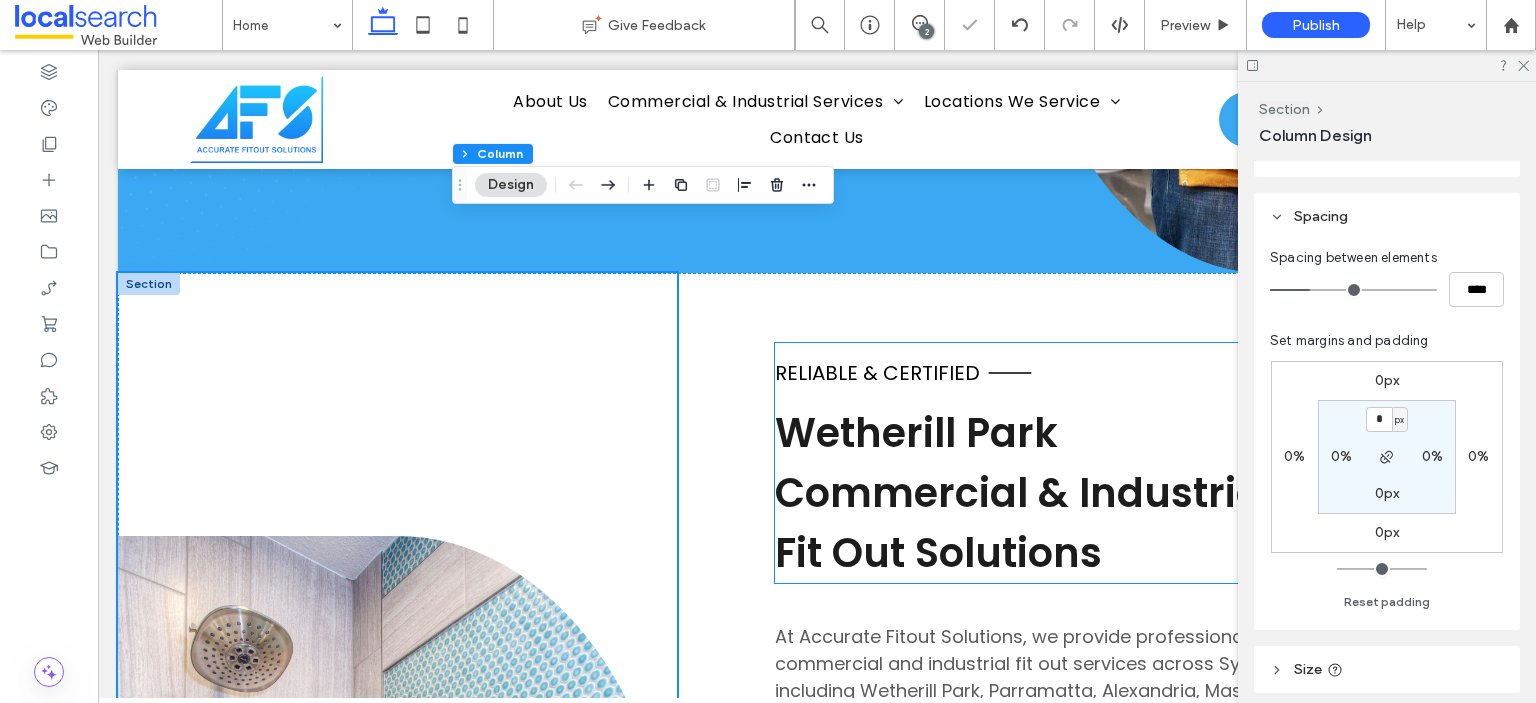 scroll, scrollTop: 600, scrollLeft: 0, axis: vertical 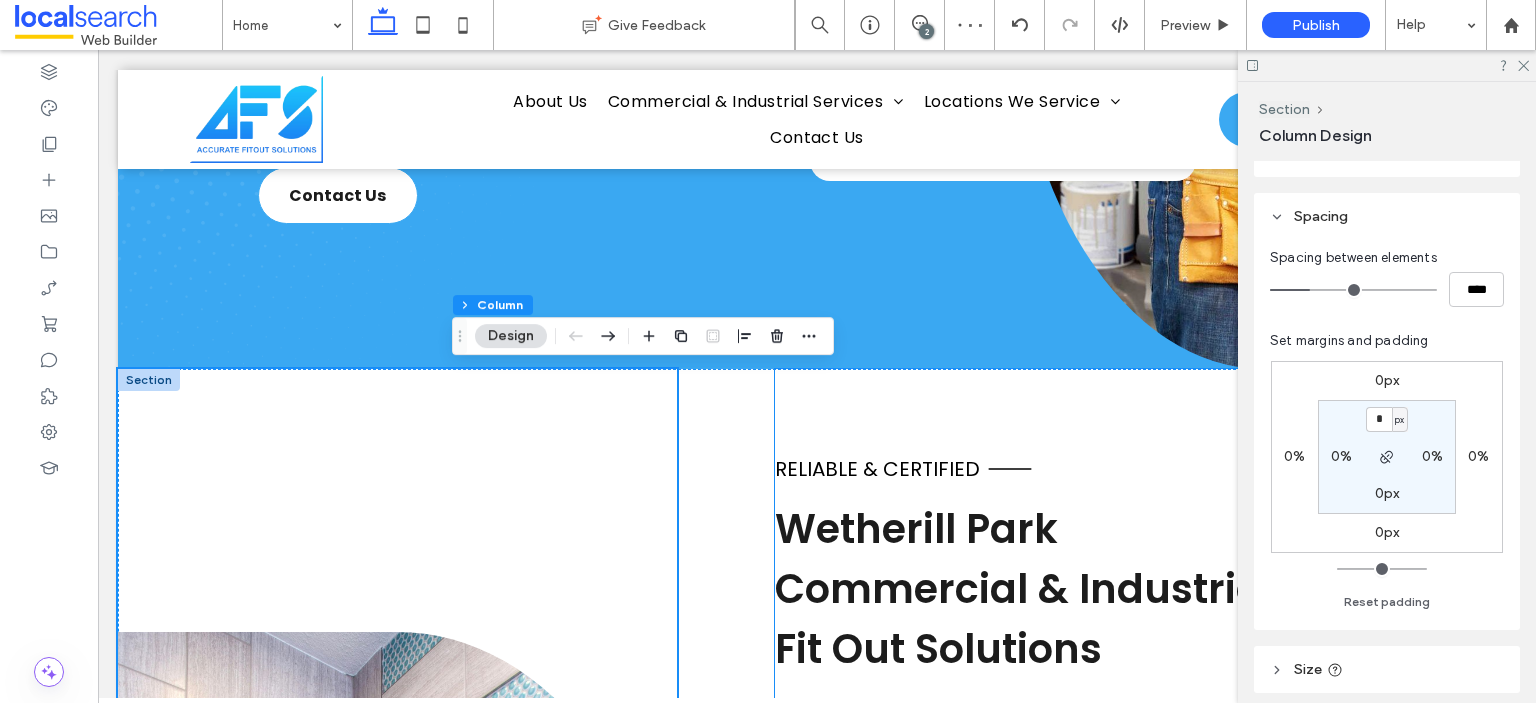 click on "Reliable & Certified
Wetherill Park Commercial & Industrial Fit Out Solutions
At Accurate Fitout Solutions, we provide professional commercial and industrial fit out services across Sydney, including Wetherill Park, Parramatta, Alexandria, Mascot, Auburn and surrounding suburbs. Whether you're a business owner, property manager or builder, we know how important it is to keep things moving. That’s why we handle every project with care — from
HVAC   and
glazing   to
plumbing ,
roofing ,
electrical work   and ongoing
building maintenance . We’re CM3 certified, fully insured and backed by over 20 years of experience delivering safe, high-quality results that meet strict government and commercial standards.
0400 637 715   to chat about your next job.
Certified & Insured
Full-Service Fit Outs" at bounding box center (1145, 1014) 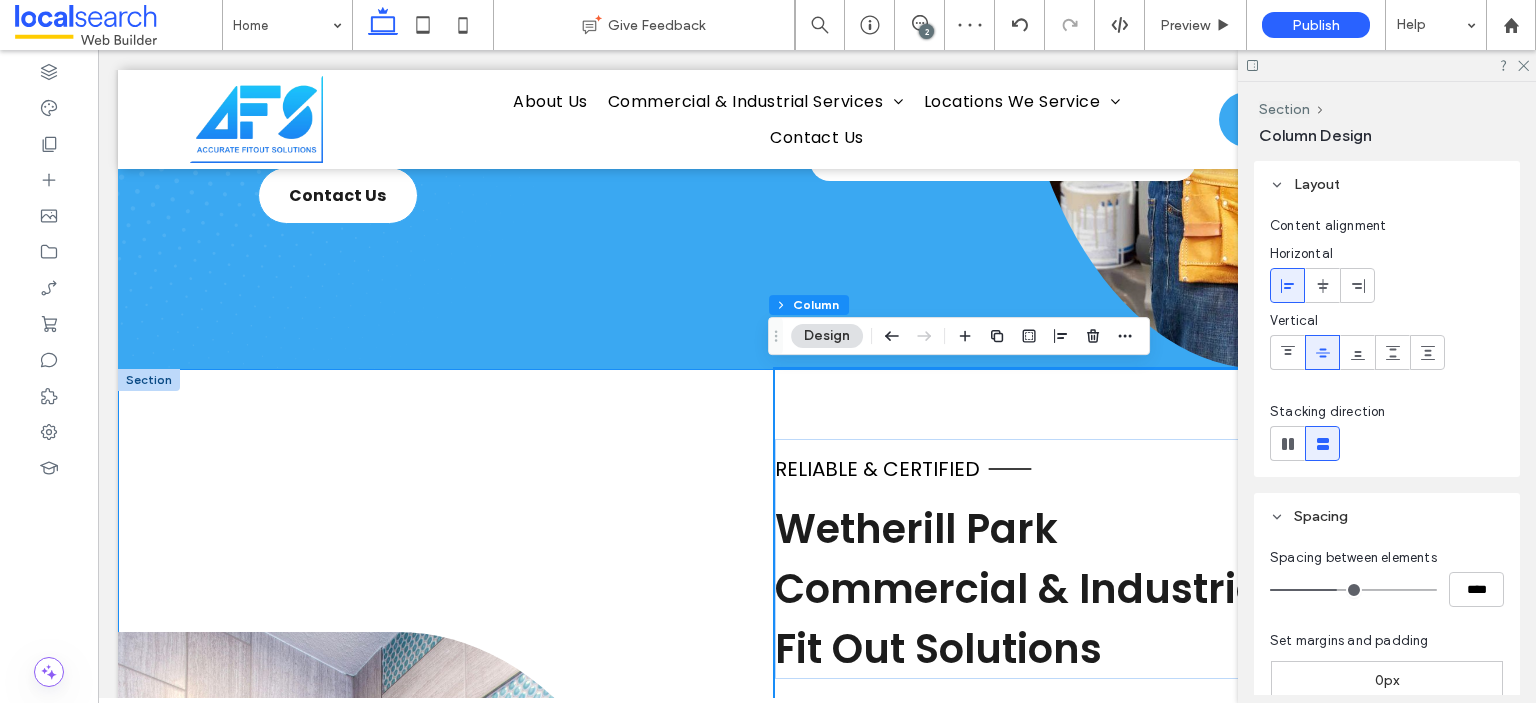 click on "Button" at bounding box center [397, 1014] 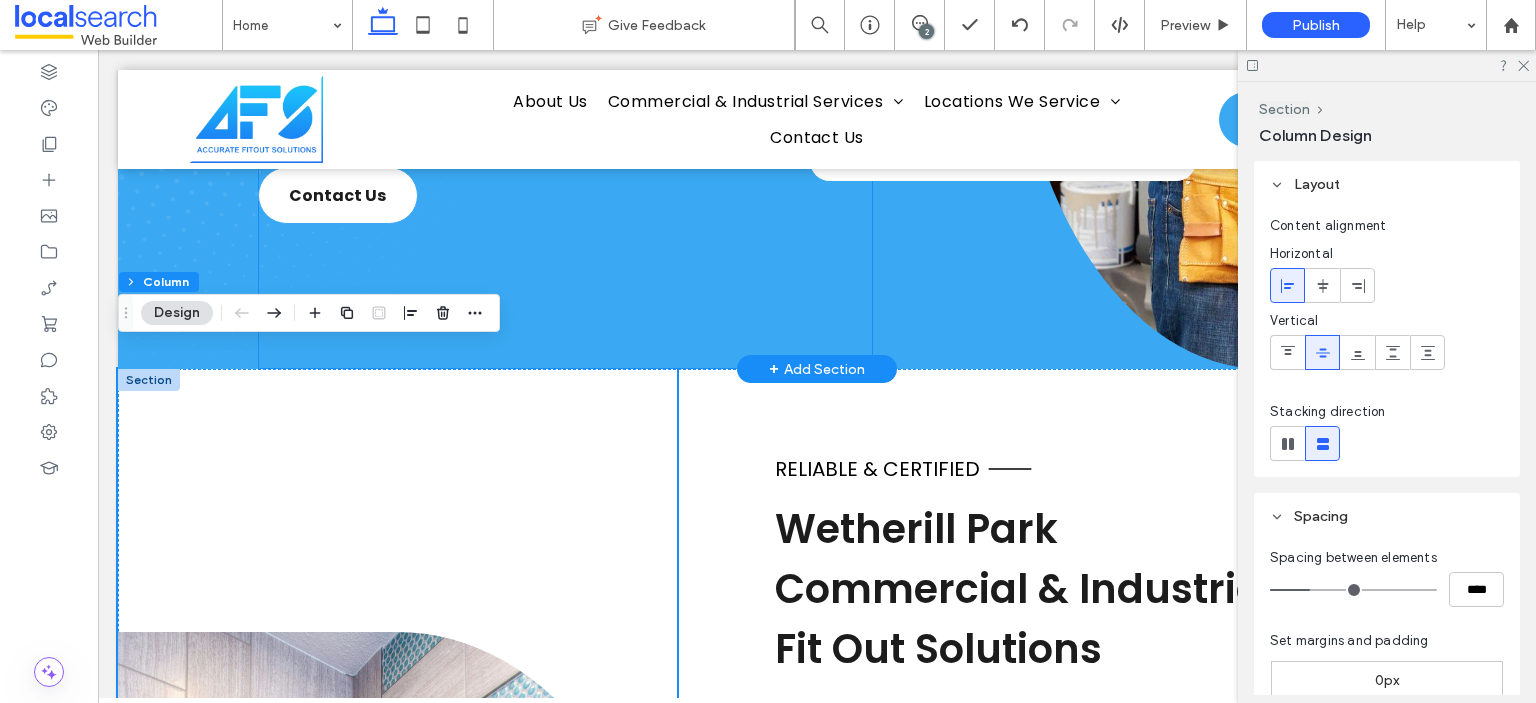 scroll, scrollTop: 900, scrollLeft: 0, axis: vertical 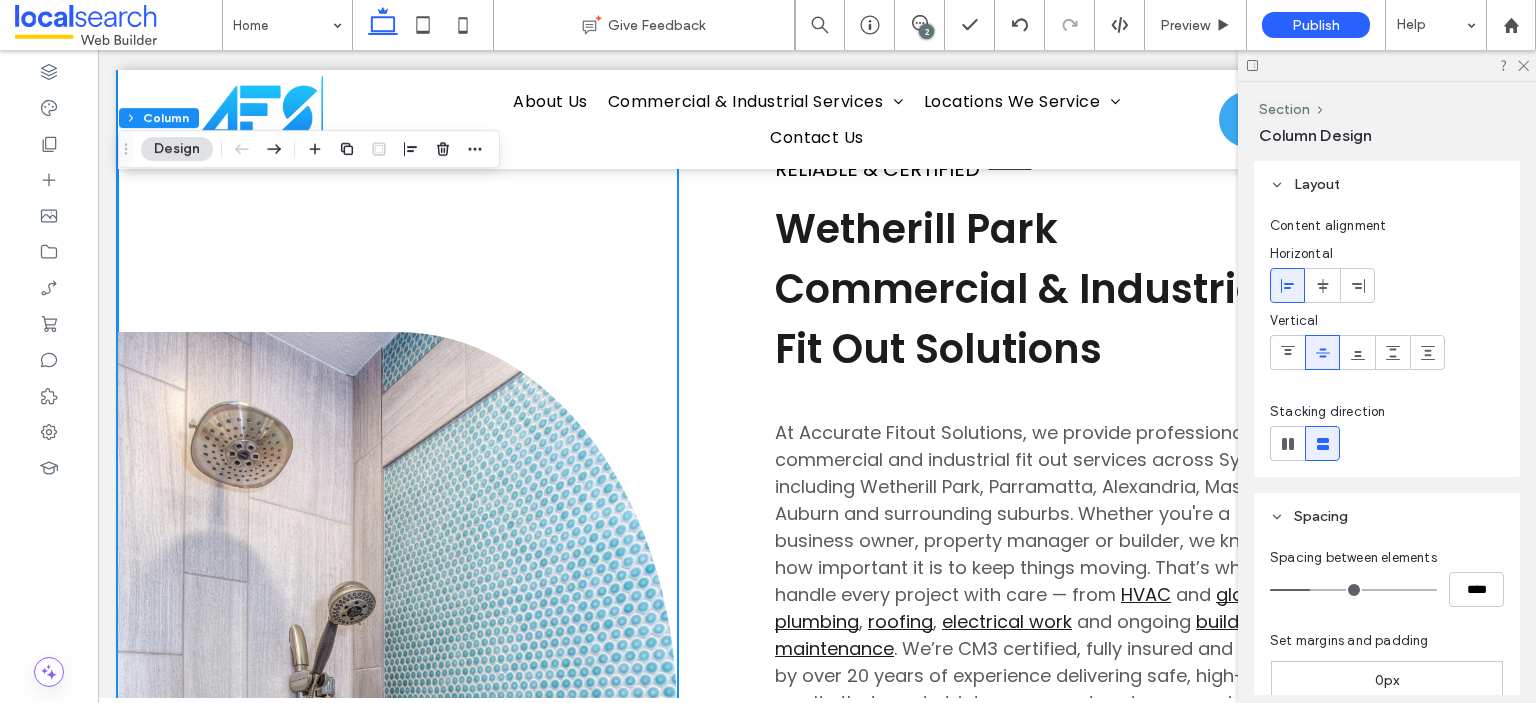 click on "Button
Reliable & Certified
Wetherill Park Commercial & Industrial Fit Out Solutions
At Accurate Fitout Solutions, we provide professional commercial and industrial fit out services across Sydney, including Wetherill Park, Parramatta, Alexandria, Mascot, Auburn and surrounding suburbs. Whether you're a business owner, property manager or builder, we know how important it is to keep things moving. That’s why we handle every project with care — from
HVAC   and
glazing   to
plumbing ,
roofing ,
electrical work   and ongoing
building maintenance . We’re CM3 certified, fully insured and backed by over 20 years of experience delivering safe, high-quality results that meet strict government and commercial standards.
0400 637 715   to chat about your next job.
Certified & Insured" at bounding box center (817, 714) 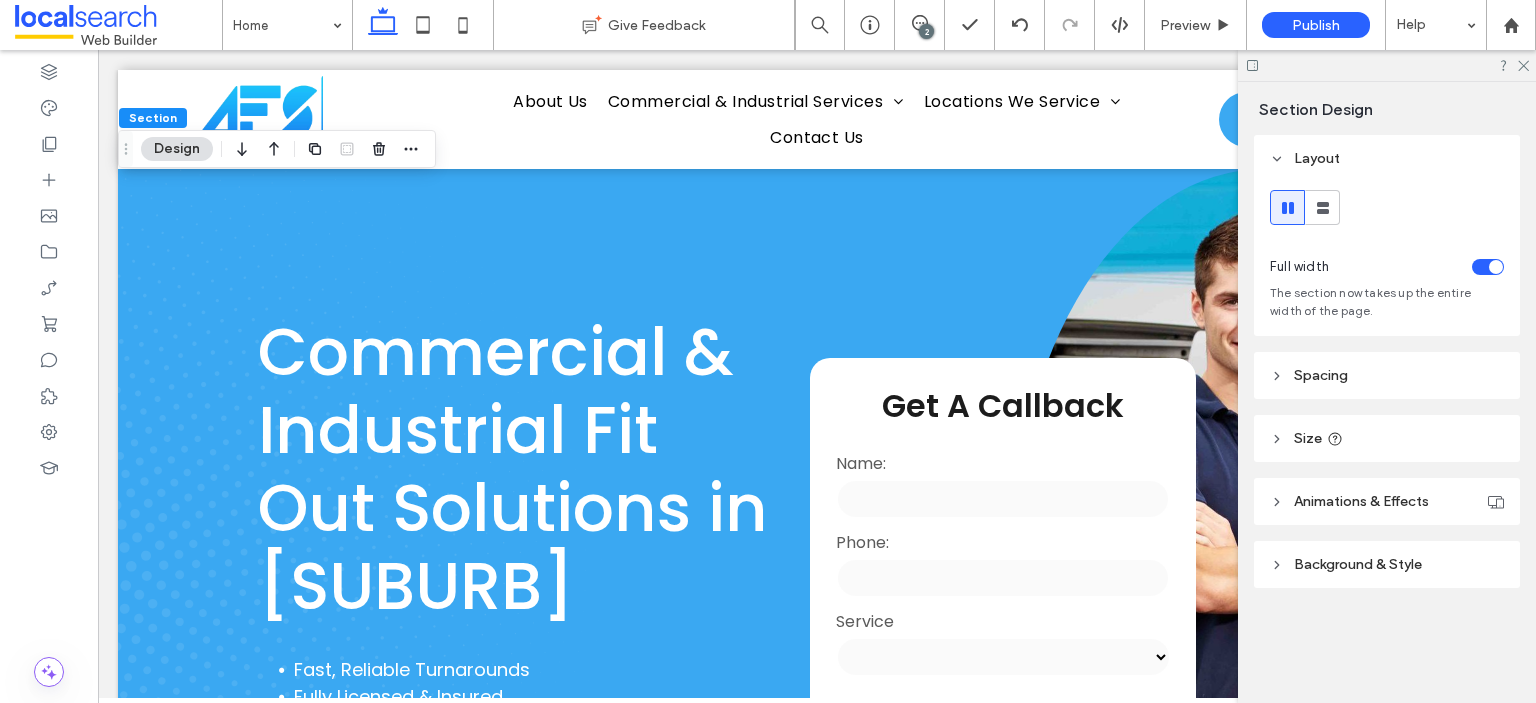 scroll, scrollTop: 900, scrollLeft: 0, axis: vertical 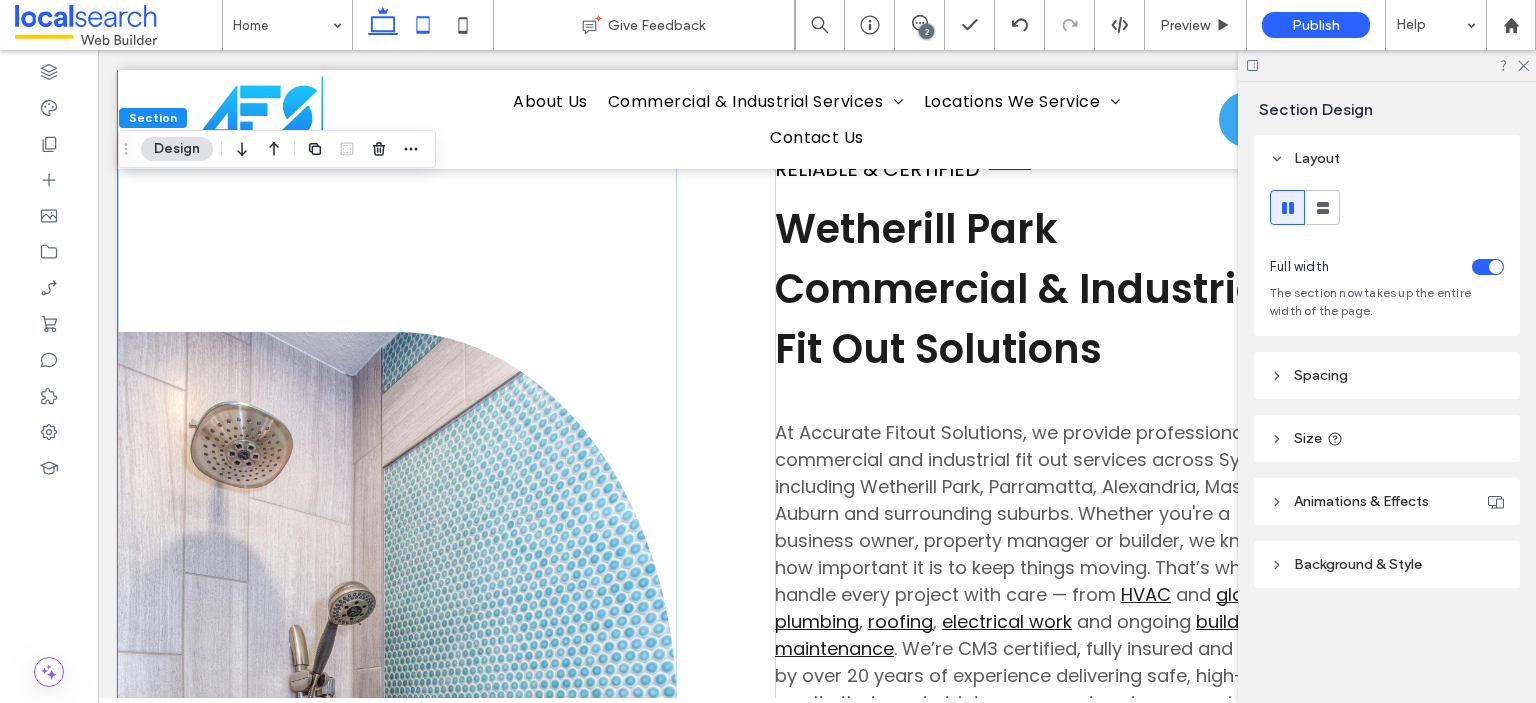 click 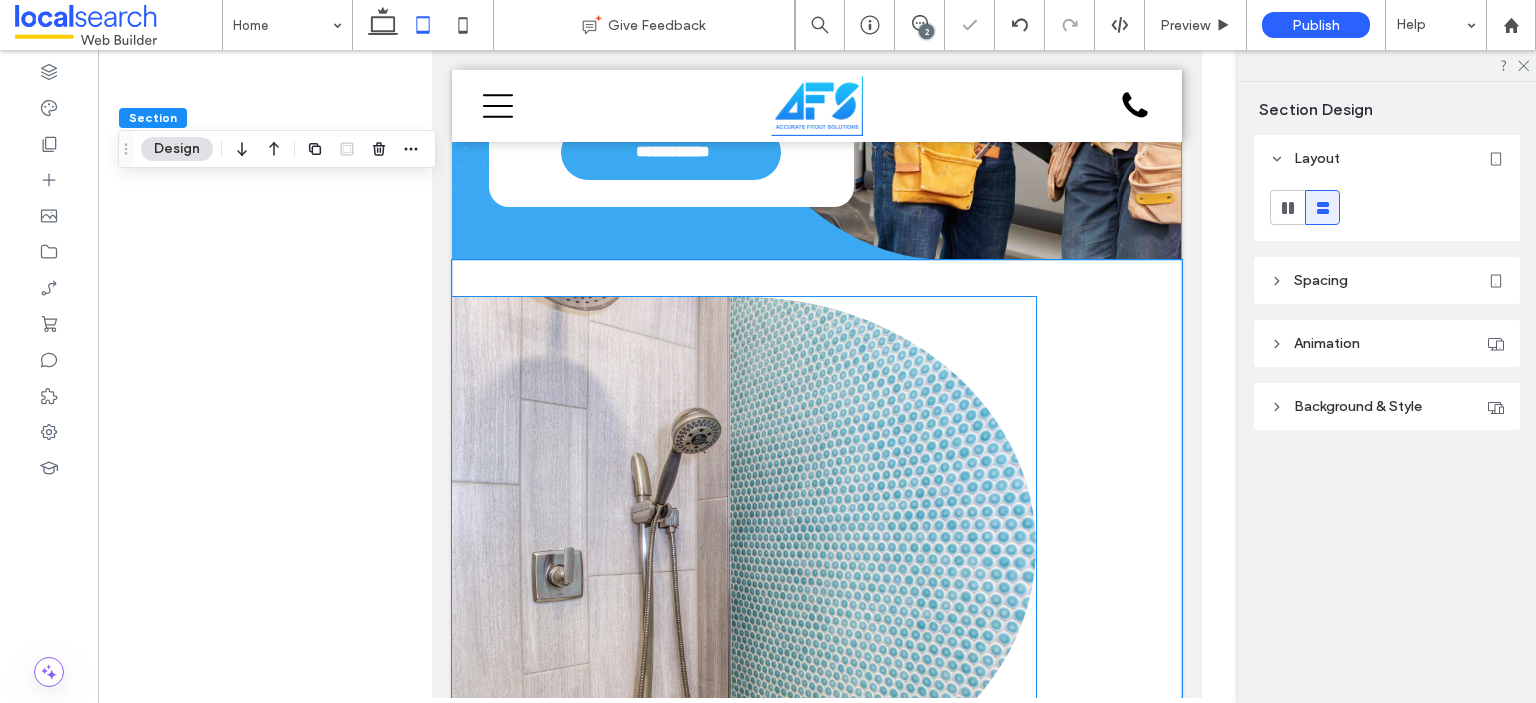scroll, scrollTop: 777, scrollLeft: 0, axis: vertical 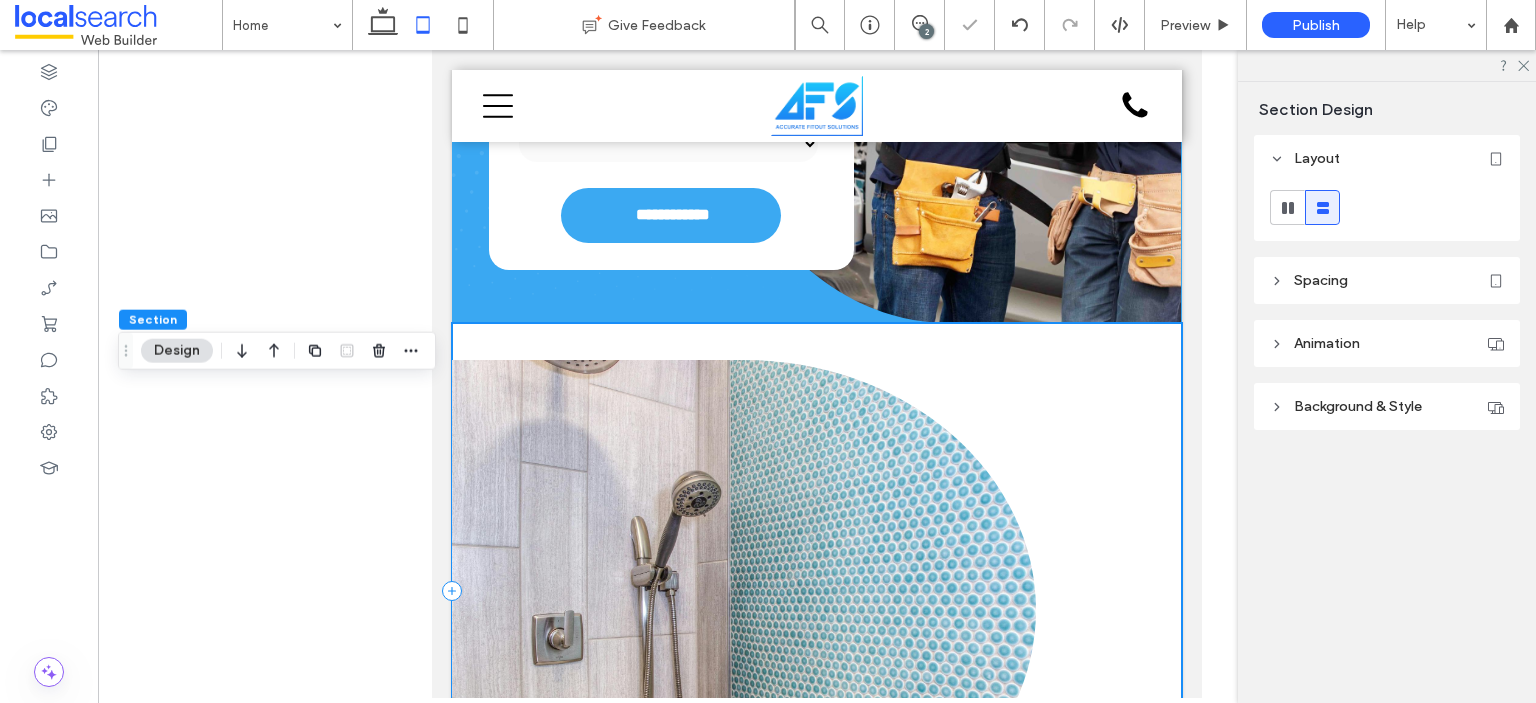 click on "Button" at bounding box center (817, 591) 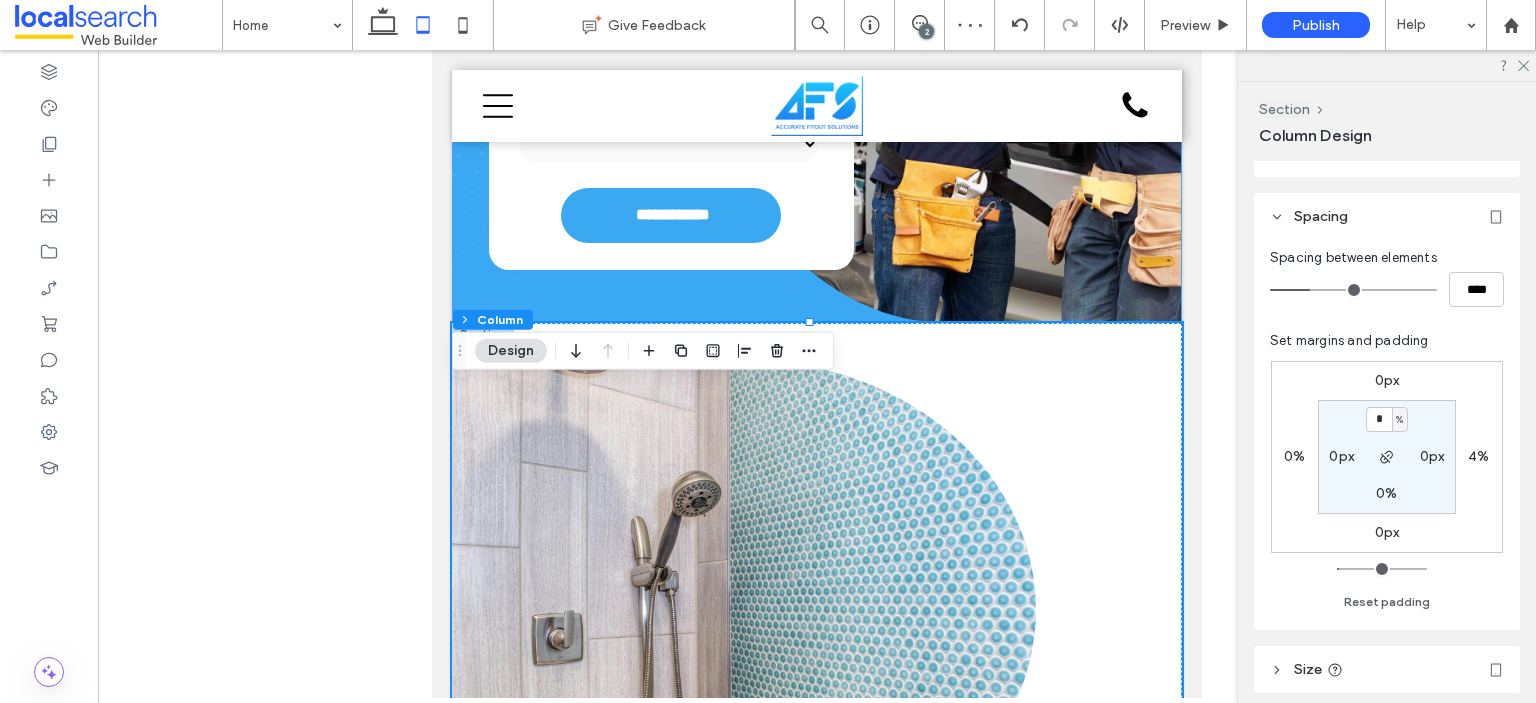 scroll, scrollTop: 500, scrollLeft: 0, axis: vertical 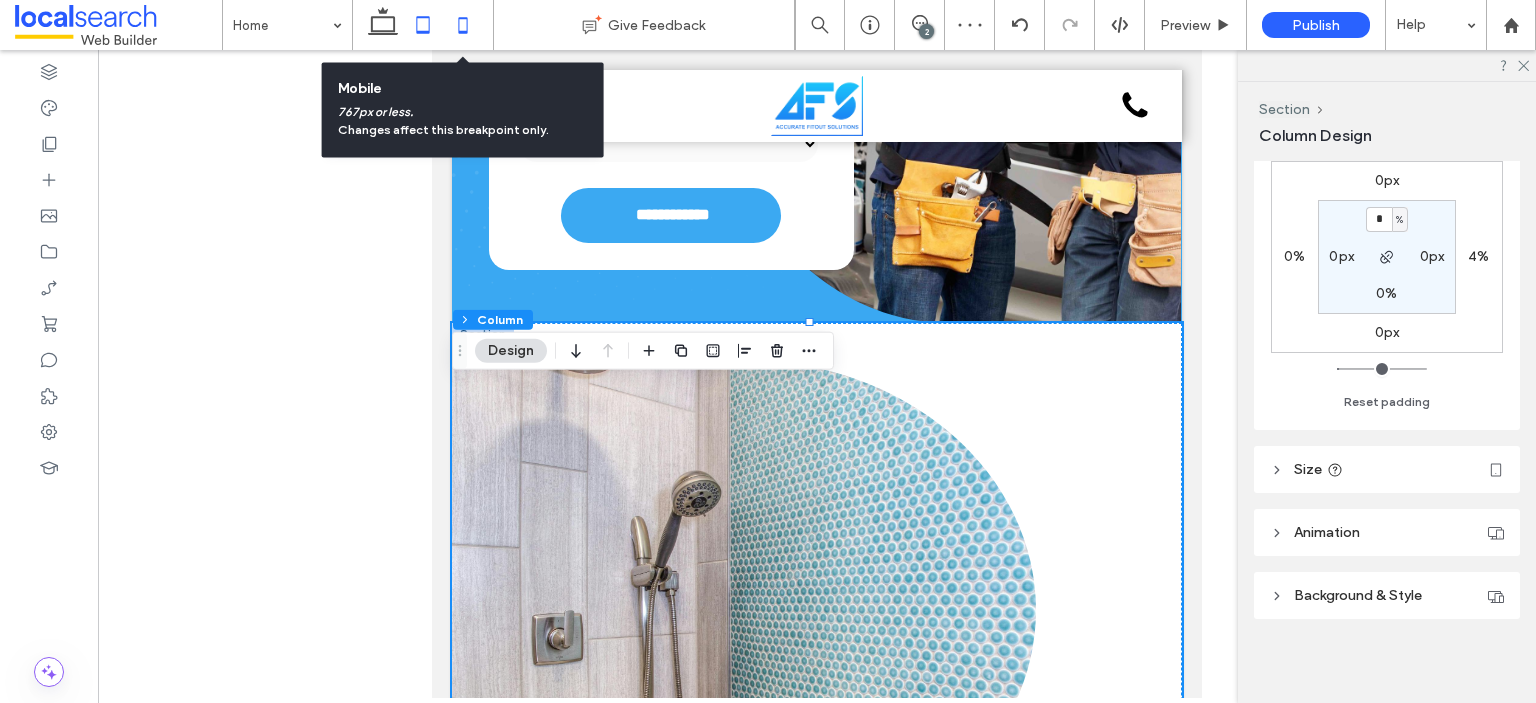 click 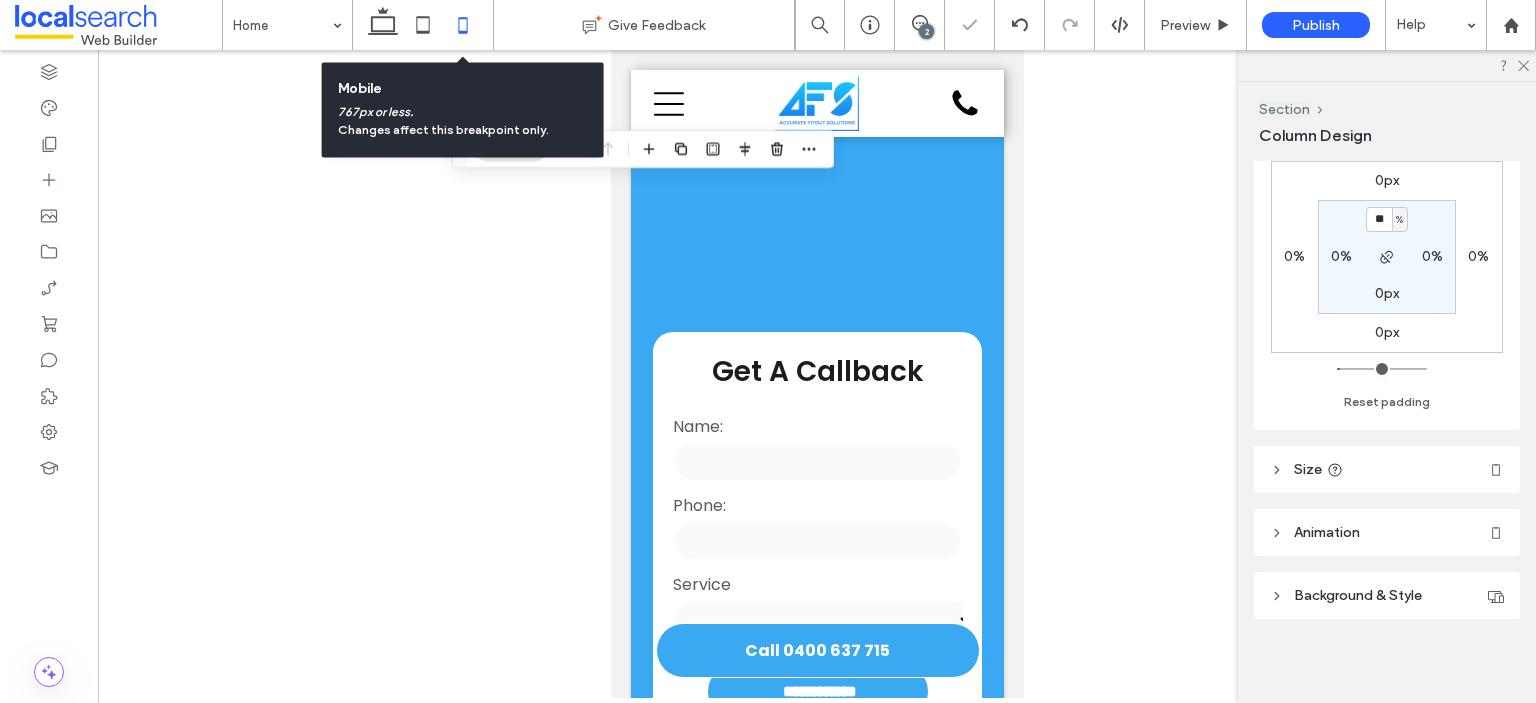 type on "**" 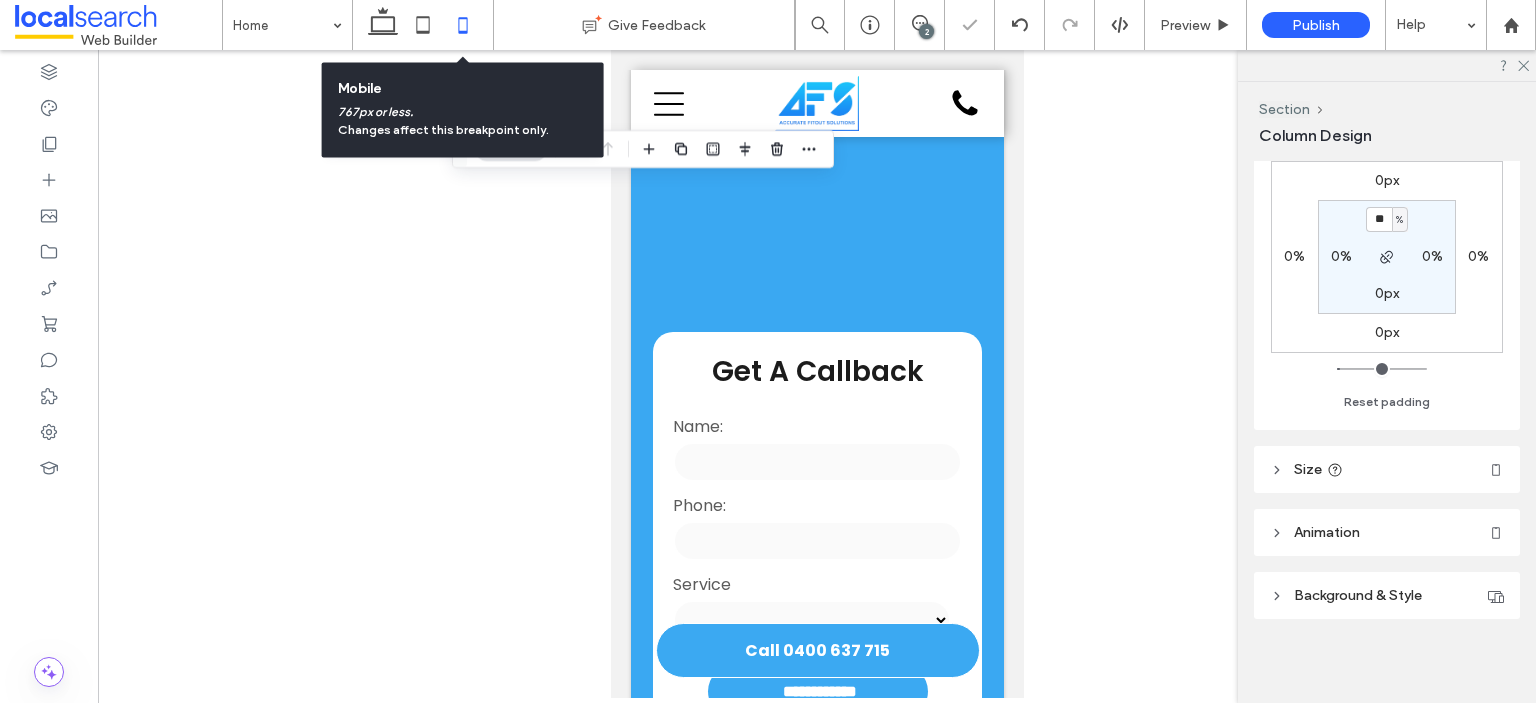 scroll, scrollTop: 2037, scrollLeft: 0, axis: vertical 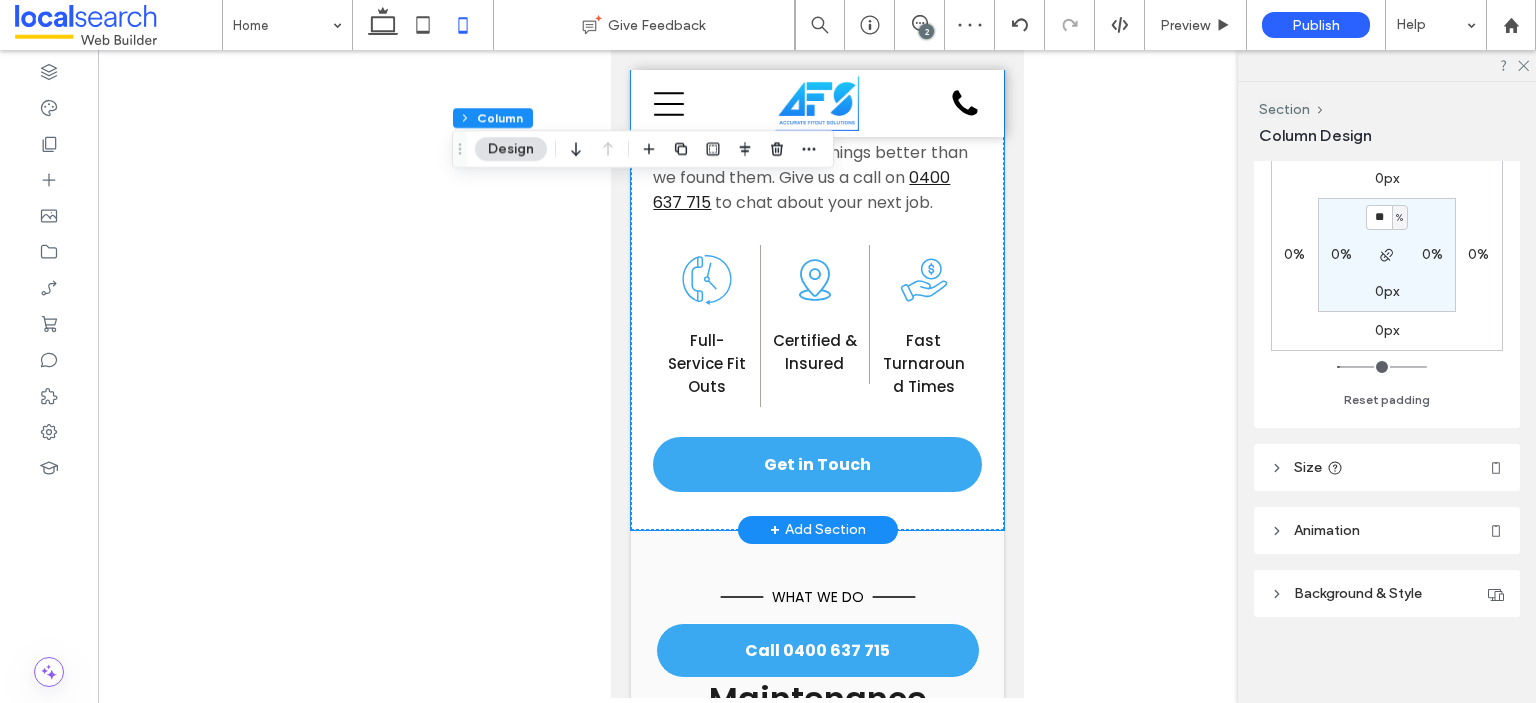 click on "Reliable & Certified
[SUBURB] Commercial & Industrial Fit Out Solutions
At Accurate Fitout Solutions, we provide professional commercial and industrial fit out services across [CITY], including [SUBURB], [CITY], [SUBURB], [SUBURB] and surrounding suburbs. Whether you're a business owner, property manager or builder, we know how important it is to keep things moving. That’s why we handle every project with care — from
HVAC   and
glazing   to
plumbing ,
roofing ,
electrical work   and ongoing
building maintenance . We’re CM3 certified, fully insured and backed by over 20 years of experience delivering safe, high-quality results that meet strict government and commercial standards.
[PHONE]   to chat about your next job.
Certified & Insured
Full-Service Fit Outs" at bounding box center [816, -137] 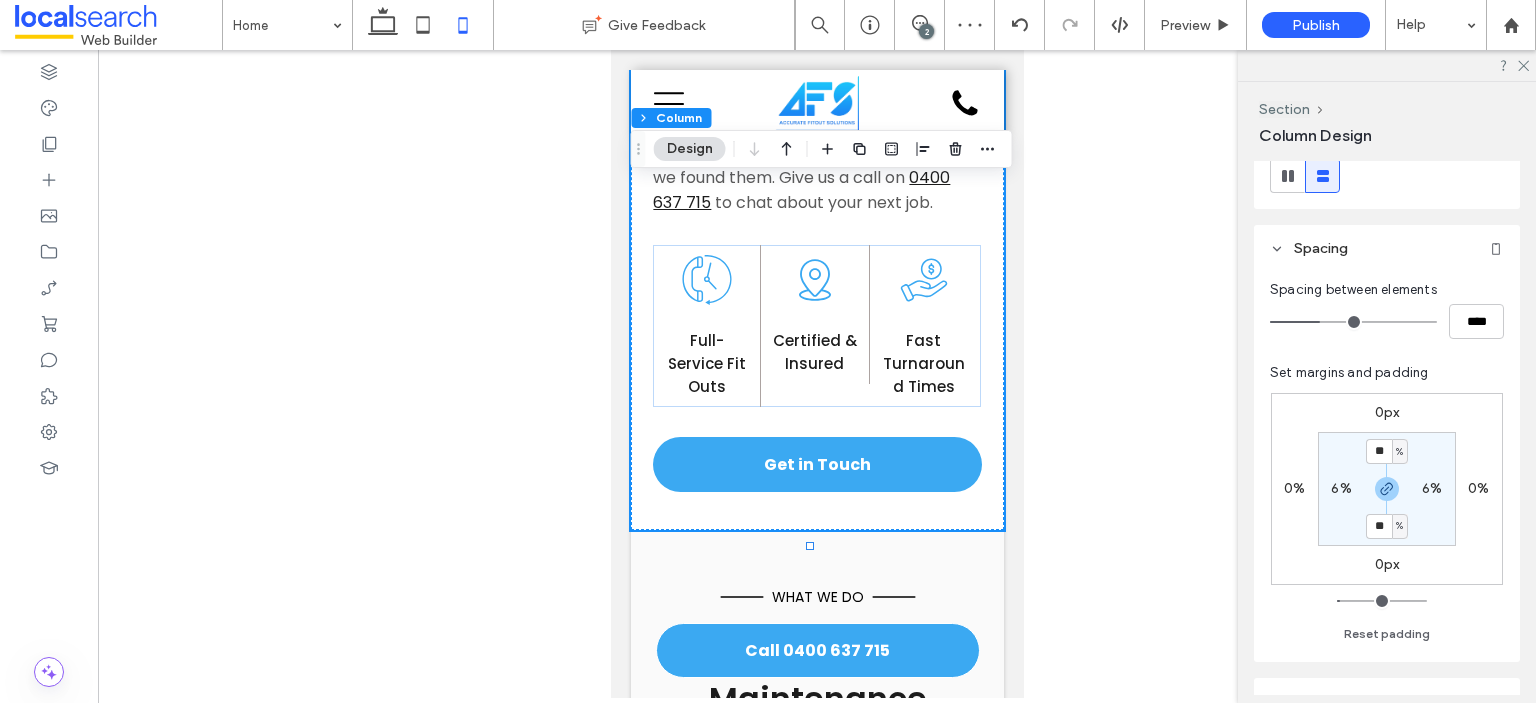 scroll, scrollTop: 400, scrollLeft: 0, axis: vertical 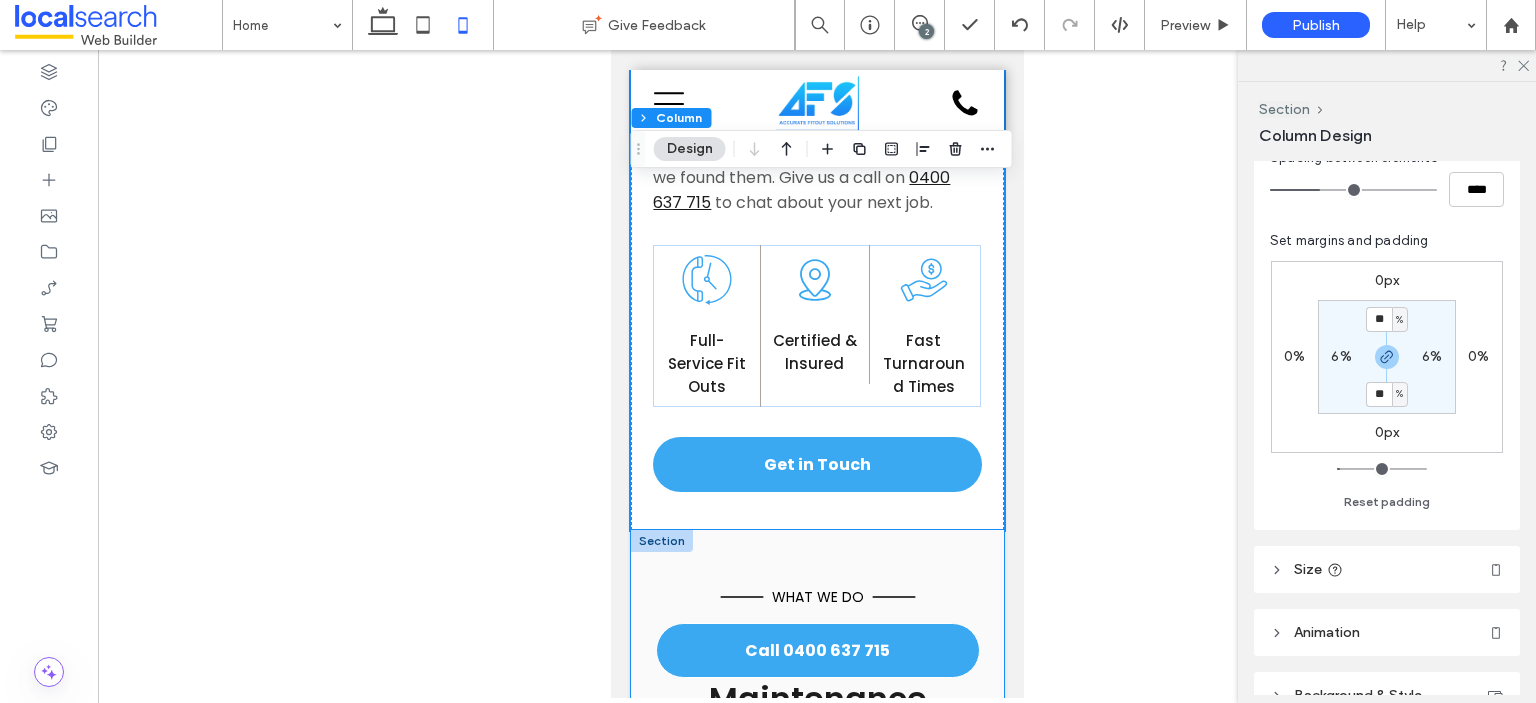 click on "What We Do
Our Fit Out & Maintenance Services
Button
.cls-1-1132603790-1132603790 {
fill: none;
stroke: #000;
}
HVAC Services
We install, upgrade and maintain
HVAC systems   that keep commercial environments safe and comfortable. From ducted systems to ventilation, we deliver efficient heating and cooling solutions tailored to your needs.
Button
.cls-1-1132603790-1132603790 {
fill: none;
stroke: #000;
}
Partitioning & Facade
Our team creates functional, professional spaces with custom
partitioning and façade solutions" at bounding box center [816, 976] 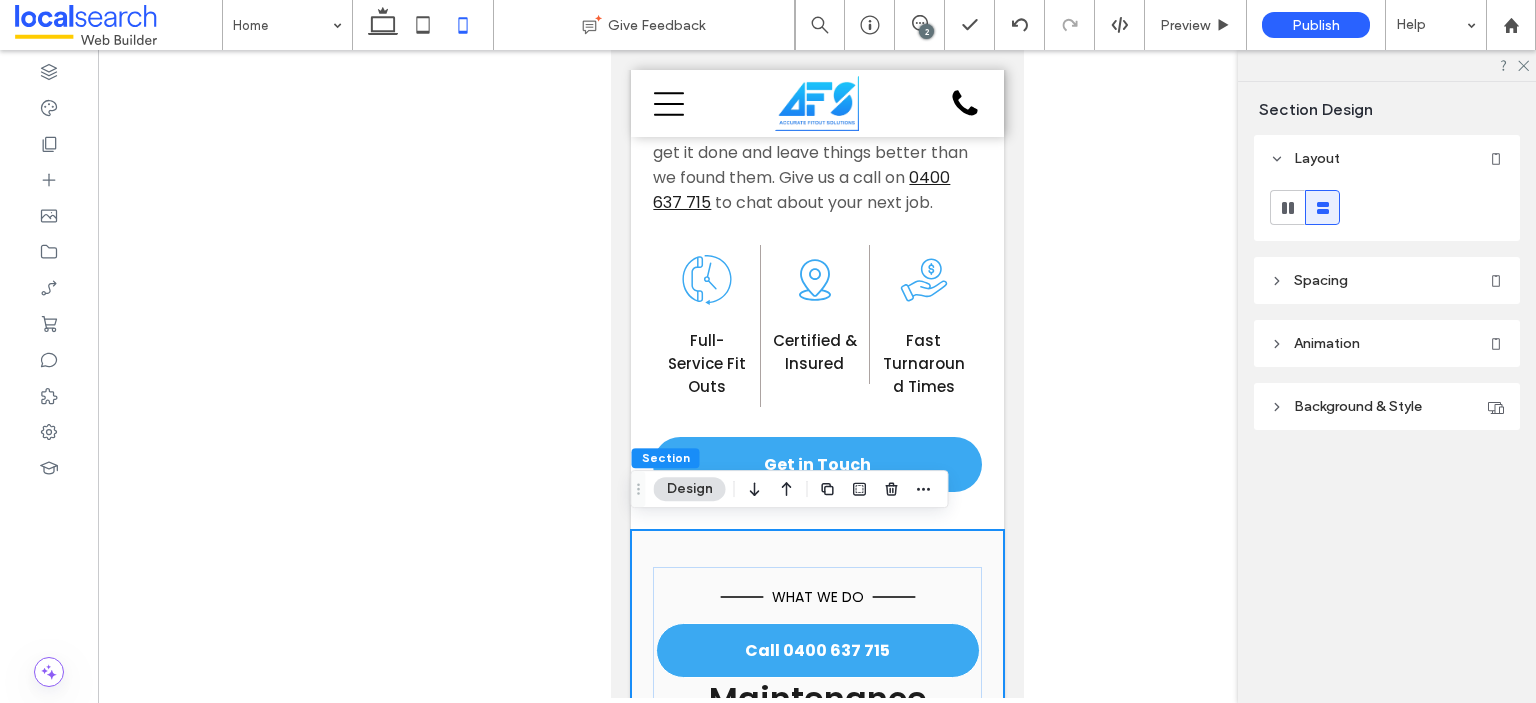 click on "Background & Style" at bounding box center [1387, 406] 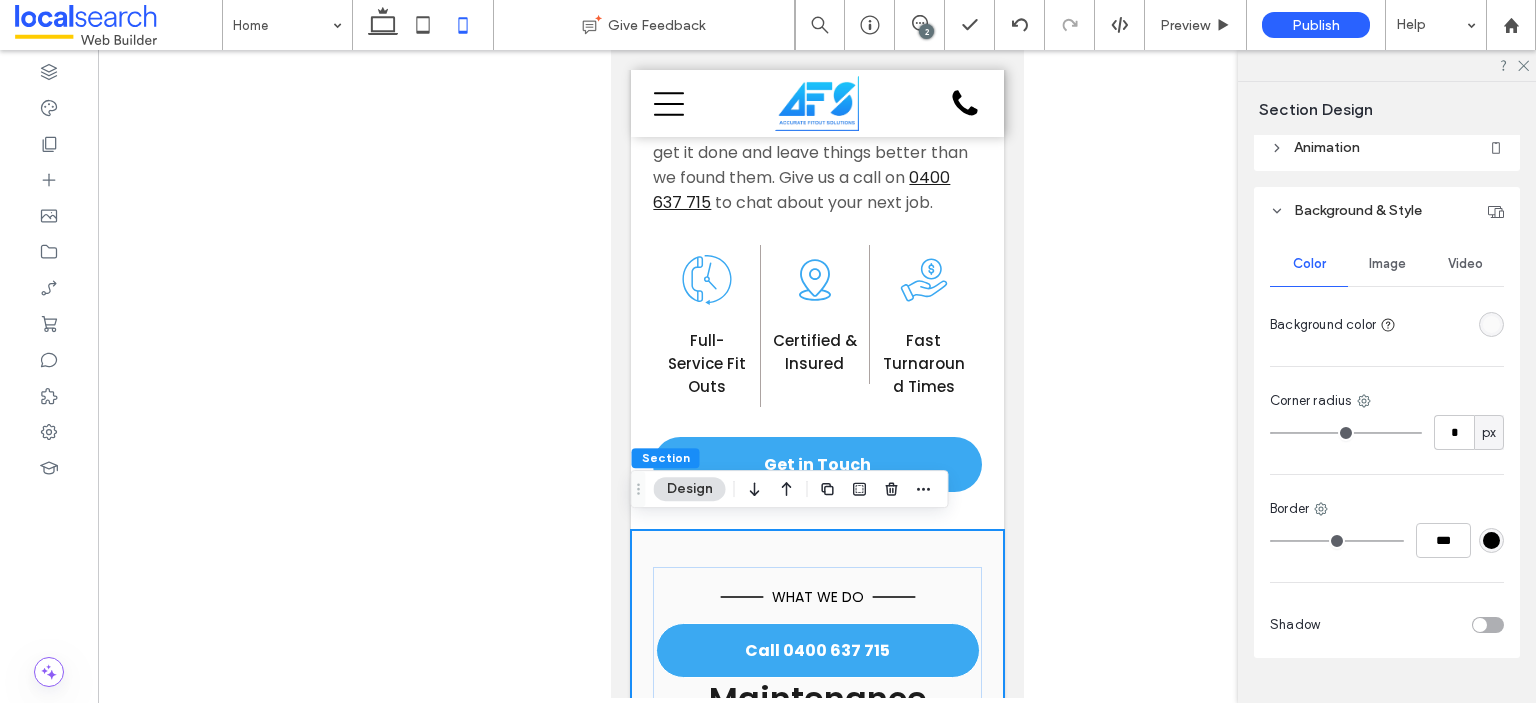 scroll, scrollTop: 200, scrollLeft: 0, axis: vertical 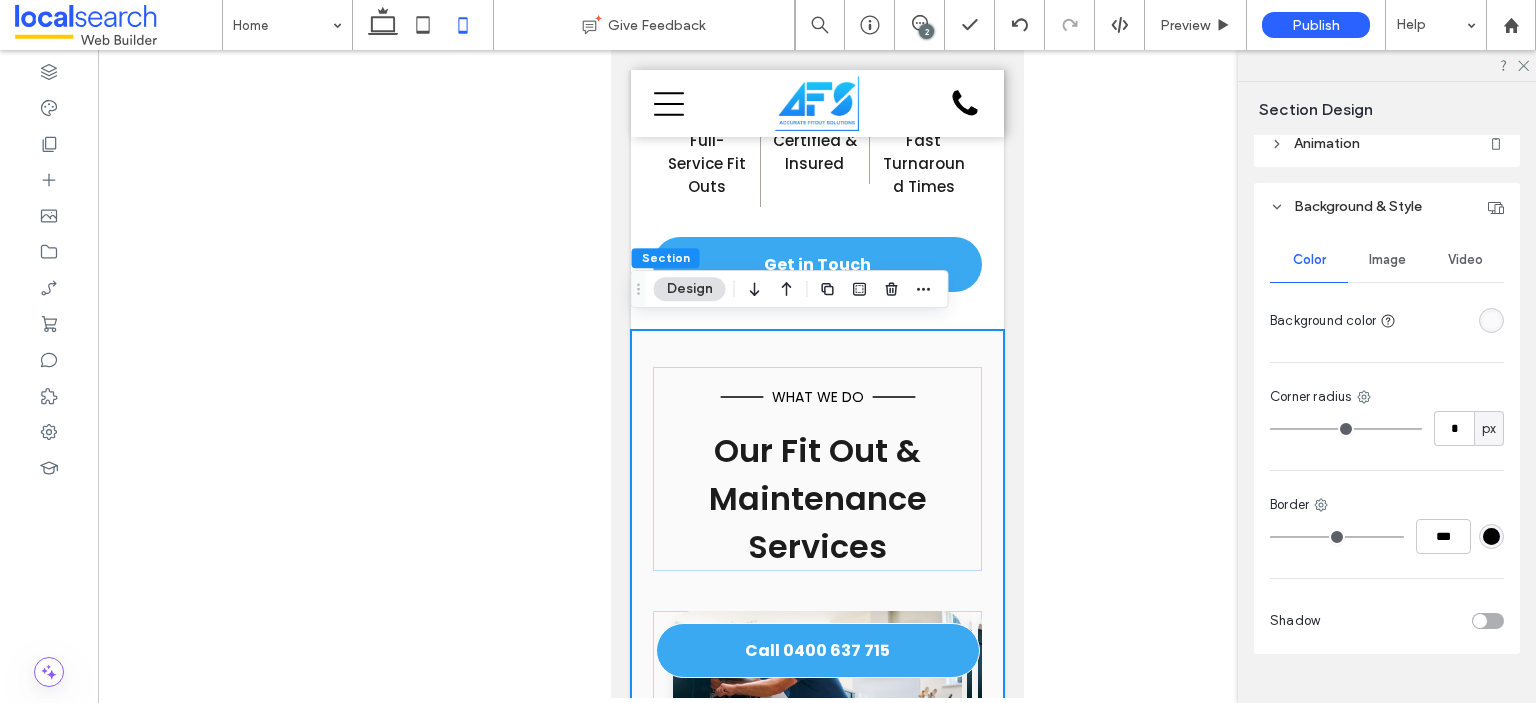 click on "What We Do
Our Fit Out & Maintenance Services
Button
.cls-1-1132603790-1132603790 {
fill: none;
stroke: #000;
}
HVAC Services
We install, upgrade and maintain
HVAC systems   that keep commercial environments safe and comfortable. From ducted systems to ventilation, we deliver efficient heating and cooling solutions tailored to your needs.
Button
.cls-1-1132603790-1132603790 {
fill: none;
stroke: #000;
}
Partitioning & Facade
Our team creates functional, professional spaces with custom
partitioning and façade solutions" at bounding box center (816, 776) 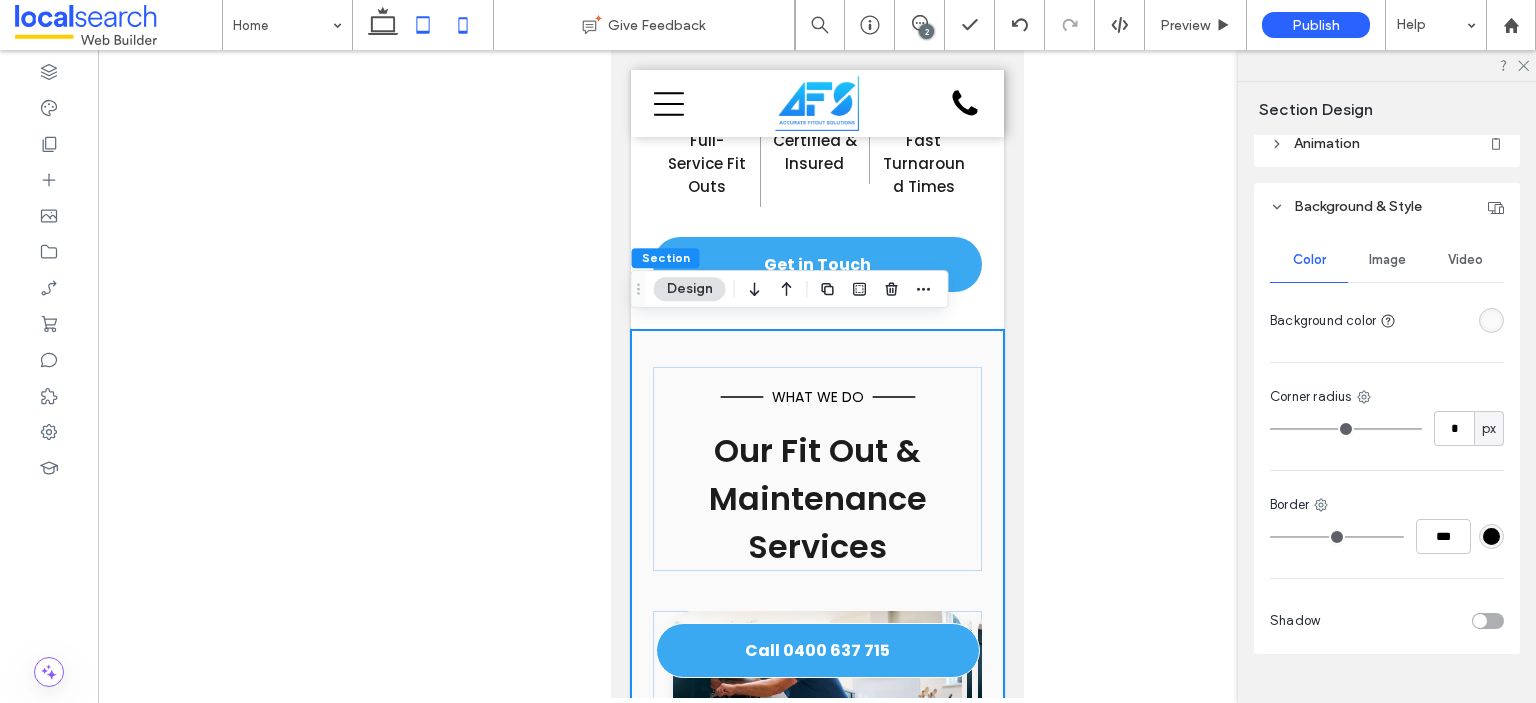 click 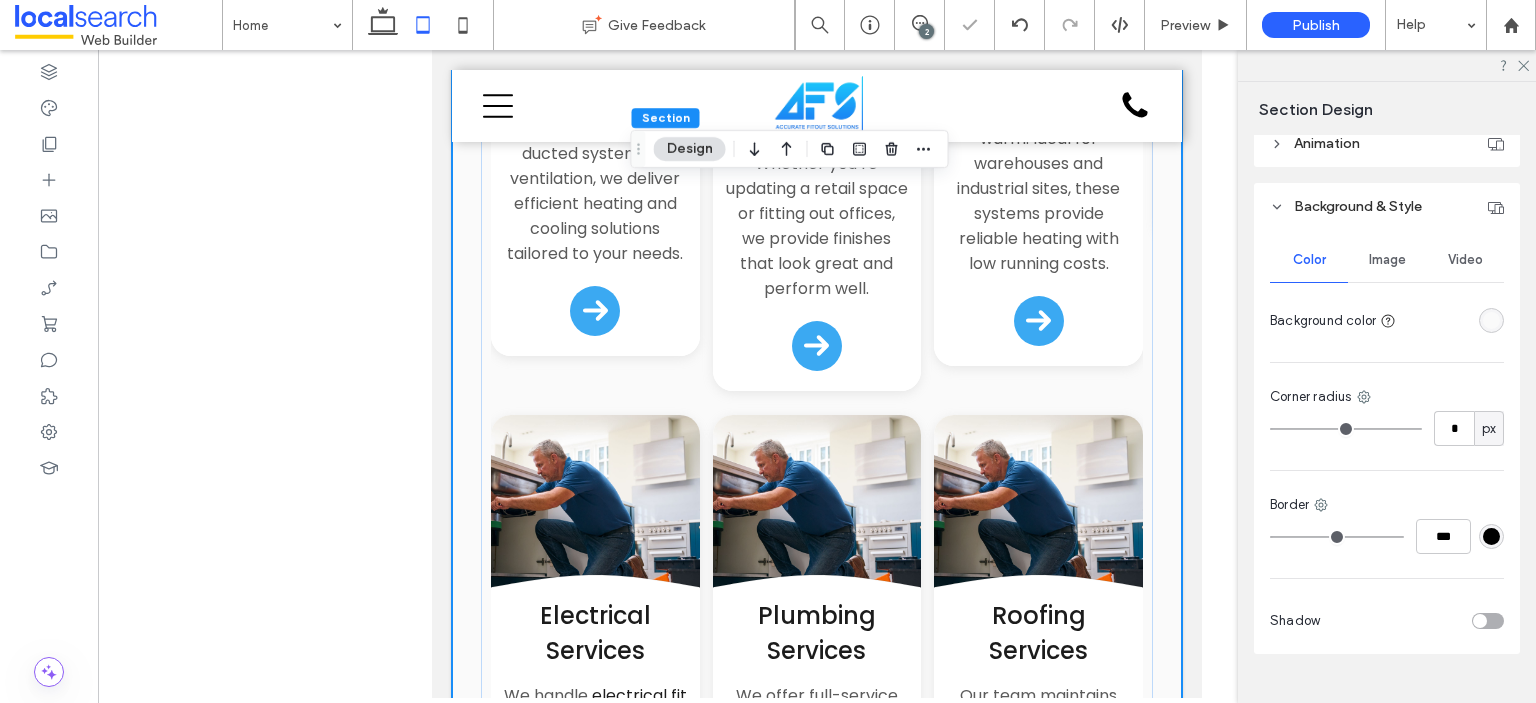 type on "**" 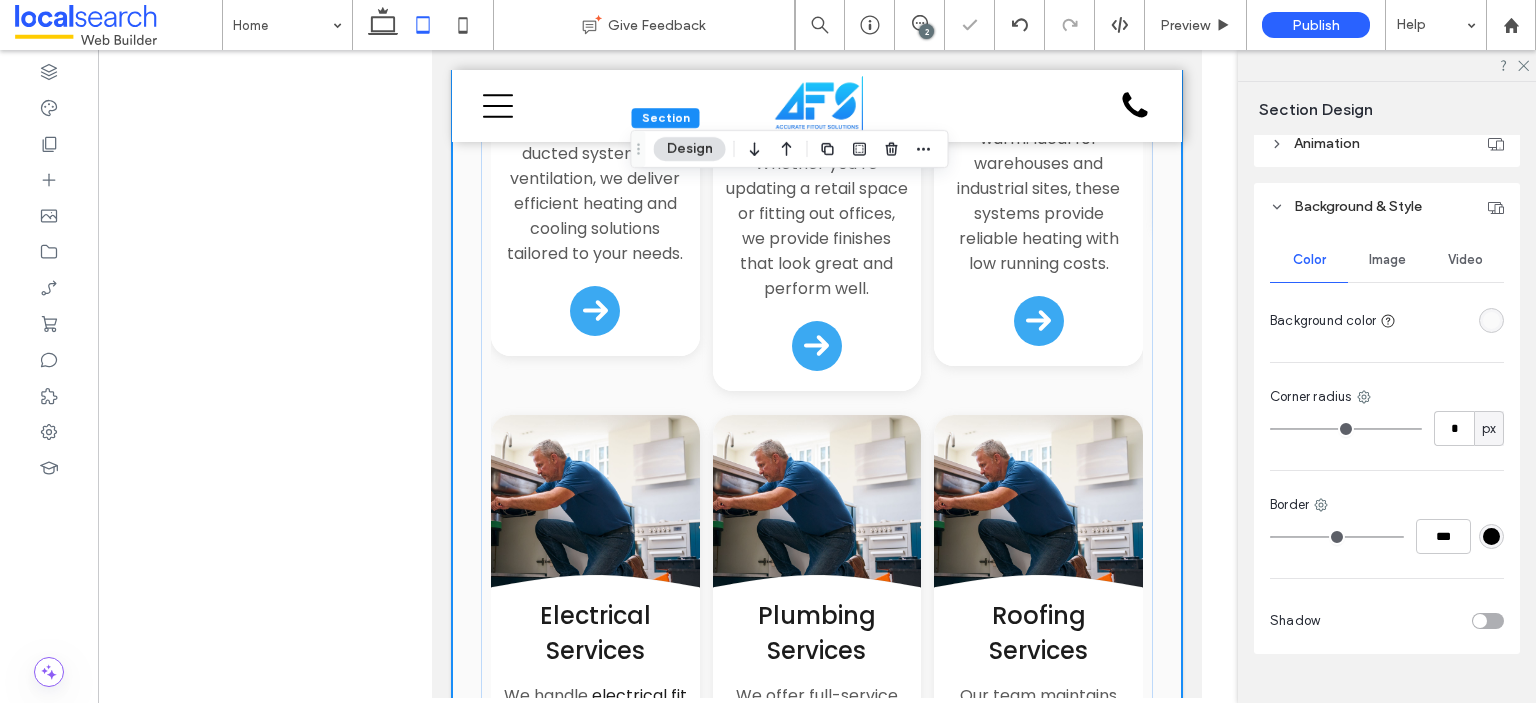 type on "****" 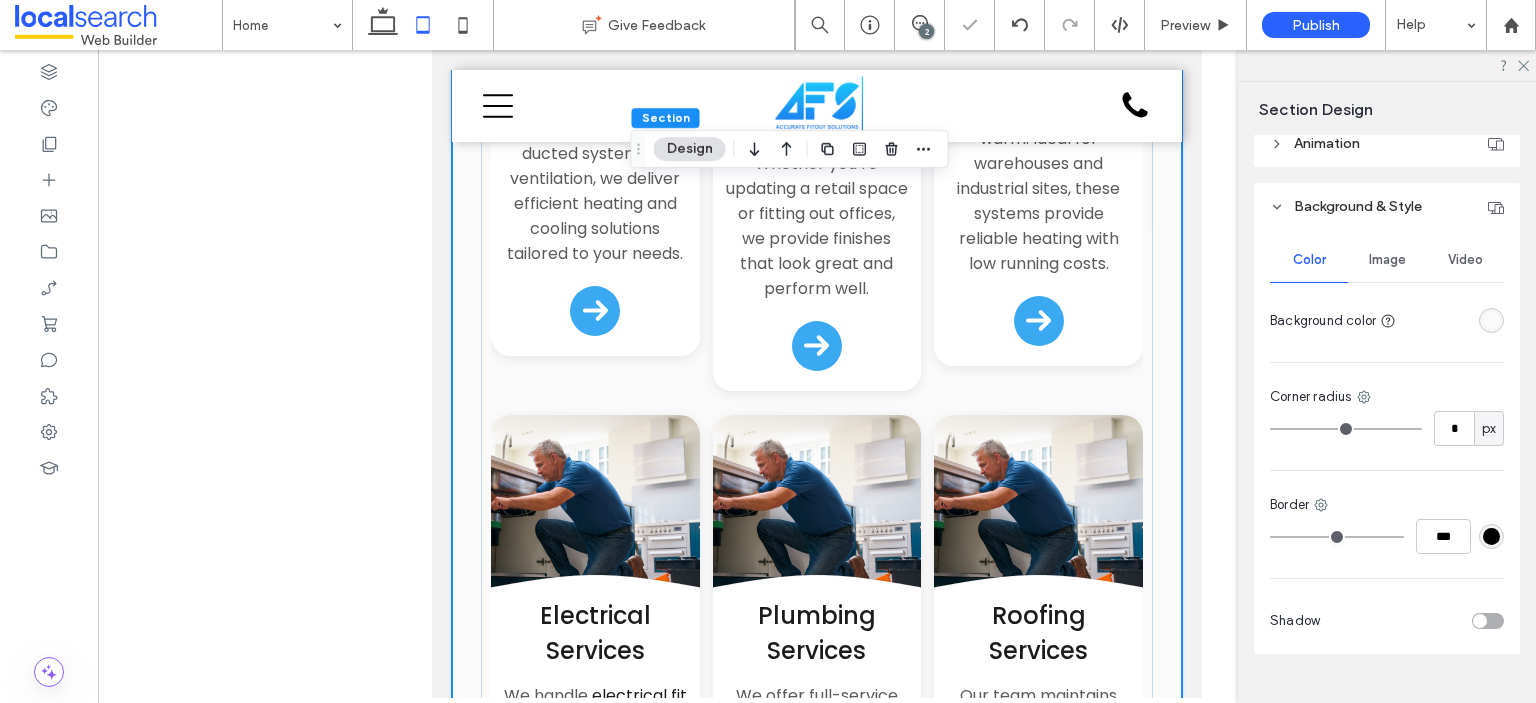 type on "*" 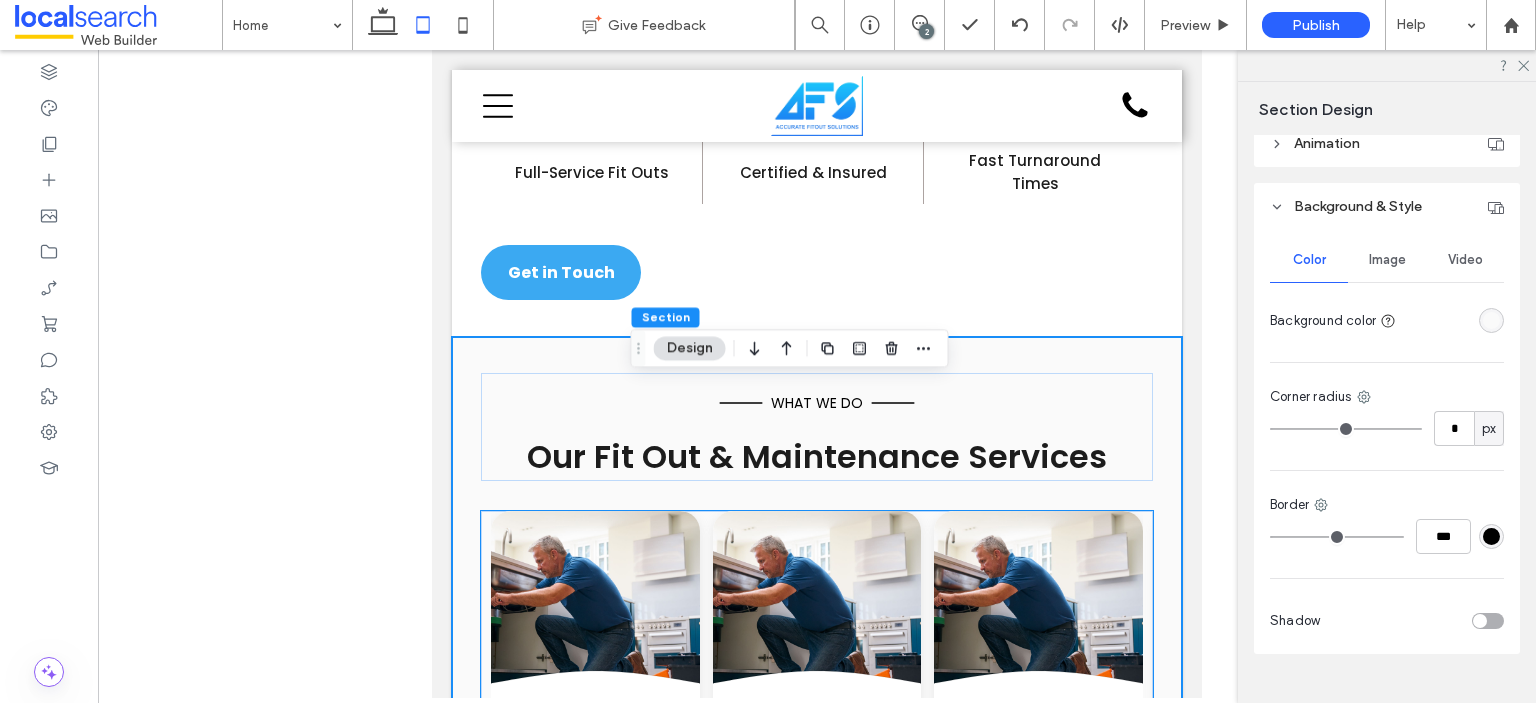scroll, scrollTop: 2160, scrollLeft: 0, axis: vertical 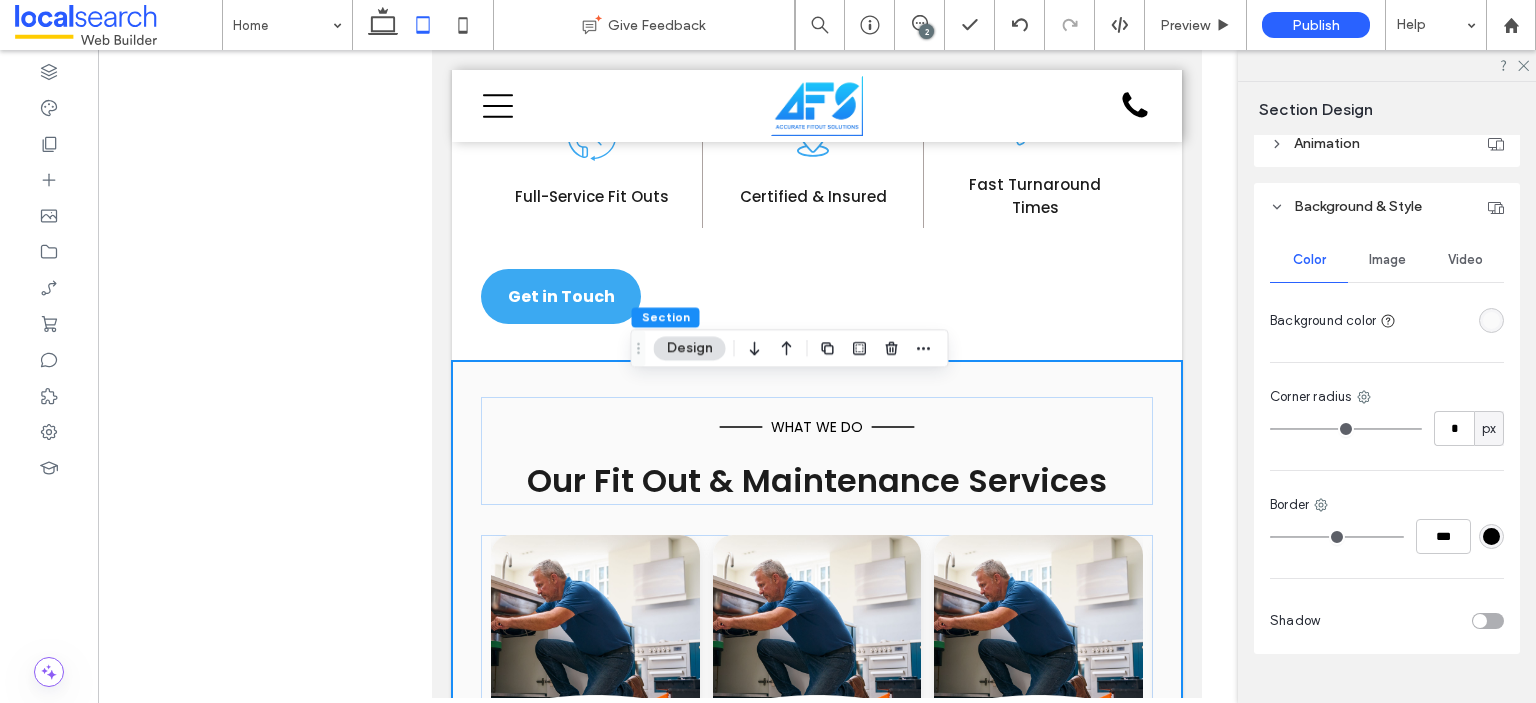 click on "What We Do
Our Fit Out & Maintenance Services
Button
.cls-1-1132603790-1132603790 {
fill: none;
stroke: #000;
}
HVAC Services
We install, upgrade and maintain
HVAC systems   that keep commercial environments safe and comfortable. From ducted systems to ventilation, we deliver efficient heating and cooling solutions tailored to your needs.
Button
.cls-1-1132603790-1132603790 {
fill: none;
stroke: #000;
}
Partitioning & Facade
Our team creates functional, professional spaces with custom
partitioning and façade solutions" at bounding box center (817, 1118) 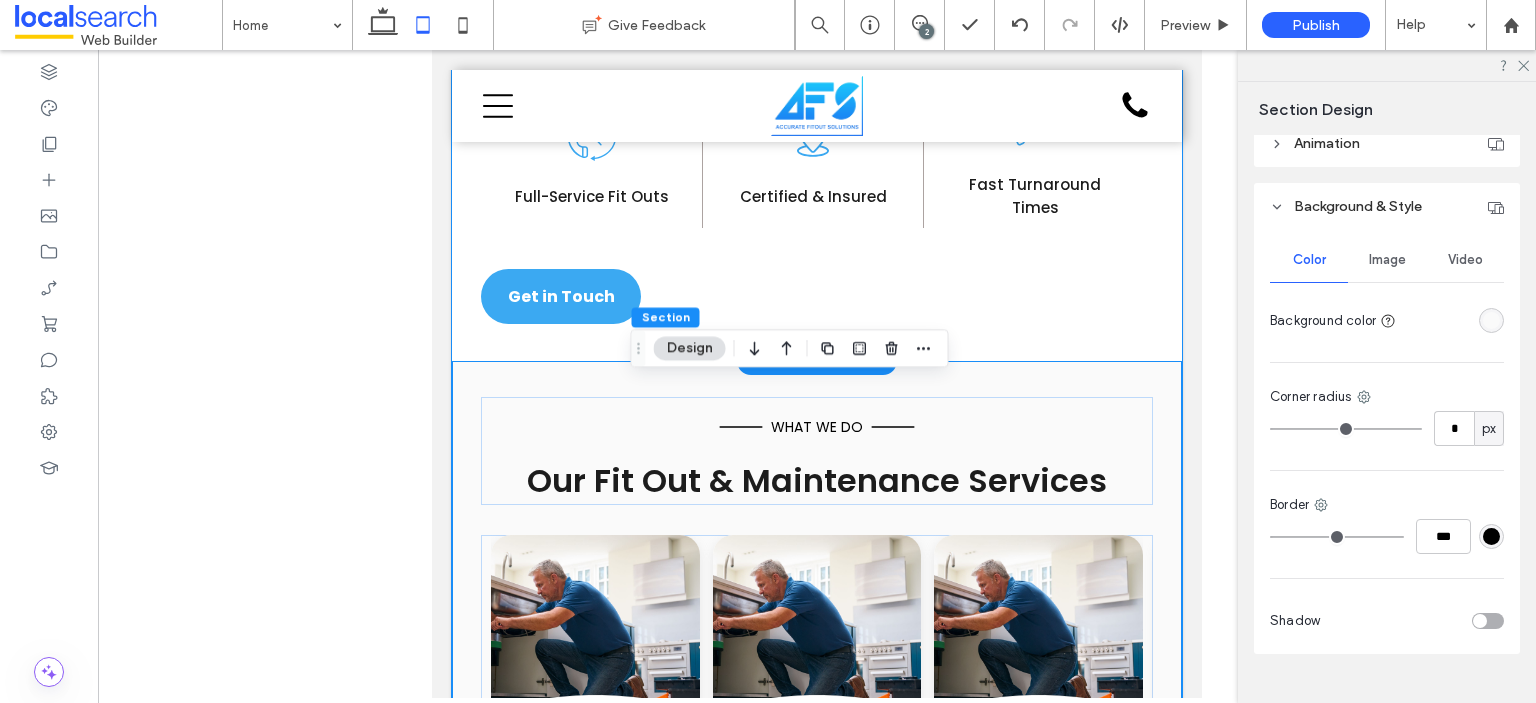 scroll, scrollTop: 1960, scrollLeft: 0, axis: vertical 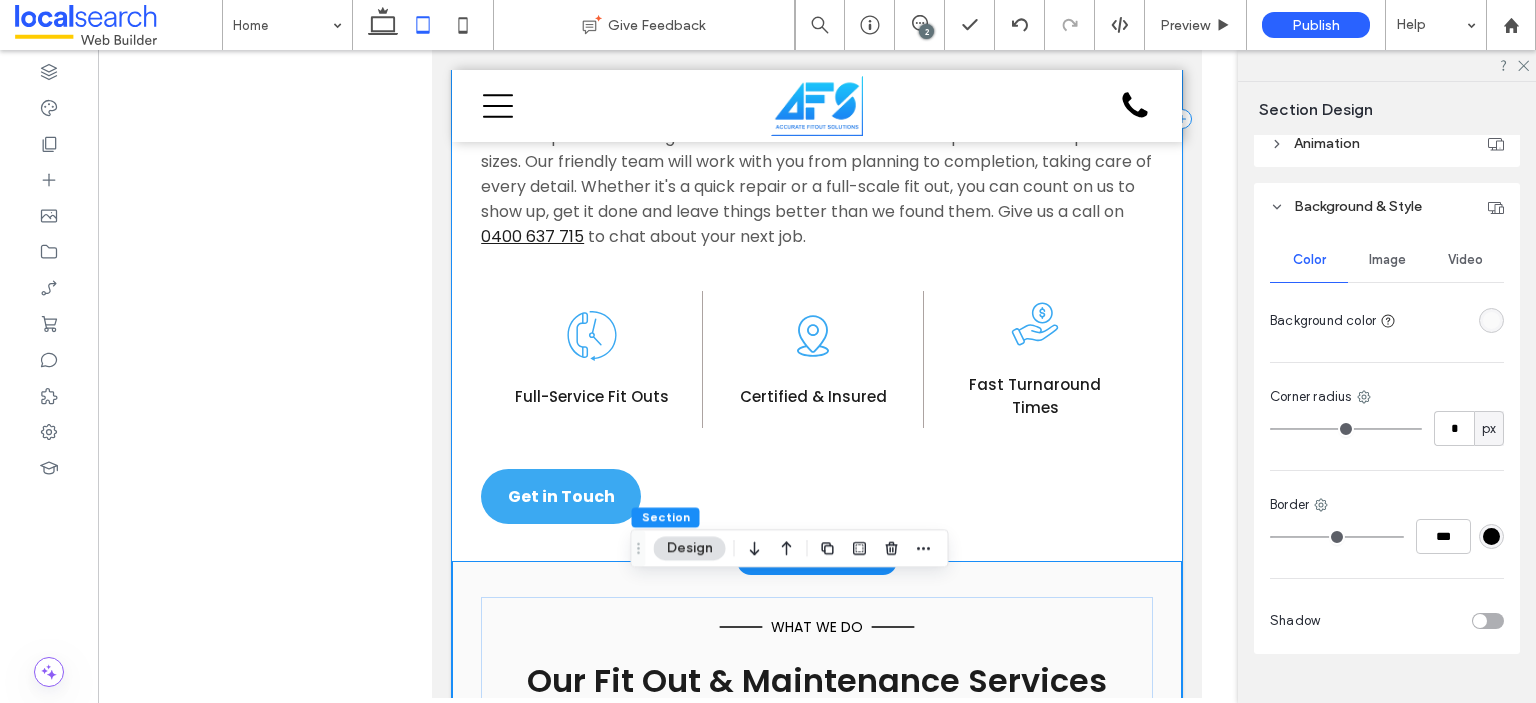 click on "Reliable & Certified
[SUBURB] Commercial & Industrial Fit Out Solutions
At Accurate Fitout Solutions, we provide professional commercial and industrial fit out services across [CITY], including [SUBURB], [CITY], [SUBURB], [SUBURB] and surrounding suburbs. Whether you're a business owner, property manager or builder, we know how important it is to keep things moving. That’s why we handle every project with care — from
HVAC   and
glazing   to
plumbing ,
roofing ,
electrical work   and ongoing
building maintenance . We’re CM3 certified, fully insured and backed by over 20 years of experience delivering safe, high-quality results that meet strict government and commercial standards.
[PHONE]   to chat about your next job.
Certified & Insured
Full-Service Fit Outs" at bounding box center (817, 119) 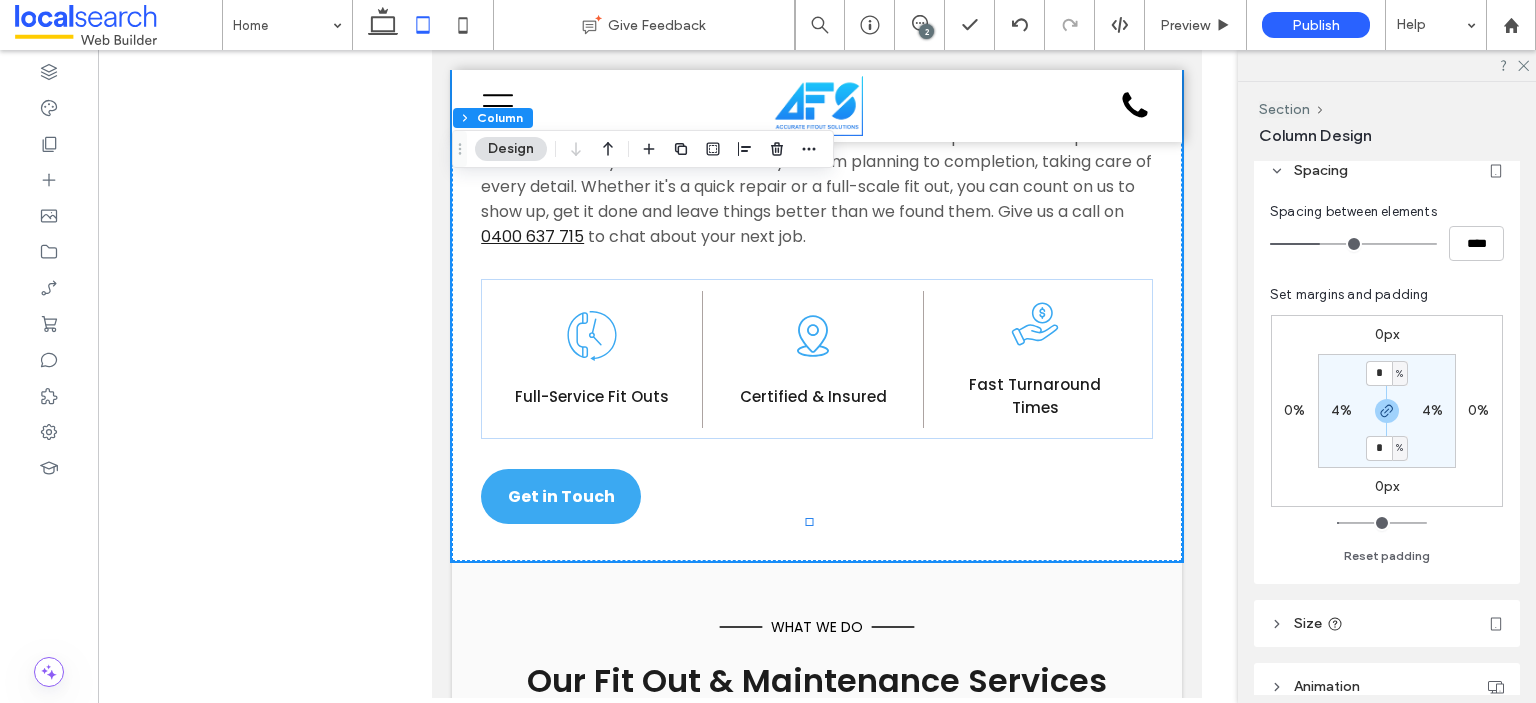 scroll, scrollTop: 500, scrollLeft: 0, axis: vertical 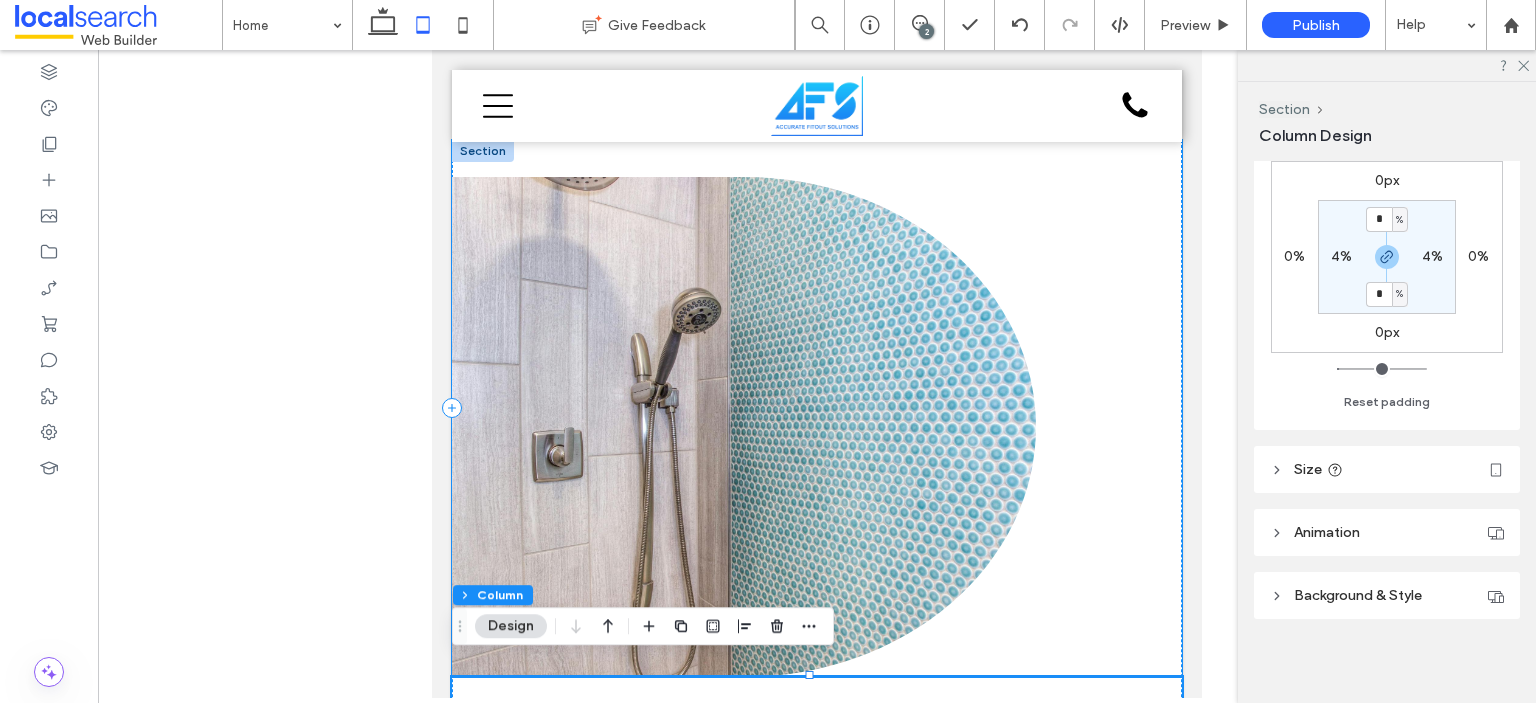 click on "Button" at bounding box center (817, 408) 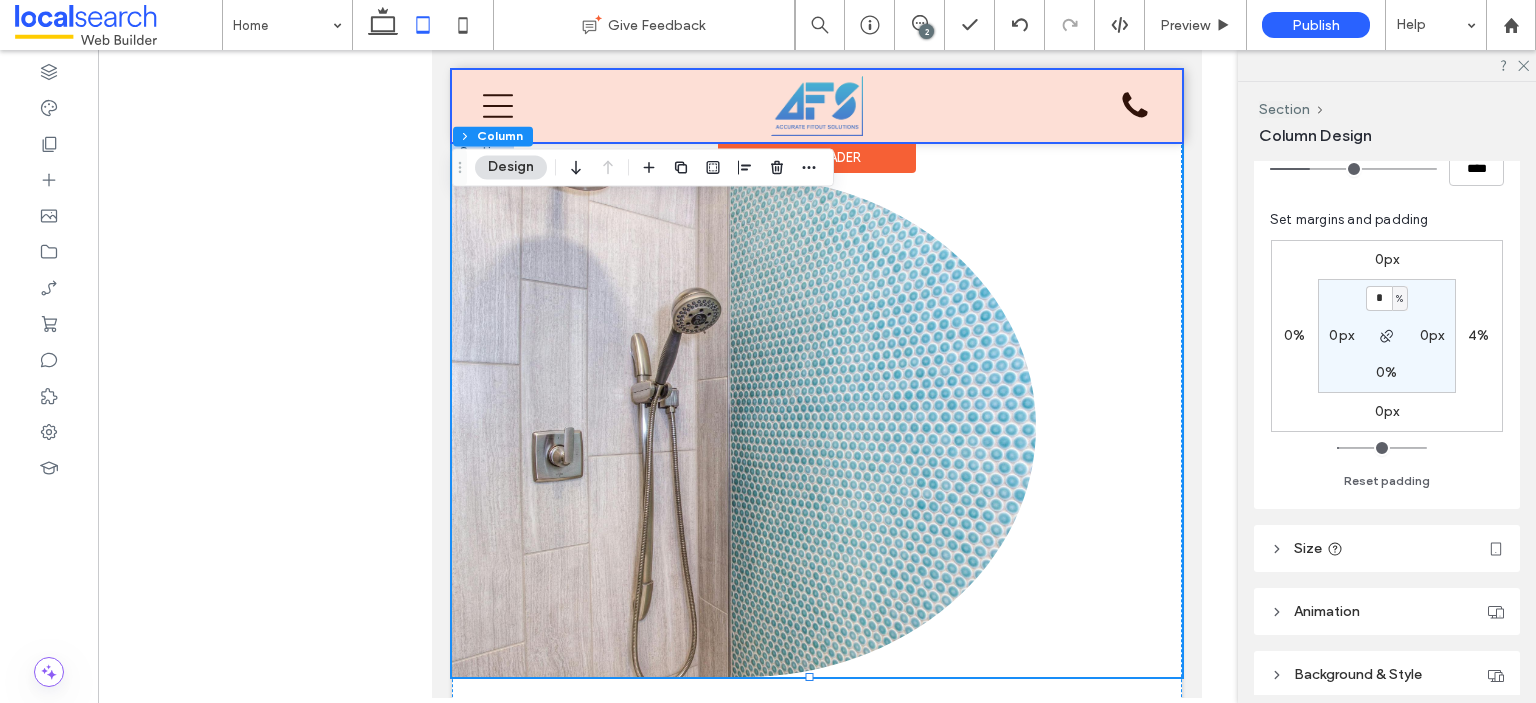scroll, scrollTop: 402, scrollLeft: 0, axis: vertical 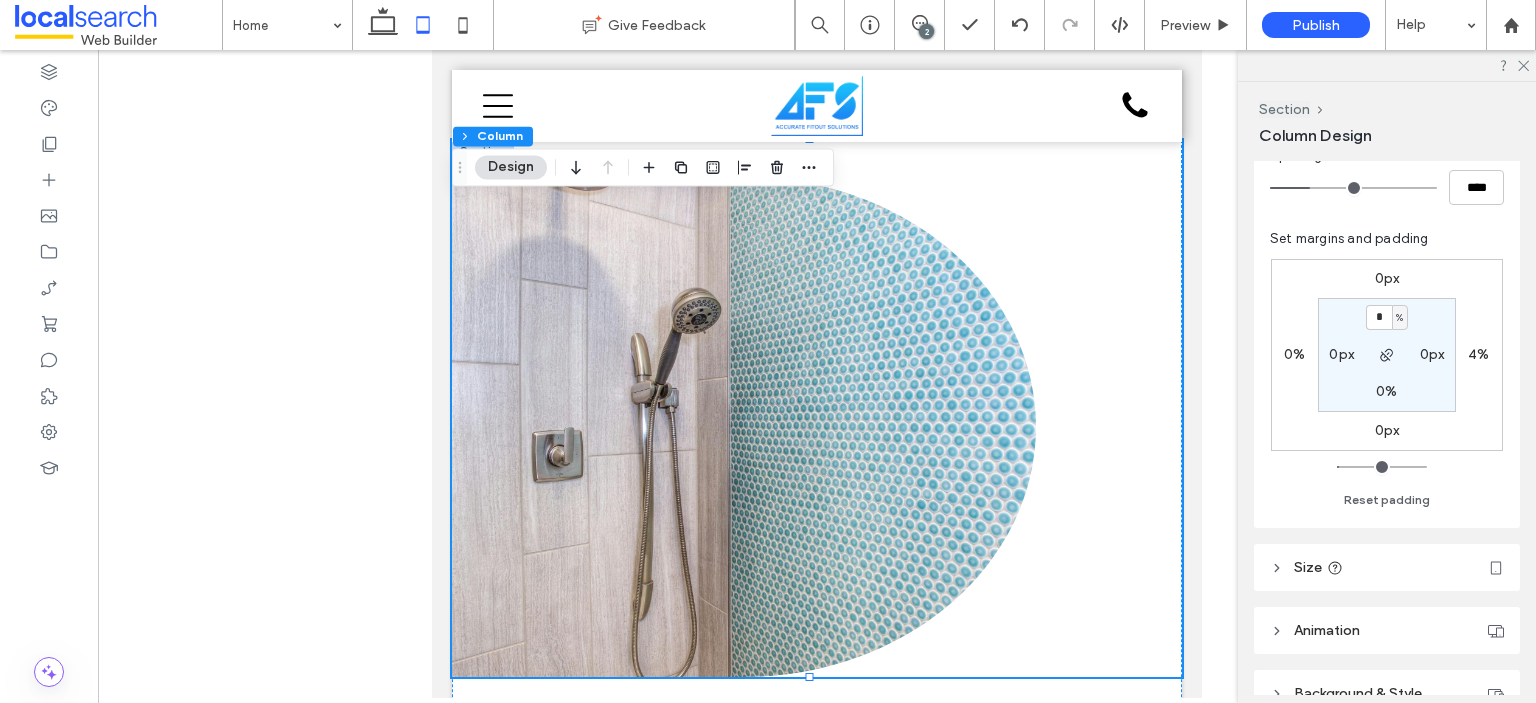 click 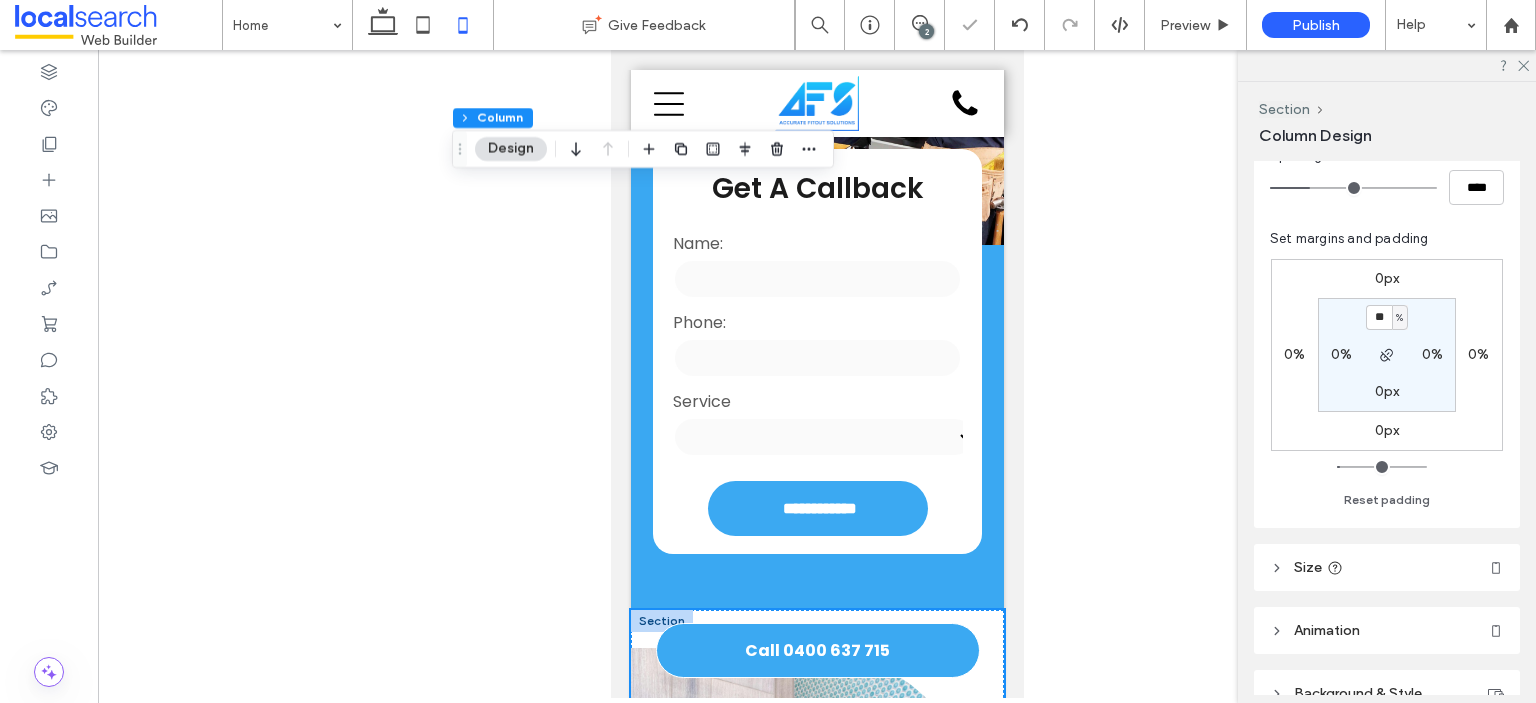 type on "**" 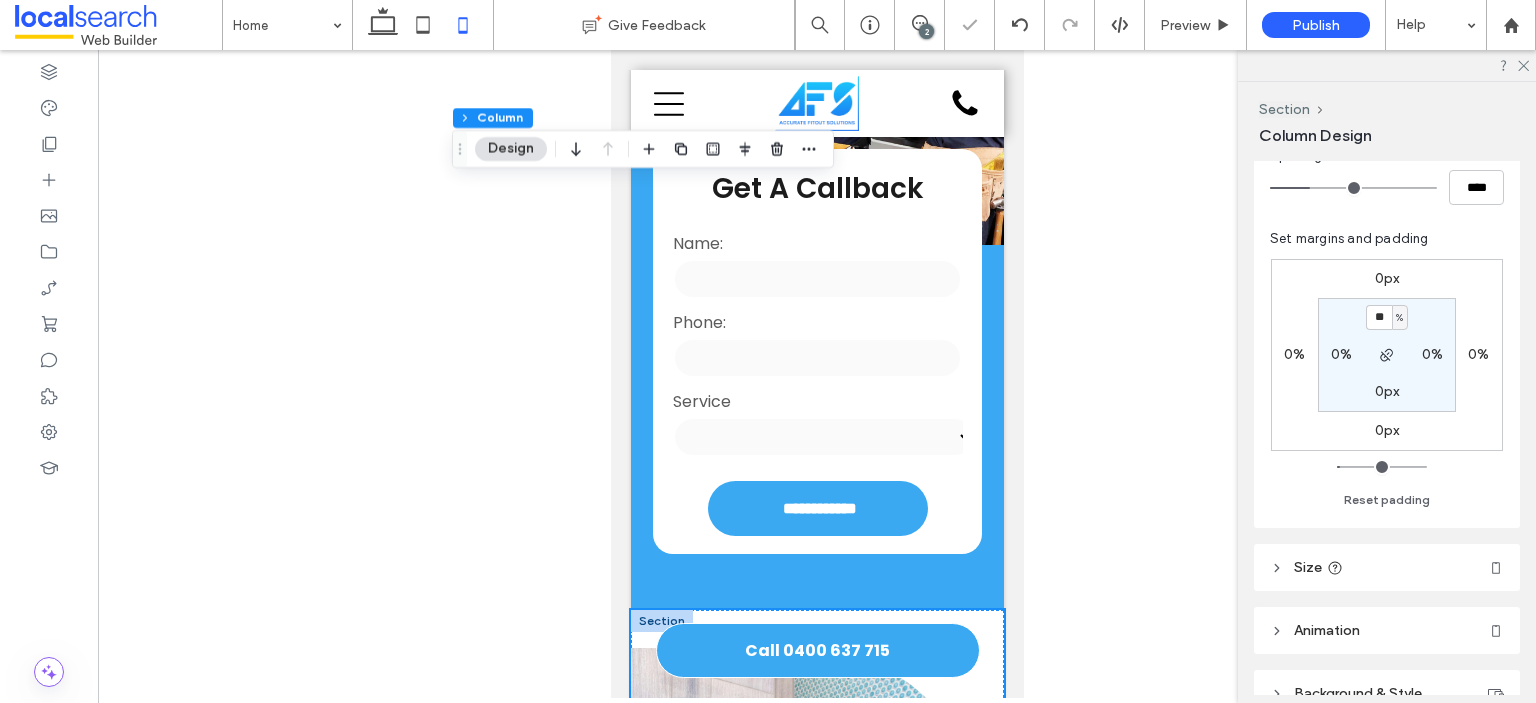 scroll, scrollTop: 1412, scrollLeft: 0, axis: vertical 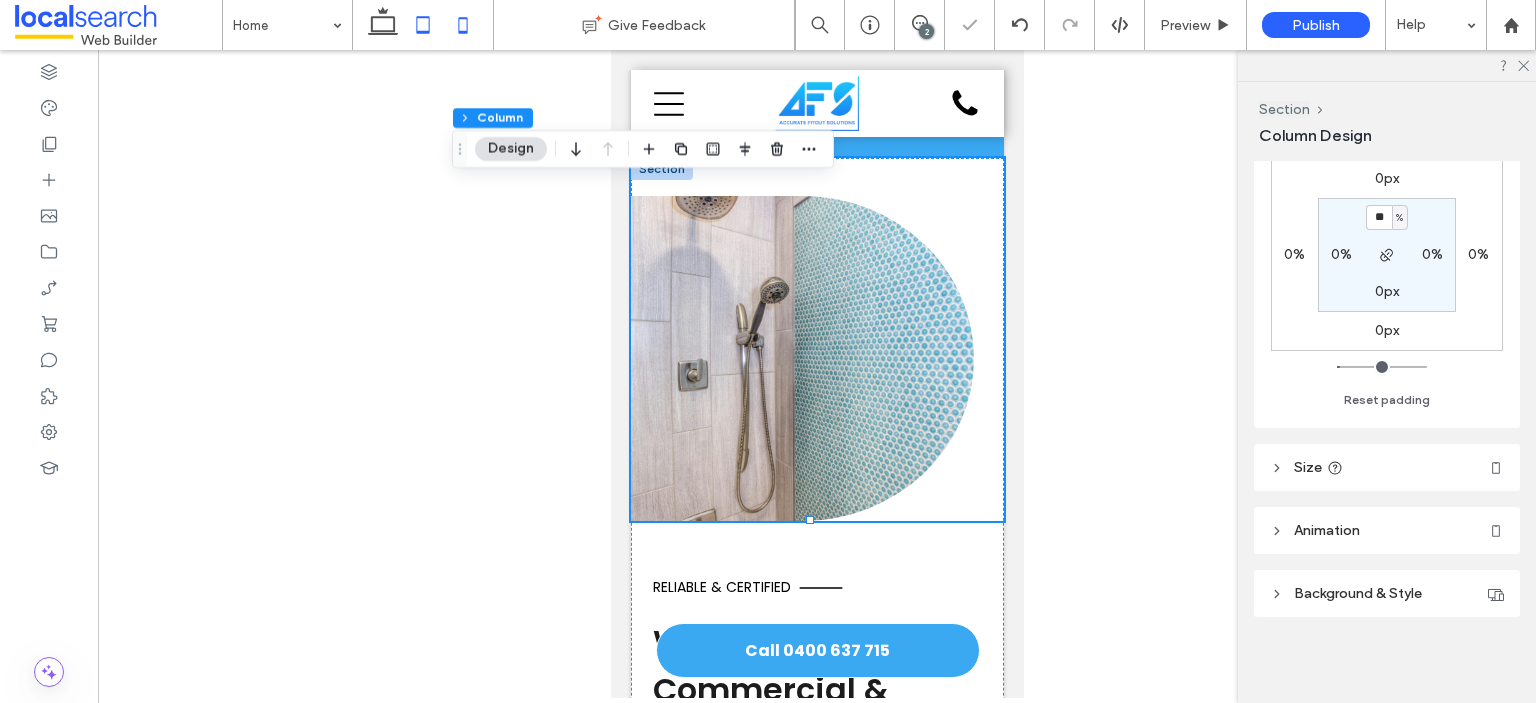 click 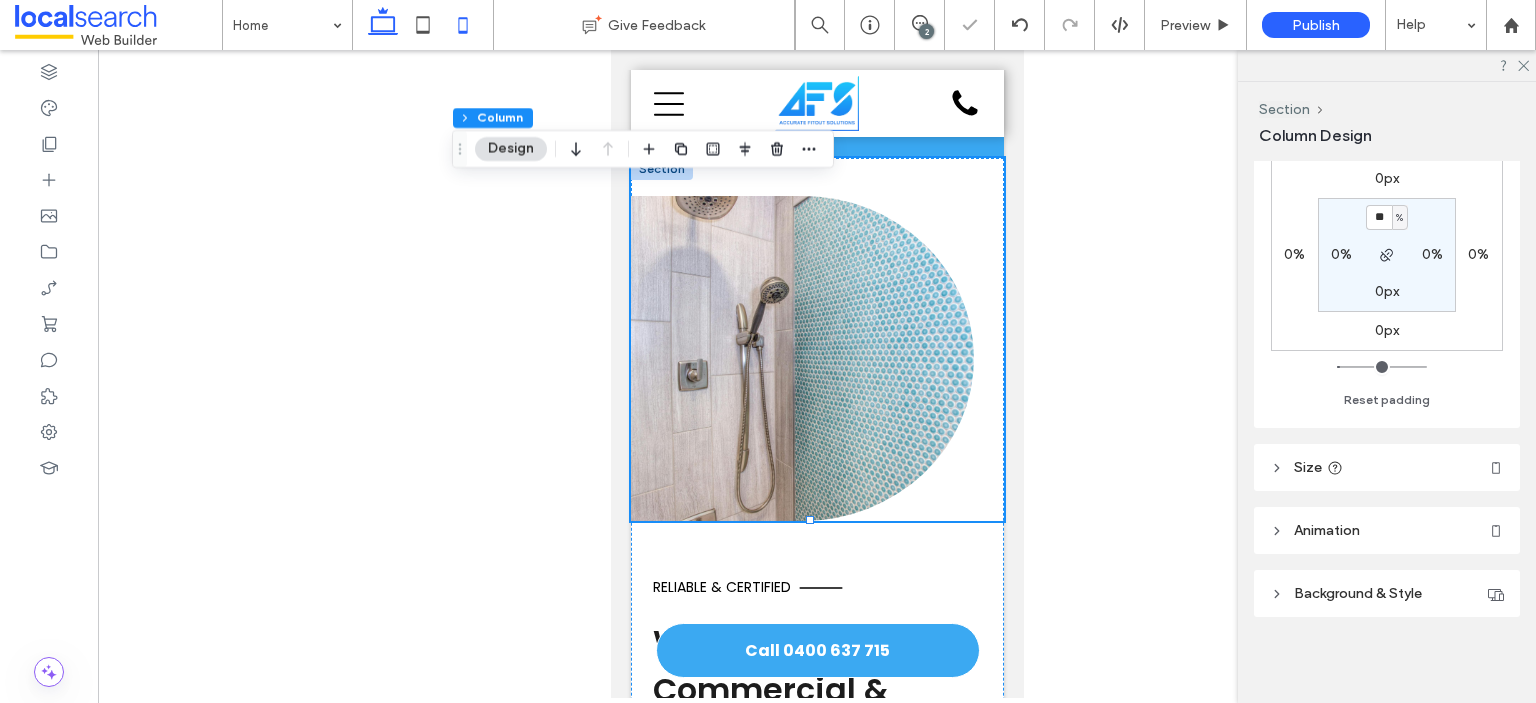 click 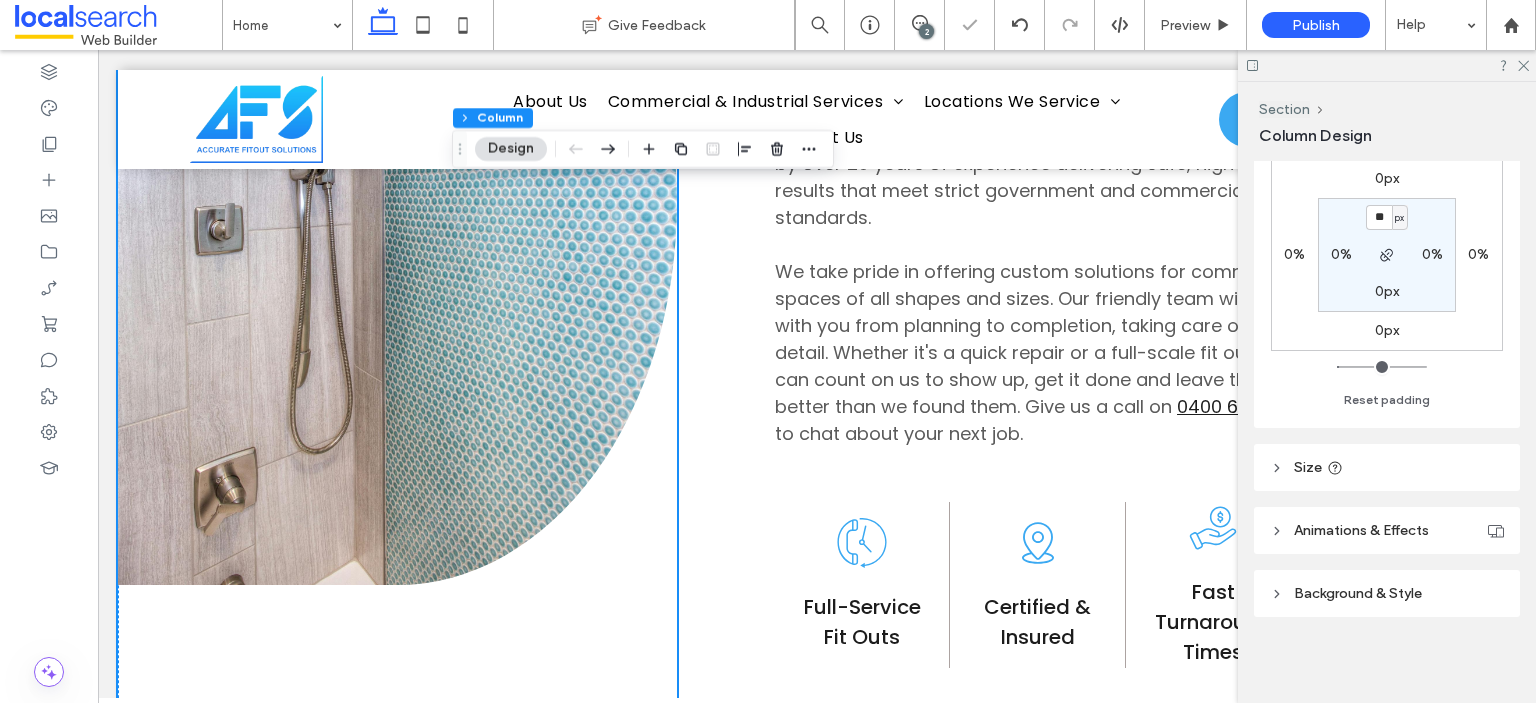 type on "*" 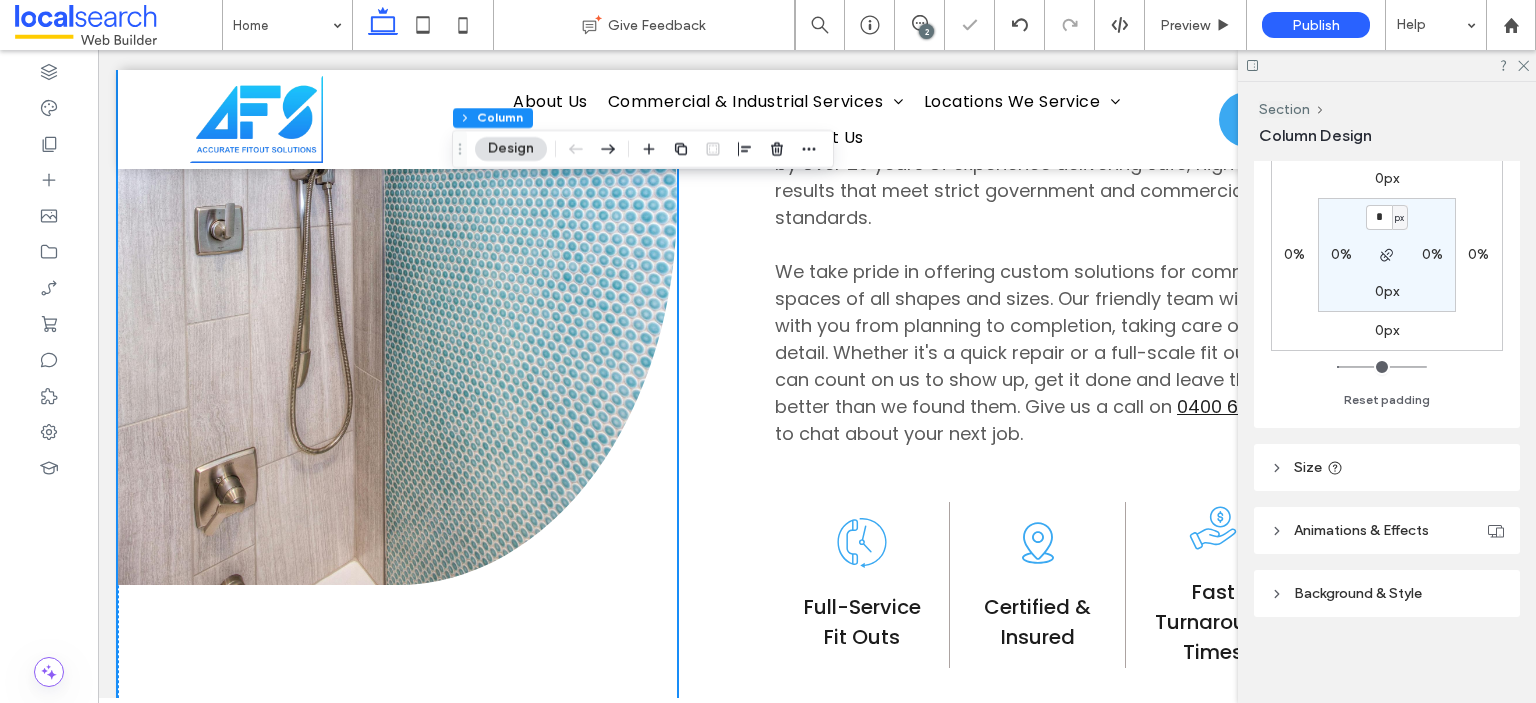 type on "*" 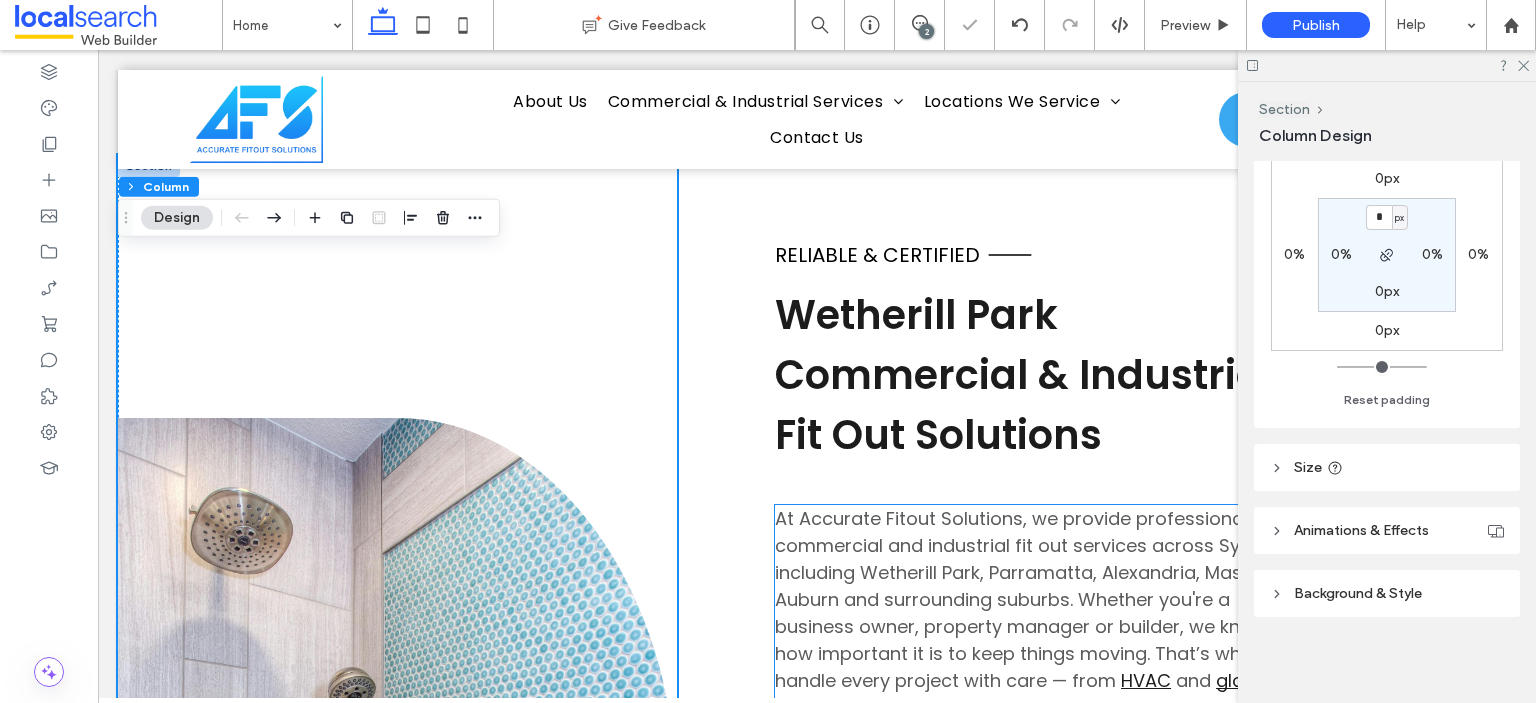 scroll, scrollTop: 651, scrollLeft: 0, axis: vertical 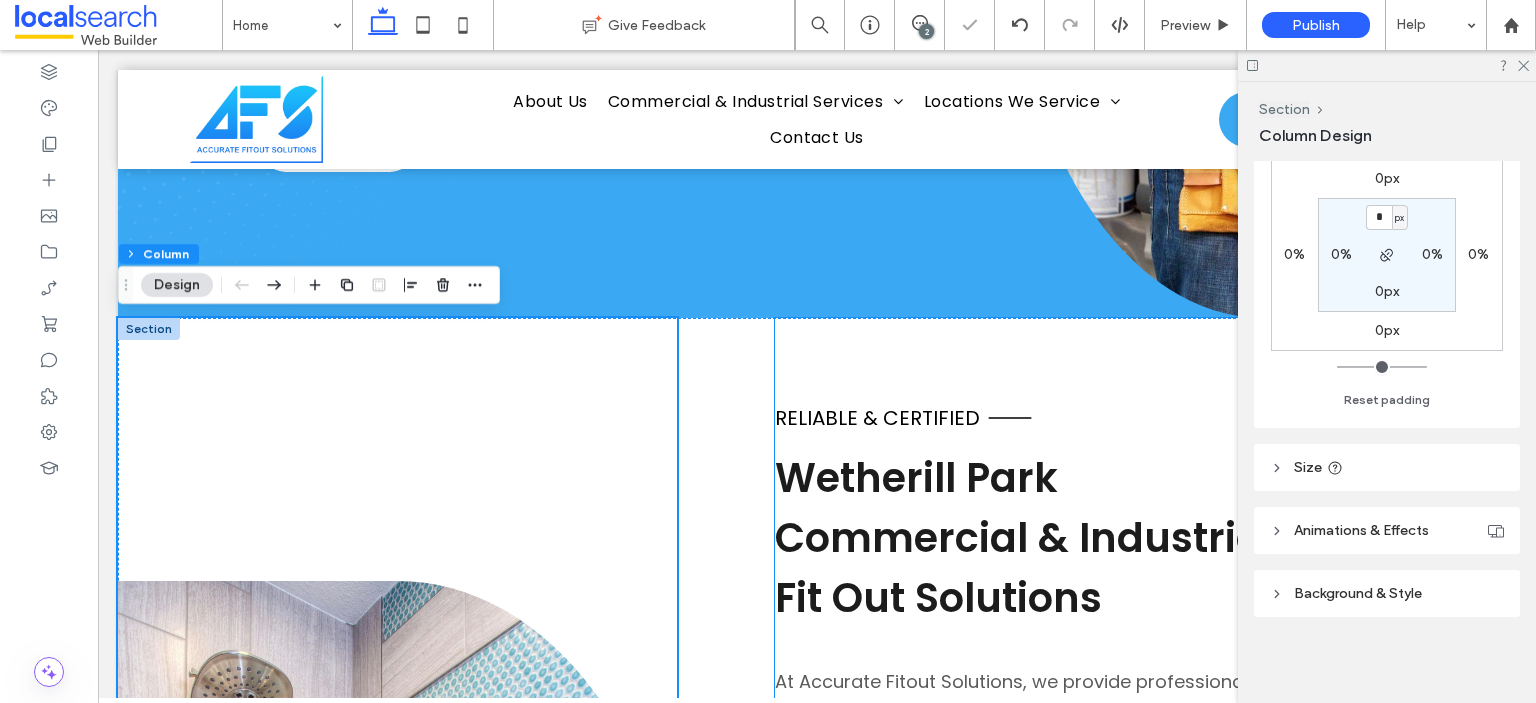click on "Reliable & Certified
[SUBURB] Commercial & Industrial Fit Out Solutions
At Accurate Fitout Solutions, we provide professional commercial and industrial fit out services across [CITY], including [SUBURB], [CITY], [SUBURB], [SUBURB] and surrounding suburbs. Whether you're a business owner, property manager or builder, we know how important it is to keep things moving. That’s why we handle every project with care — from
HVAC   and
glazing   to
plumbing ,
roofing ,
electrical work   and ongoing
building maintenance . We’re CM3 certified, fully insured and backed by over 20 years of experience delivering safe, high-quality results that meet strict government and commercial standards.
[PHONE]   to chat about your next job.
Certified & Insured
Full-Service Fit Outs" at bounding box center (1145, 963) 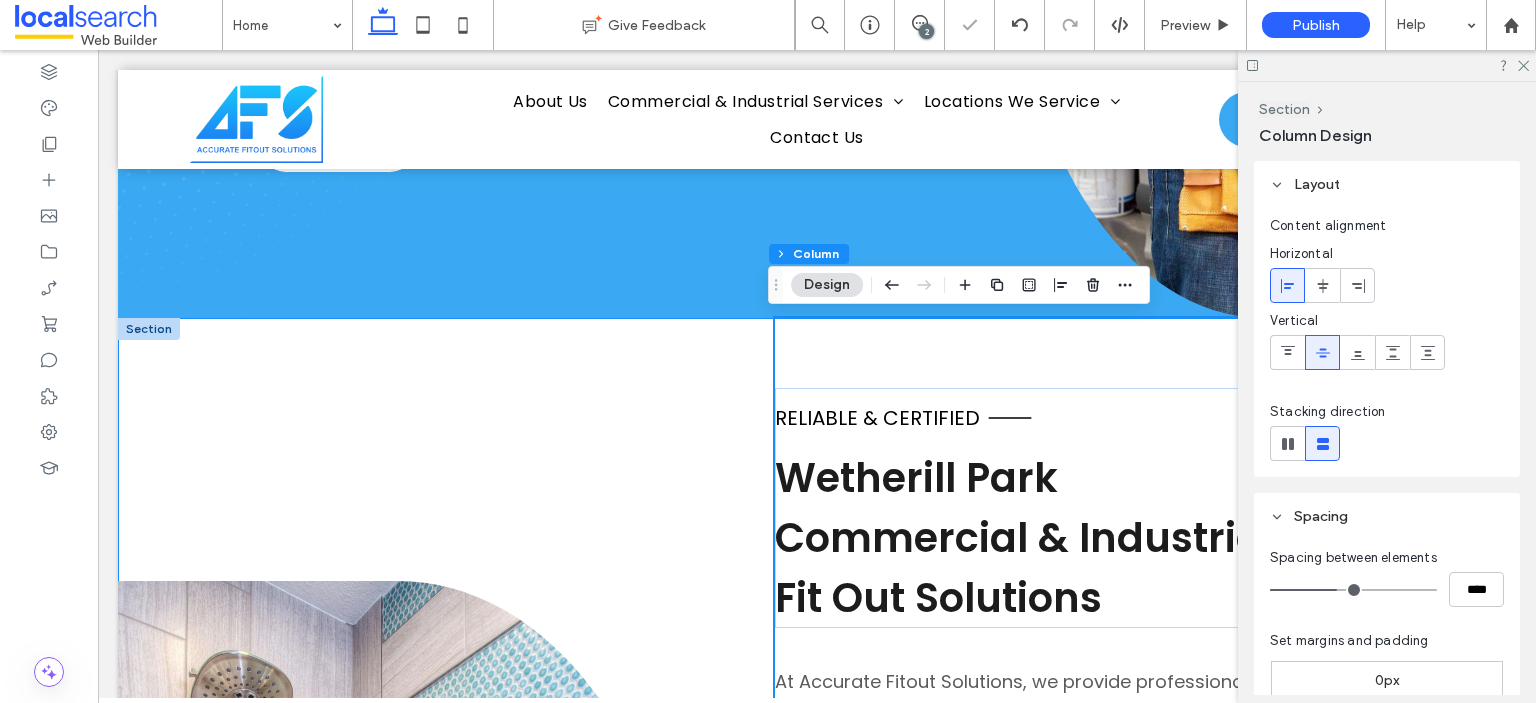 click on "Button
Reliable & Certified
[SUBURB] Commercial & Industrial Fit Out Solutions
At Accurate Fitout Solutions, we provide professional commercial and industrial fit out services across [CITY], including [SUBURB], [CITY], [SUBURB], [SUBURB] and surrounding suburbs. Whether you're a business owner, property manager or builder, we know how important it is to keep things moving. That’s why we handle every project with care — from
HVAC   and
glazing   to
plumbing ,
roofing ,
electrical work   and ongoing
building maintenance . We’re CM3 certified, fully insured and backed by over 20 years of experience delivering safe, high-quality results that meet strict government and commercial standards.
[PHONE]   to chat about your next job.
Certified & Insured" at bounding box center (817, 963) 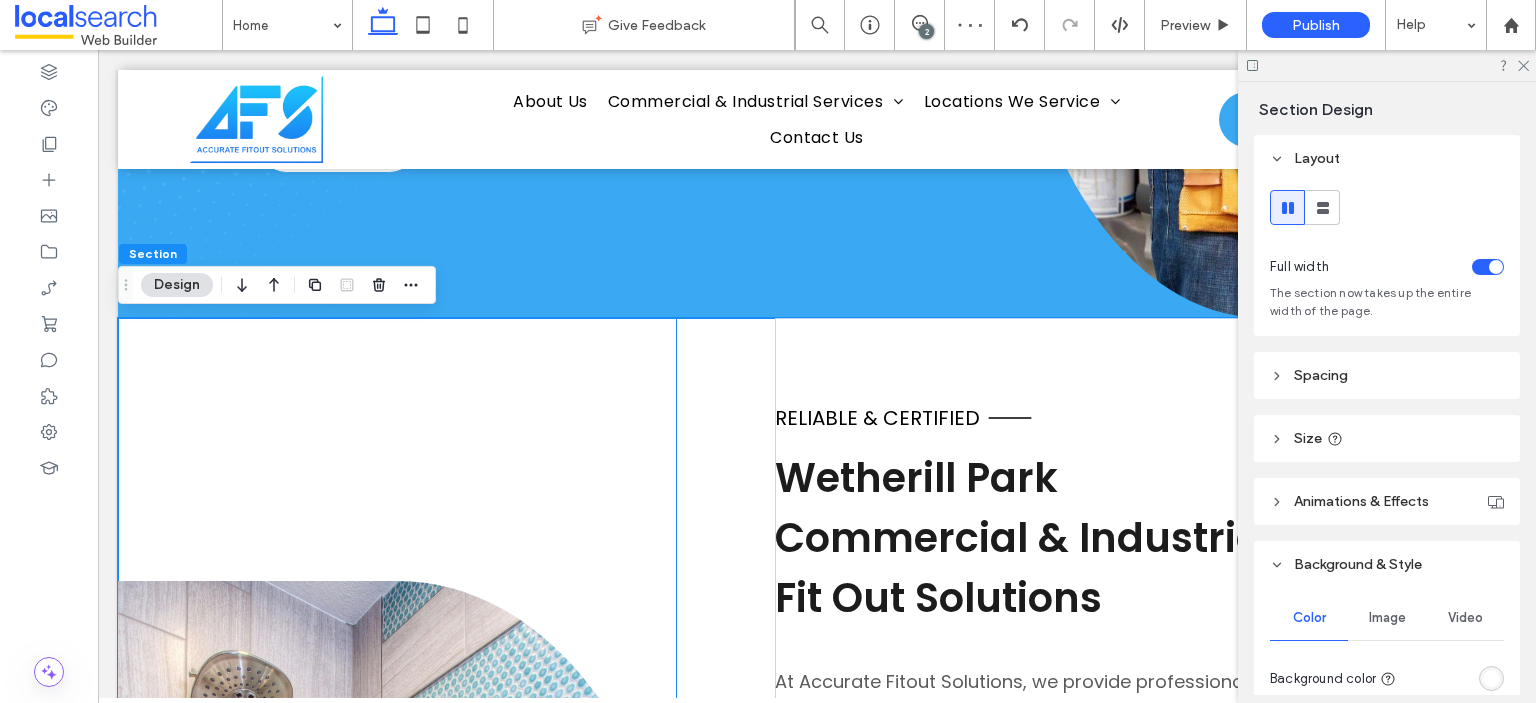 click on "Button" at bounding box center [397, 963] 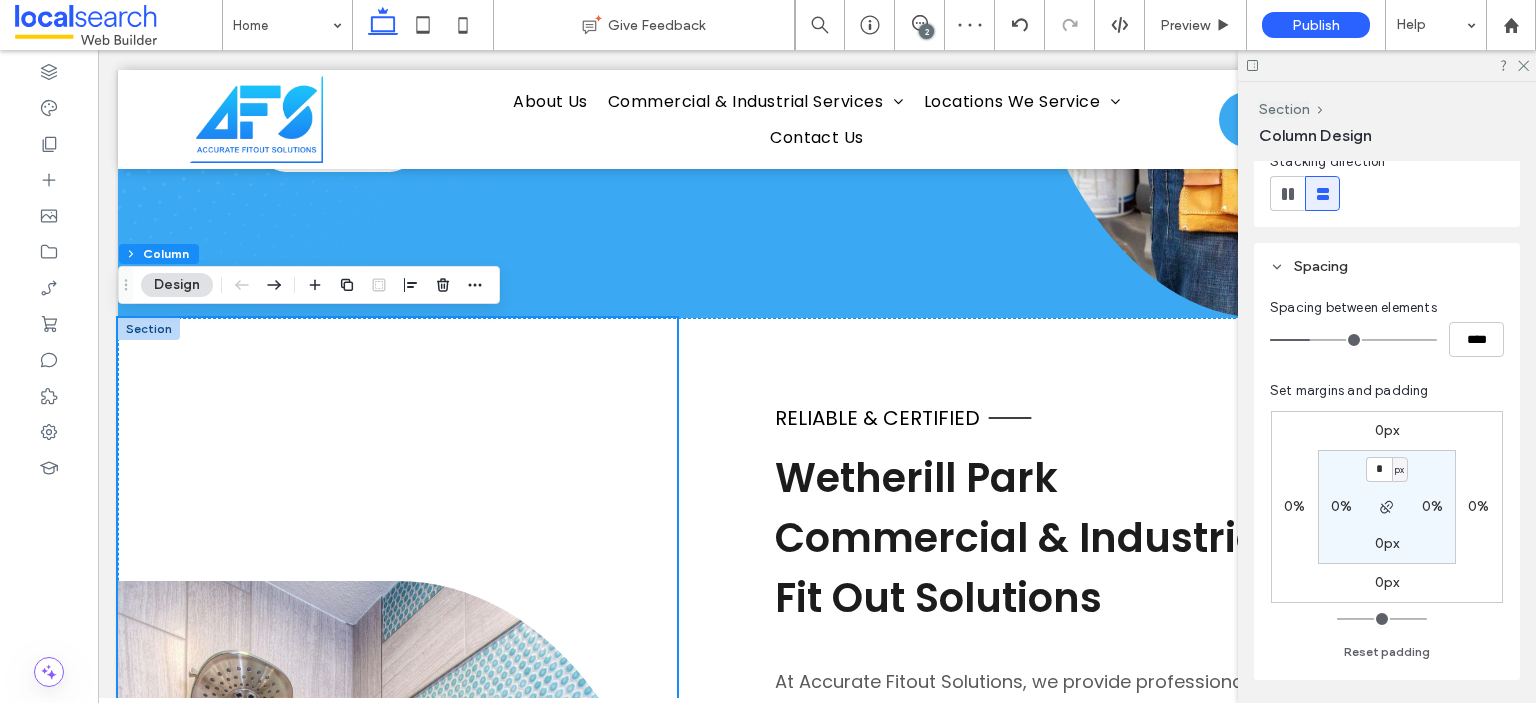 scroll, scrollTop: 500, scrollLeft: 0, axis: vertical 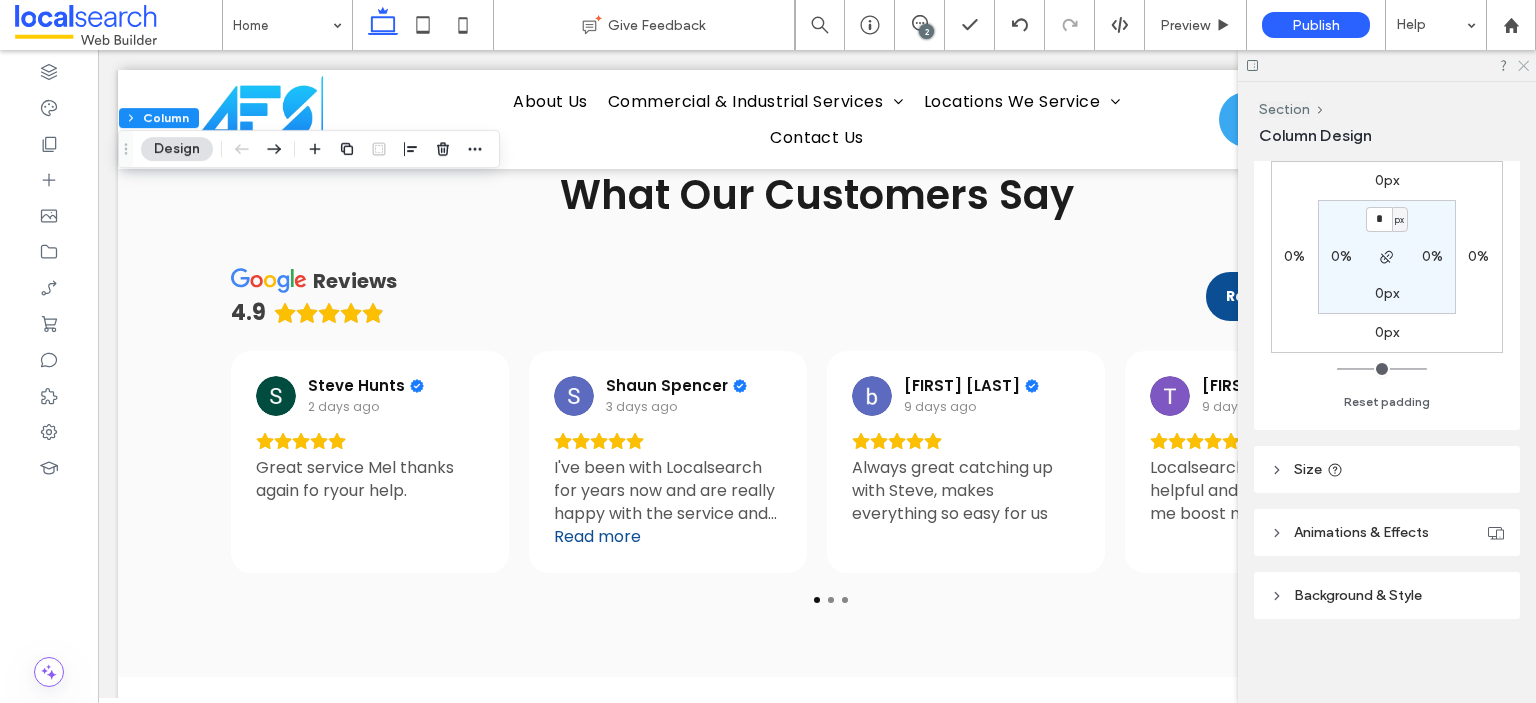 click 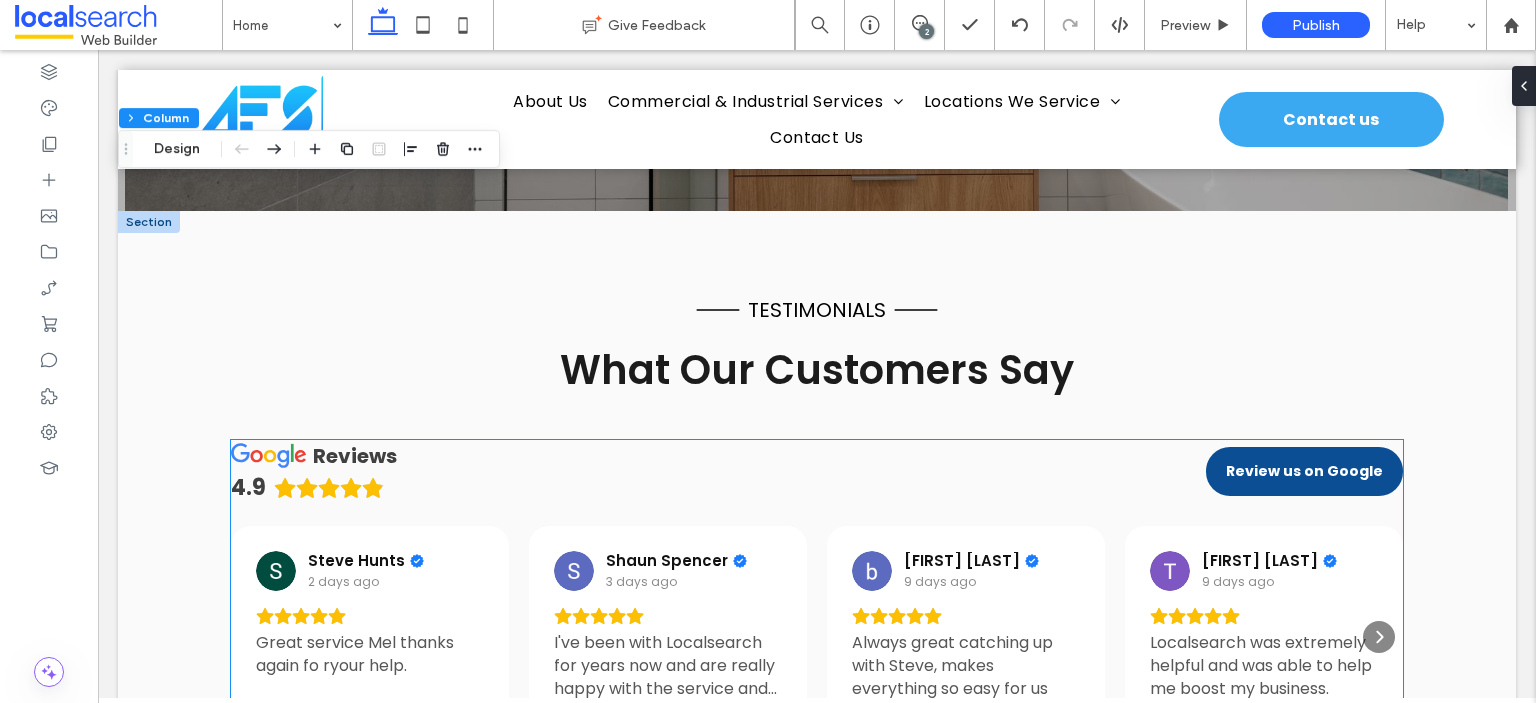 scroll, scrollTop: 4551, scrollLeft: 0, axis: vertical 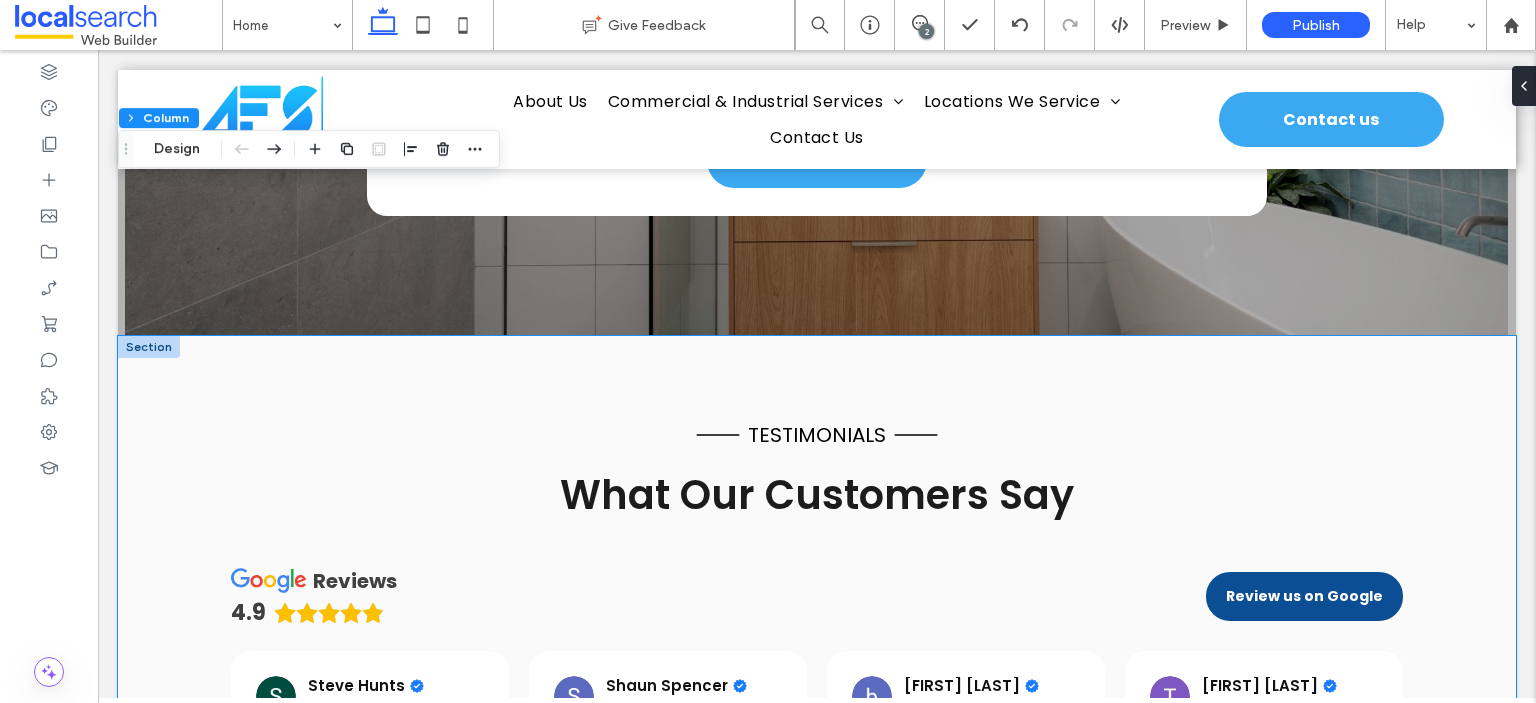 click on "testimonials
What Our Customers Say
reviews 4.9 Review us on Google [FIRST] [LAST] 2 days ago Great service Mel thanks again fo ryour help. [FIRST] [LAST] 3 days ago I've been with Localsearch for years now and are really happy with the service and people that I deal with. They are friendly and very helpful. Read more [FIRST] [LAST] 9 days ago Always great catching up with Steve, makes everything so easy for us [FIRST] [LAST] 9 days ago Localsearch was extremely helpful and was able to help me boost my business. [FIRST] [LAST] 10 days ago Kailah is truly amazing with advice, suggestions and any ideas that enhance my driving school ‘s recognizability.
Thank you Kailah.
Kindest regards, [FIRST] 🙏😊 Read more [FIRST] [LAST] 11 days ago Kailah is a wealth of product knowledge and goes above and beyond to make sure I’m getting the best out of my advertising and website . Read more [FIRST] [LAST] 16 days ago Read more 30 days ago" at bounding box center (817, 657) 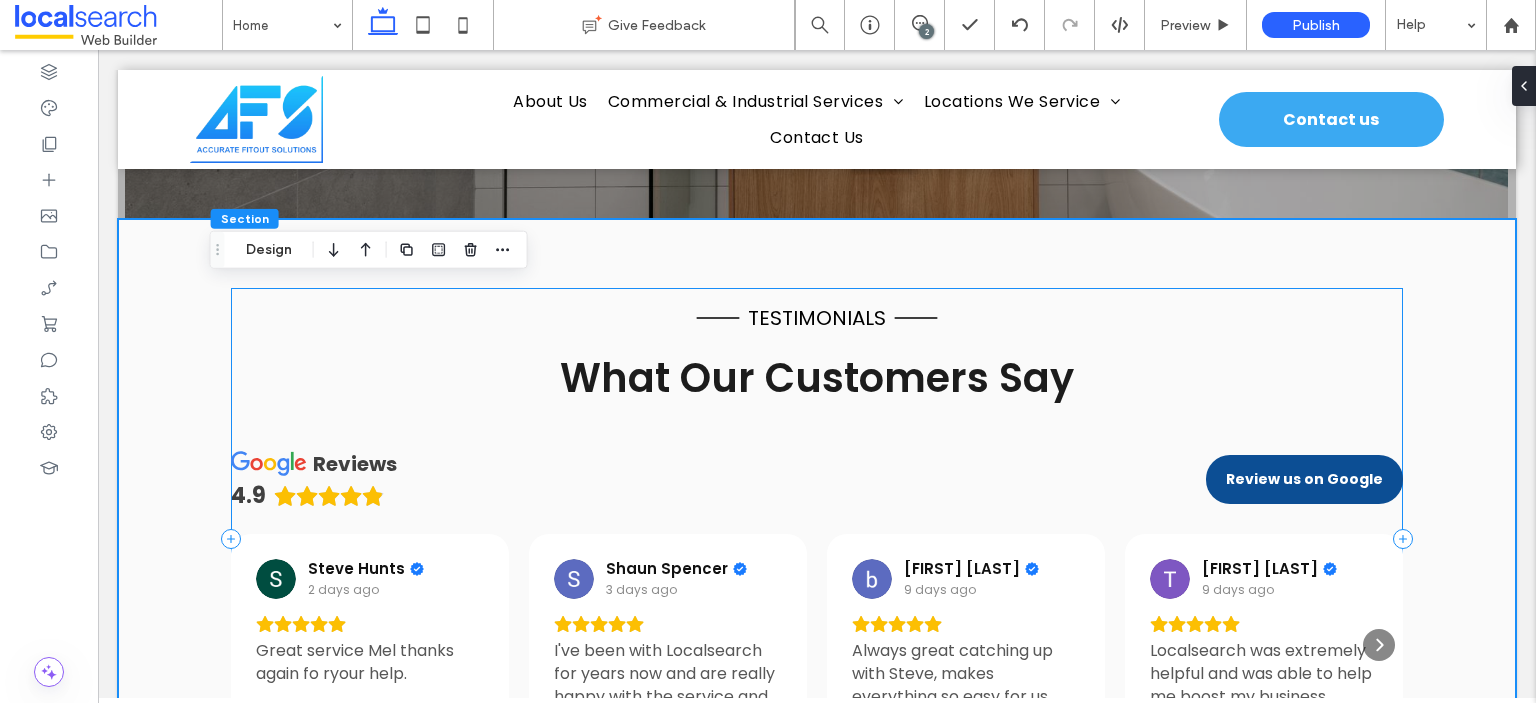 scroll, scrollTop: 4551, scrollLeft: 0, axis: vertical 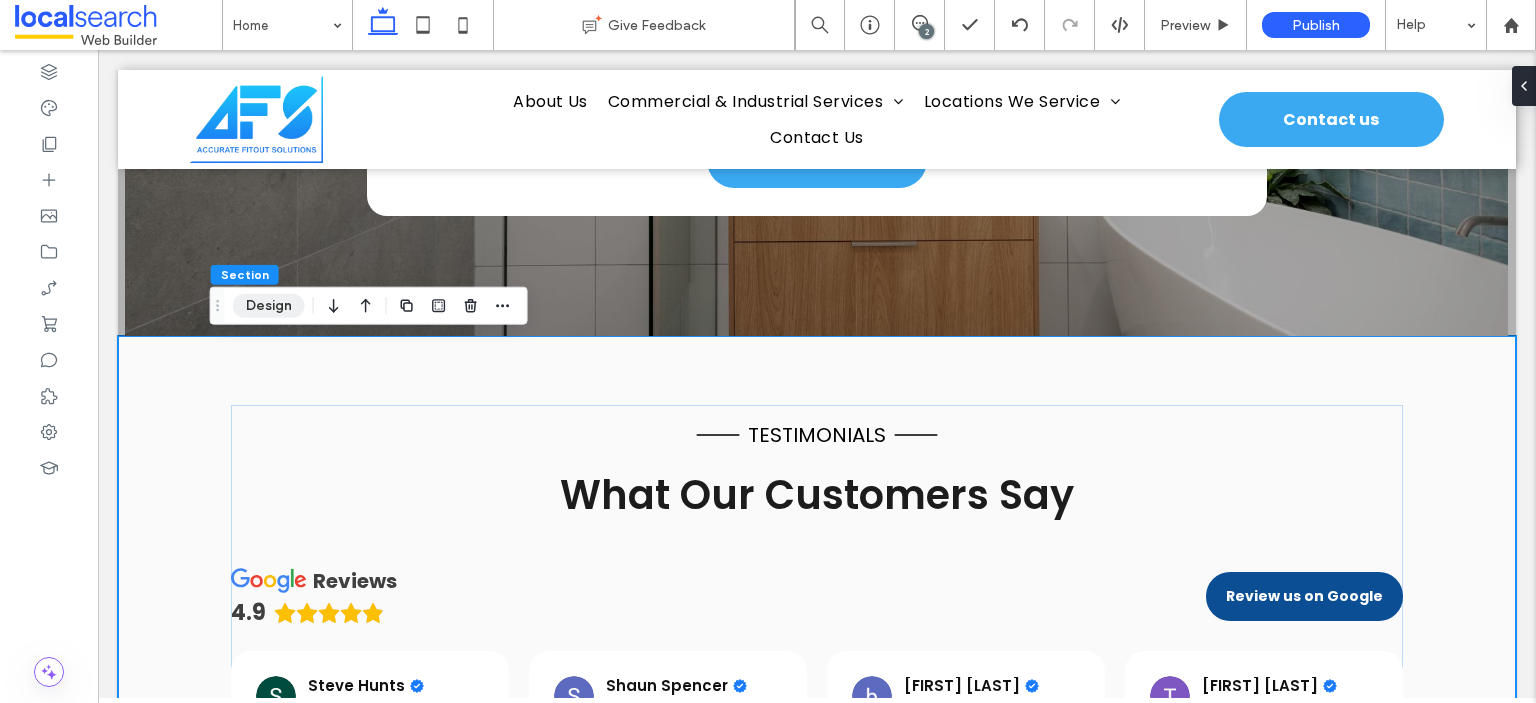 click on "Design" at bounding box center (269, 306) 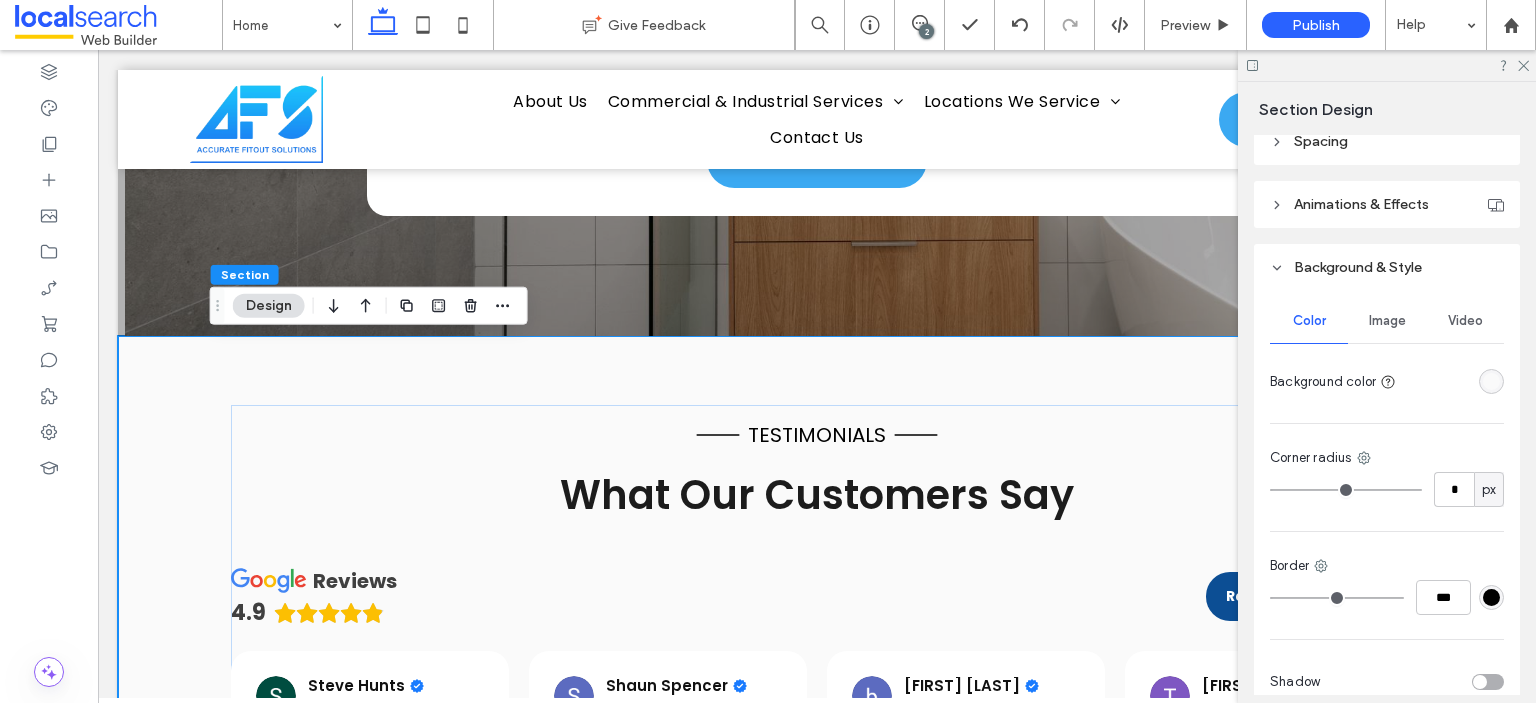 scroll, scrollTop: 200, scrollLeft: 0, axis: vertical 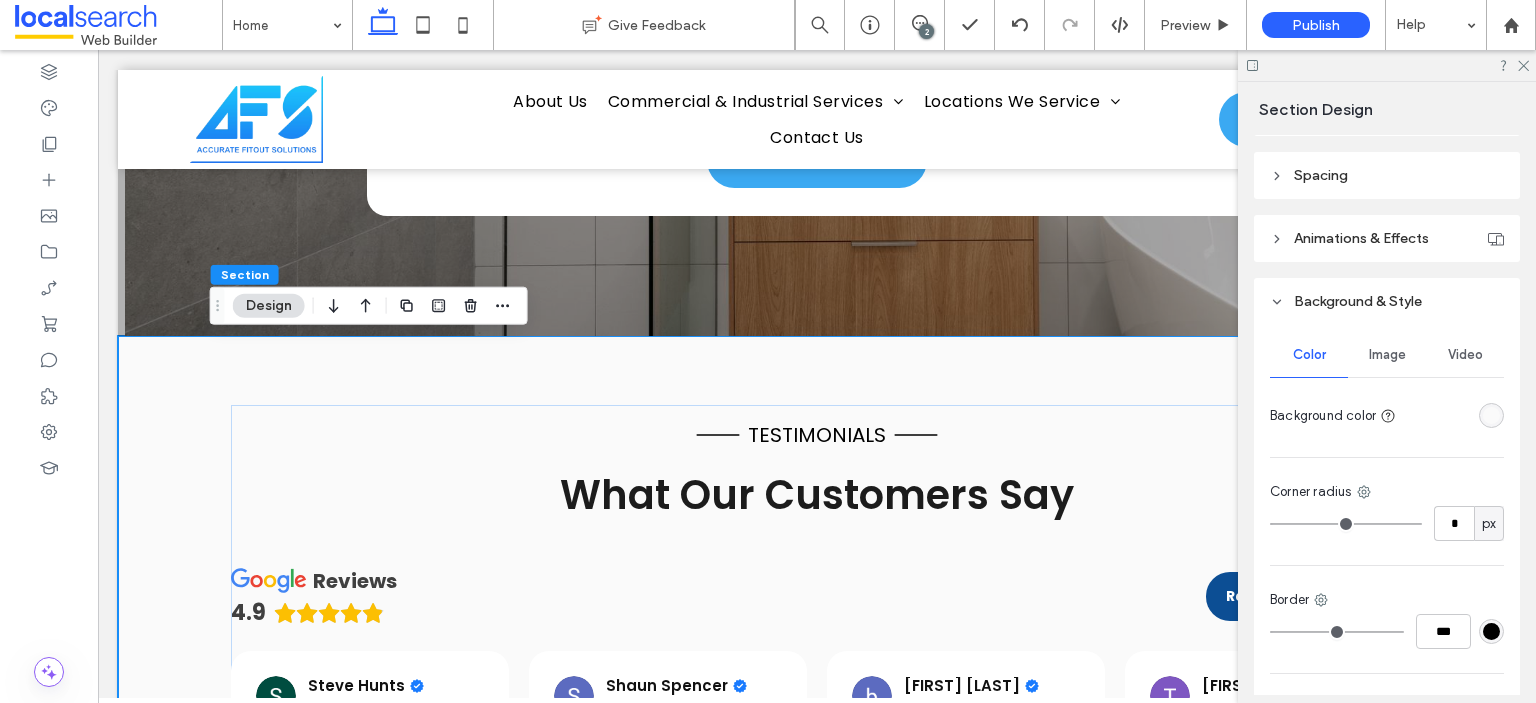 click on "Background & Style" at bounding box center (1387, 301) 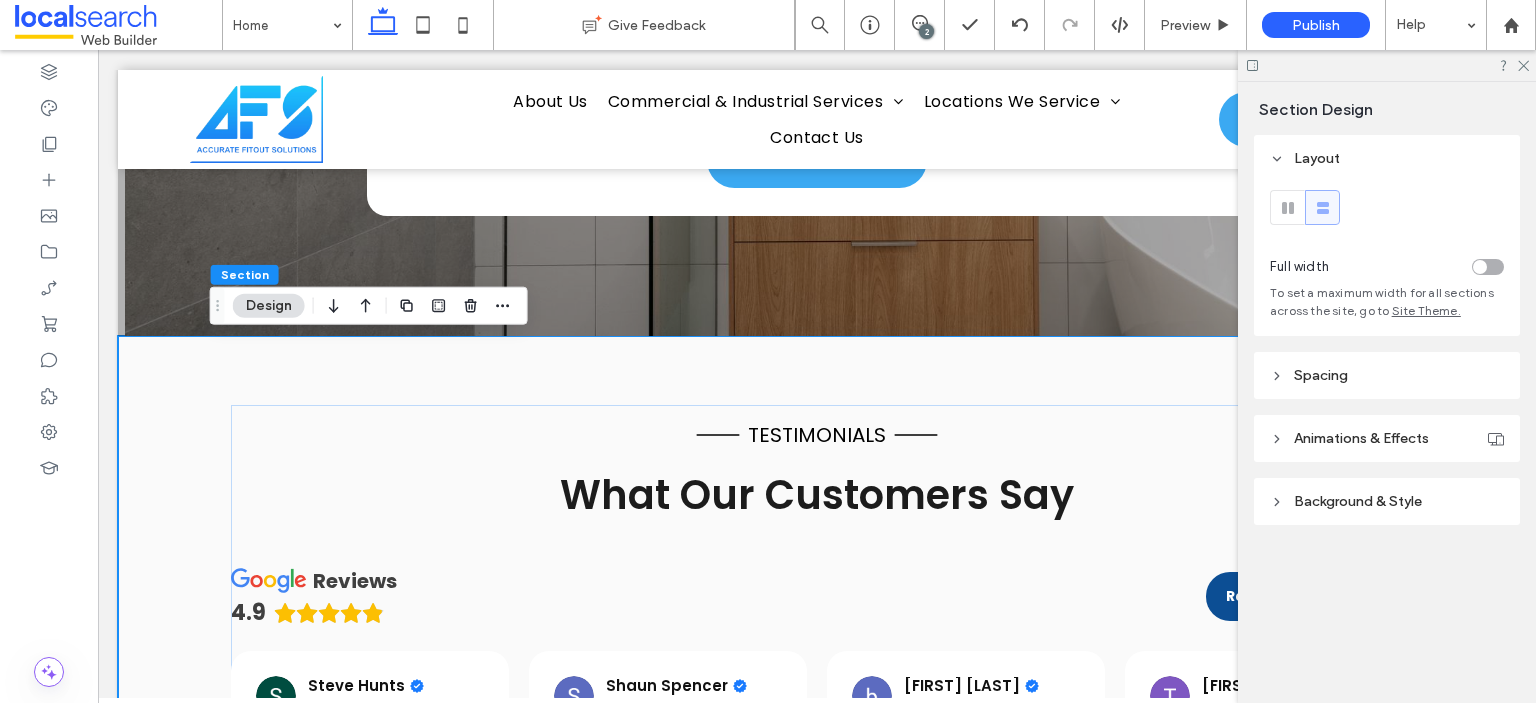 scroll, scrollTop: 0, scrollLeft: 0, axis: both 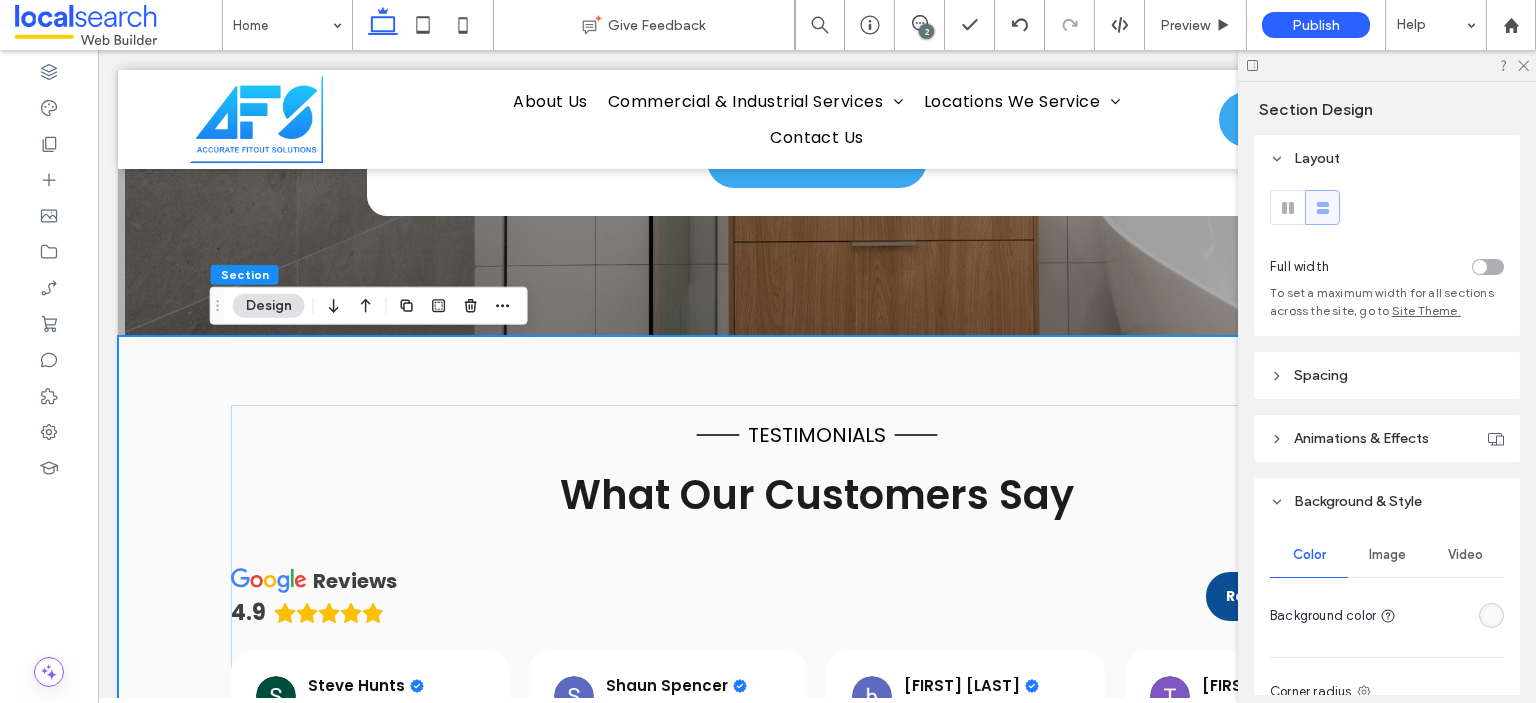 click on "testimonials
What Our Customers Say
reviews 4.9 Review us on Google [FIRST] [LAST] 2 days ago Great service Mel thanks again fo ryour help. [FIRST] [LAST] 3 days ago I've been with Localsearch for years now and are really happy with the service and people that I deal with. They are friendly and very helpful. Read more [FIRST] [LAST] 9 days ago Always great catching up with Steve, makes everything so easy for us [FIRST] [LAST] 9 days ago Localsearch was extremely helpful and was able to help me boost my business. [FIRST] [LAST] 10 days ago Kailah is truly amazing with advice, suggestions and any ideas that enhance my driving school ‘s recognizability.
Thank you Kailah.
Kindest regards, [FIRST] 🙏😊 Read more [FIRST] [LAST] 11 days ago Kailah is a wealth of product knowledge and goes above and beyond to make sure I’m getting the best out of my advertising and website . Read more [FIRST] [LAST] 16 days ago Read more 30 days ago" at bounding box center [817, 657] 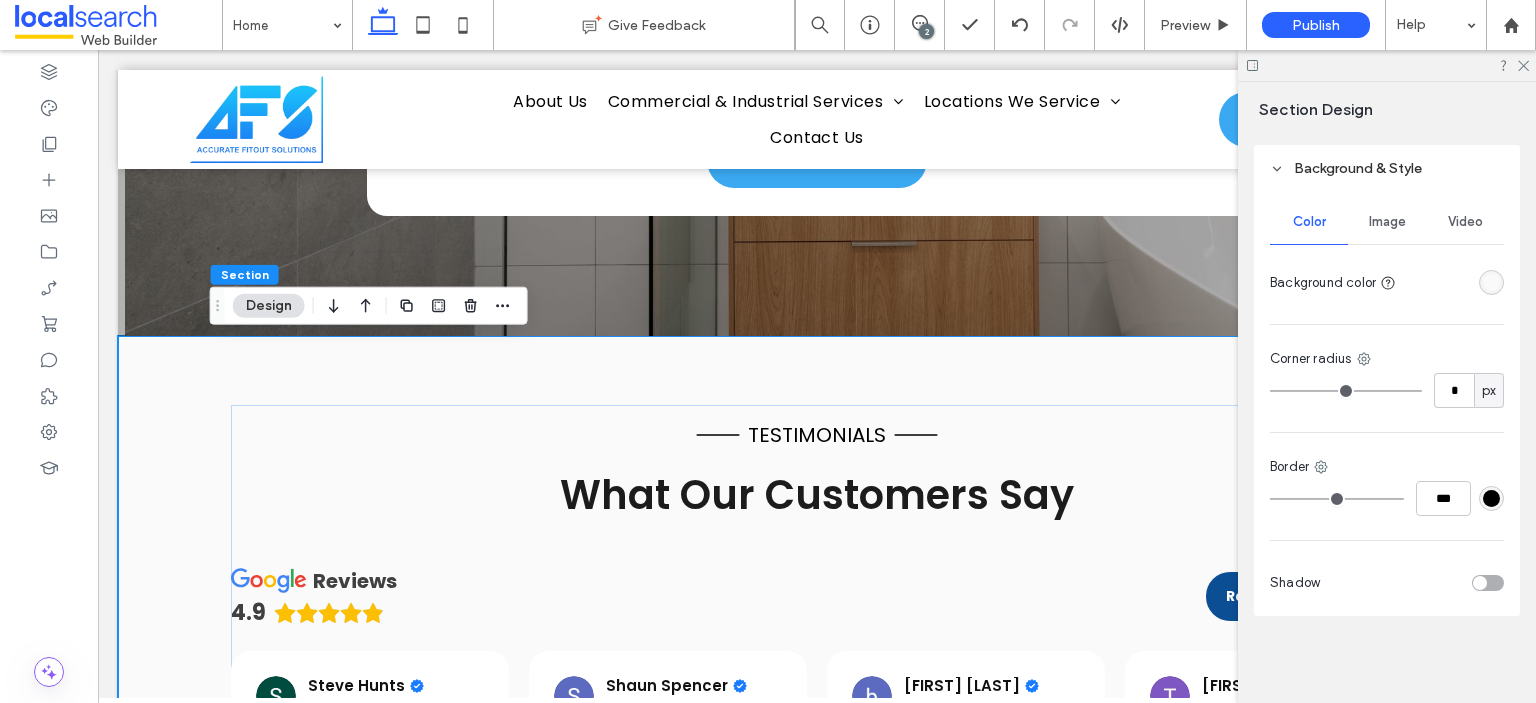 scroll, scrollTop: 233, scrollLeft: 0, axis: vertical 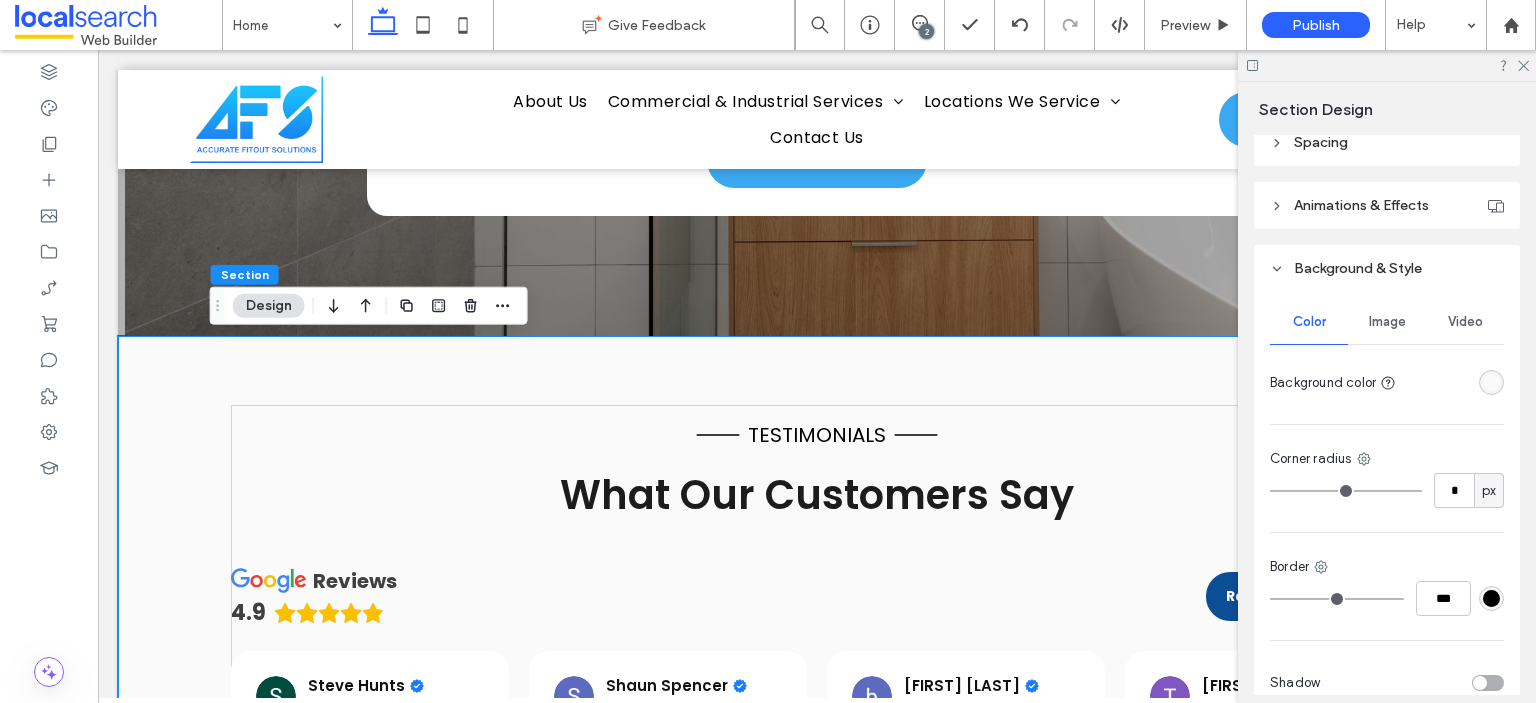 click on "Background & Style" at bounding box center (1358, 268) 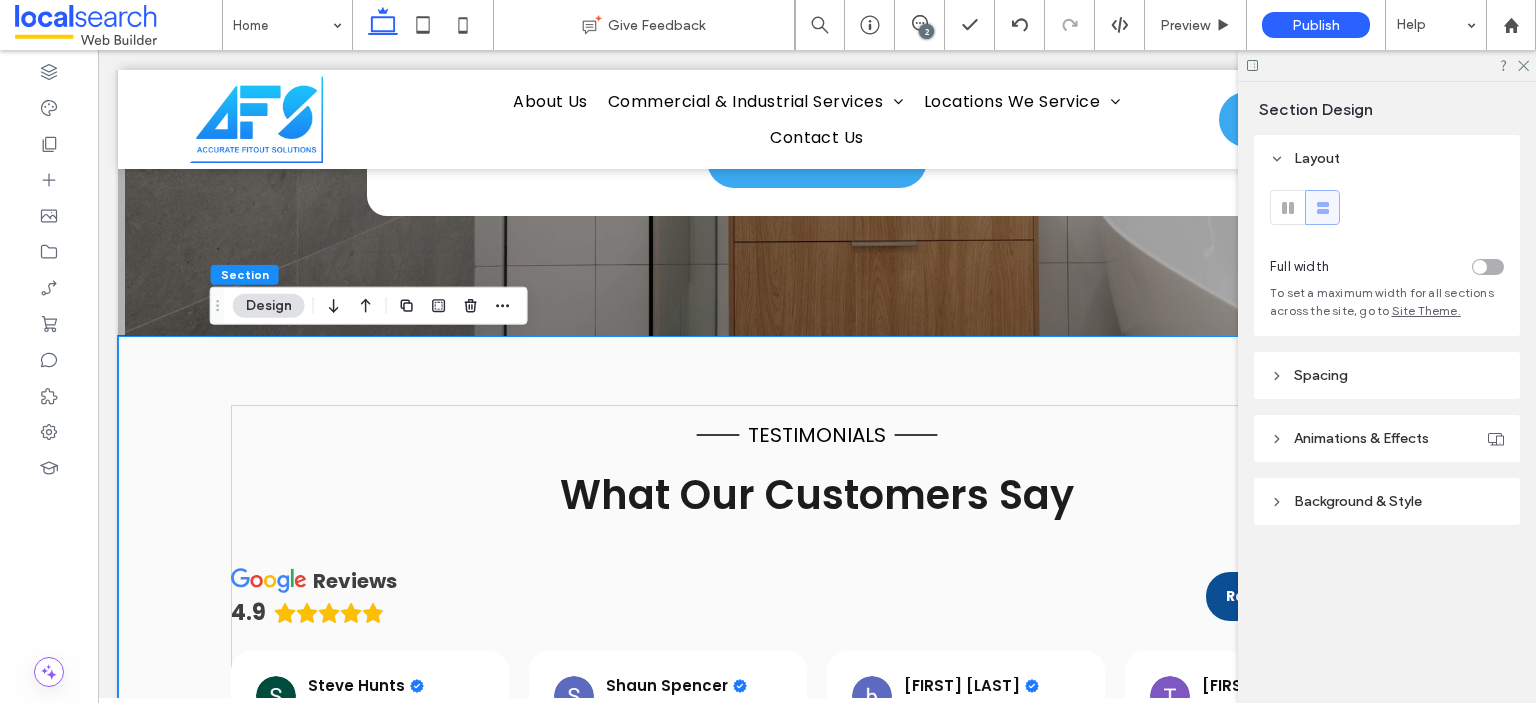 scroll, scrollTop: 0, scrollLeft: 0, axis: both 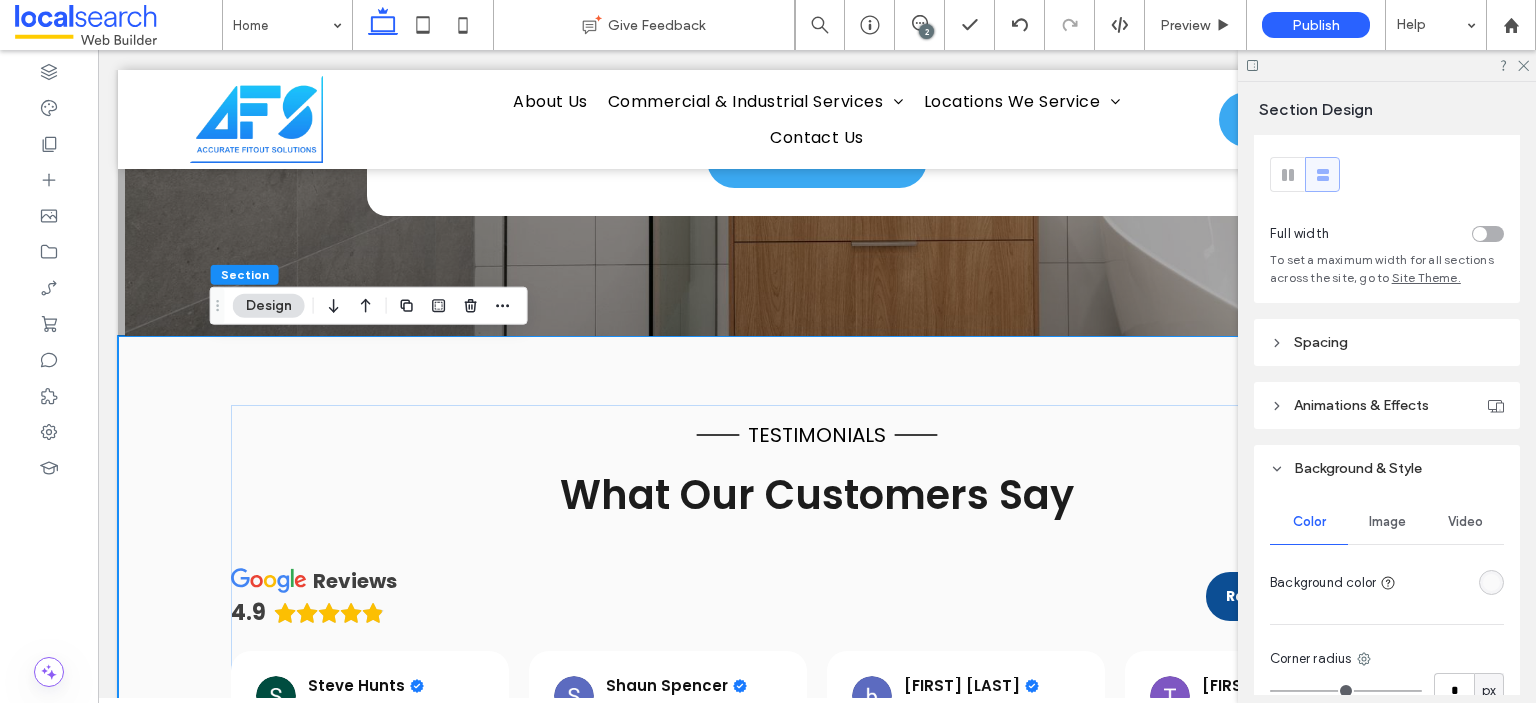 click on "Background & Style" at bounding box center [1387, 468] 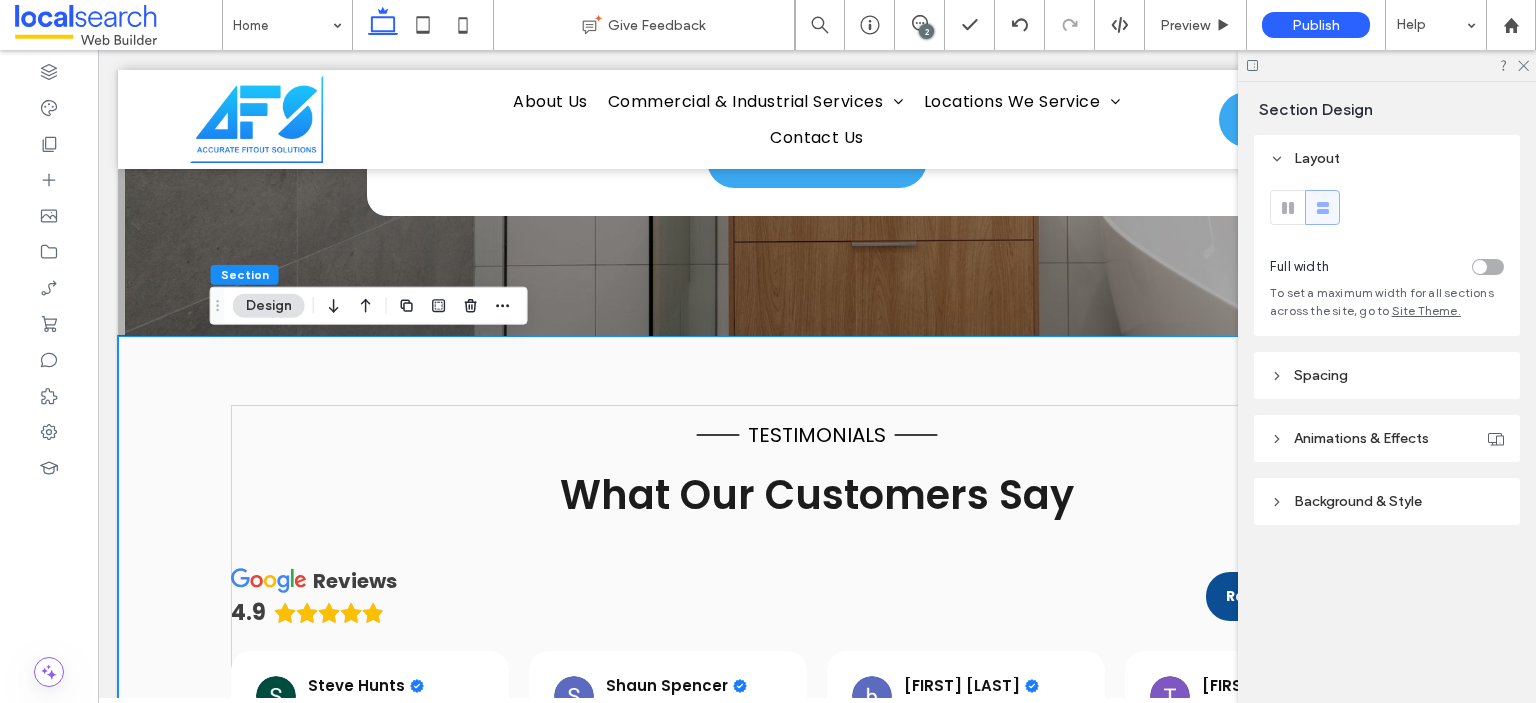 scroll, scrollTop: 0, scrollLeft: 0, axis: both 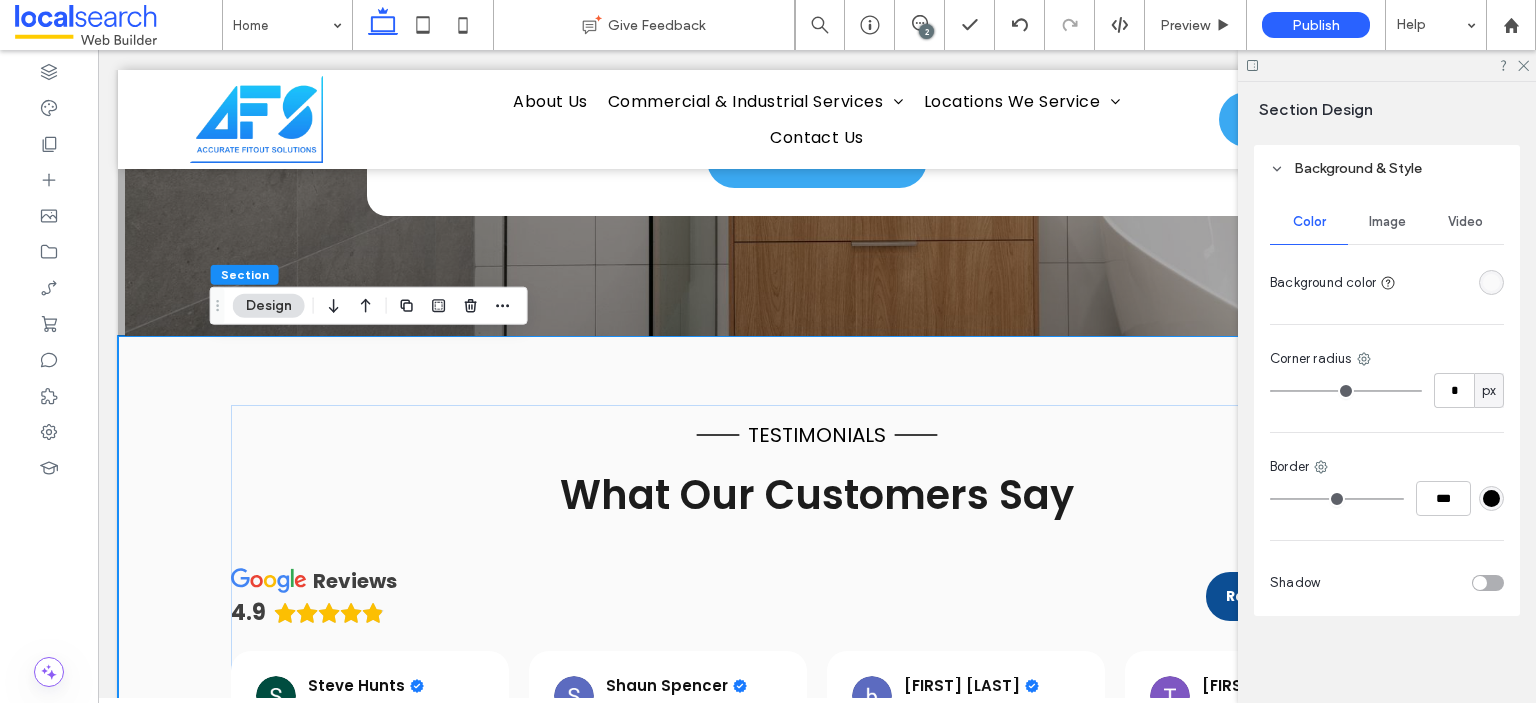 click on "Image" at bounding box center (1387, 222) 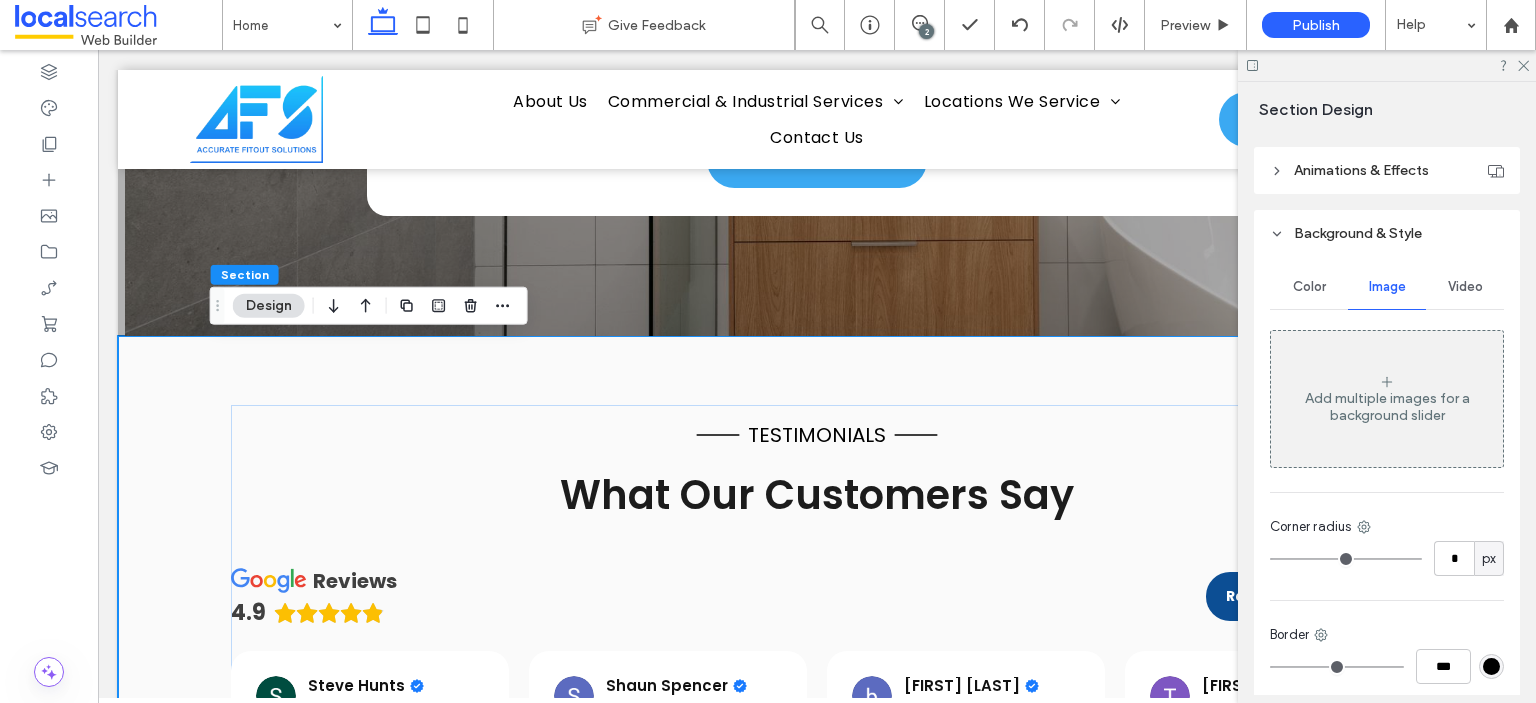 scroll, scrollTop: 233, scrollLeft: 0, axis: vertical 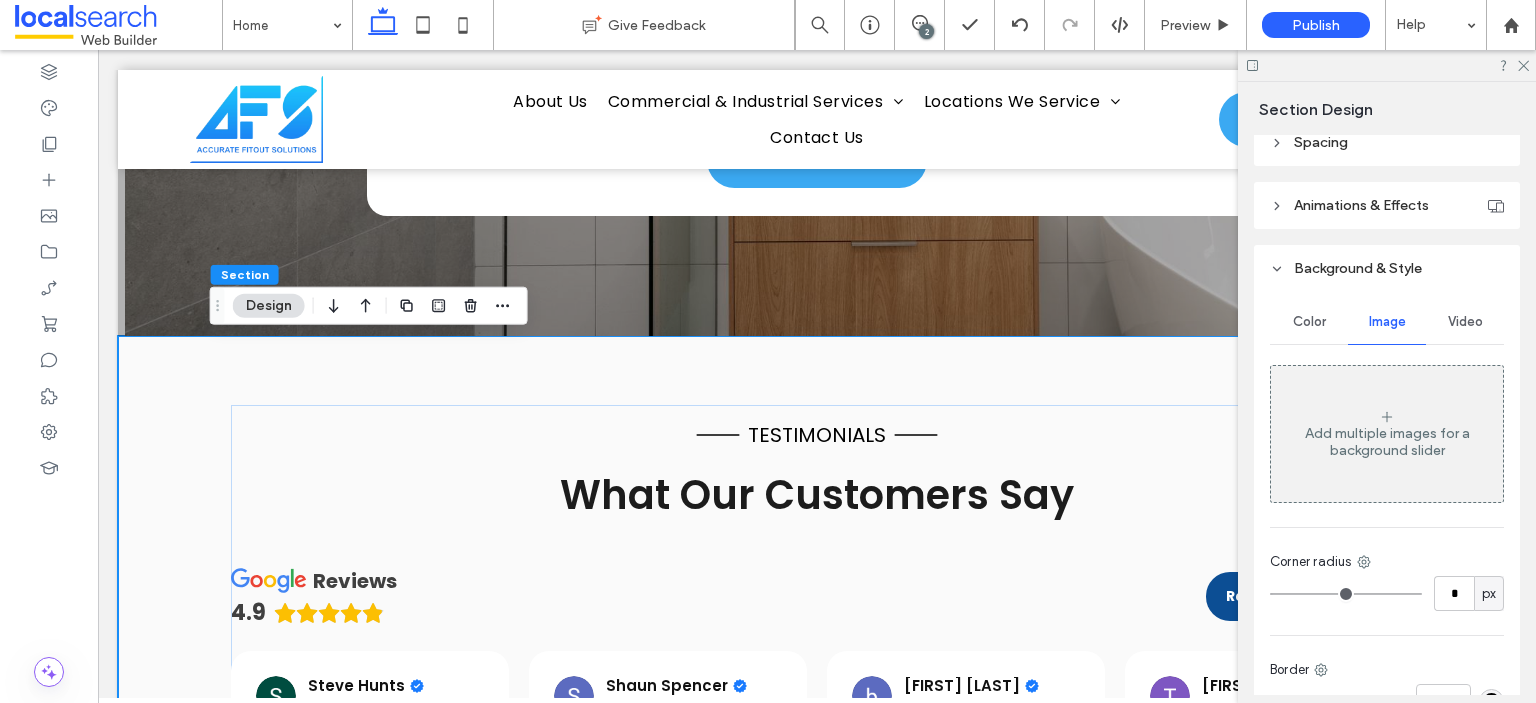 click on "Color" at bounding box center (1309, 322) 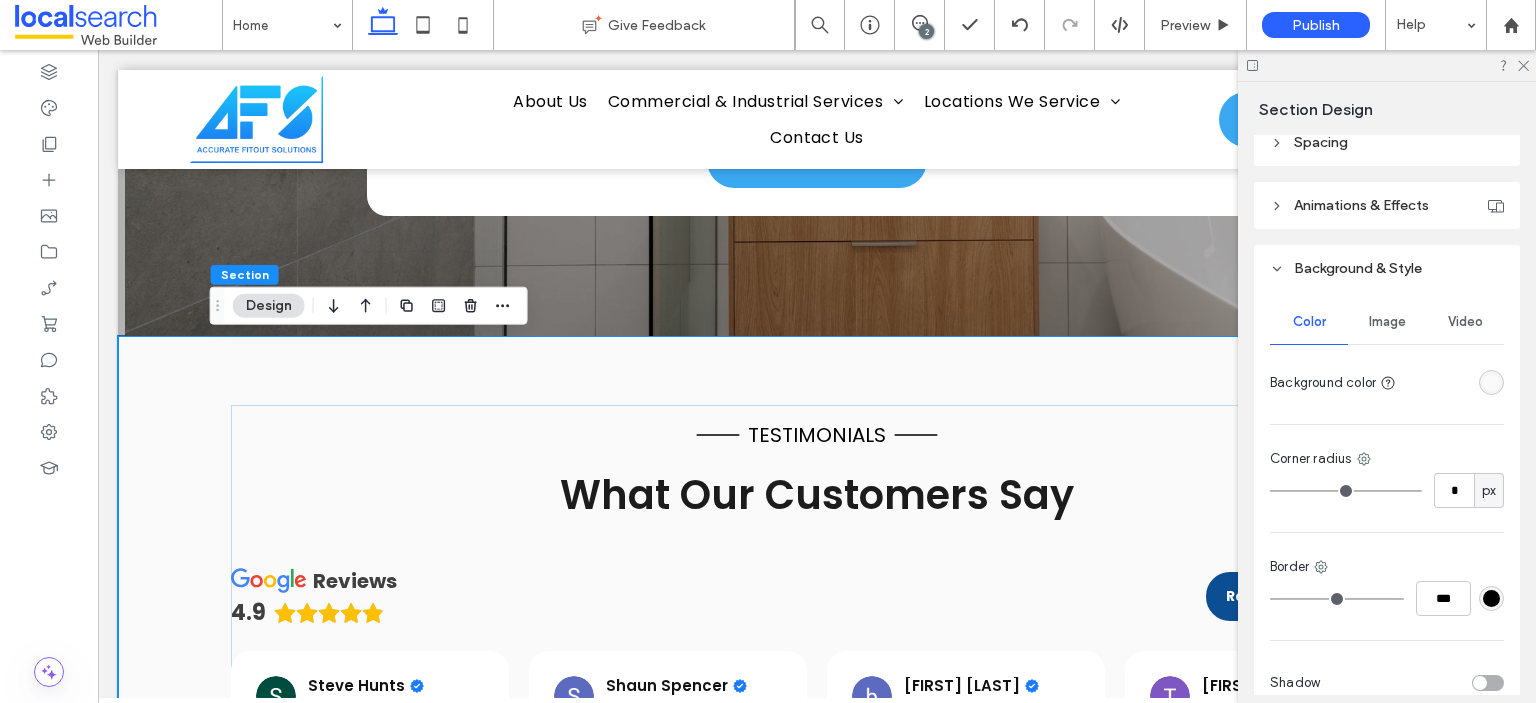 click on "Image" at bounding box center (1387, 322) 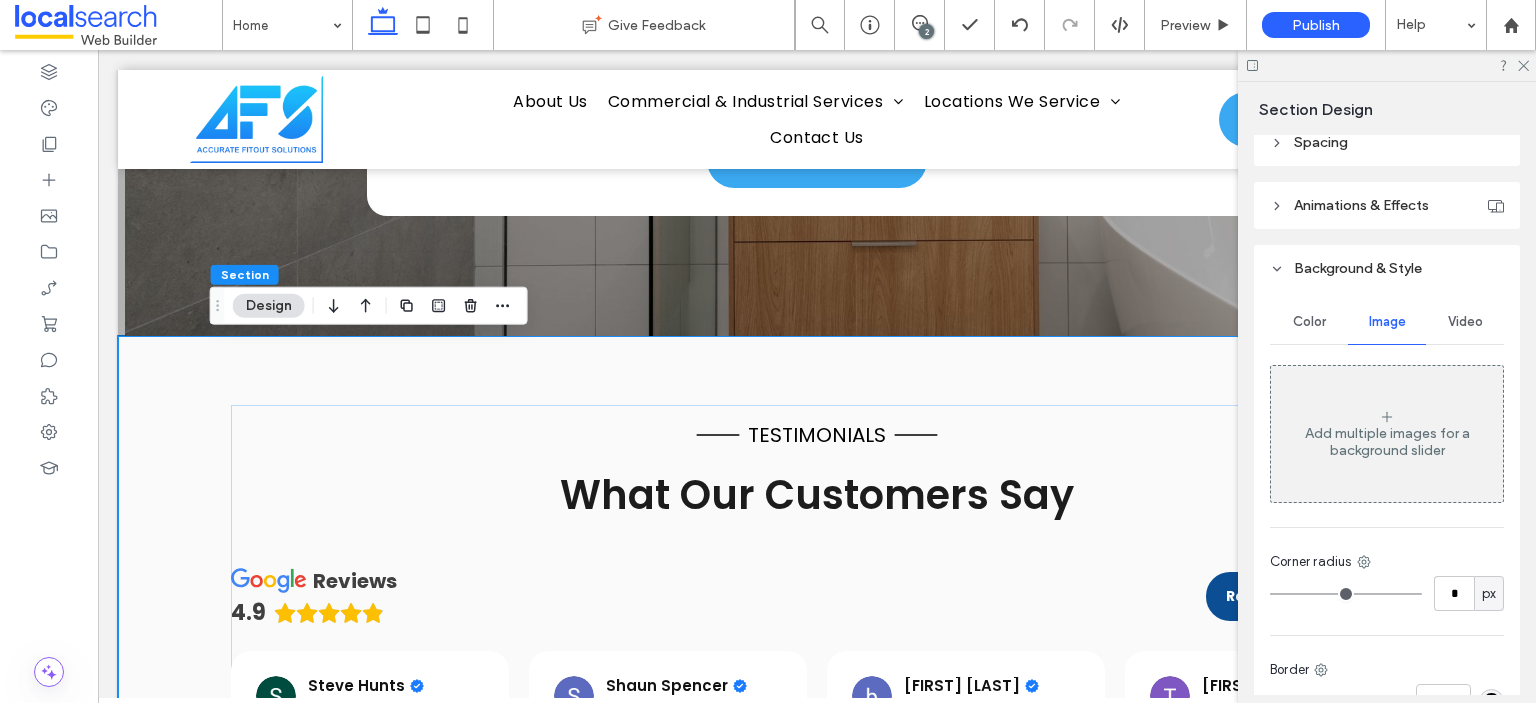 click on "Video" at bounding box center [1465, 322] 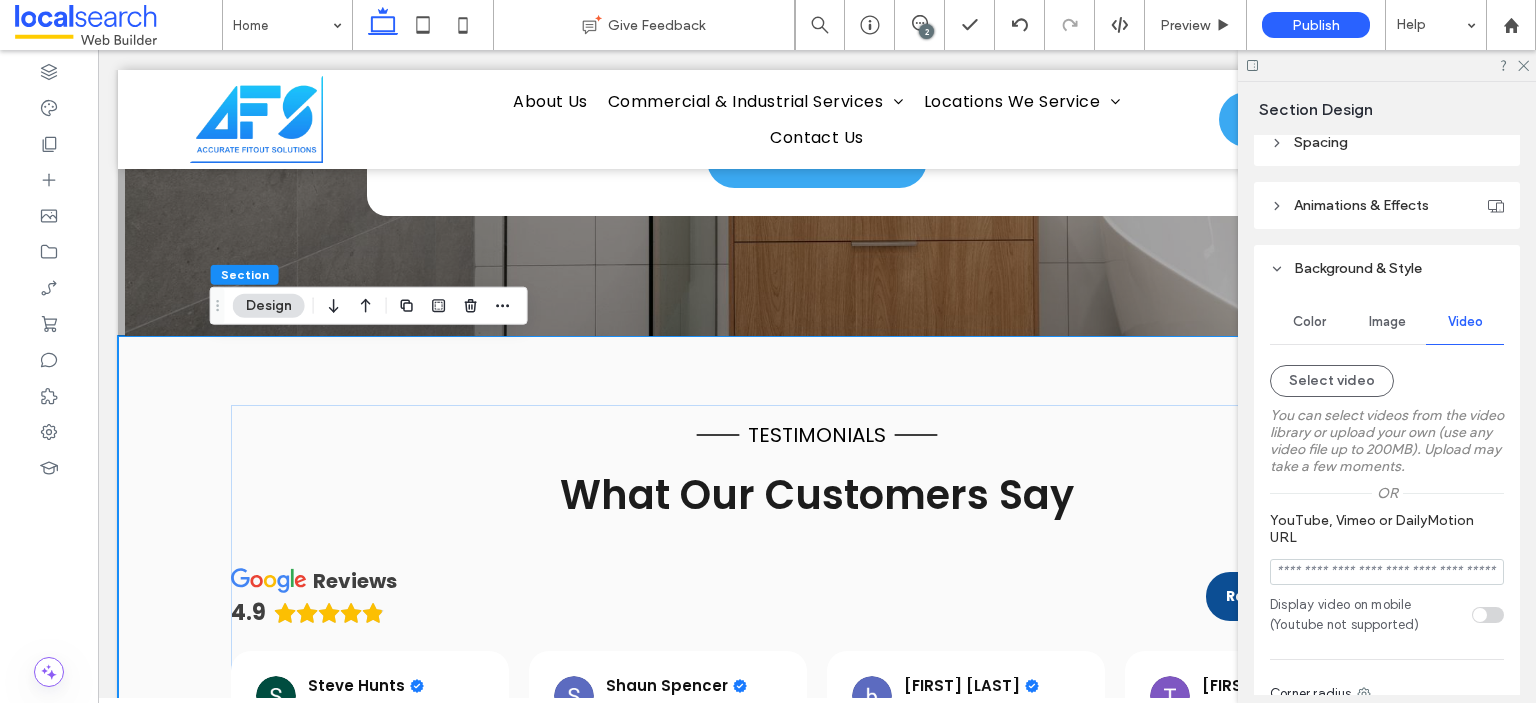 click on "Image" at bounding box center (1387, 322) 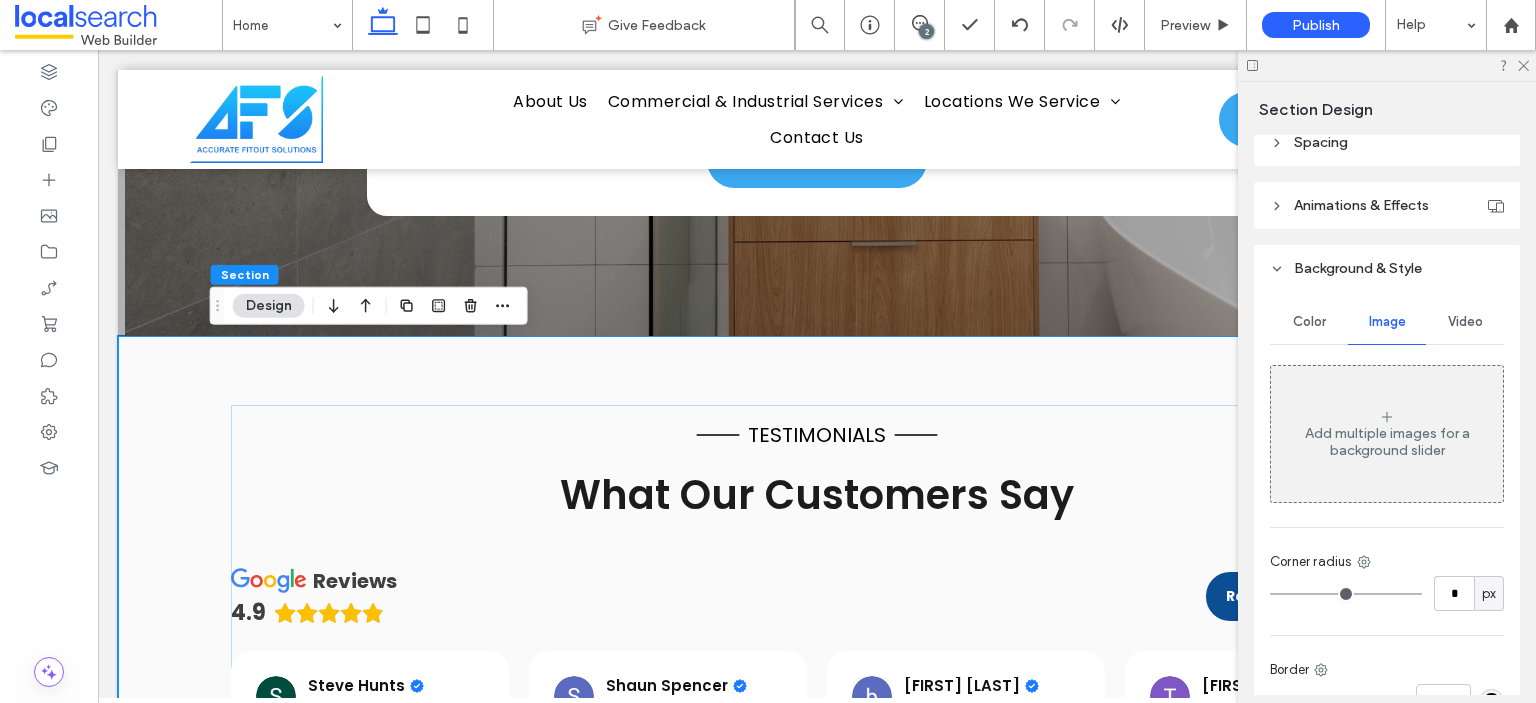 click on "Color" at bounding box center (1309, 322) 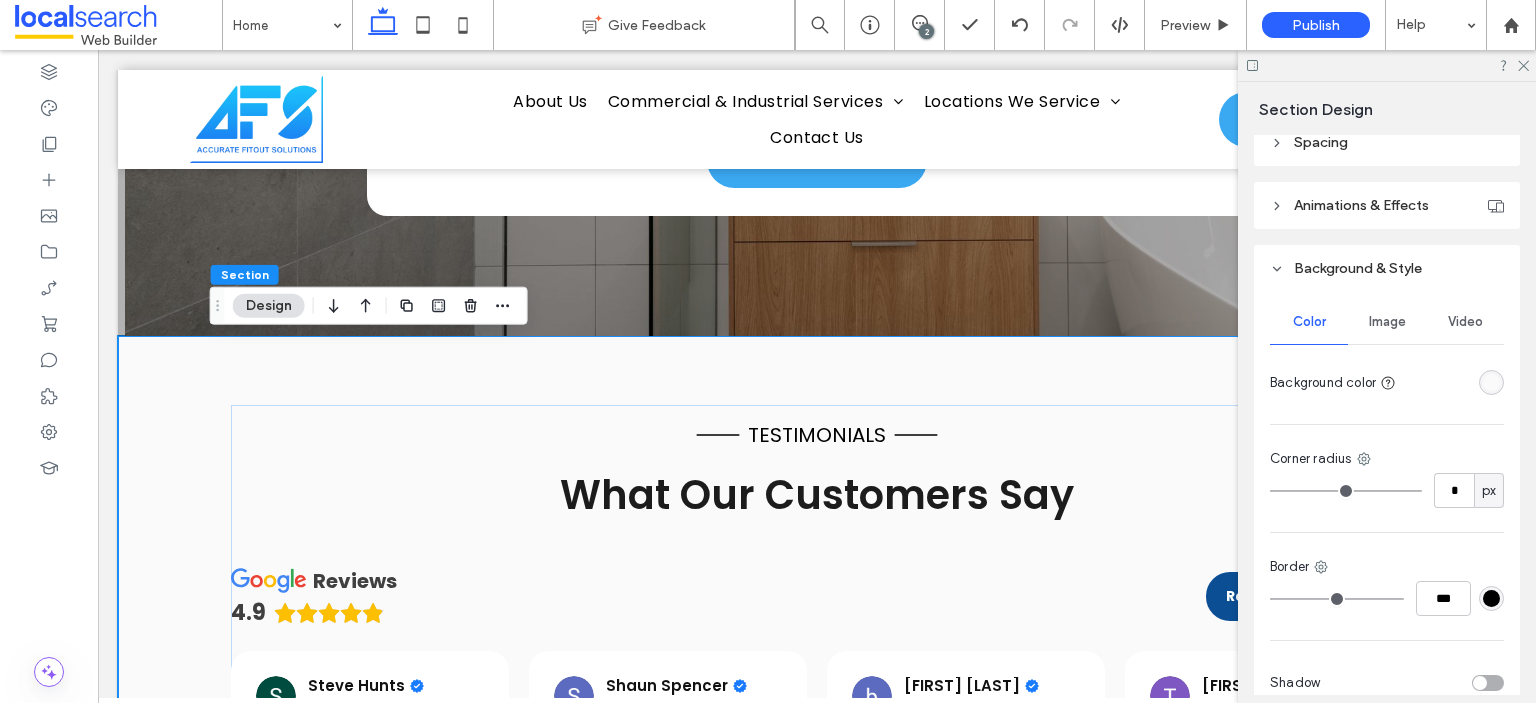 click on "Image" at bounding box center (1387, 322) 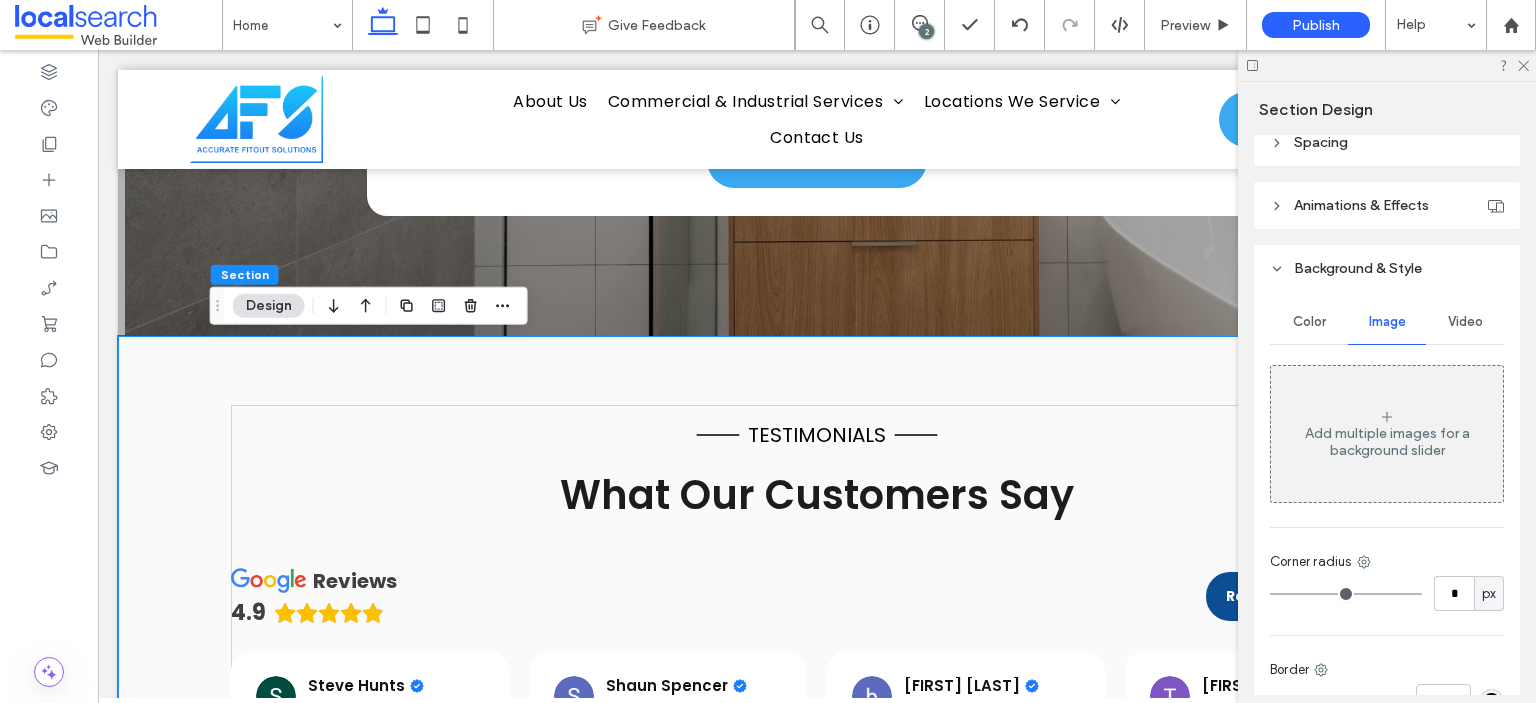 click on "Video" at bounding box center [1465, 322] 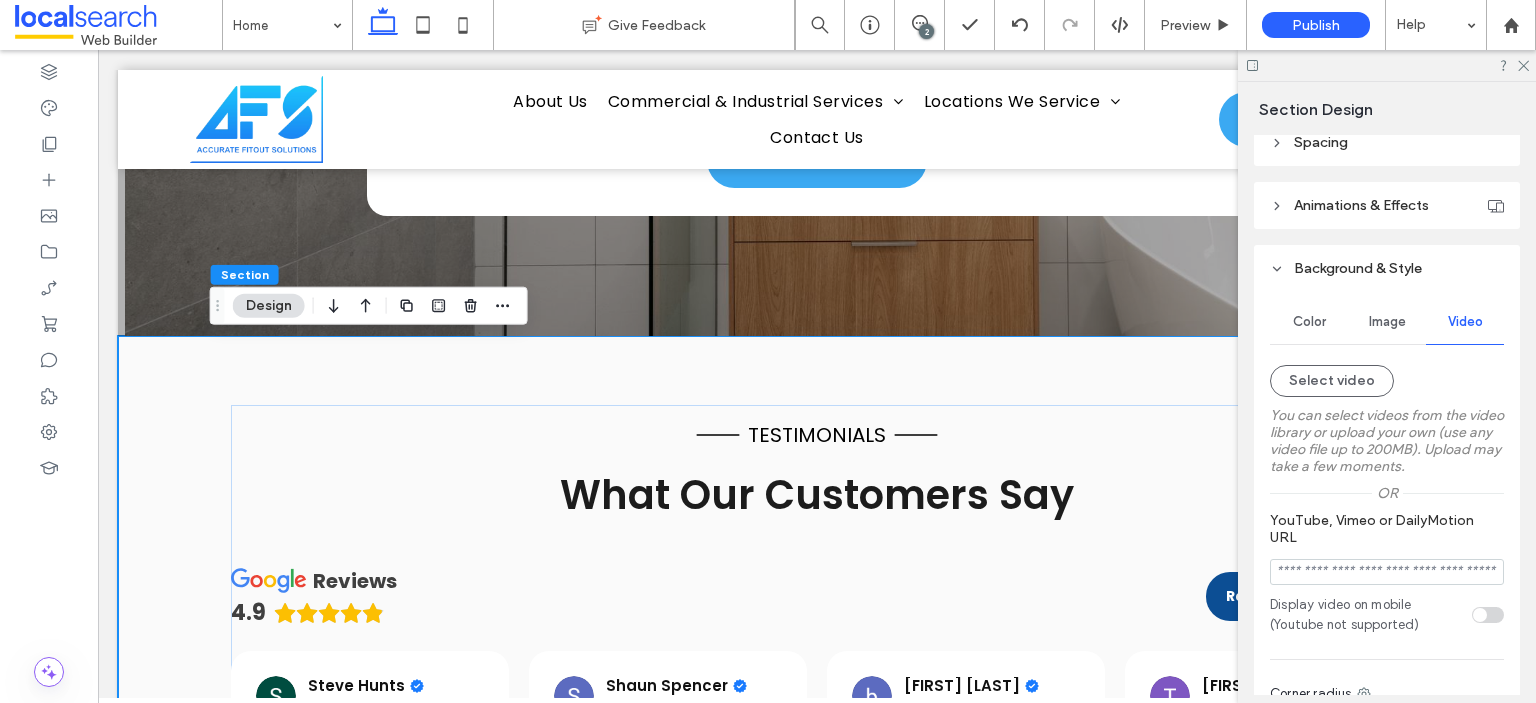 click on "Image" at bounding box center [1387, 322] 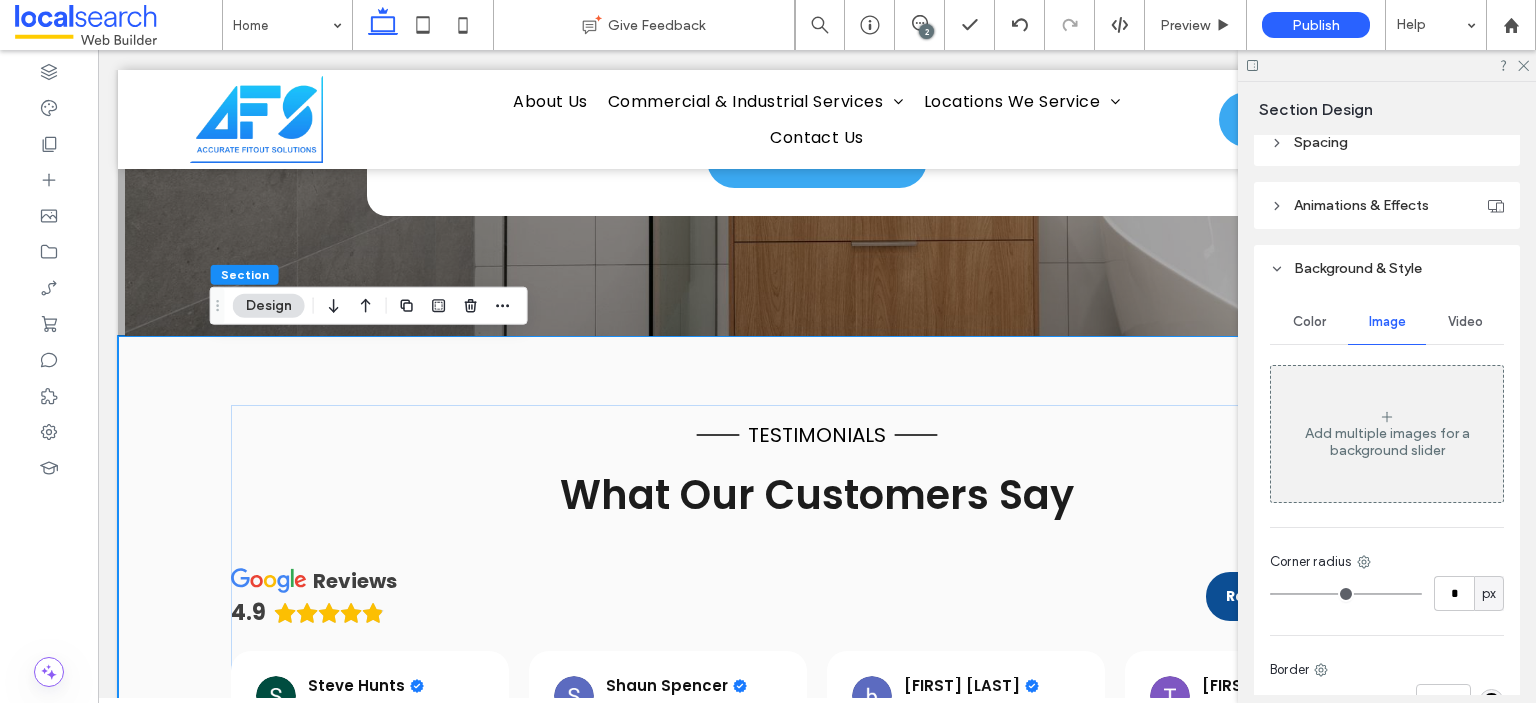 click on "Background & Style" at bounding box center [1387, 268] 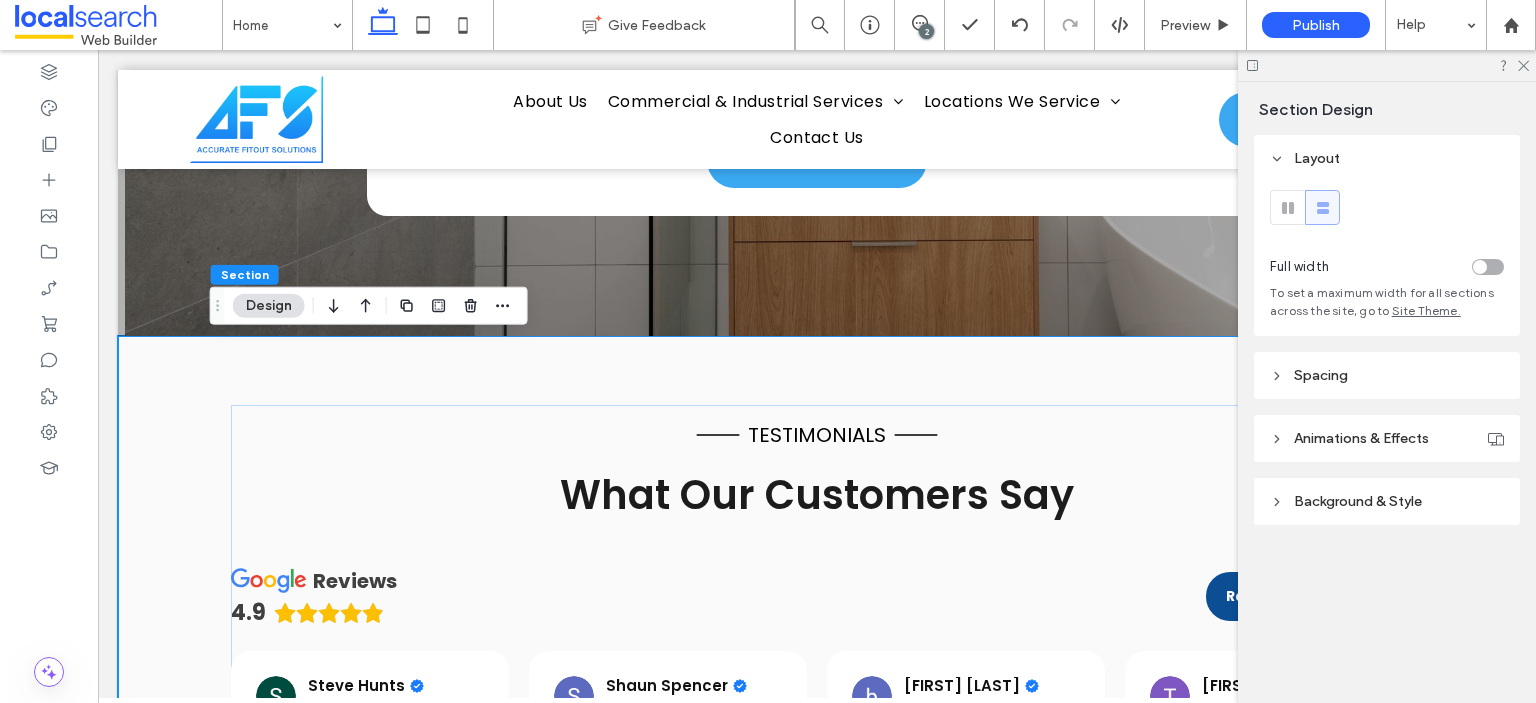 scroll, scrollTop: 0, scrollLeft: 0, axis: both 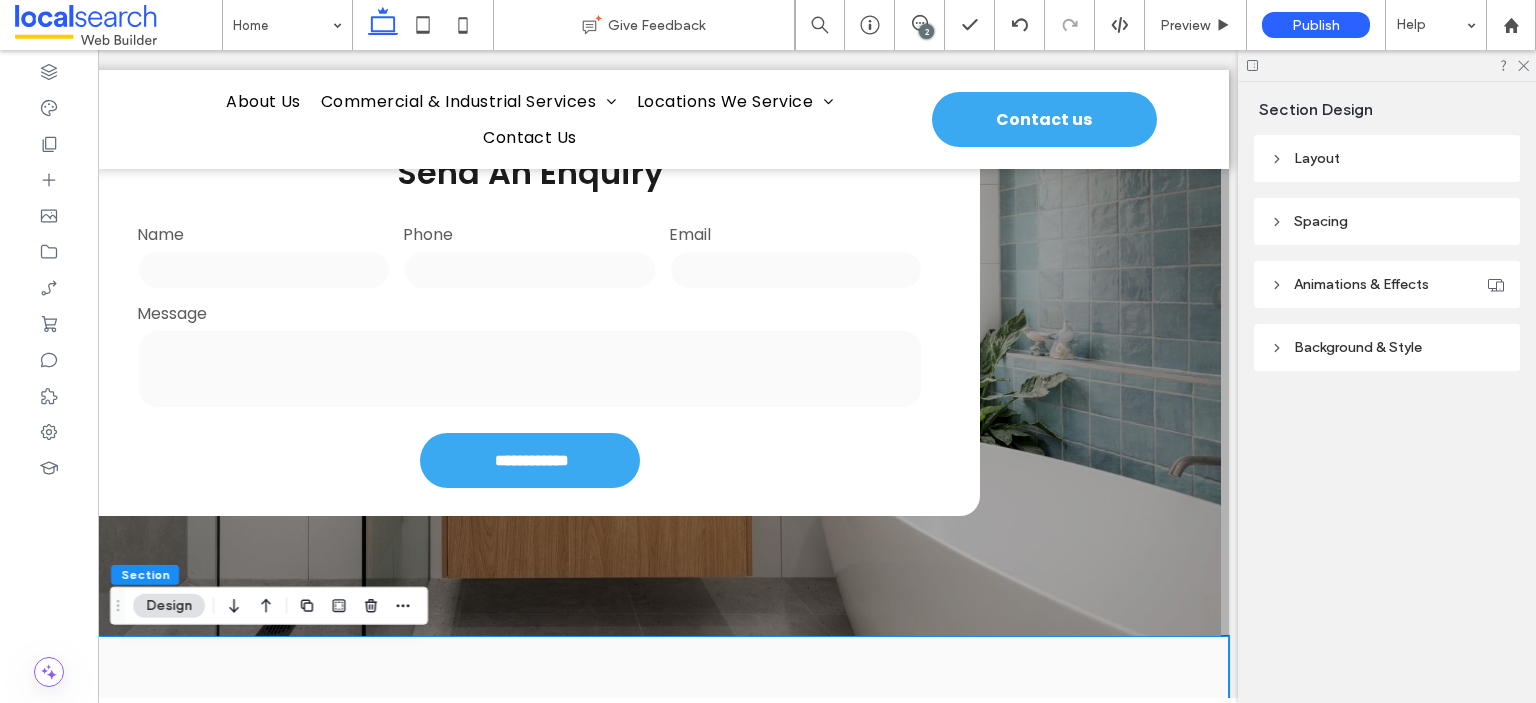drag, startPoint x: 539, startPoint y: 693, endPoint x: 878, endPoint y: 629, distance: 344.9884 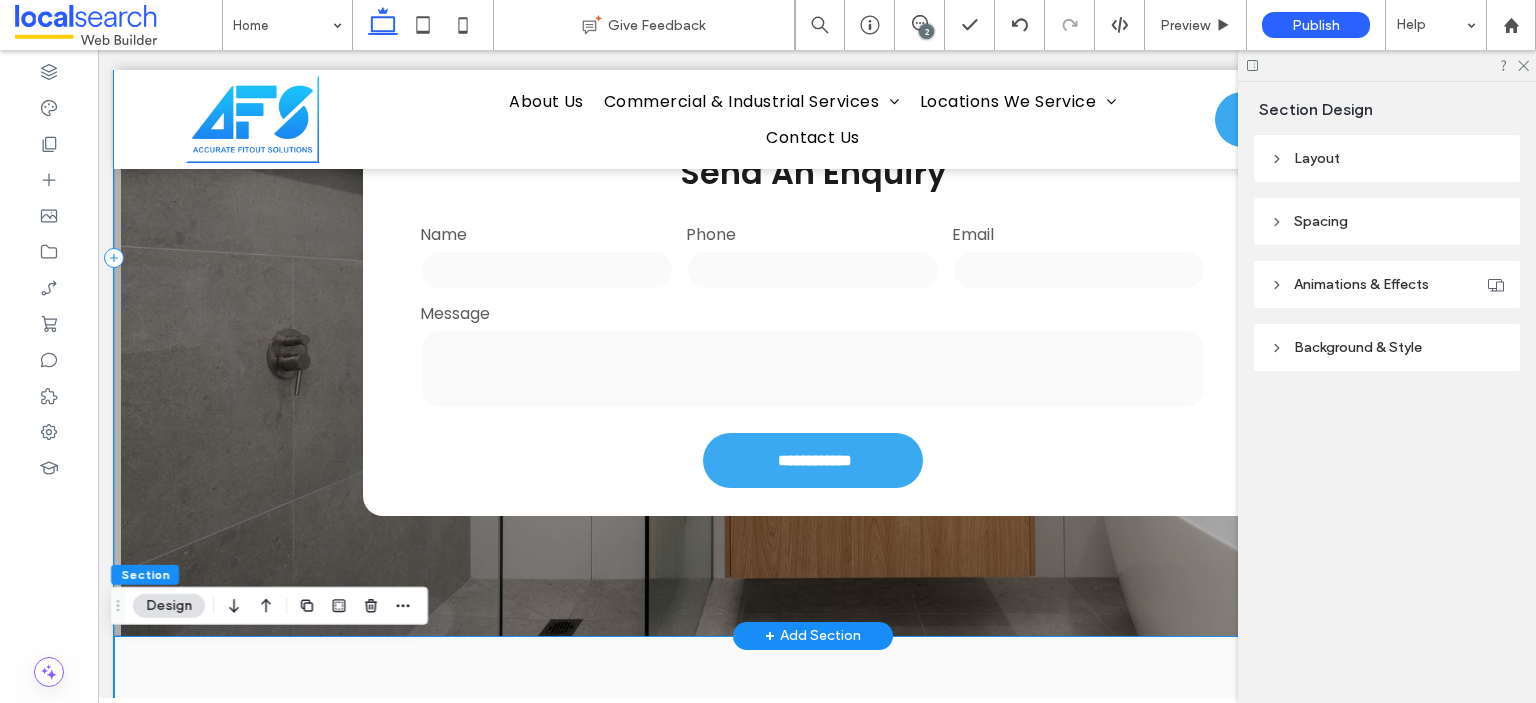 scroll, scrollTop: 0, scrollLeft: 0, axis: both 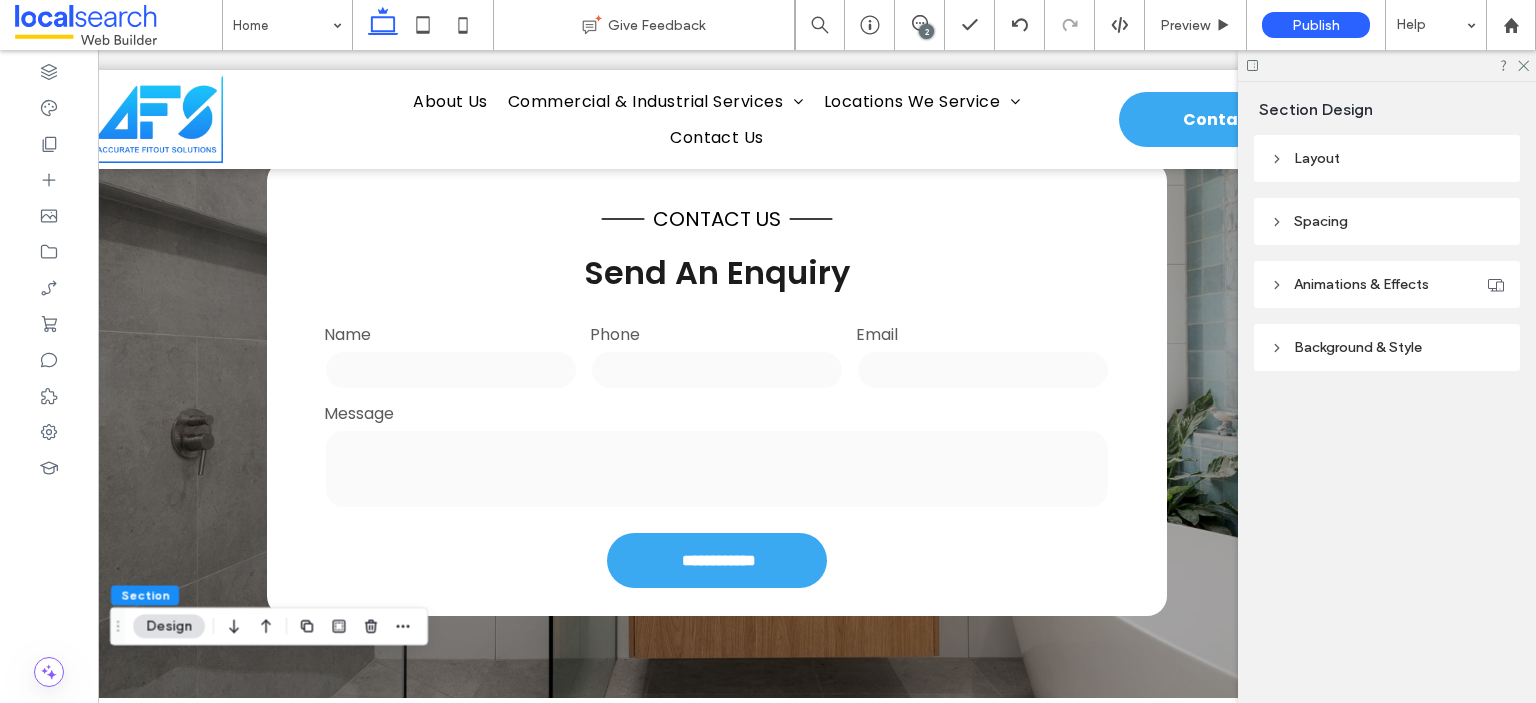 drag, startPoint x: 743, startPoint y: 687, endPoint x: 765, endPoint y: 687, distance: 22 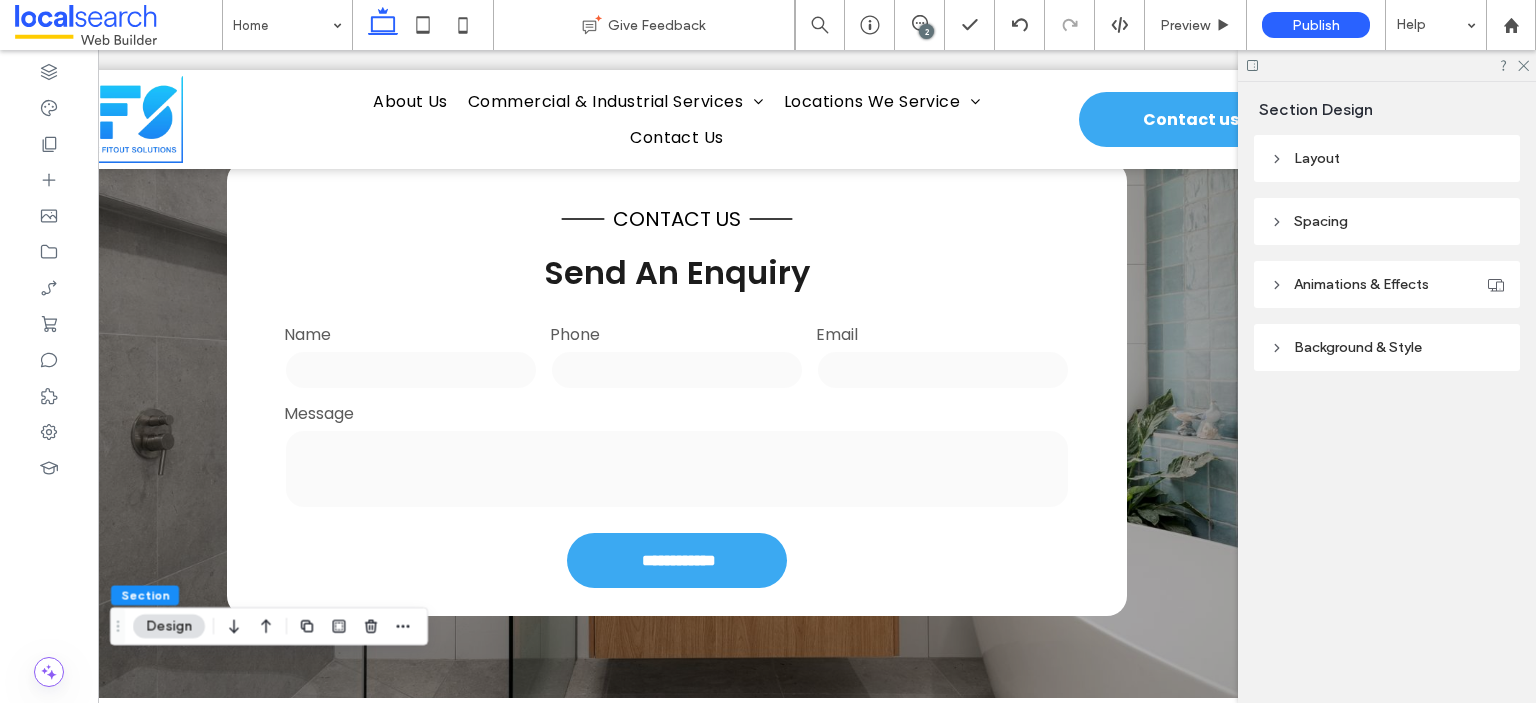 scroll, scrollTop: 0, scrollLeft: 144, axis: horizontal 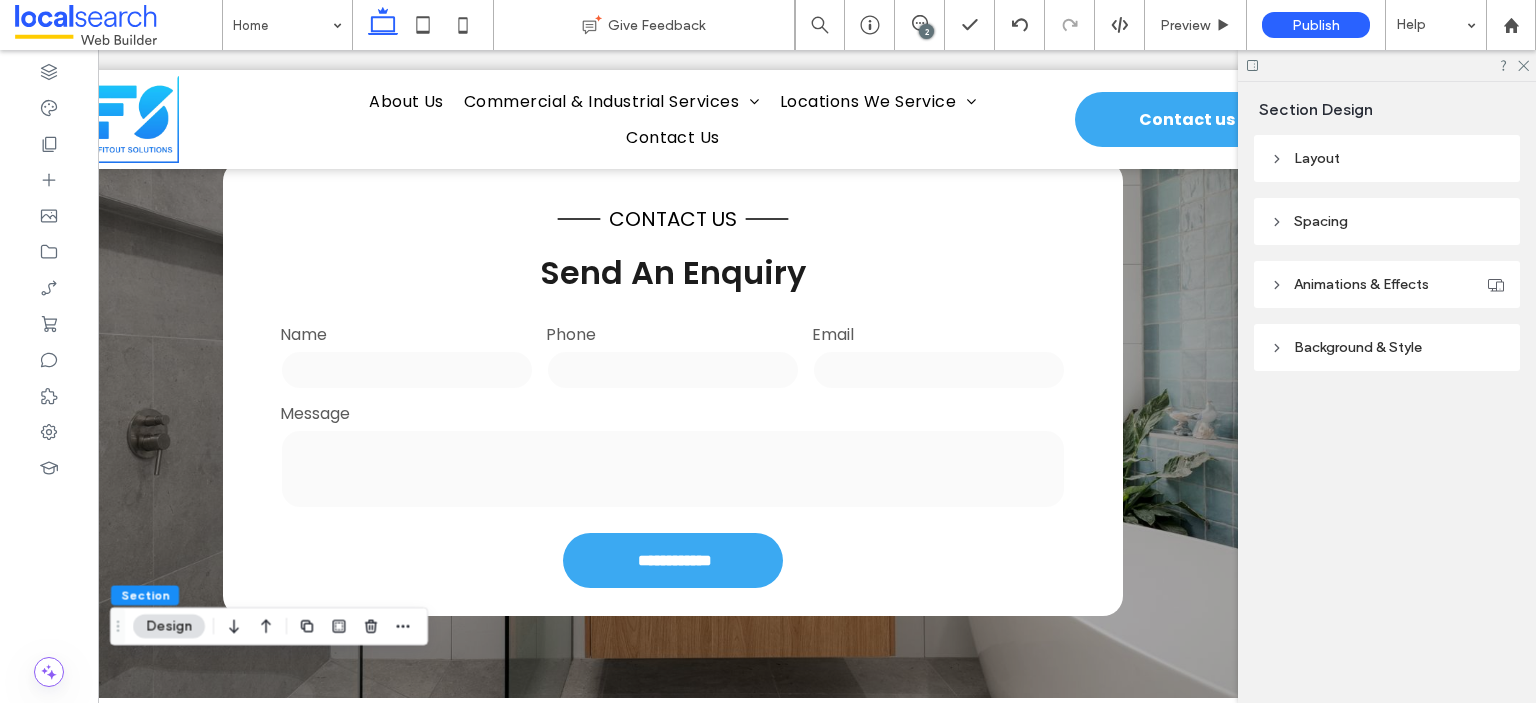 click on "**********" at bounding box center (673, 358) 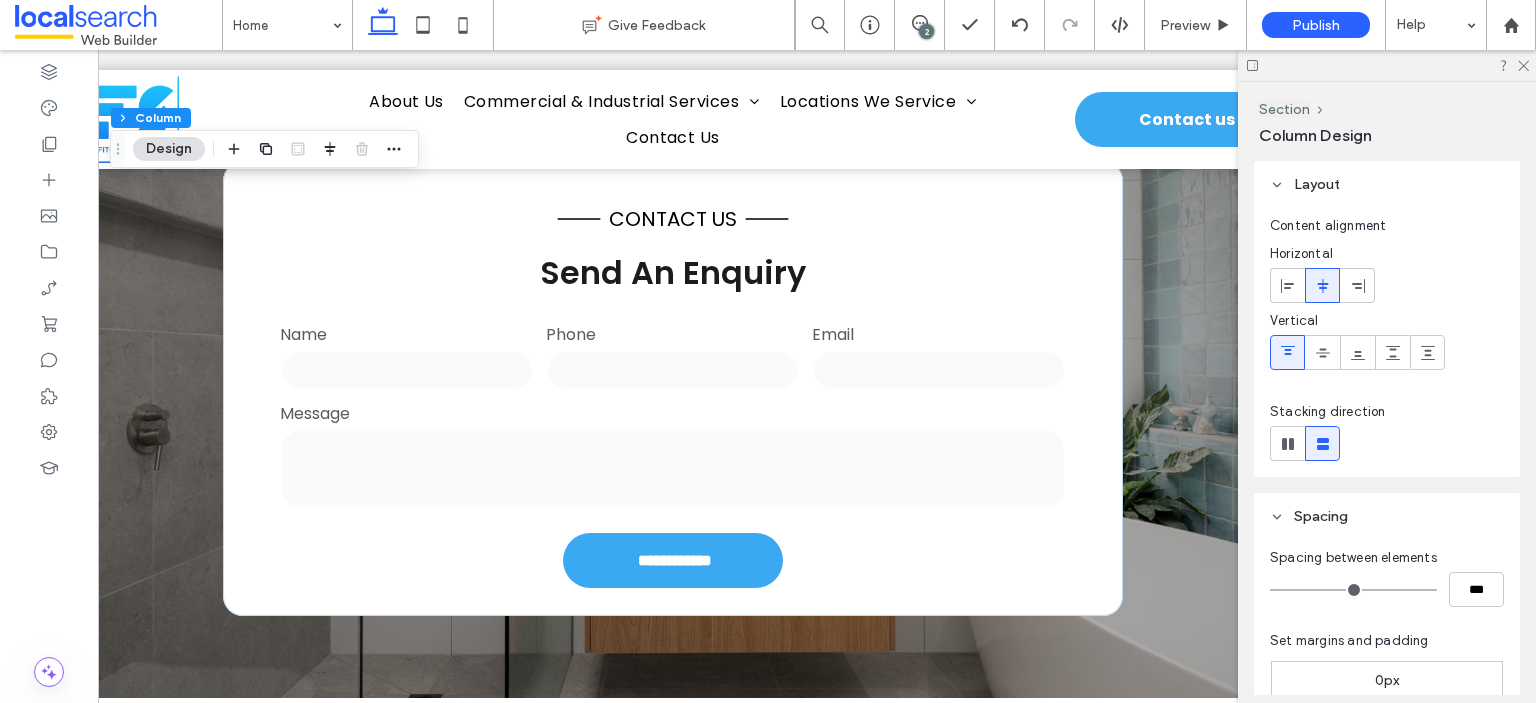 scroll, scrollTop: 4051, scrollLeft: 0, axis: vertical 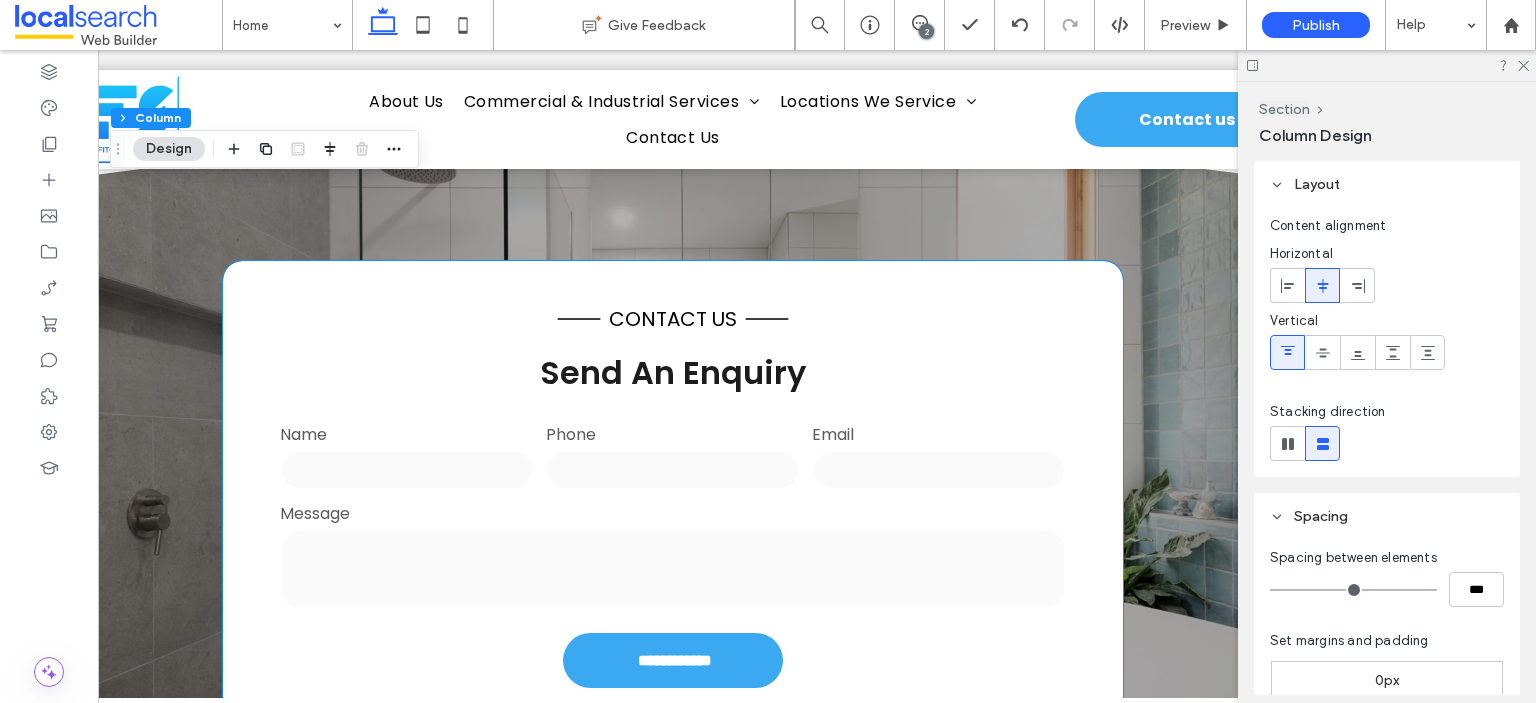 click on "Message" at bounding box center (673, 513) 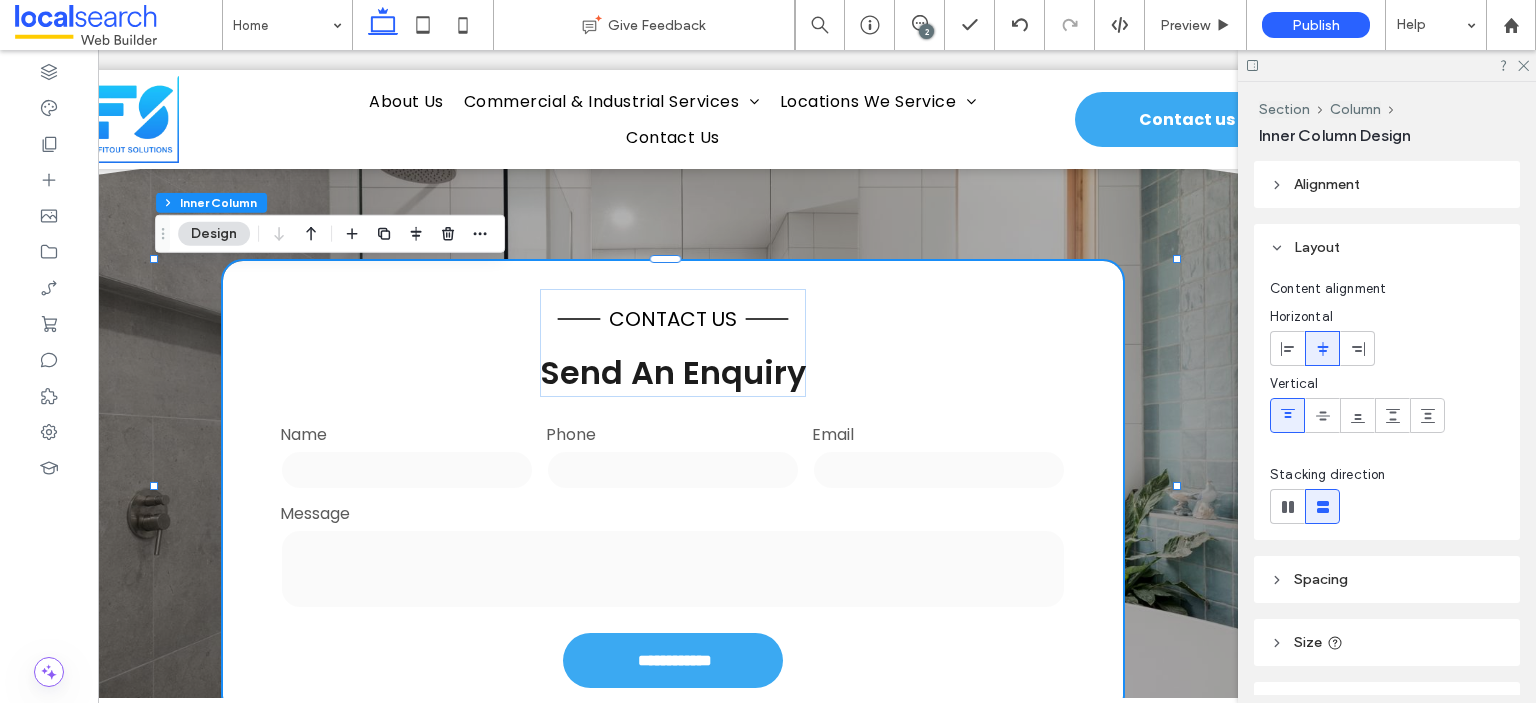 click at bounding box center (673, 470) 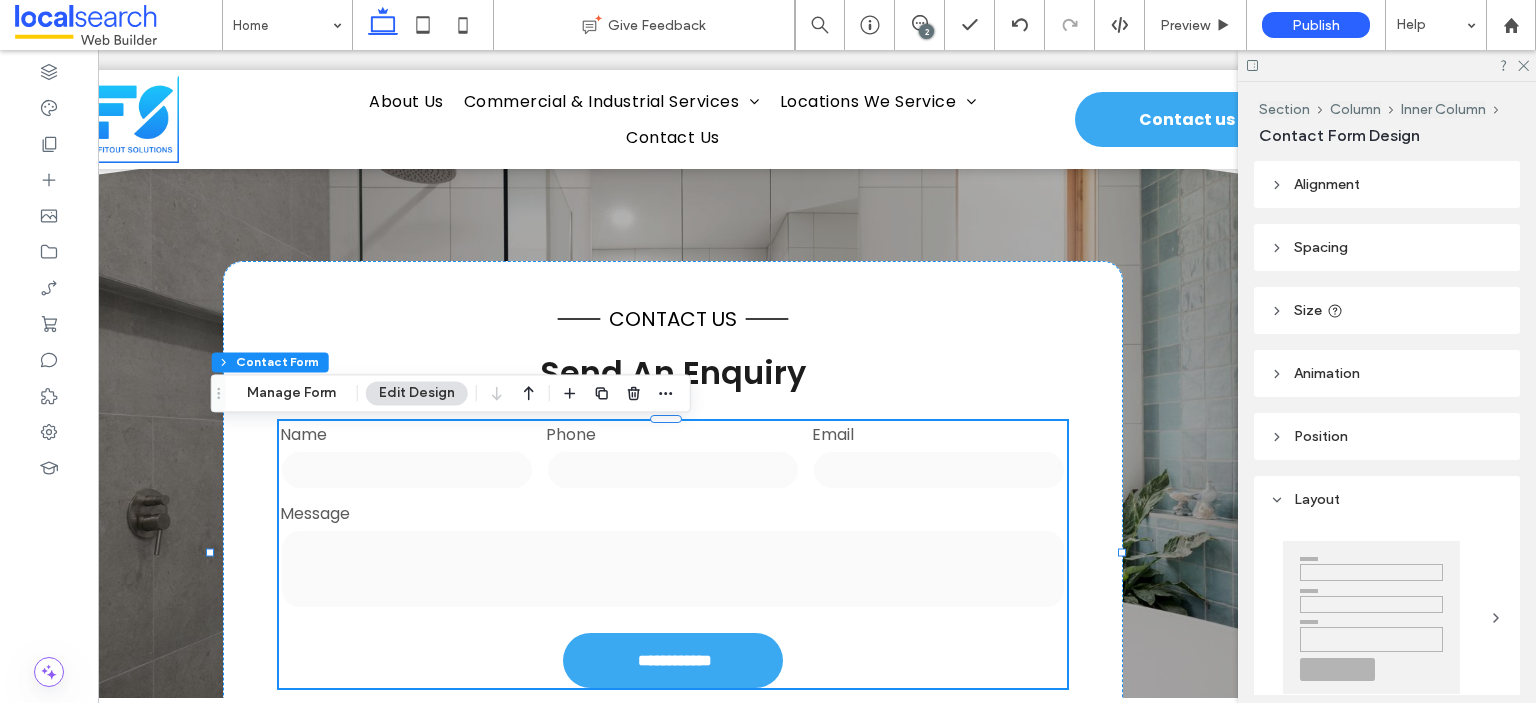 type on "*" 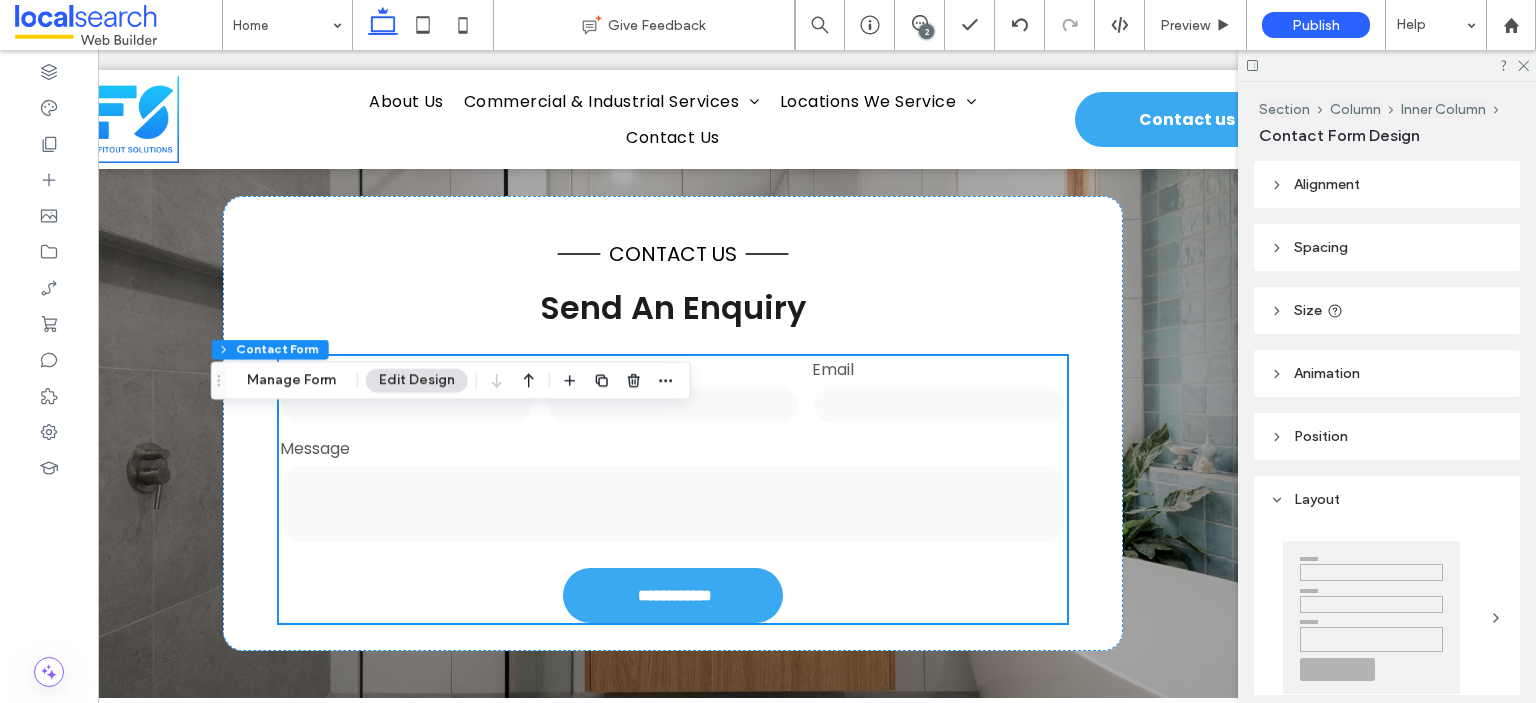 scroll, scrollTop: 4151, scrollLeft: 0, axis: vertical 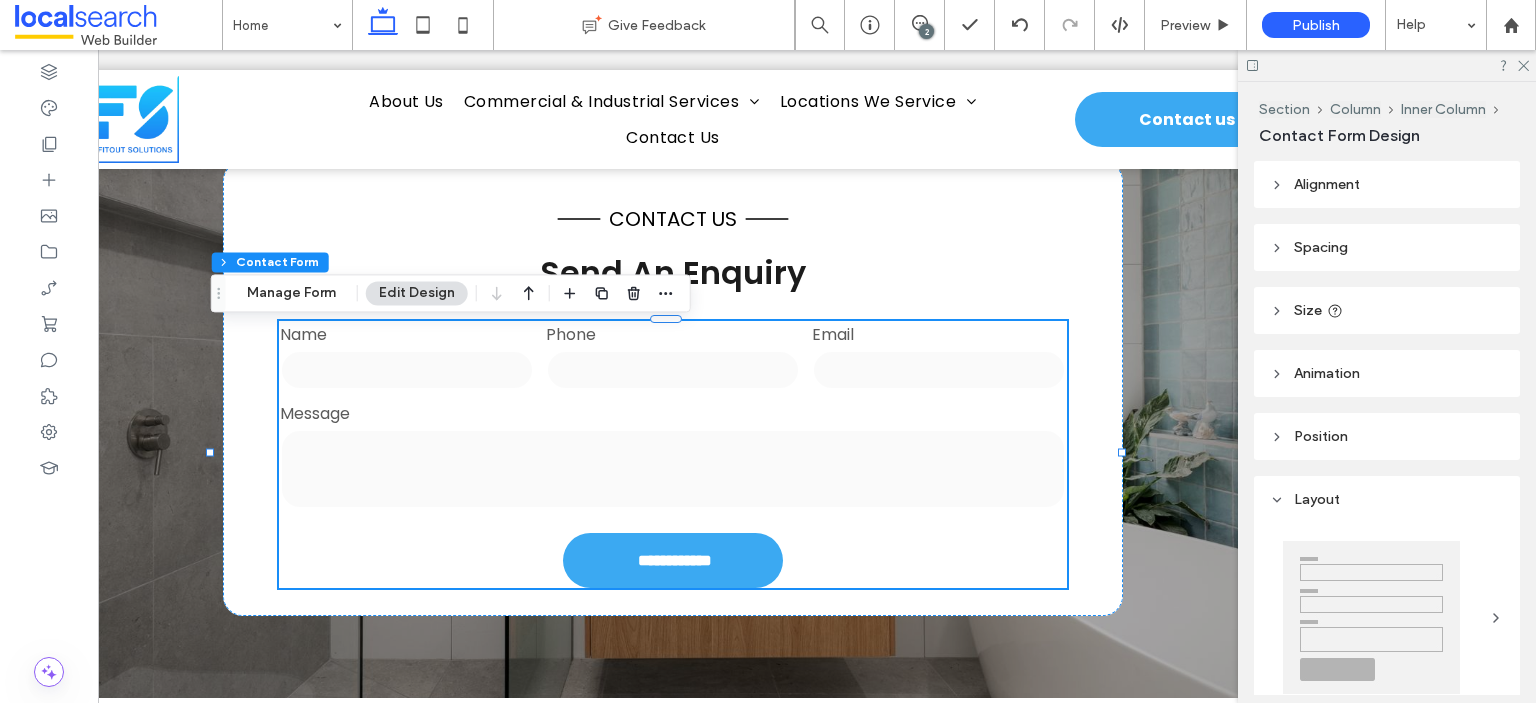 click on "Alignment" at bounding box center (1327, 184) 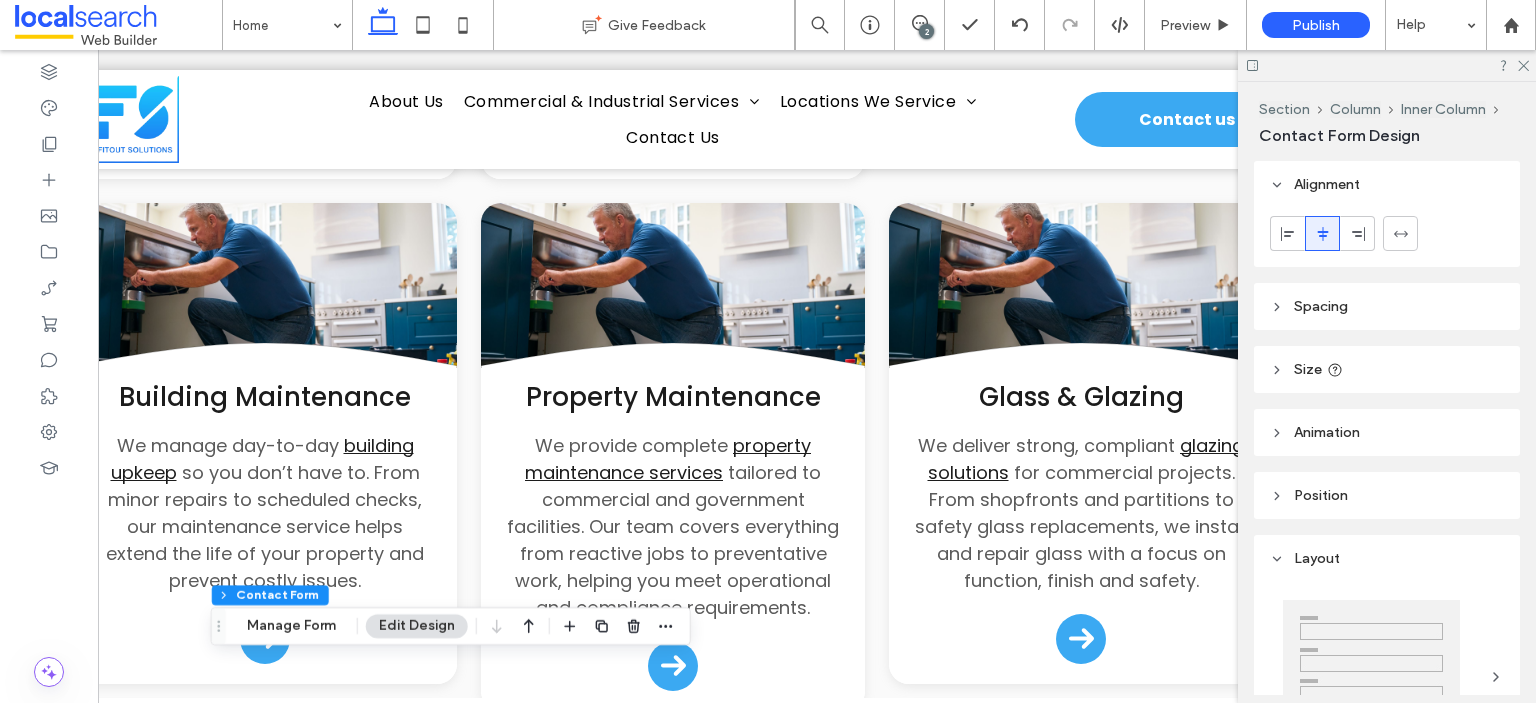 click on "Button
.cls-1-1132603790-1132603790 {
fill: none;
stroke: #000;
}
HVAC Services
We install, upgrade and maintain
HVAC systems   that keep commercial environments safe and comfortable. From ducted systems to ventilation, we deliver efficient heating and cooling solutions tailored to your needs.
Button
.cls-1-1132603790-1132603790 {
fill: none;
stroke: #000;
}
Partitioning & Facade
Our team creates functional, professional spaces with custom
partitioning and façade solutions . Whether you’re updating a retail space or fitting out offices, we provide finishes that look great and perform well." at bounding box center (673, -75) 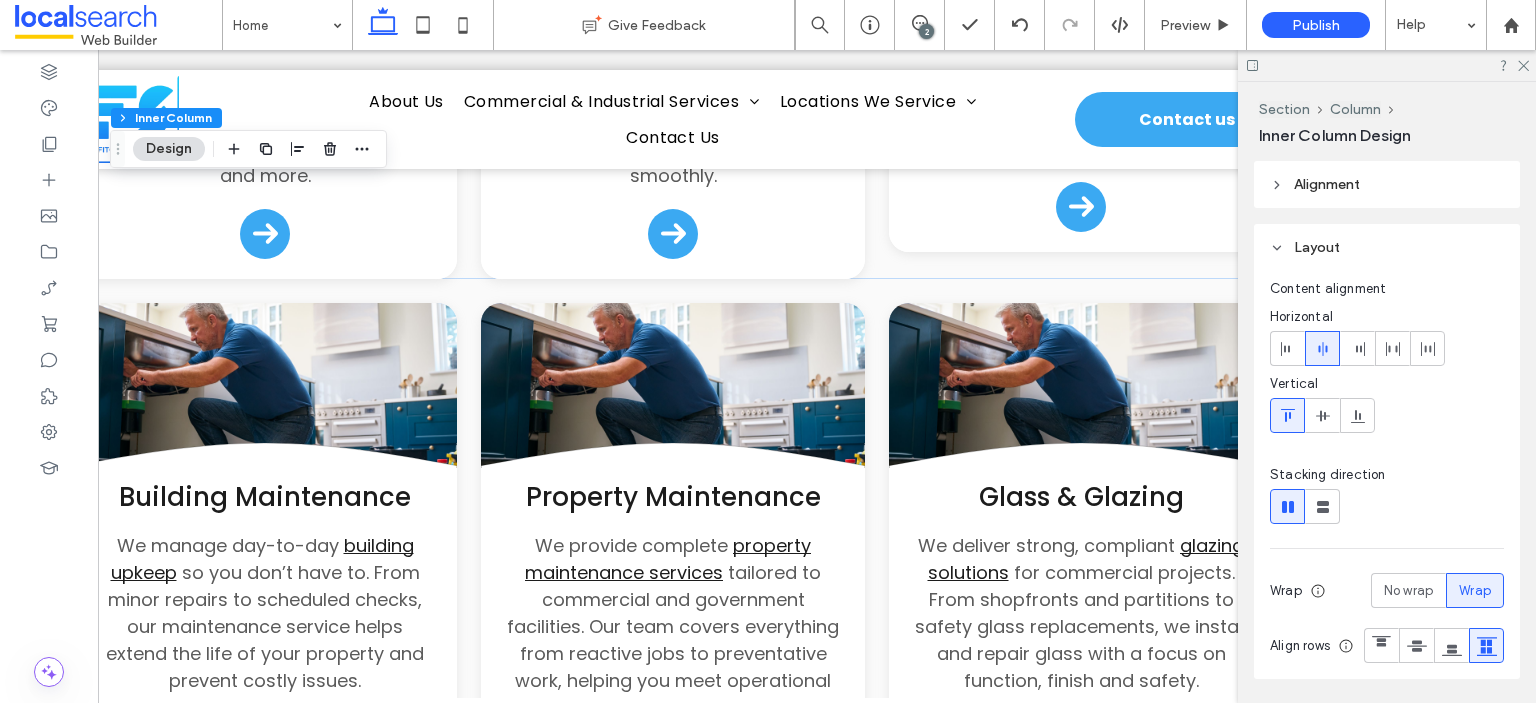 scroll, scrollTop: 3151, scrollLeft: 0, axis: vertical 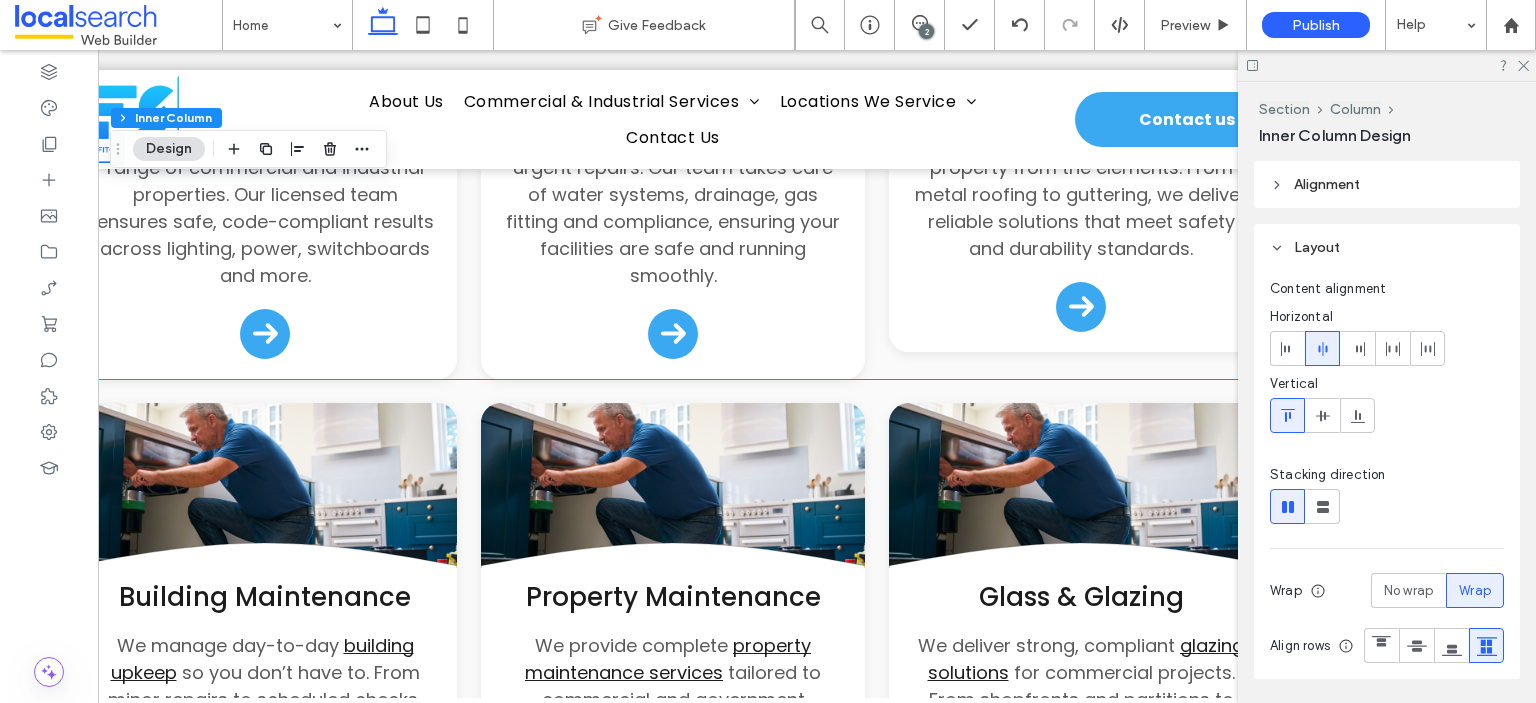 click on "Button
.cls-1-1132603790-1132603790 {
fill: none;
stroke: #000;
}
HVAC Services
We install, upgrade and maintain
HVAC systems   that keep commercial environments safe and comfortable. From ducted systems to ventilation, we deliver efficient heating and cooling solutions tailored to your needs.
Button
.cls-1-1132603790-1132603790 {
fill: none;
stroke: #000;
}
Partitioning & Facade
Our team creates functional, professional spaces with custom
partitioning and façade solutions . Whether you’re updating a retail space or fitting out offices, we provide finishes that look great and perform well." at bounding box center [673, -141] 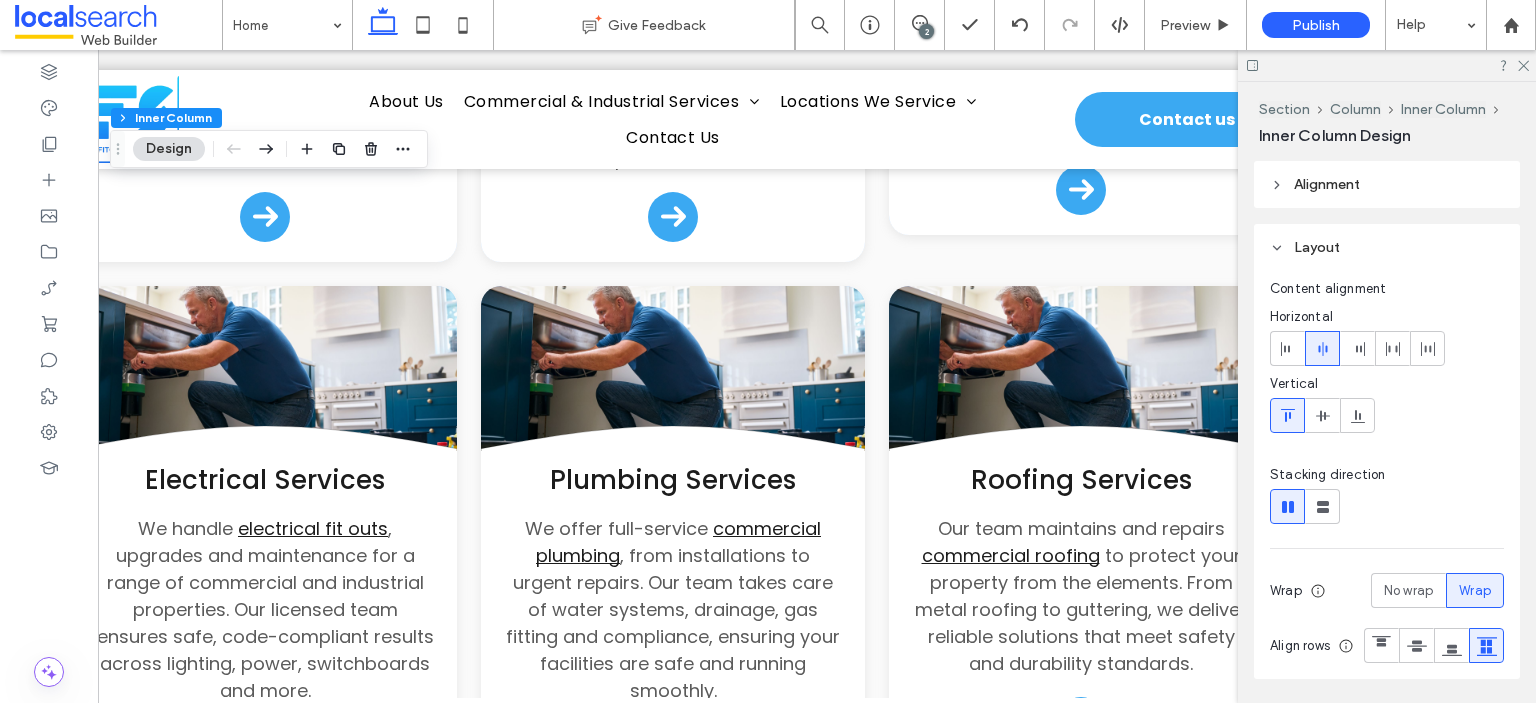 scroll, scrollTop: 2651, scrollLeft: 0, axis: vertical 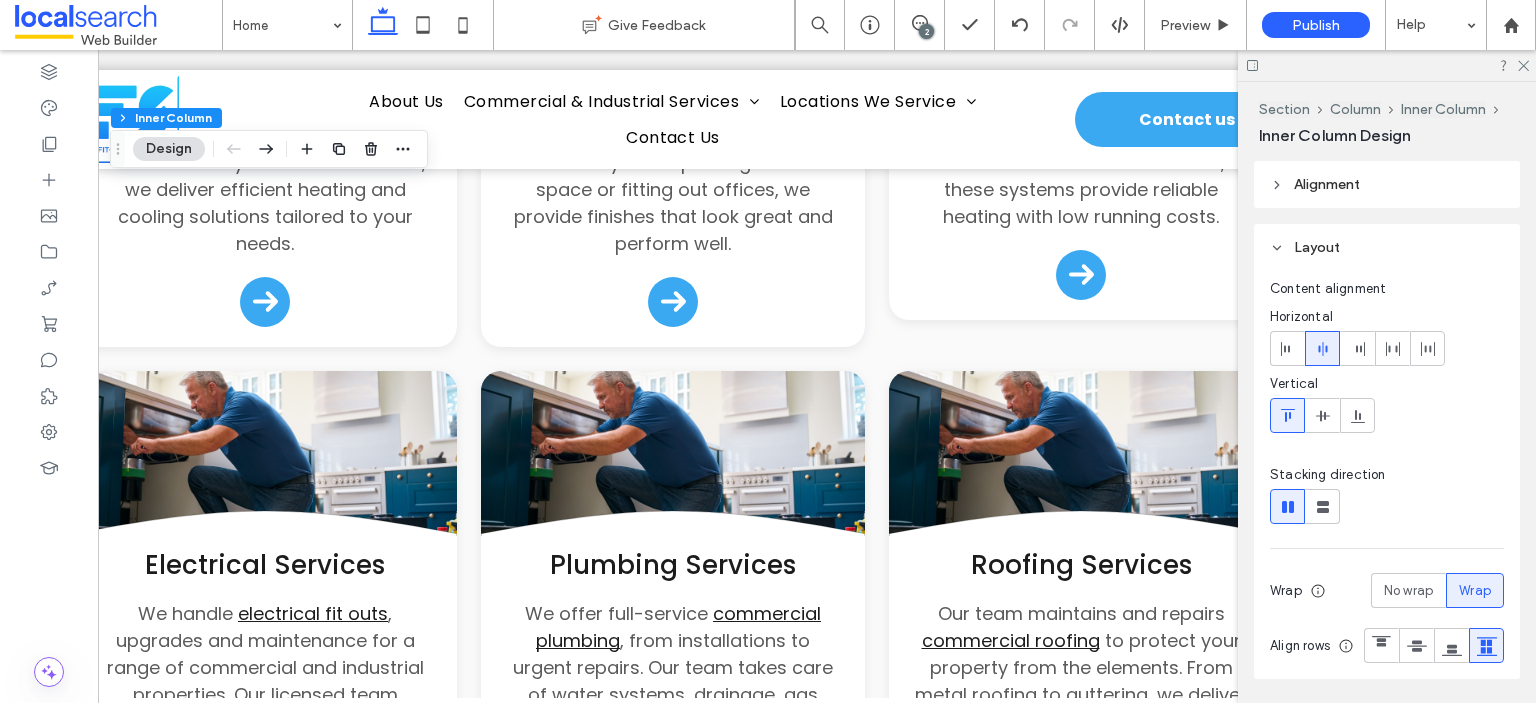 click on "Button
.cls-1-1132603790-1132603790 {
fill: none;
stroke: #000;
}
HVAC Services
We install, upgrade and maintain
HVAC systems   that keep commercial environments safe and comfortable. From ducted systems to ventilation, we deliver efficient heating and cooling solutions tailored to your needs.
Button
.cls-1-1132603790-1132603790 {
fill: none;
stroke: #000;
}
Partitioning & Facade
Our team creates functional, professional spaces with custom
partitioning and façade solutions . Whether you’re updating a retail space or fitting out offices, we provide finishes that look great and perform well." at bounding box center [673, 359] 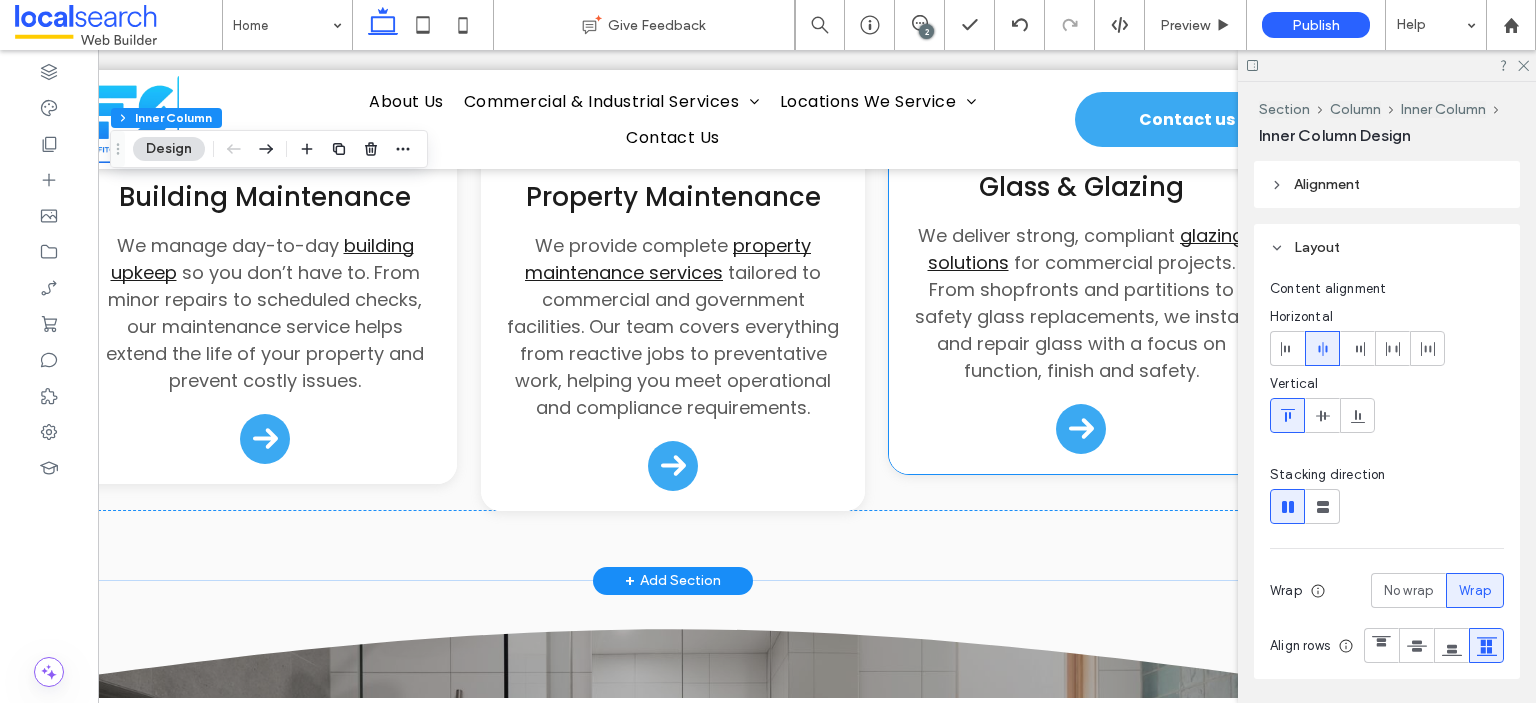 scroll, scrollTop: 3651, scrollLeft: 0, axis: vertical 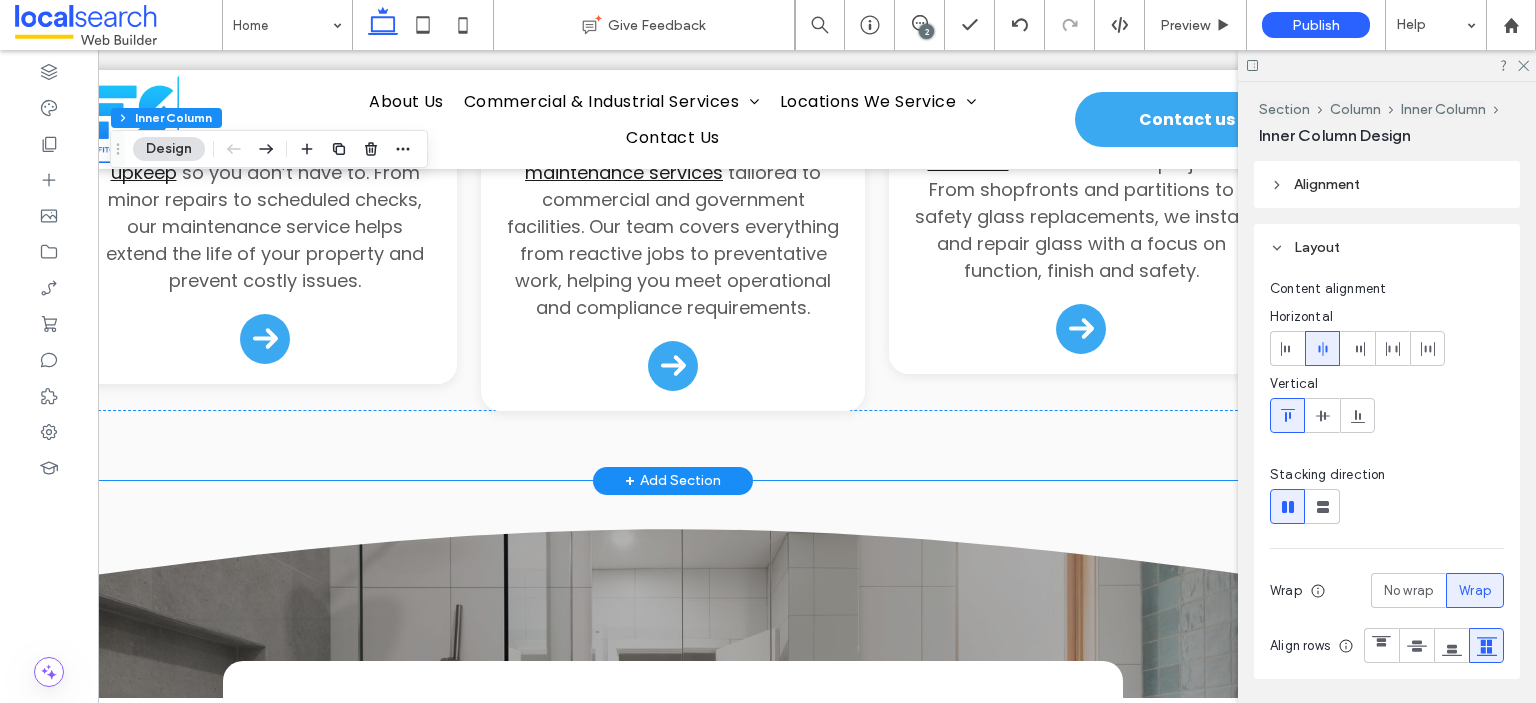 click on "What We Do
Our Fit Out & Maintenance Services
Button
.cls-1-1132603790-1132603790 {
fill: none;
stroke: #000;
}
HVAC Services
We install, upgrade and maintain
HVAC systems   that keep commercial environments safe and comfortable. From ducted systems to ventilation, we deliver efficient heating and cooling solutions tailored to your needs.
Button
.cls-1-1132603790-1132603790 {
fill: none;
stroke: #000;
}
Partitioning & Facade
Our team creates functional, professional spaces with custom
partitioning and façade solutions" at bounding box center (673, -455) 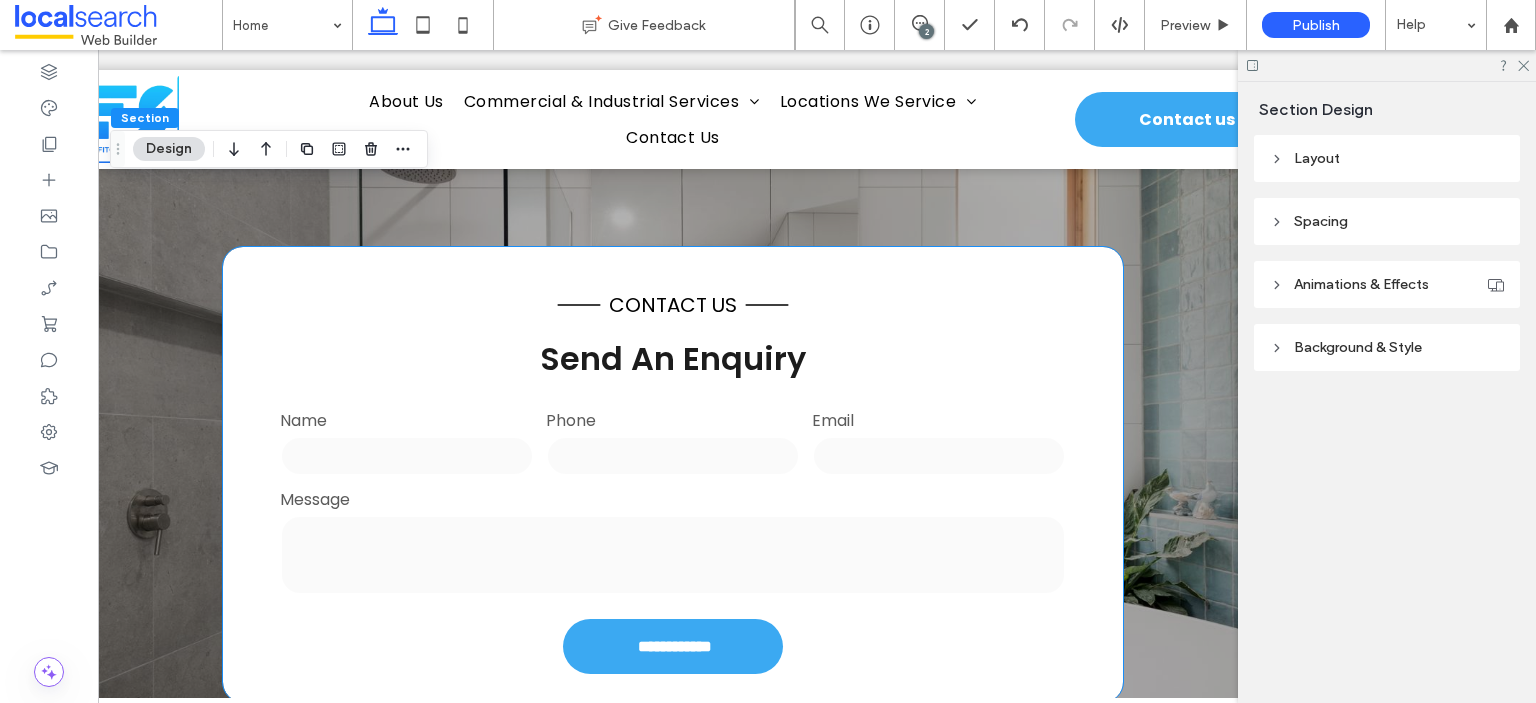 scroll, scrollTop: 4151, scrollLeft: 0, axis: vertical 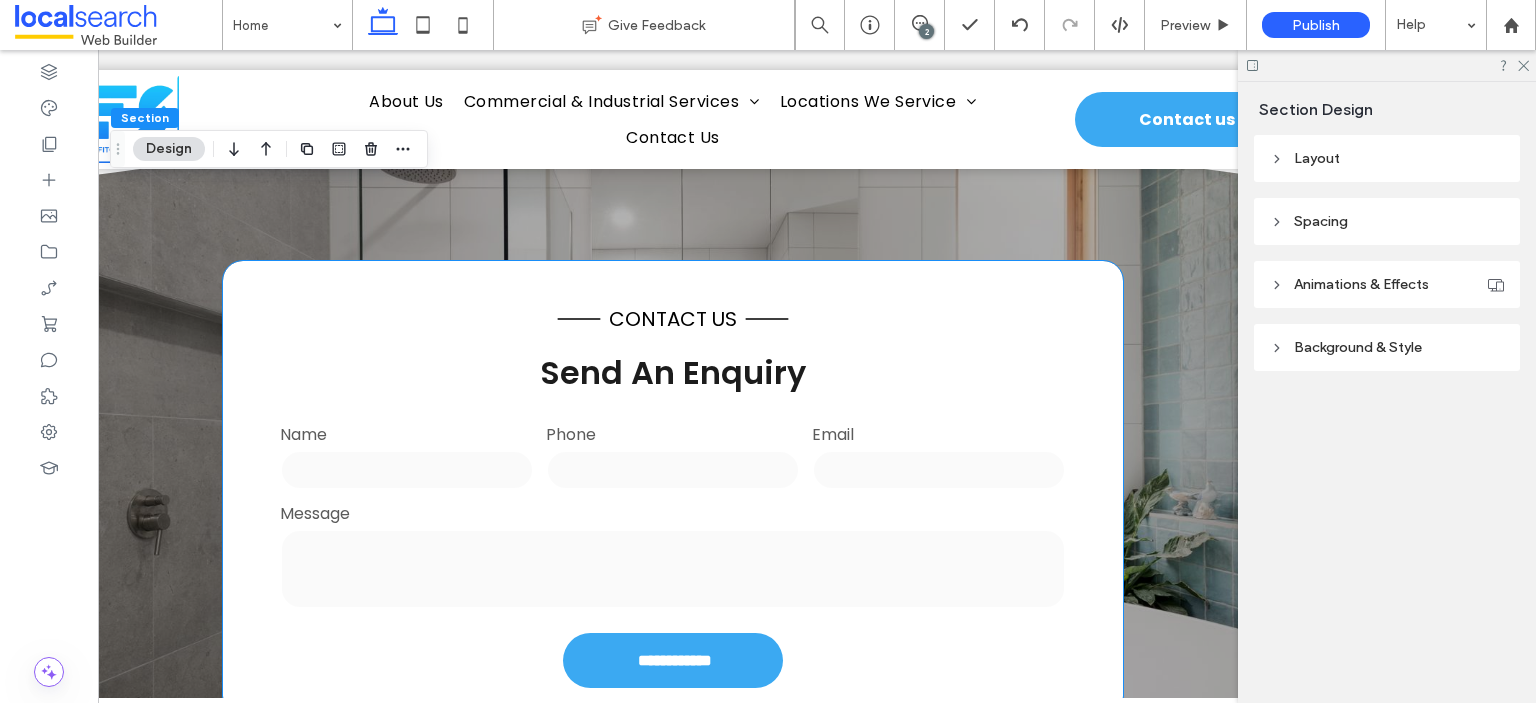 click on "Phone" at bounding box center (673, 457) 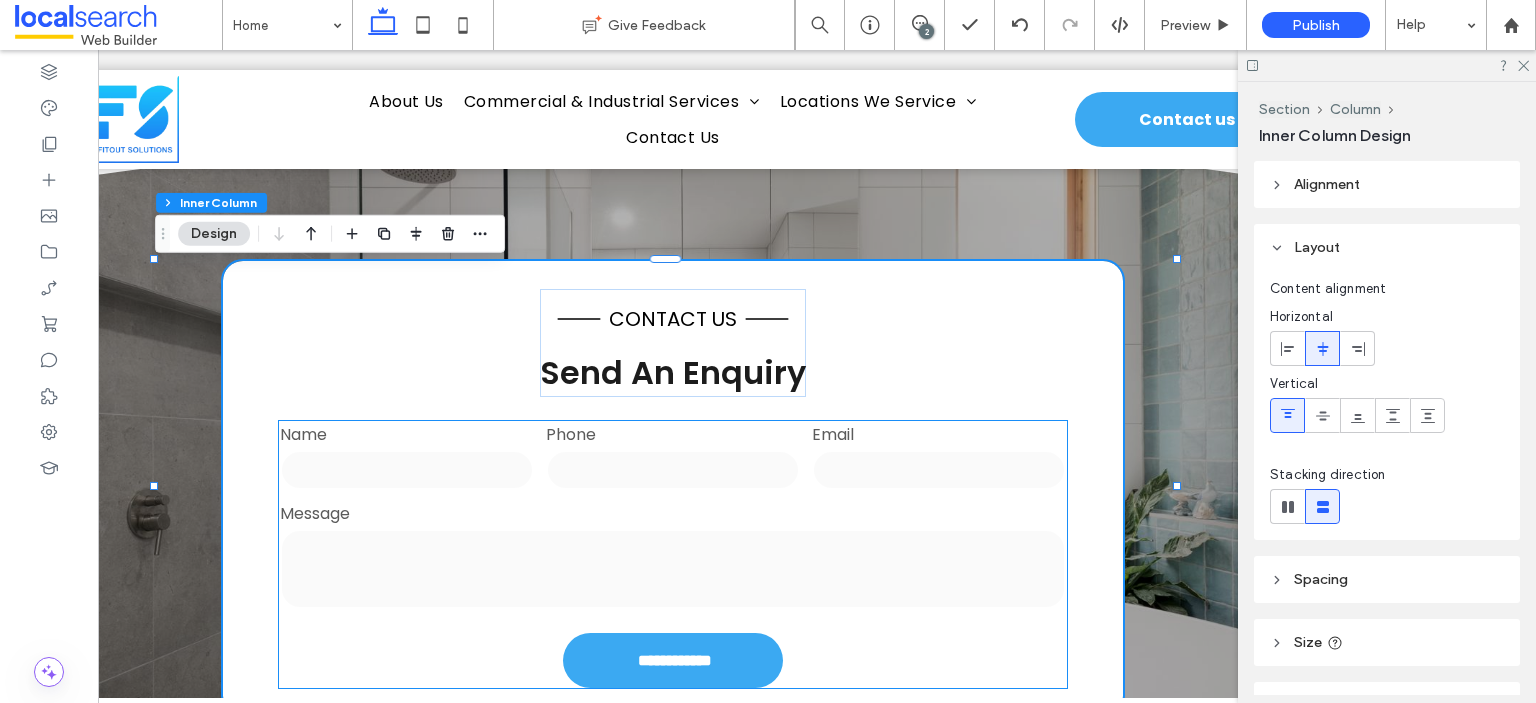 click at bounding box center (673, 470) 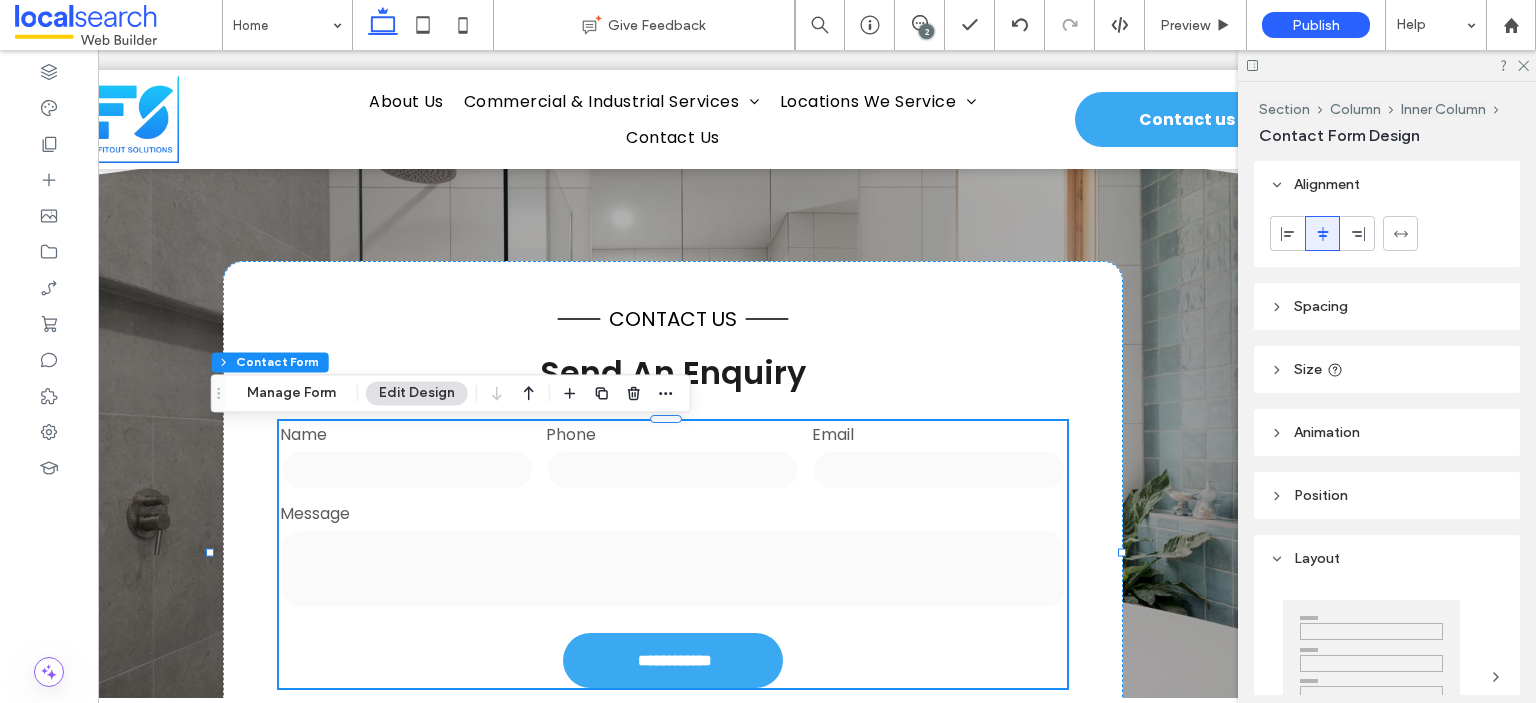 type on "*" 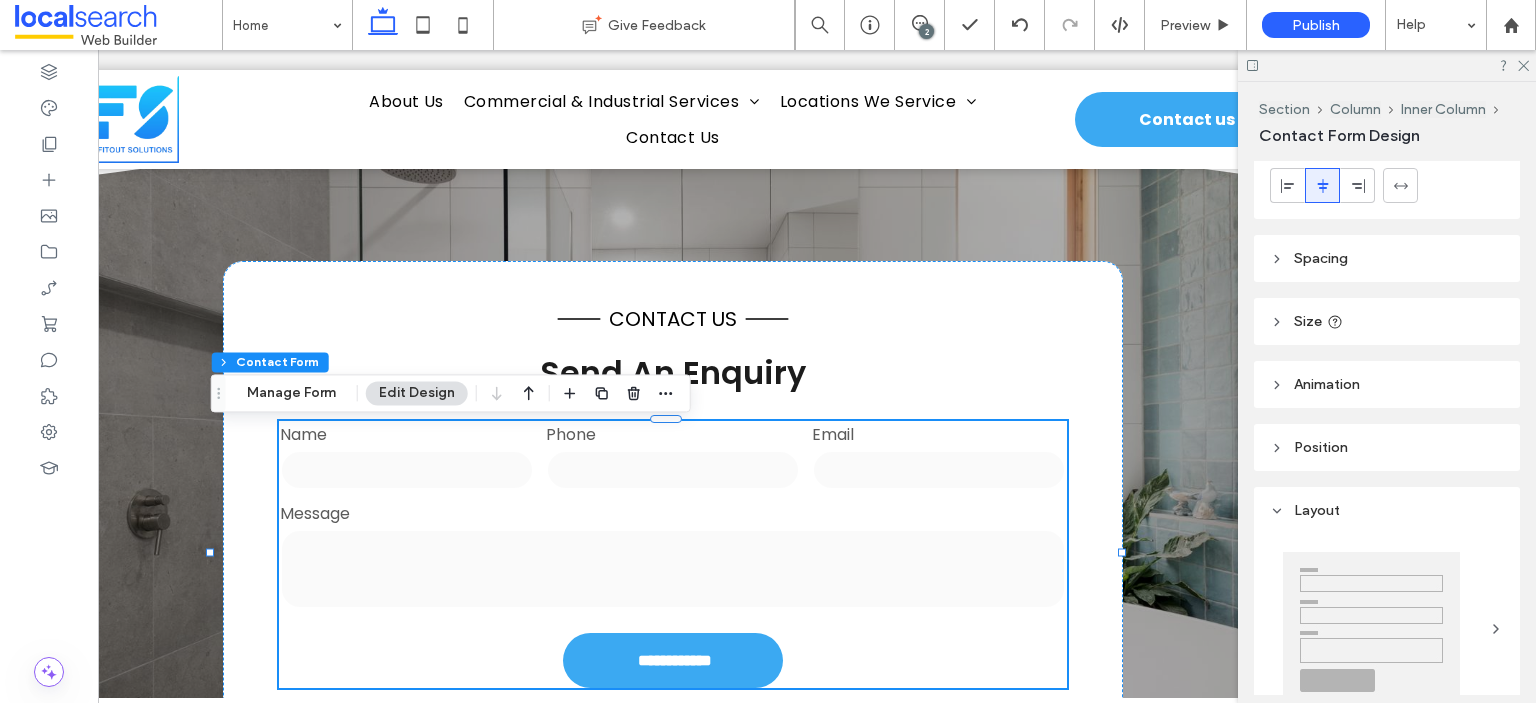 scroll, scrollTop: 77, scrollLeft: 0, axis: vertical 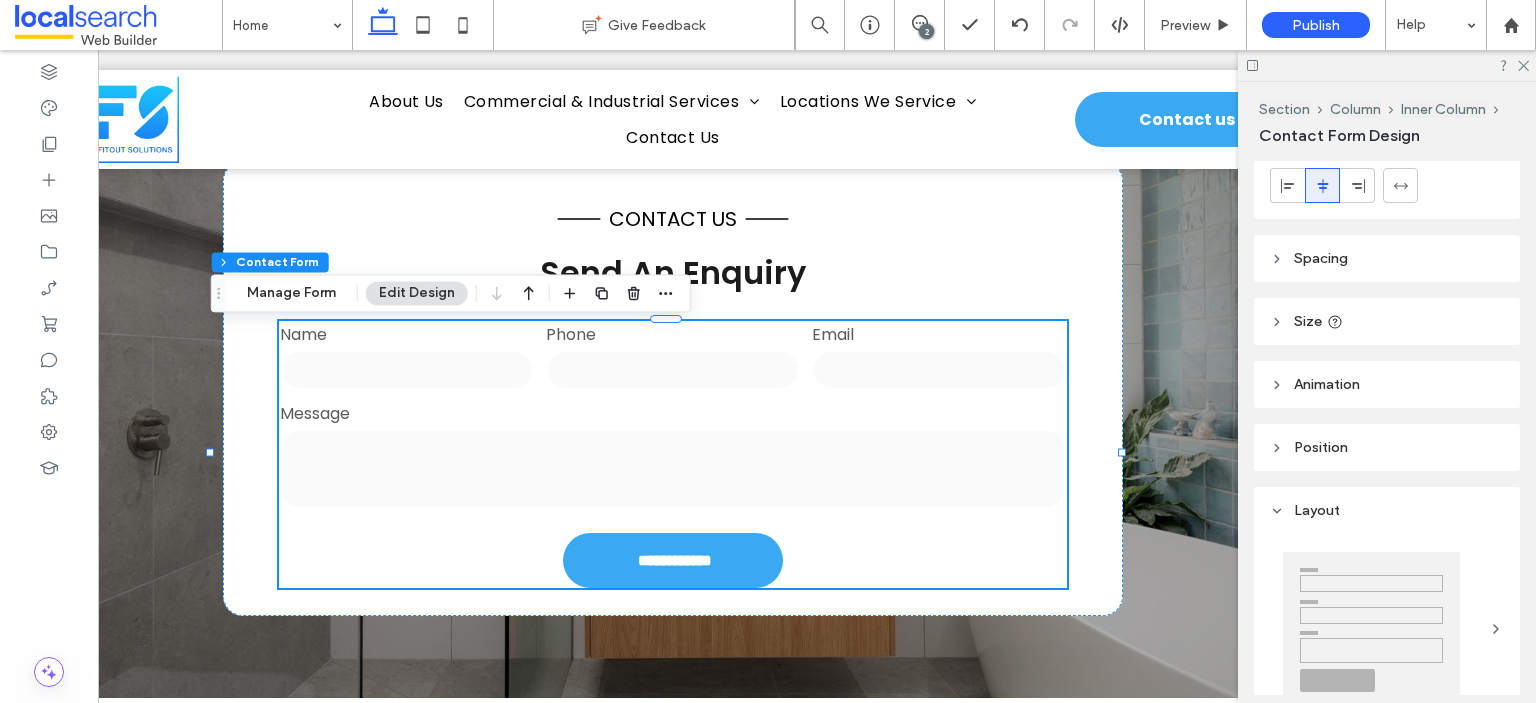 click on "**********" at bounding box center (673, 358) 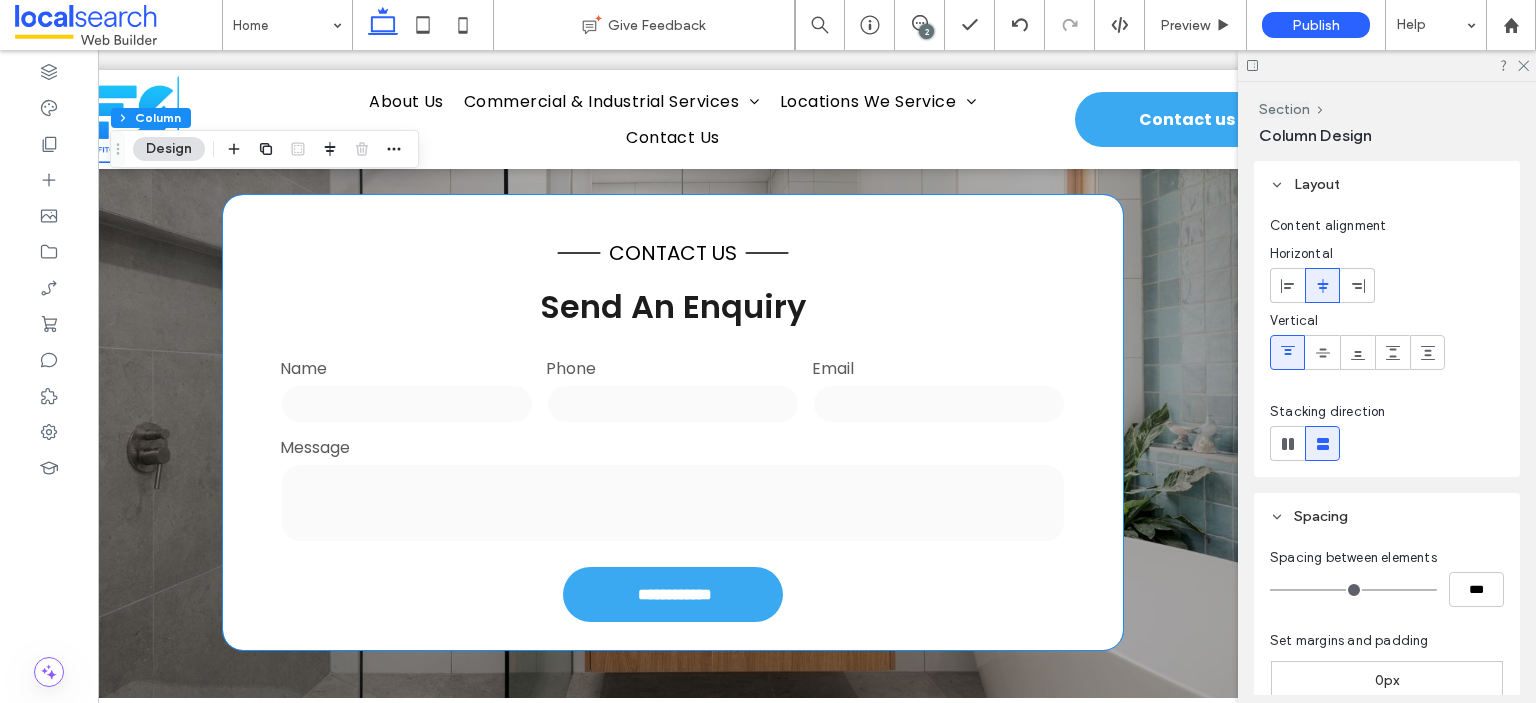 scroll, scrollTop: 4151, scrollLeft: 0, axis: vertical 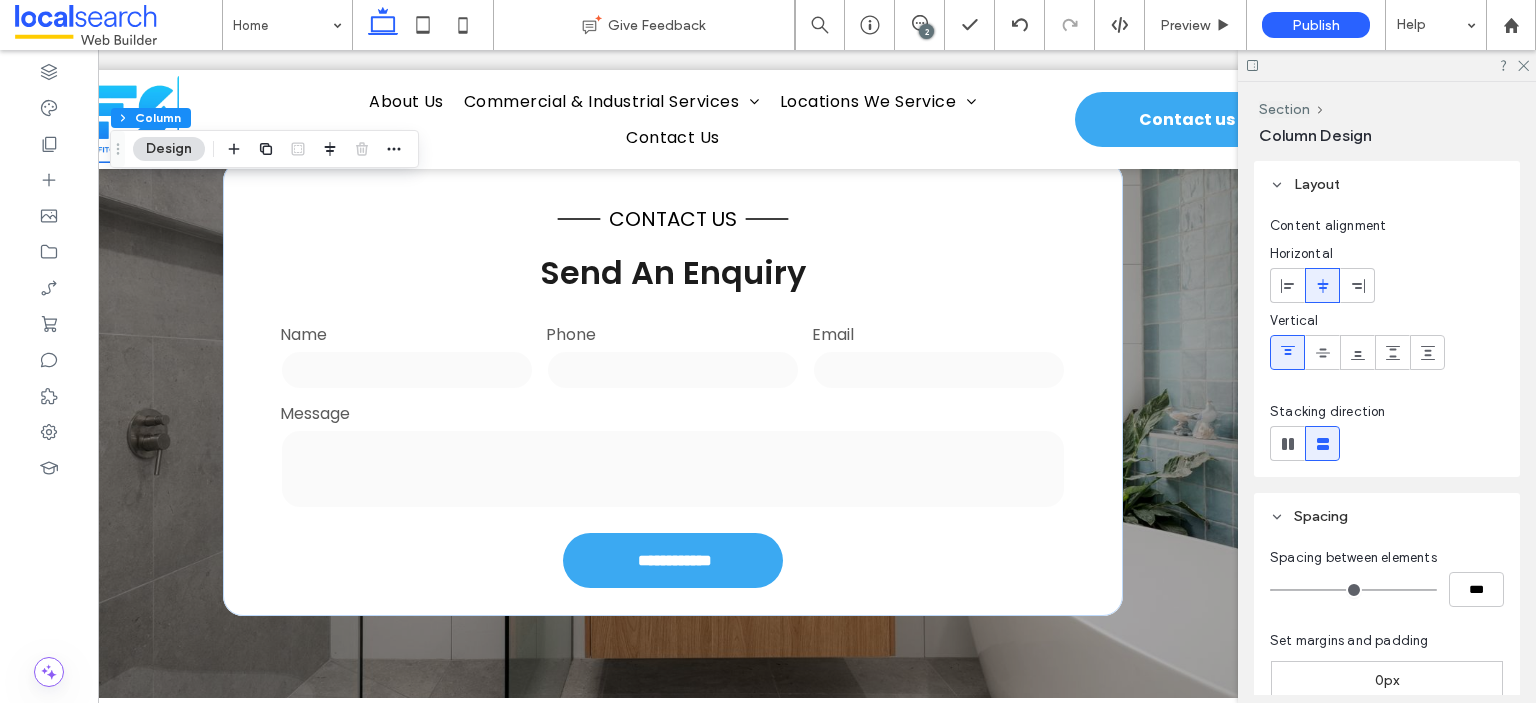 click on "**********" at bounding box center (673, 358) 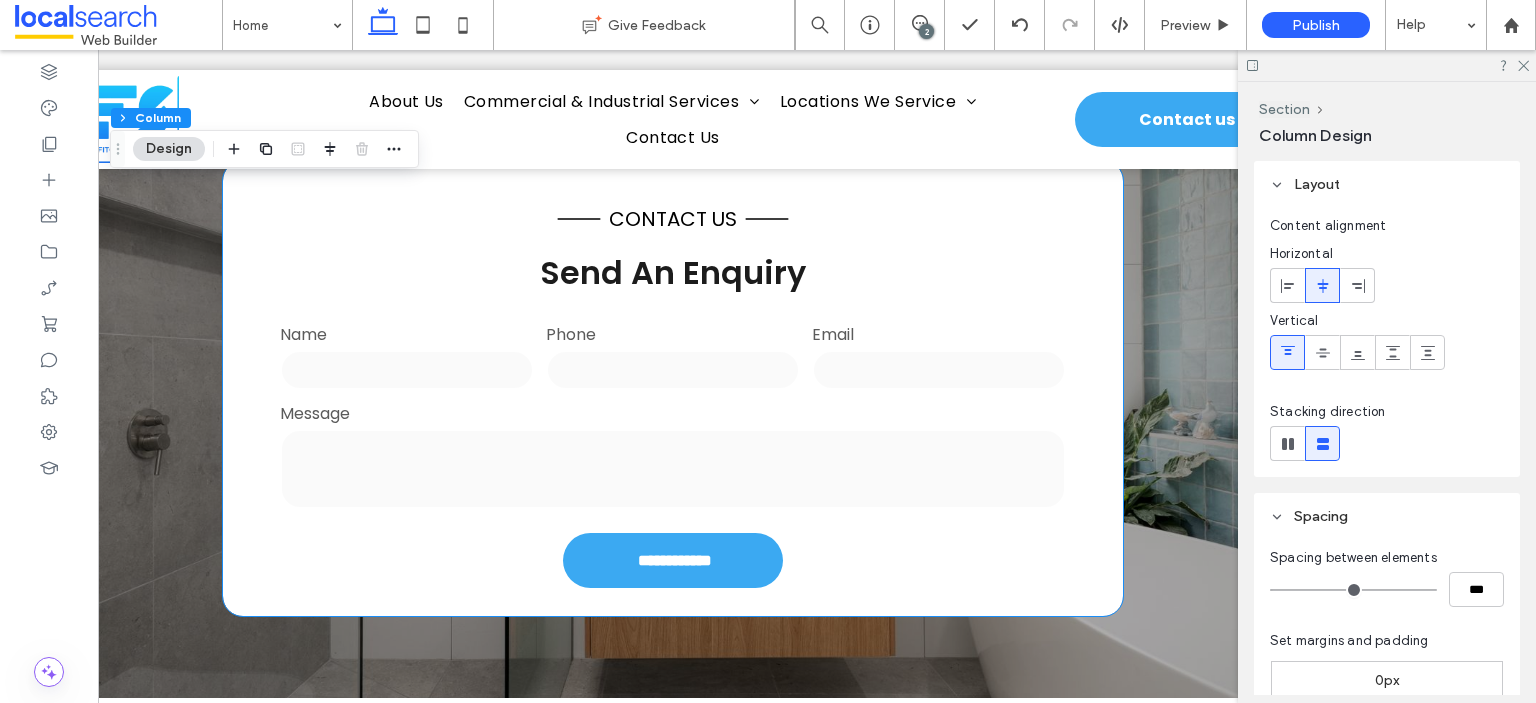 click at bounding box center (673, 469) 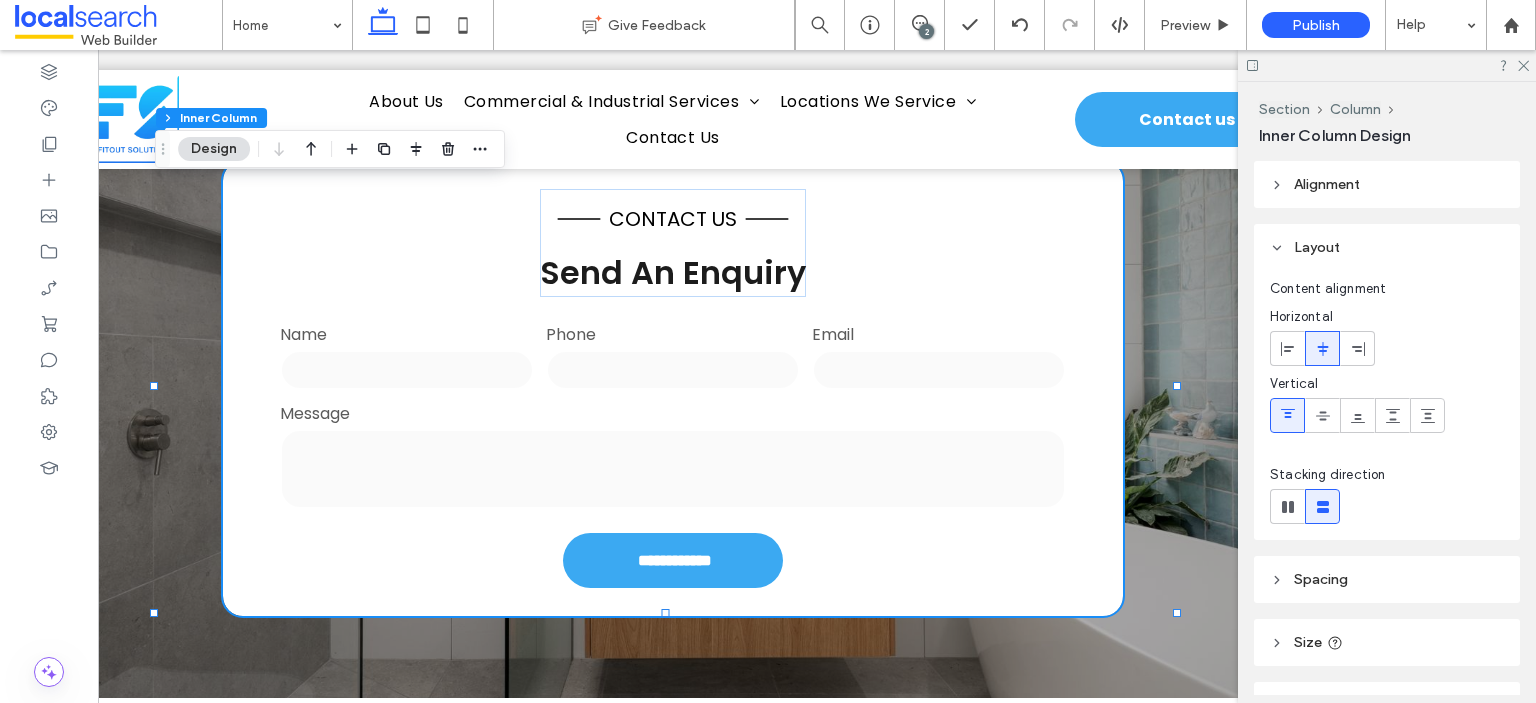 click at bounding box center [673, 469] 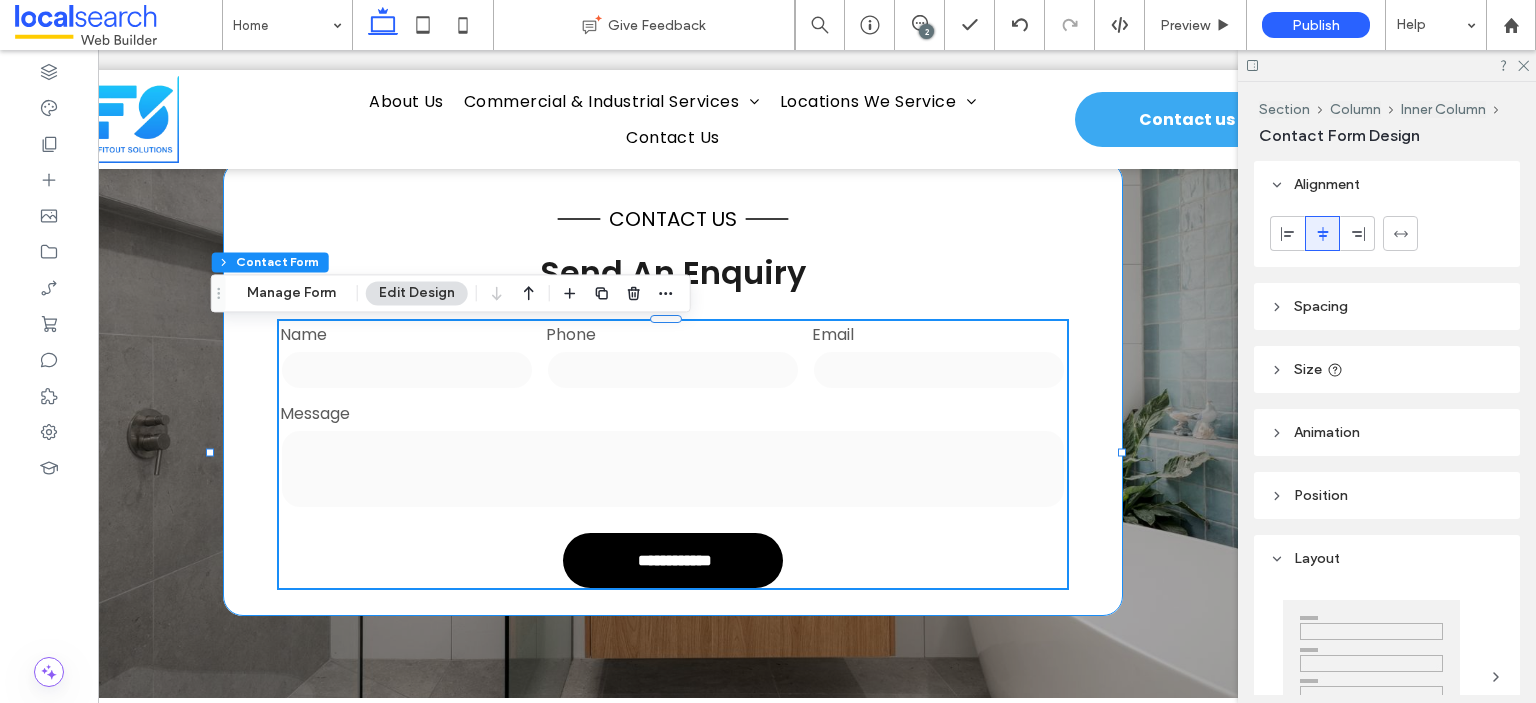 type on "*" 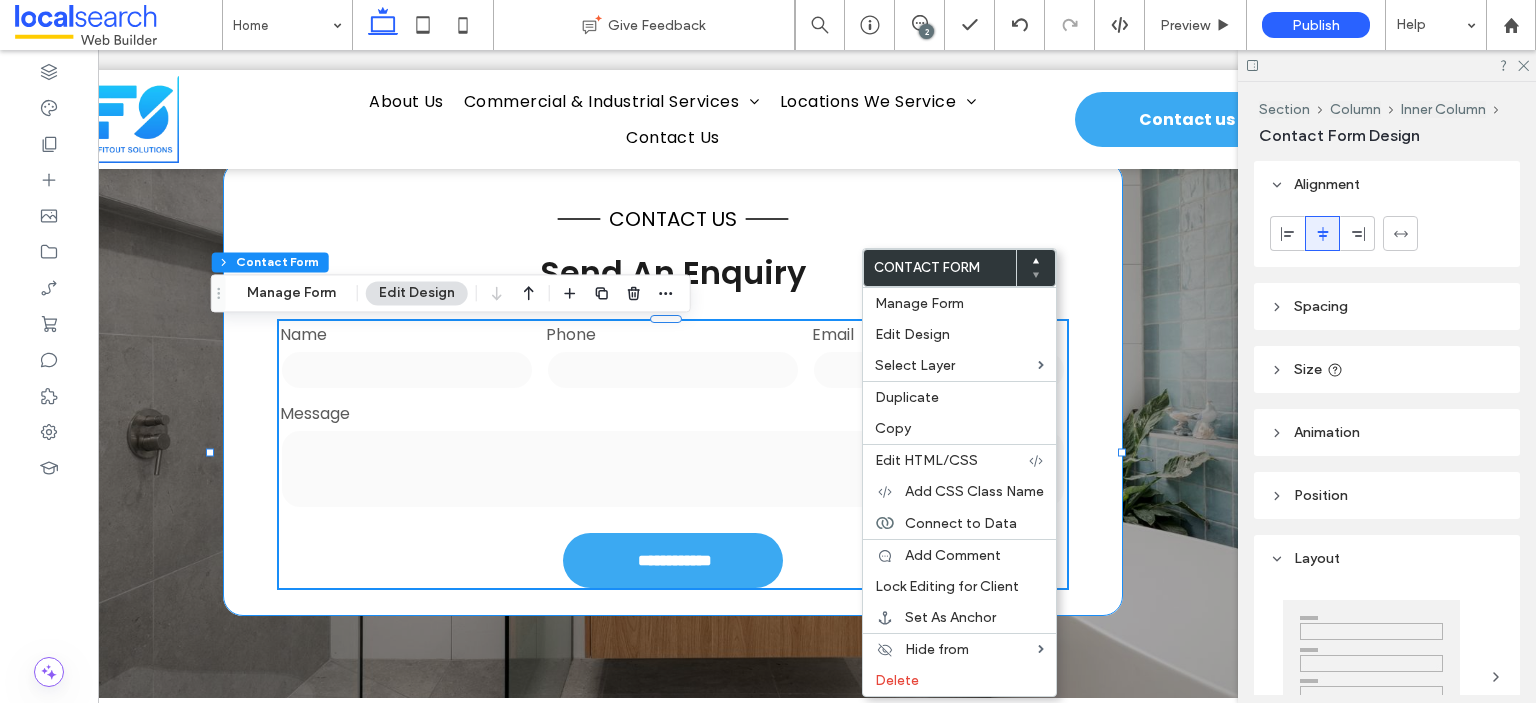 click on "**********" at bounding box center [673, 388] 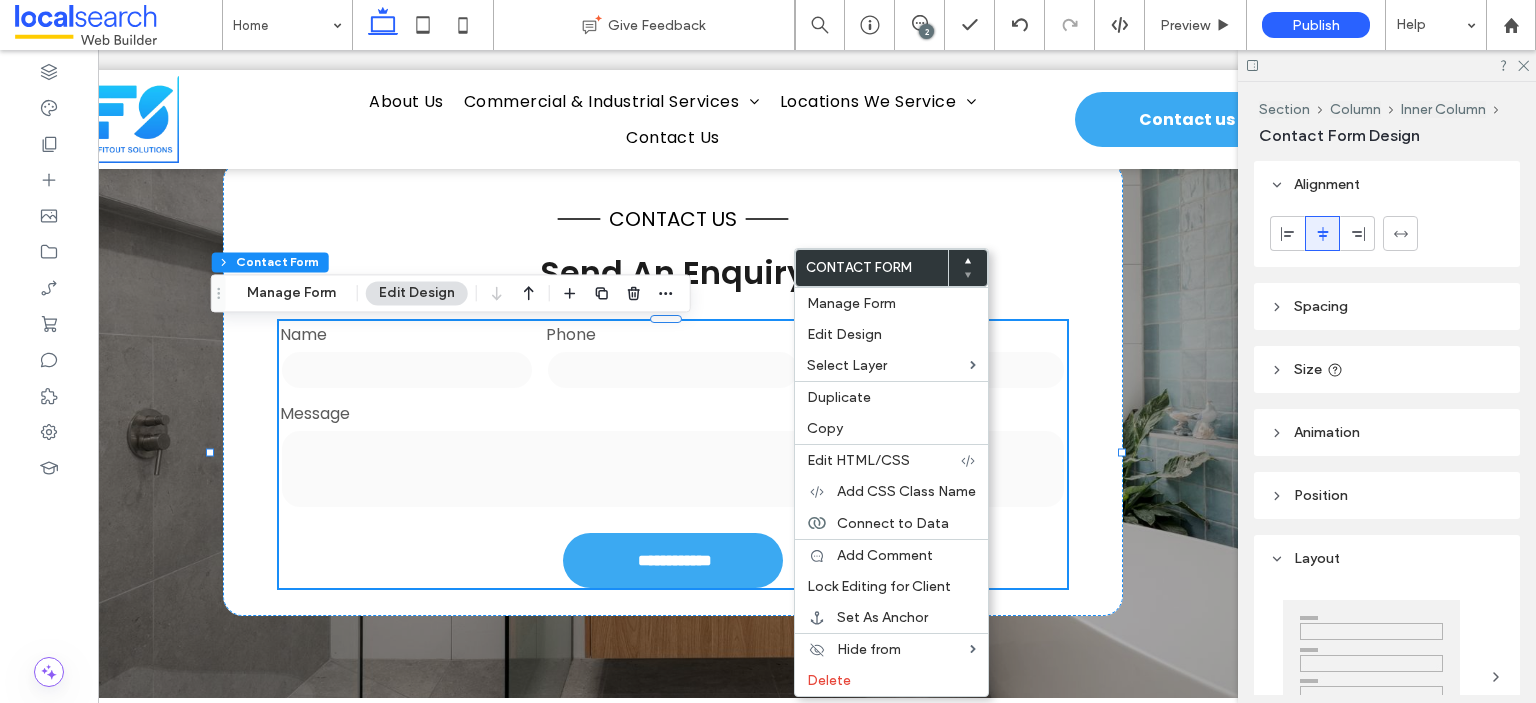 type on "*" 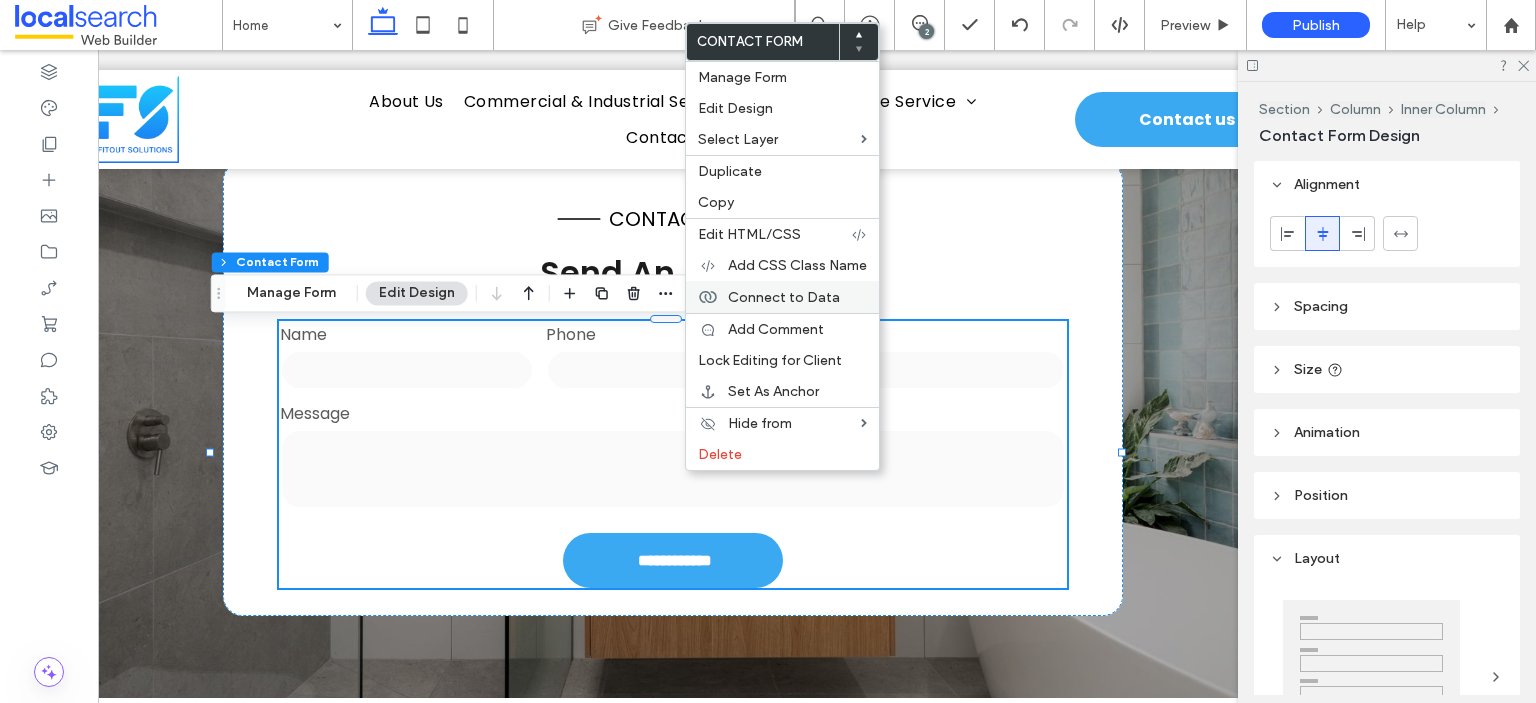 click on "Connect to Data" at bounding box center (784, 297) 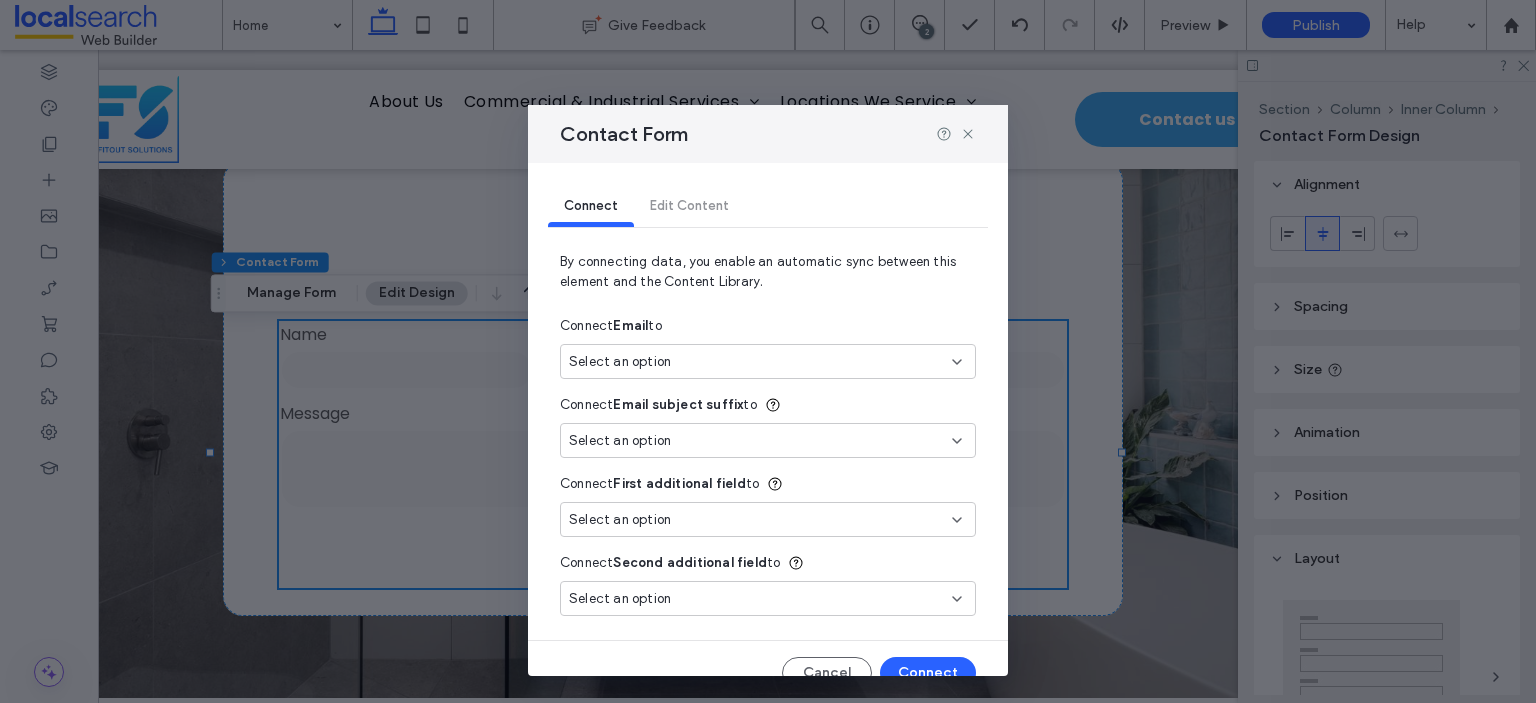 click on "Select an option" at bounding box center (768, 361) 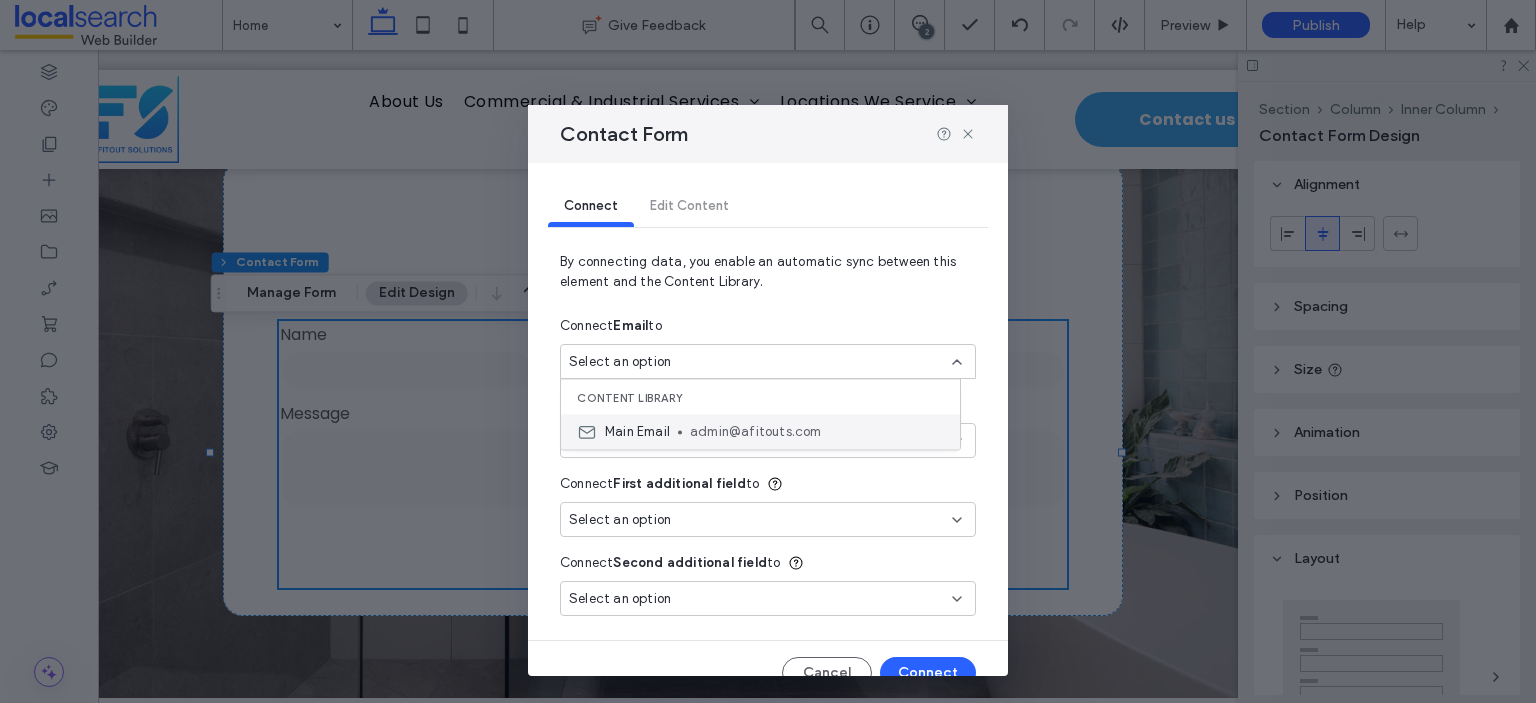 click on "Main Email [EMAIL]" at bounding box center (760, 431) 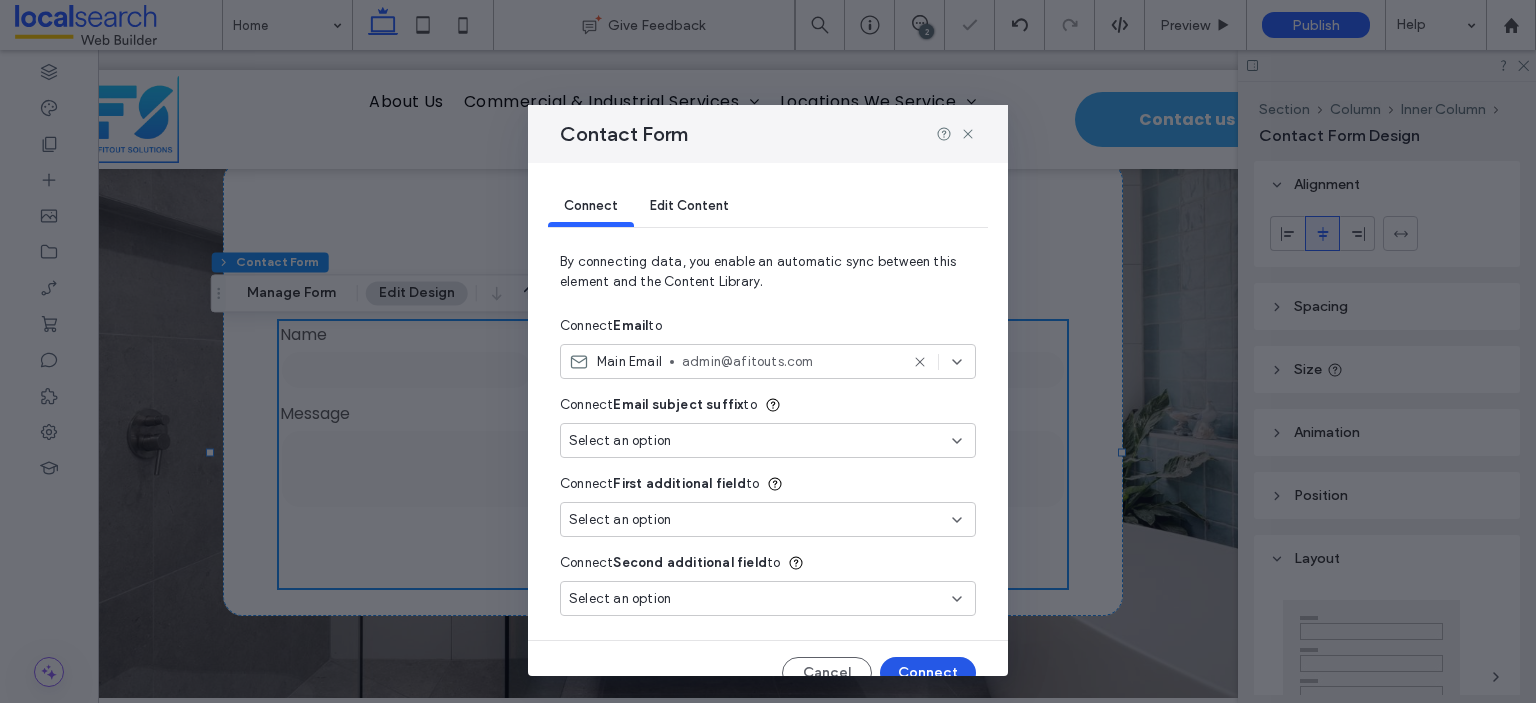 type on "*" 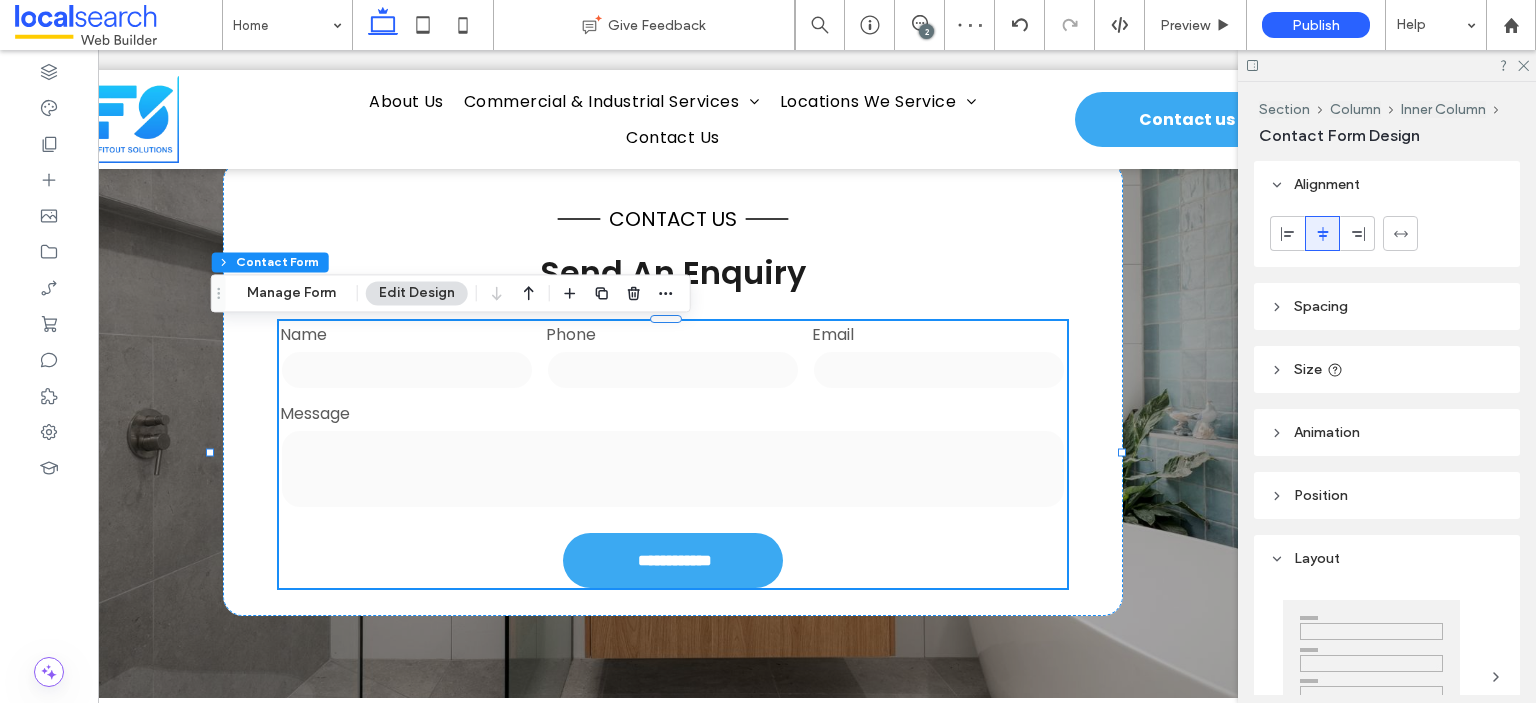 click at bounding box center [939, 370] 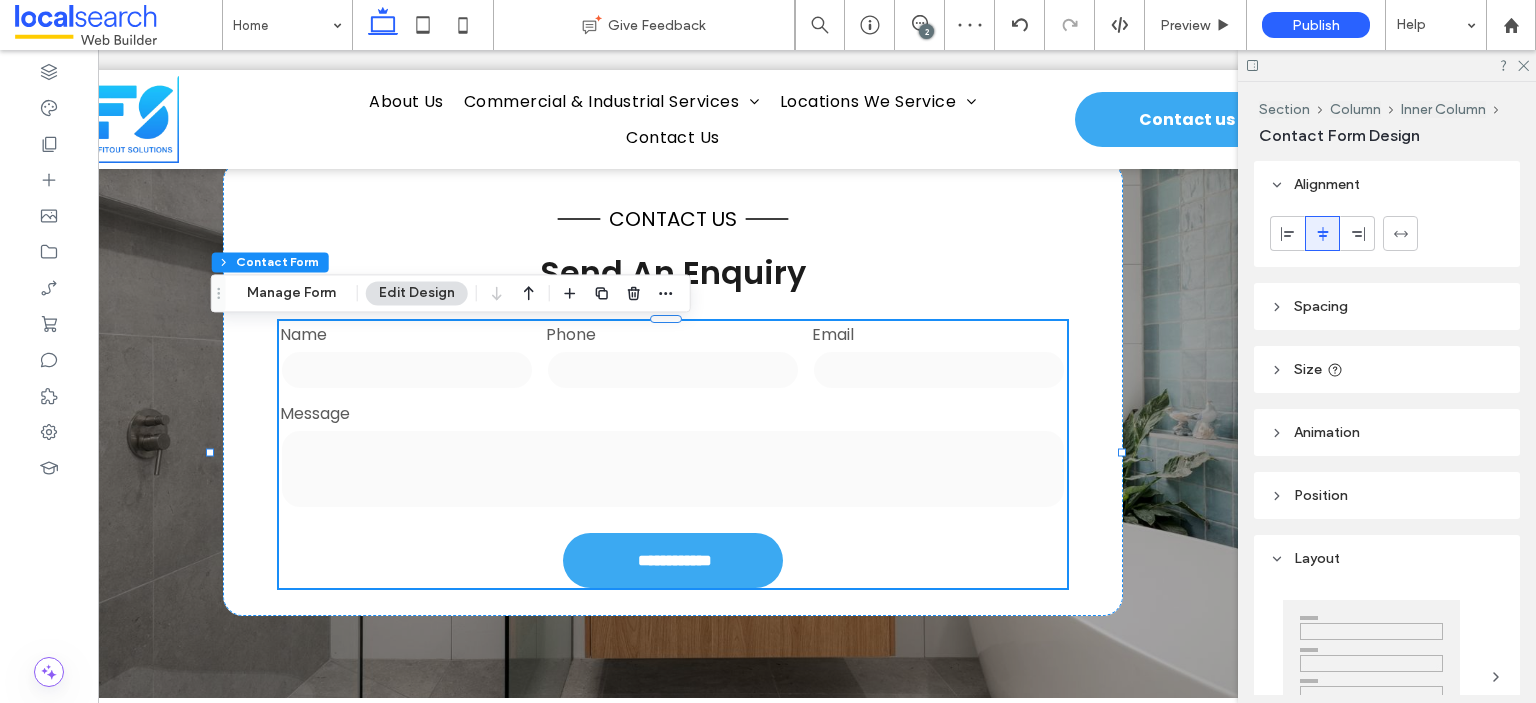 click at bounding box center (939, 370) 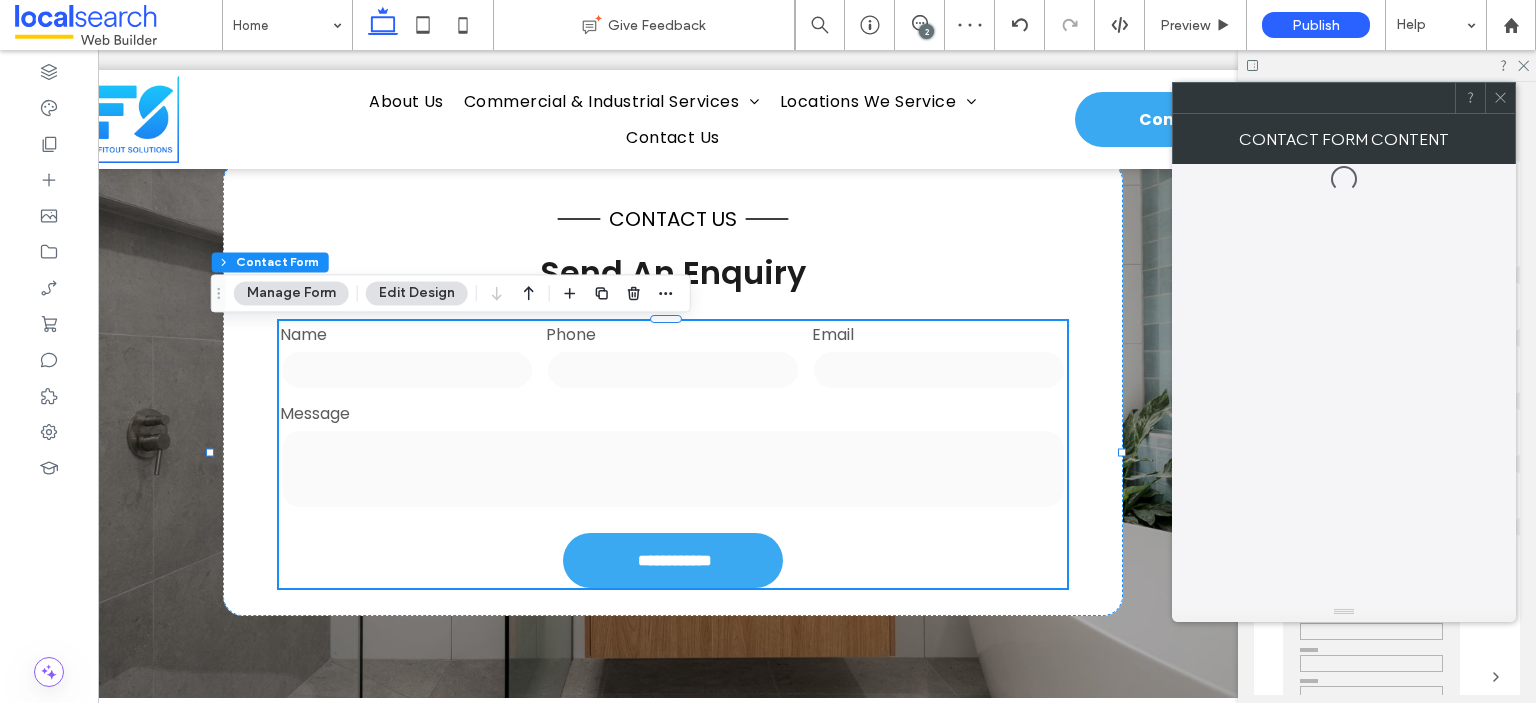 type on "*" 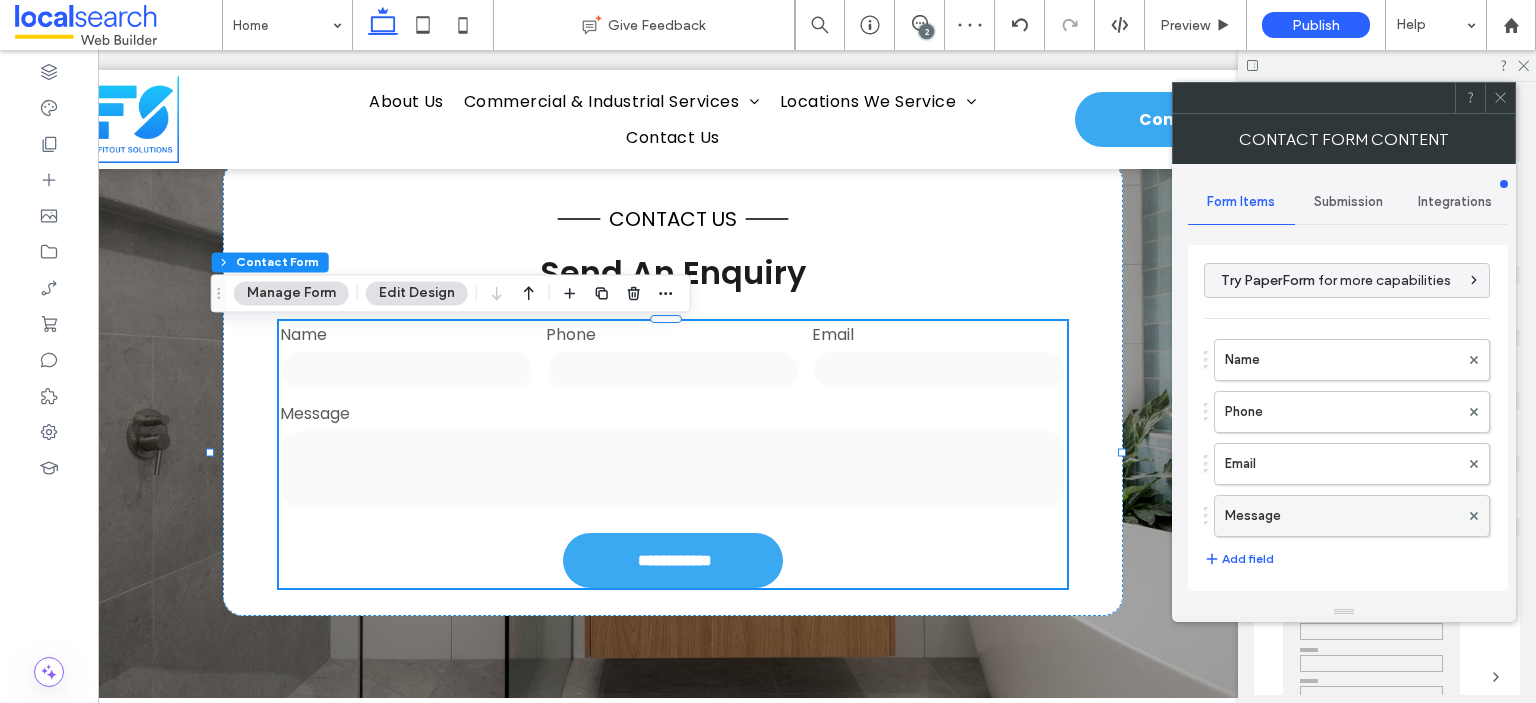 click on "Message" at bounding box center (1342, 516) 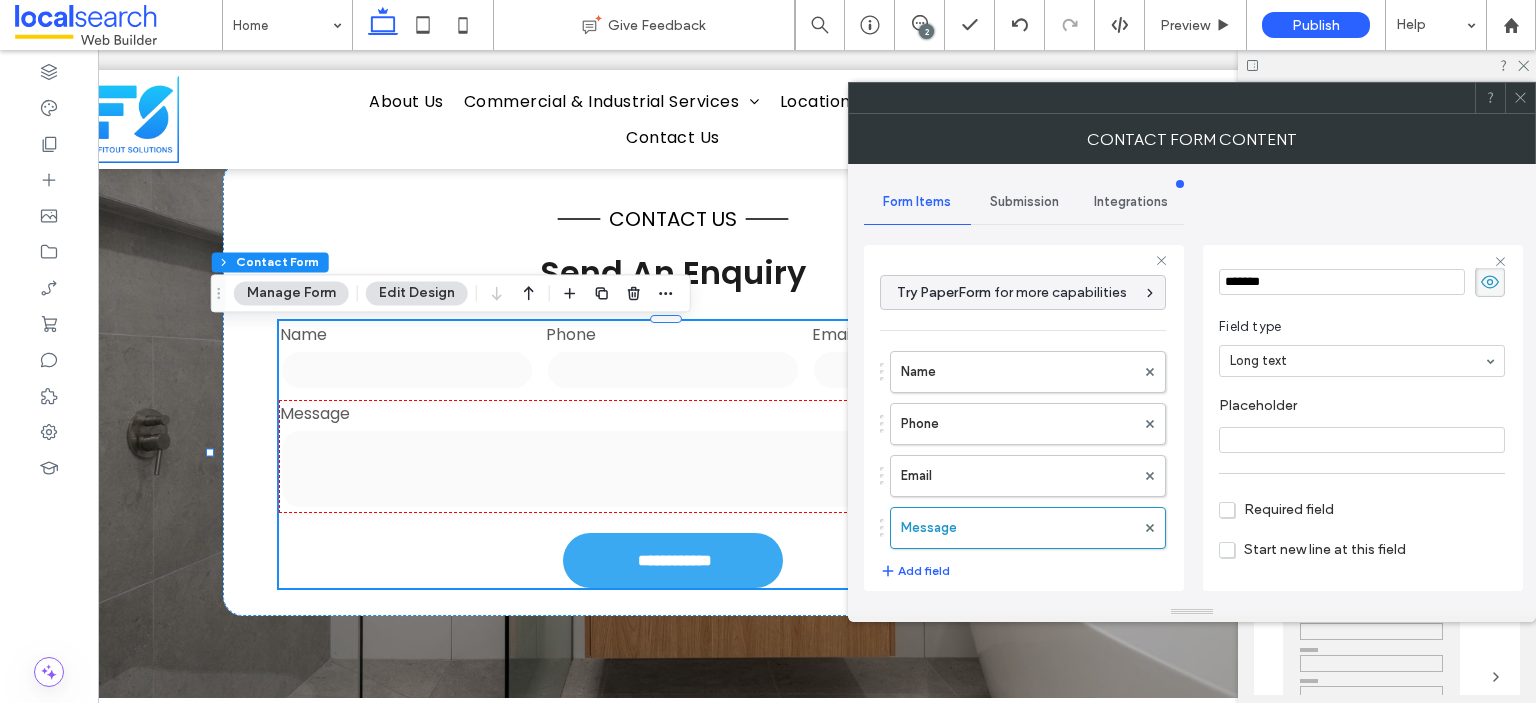 scroll, scrollTop: 138, scrollLeft: 0, axis: vertical 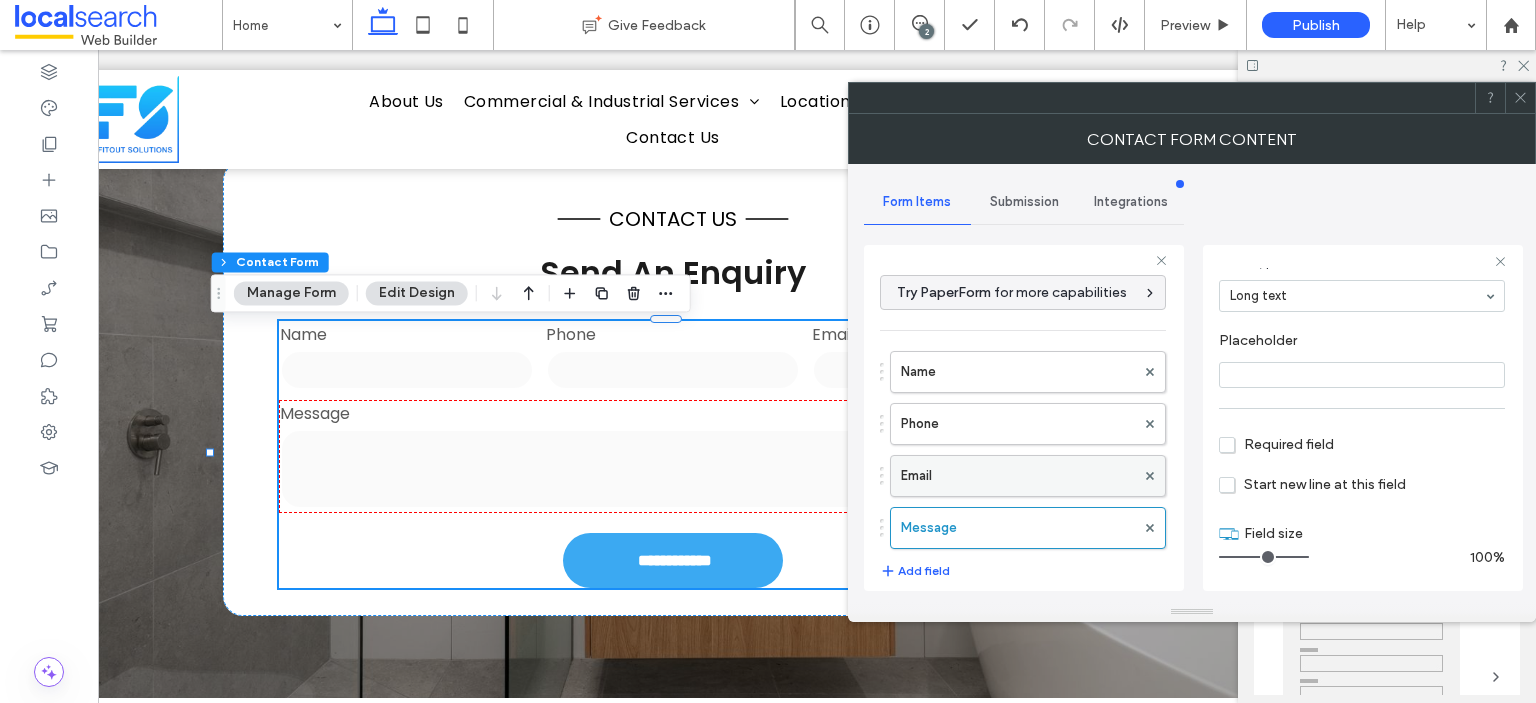 click on "Email" at bounding box center [1018, 476] 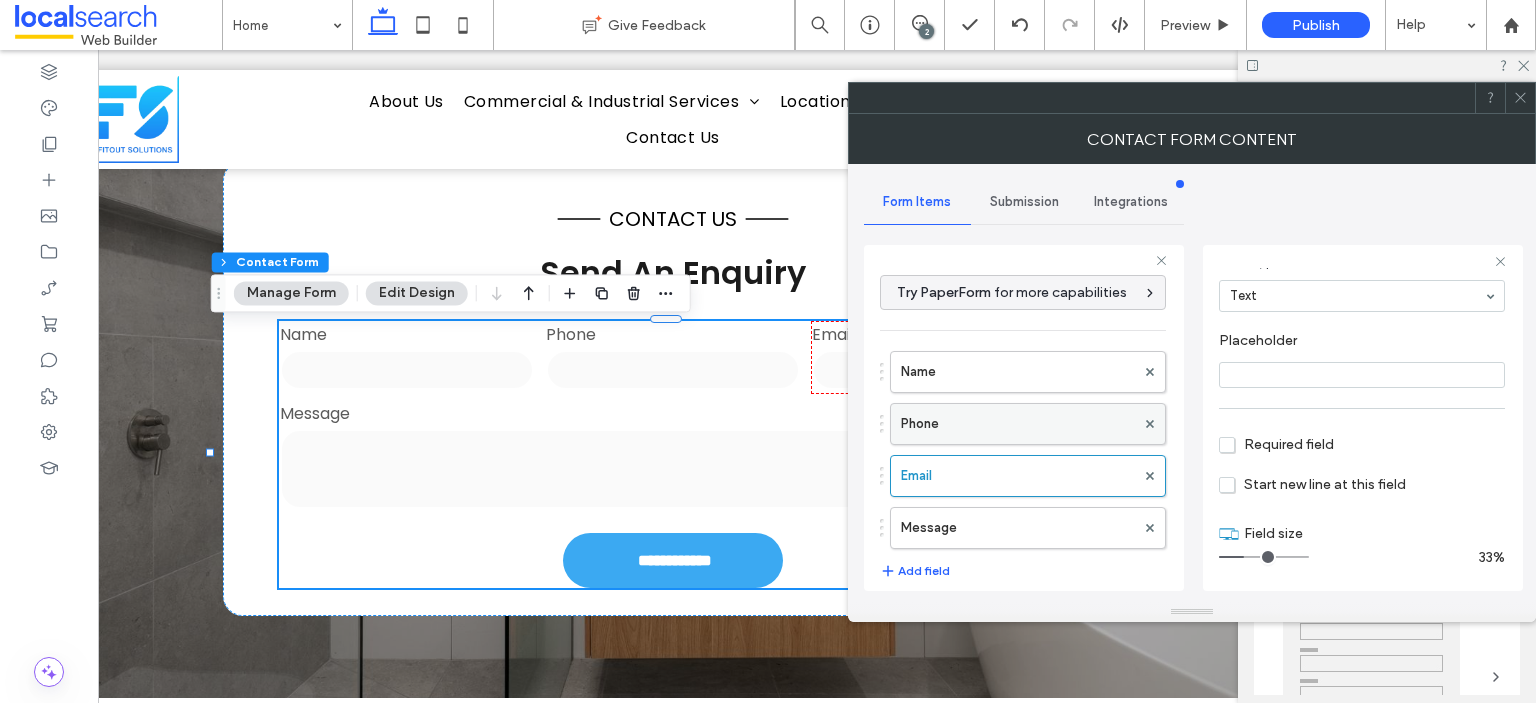 click on "Phone" at bounding box center (1018, 424) 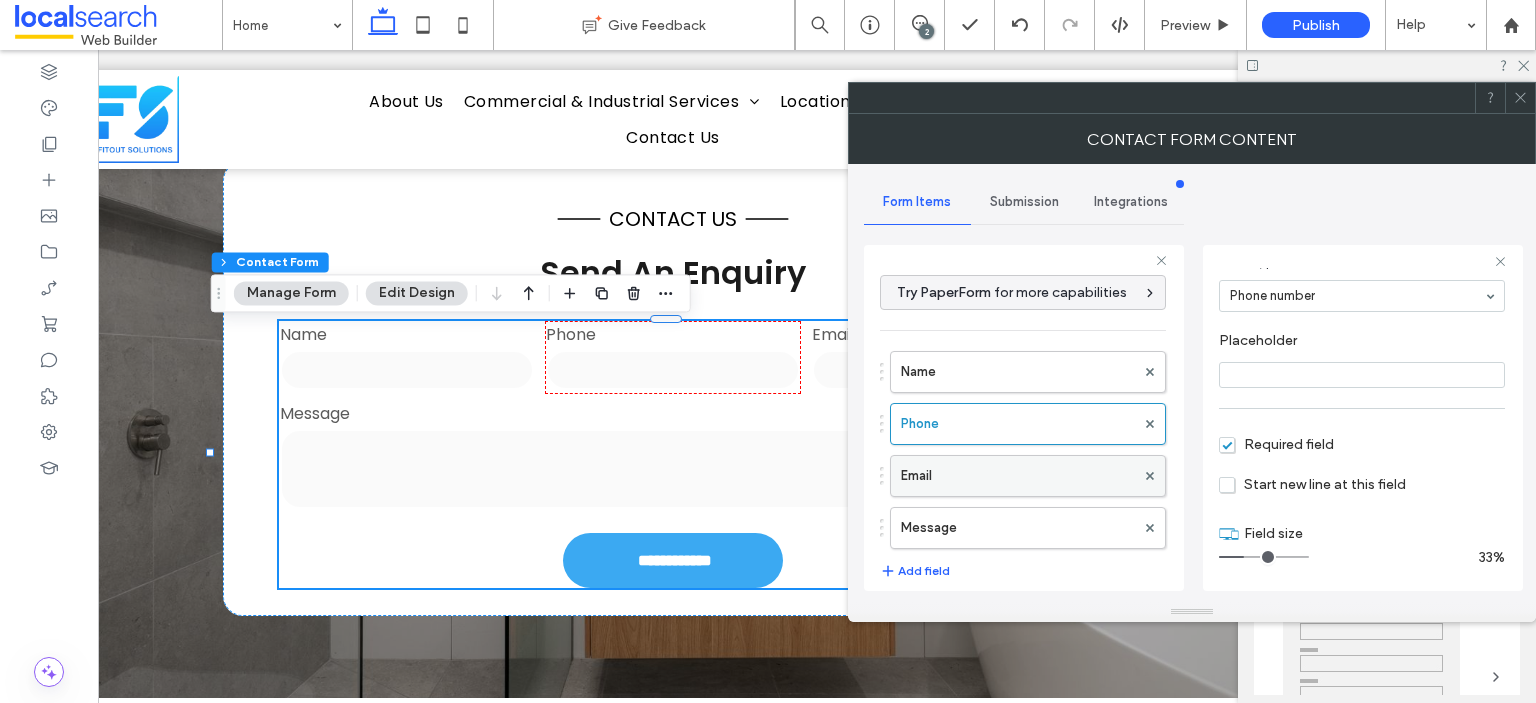 click on "Email" at bounding box center (1018, 476) 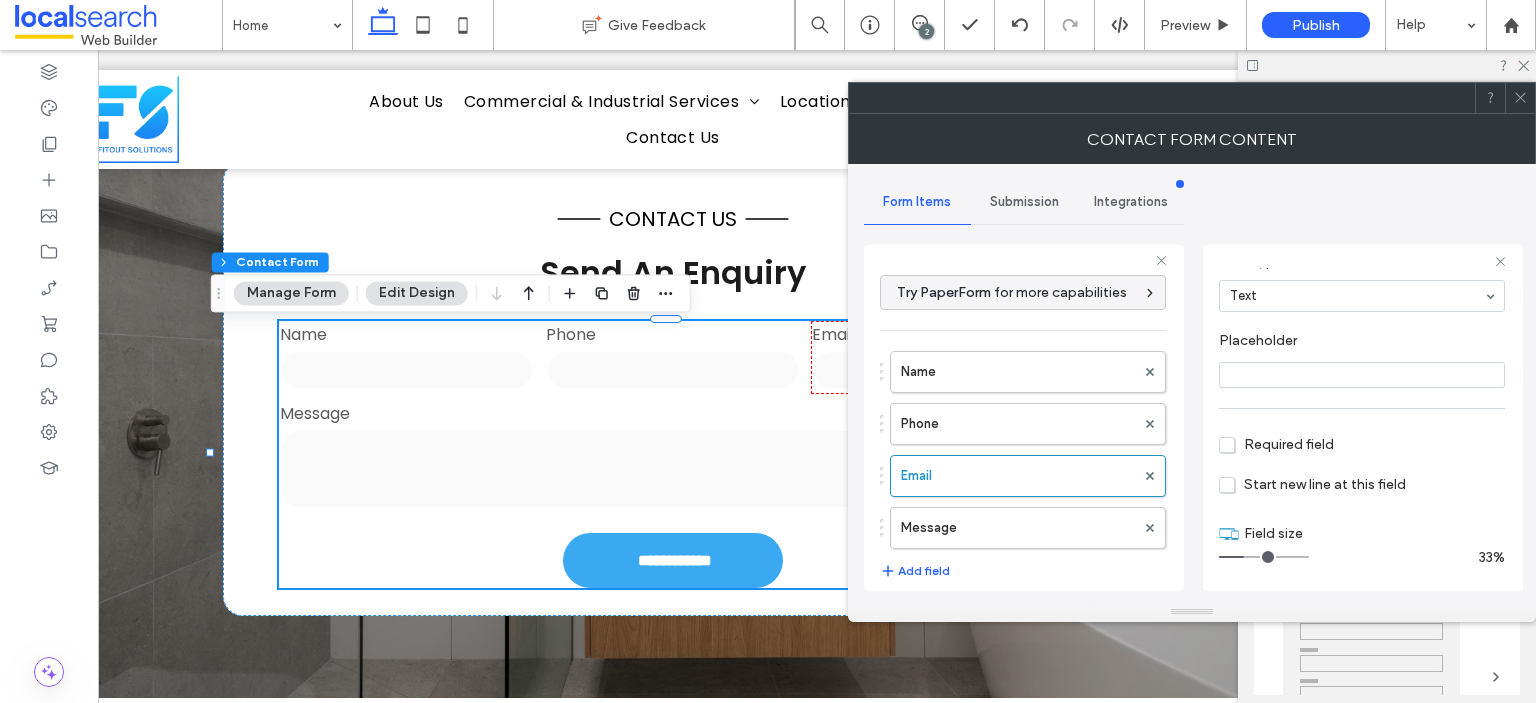 click on "Required field" at bounding box center [1276, 444] 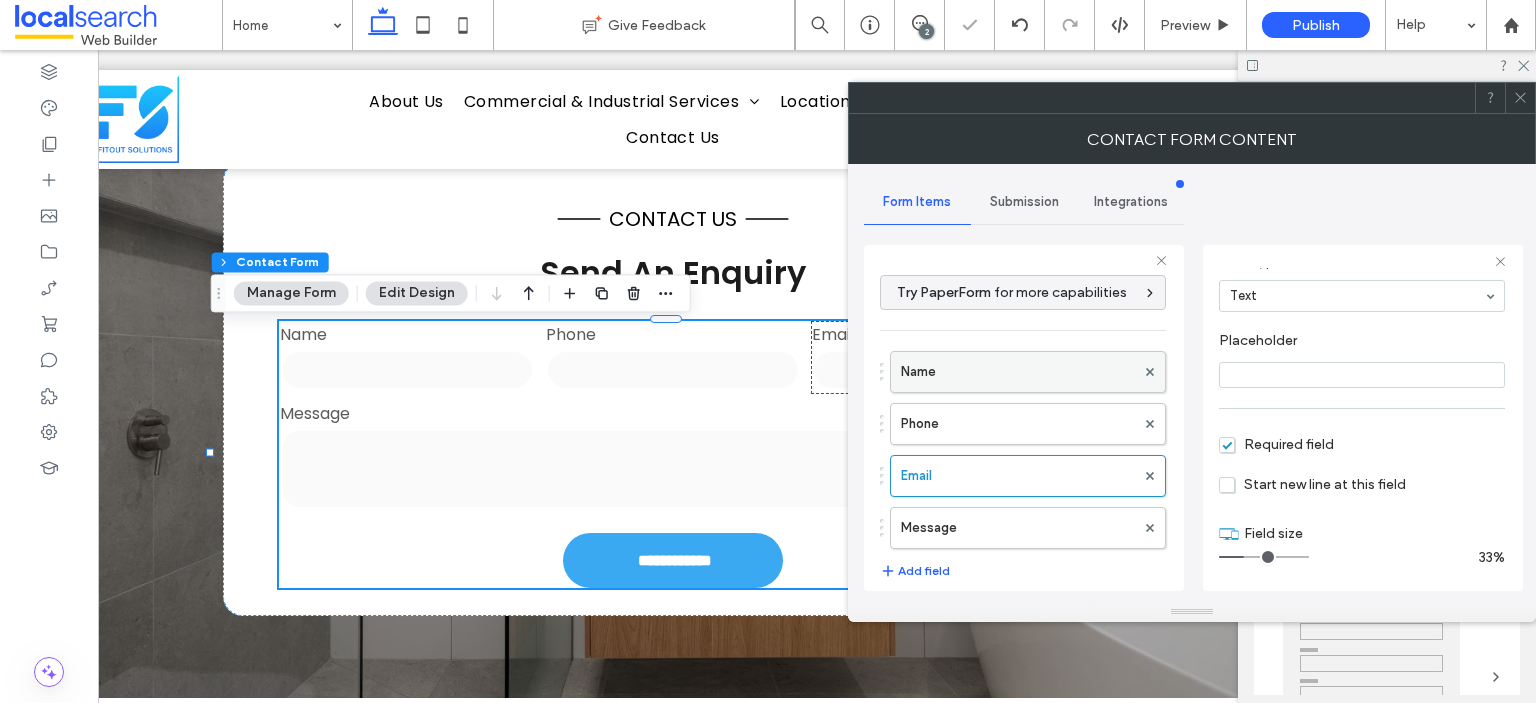 click on "Name" at bounding box center [1018, 372] 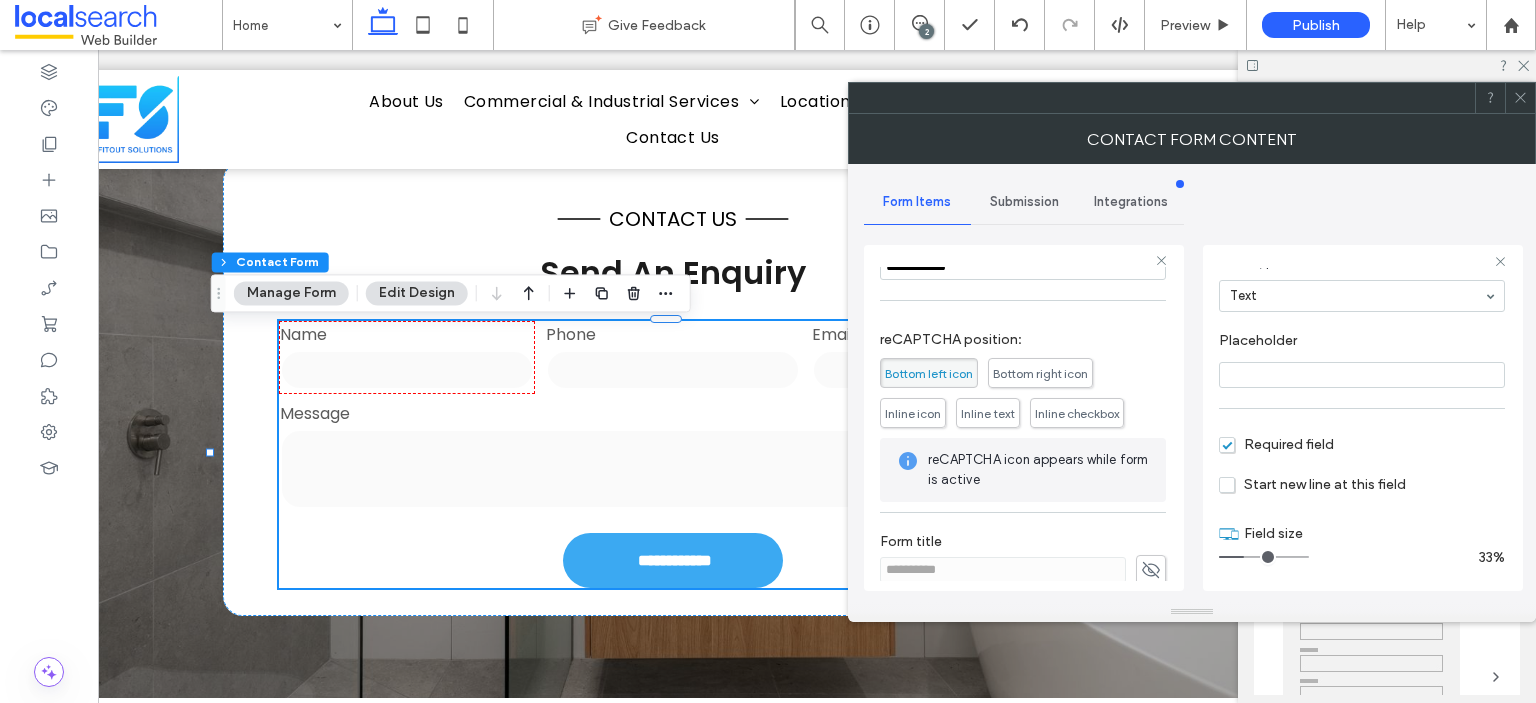 scroll, scrollTop: 414, scrollLeft: 0, axis: vertical 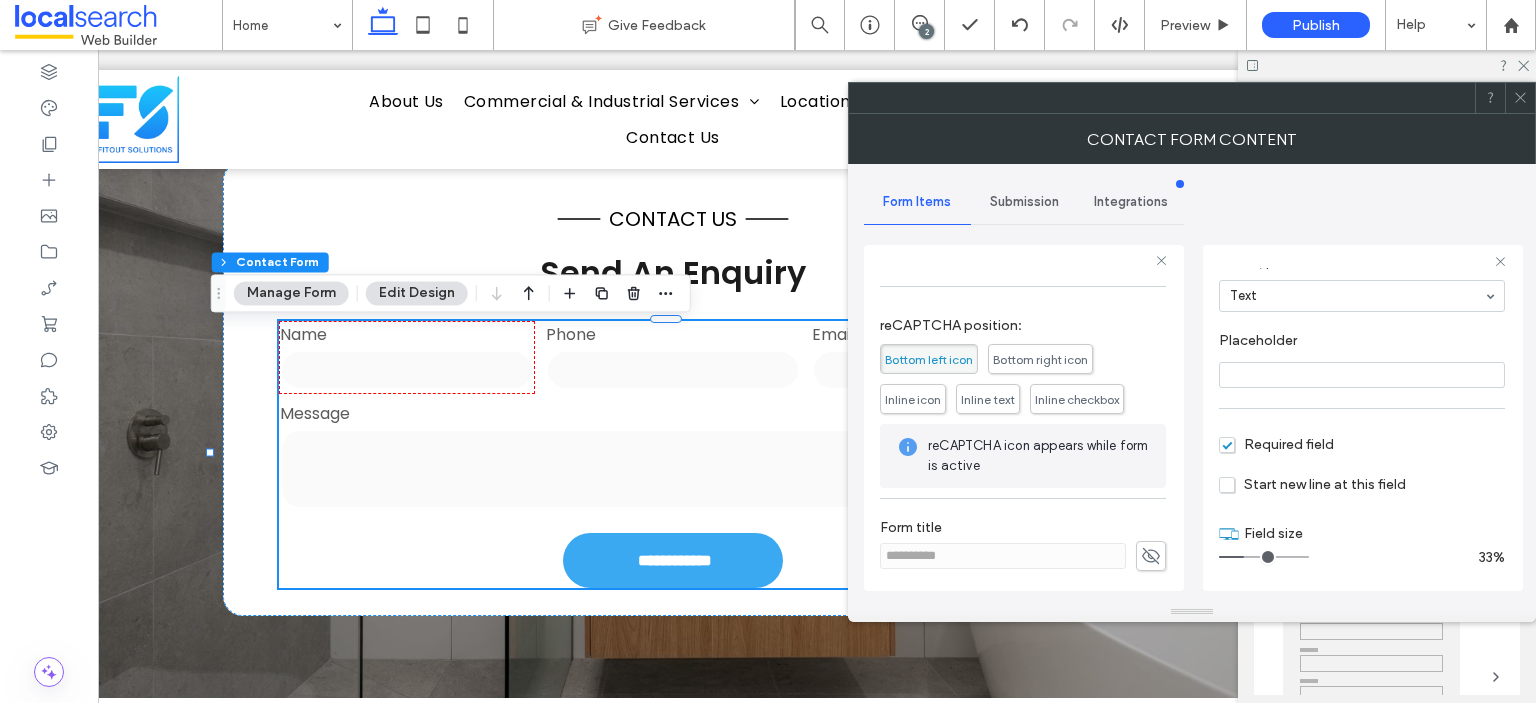 click 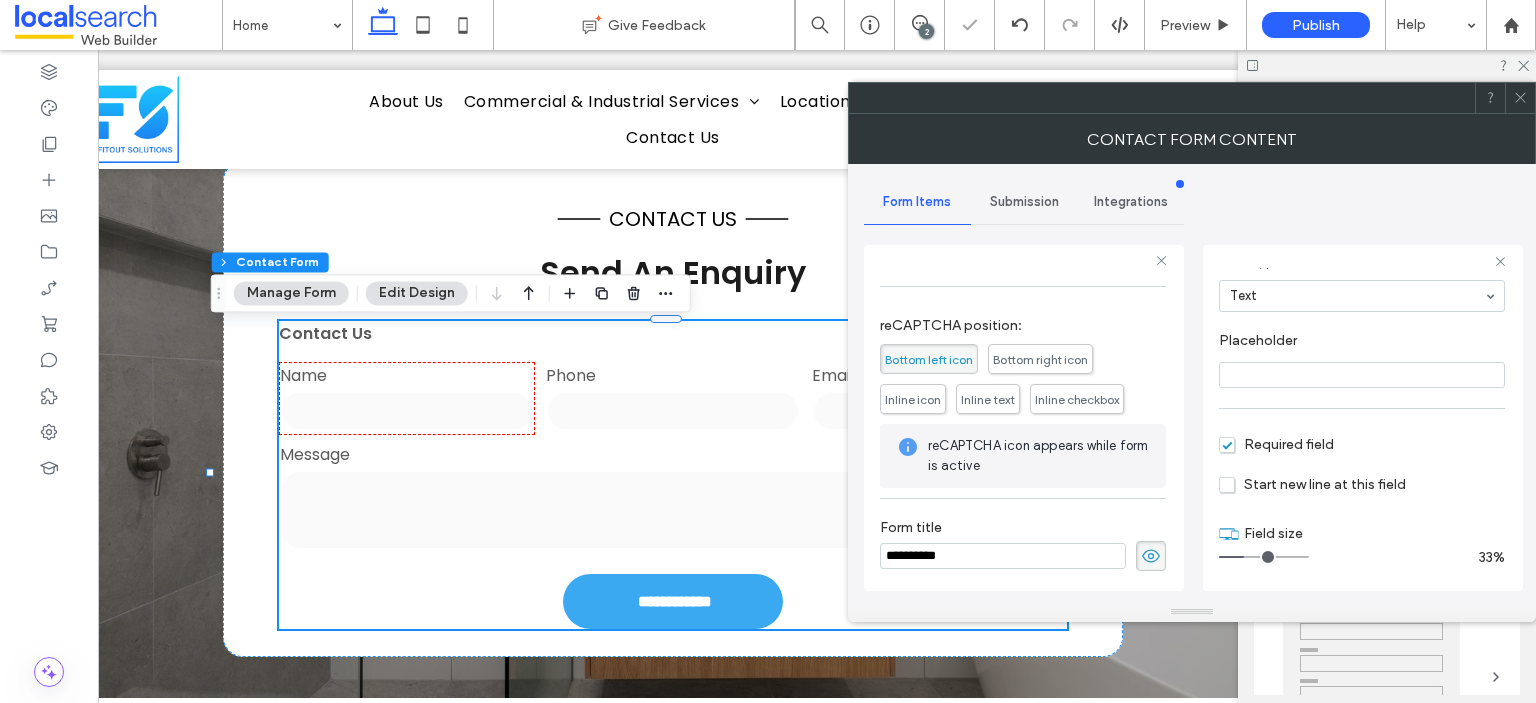 drag, startPoint x: 976, startPoint y: 544, endPoint x: 873, endPoint y: 538, distance: 103.17461 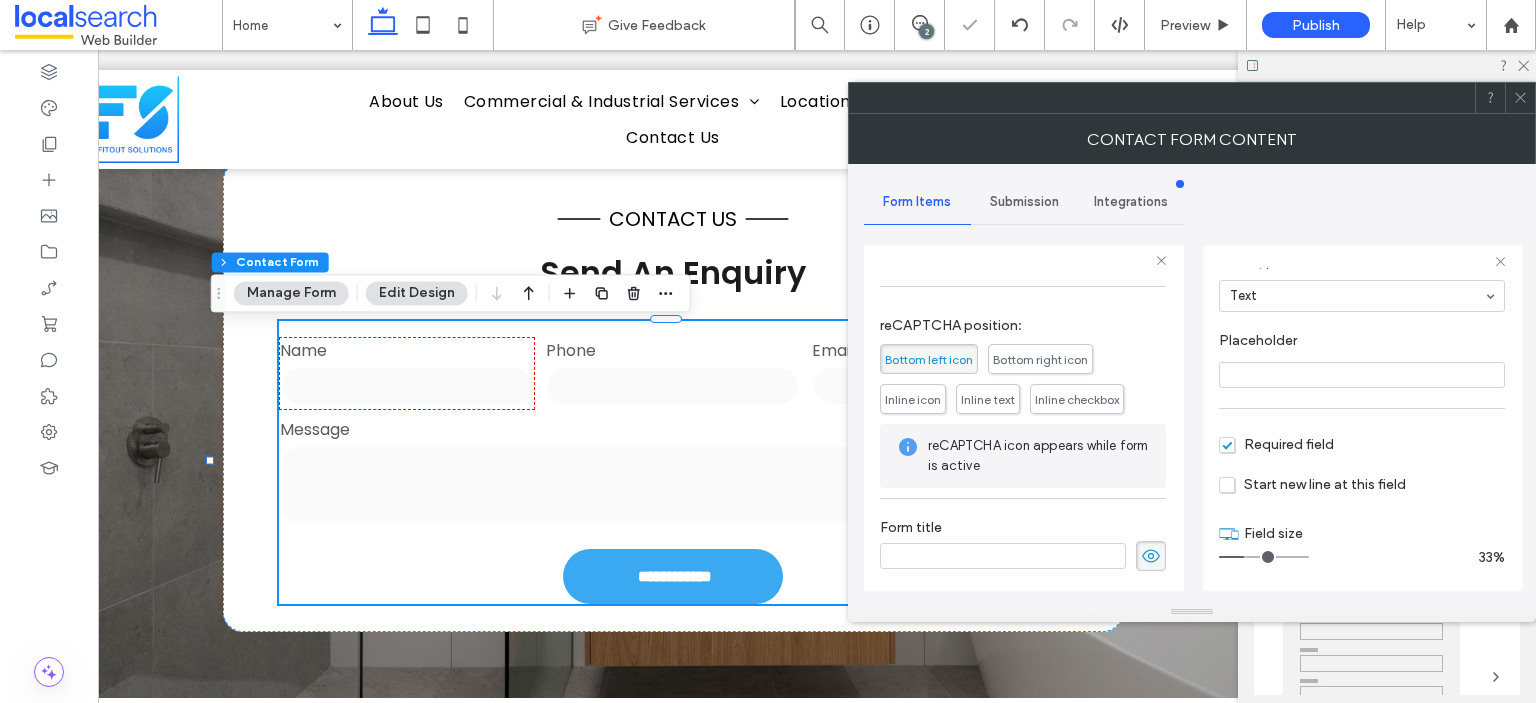 type 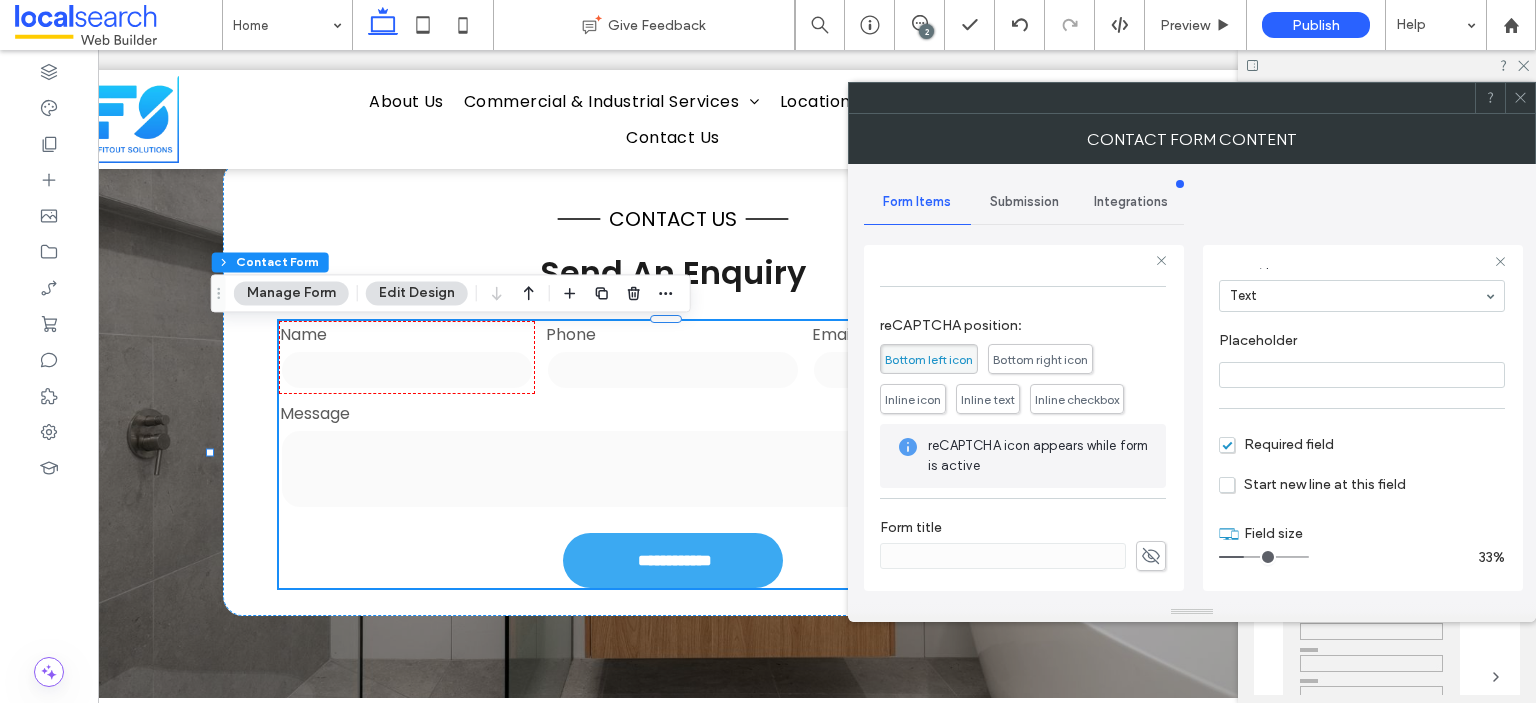 click 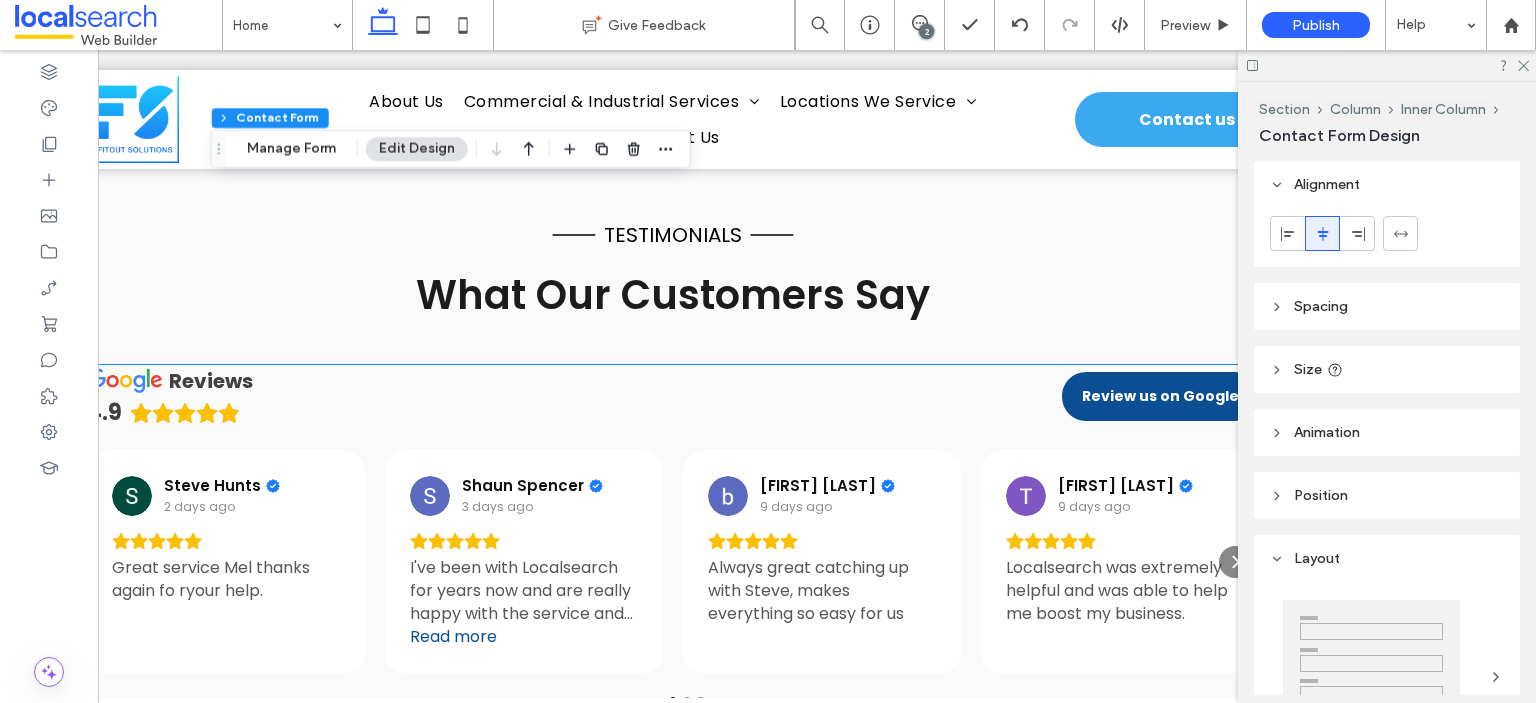 scroll, scrollTop: 4651, scrollLeft: 0, axis: vertical 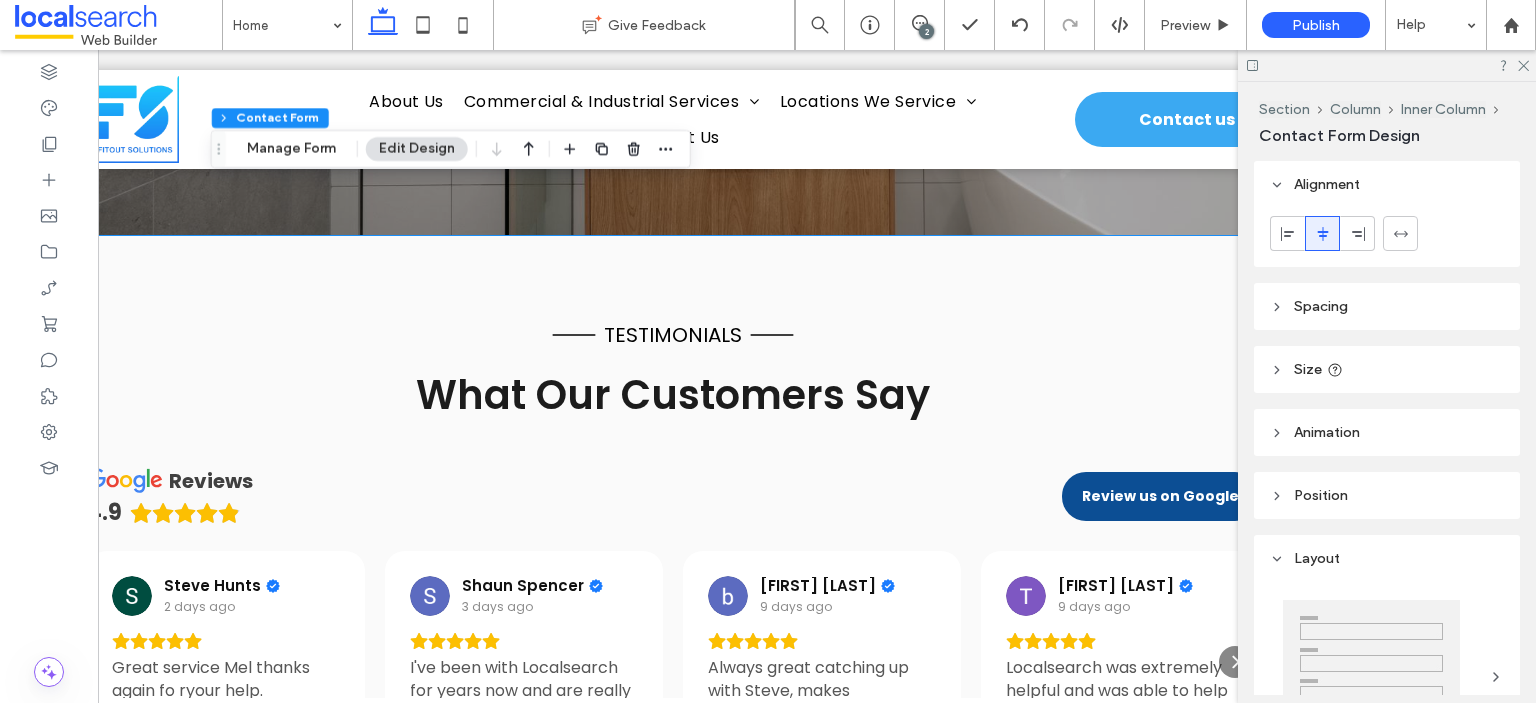 click on "testimonials
What Our Customers Say
reviews 4.9 Review us on Google Steve Hunts 2 days ago Great service Mel thanks again fo ryour help. Shaun Spencer 3 days ago I've been with Localsearch for years now and are really happy with the service and people that I deal with. They are friendly and very helpful. Read more brett neilson 9 days ago Always great catching up with Steve, makes everything so easy for us Tiffany Little 9 days ago Localsearch was extremely helpful and was able to help me boost my business. Yvonne Smith 10 days ago Kailah is truly amazing with advice, suggestions and any ideas that enhance my driving school ‘s recognizability.
Thank you Kailah.
Kindest regards, Yvonne 🙏😊 Read more Jane Morgan-Saxby 11 days ago Kailah is a wealth of product knowledge and goes above and beyond to make sure I’m getting the best out of my advertising and website . Read more Ray Hocking 16 days ago Read more 30 days ago" at bounding box center (673, 557) 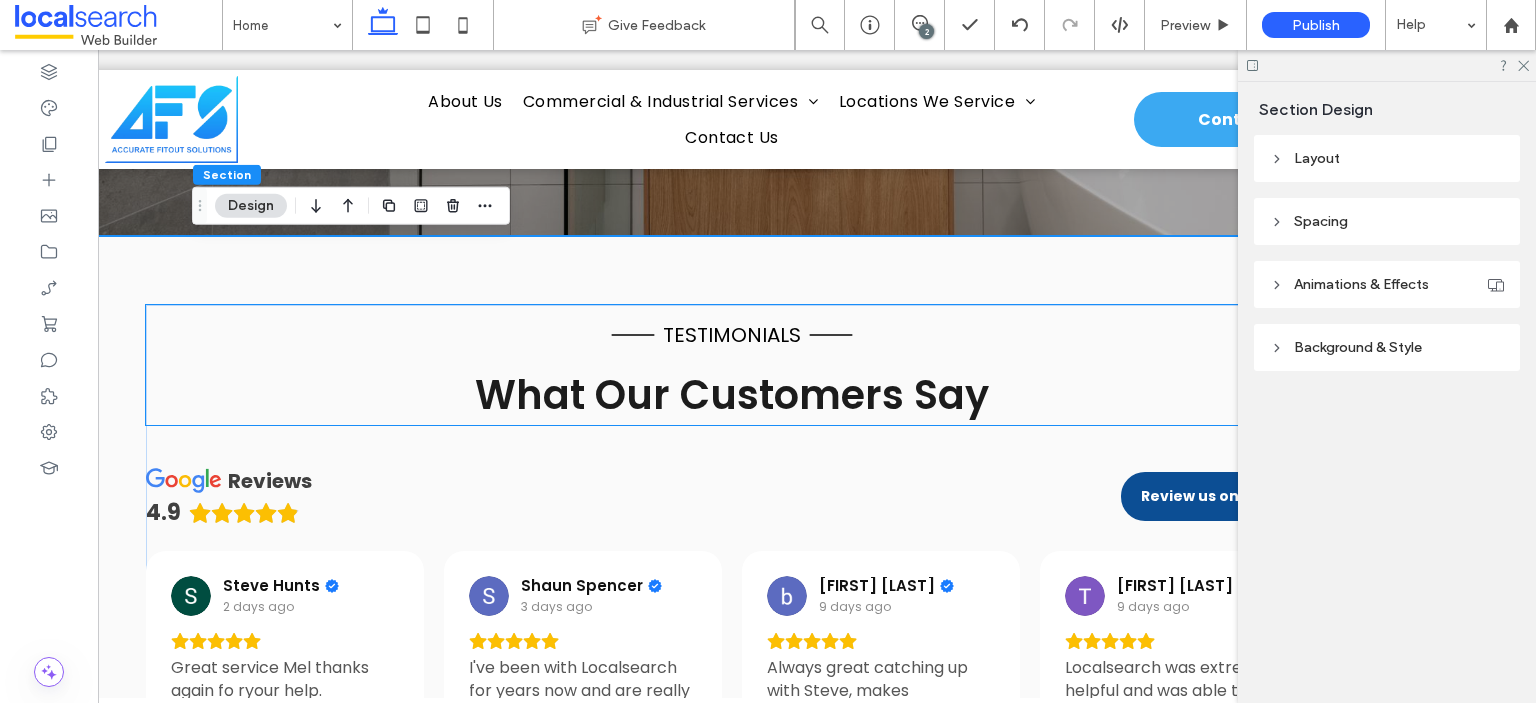 scroll, scrollTop: 0, scrollLeft: 0, axis: both 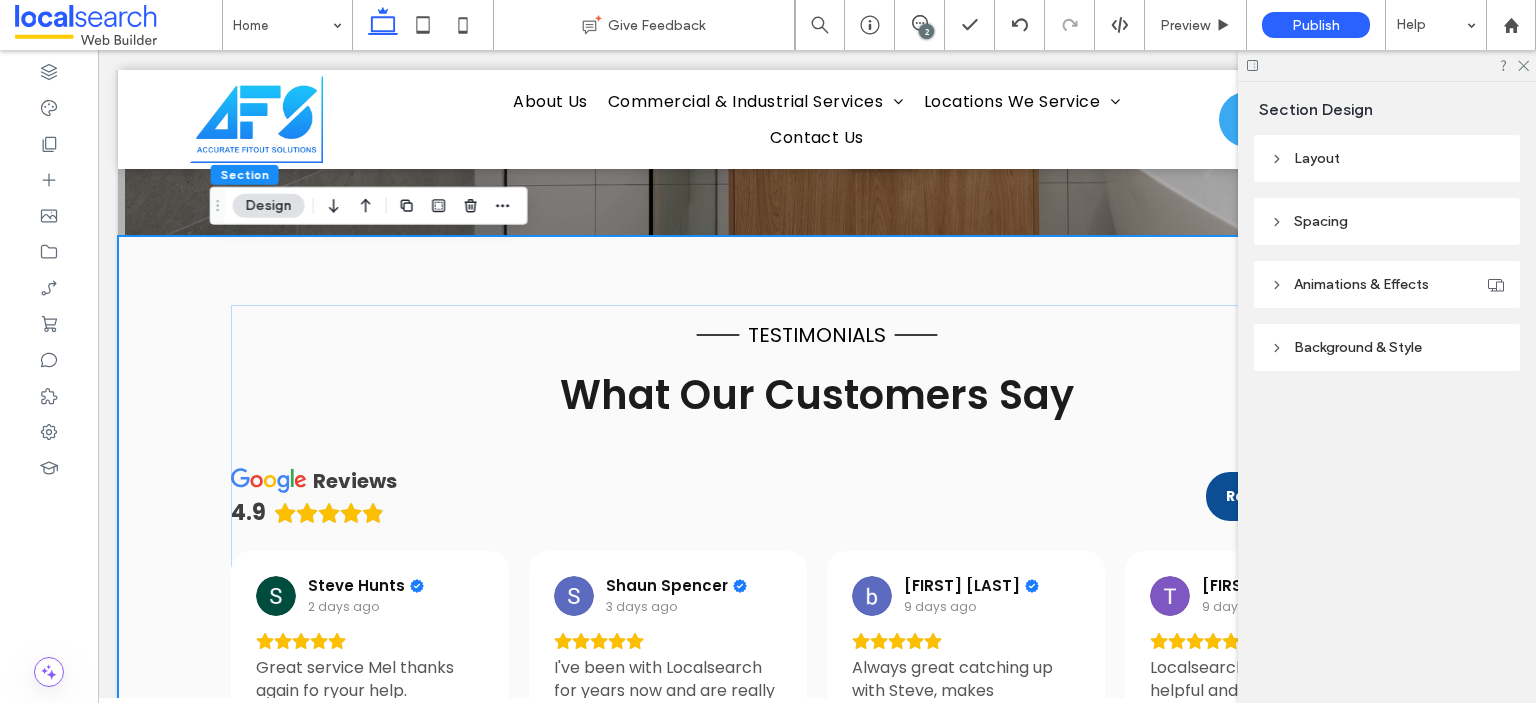 click on "testimonials
What Our Customers Say
reviews 4.9 Review us on Google Steve Hunts 2 days ago Great service Mel thanks again fo ryour help. Shaun Spencer 3 days ago I've been with Localsearch for years now and are really happy with the service and people that I deal with. They are friendly and very helpful. Read more brett neilson 9 days ago Always great catching up with Steve, makes everything so easy for us Tiffany Little 9 days ago Localsearch was extremely helpful and was able to help me boost my business. Yvonne Smith 10 days ago Kailah is truly amazing with advice, suggestions and any ideas that enhance my driving school ‘s recognizability.
Thank you Kailah.
Kindest regards, Yvonne 🙏😊 Read more Jane Morgan-Saxby 11 days ago Kailah is a wealth of product knowledge and goes above and beyond to make sure I’m getting the best out of my advertising and website . Read more Ray Hocking 16 days ago Read more 30 days ago" at bounding box center (817, 557) 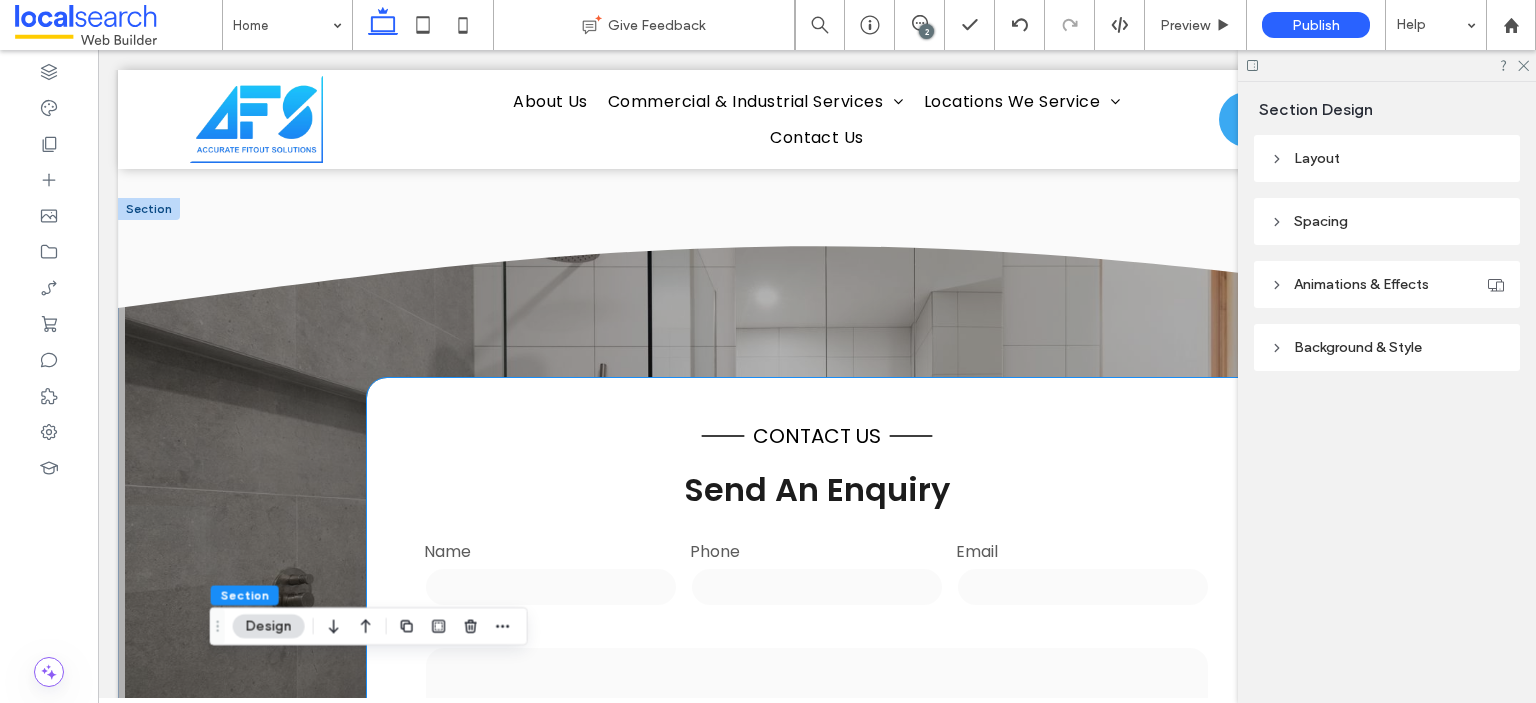 scroll, scrollTop: 3851, scrollLeft: 0, axis: vertical 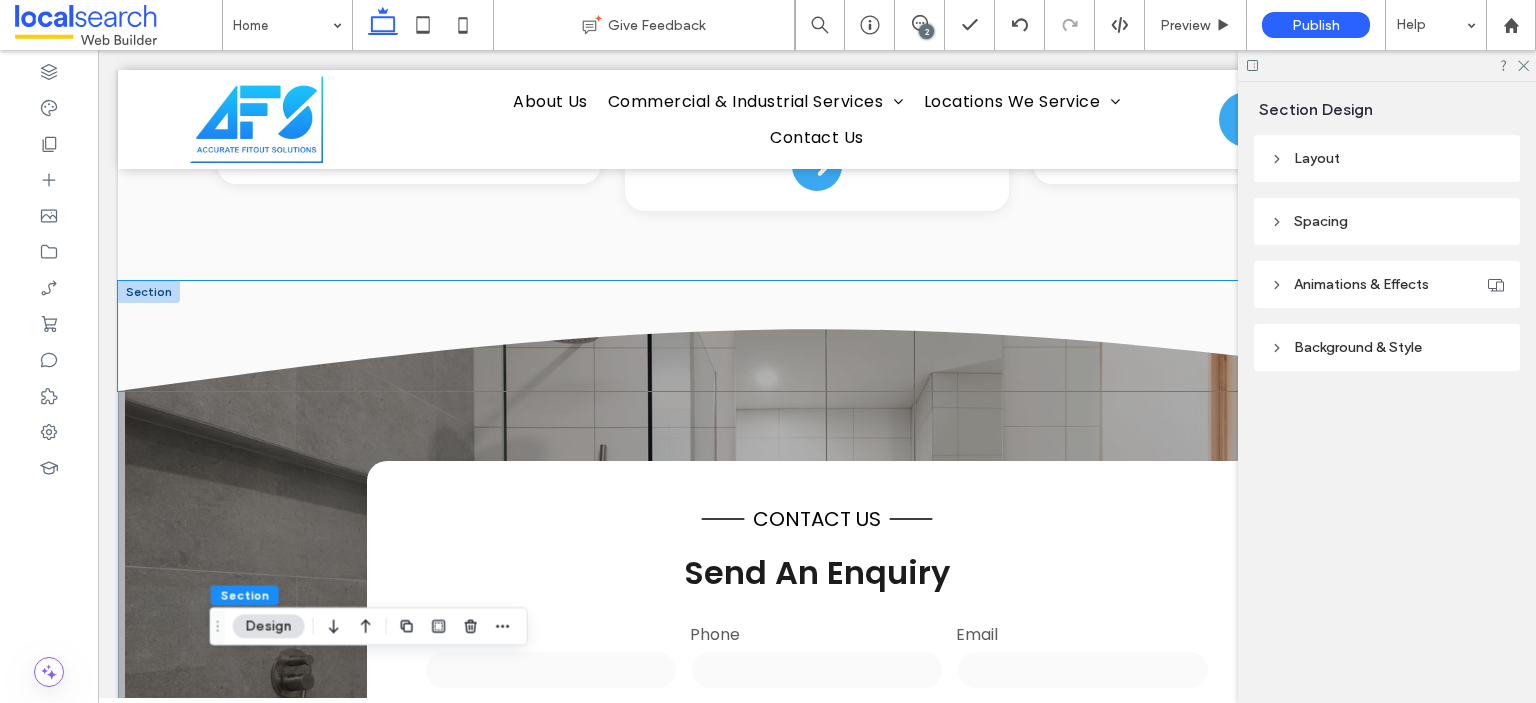 click 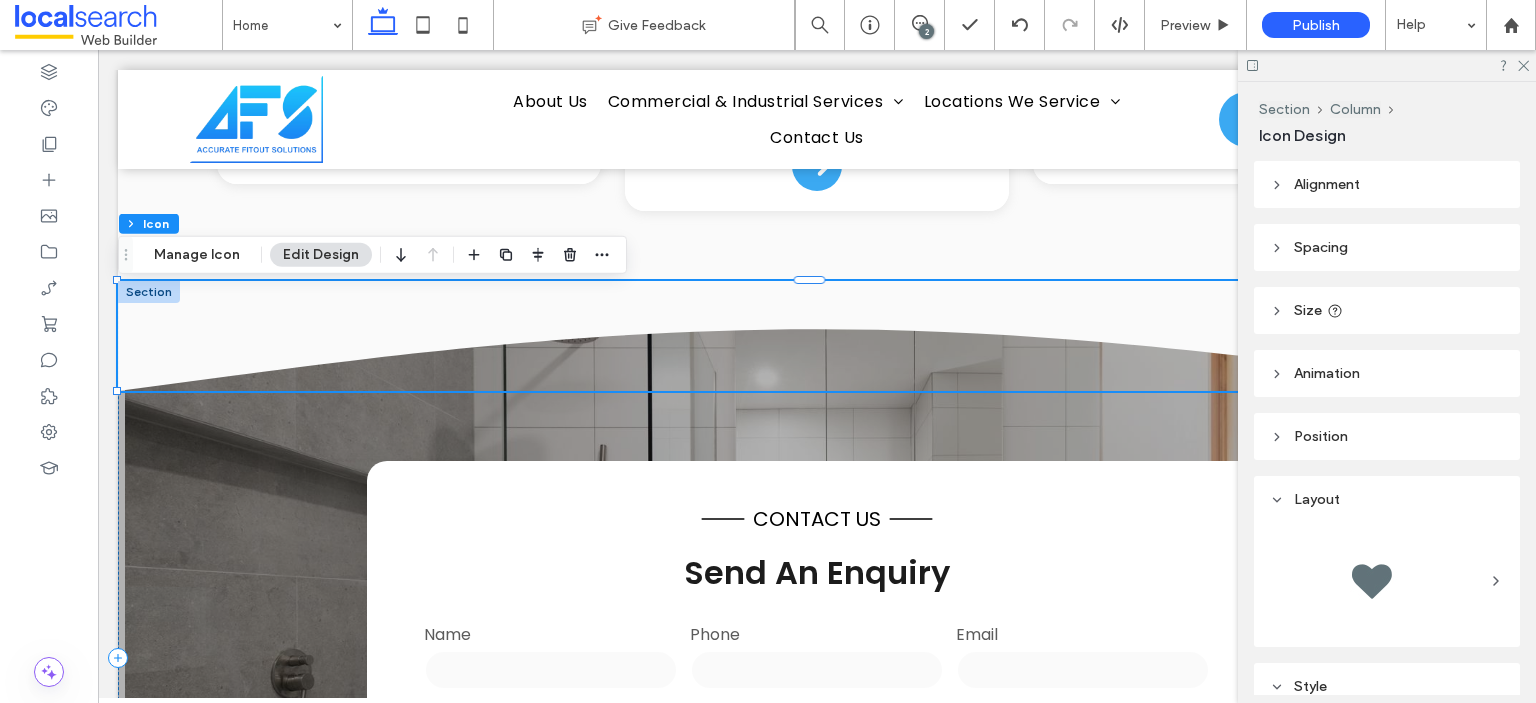 click at bounding box center [149, 292] 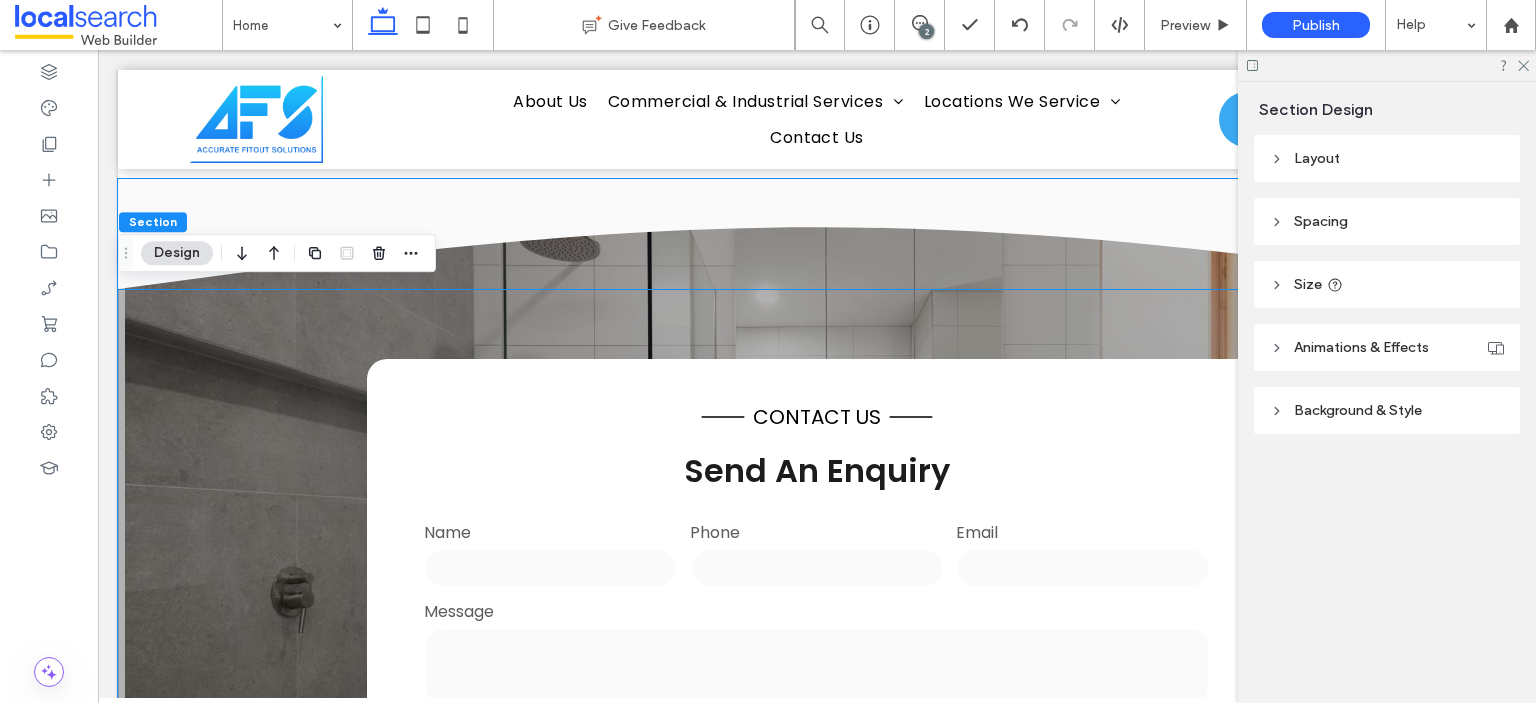 scroll, scrollTop: 4051, scrollLeft: 0, axis: vertical 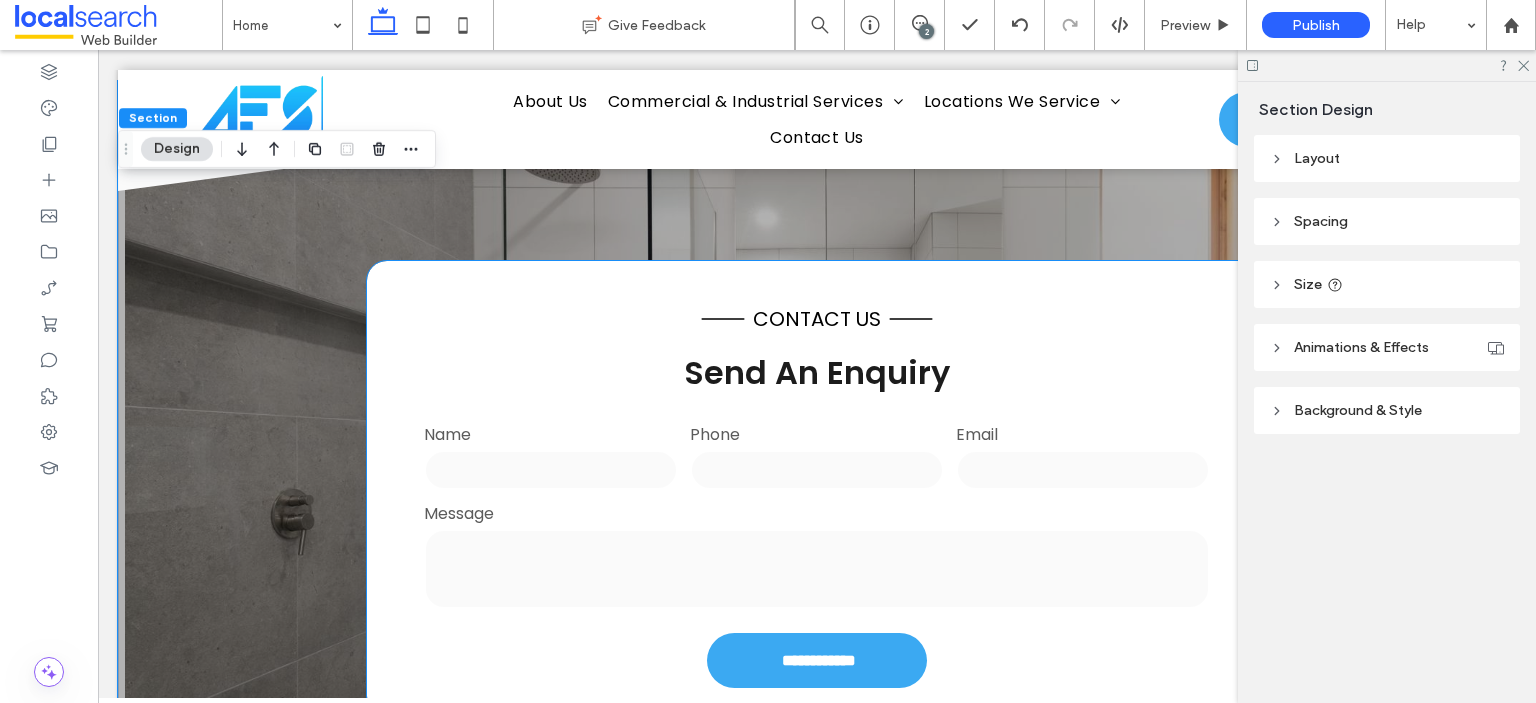 click on "Send An Enquiry" at bounding box center [817, 372] 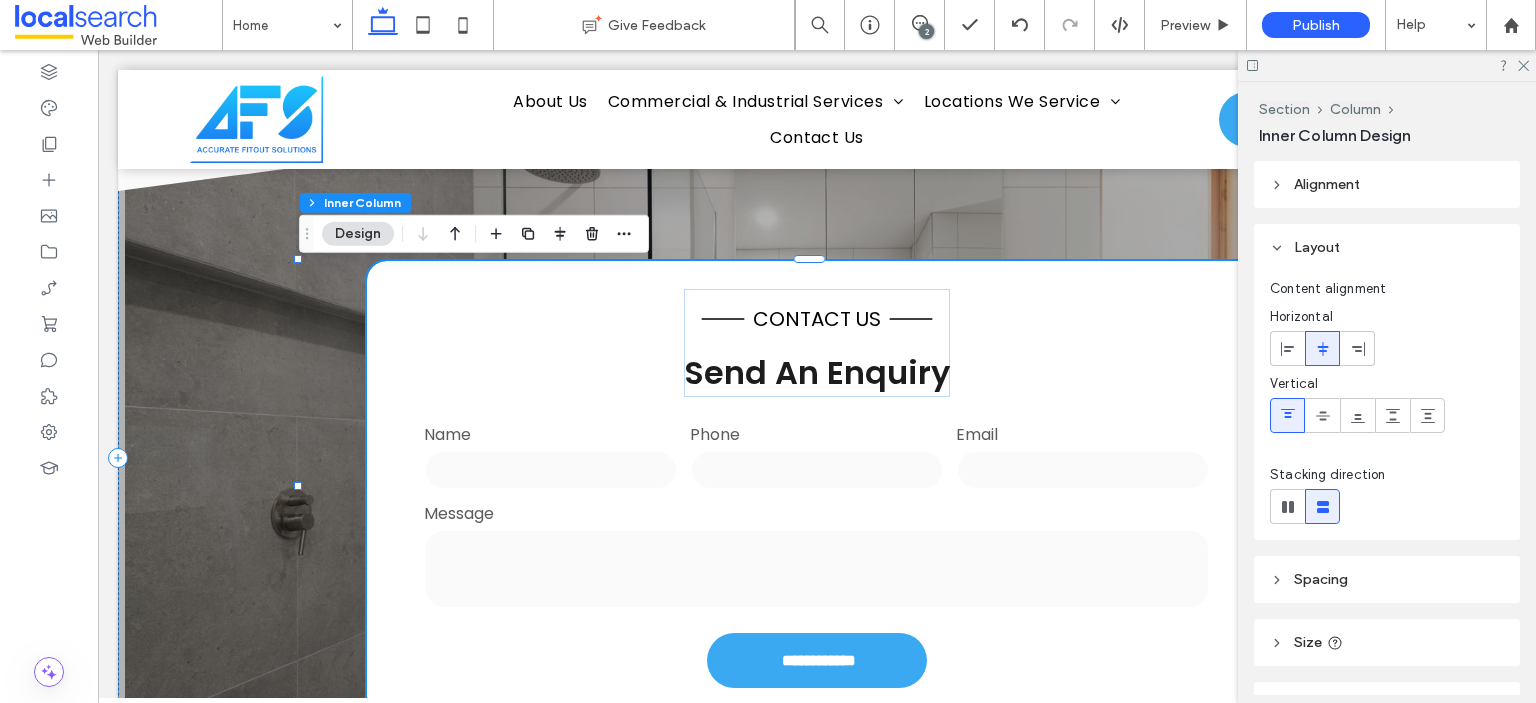 click on "**********" at bounding box center [817, 488] 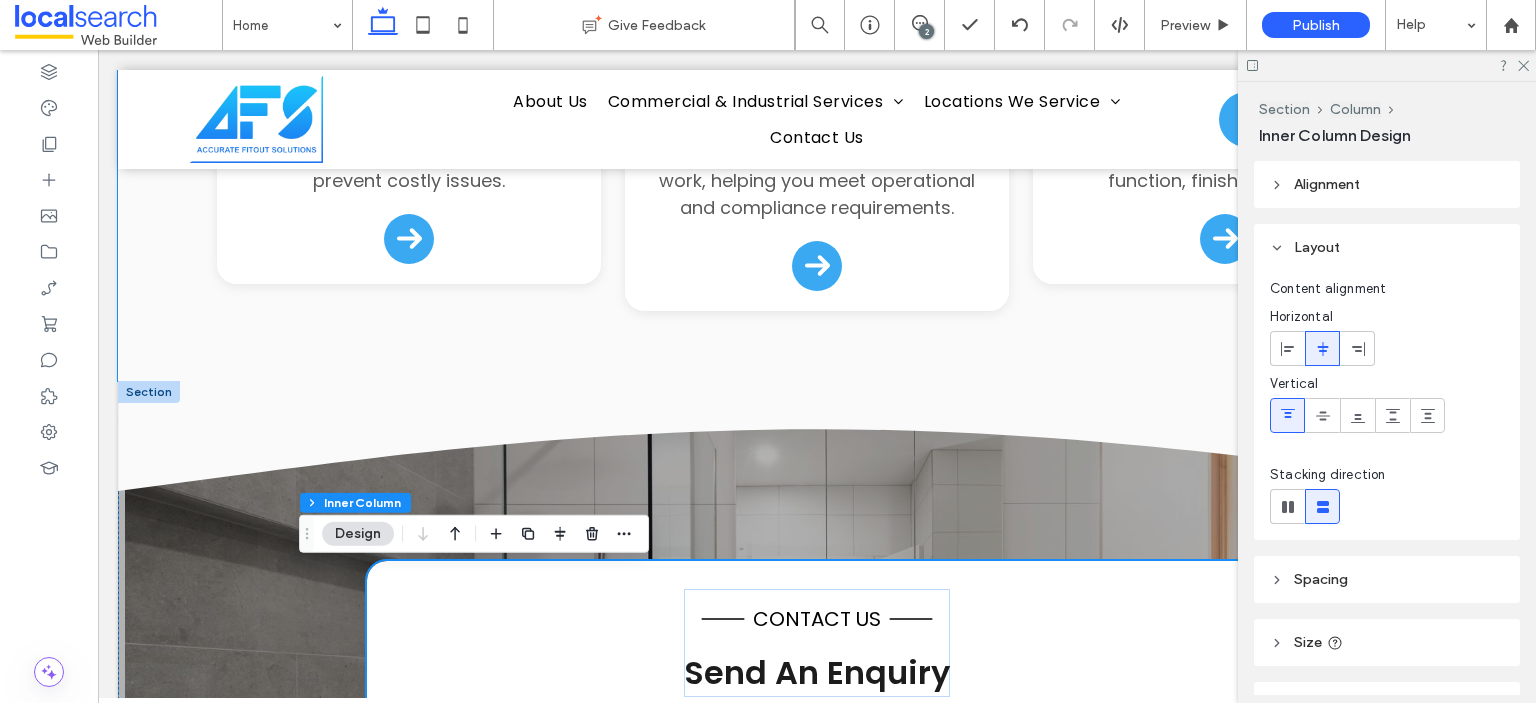 scroll, scrollTop: 3451, scrollLeft: 0, axis: vertical 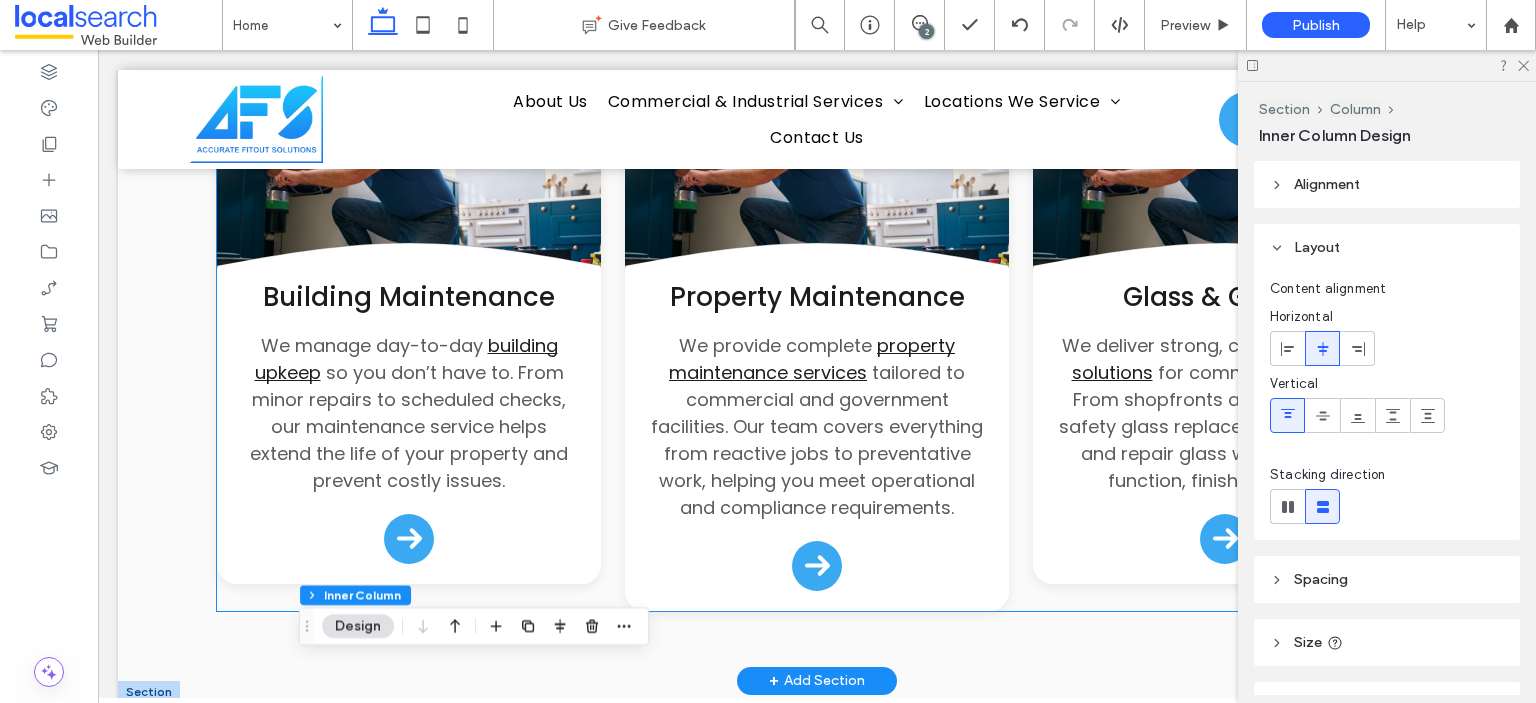 click on "Button
.cls-1-1132603790-1132603790 {
fill: none;
stroke: #000;
}
HVAC Services
We install, upgrade and maintain
HVAC systems   that keep commercial environments safe and comfortable. From ducted systems to ventilation, we deliver efficient heating and cooling solutions tailored to your needs.
Button
.cls-1-1132603790-1132603790 {
fill: none;
stroke: #000;
}
Partitioning & Facade
Our team creates functional, professional spaces with custom
partitioning and façade solutions . Whether you’re updating a retail space or fitting out offices, we provide finishes that look great and perform well." at bounding box center [817, -175] 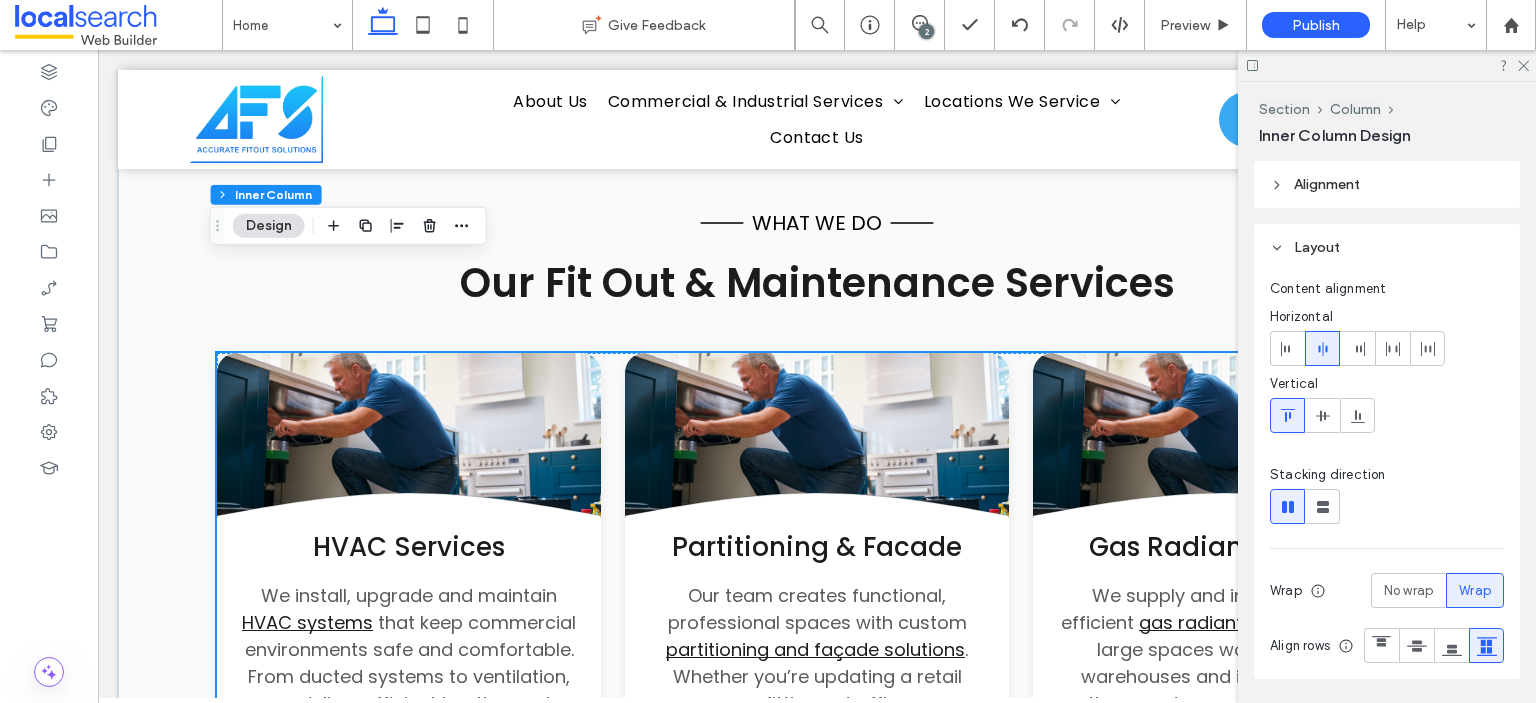 scroll, scrollTop: 2051, scrollLeft: 0, axis: vertical 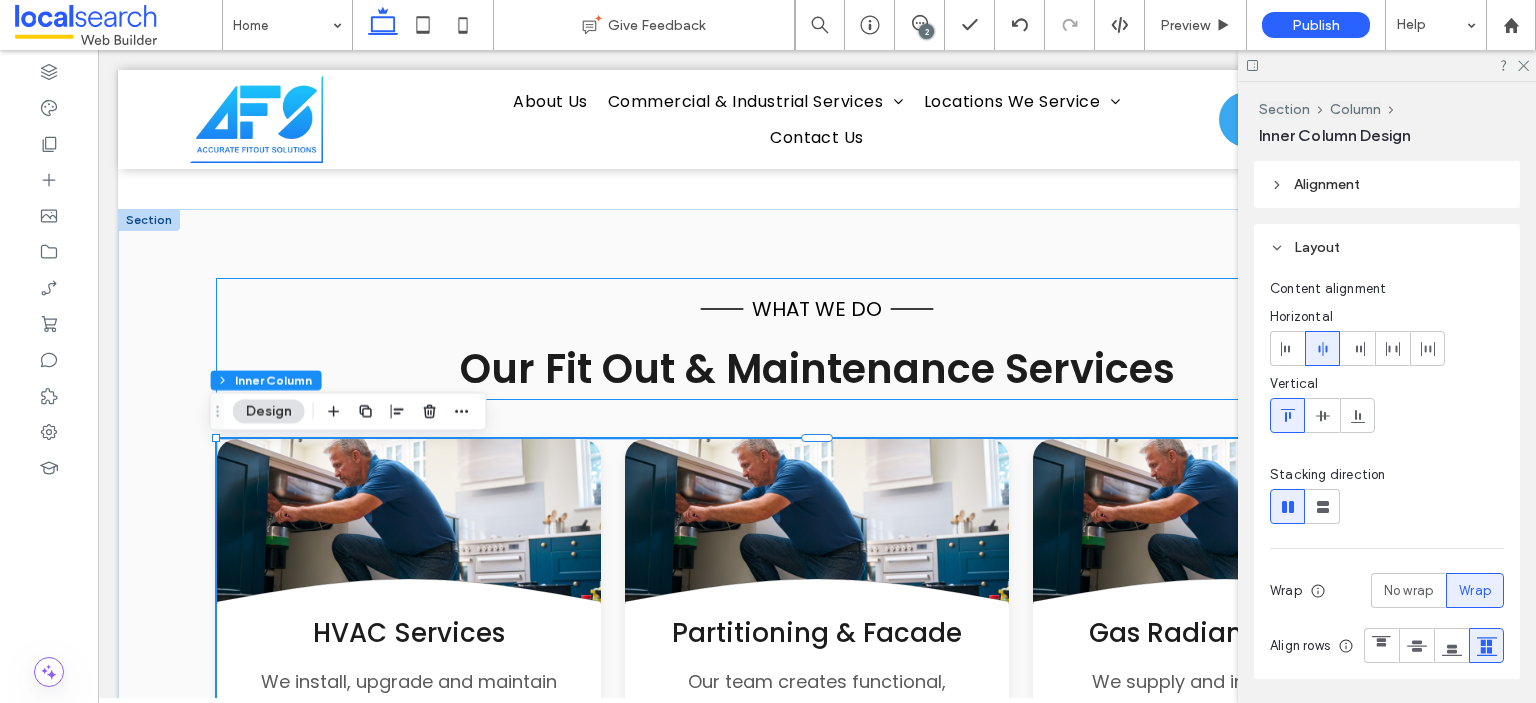 click on "What We Do
Our Fit Out & Maintenance Services" at bounding box center (817, 339) 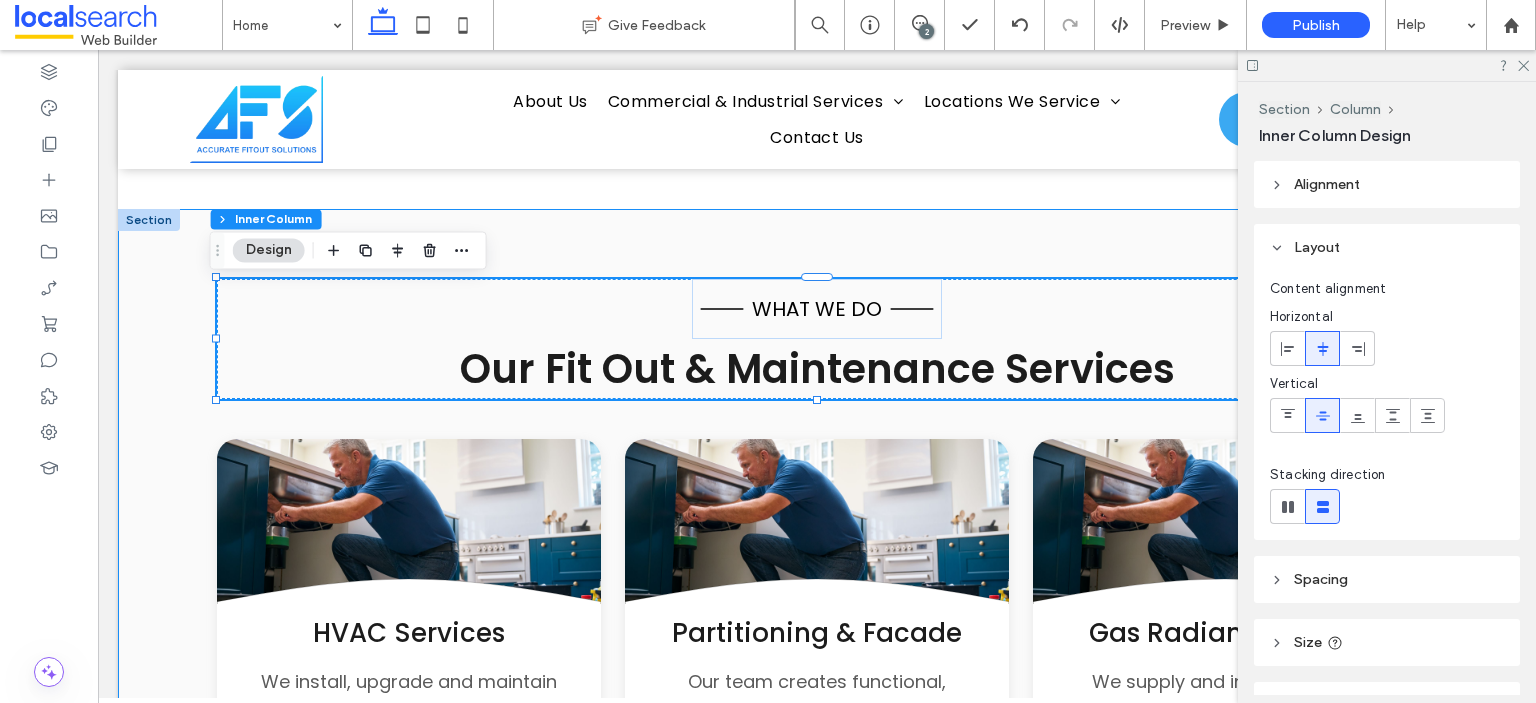 click on "What We Do
Our Fit Out & Maintenance Services
Button
.cls-1-1132603790-1132603790 {
fill: none;
stroke: #000;
}
HVAC Services
We install, upgrade and maintain
HVAC systems   that keep commercial environments safe and comfortable. From ducted systems to ventilation, we deliver efficient heating and cooling solutions tailored to your needs.
Button
.cls-1-1132603790-1132603790 {
fill: none;
stroke: #000;
}
Partitioning & Facade
Our team creates functional, professional spaces with custom
partitioning and façade solutions" at bounding box center (817, 1145) 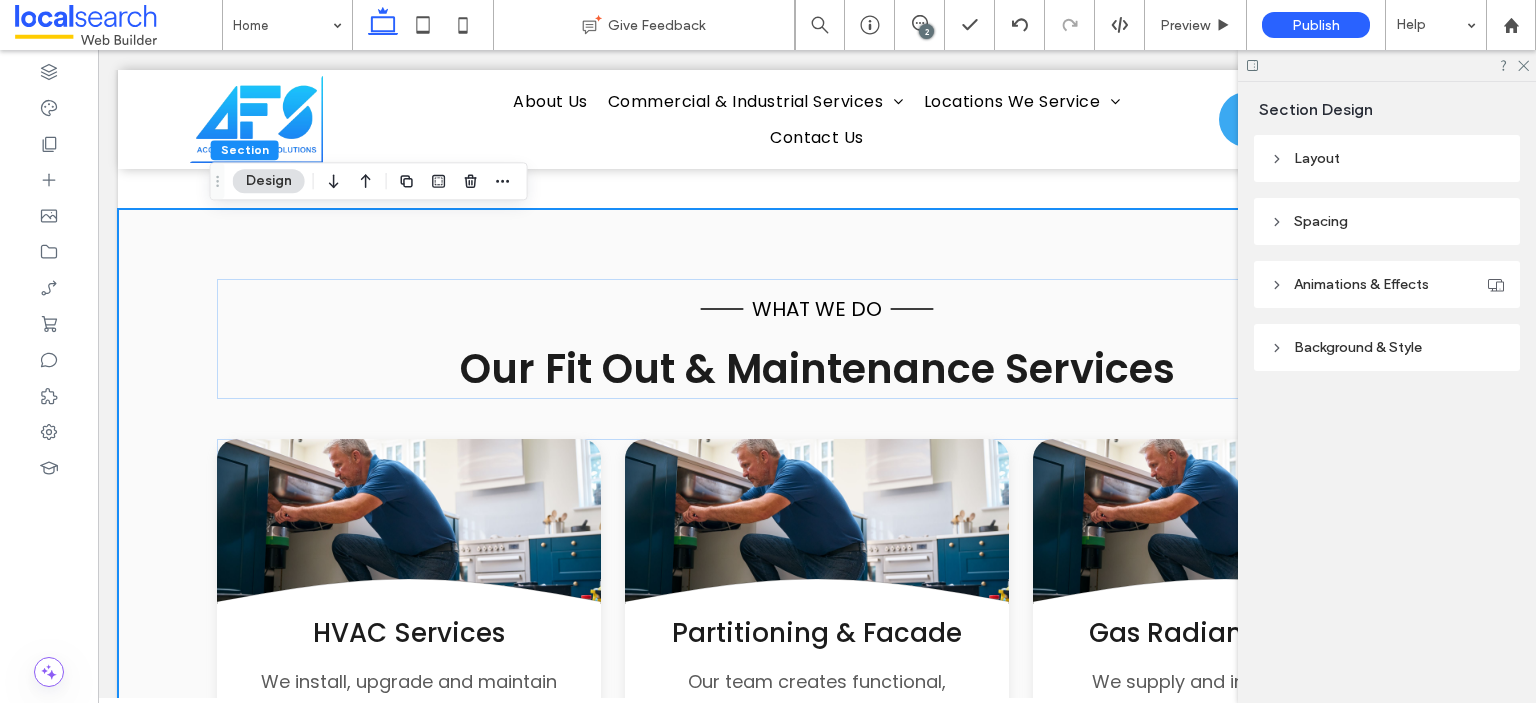 click on "Background & Style" at bounding box center [1358, 347] 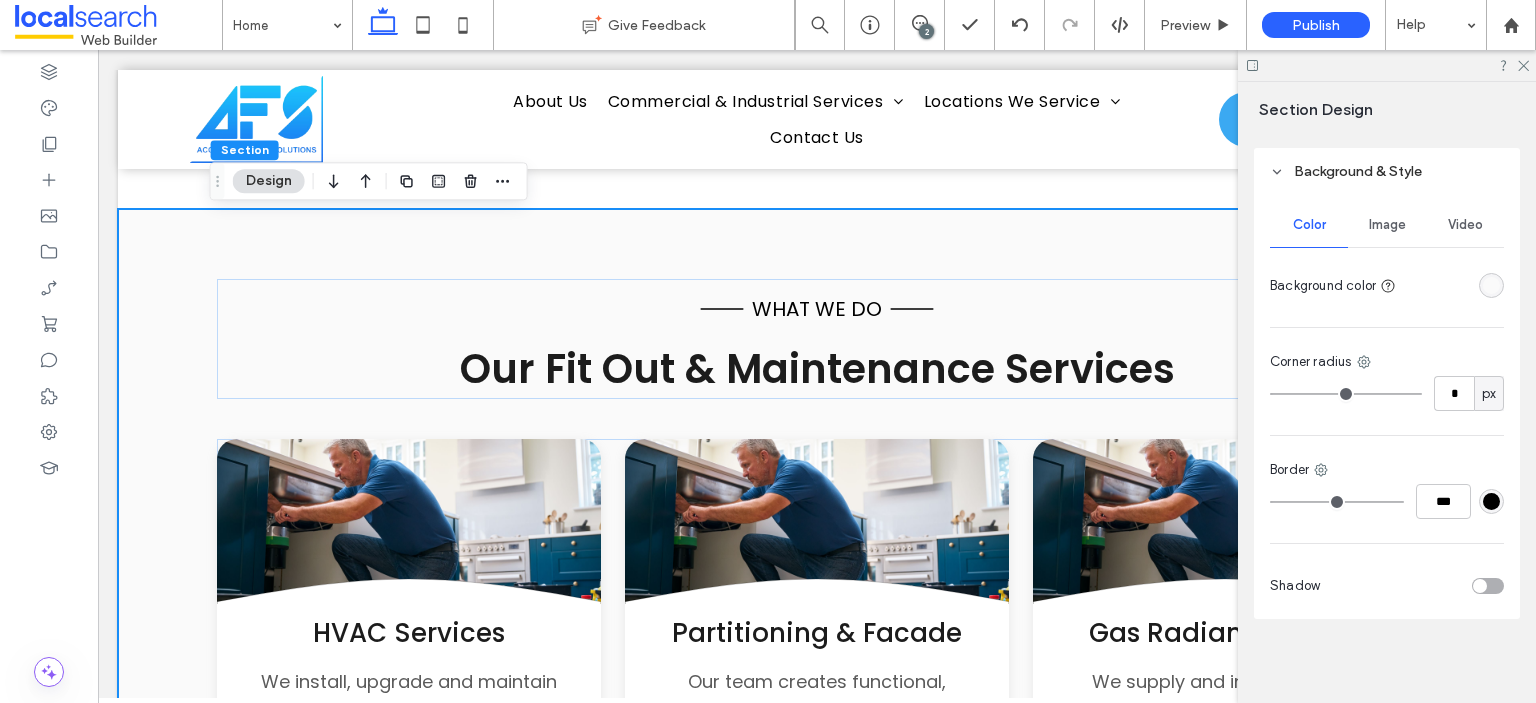 scroll, scrollTop: 178, scrollLeft: 0, axis: vertical 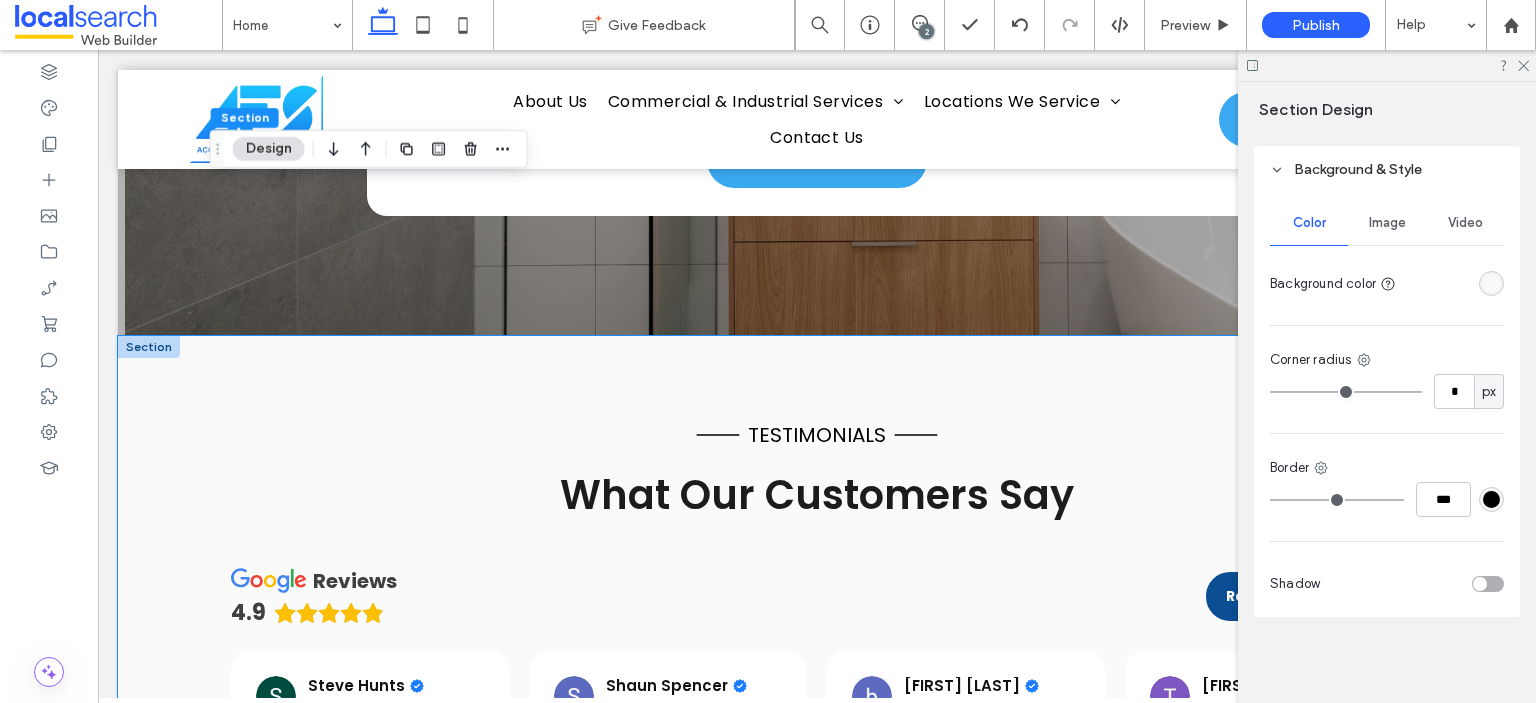 click on "testimonials
What Our Customers Say
reviews 4.9 Review us on Google Steve Hunts 2 days ago Great service Mel thanks again fo ryour help. Shaun Spencer 3 days ago I've been with Localsearch for years now and are really happy with the service and people that I deal with. They are friendly and very helpful. Read more brett neilson 9 days ago Always great catching up with Steve, makes everything so easy for us Tiffany Little 9 days ago Localsearch was extremely helpful and was able to help me boost my business. Yvonne Smith 10 days ago Kailah is truly amazing with advice, suggestions and any ideas that enhance my driving school ‘s recognizability.
Thank you Kailah.
Kindest regards, Yvonne 🙏😊 Read more Jane Morgan-Saxby 11 days ago Kailah is a wealth of product knowledge and goes above and beyond to make sure I’m getting the best out of my advertising and website . Read more Ray Hocking 16 days ago Read more 30 days ago" at bounding box center (817, 657) 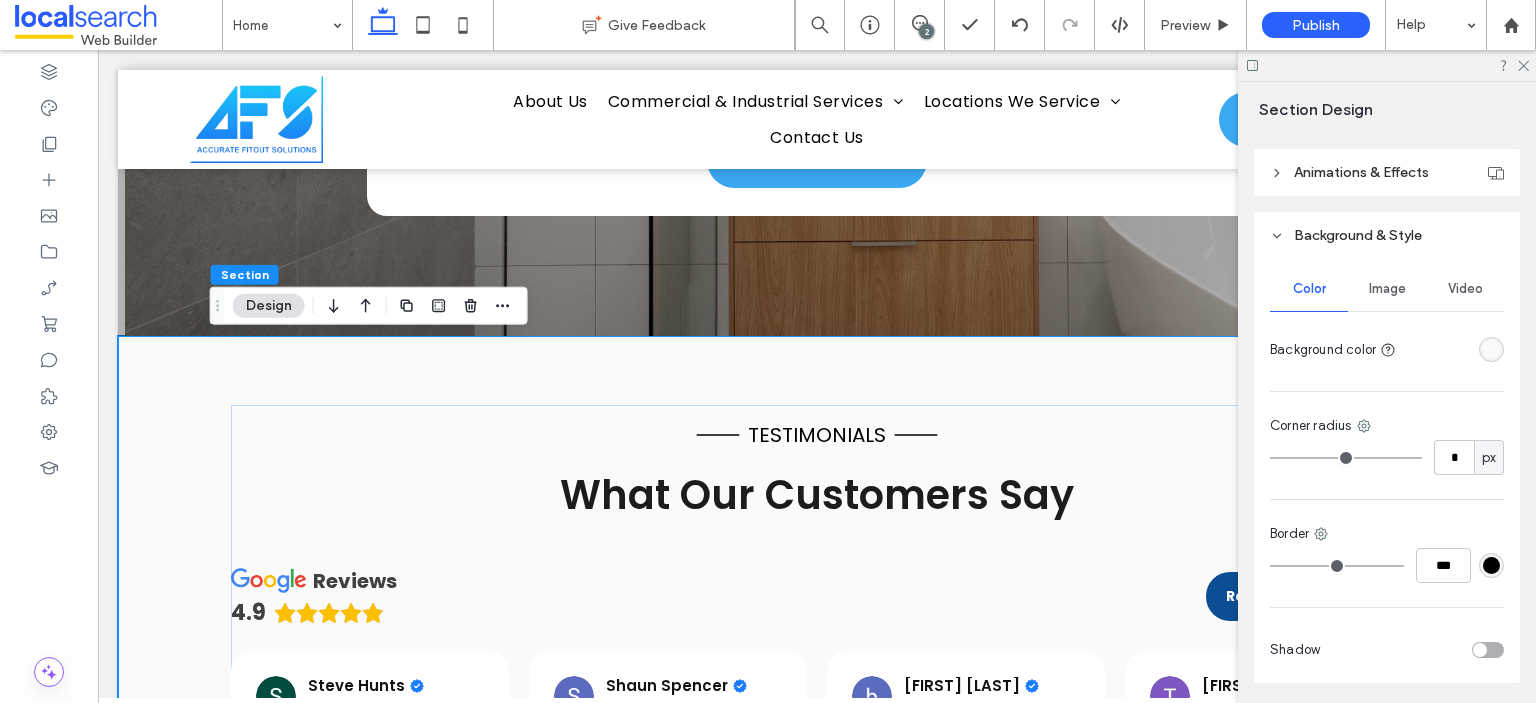 scroll, scrollTop: 78, scrollLeft: 0, axis: vertical 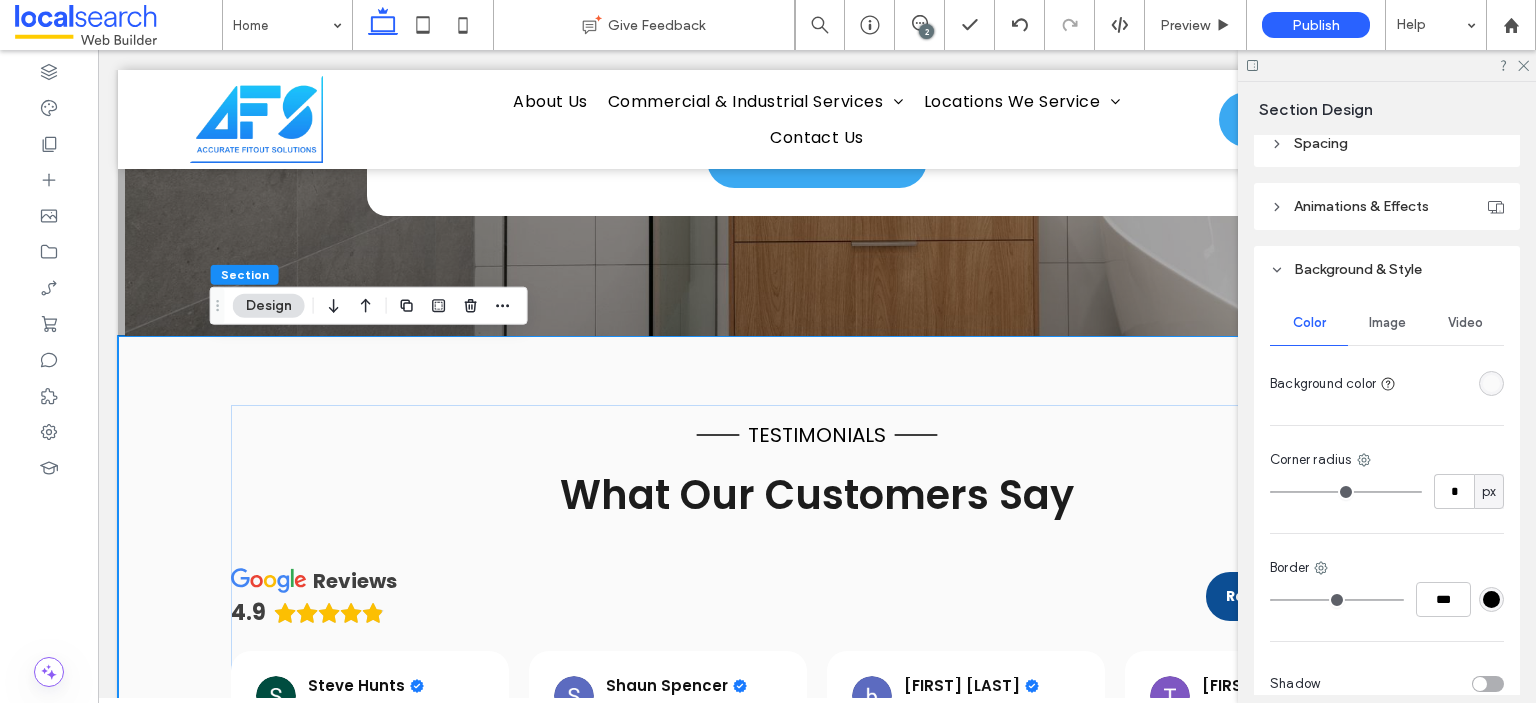 click on "Background & Style" at bounding box center [1387, 269] 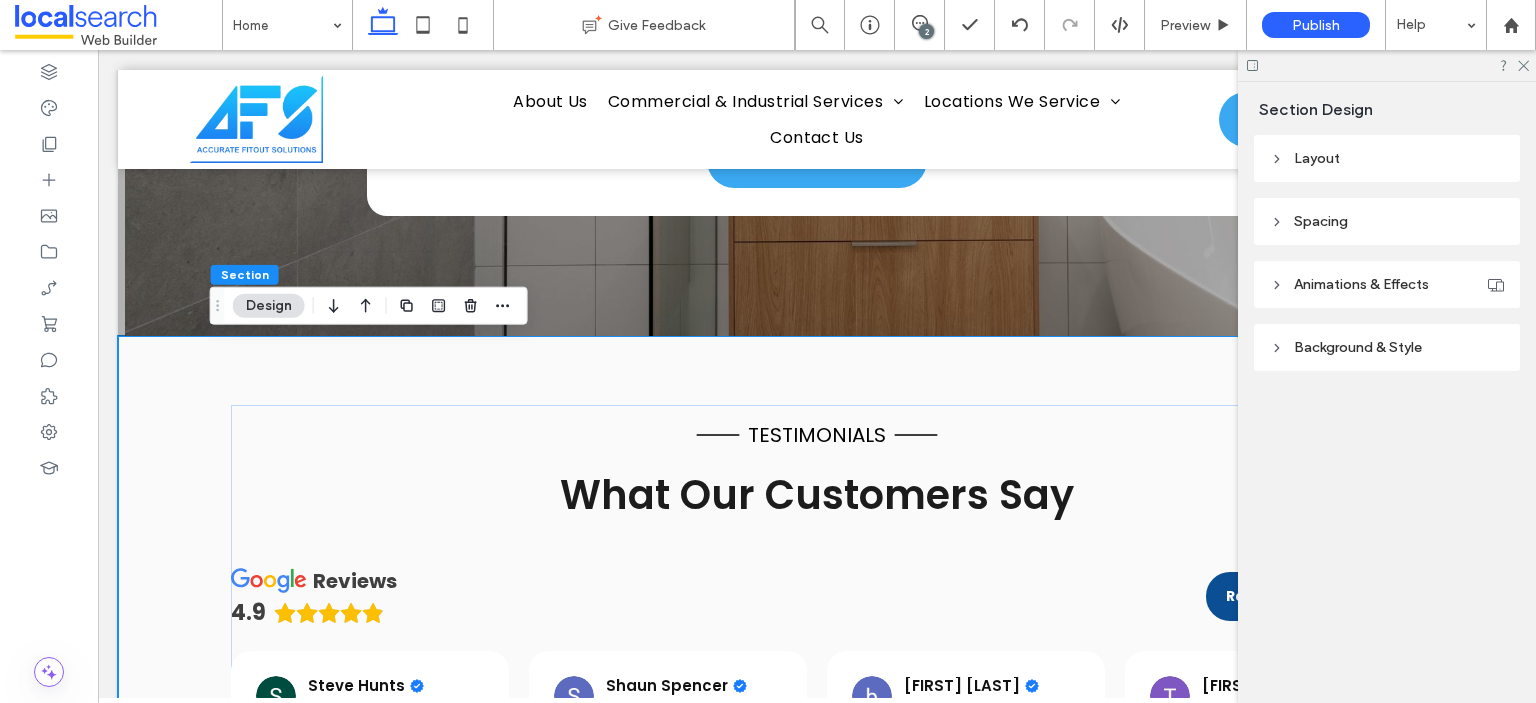 scroll, scrollTop: 0, scrollLeft: 0, axis: both 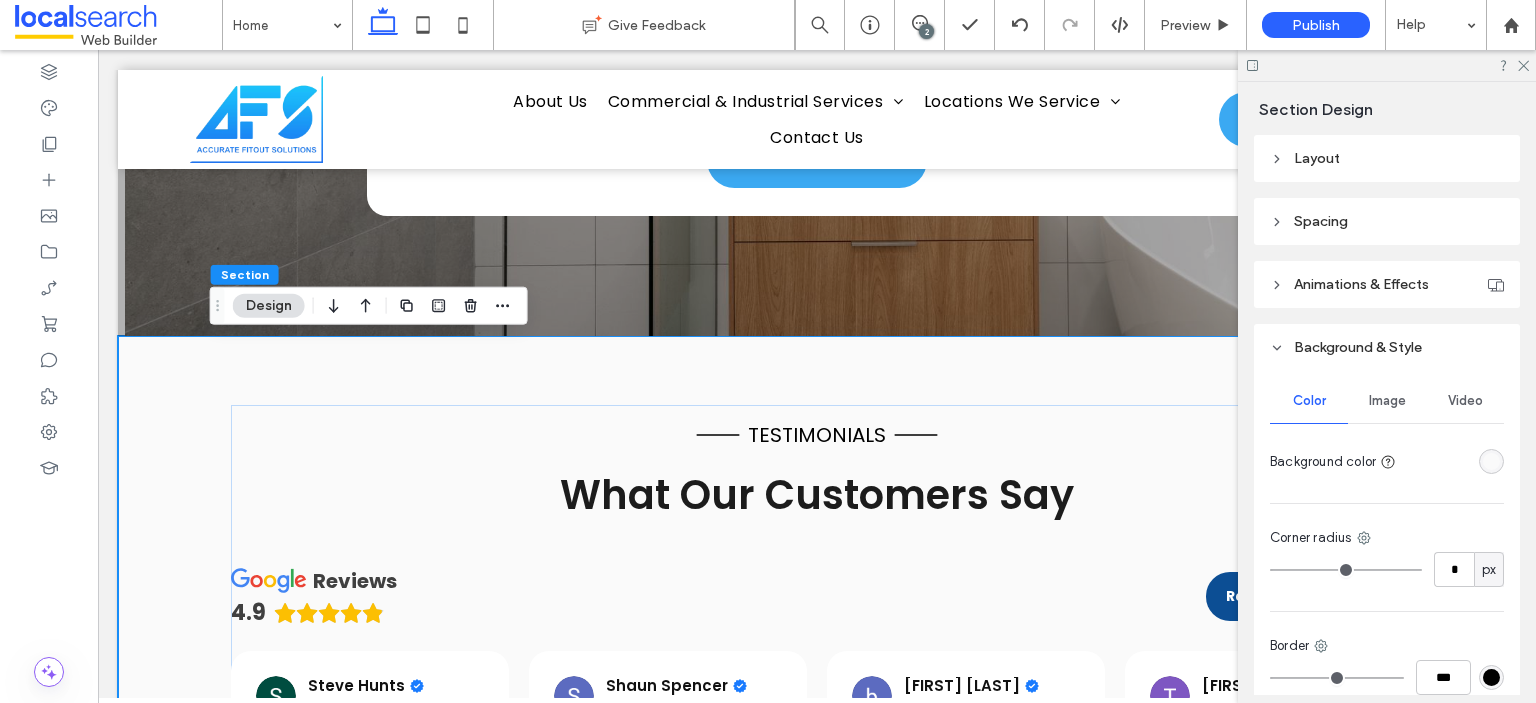 click on "Background & Style" at bounding box center [1358, 347] 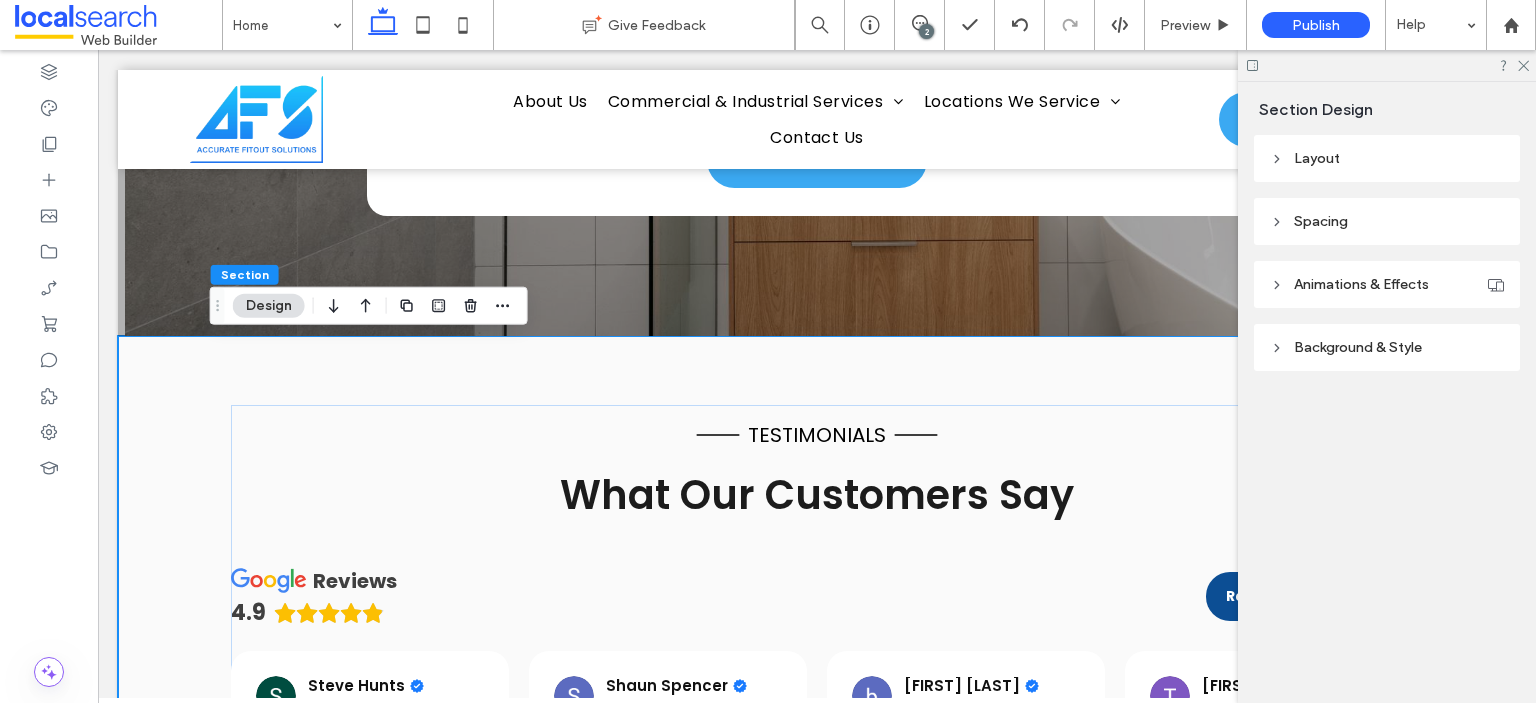 click on "Section Design Layout Full width To set a maximum width for all sections across the site, go to   Site Theme. Spacing Spacing between columns **** Padding (inner spacing) 0px 0% 0px 0% * % 1% * % 1% Reset padding Animations & Effects Choose a trigger None Background & Style Color Image Video Background color Corner radius * px Border *** Shadow" at bounding box center [1387, 392] 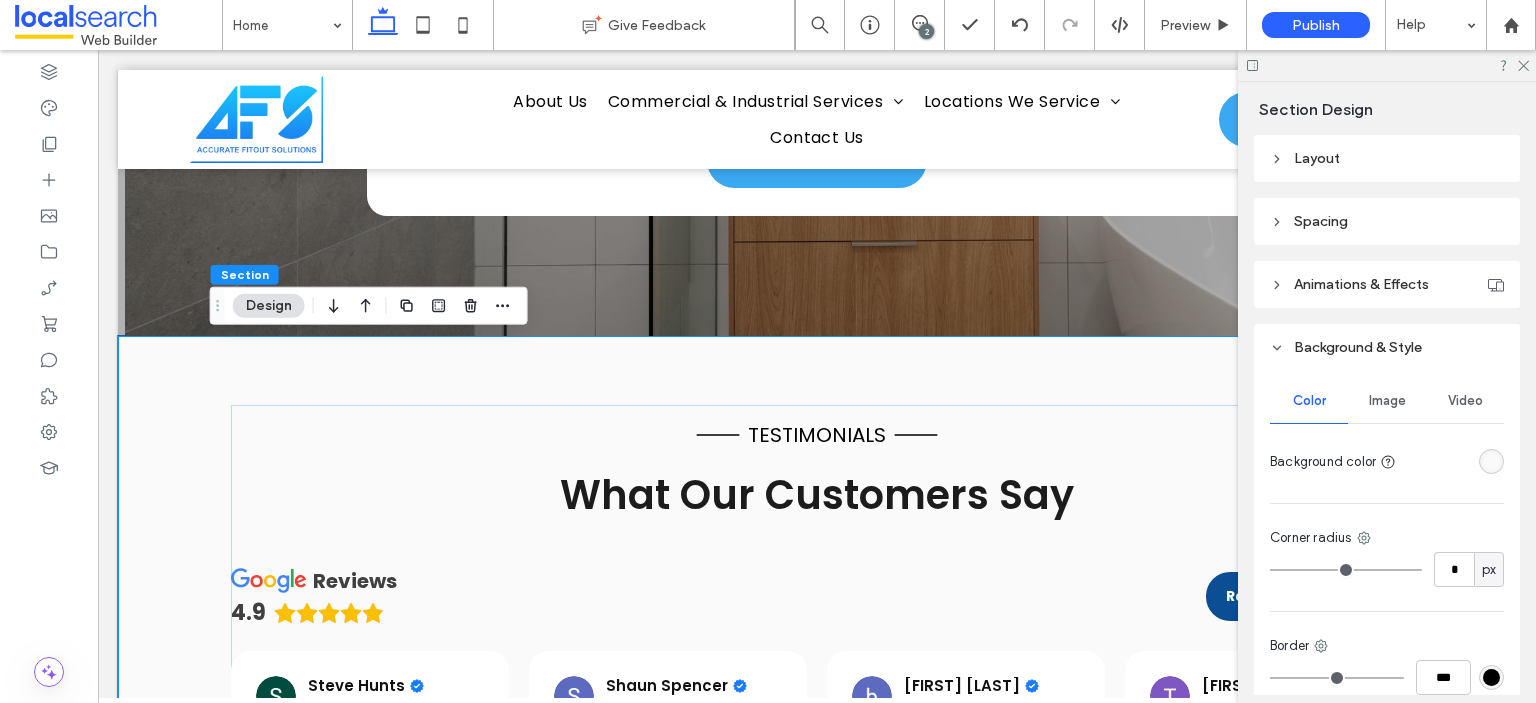 click on "Background & Style" at bounding box center [1387, 347] 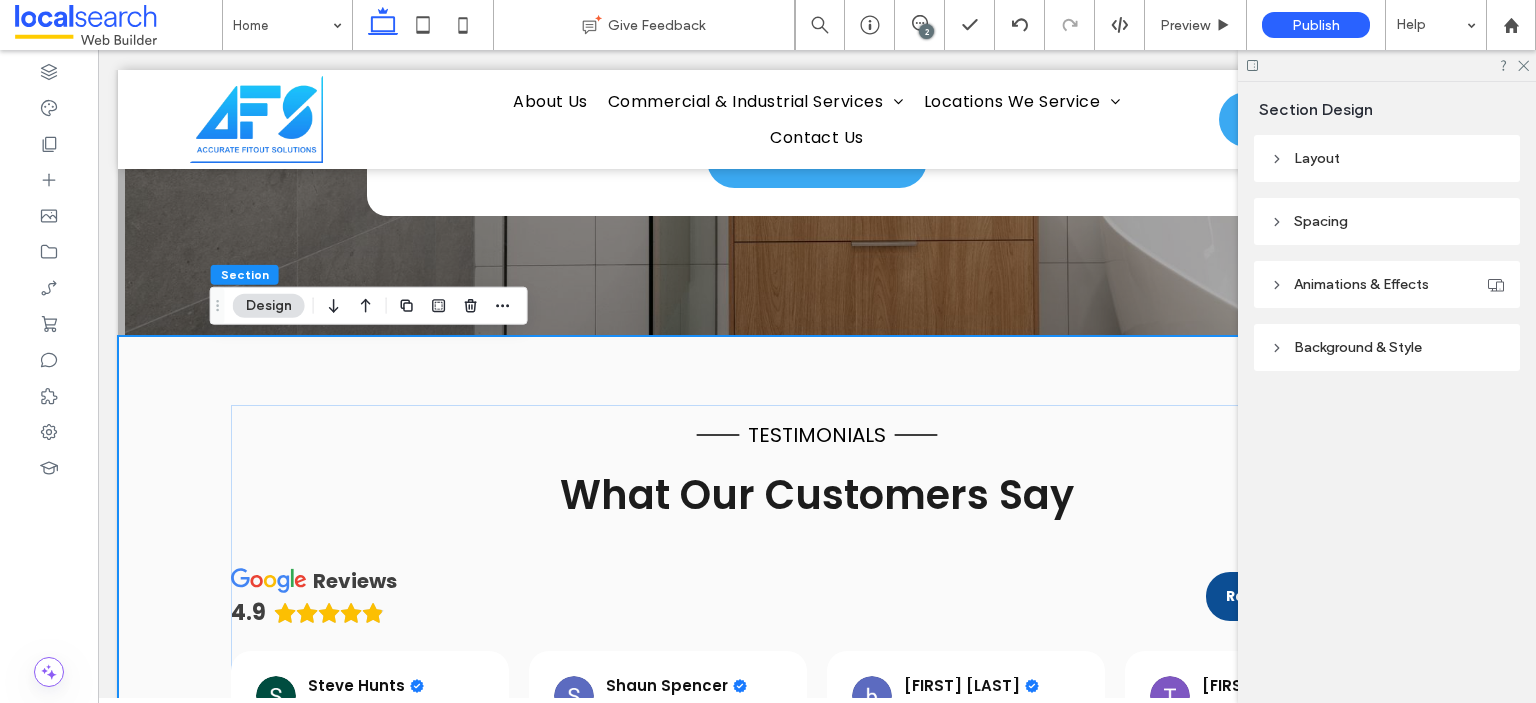 click on "testimonials
What Our Customers Say
reviews 4.9 Review us on Google Steve Hunts 2 days ago Great service Mel thanks again fo ryour help. Shaun Spencer 3 days ago I've been with Localsearch for years now and are really happy with the service and people that I deal with. They are friendly and very helpful. Read more brett neilson 9 days ago Always great catching up with Steve, makes everything so easy for us Tiffany Little 9 days ago Localsearch was extremely helpful and was able to help me boost my business. Yvonne Smith 10 days ago Kailah is truly amazing with advice, suggestions and any ideas that enhance my driving school ‘s recognizability.
Thank you Kailah.
Kindest regards, Yvonne 🙏😊 Read more Jane Morgan-Saxby 11 days ago Kailah is a wealth of product knowledge and goes above and beyond to make sure I’m getting the best out of my advertising and website . Read more Ray Hocking 16 days ago Read more 30 days ago" at bounding box center [817, 657] 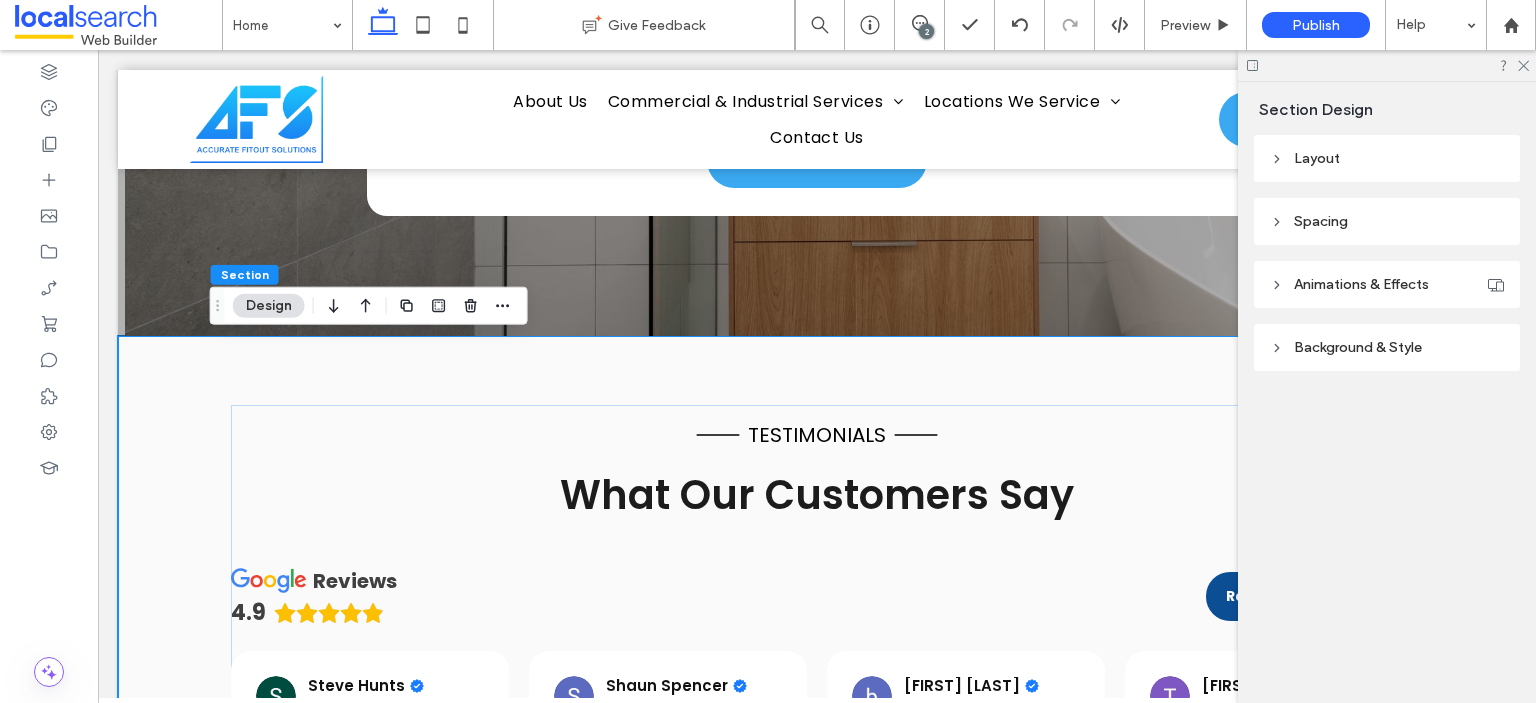 click on "Background & Style" at bounding box center [1387, 347] 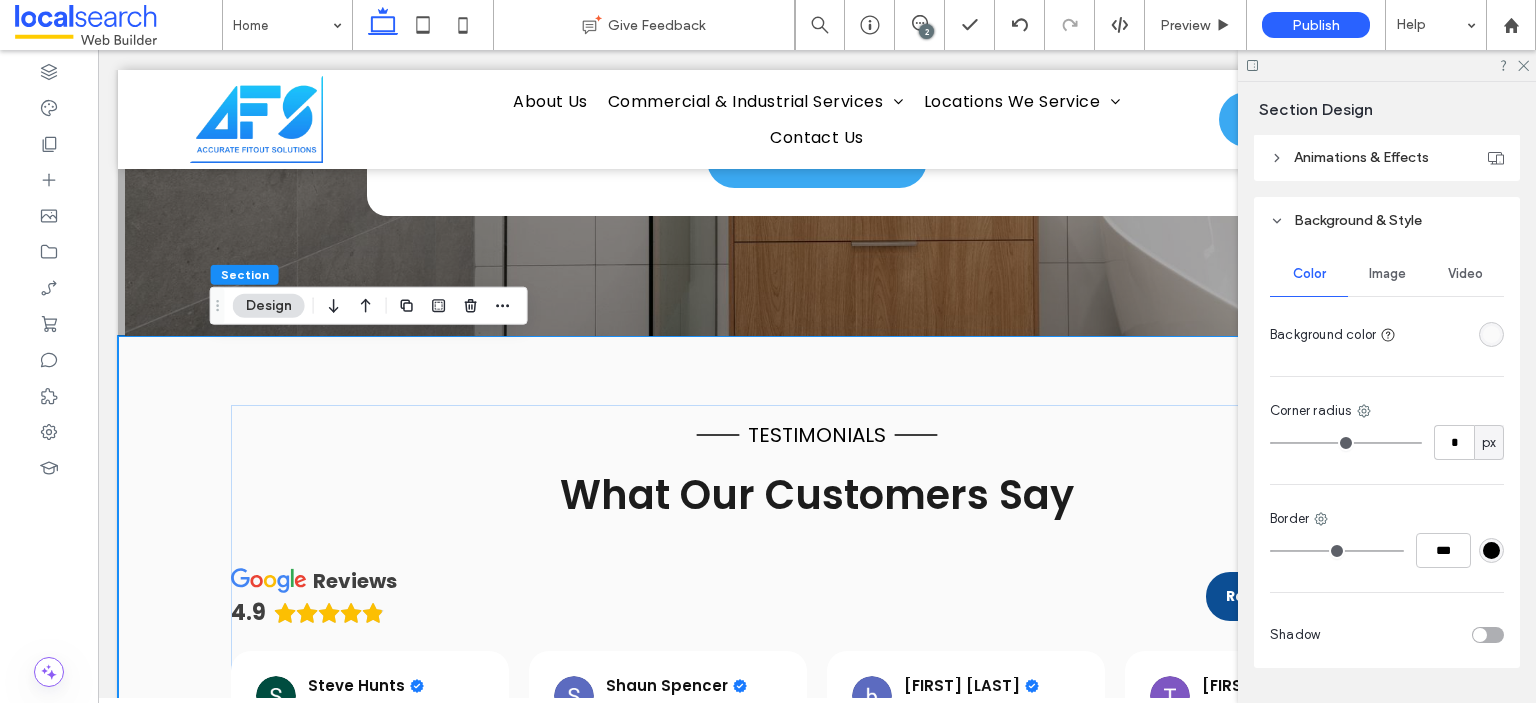 scroll, scrollTop: 78, scrollLeft: 0, axis: vertical 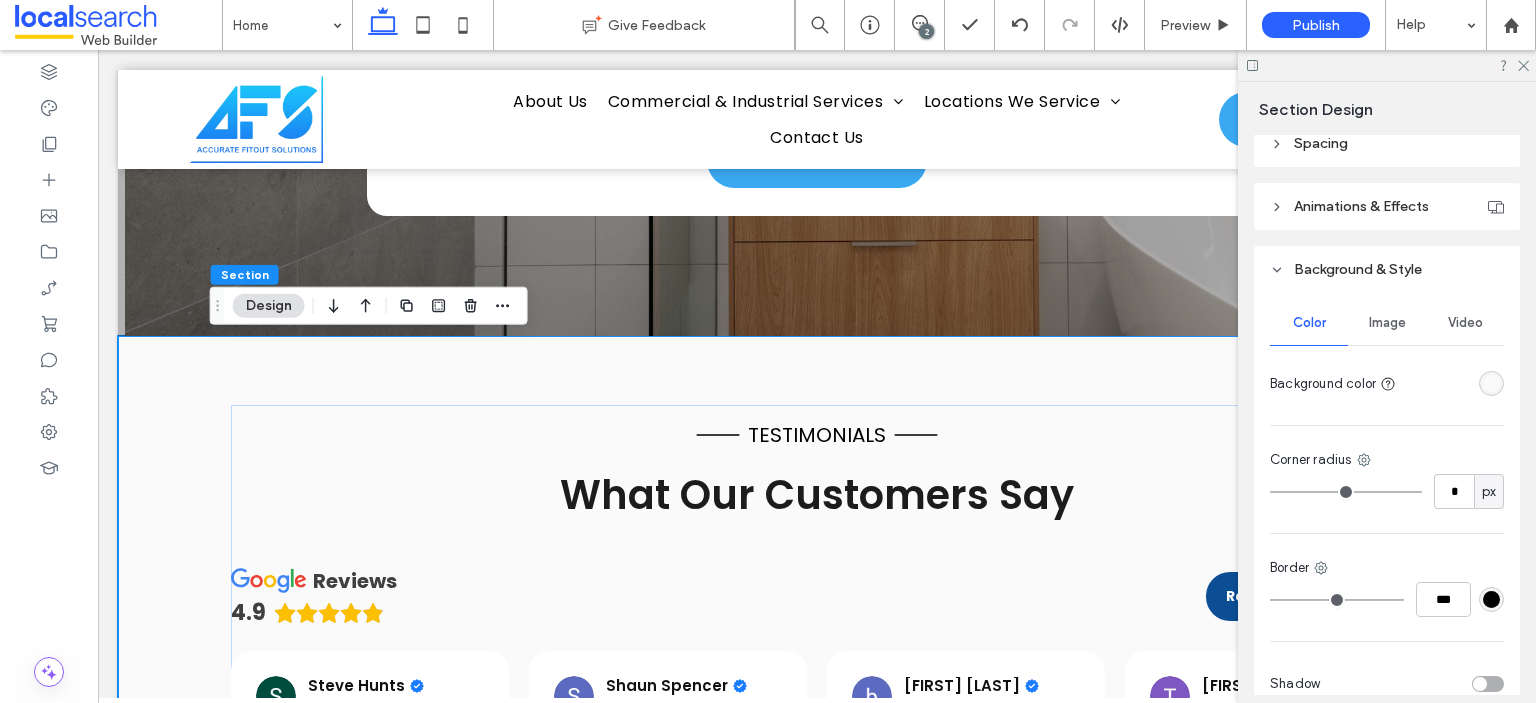 click on "Image" at bounding box center [1387, 323] 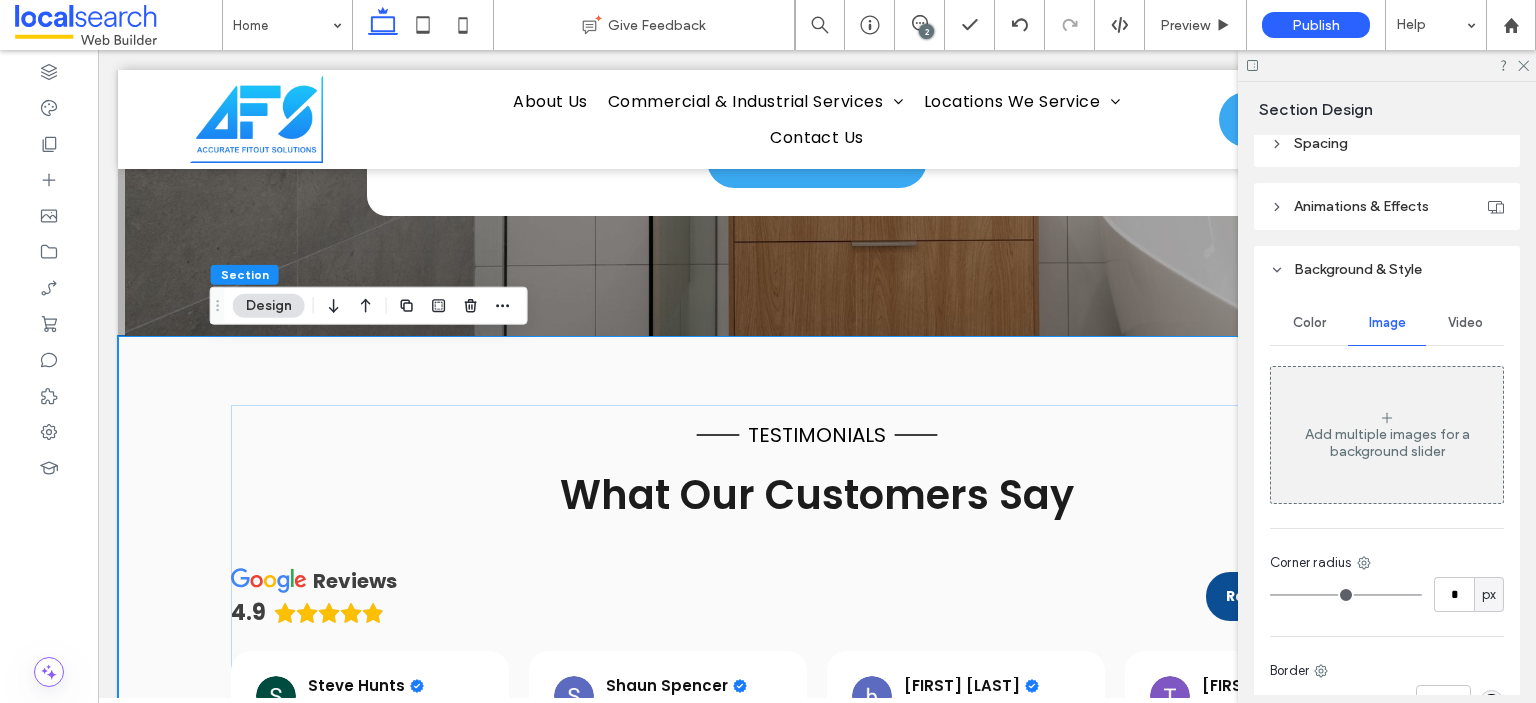 click on "Video" at bounding box center [1465, 323] 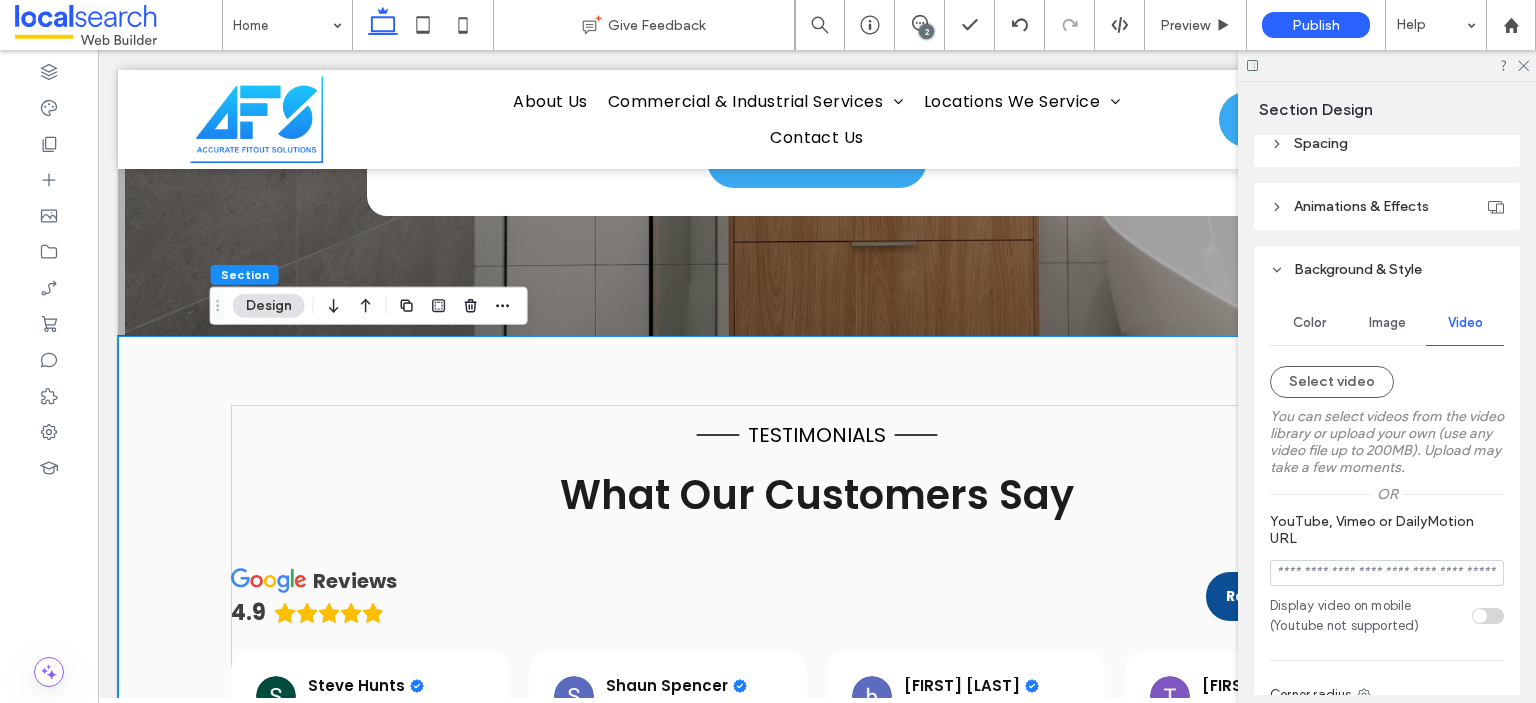 click on "Image" at bounding box center [1387, 323] 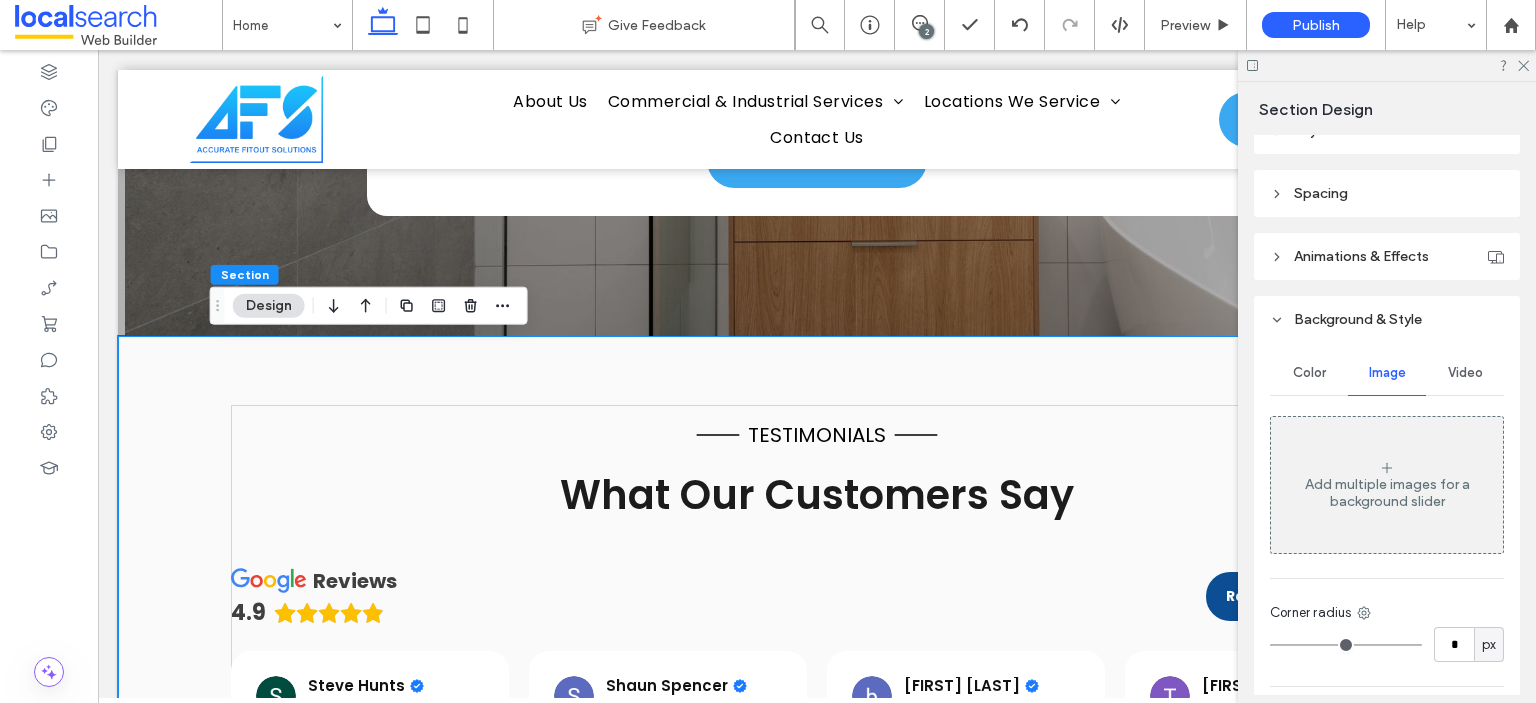 scroll, scrollTop: 0, scrollLeft: 0, axis: both 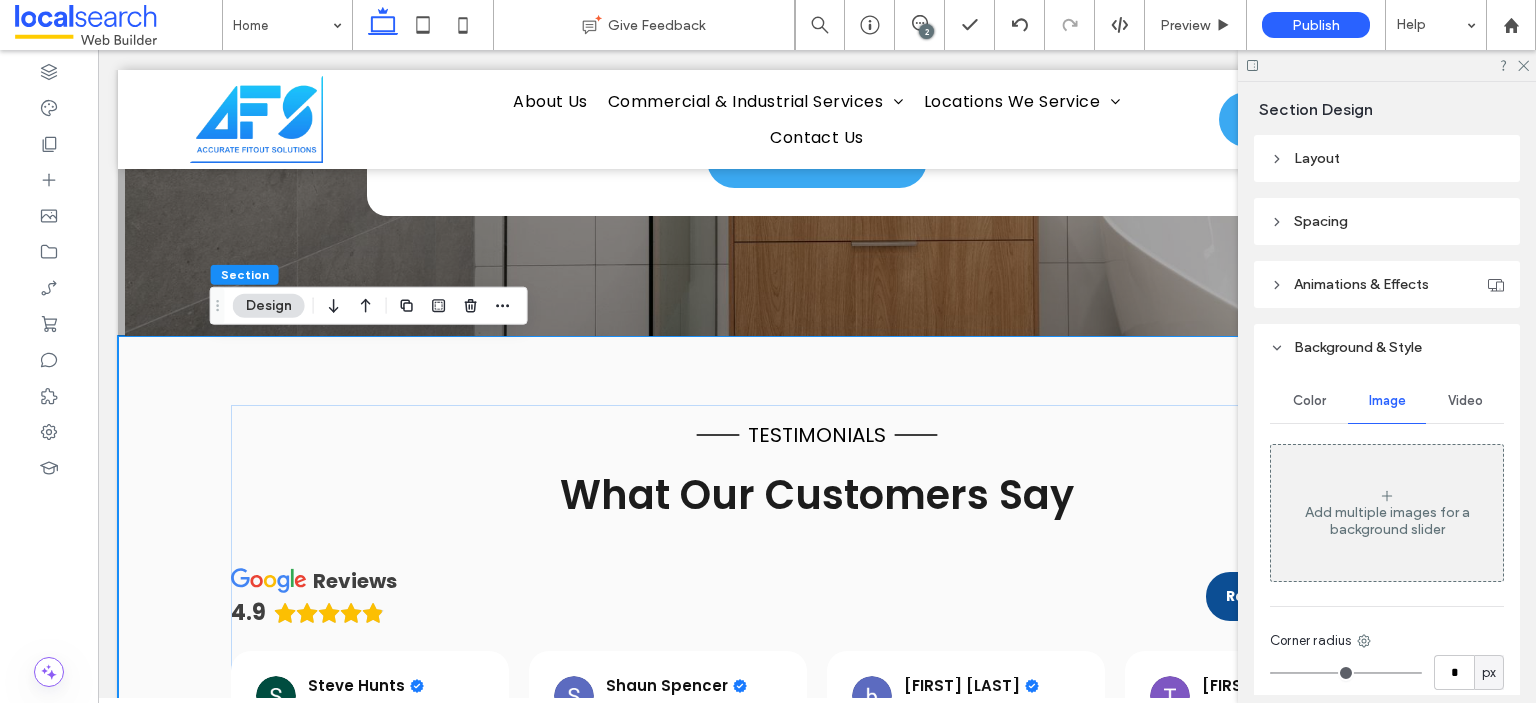 click on "Animations & Effects" at bounding box center [1387, 284] 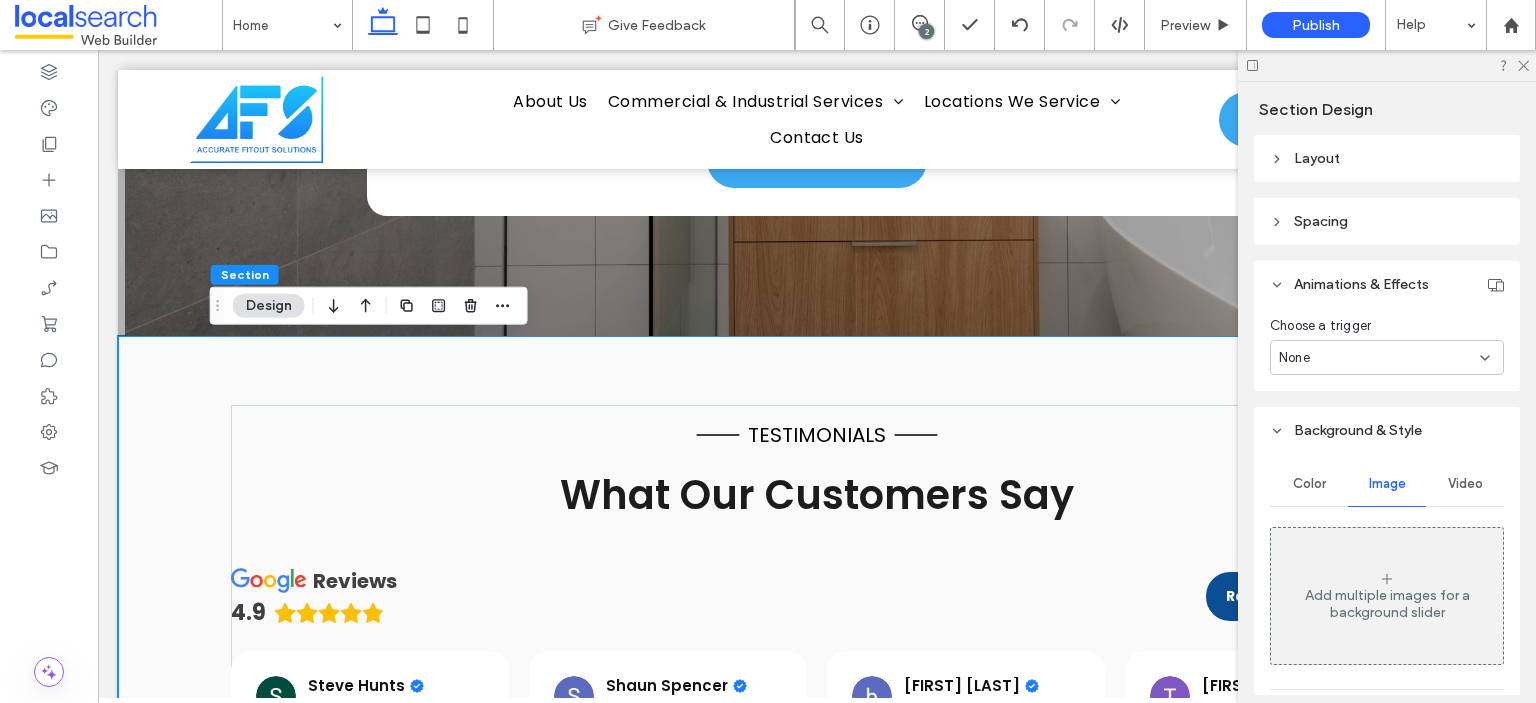 click on "Spacing" at bounding box center (1387, 221) 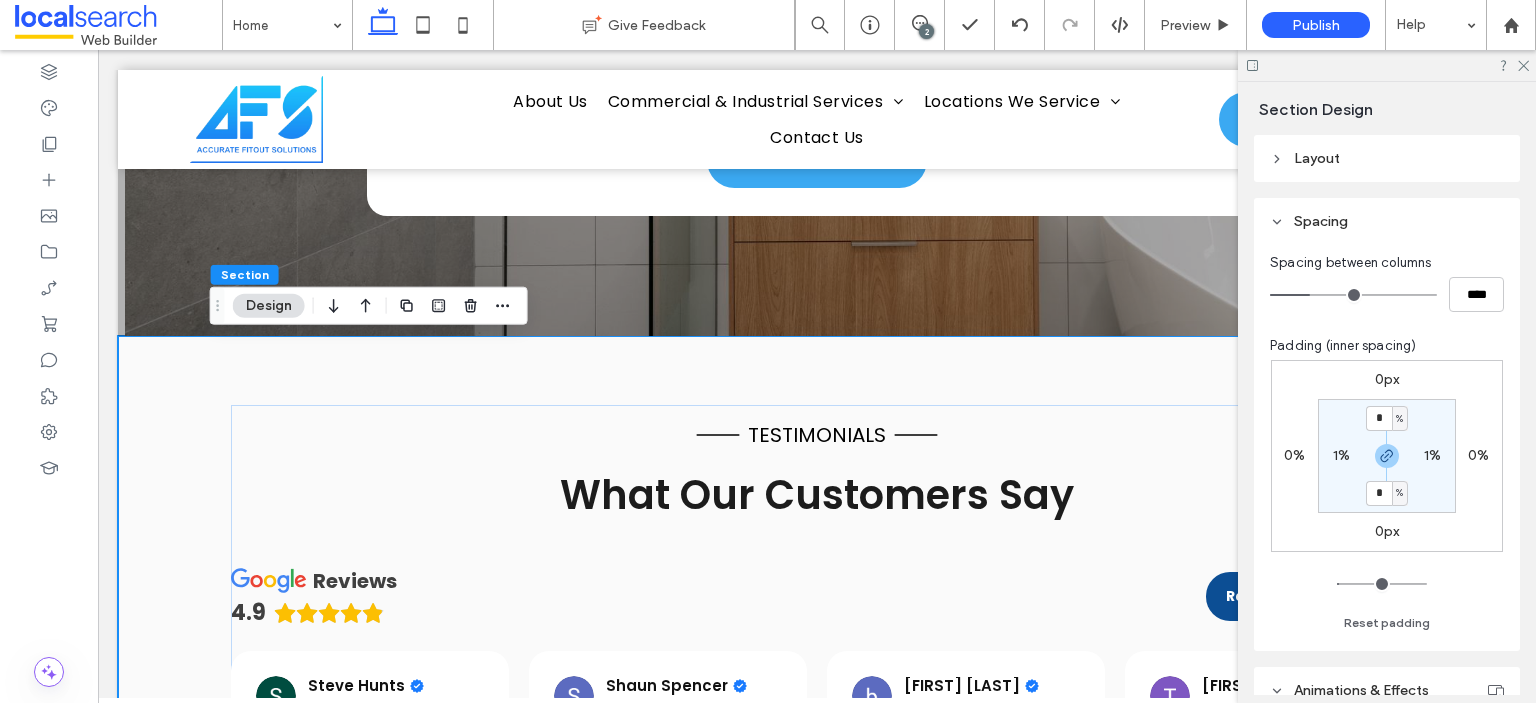 click on "Layout" at bounding box center [1387, 158] 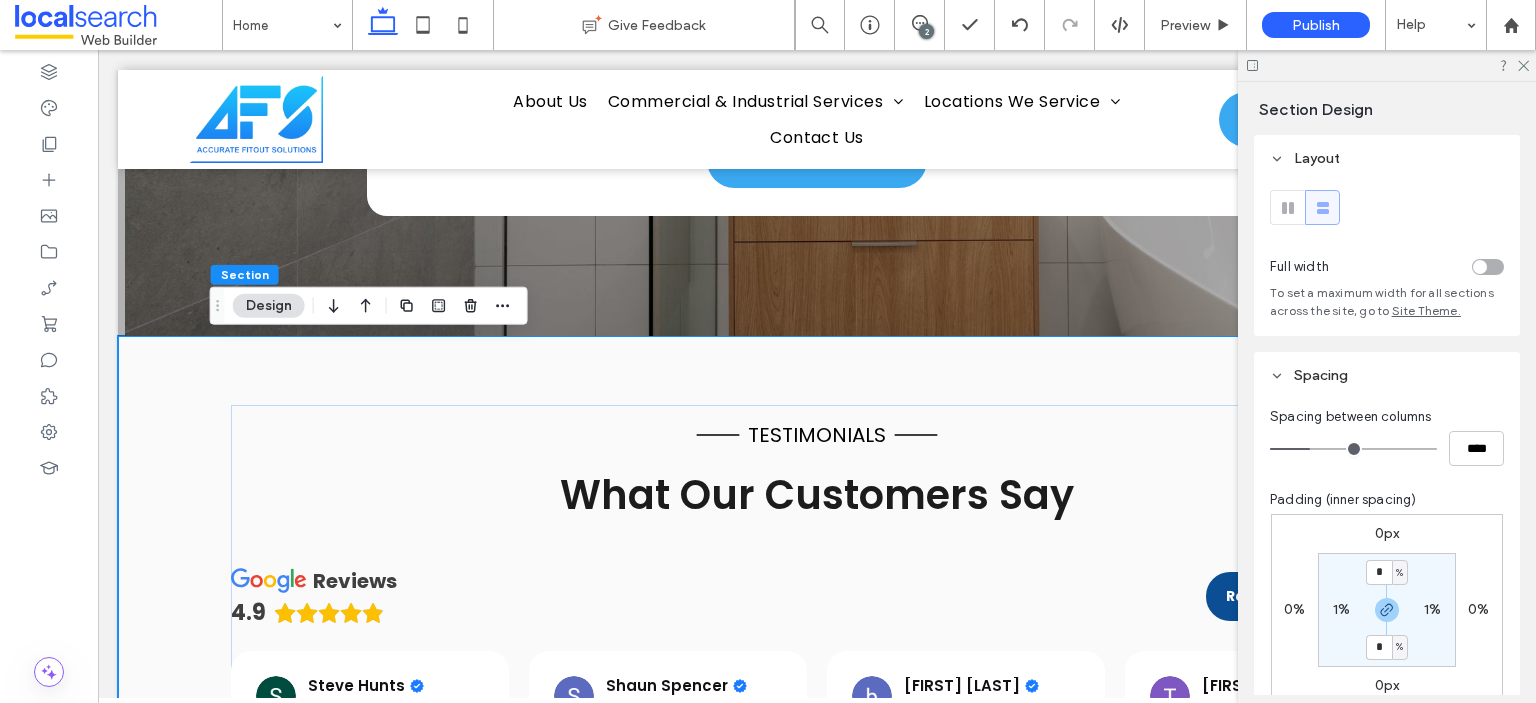 click on "Layout" at bounding box center (1387, 158) 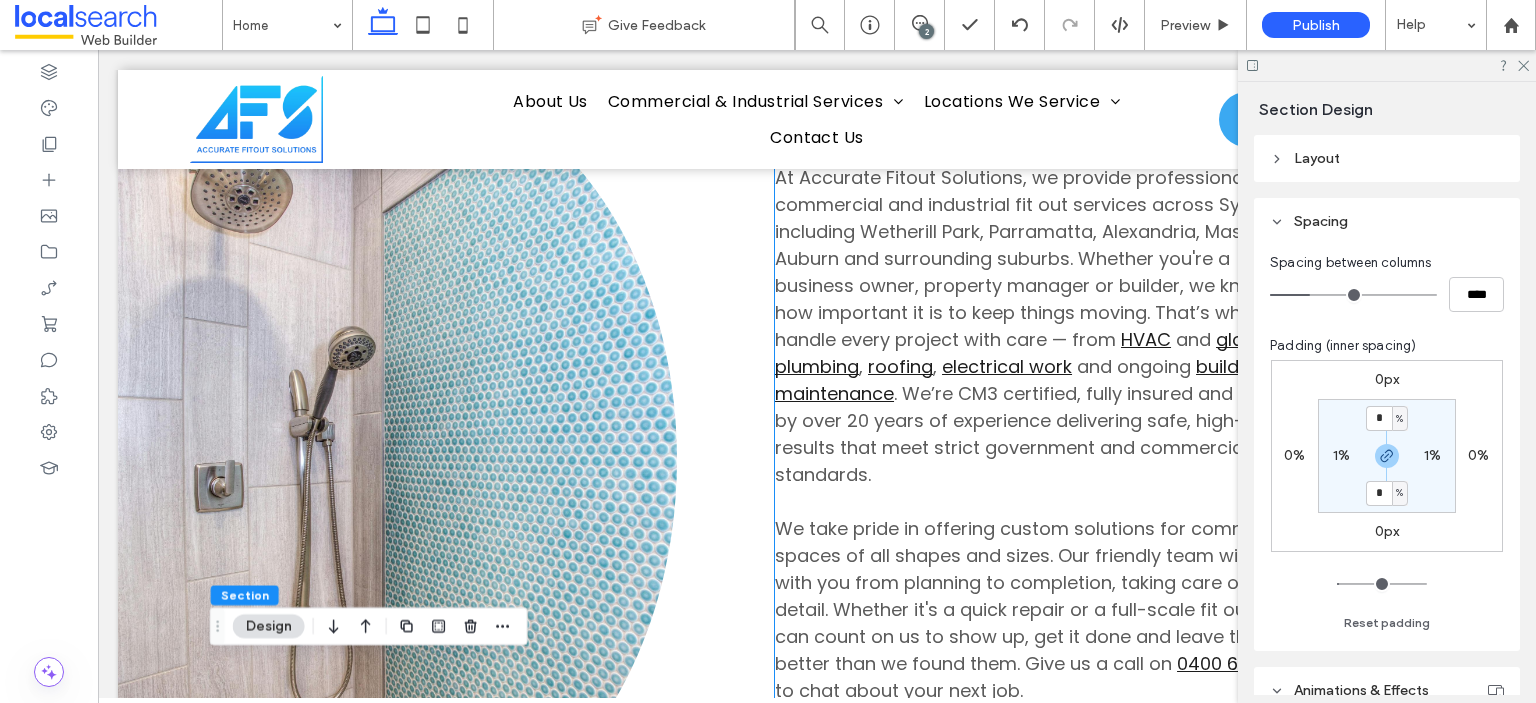 scroll, scrollTop: 1151, scrollLeft: 0, axis: vertical 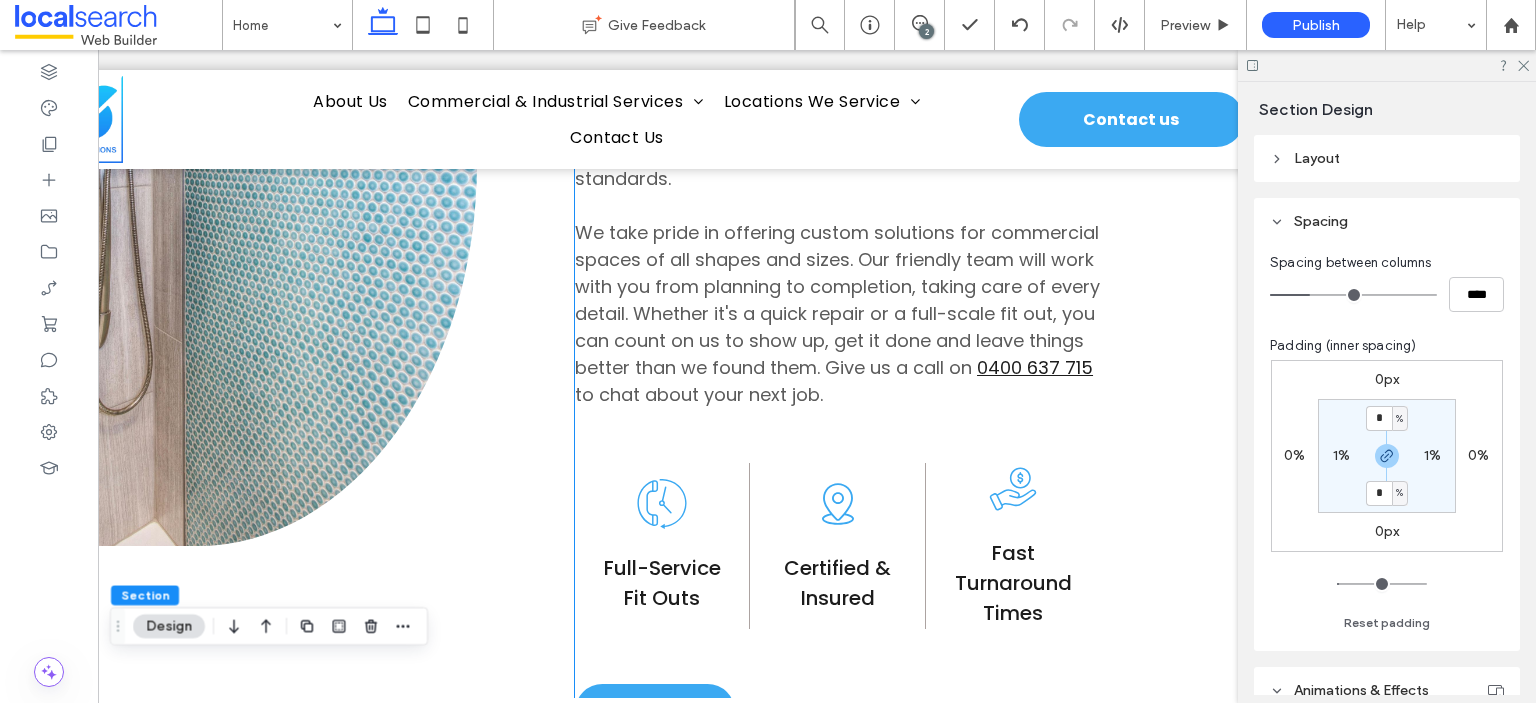 click on "Reliable & Certified
Wetherill Park Commercial & Industrial Fit Out Solutions
At Accurate Fitout Solutions, we provide professional commercial and industrial fit out services across Sydney, including Wetherill Park, Parramatta, Alexandria, Mascot, Auburn and surrounding suburbs. Whether you're a business owner, property manager or builder, we know how important it is to keep things moving. That’s why we handle every project with care — from
HVAC   and
glazing   to
plumbing ,
roofing ,
electrical work   and ongoing
building maintenance . We’re CM3 certified, fully insured and backed by over 20 years of experience delivering safe, high-quality results that meet strict government and commercial standards.
0400 637 715   to chat about your next job.
Certified & Insured
Full-Service Fit Outs" at bounding box center [945, 163] 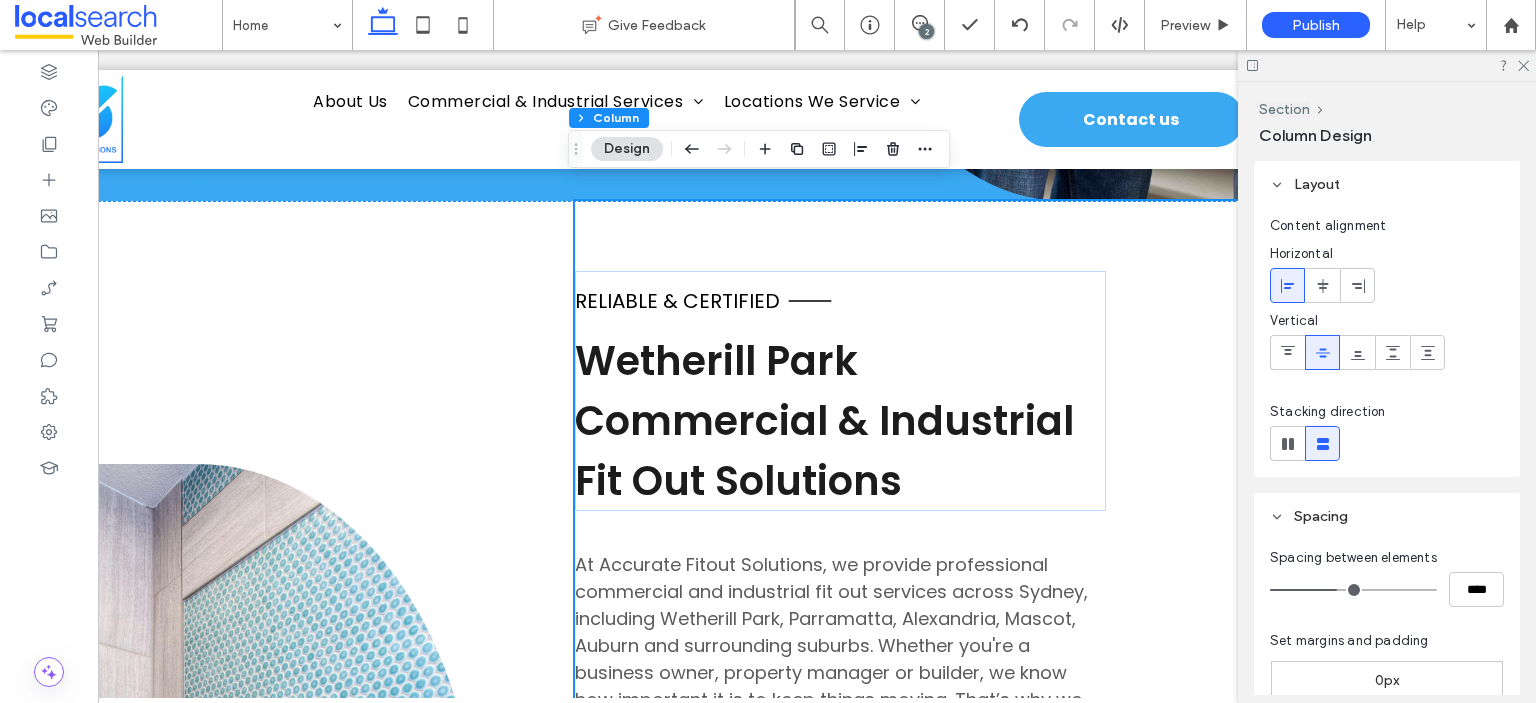 scroll, scrollTop: 551, scrollLeft: 0, axis: vertical 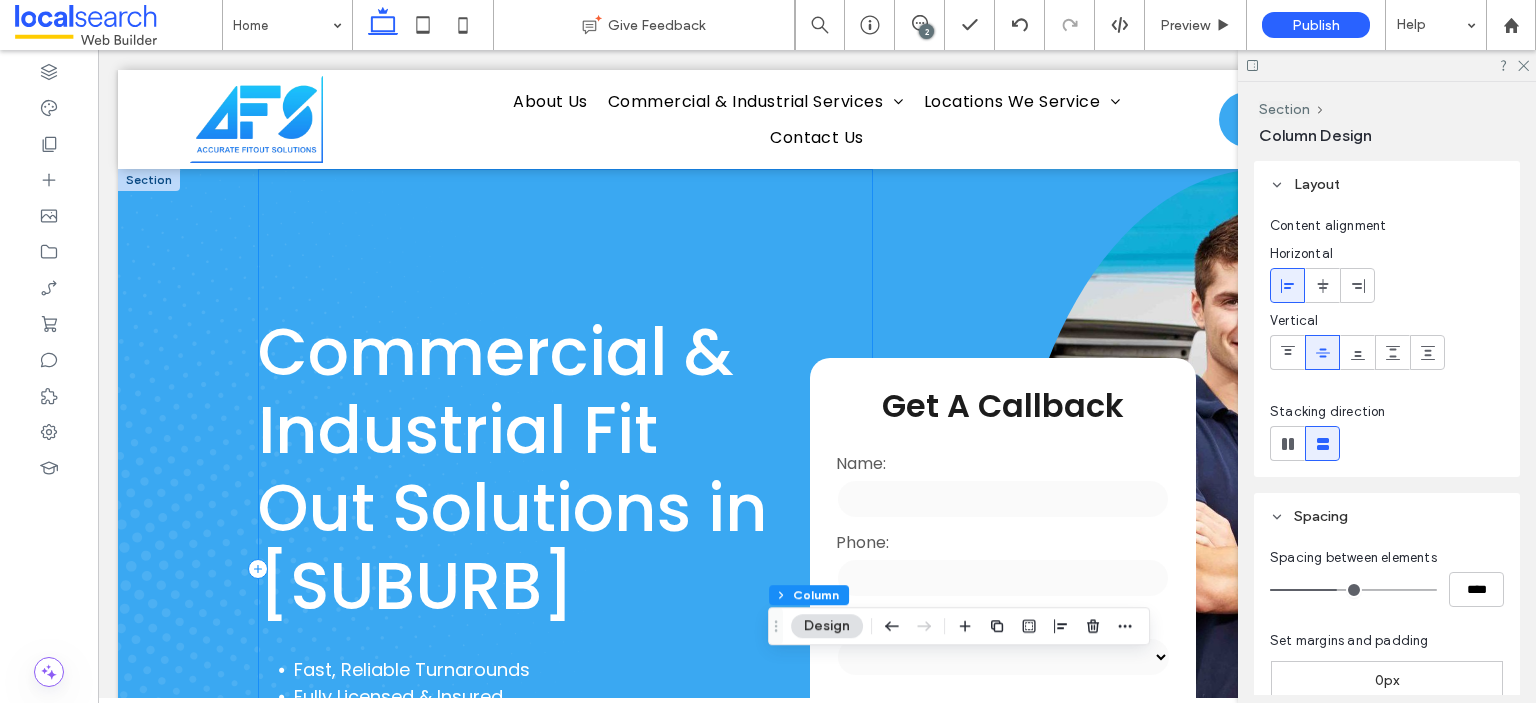 click on "Commercial & Industrial Fit Out Solutions in Wetherill Park
Fast, Reliable Turnarounds Fully Licensed & Insured Custom Fitout Solutions
Contact Us" at bounding box center (565, 569) 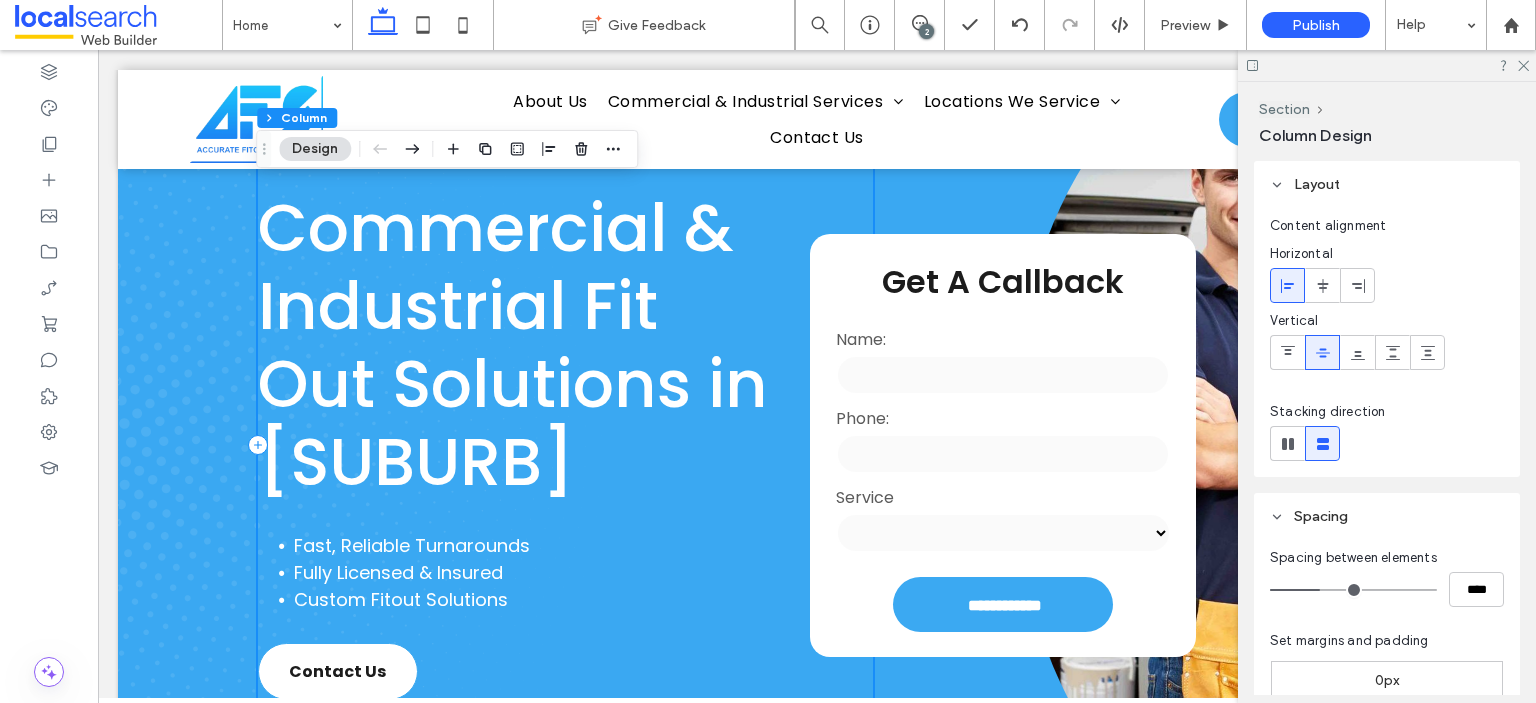 scroll, scrollTop: 300, scrollLeft: 0, axis: vertical 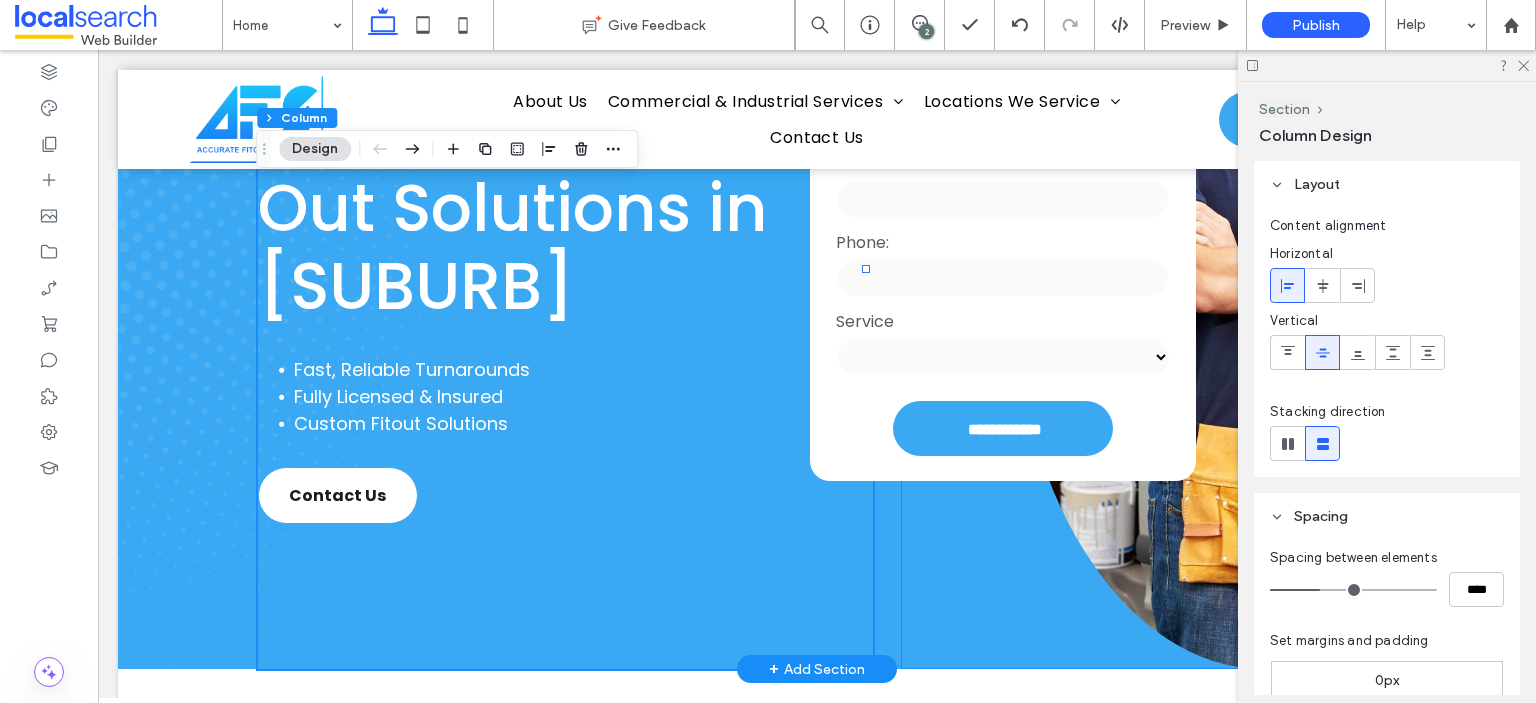 click on "**********" at bounding box center (1208, 269) 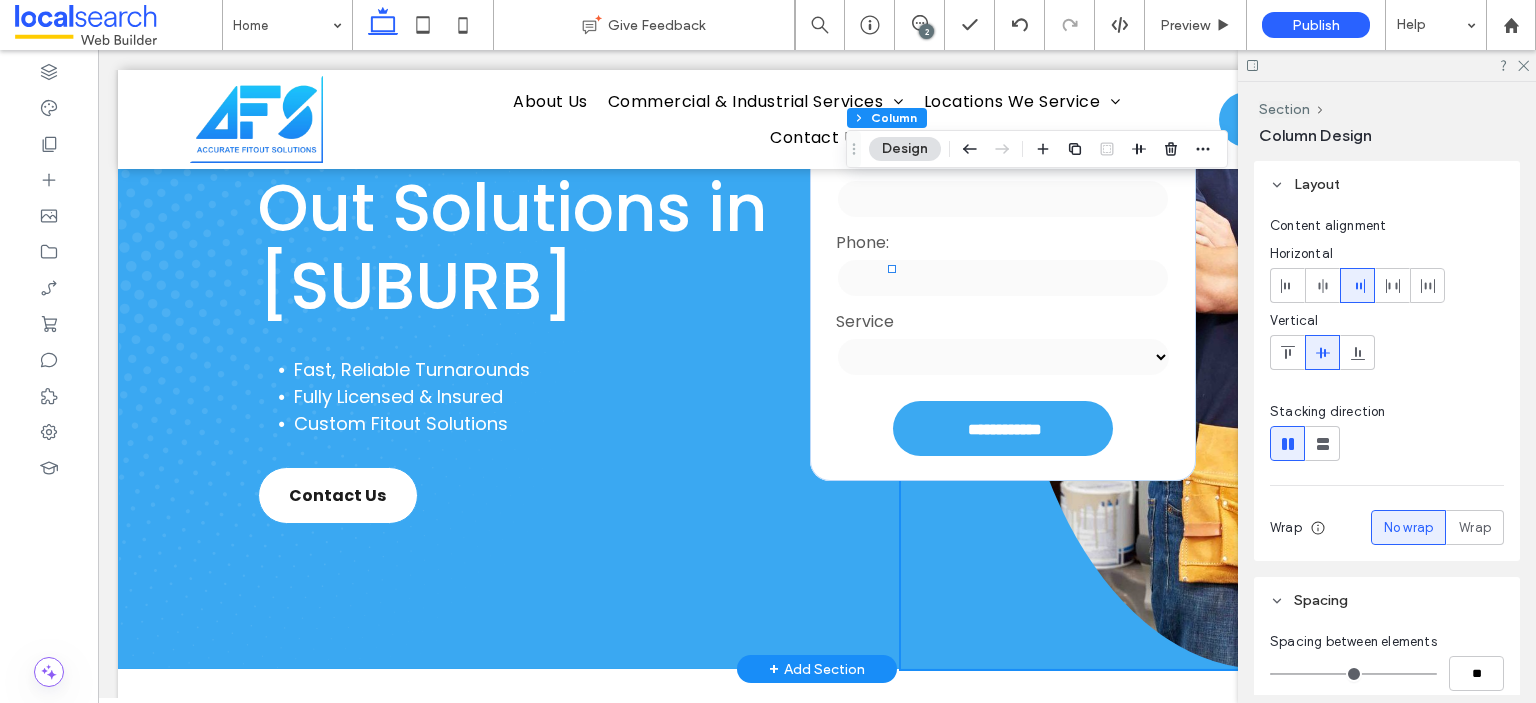 click on "**********" at bounding box center (817, 269) 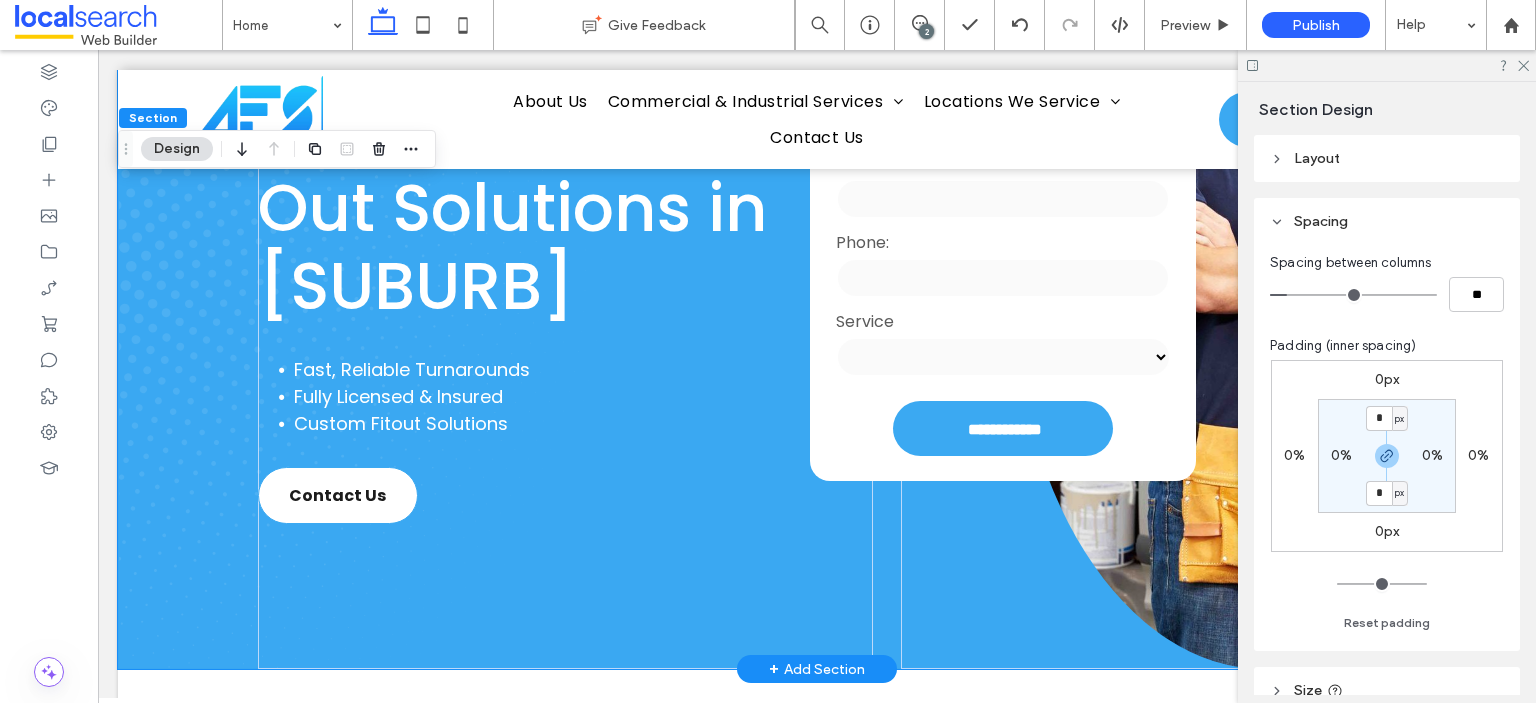 click on "**********" at bounding box center (817, 269) 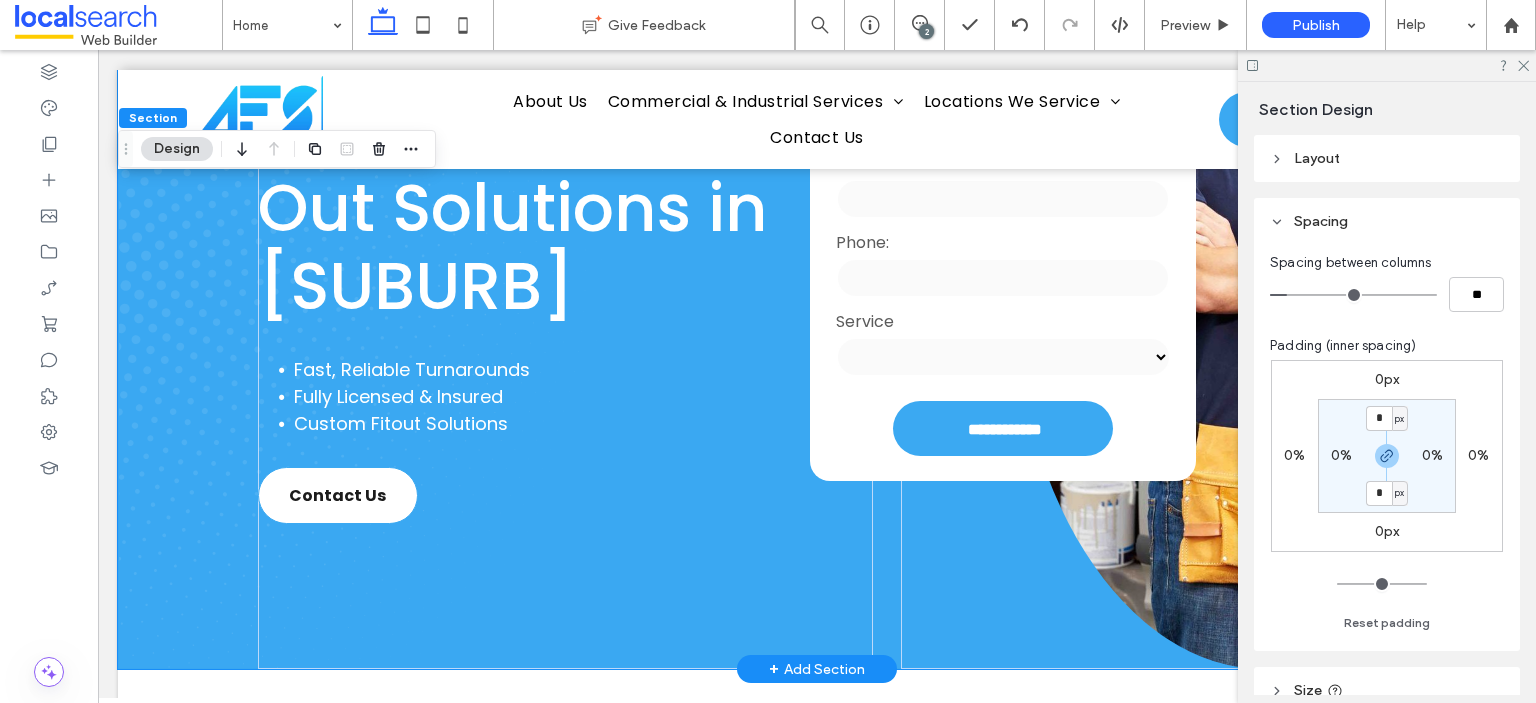 click on "**********" at bounding box center [817, 269] 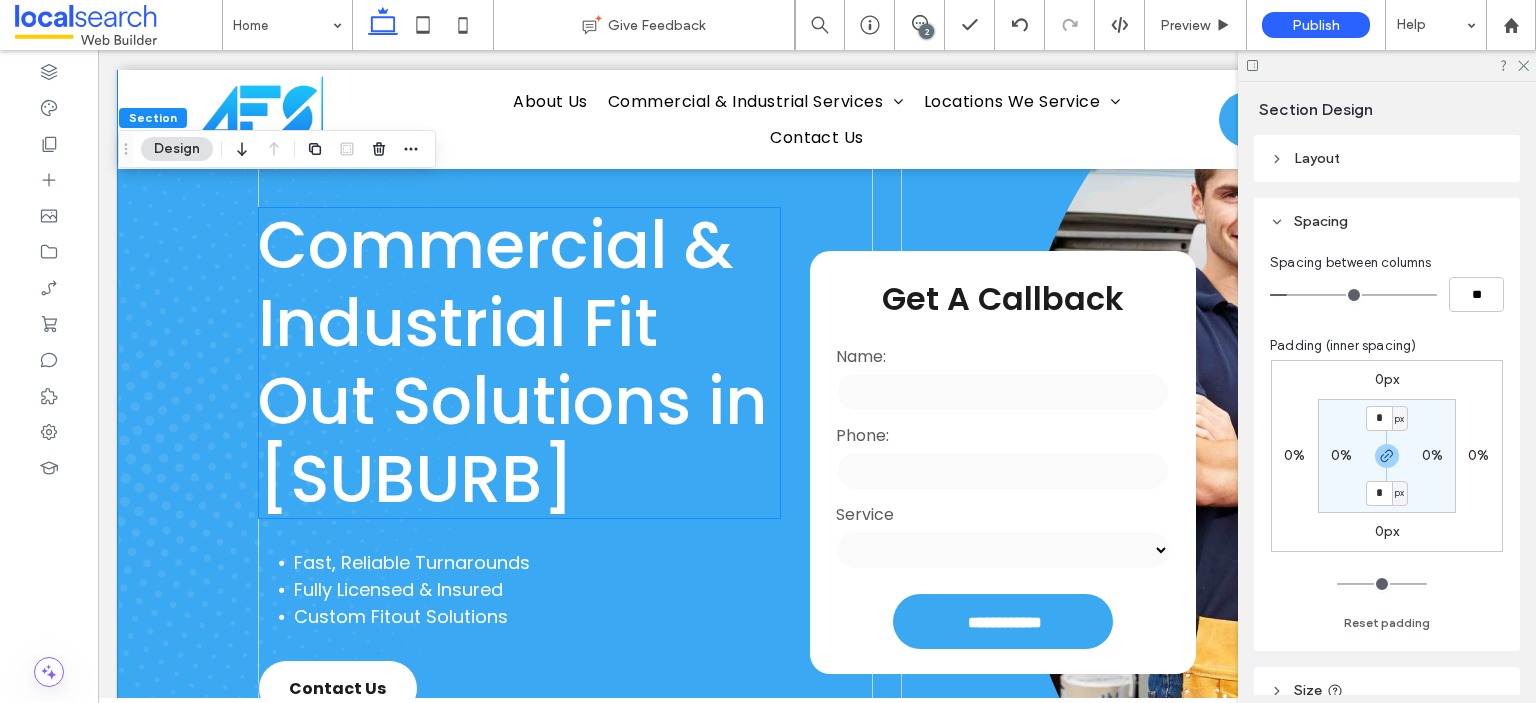 scroll, scrollTop: 0, scrollLeft: 0, axis: both 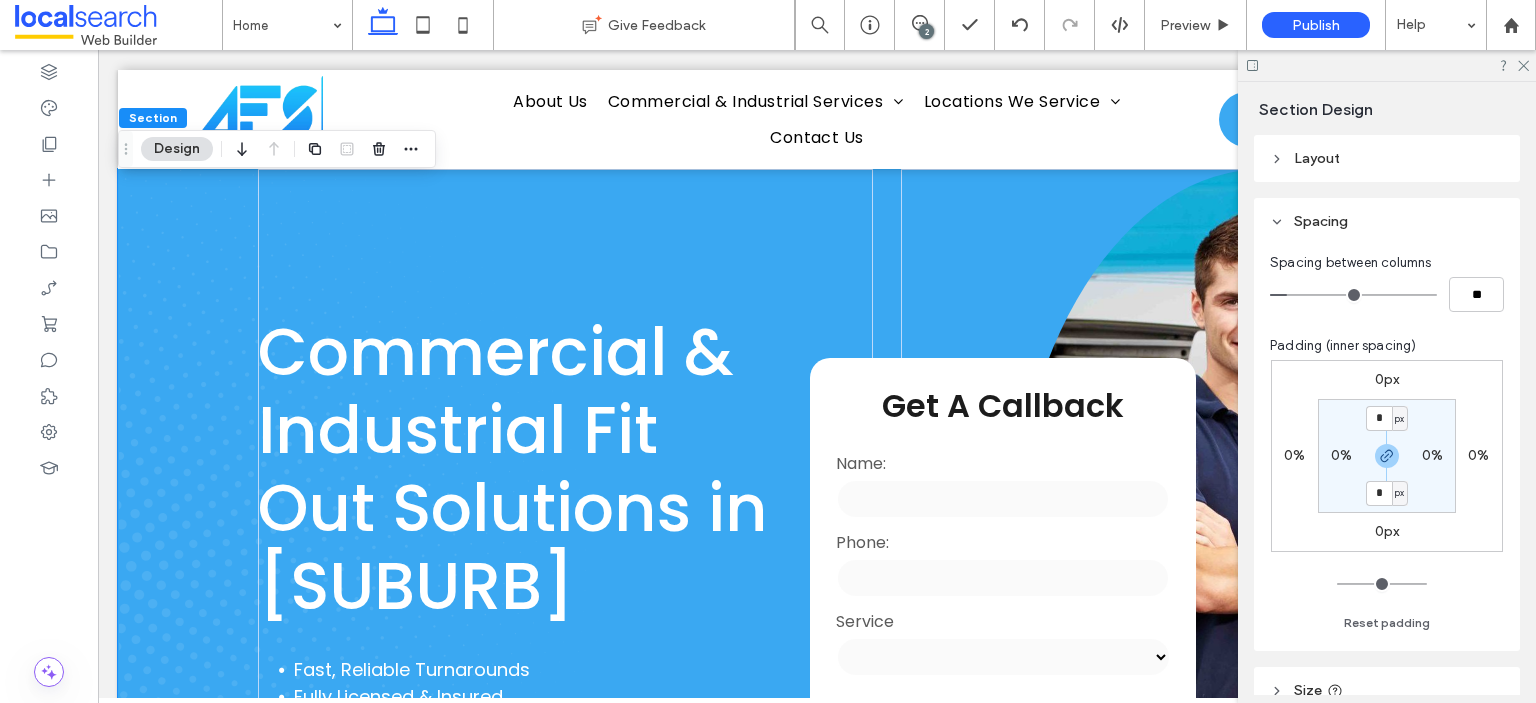 click on "**********" at bounding box center (817, 569) 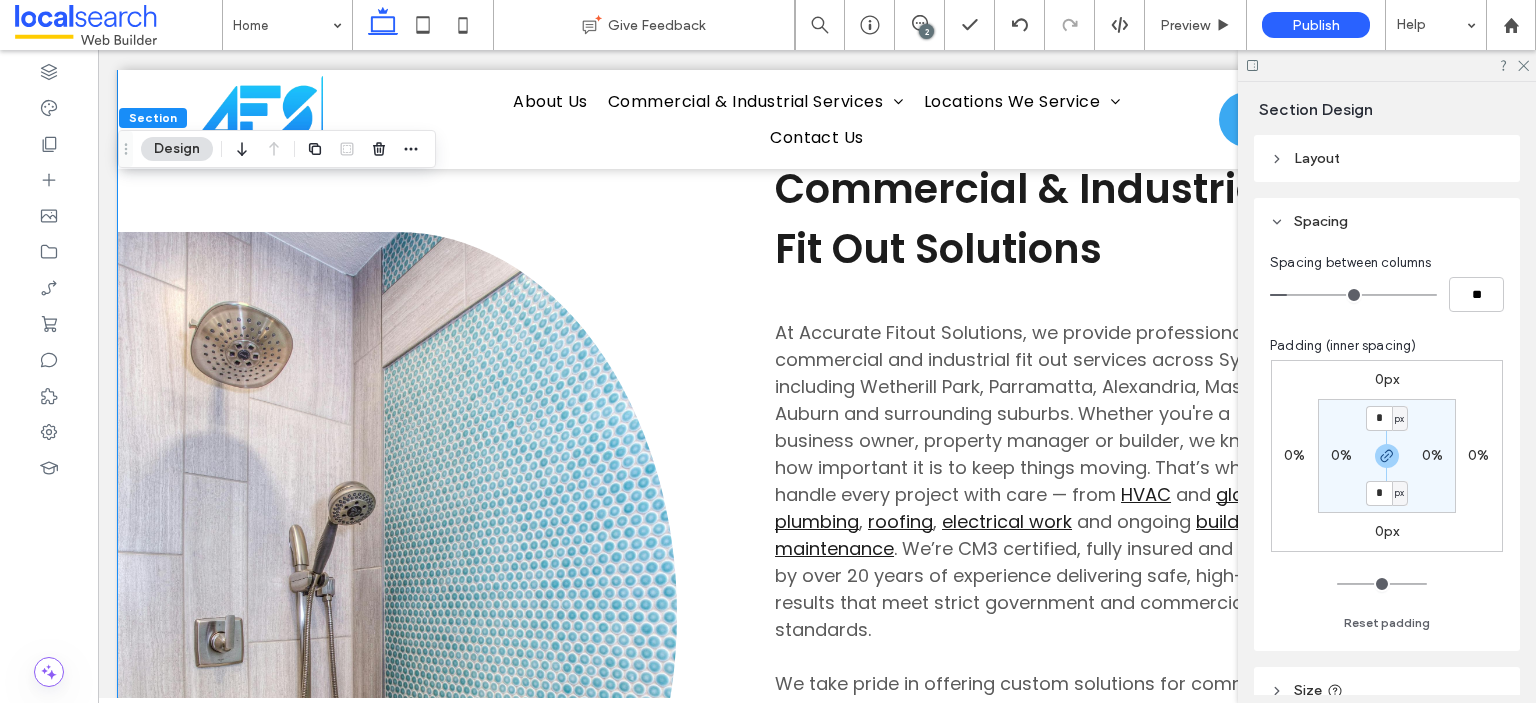 scroll, scrollTop: 1300, scrollLeft: 0, axis: vertical 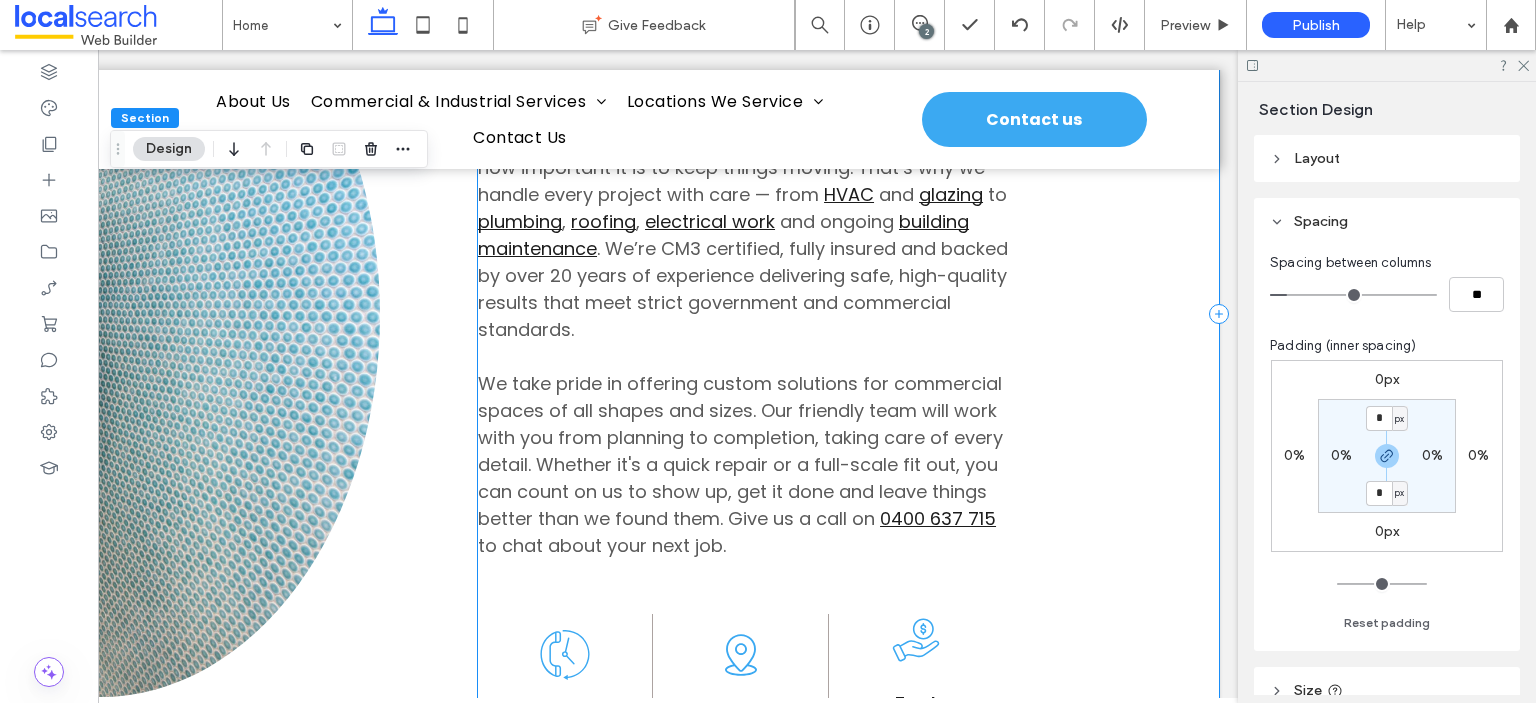 click on "Reliable & Certified
Wetherill Park Commercial & Industrial Fit Out Solutions
At Accurate Fitout Solutions, we provide professional commercial and industrial fit out services across Sydney, including Wetherill Park, Parramatta, Alexandria, Mascot, Auburn and surrounding suburbs. Whether you're a business owner, property manager or builder, we know how important it is to keep things moving. That’s why we handle every project with care — from
HVAC   and
glazing   to
plumbing ,
roofing ,
electrical work   and ongoing
building maintenance . We’re CM3 certified, fully insured and backed by over 20 years of experience delivering safe, high-quality results that meet strict government and commercial standards.
0400 637 715   to chat about your next job.
Certified & Insured
Full-Service Fit Outs" at bounding box center (848, 314) 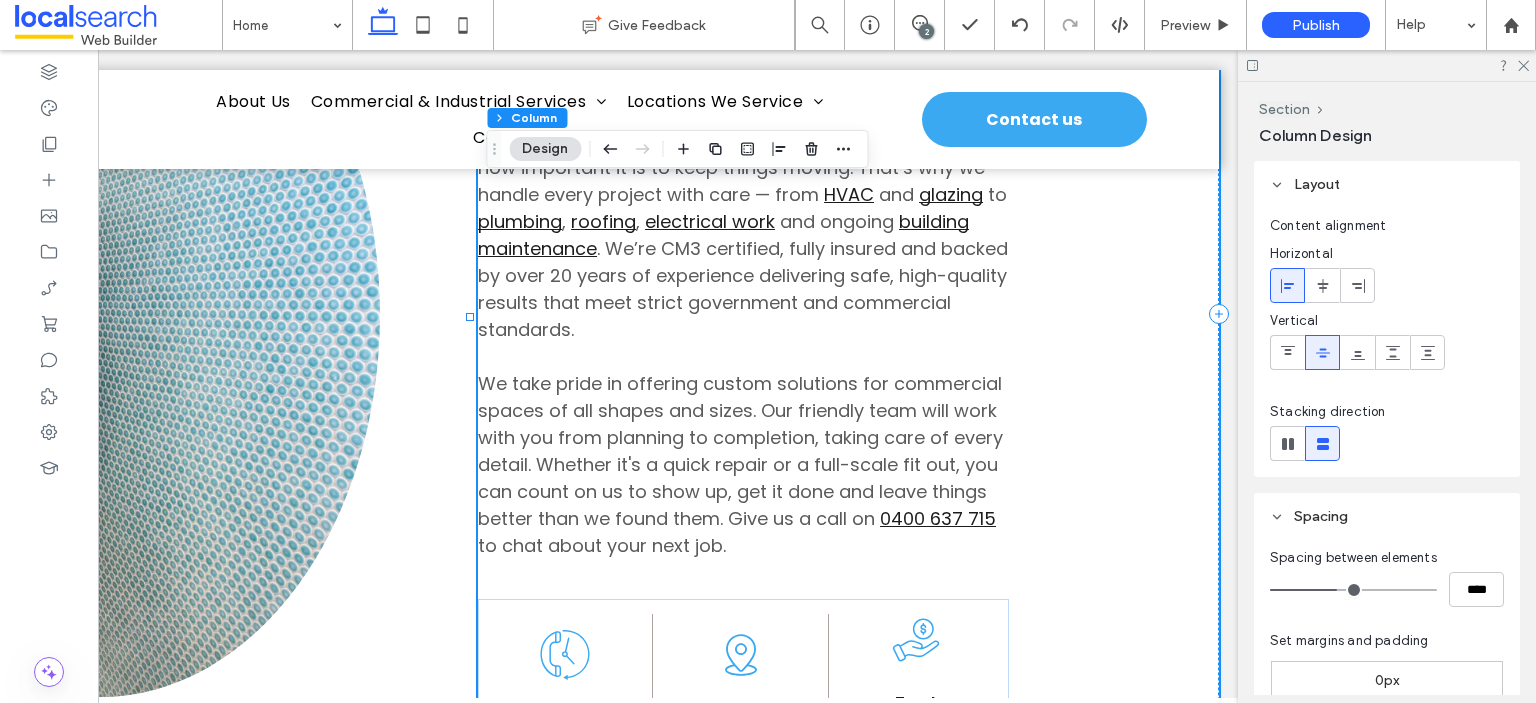 scroll, scrollTop: 0, scrollLeft: 97, axis: horizontal 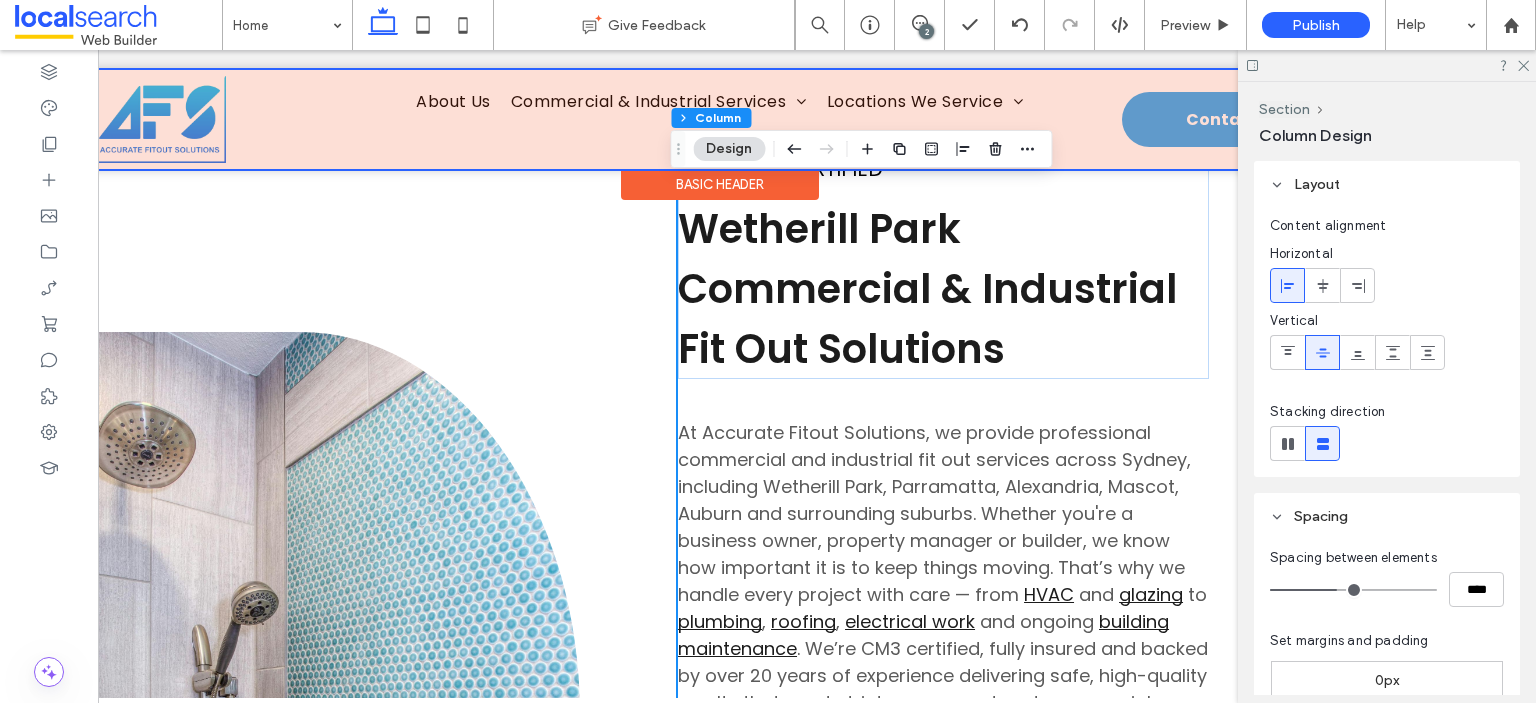 click at bounding box center (720, 119) 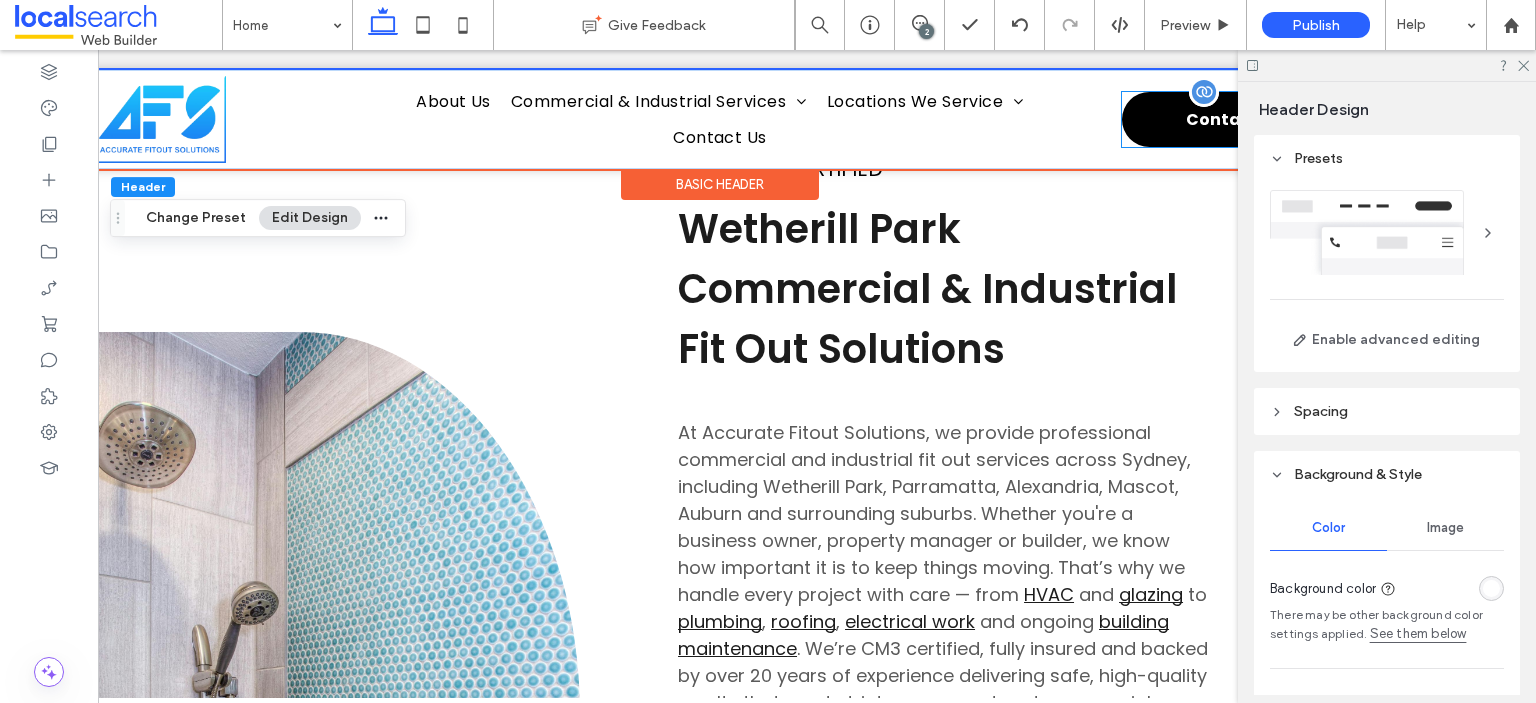 click on "Contact us" at bounding box center [1234, 119] 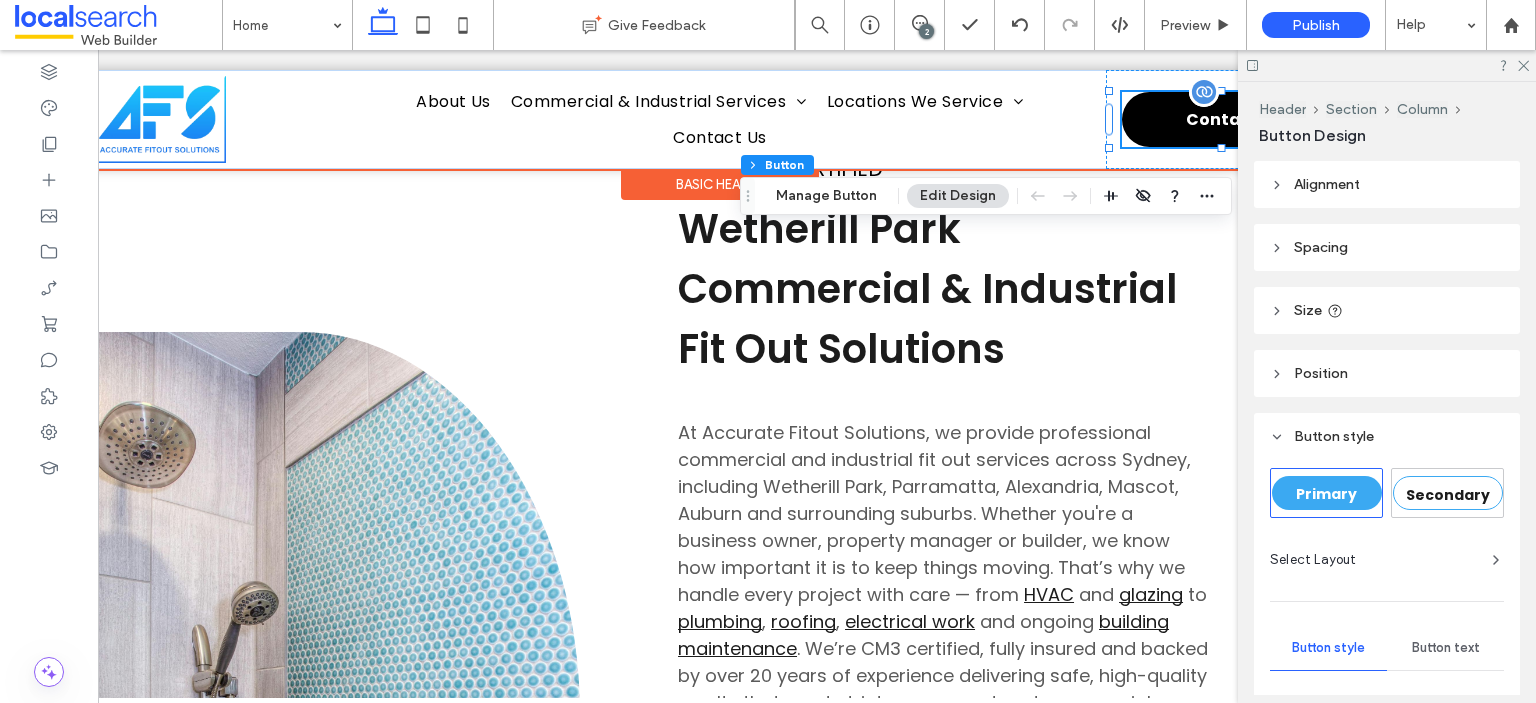 click on "Contact us" at bounding box center [1234, 119] 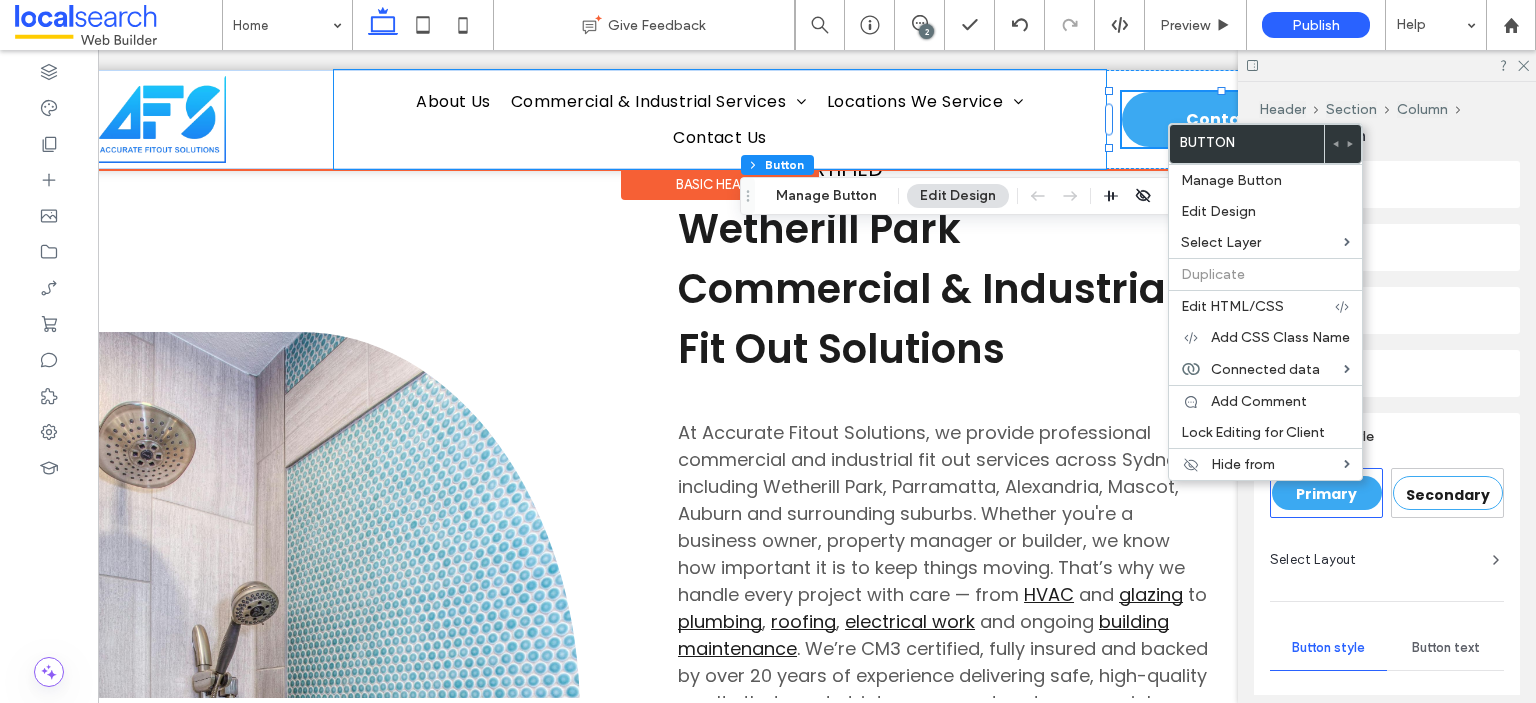 click on "Home
About Us
Commercial & Industrial Services
HVAC Services
Partitioning & Facade
Gas Radiant Heaters
Electrical Services
Plumbing Services
Roofing Services
Building Maintenance
Property Maintenance
Glass & Glazing
Locations We Service
Wetherill Park
Sydney
Parramatta
Eastern Creek
Prestons
Mascot
Auburn
Alexandria
Contact Us" at bounding box center (720, 119) 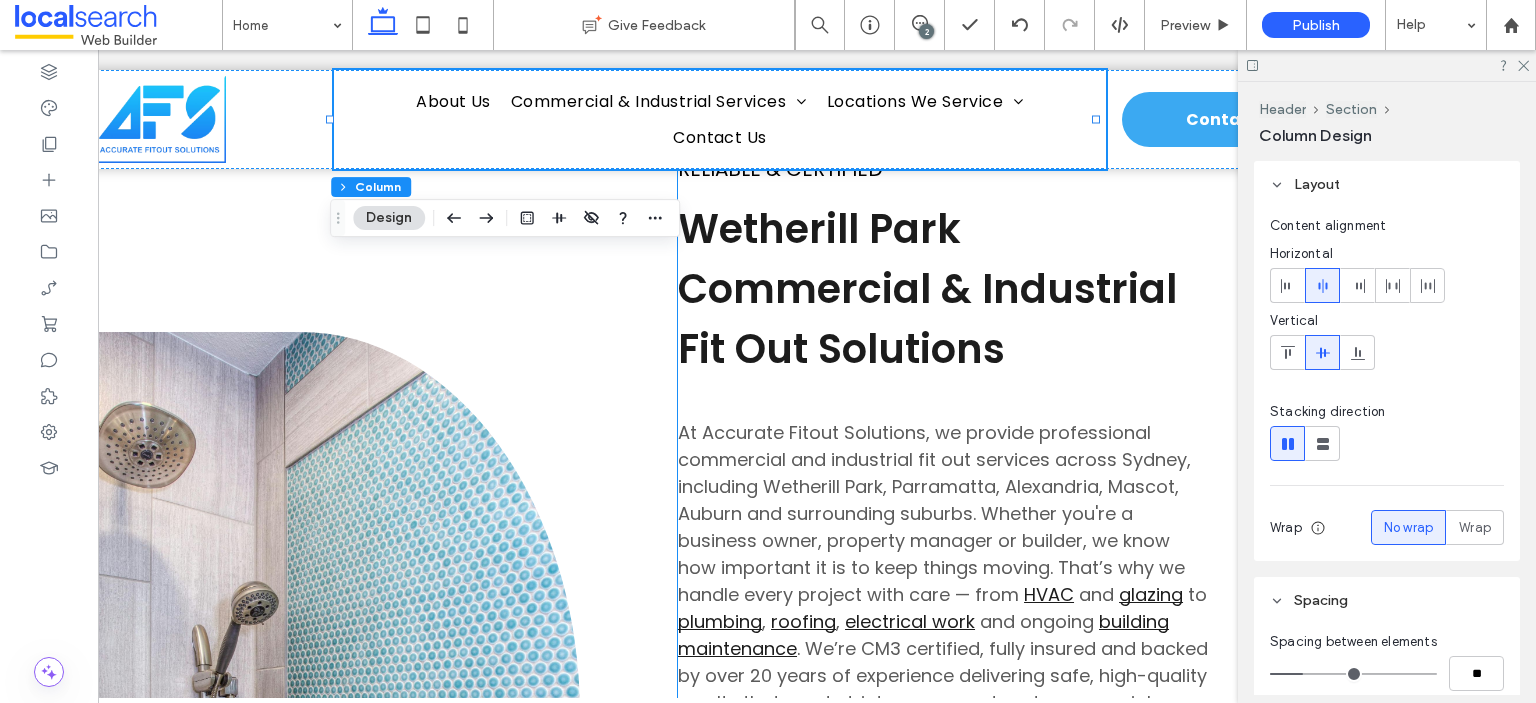 click on "Reliable & Certified
Wetherill Park Commercial & Industrial Fit Out Solutions
At Accurate Fitout Solutions, we provide professional commercial and industrial fit out services across Sydney, including Wetherill Park, Parramatta, Alexandria, Mascot, Auburn and surrounding suburbs. Whether you're a business owner, property manager or builder, we know how important it is to keep things moving. That’s why we handle every project with care — from
HVAC   and
glazing   to
plumbing ,
roofing ,
electrical work   and ongoing
building maintenance . We’re CM3 certified, fully insured and backed by over 20 years of experience delivering safe, high-quality results that meet strict government and commercial standards.
0400 637 715   to chat about your next job.
Certified & Insured
Full-Service Fit Outs" at bounding box center (1048, 714) 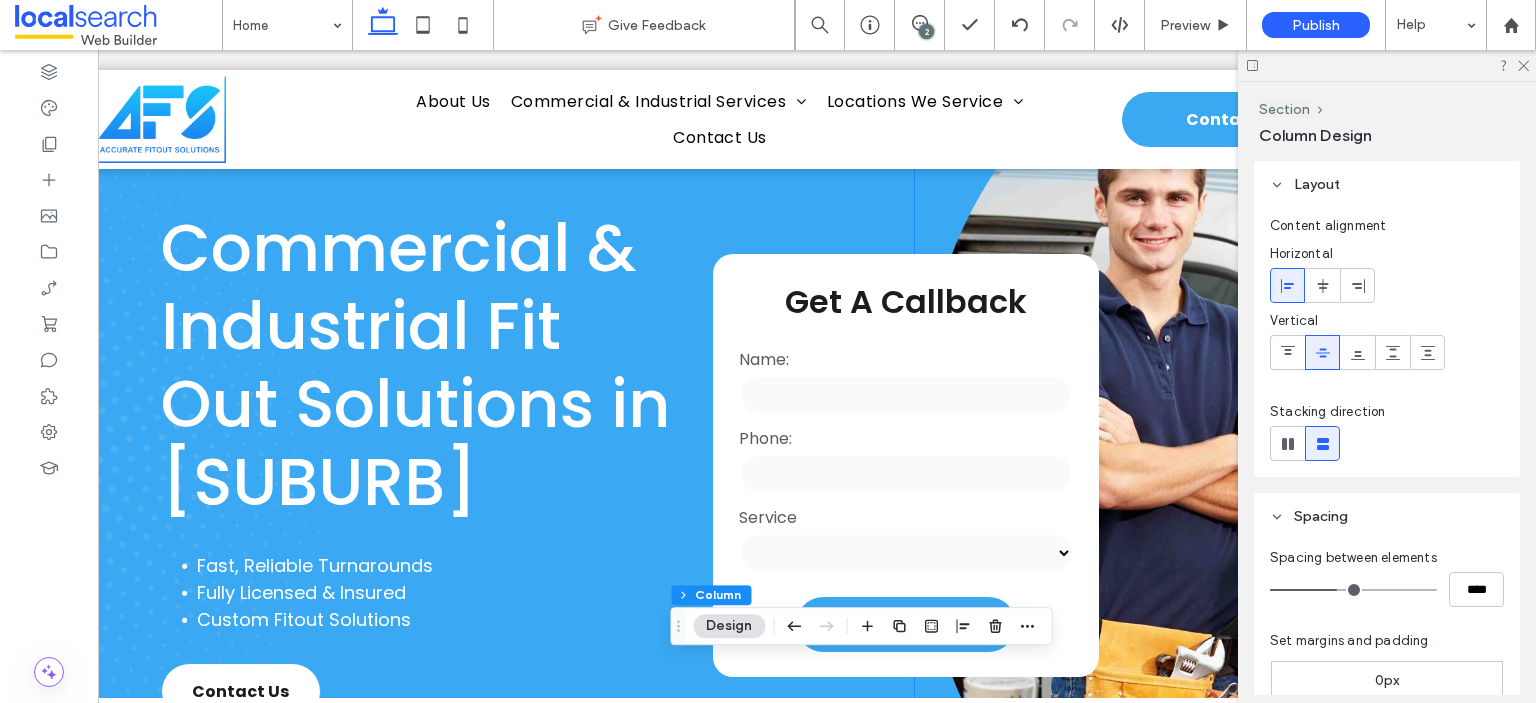 scroll, scrollTop: 0, scrollLeft: 0, axis: both 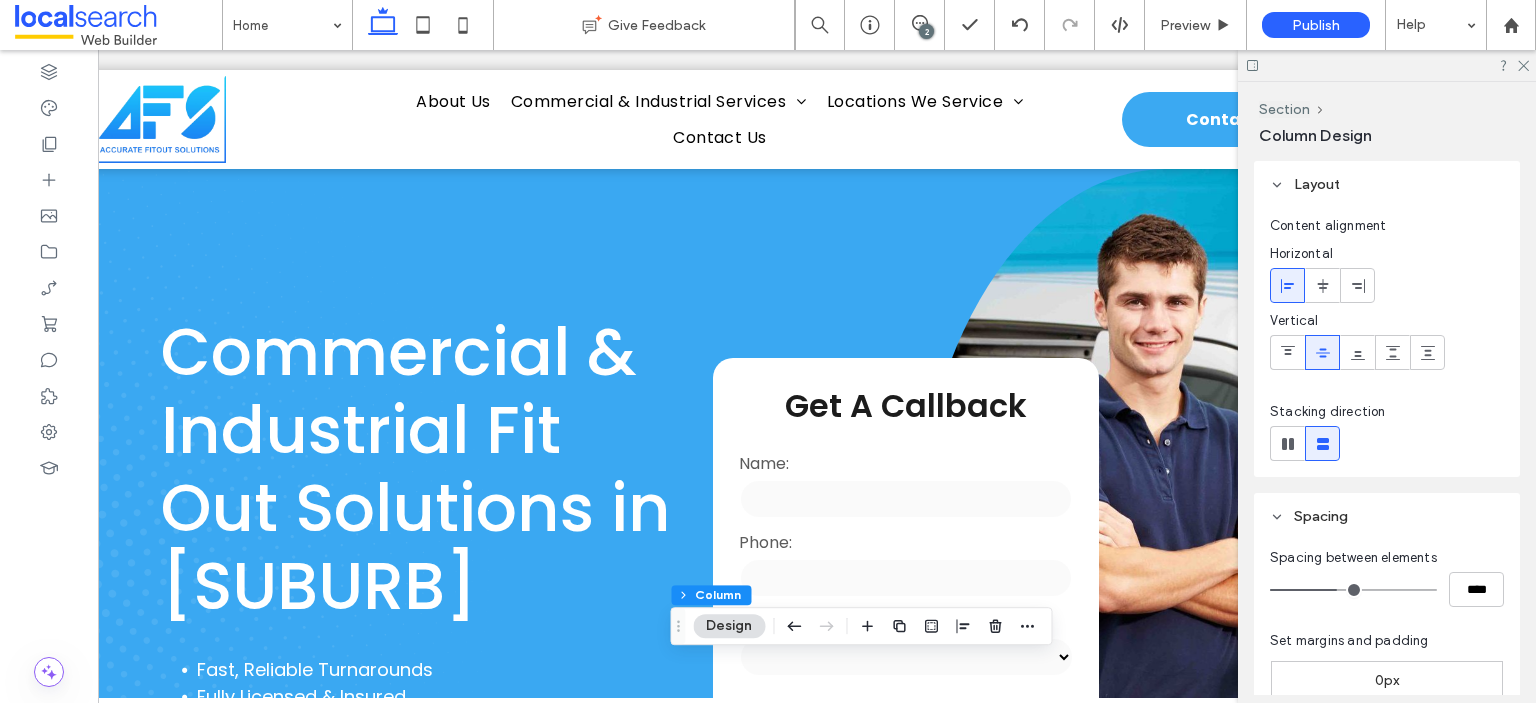 click at bounding box center (1387, 65) 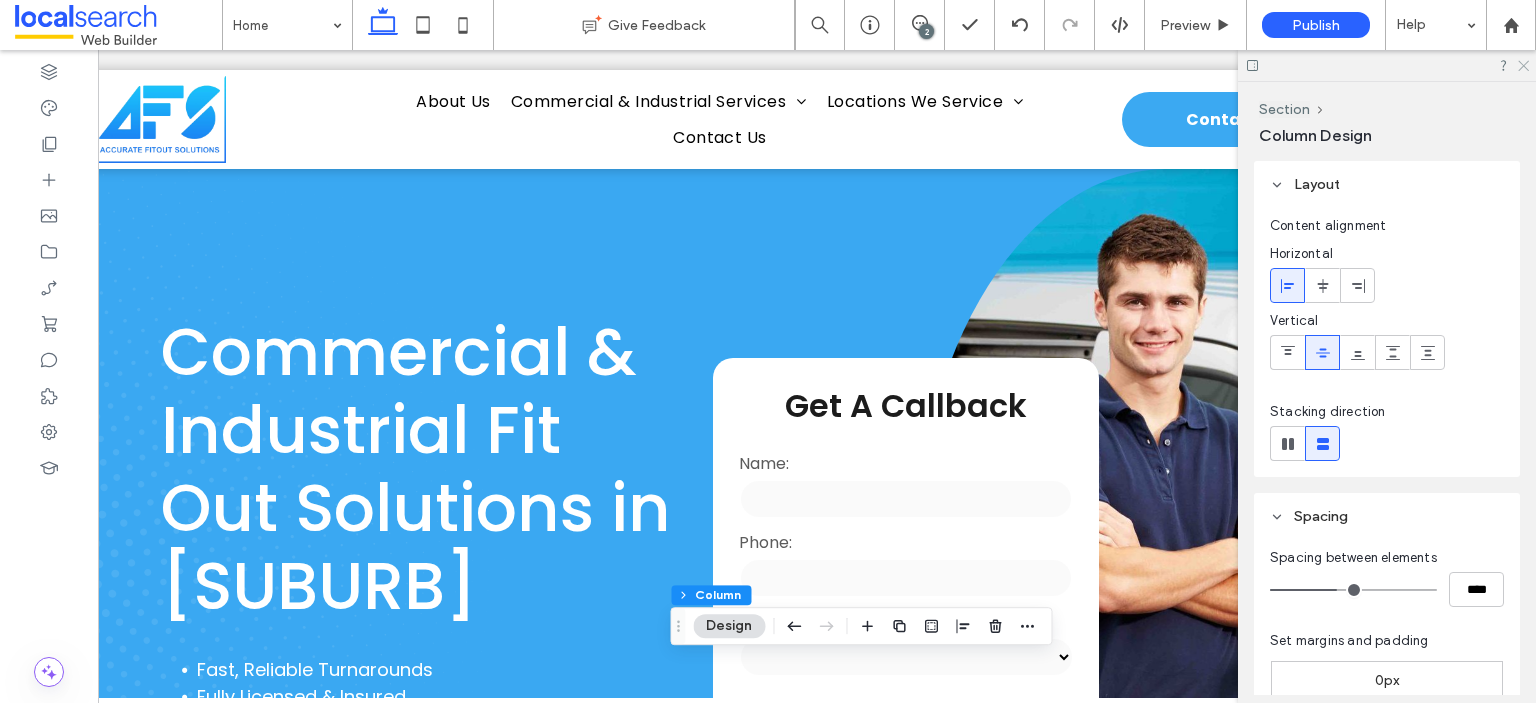 click 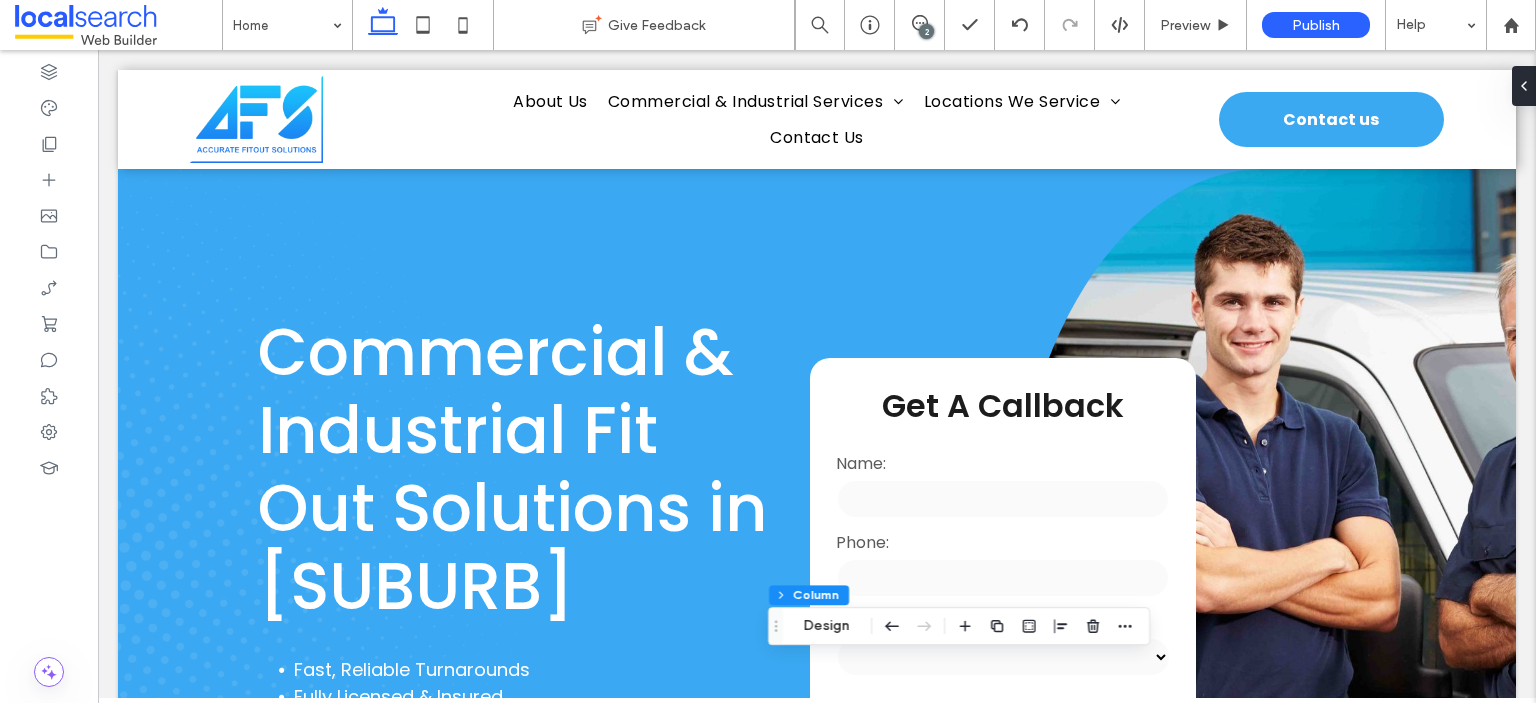 scroll, scrollTop: 0, scrollLeft: 0, axis: both 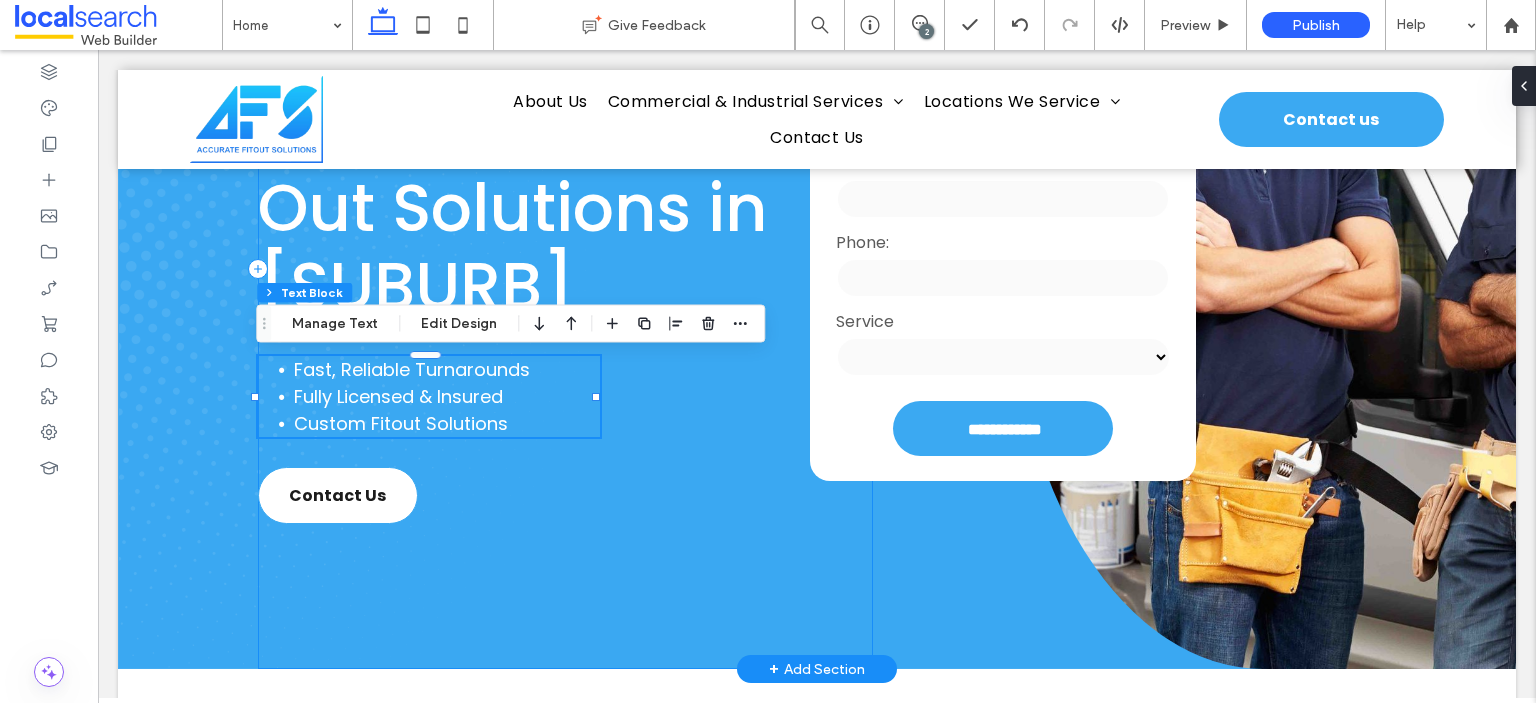 click on "Commercial & Industrial Fit Out Solutions in Wetherill Park
Fast, Reliable Turnarounds Fully Licensed & Insured Custom Fitout Solutions
Contact Us" at bounding box center [565, 269] 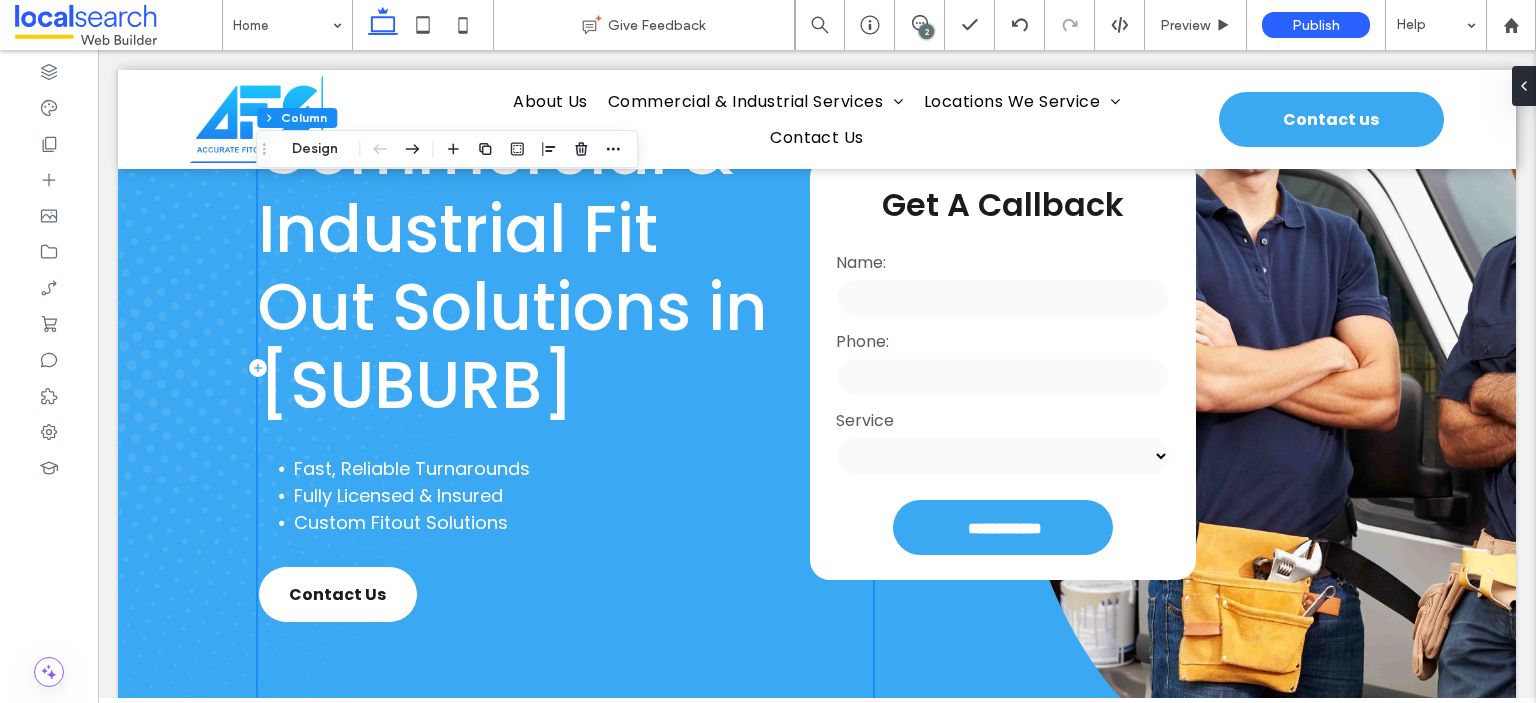 scroll, scrollTop: 200, scrollLeft: 0, axis: vertical 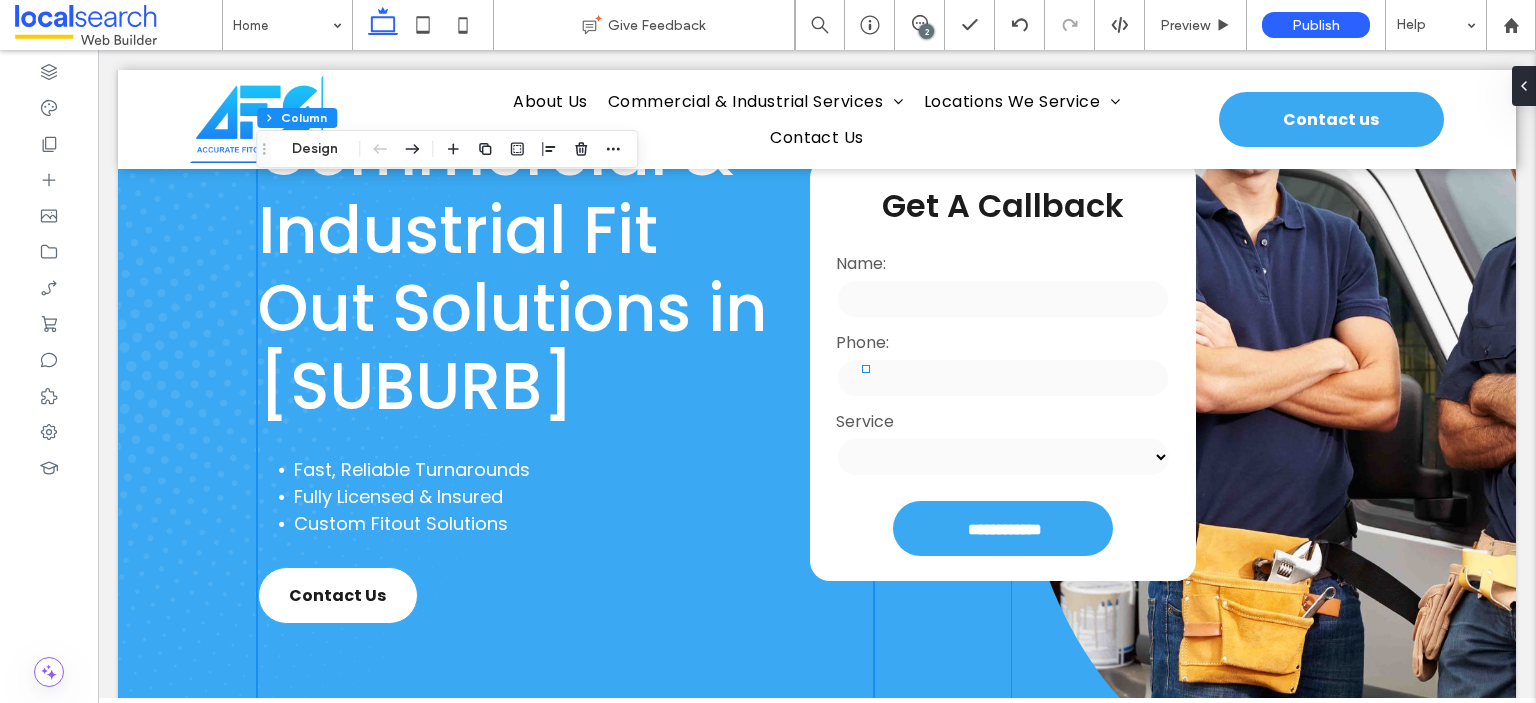 click at bounding box center (1263, 369) 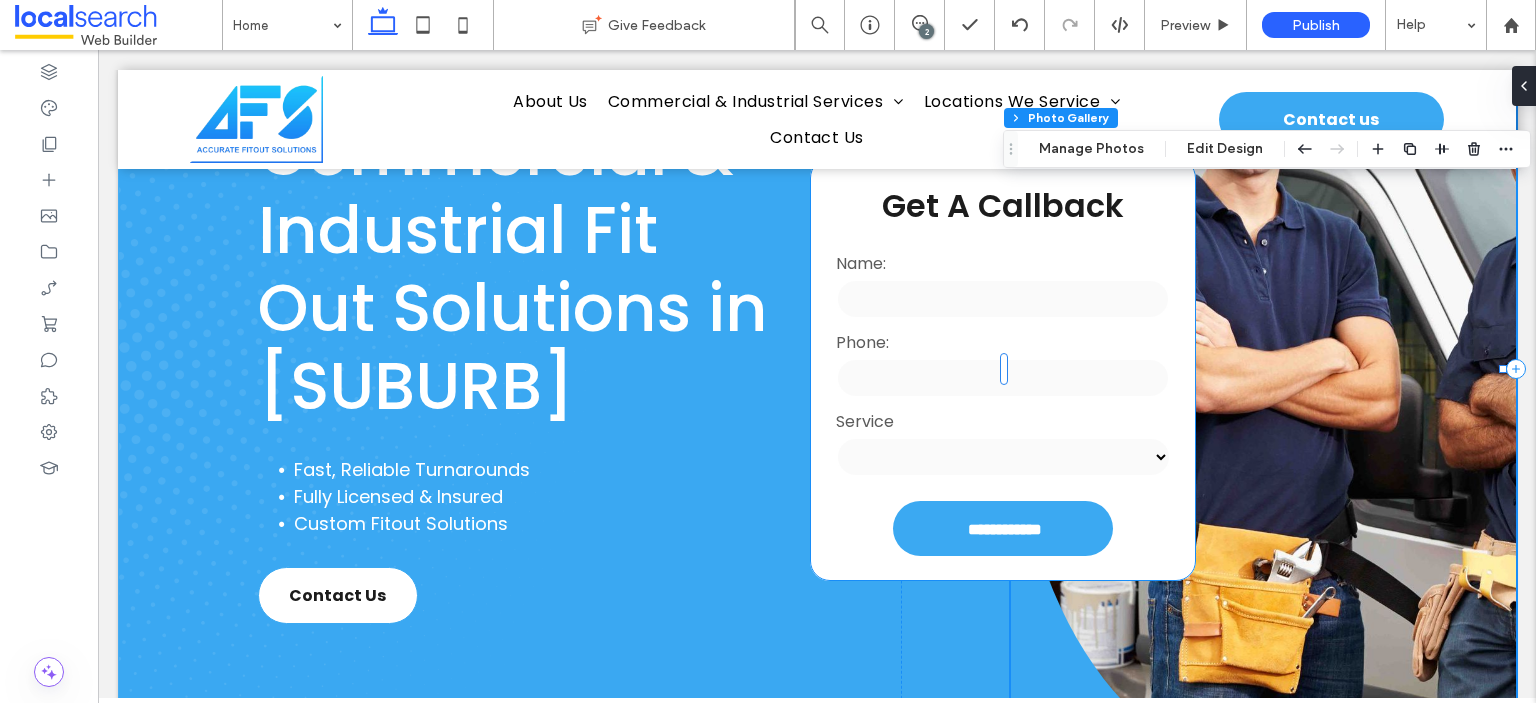 click on "Service" at bounding box center (1003, 421) 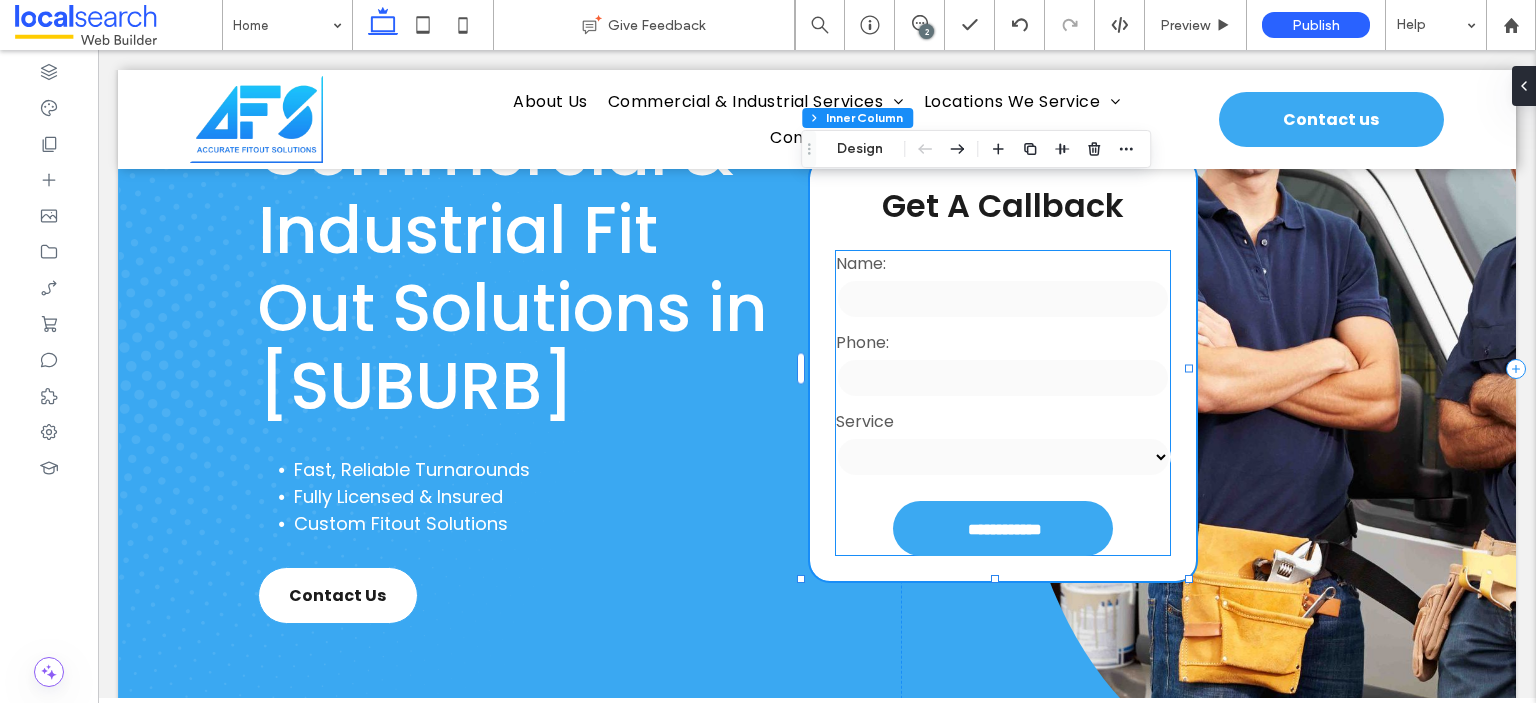 click on "Phone:" at bounding box center (1003, 365) 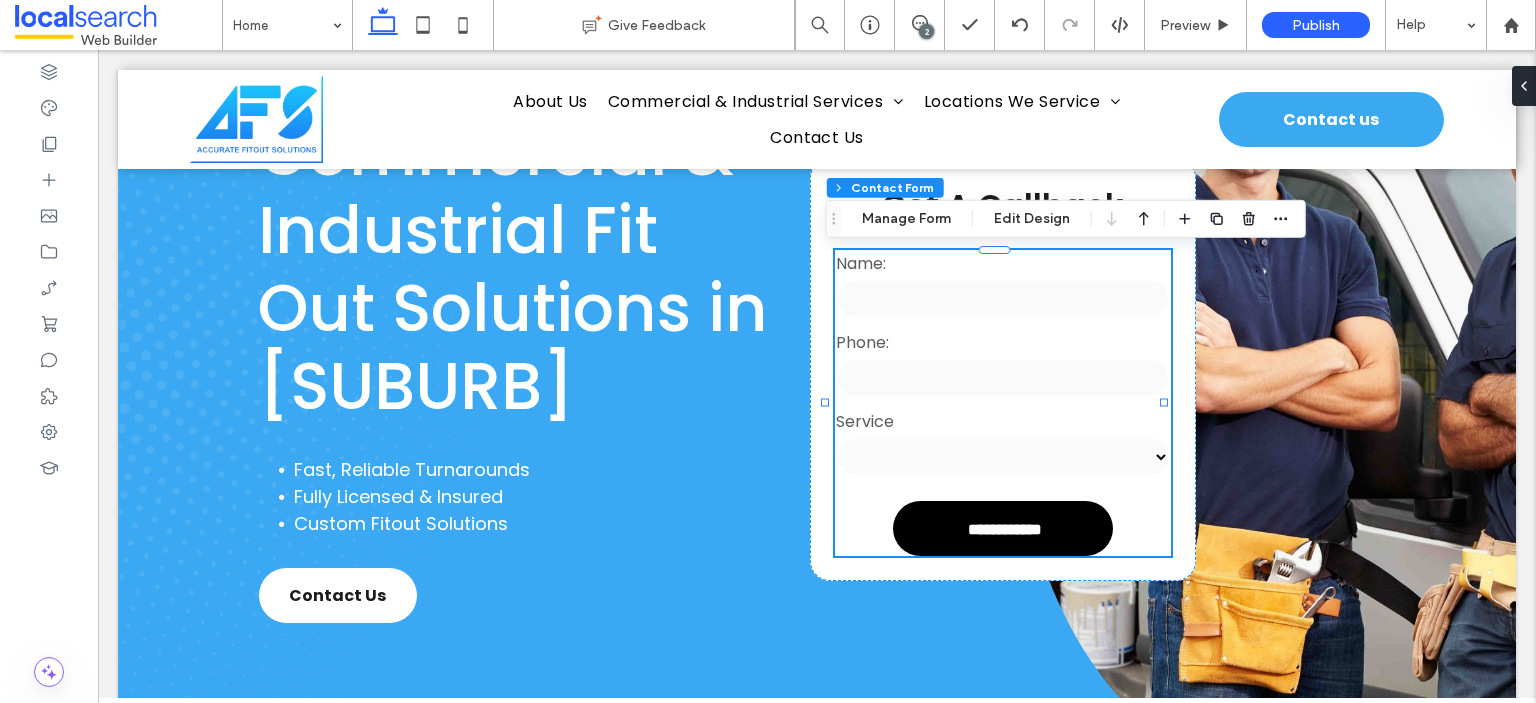 type on "*" 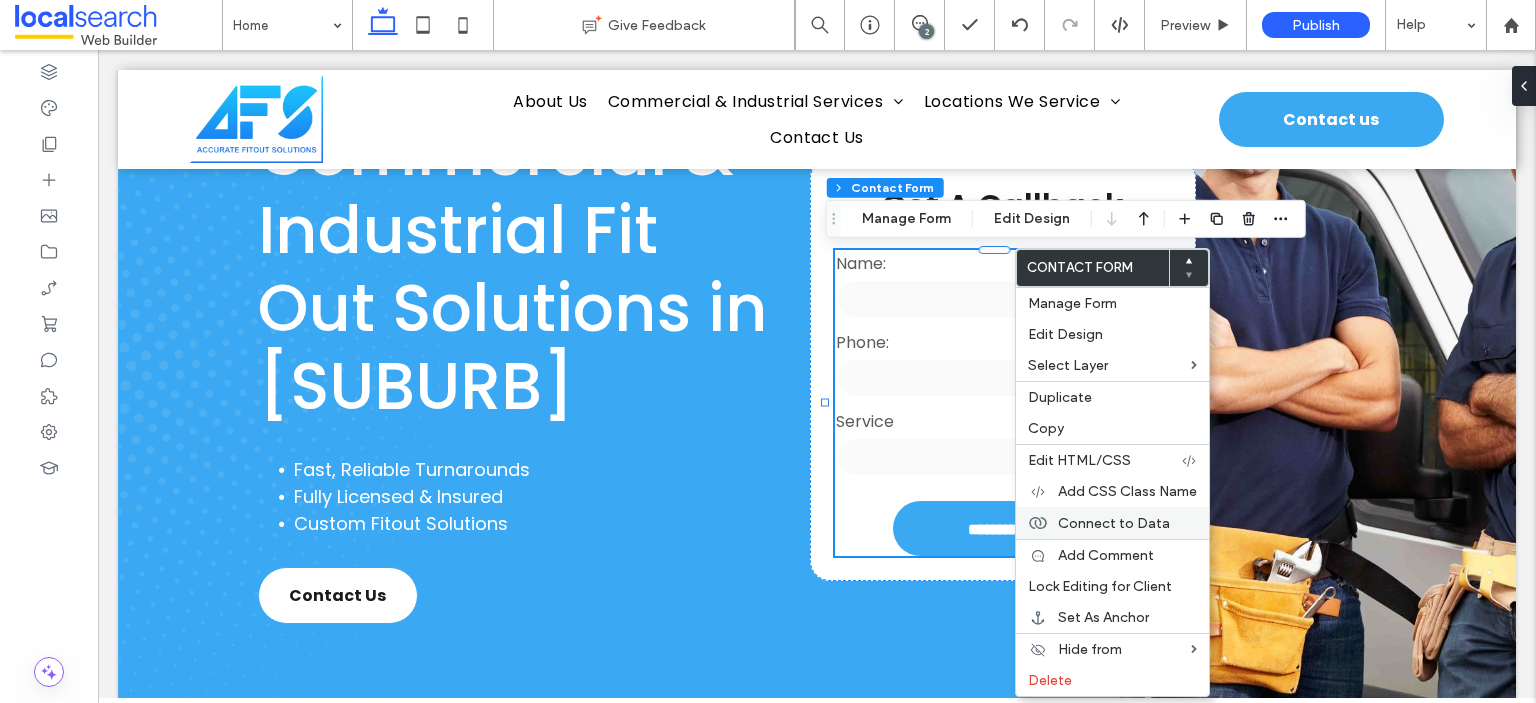 click on "Connect to Data" at bounding box center (1114, 523) 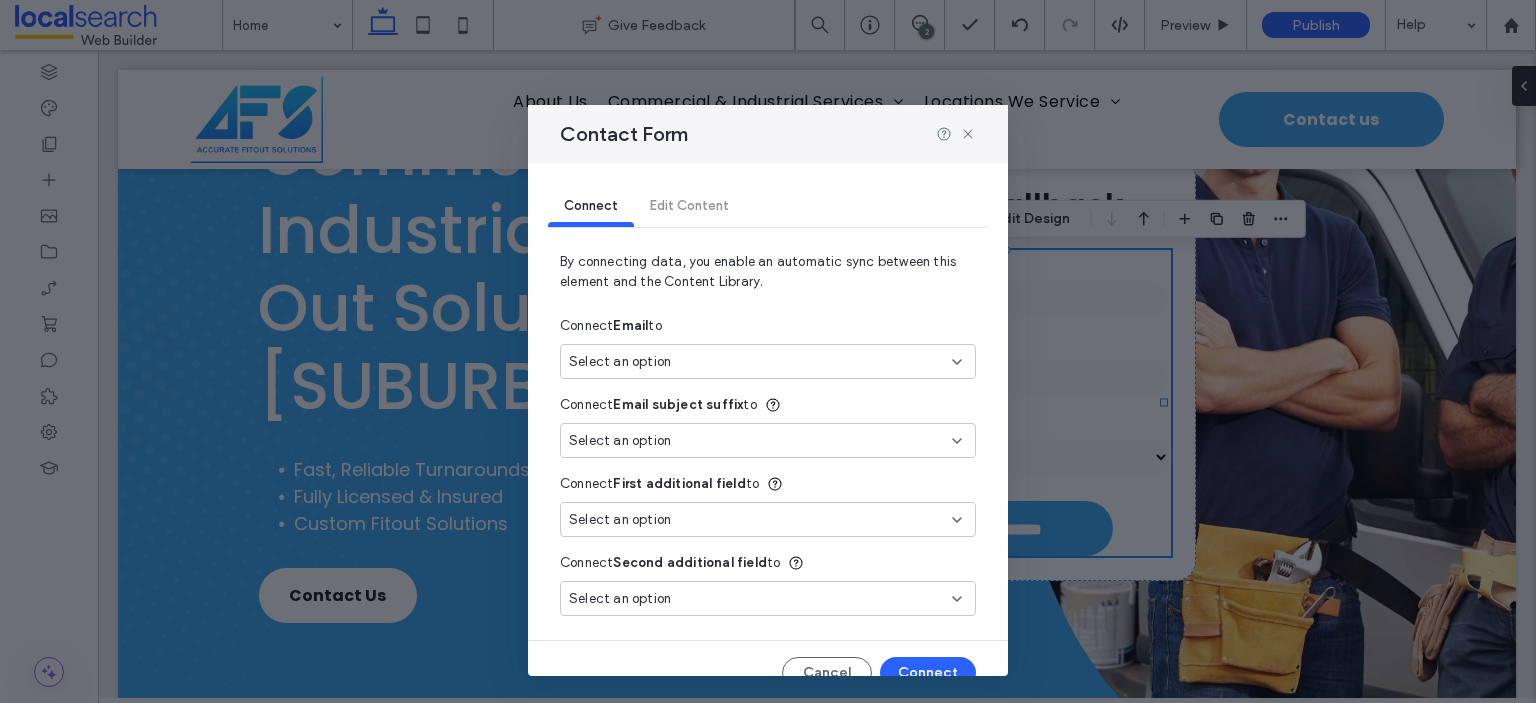click on "Select an option" at bounding box center [756, 362] 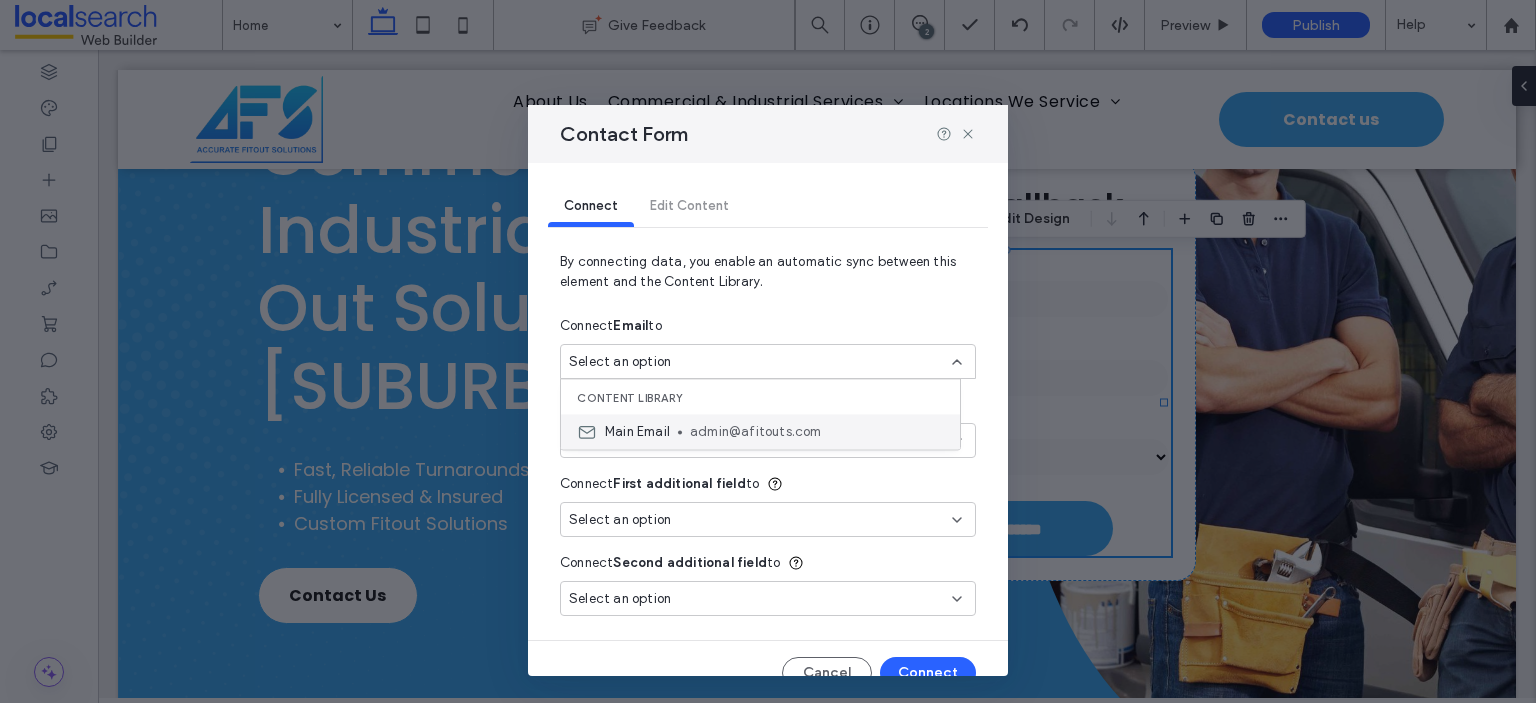 click on "Main Email admin@afitouts.com" at bounding box center (760, 431) 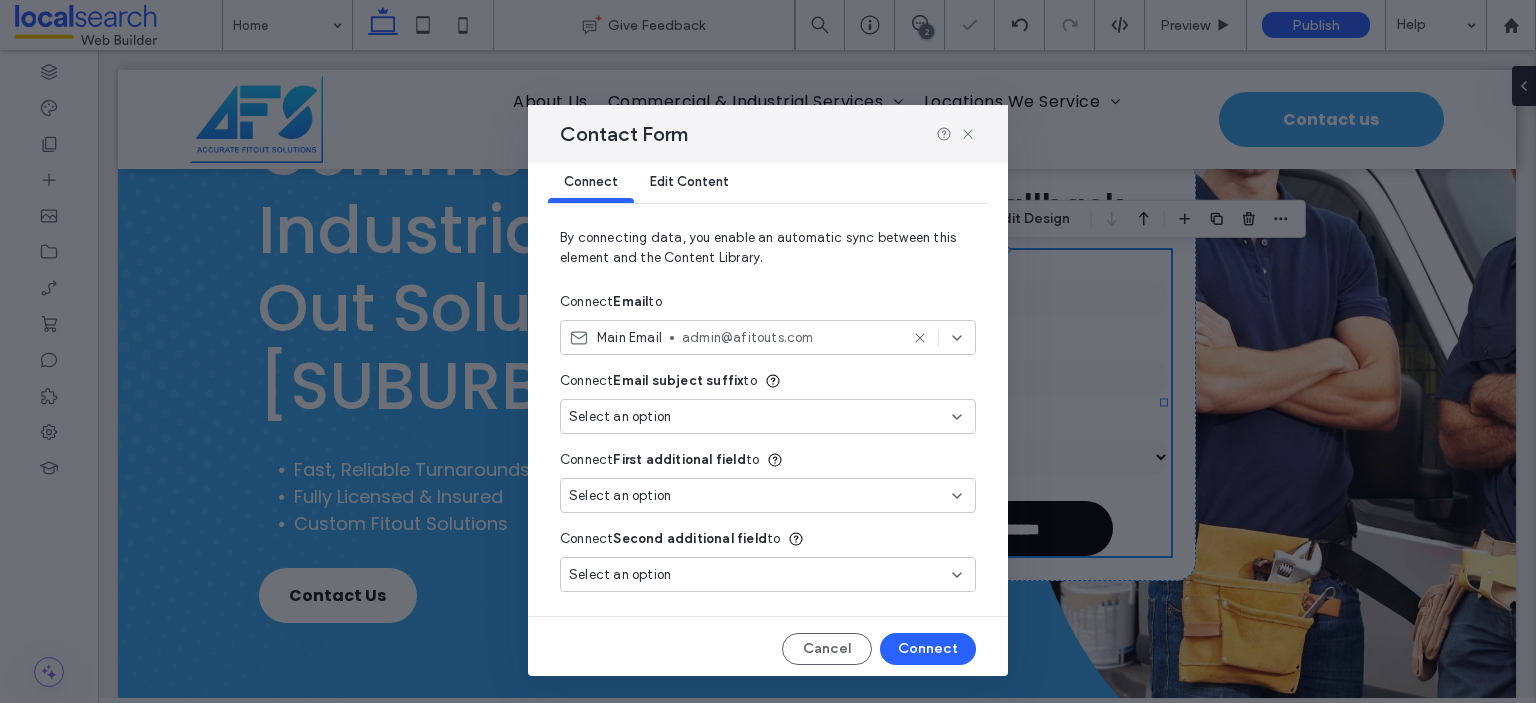 type on "*" 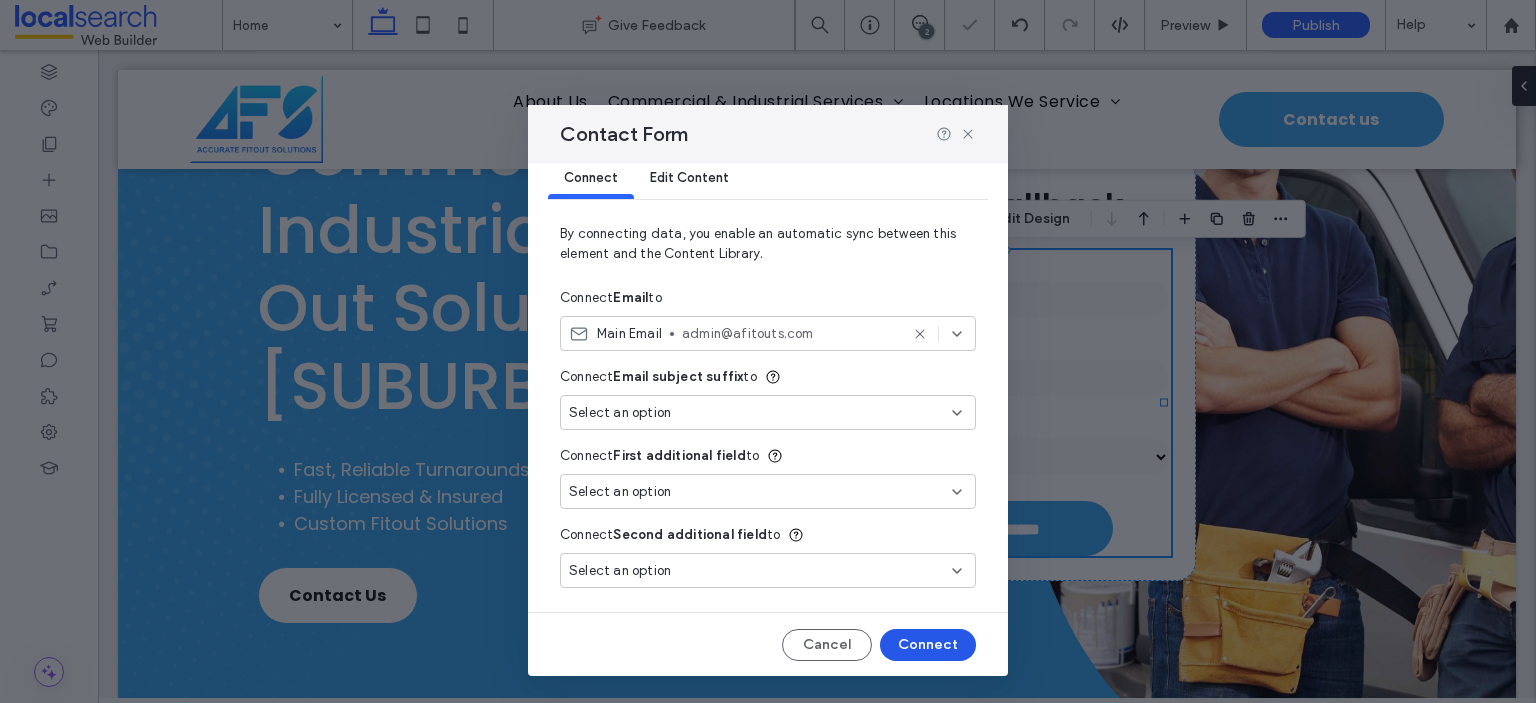 click on "Connect" at bounding box center (928, 645) 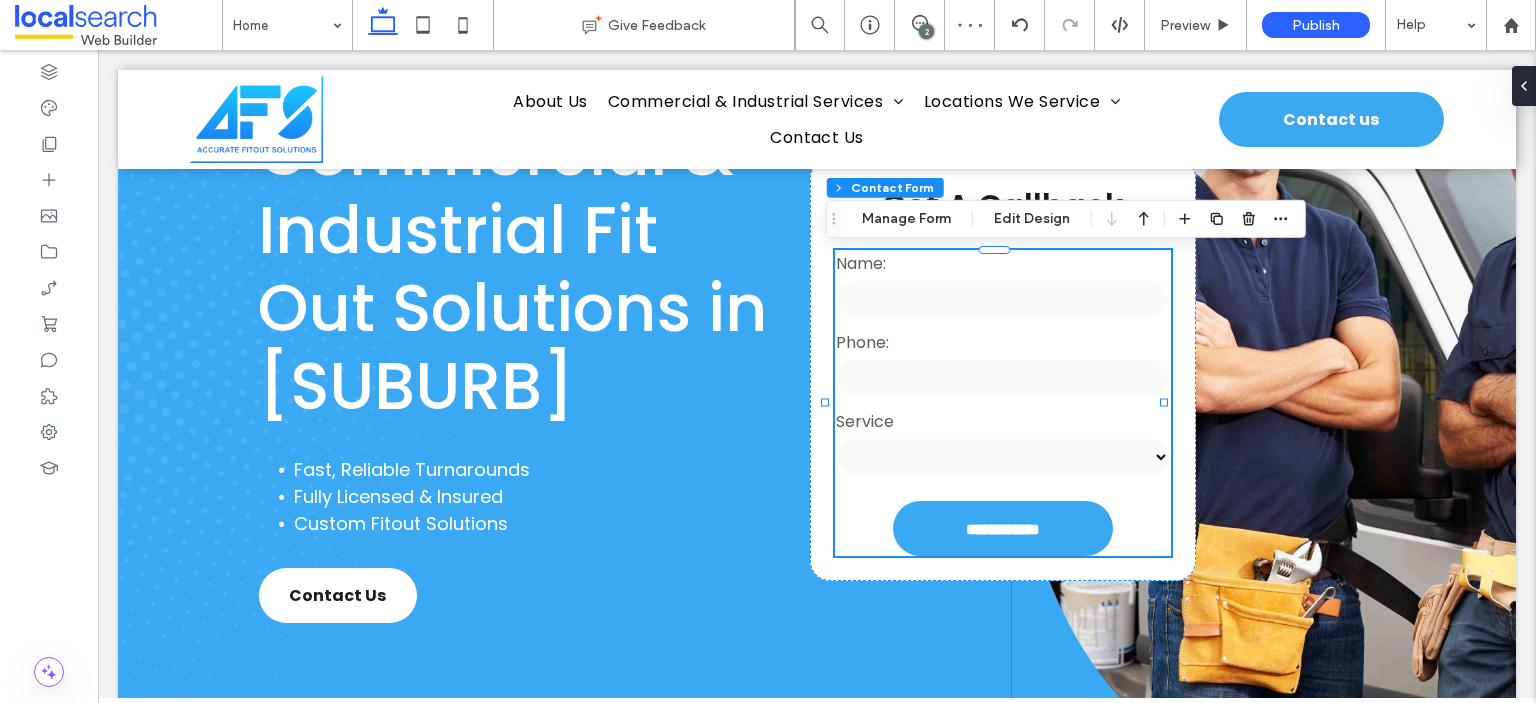 click at bounding box center [1263, 369] 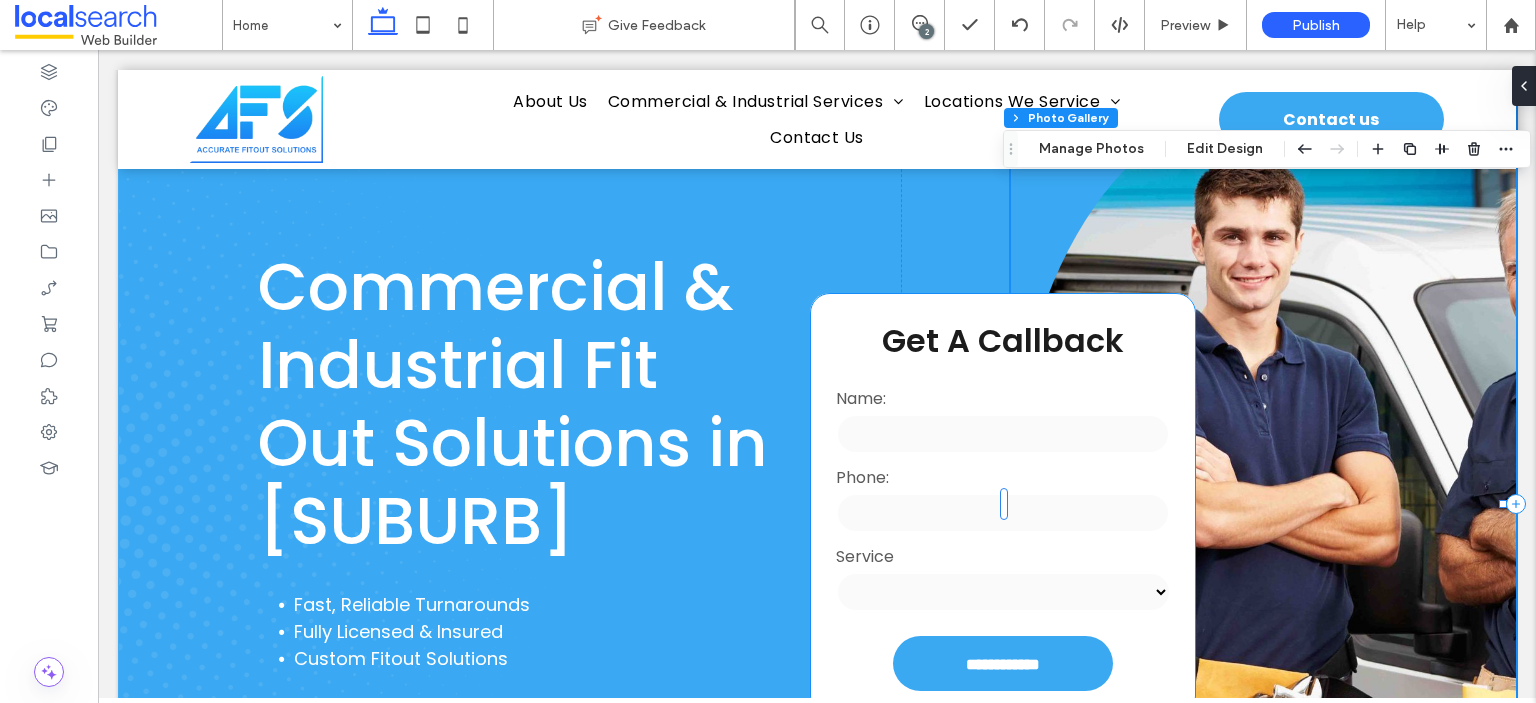 scroll, scrollTop: 100, scrollLeft: 0, axis: vertical 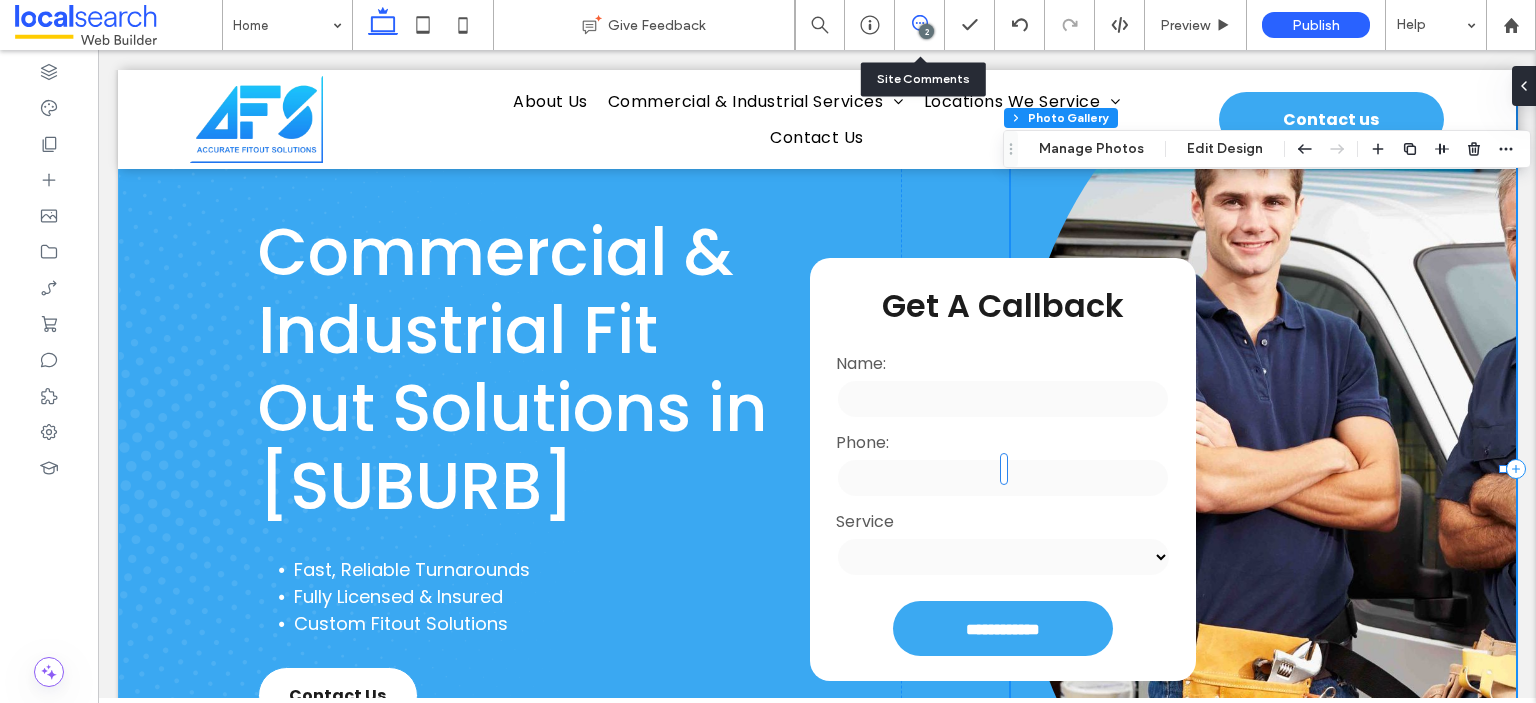 click 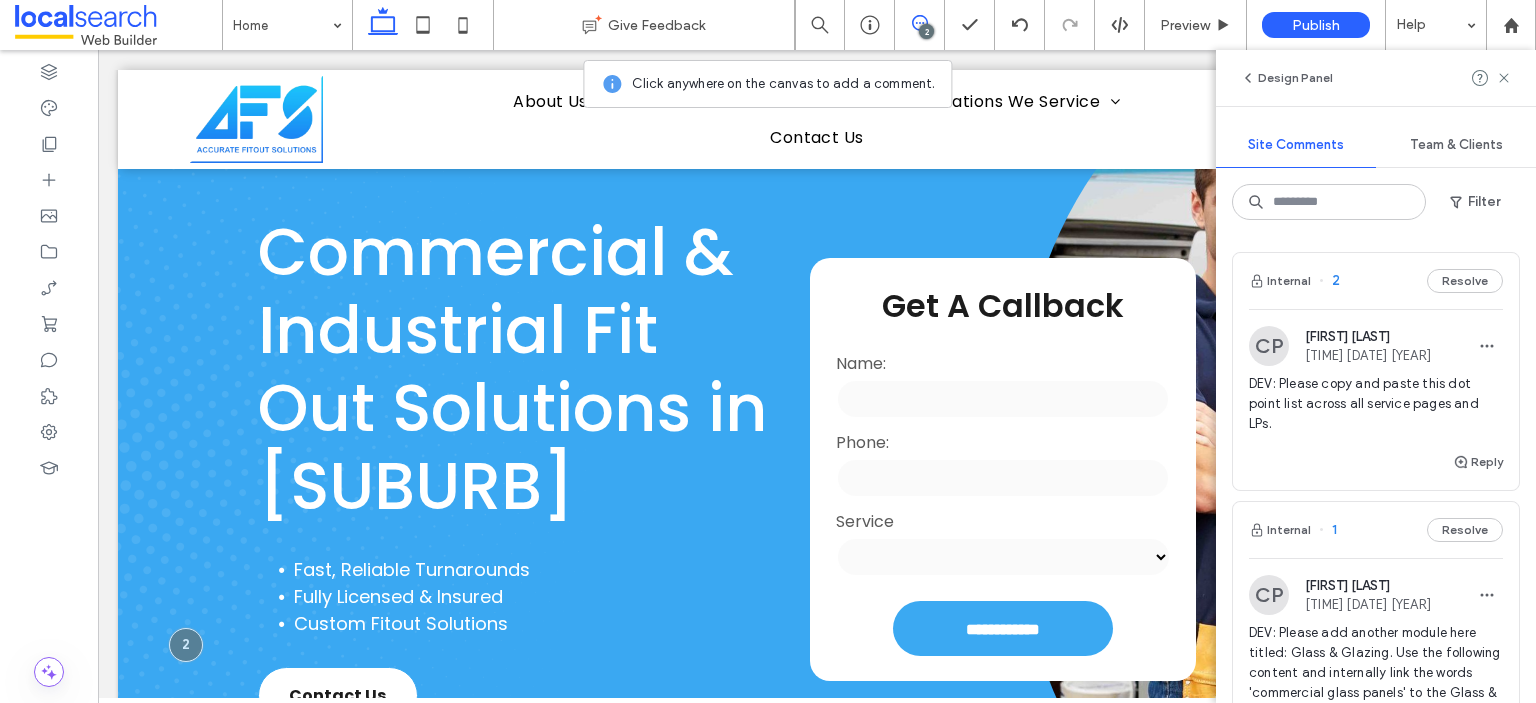 click 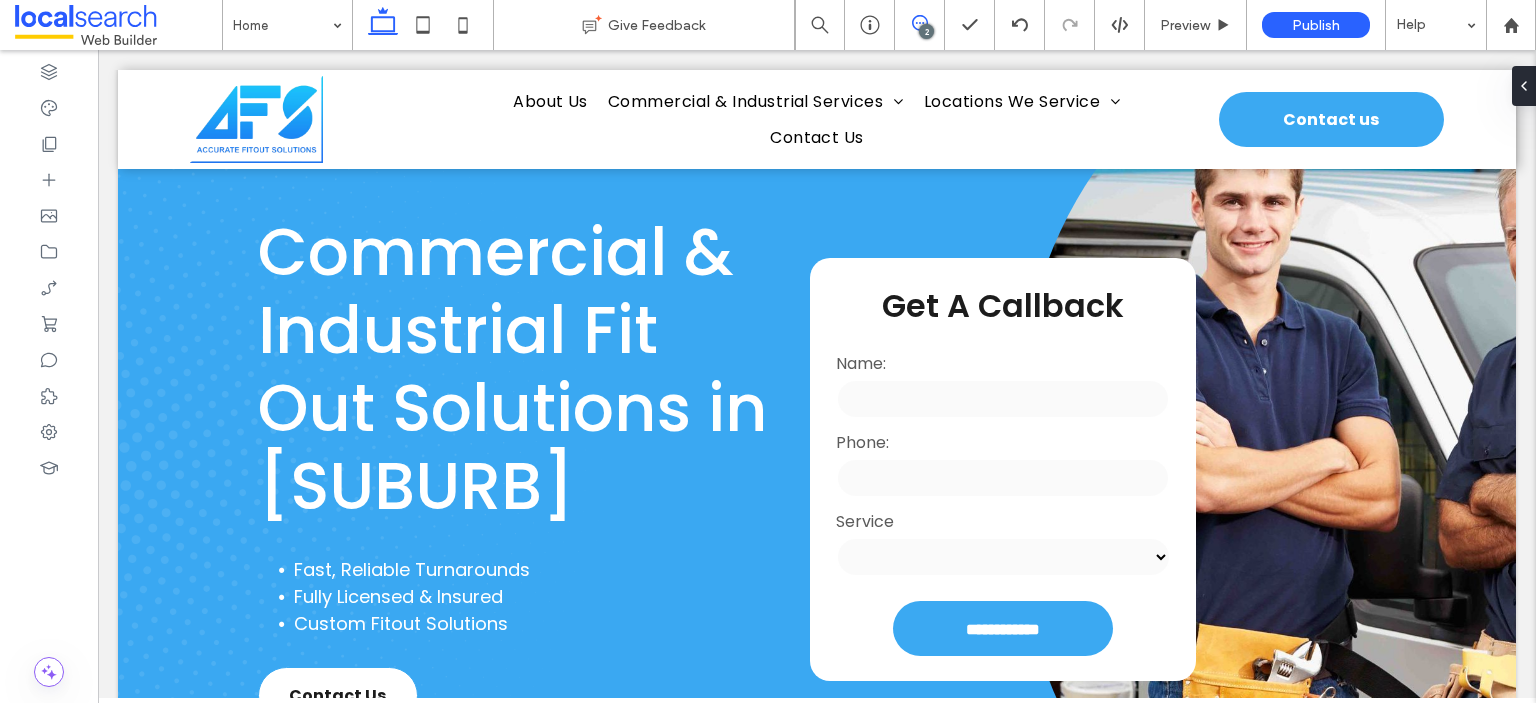 click 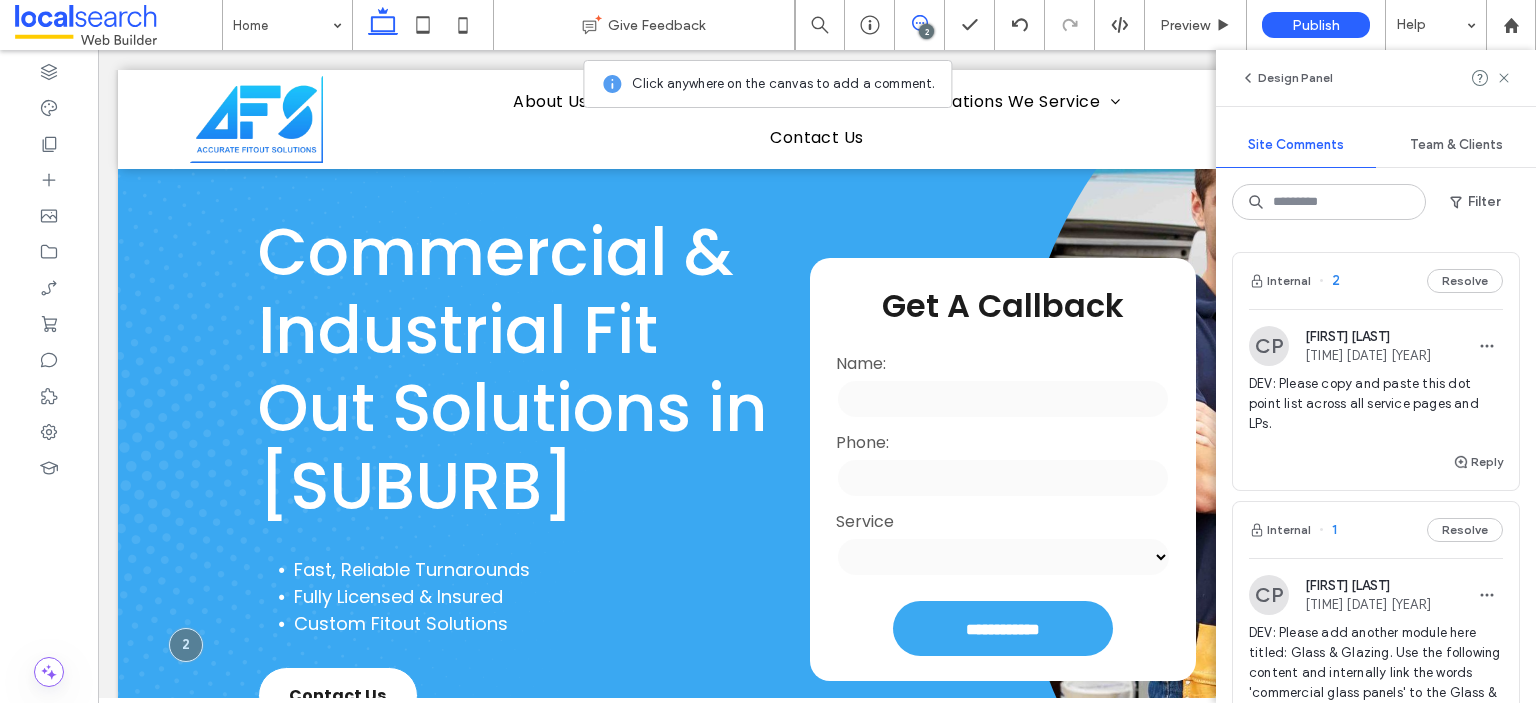 click 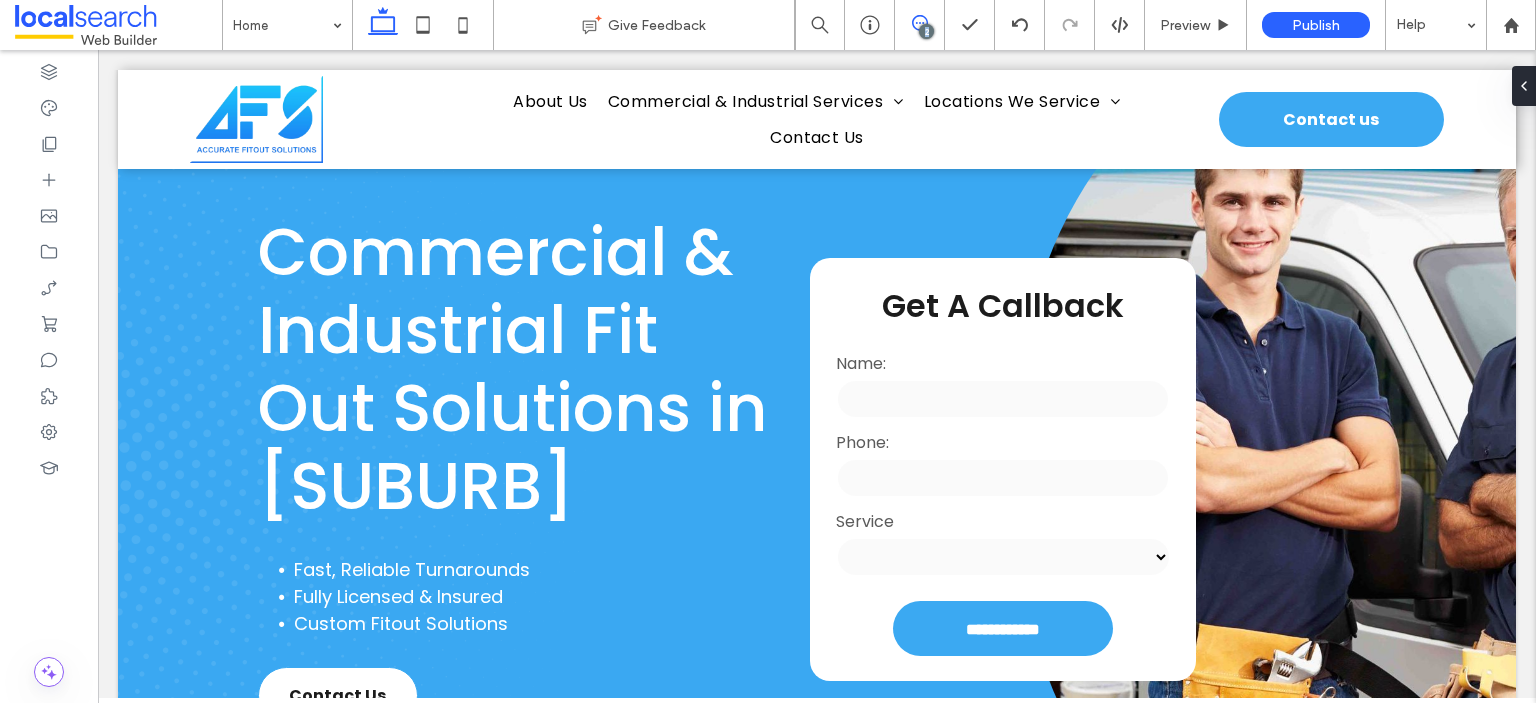 click 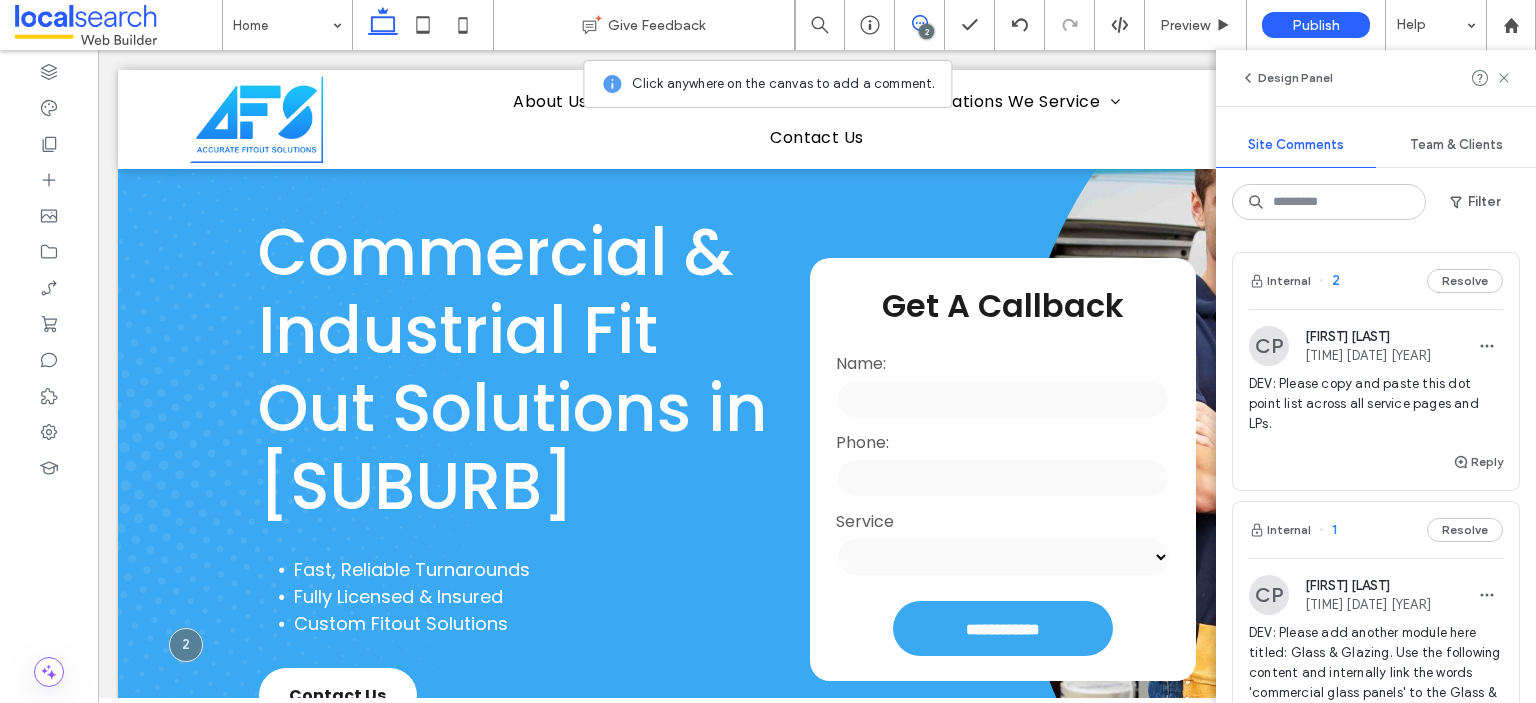 click 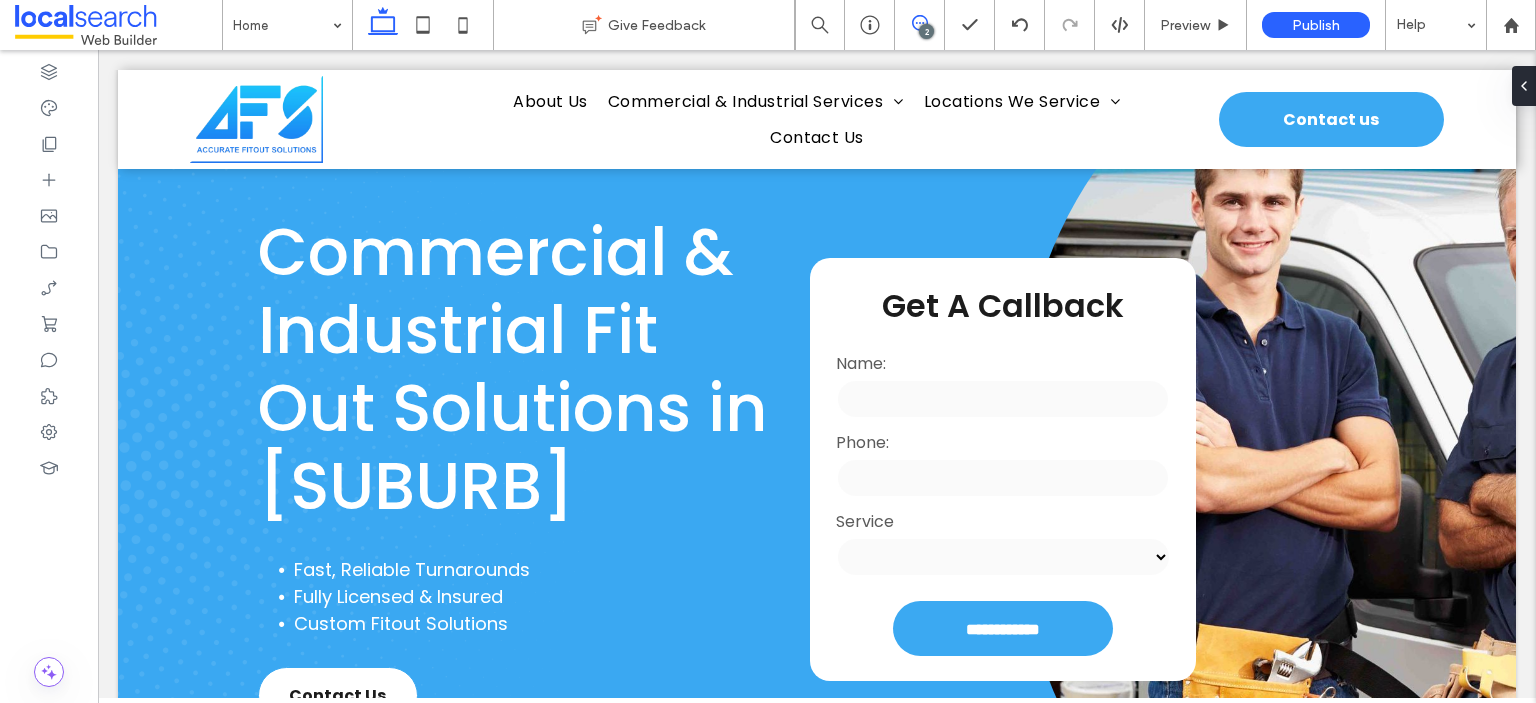 click 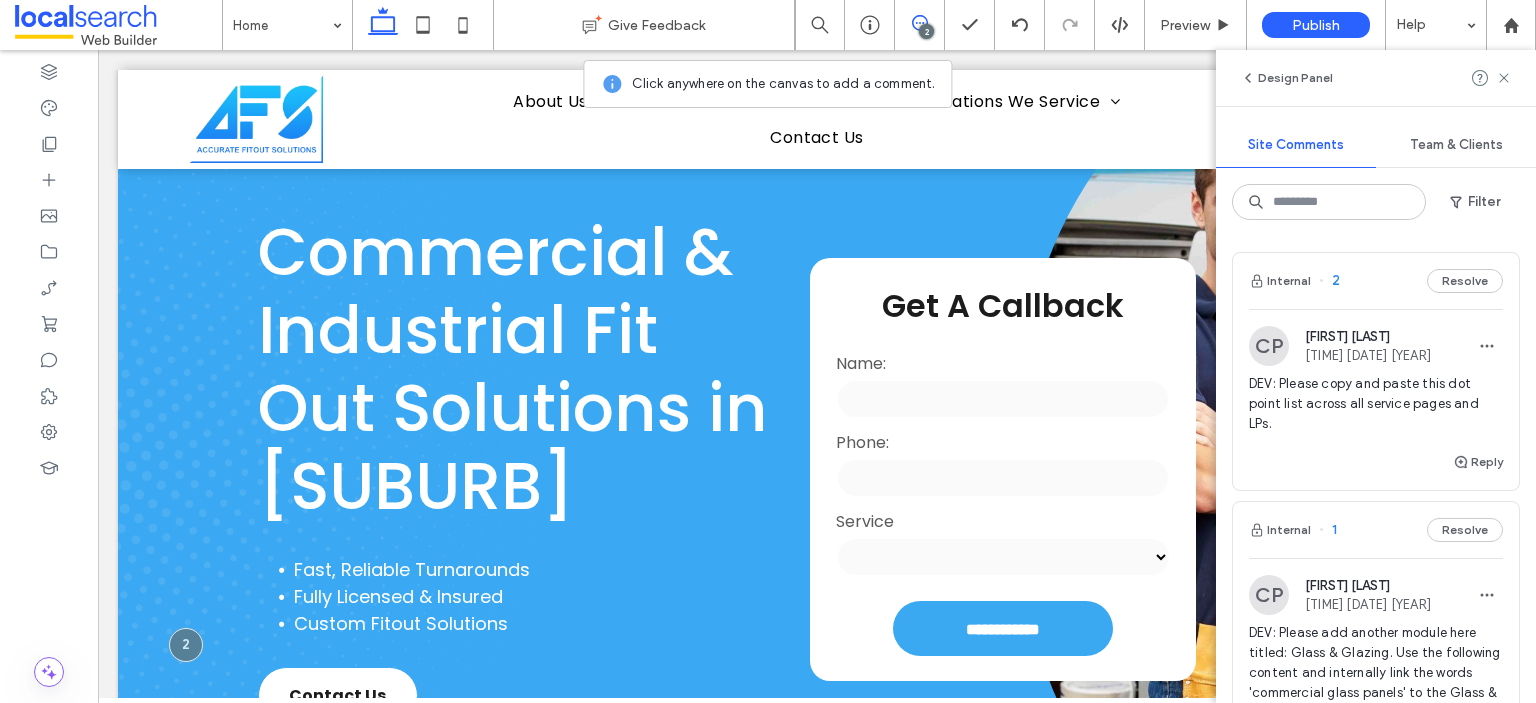 click 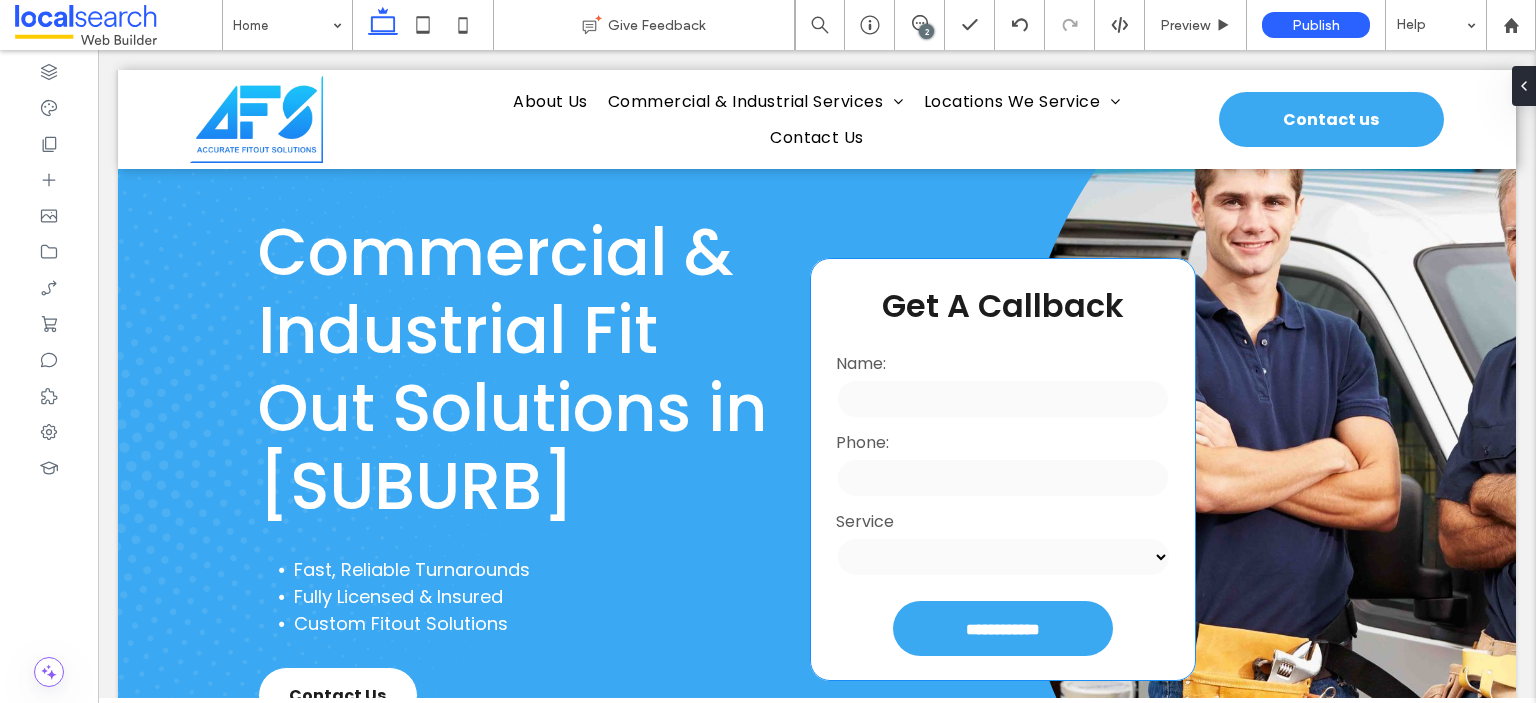 click on "Phone:" at bounding box center [1003, 442] 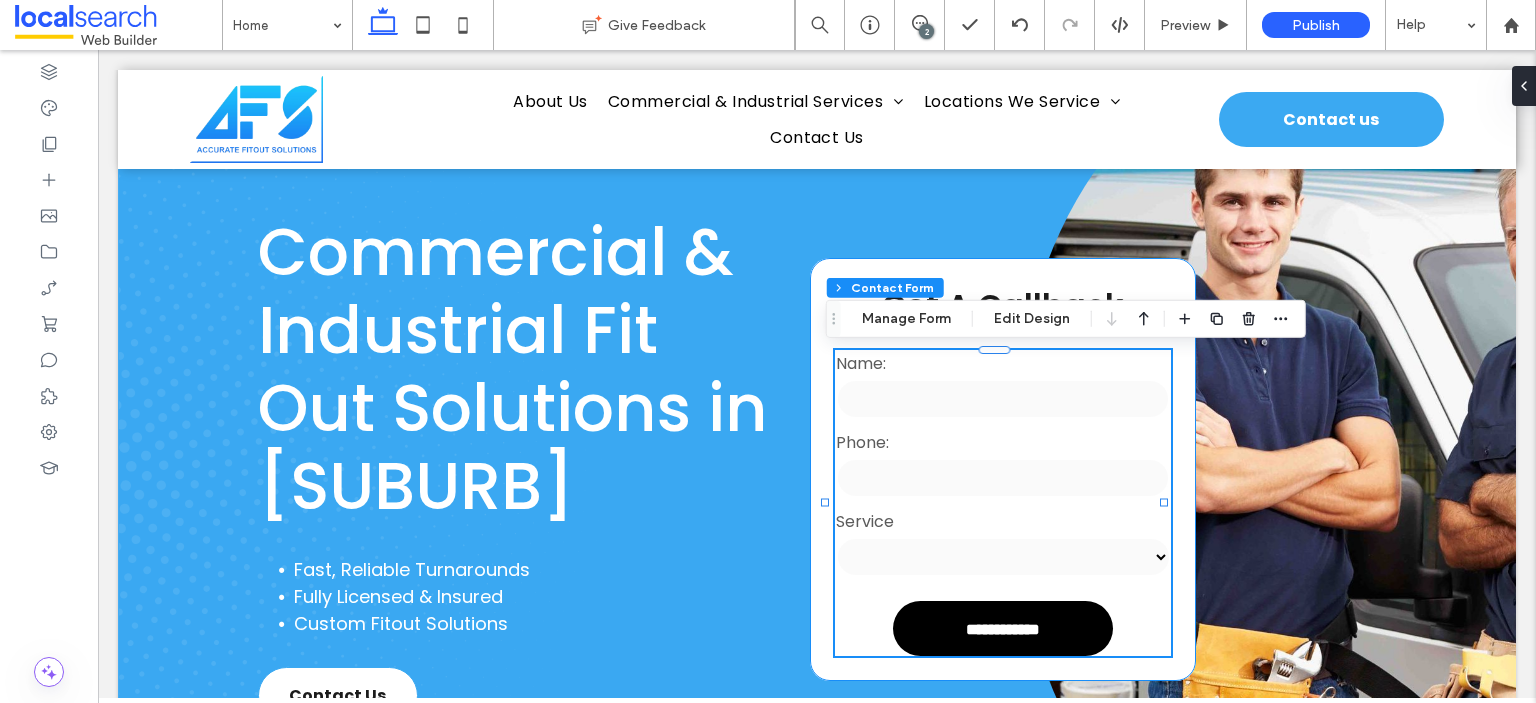 type on "*" 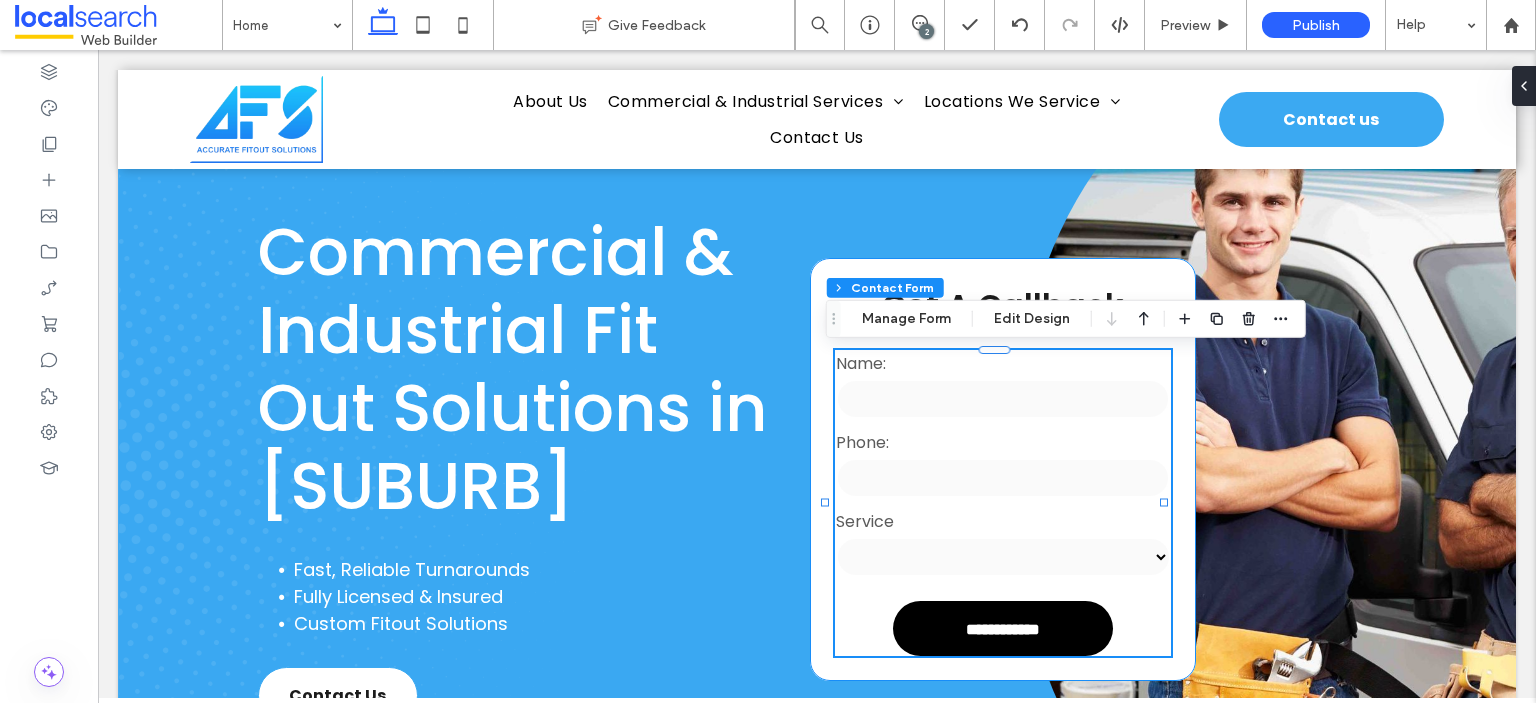 type on "**" 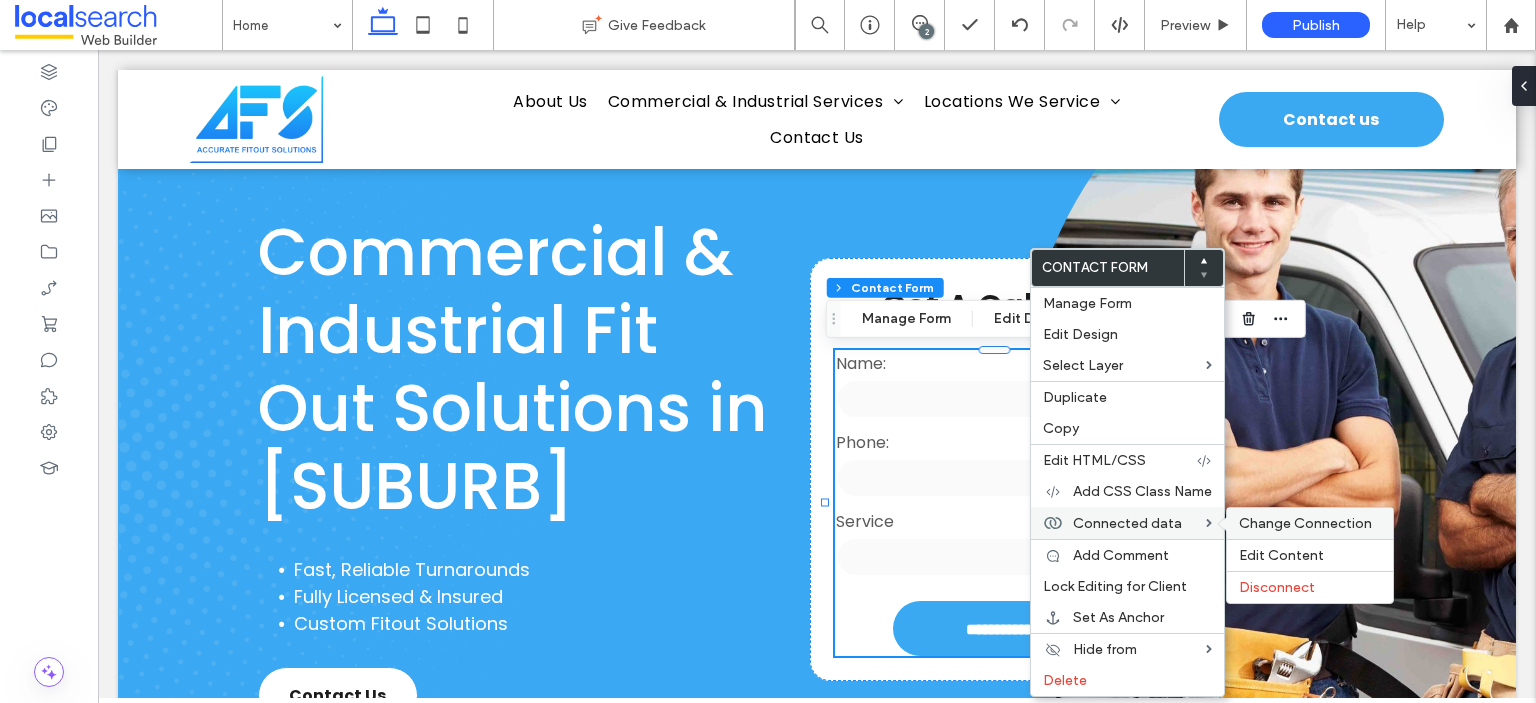 click on "Change Connection" at bounding box center (1305, 523) 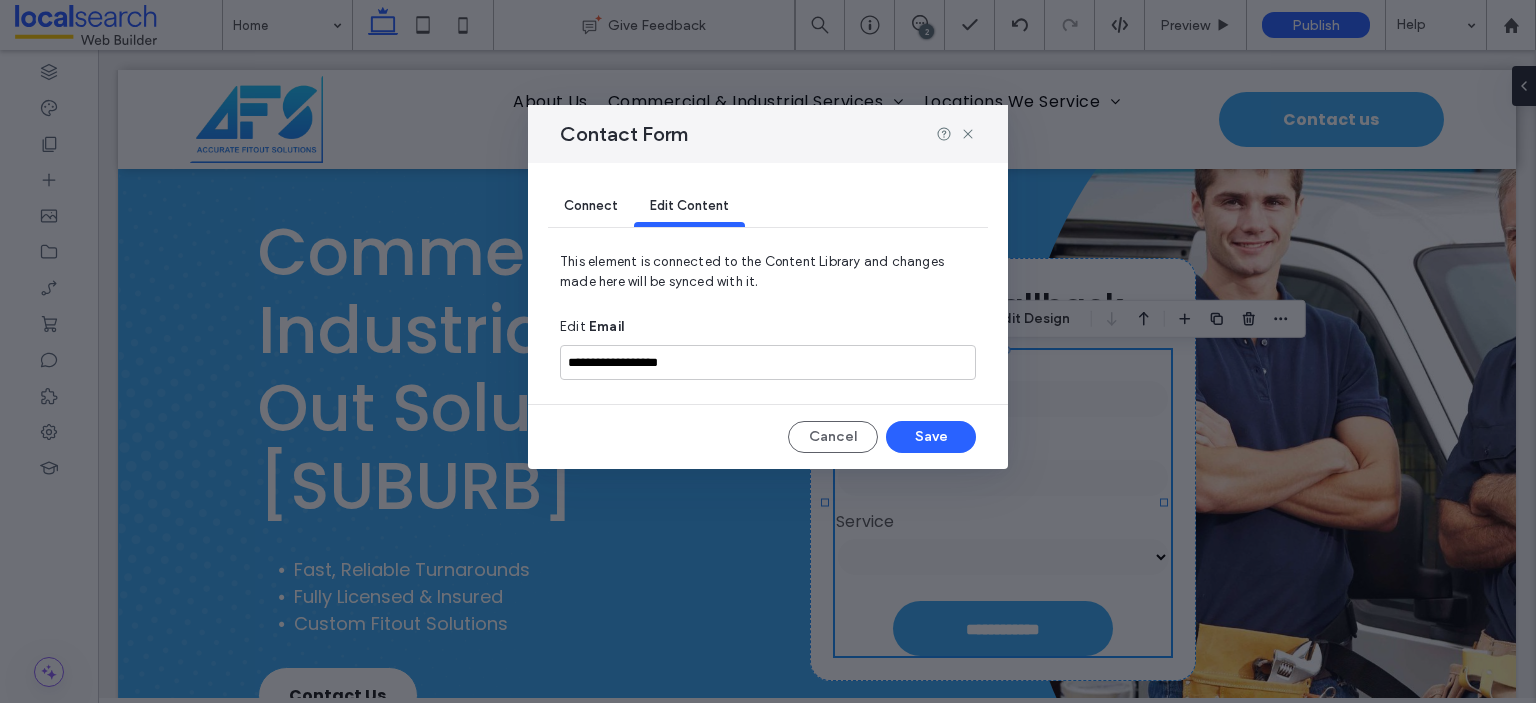 click on "Connect" at bounding box center [591, 205] 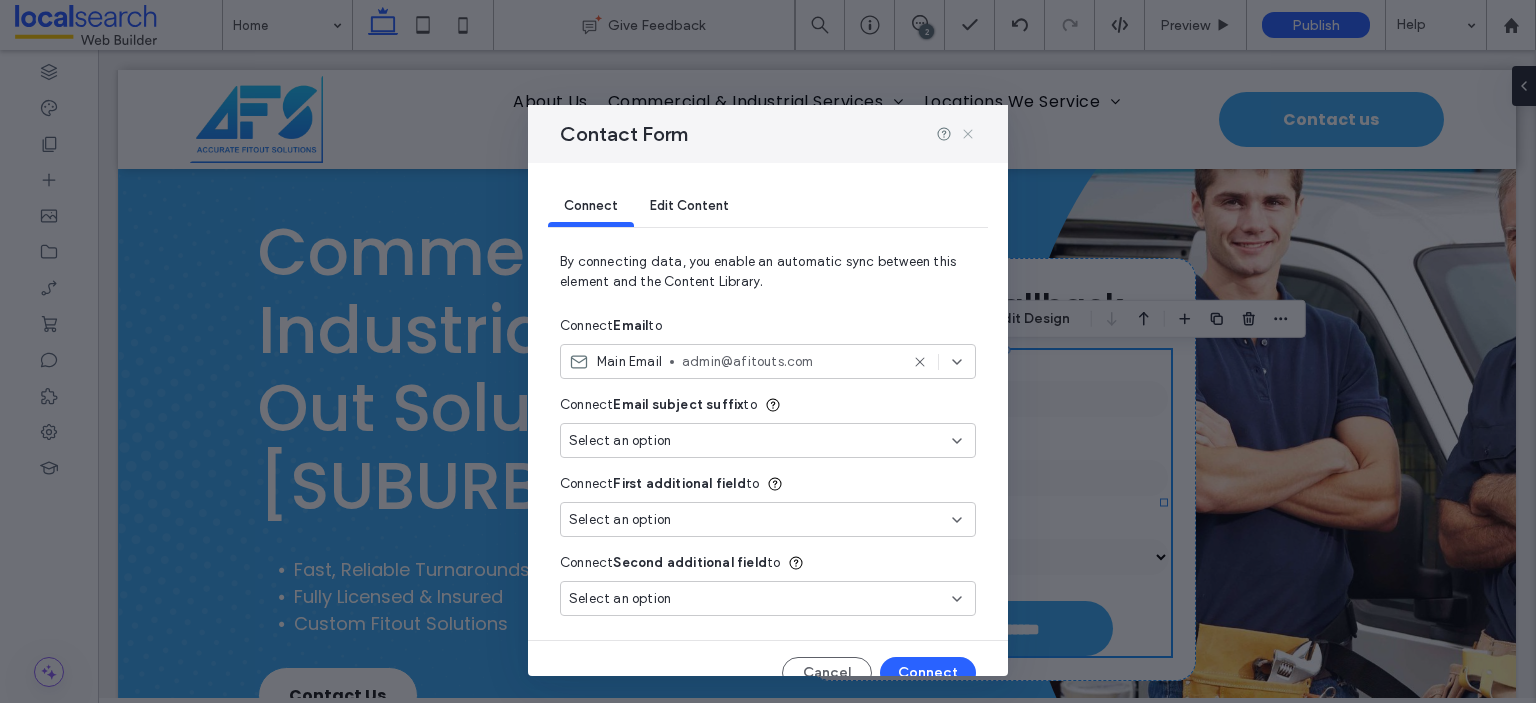 click 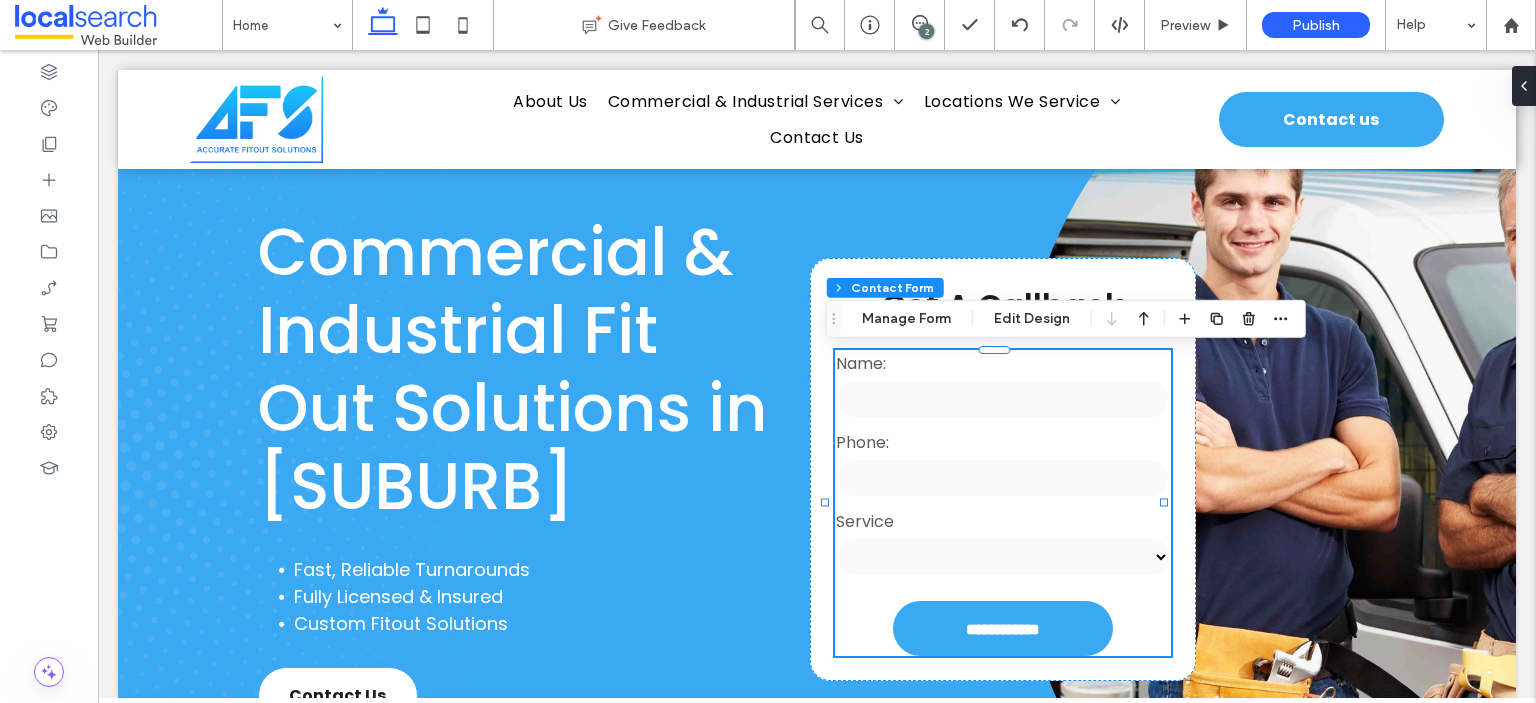 click at bounding box center (1003, 478) 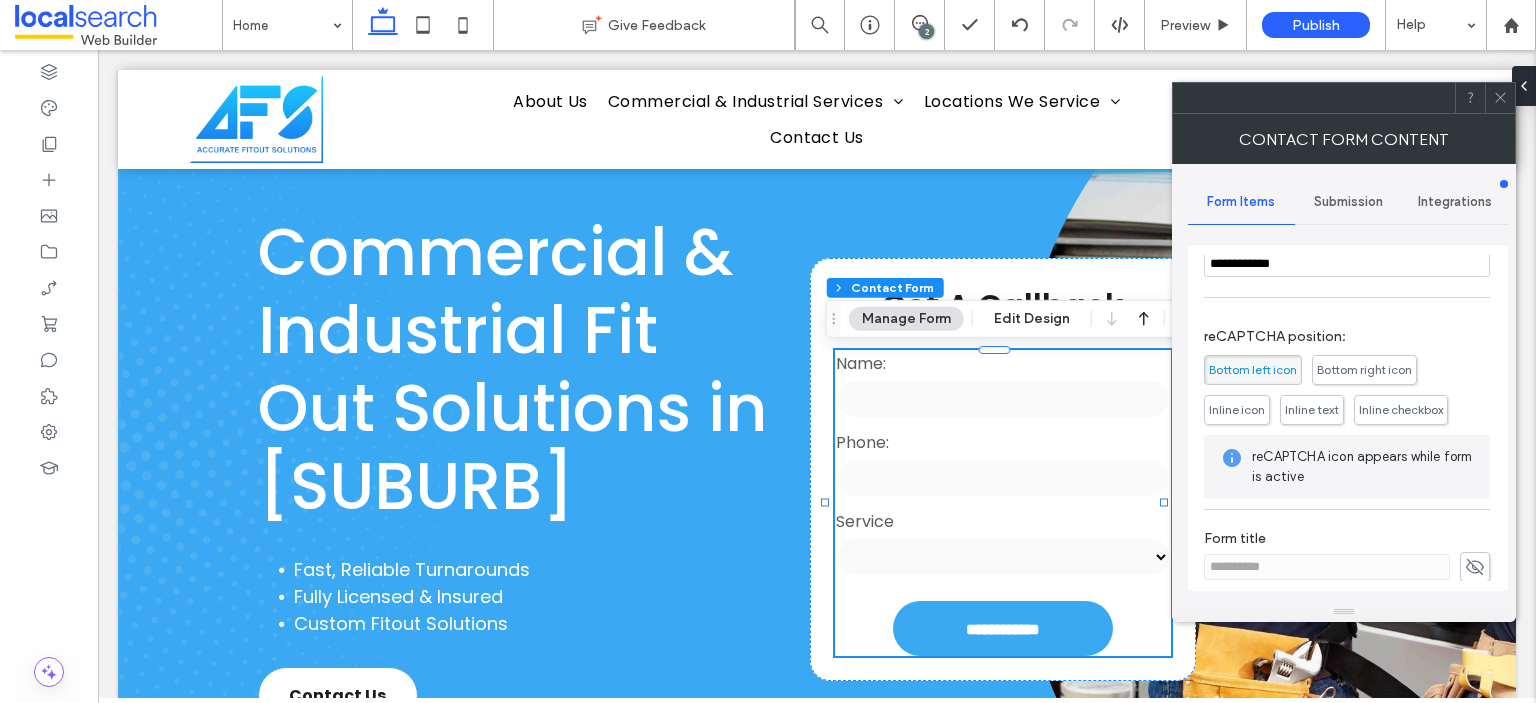 scroll, scrollTop: 350, scrollLeft: 0, axis: vertical 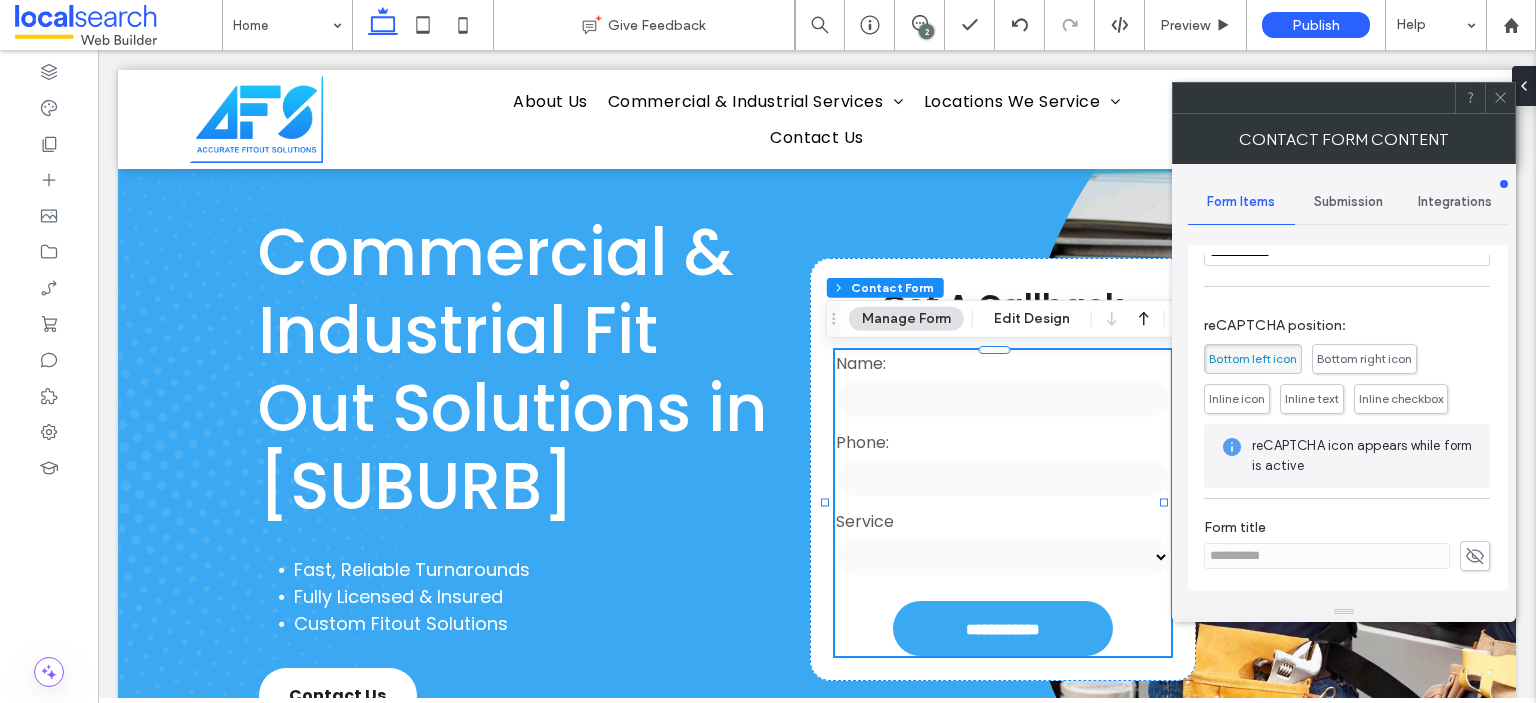 click 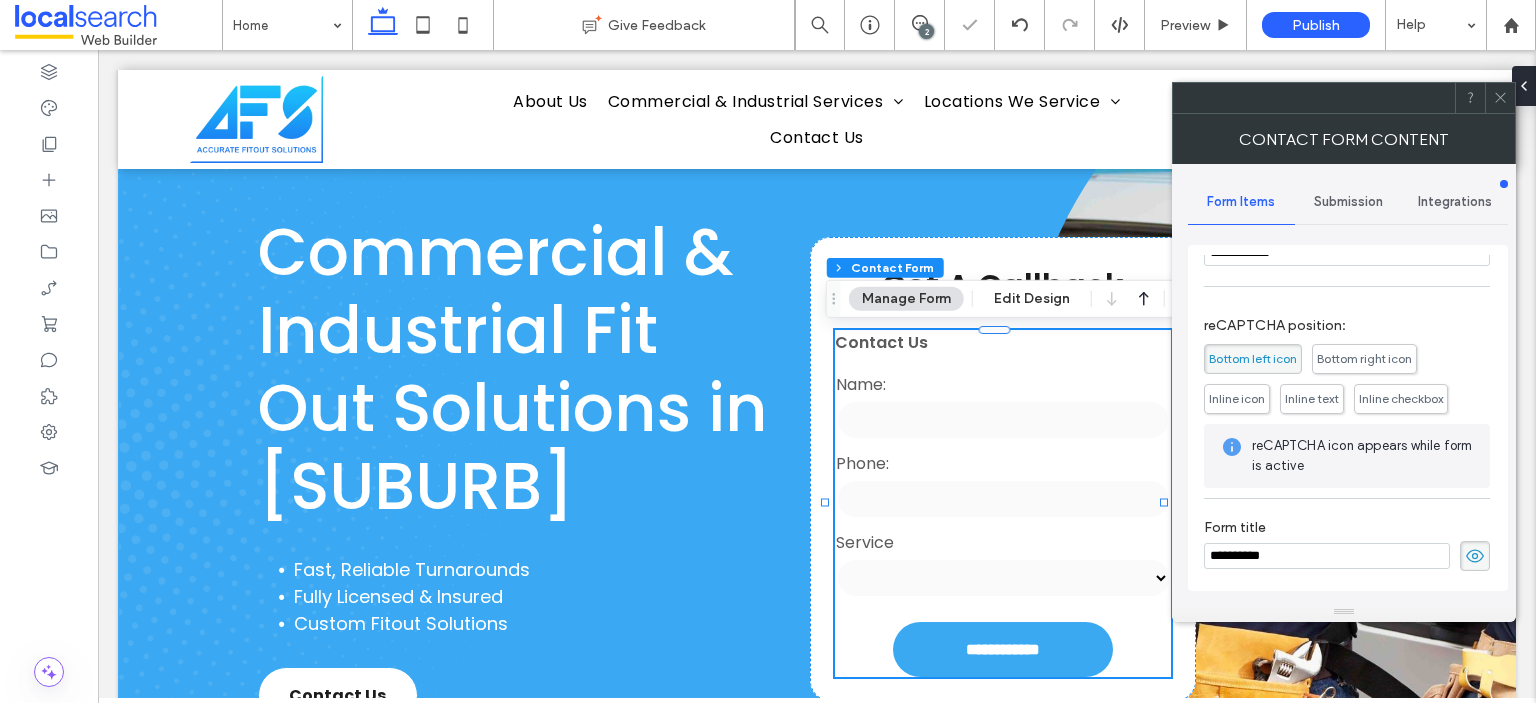 click on "**********" at bounding box center (1327, 556) 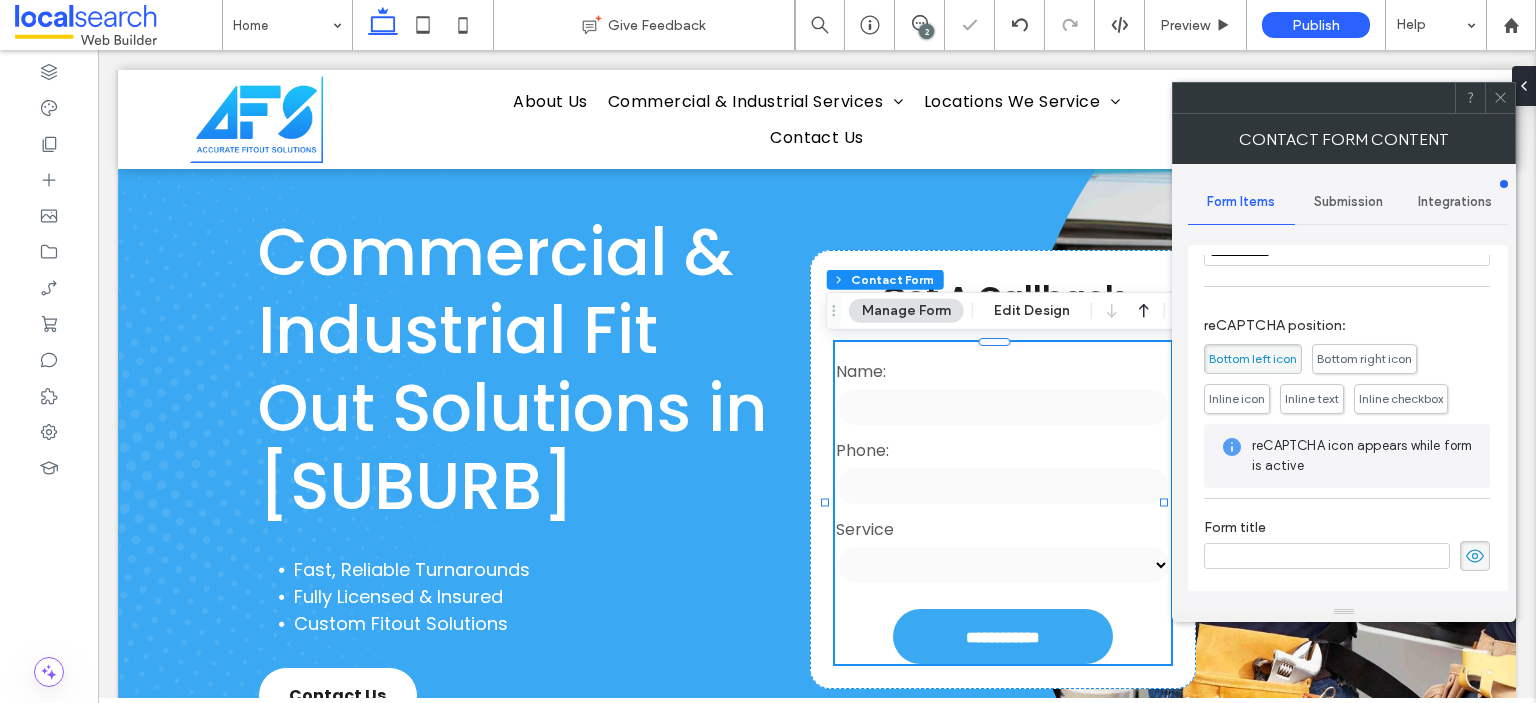 type 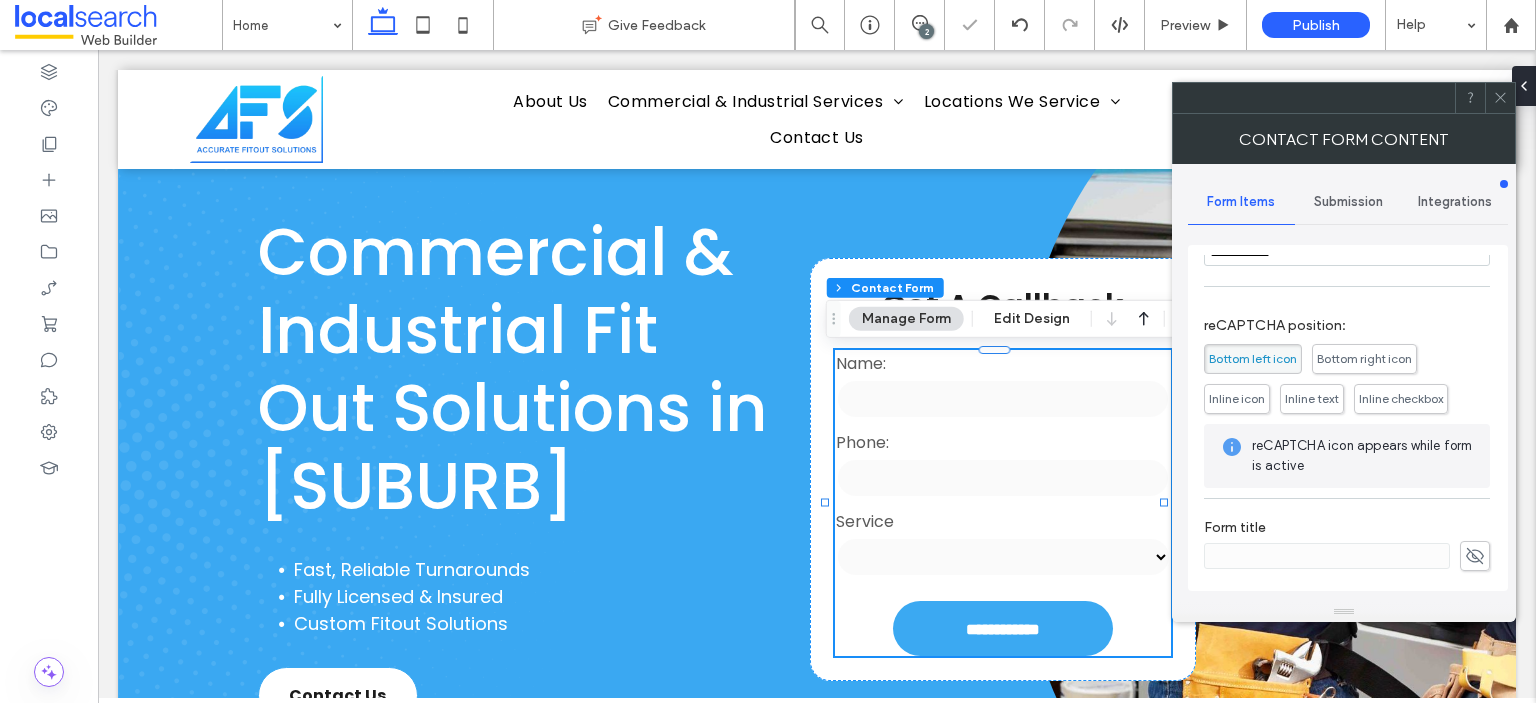 click on "Submission" at bounding box center [1348, 202] 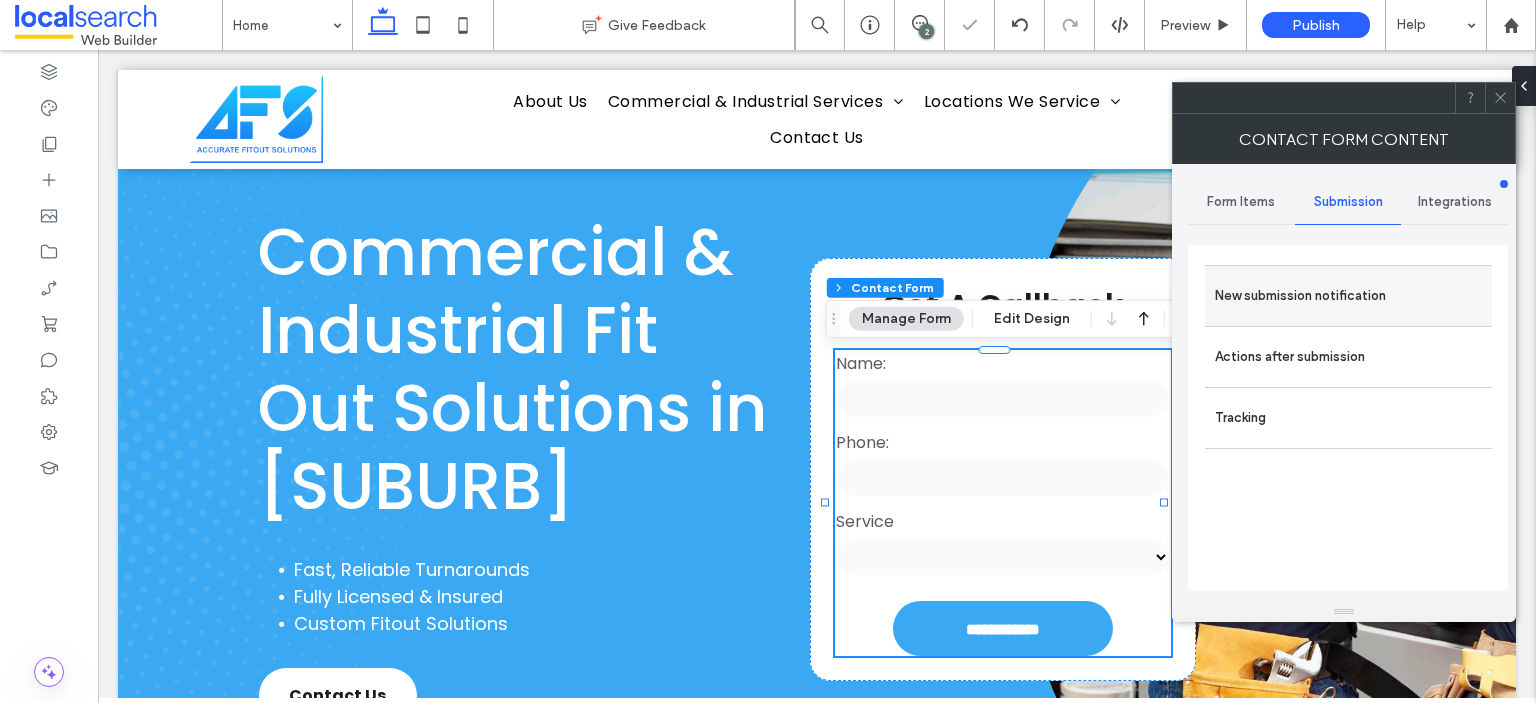 click on "New submission notification" at bounding box center (1348, 296) 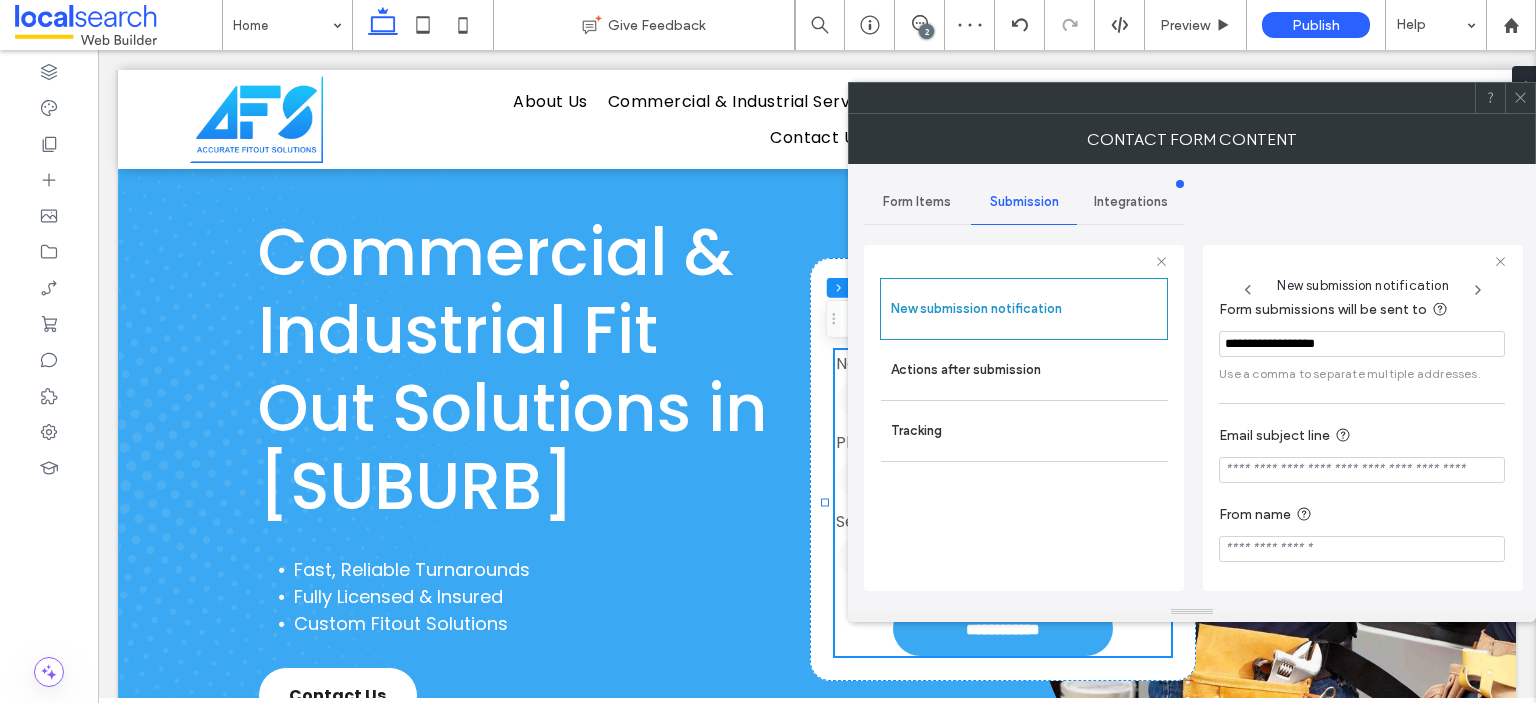 scroll, scrollTop: 102, scrollLeft: 0, axis: vertical 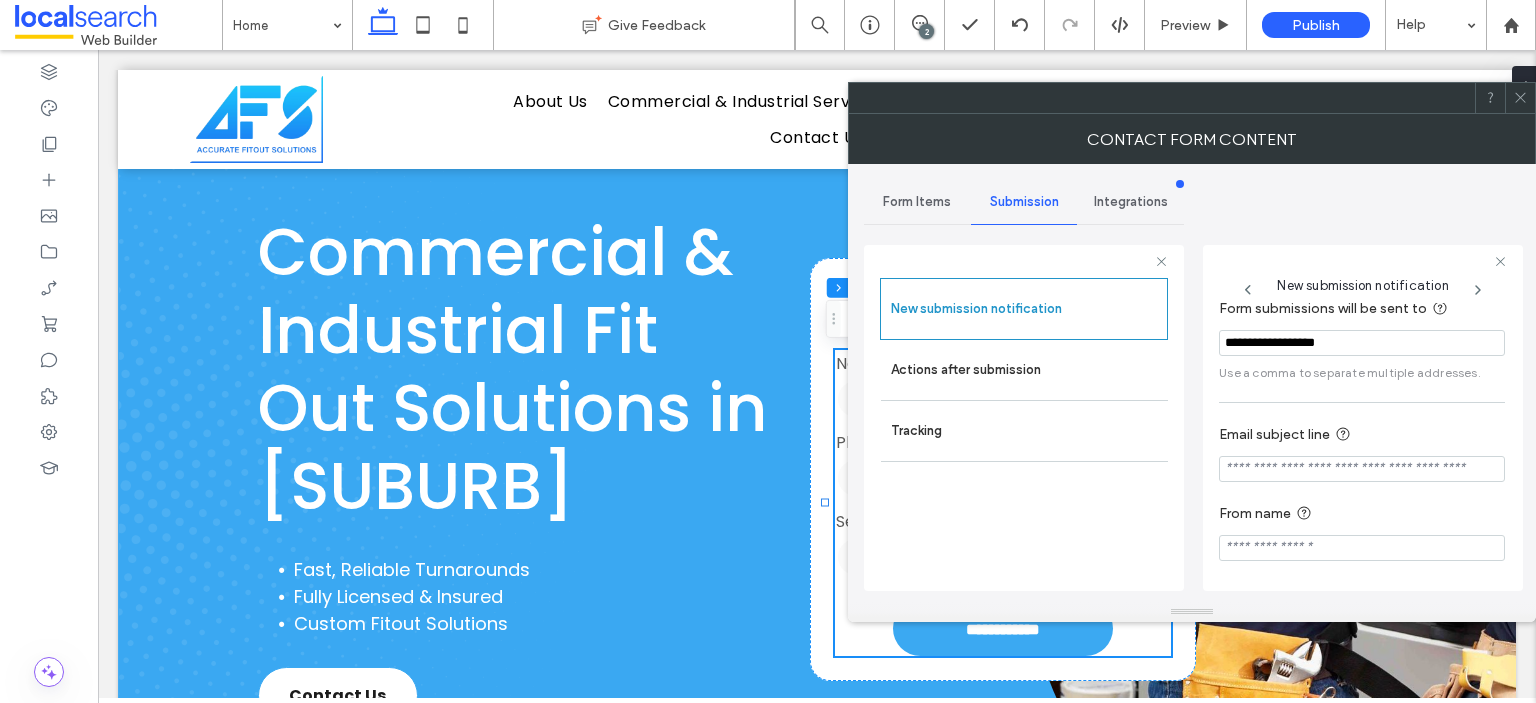 click at bounding box center [1362, 469] 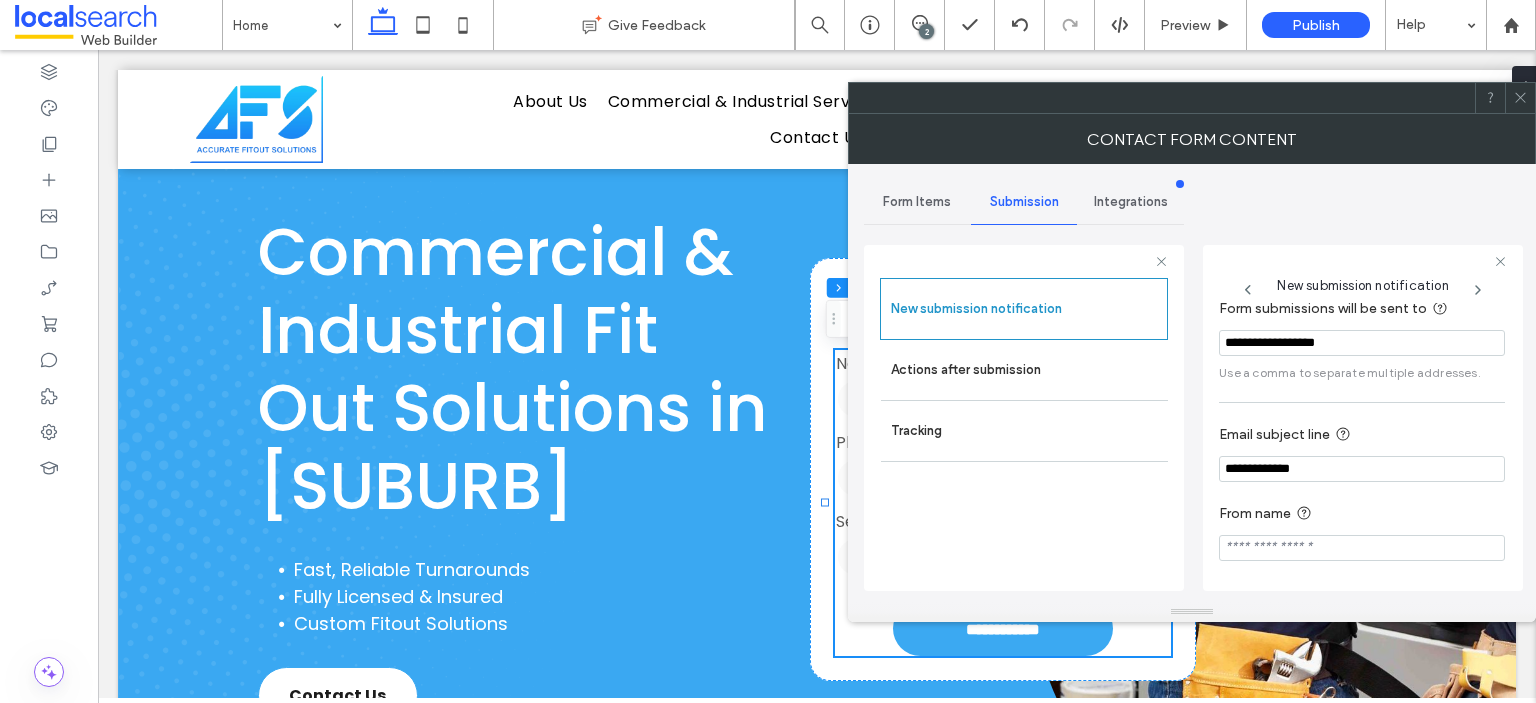 paste on "**********" 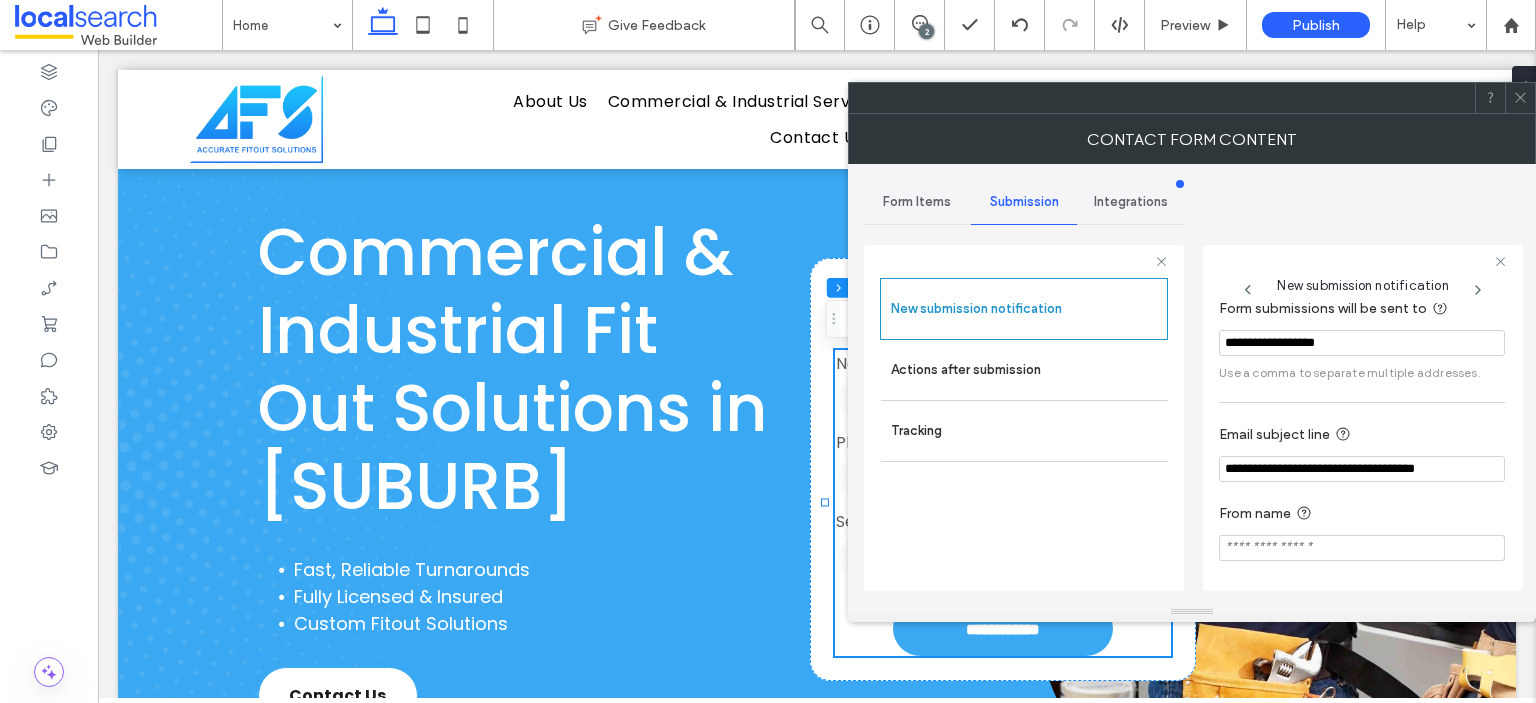 type on "**********" 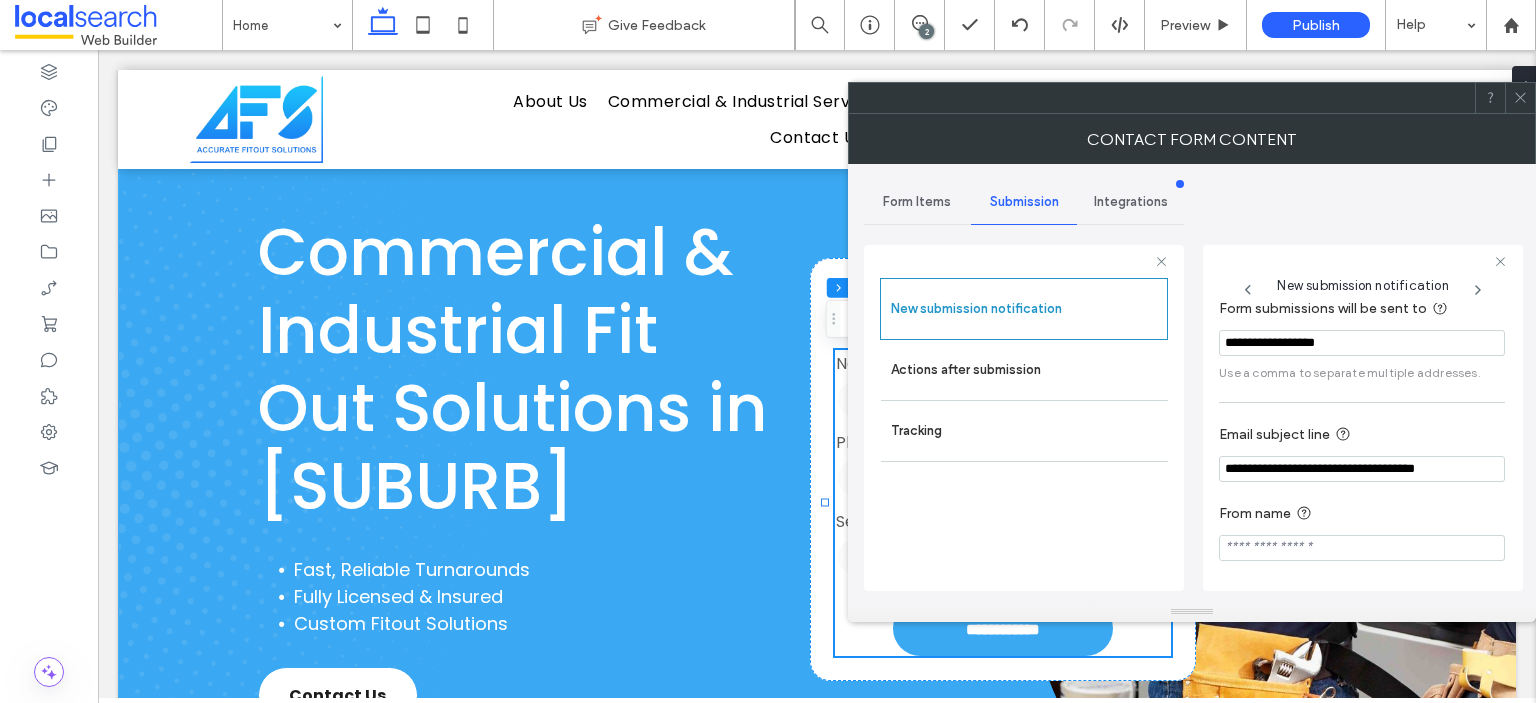 click at bounding box center [1362, 548] 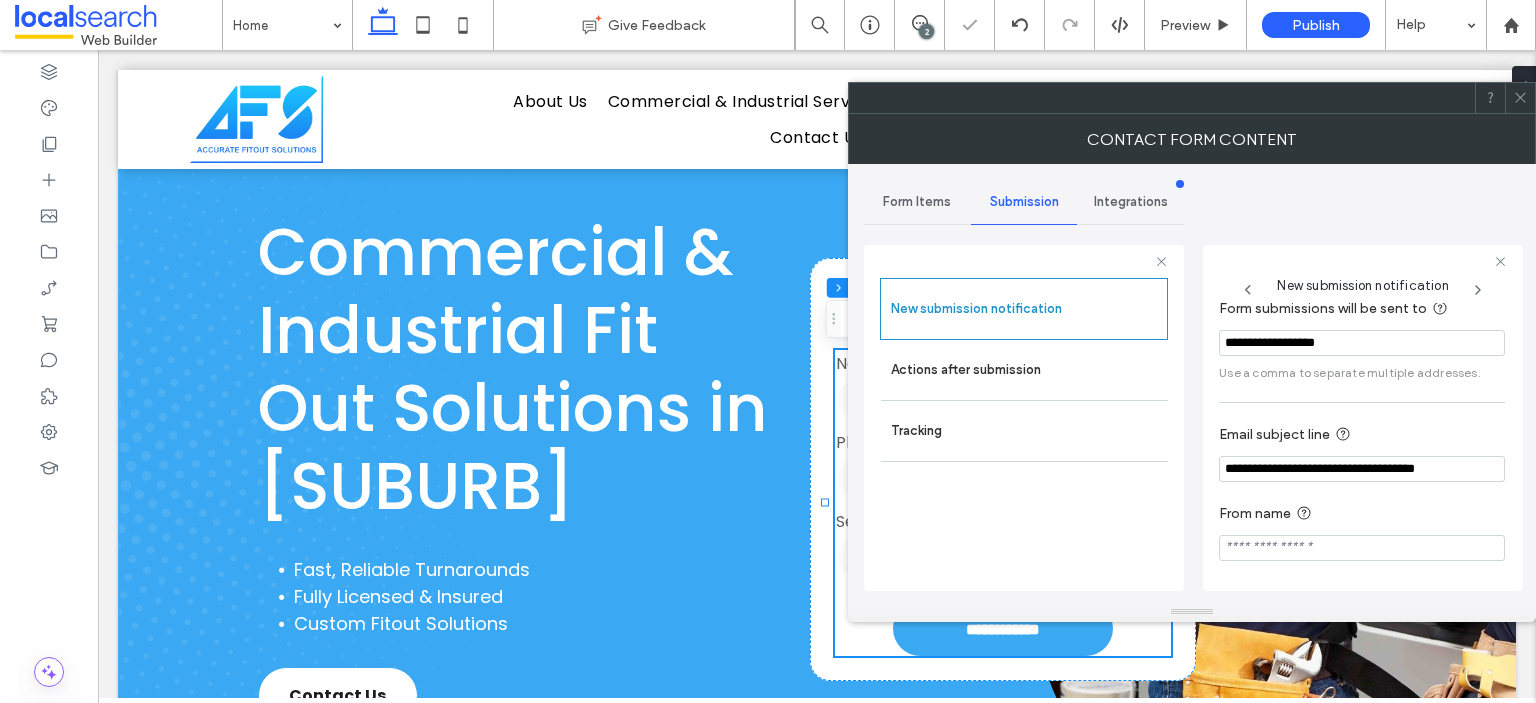 paste on "**********" 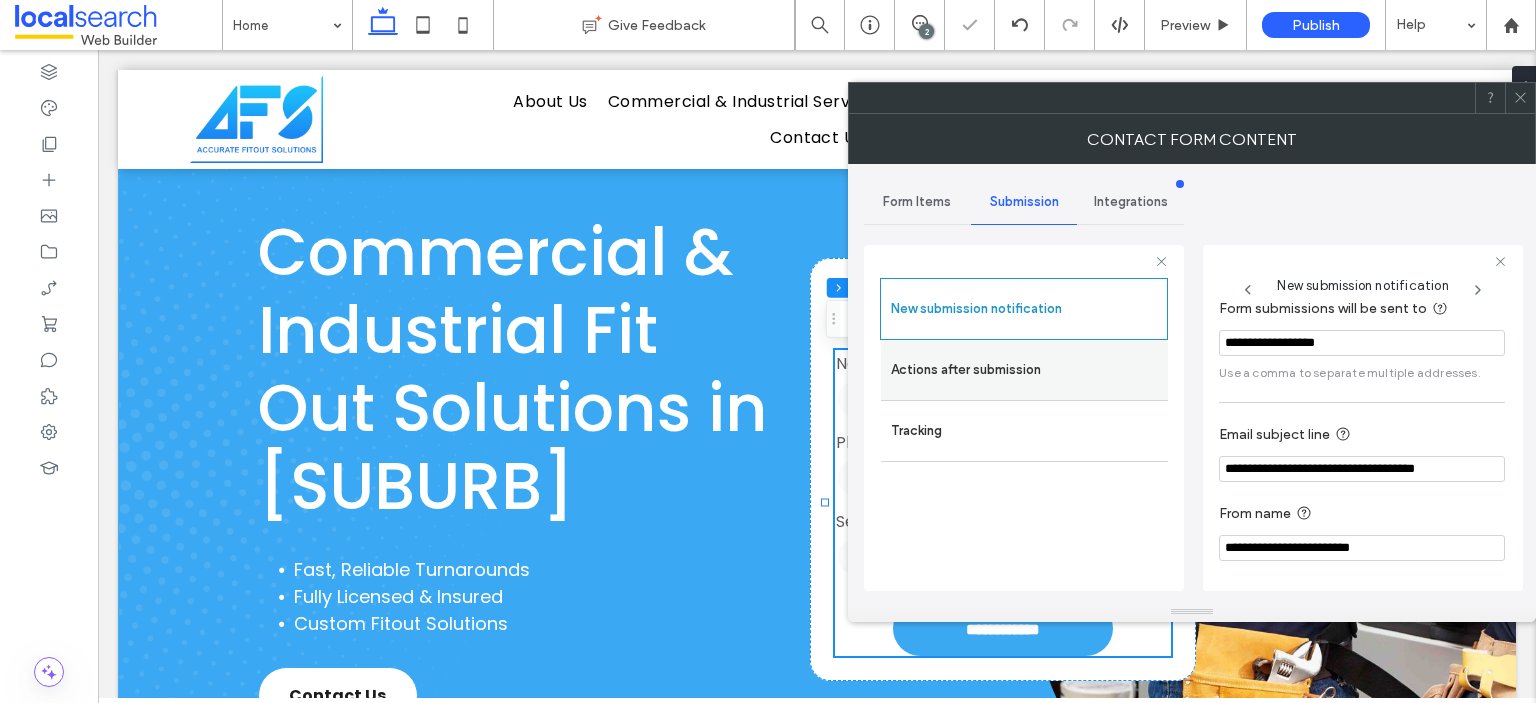 type on "**********" 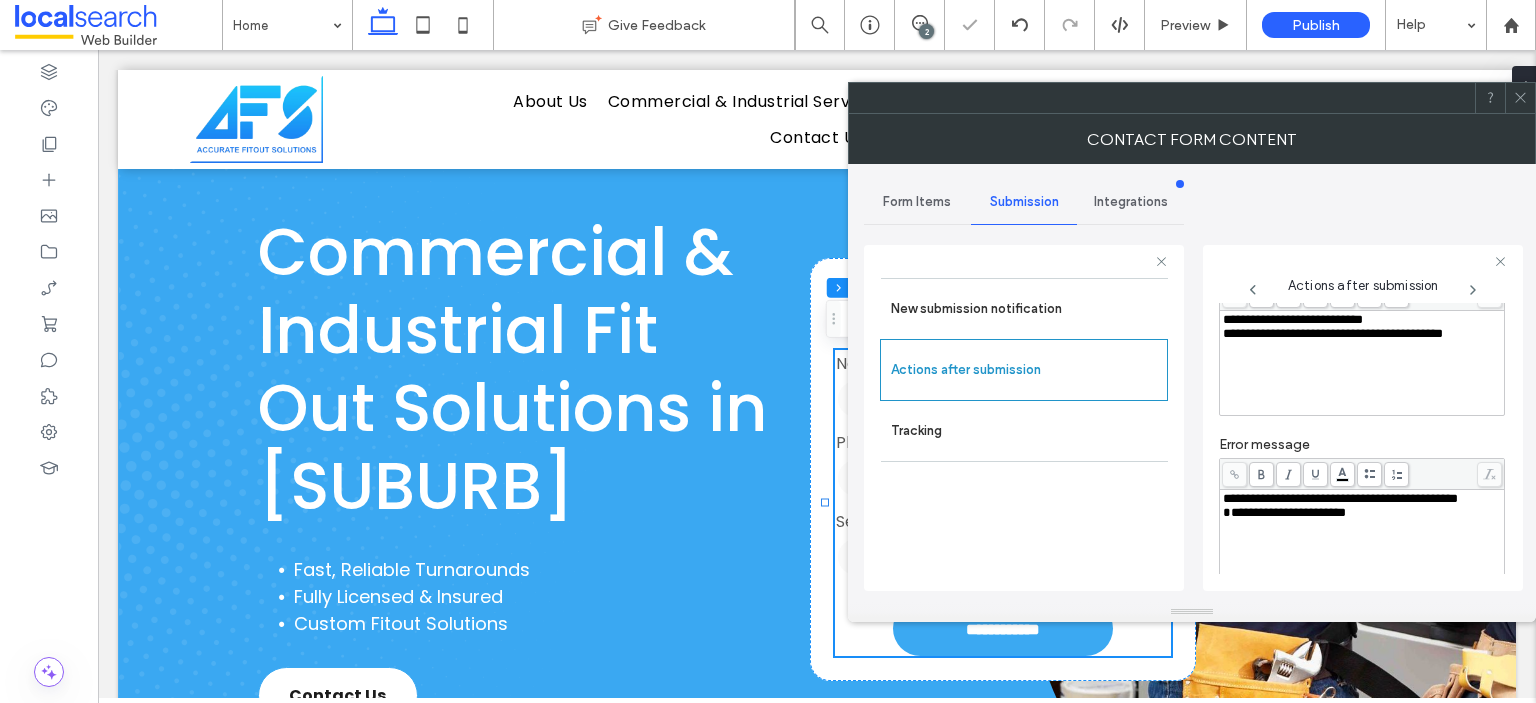 click on "**********" at bounding box center (1293, 319) 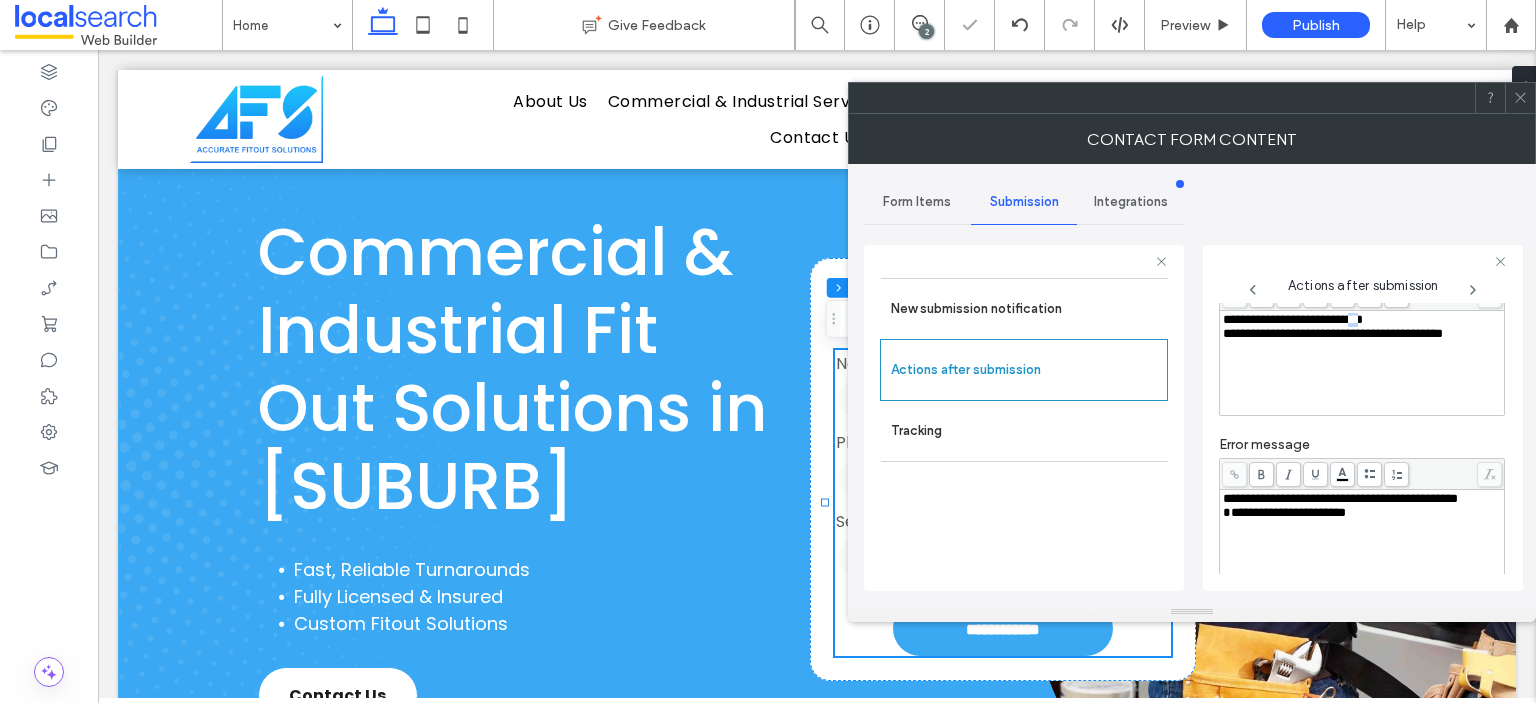 click on "**********" at bounding box center (1293, 319) 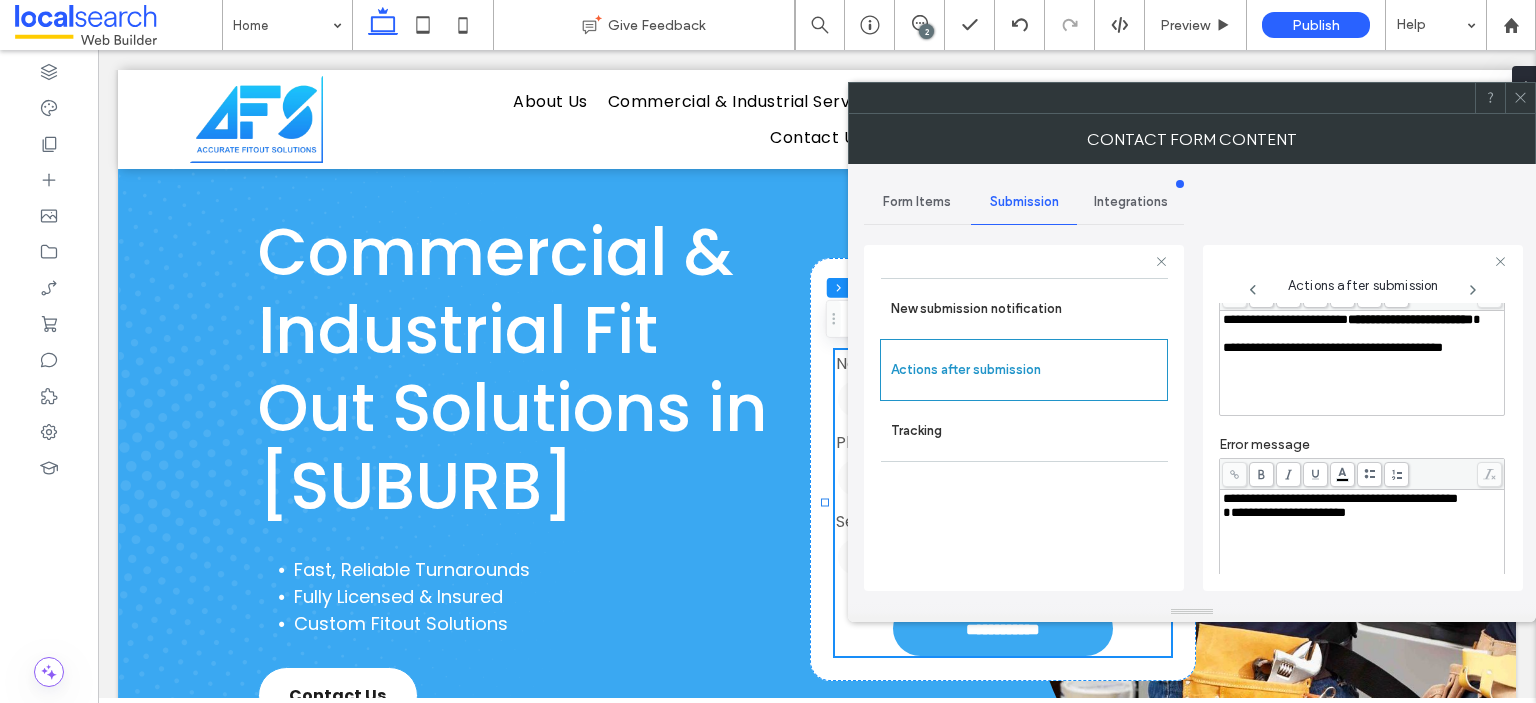 click on "**********" at bounding box center (1284, 512) 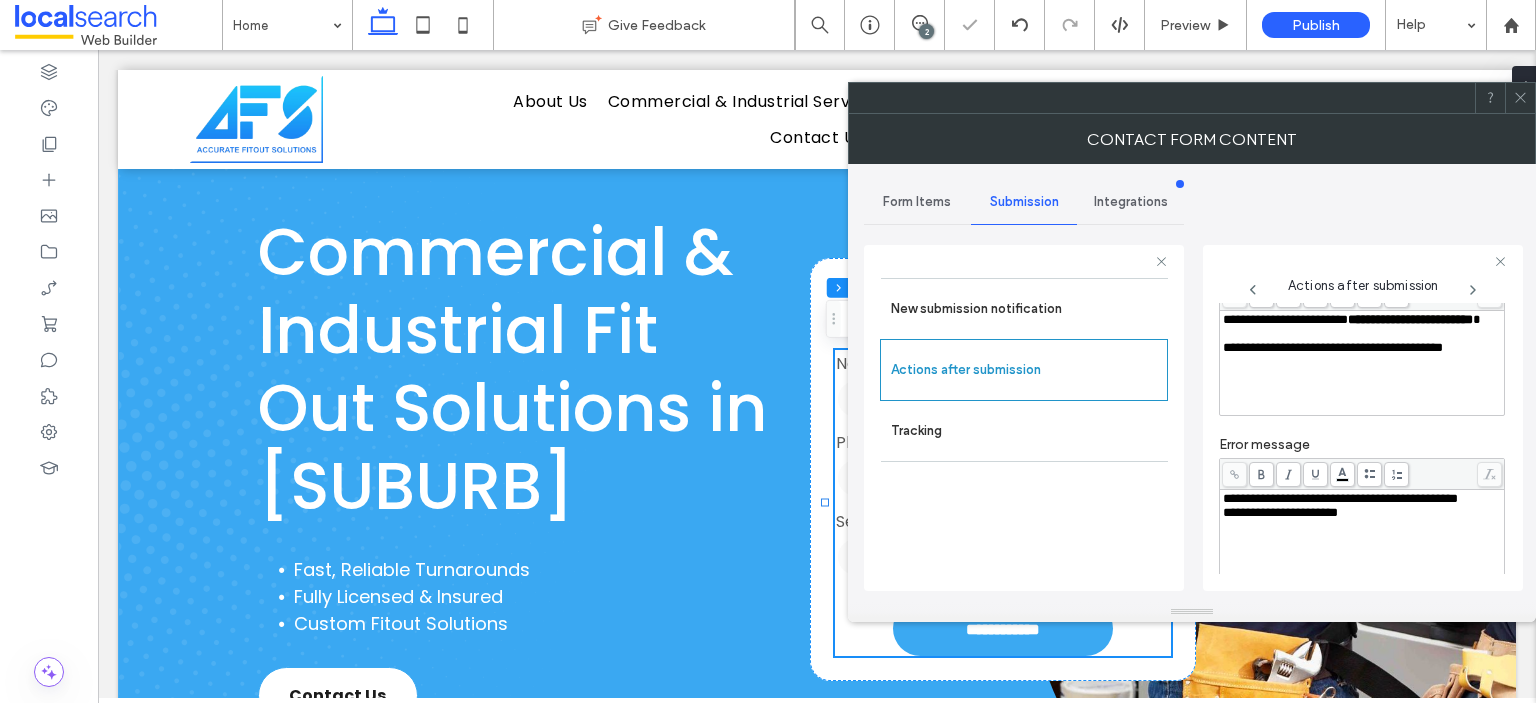 click on "**********" at bounding box center [1362, 499] 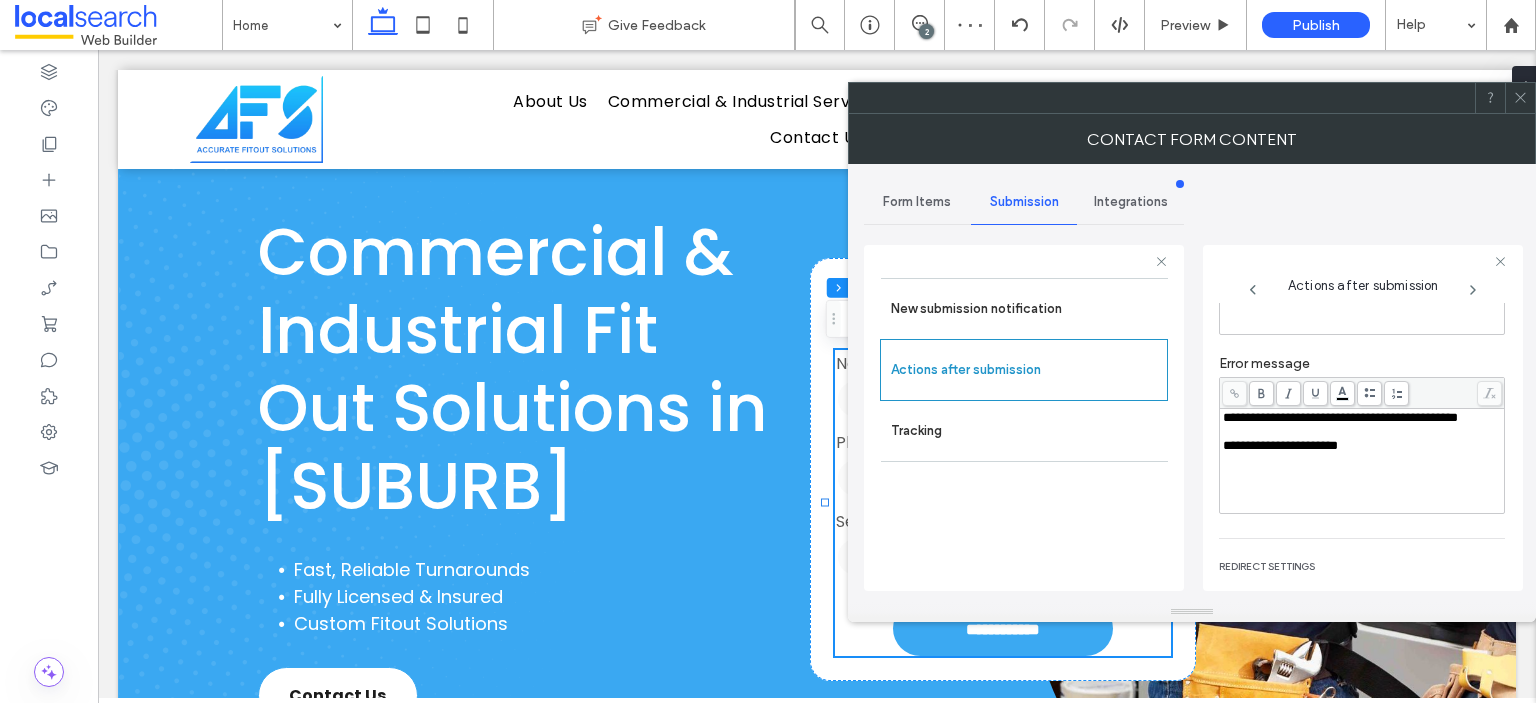 scroll, scrollTop: 342, scrollLeft: 0, axis: vertical 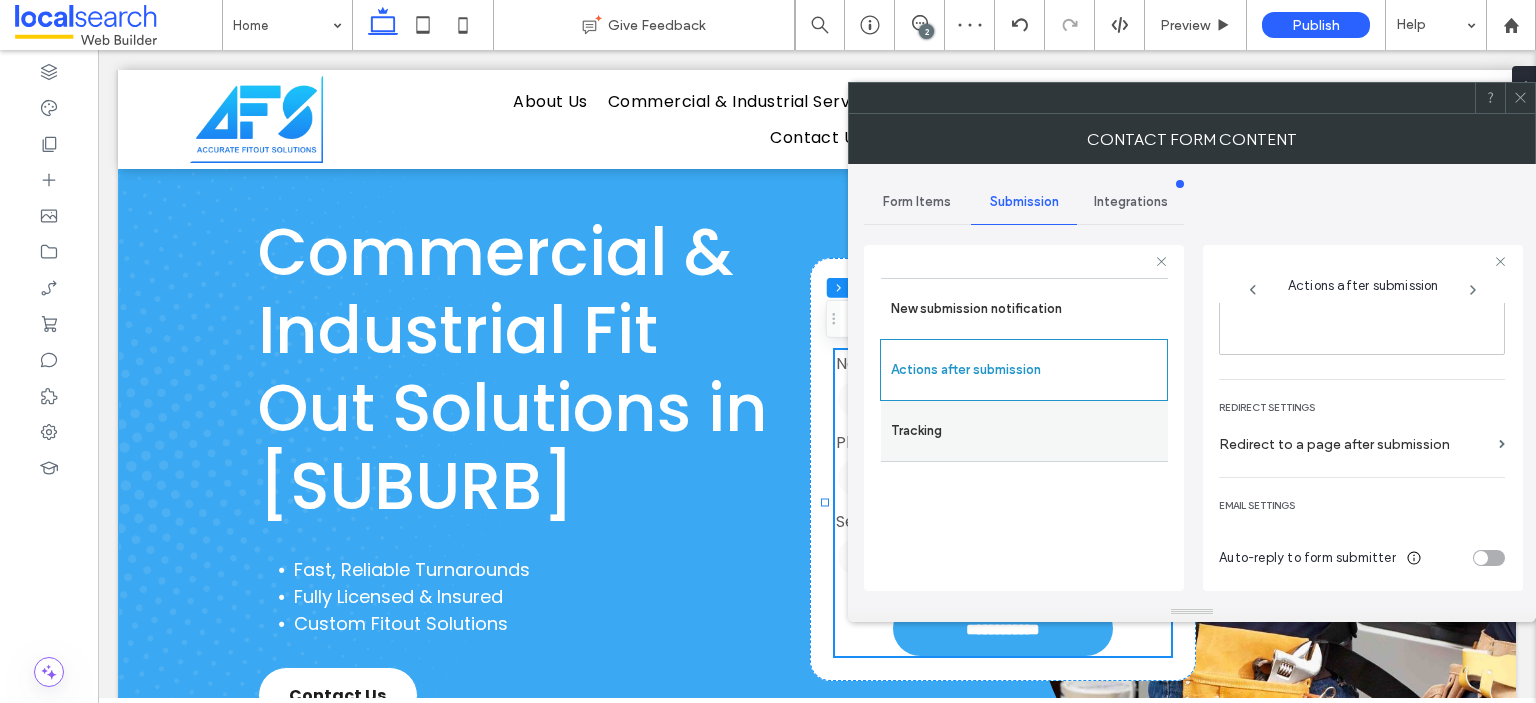 click on "Tracking" at bounding box center (1024, 431) 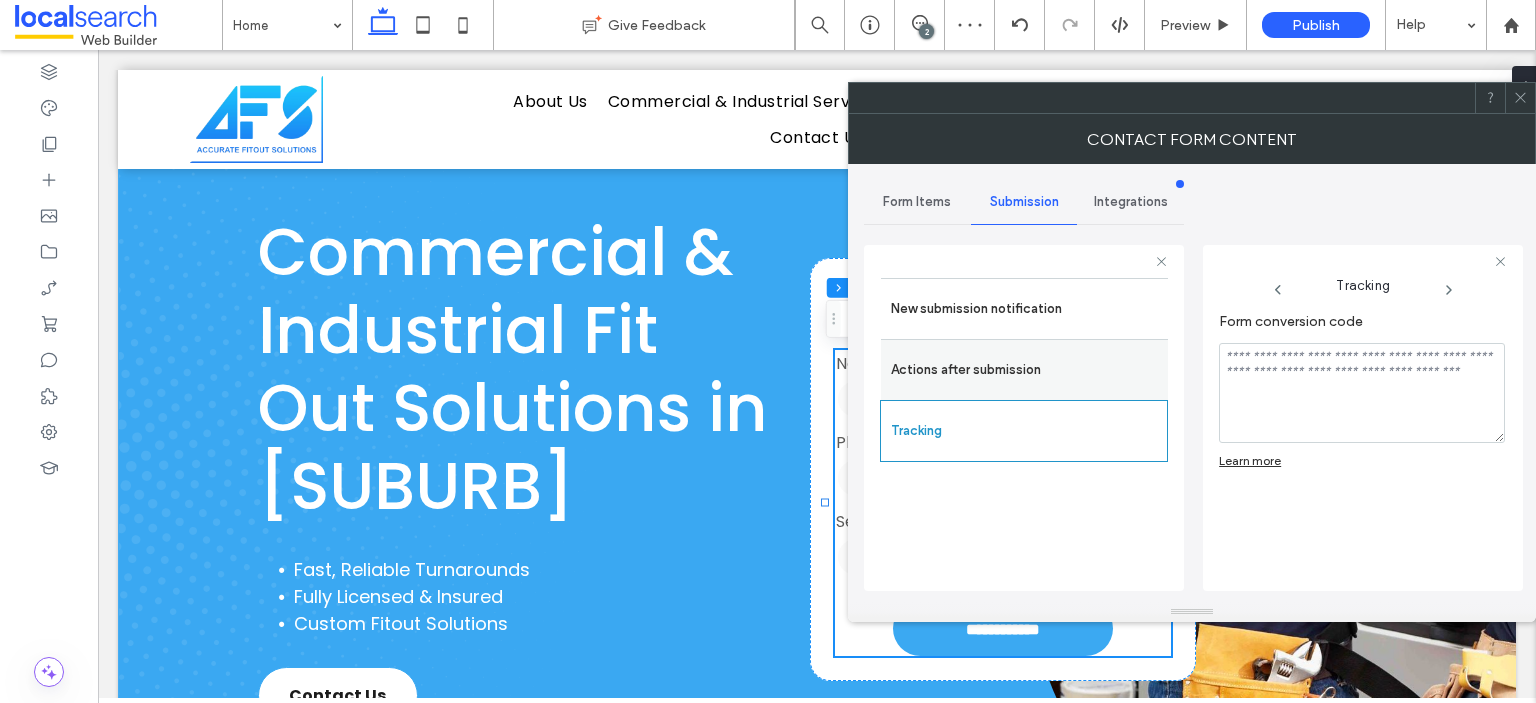 click on "Actions after submission" at bounding box center (1024, 370) 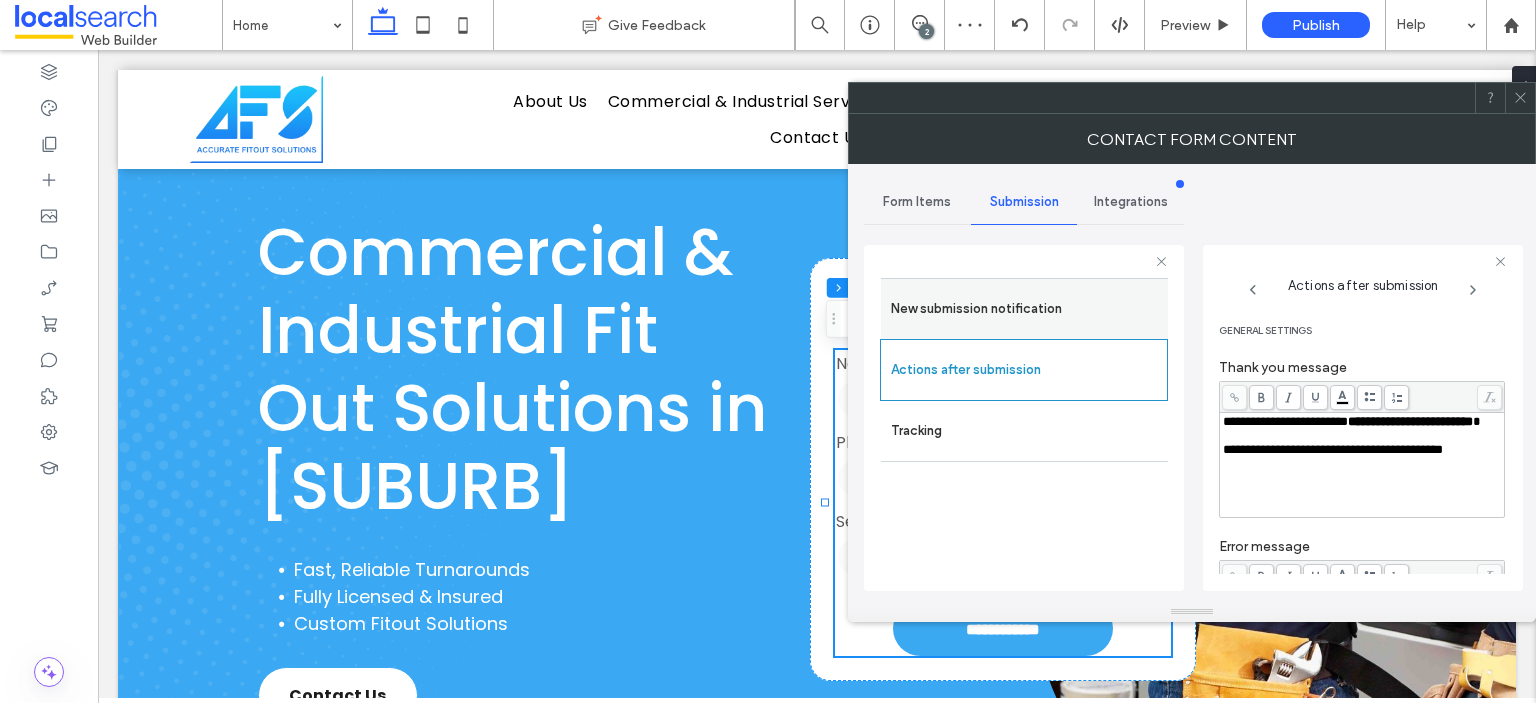 click on "New submission notification" at bounding box center (1024, 309) 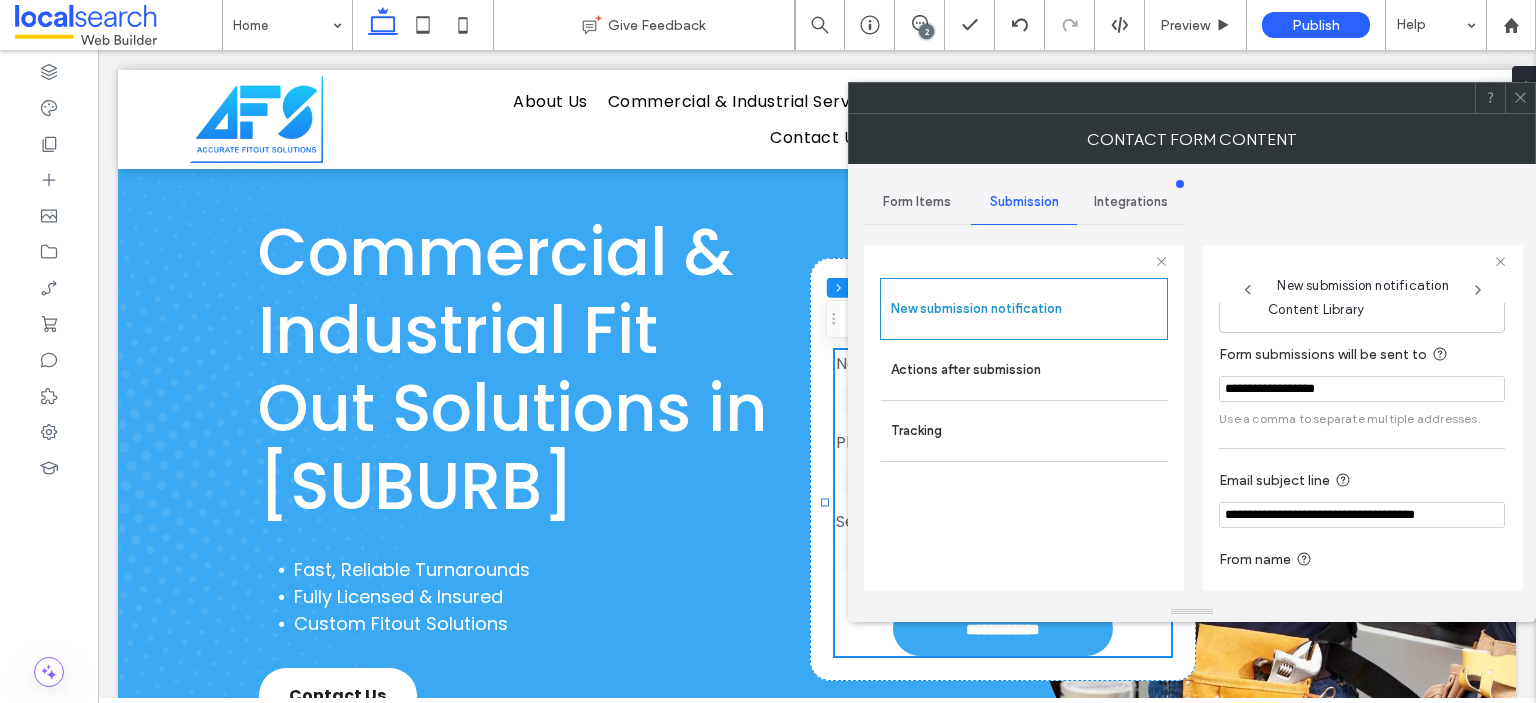 scroll, scrollTop: 102, scrollLeft: 0, axis: vertical 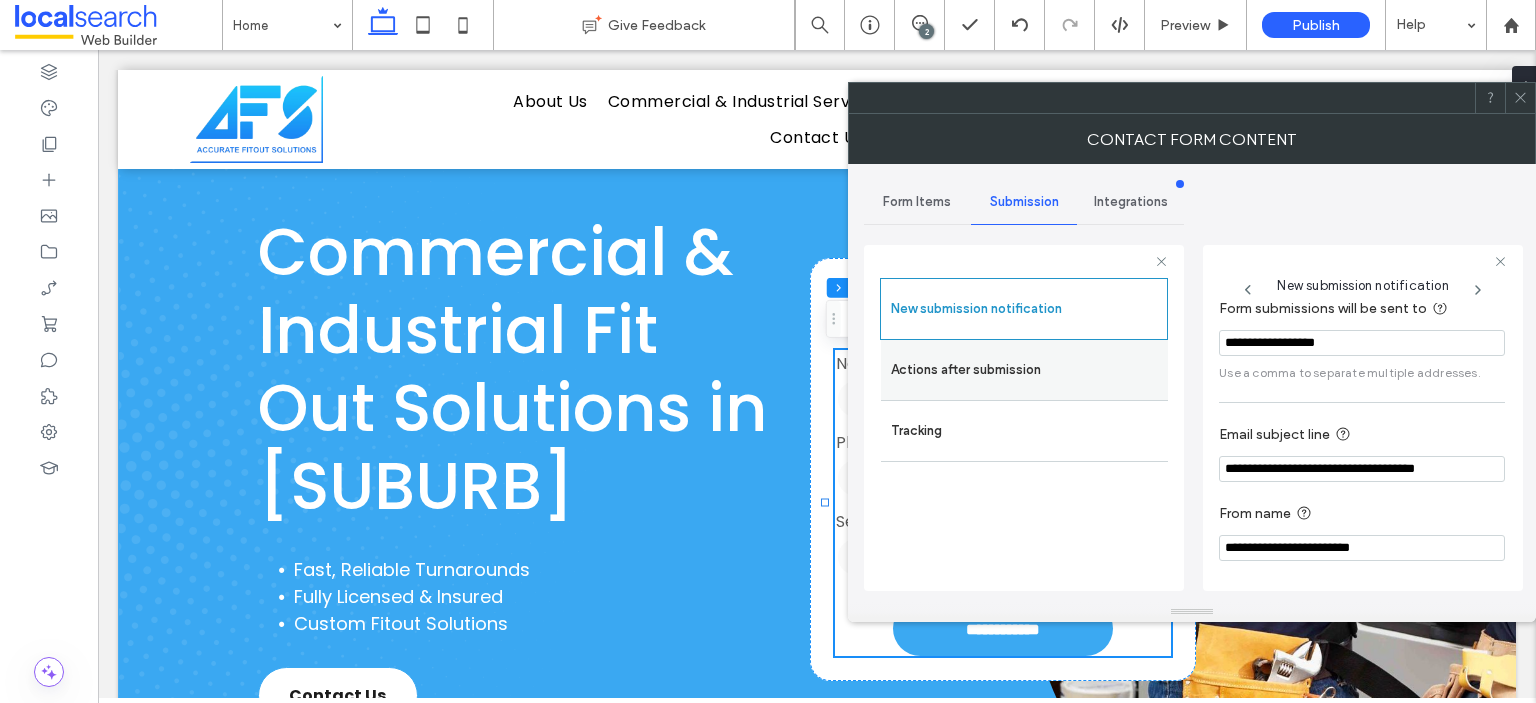 click on "Actions after submission" at bounding box center (1024, 370) 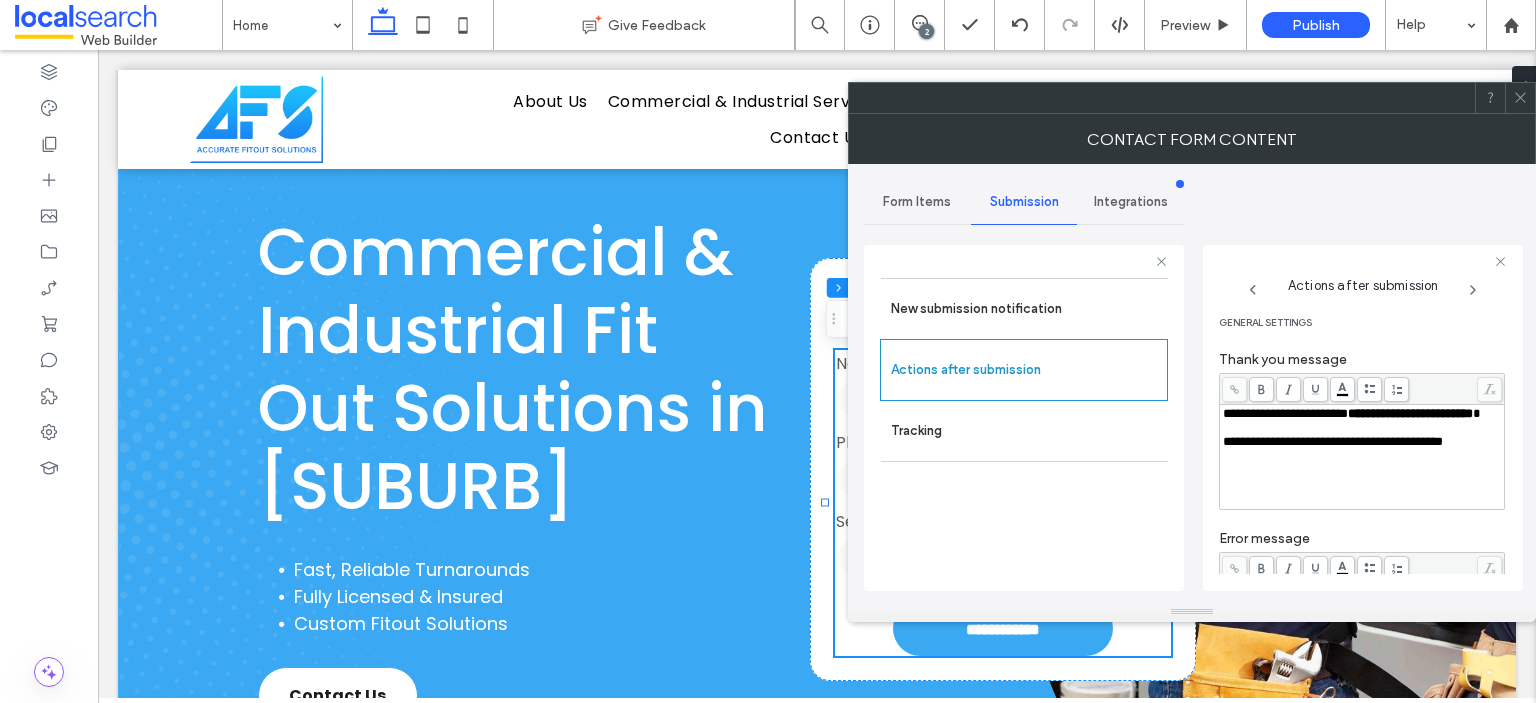 scroll, scrollTop: 0, scrollLeft: 0, axis: both 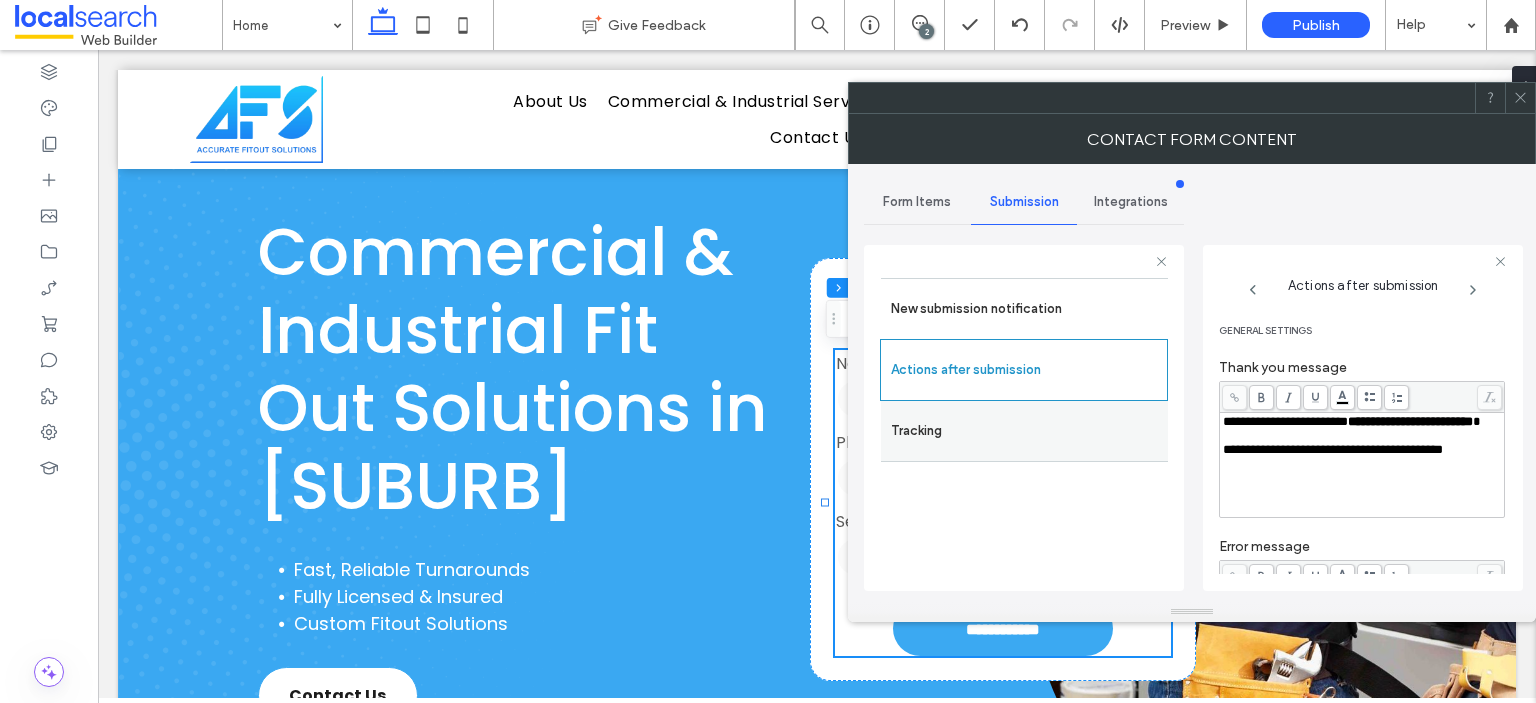 click on "Tracking" at bounding box center (1024, 431) 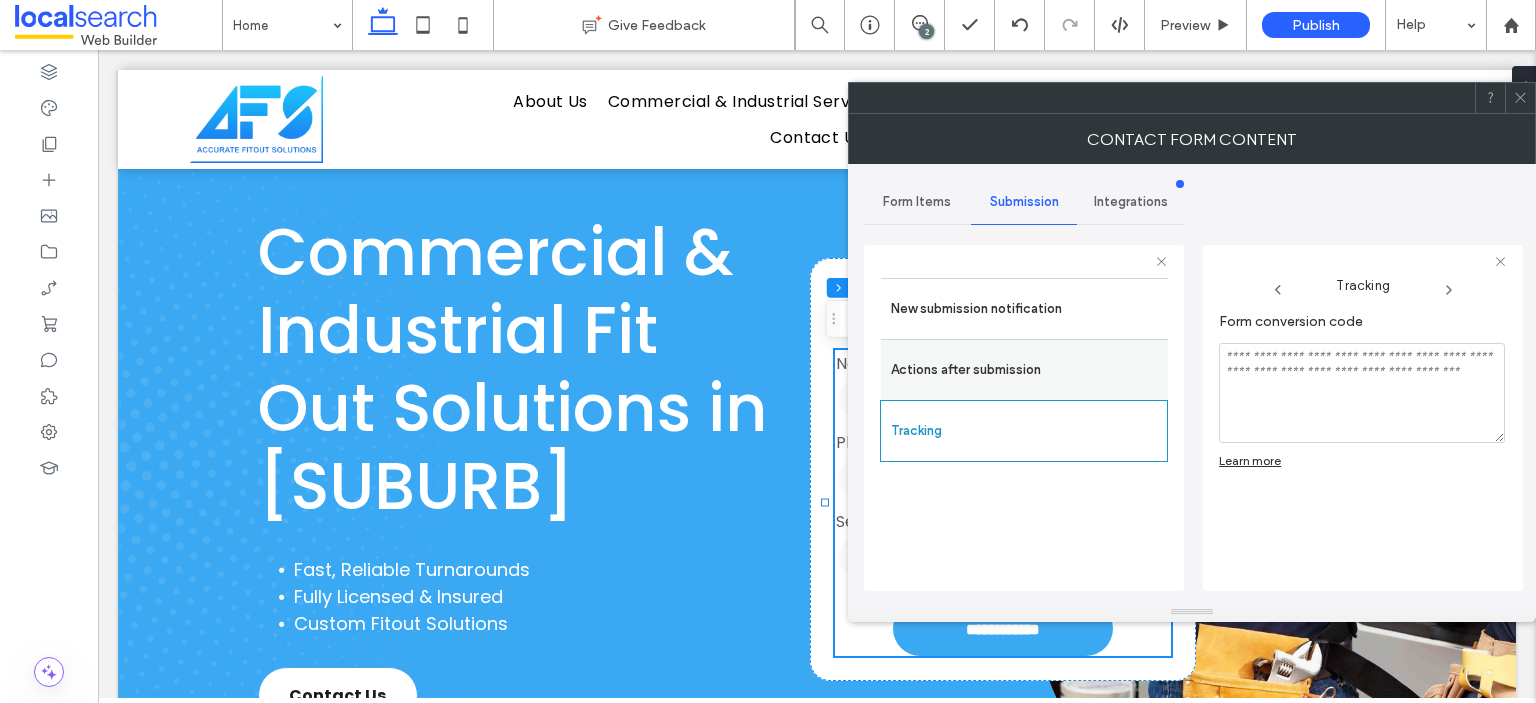 click on "Actions after submission" at bounding box center [1024, 370] 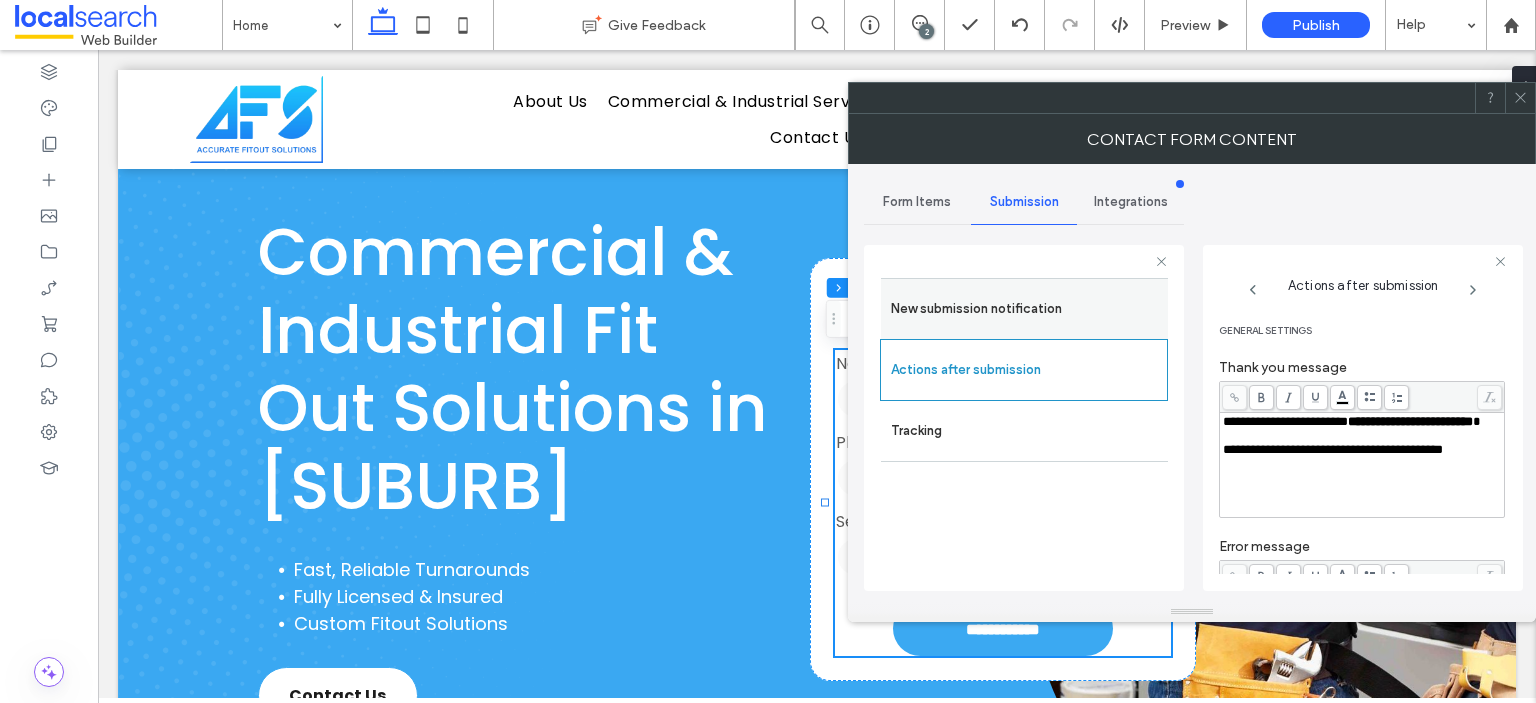 click on "New submission notification" at bounding box center (1024, 309) 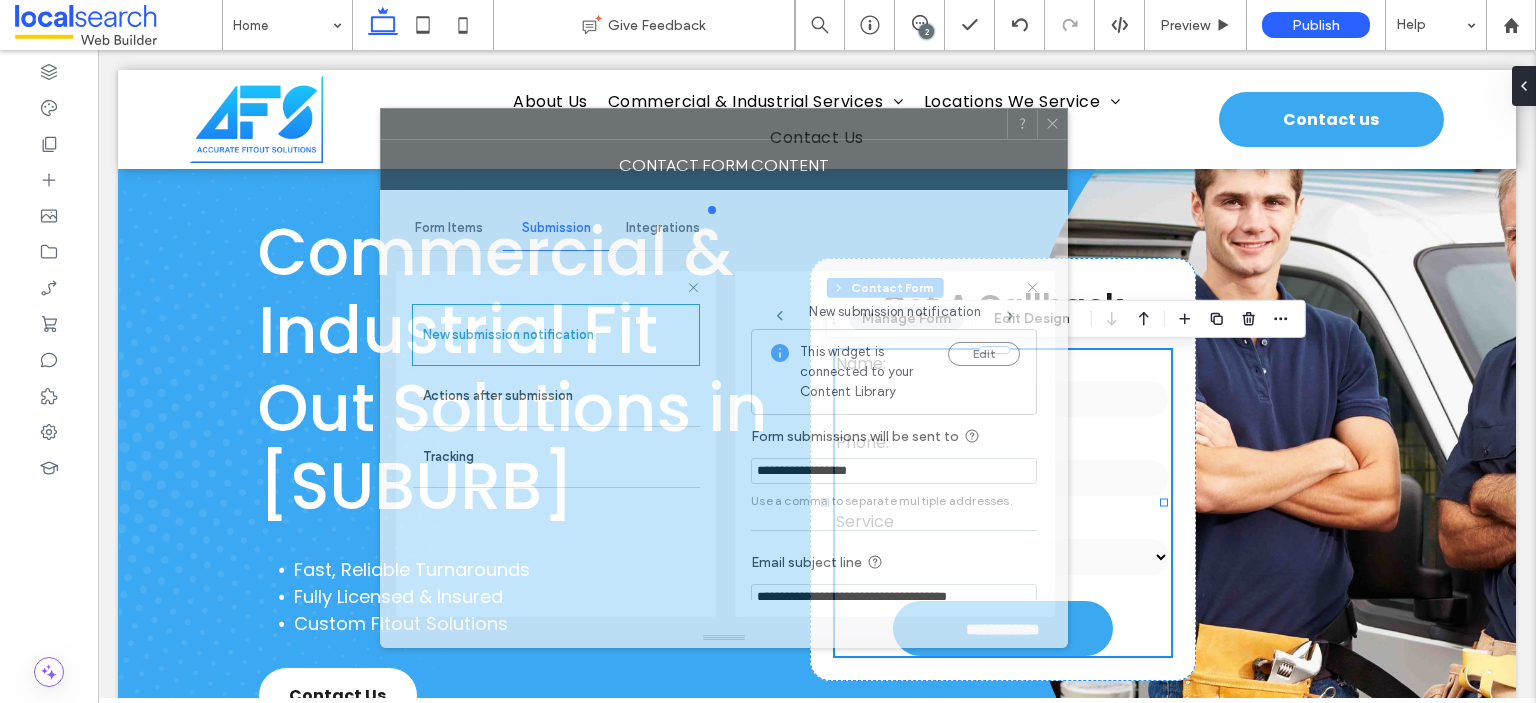 drag, startPoint x: 1284, startPoint y: 105, endPoint x: 816, endPoint y: 131, distance: 468.72168 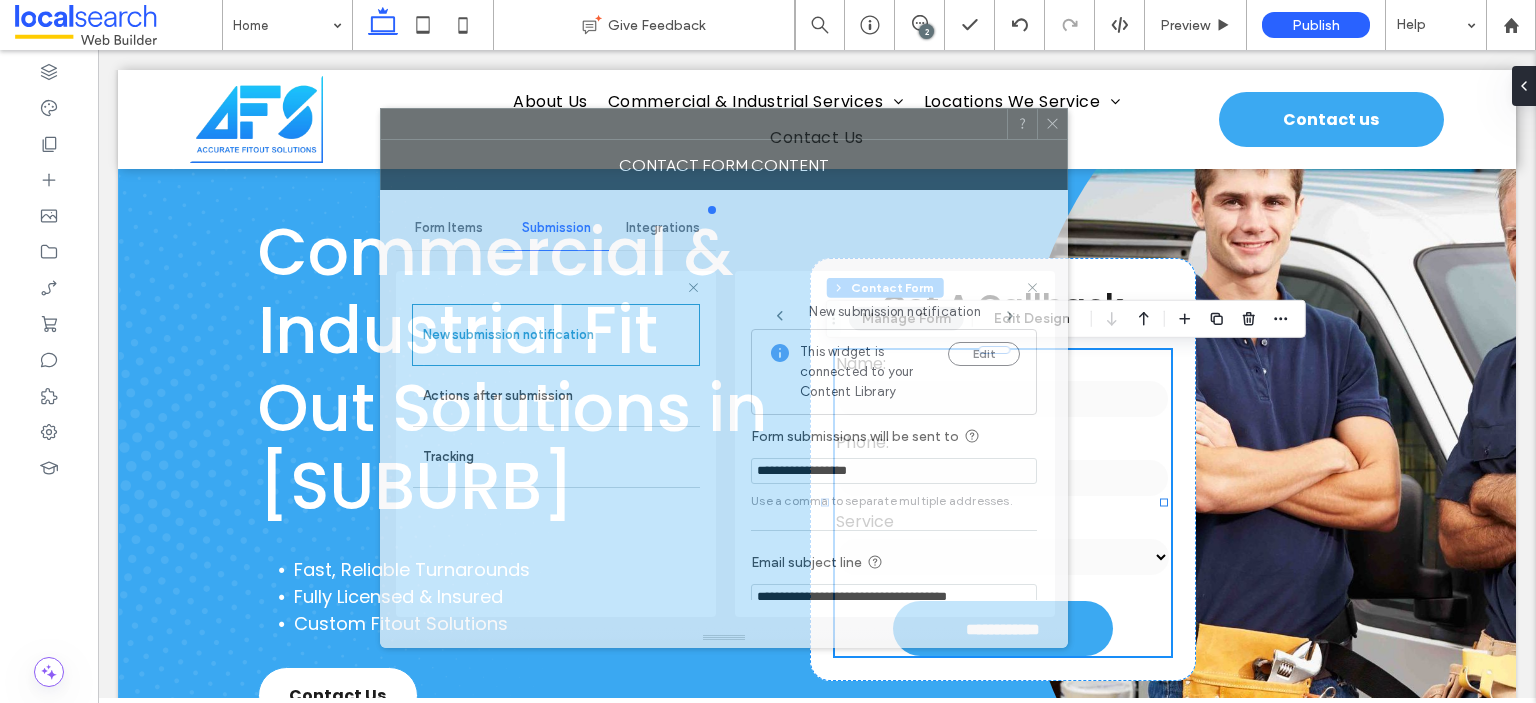 click at bounding box center [694, 124] 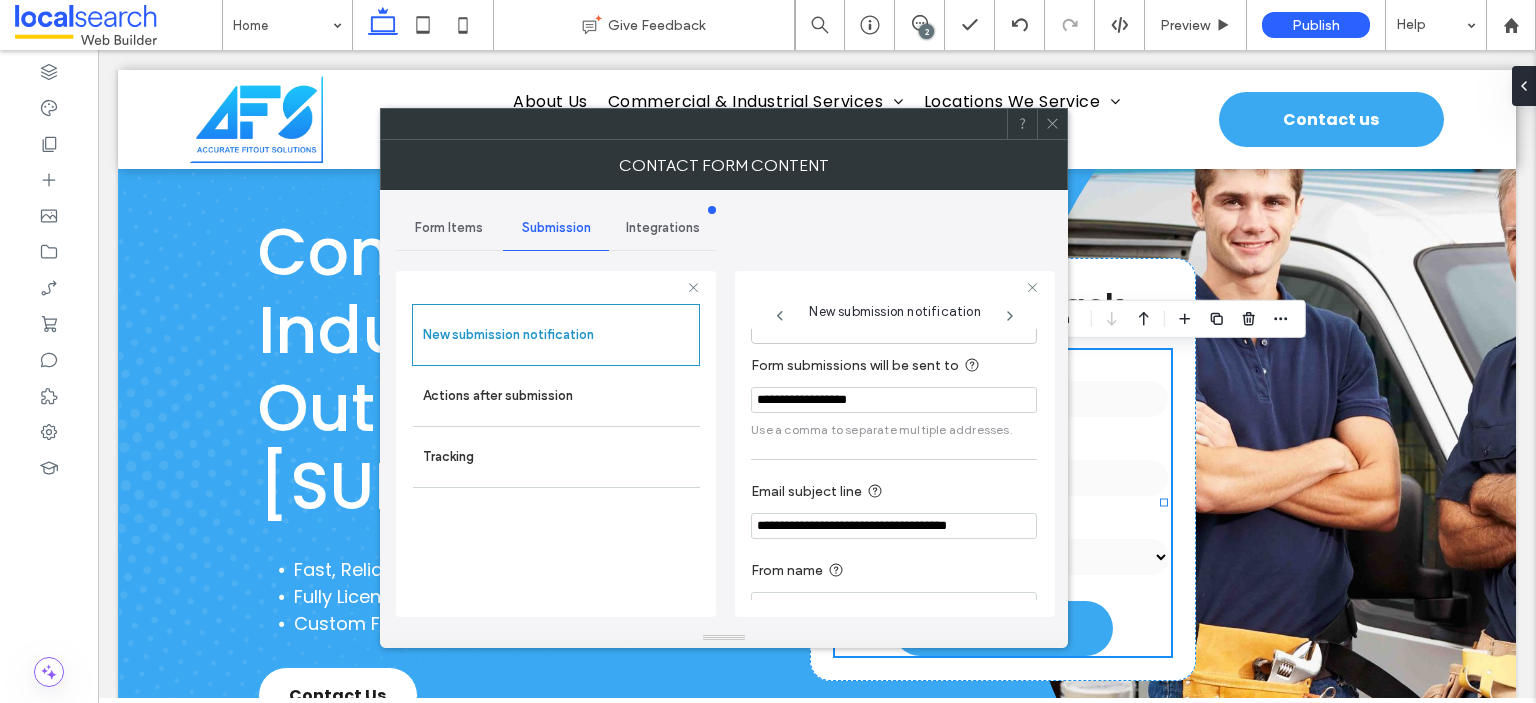 scroll, scrollTop: 103, scrollLeft: 0, axis: vertical 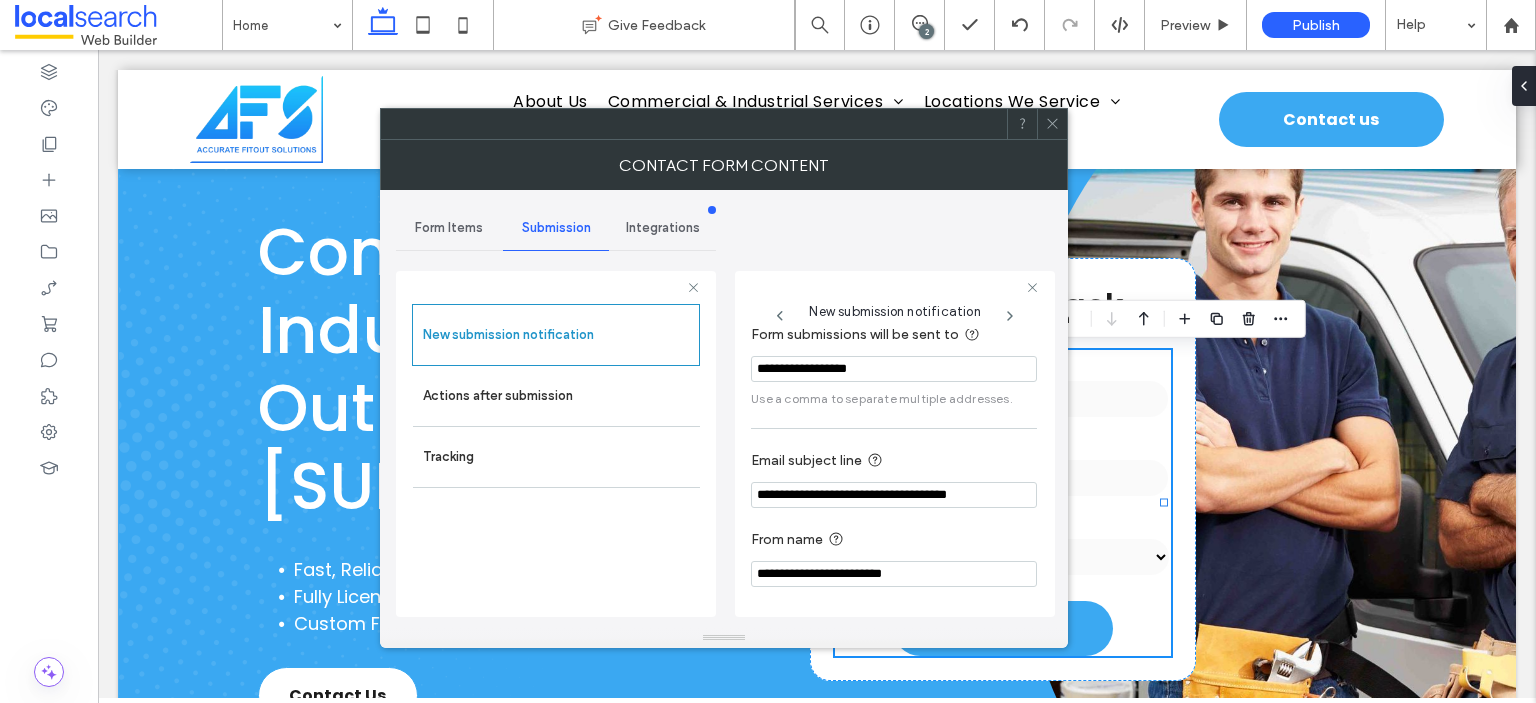 click 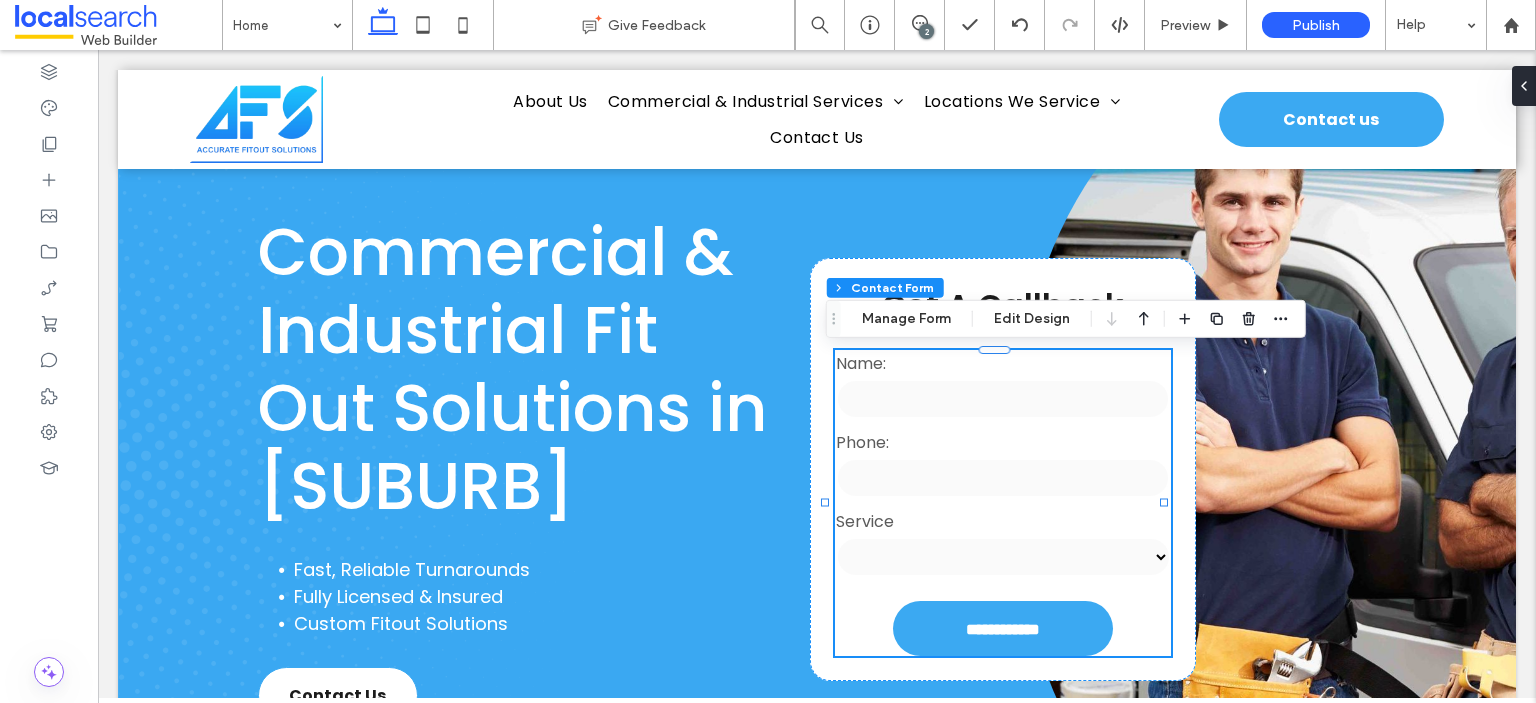 click at bounding box center (1003, 399) 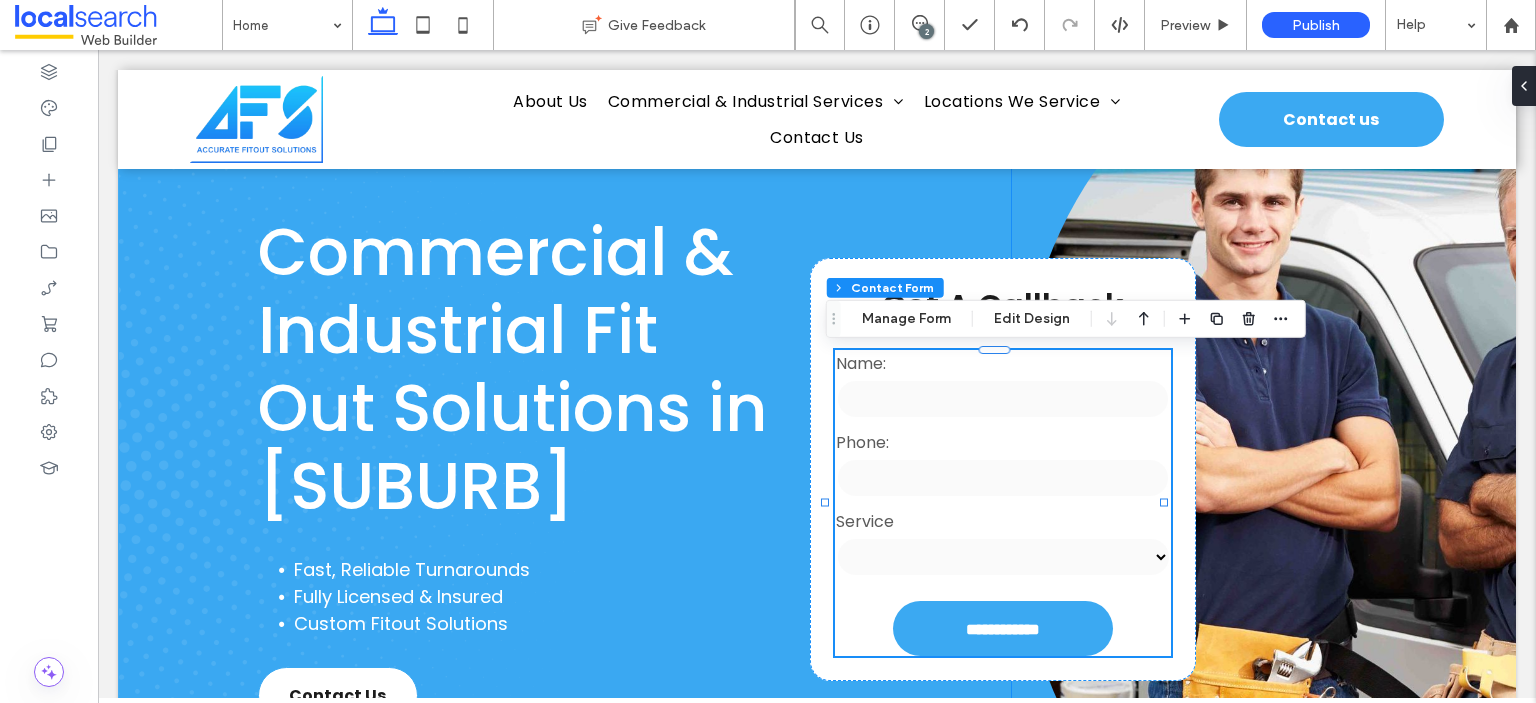 click at bounding box center [1263, 469] 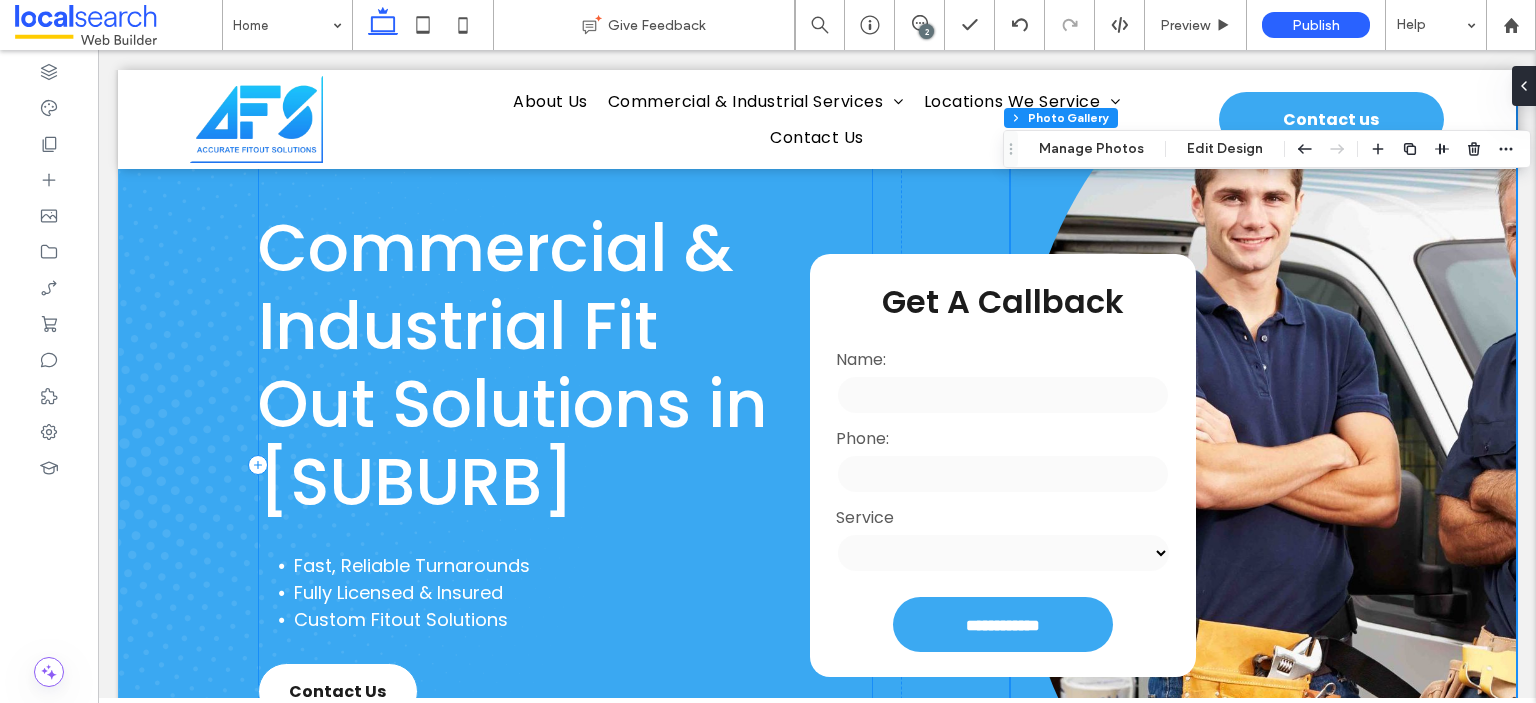 scroll, scrollTop: 100, scrollLeft: 0, axis: vertical 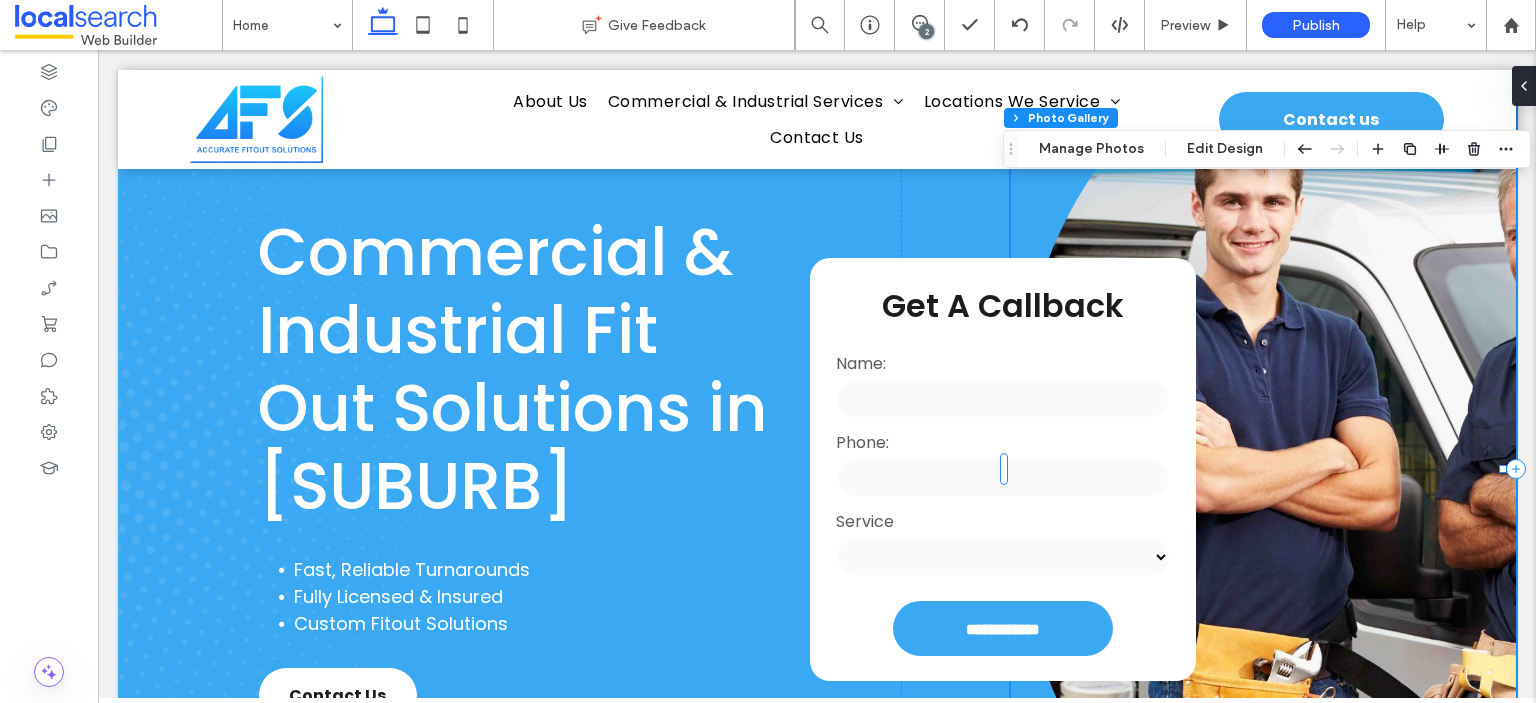 click at bounding box center [1263, 469] 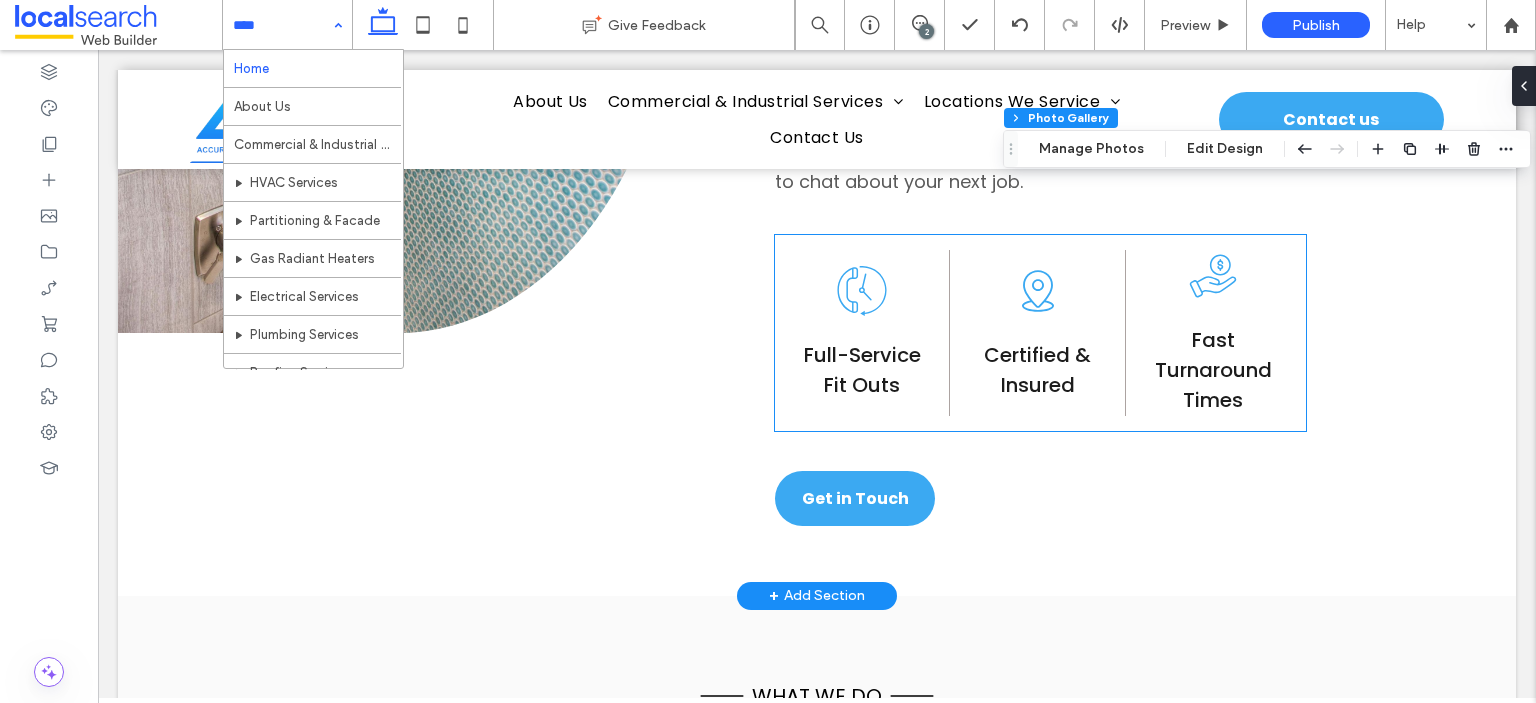 scroll, scrollTop: 1700, scrollLeft: 0, axis: vertical 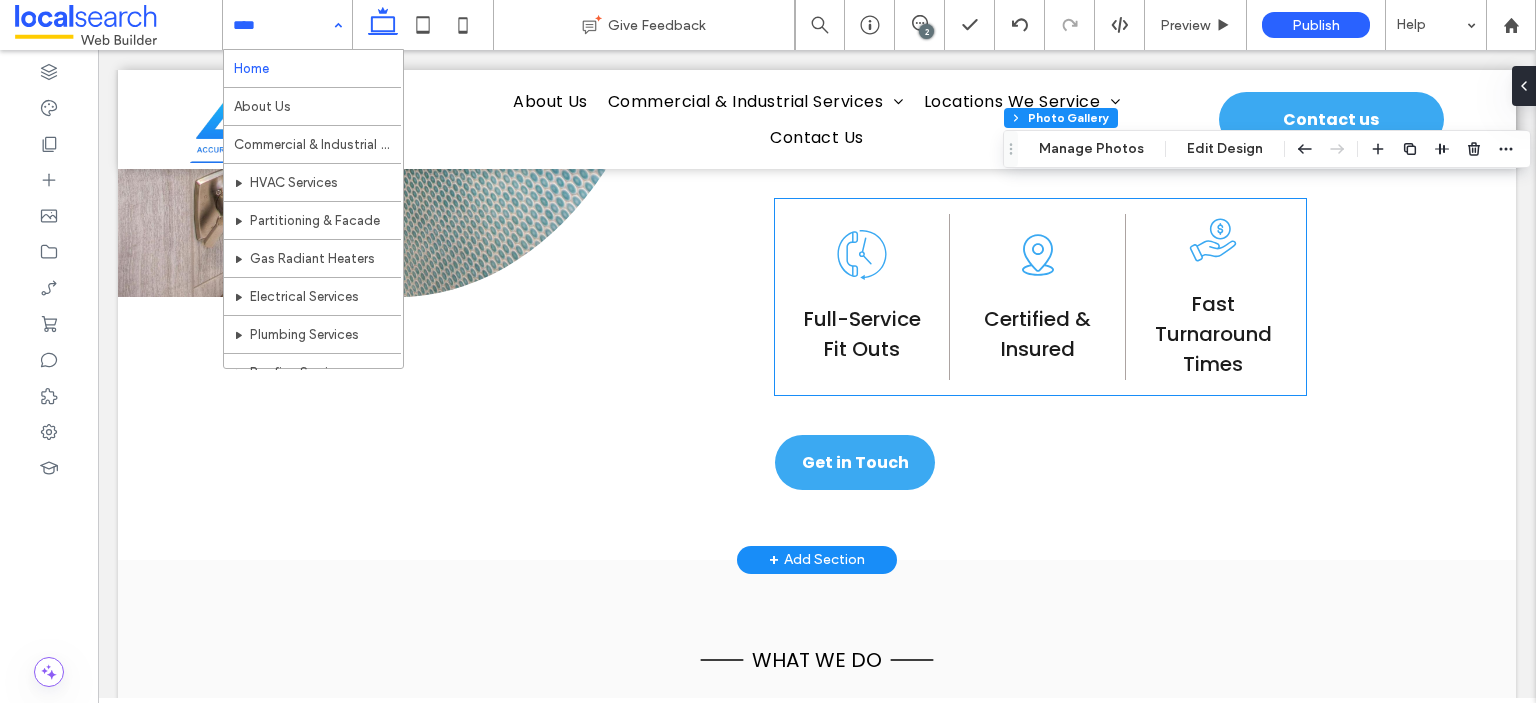 click 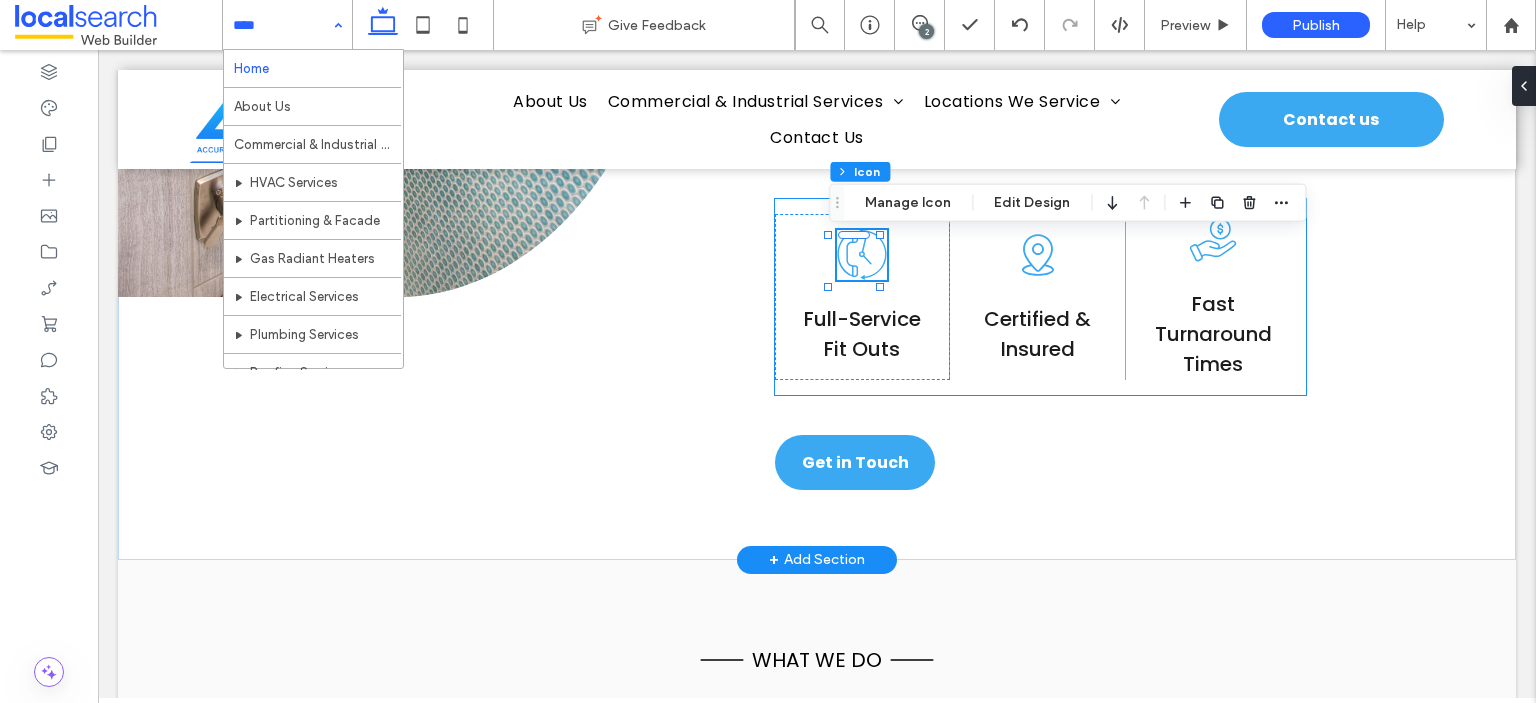 click at bounding box center (862, 255) 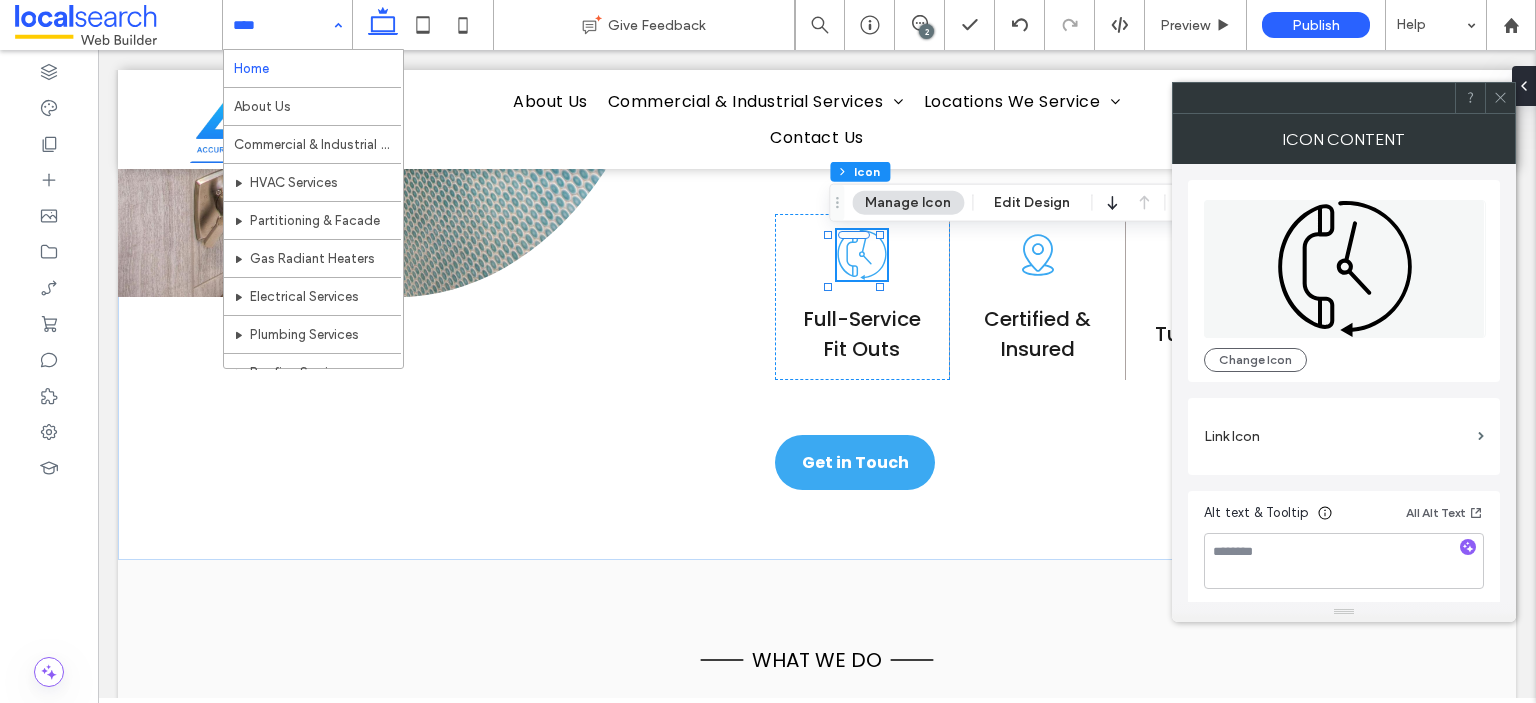 click 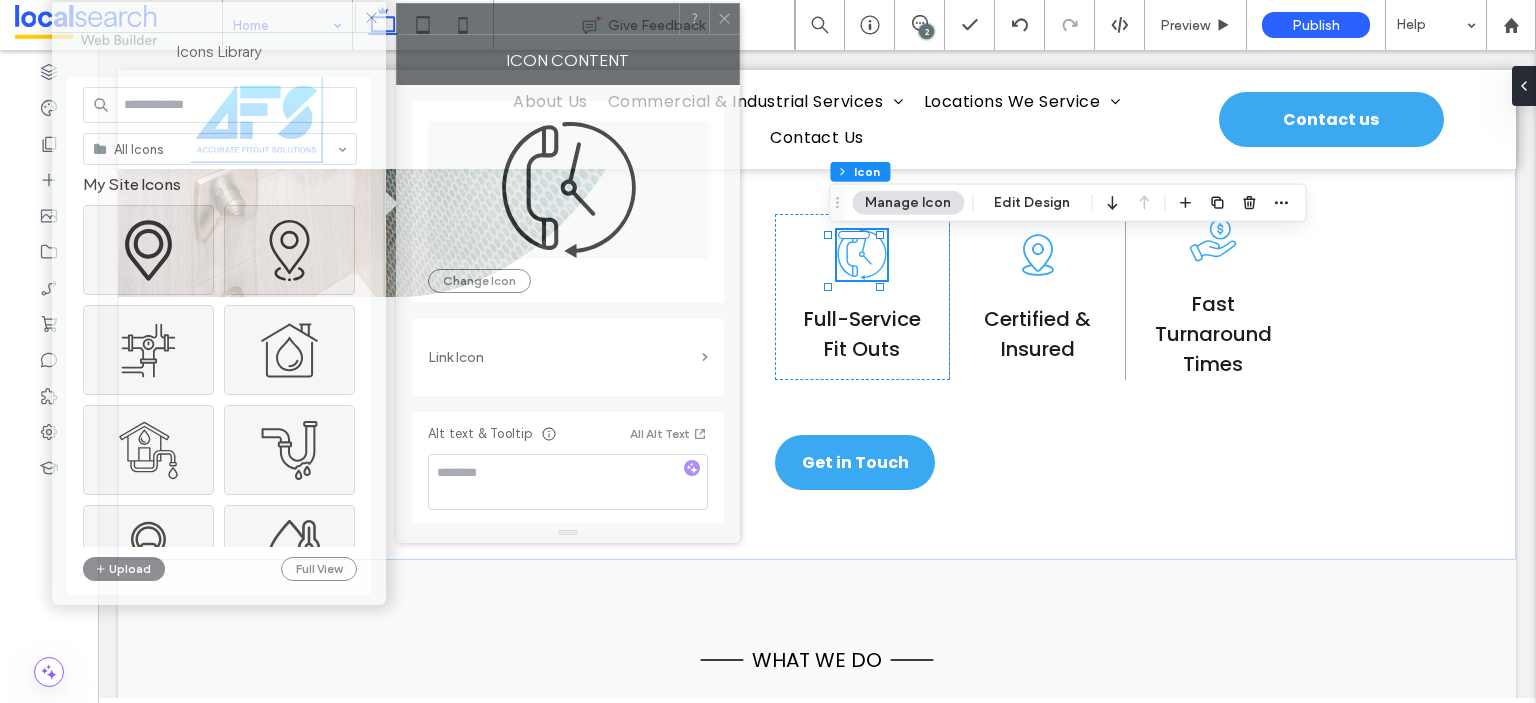 drag, startPoint x: 1311, startPoint y: 108, endPoint x: 544, endPoint y: 31, distance: 770.85535 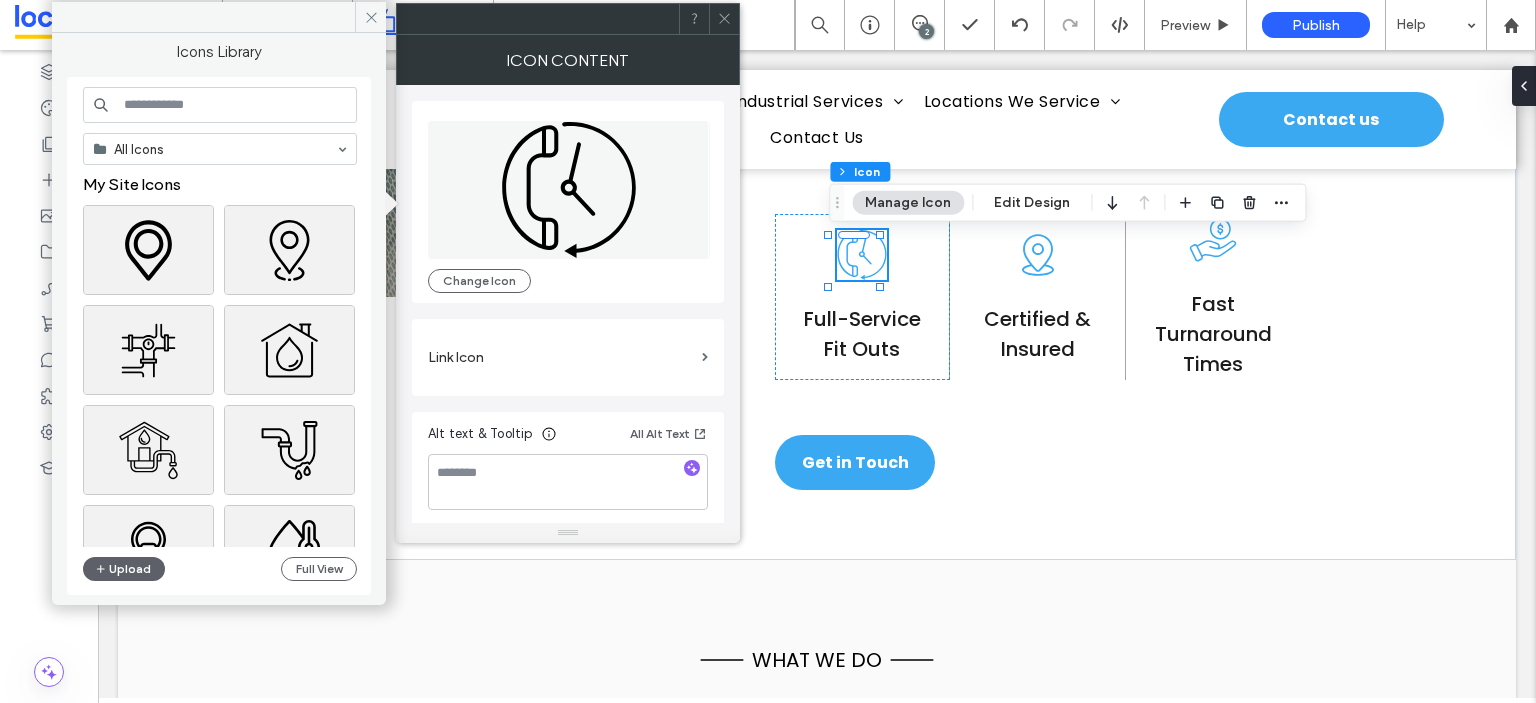 click at bounding box center (220, 105) 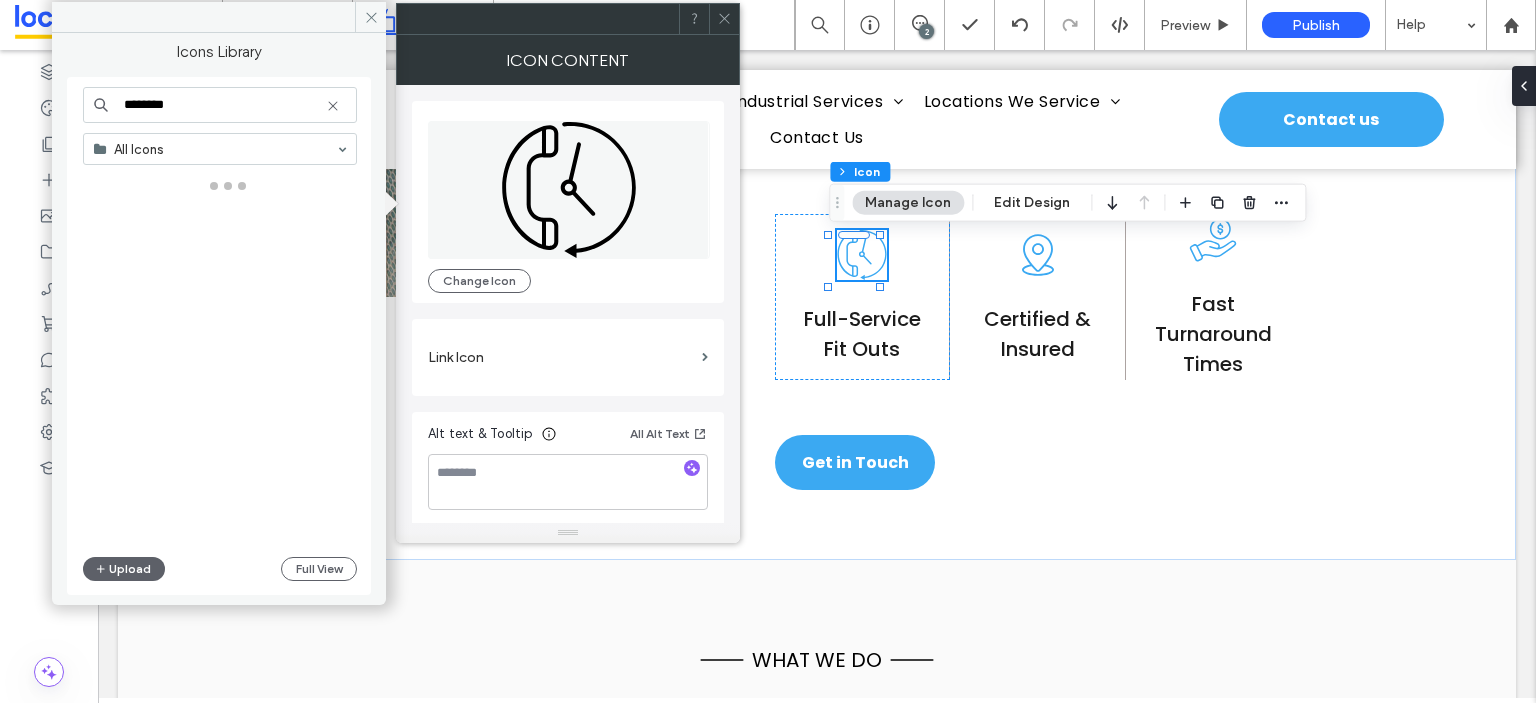 type on "********" 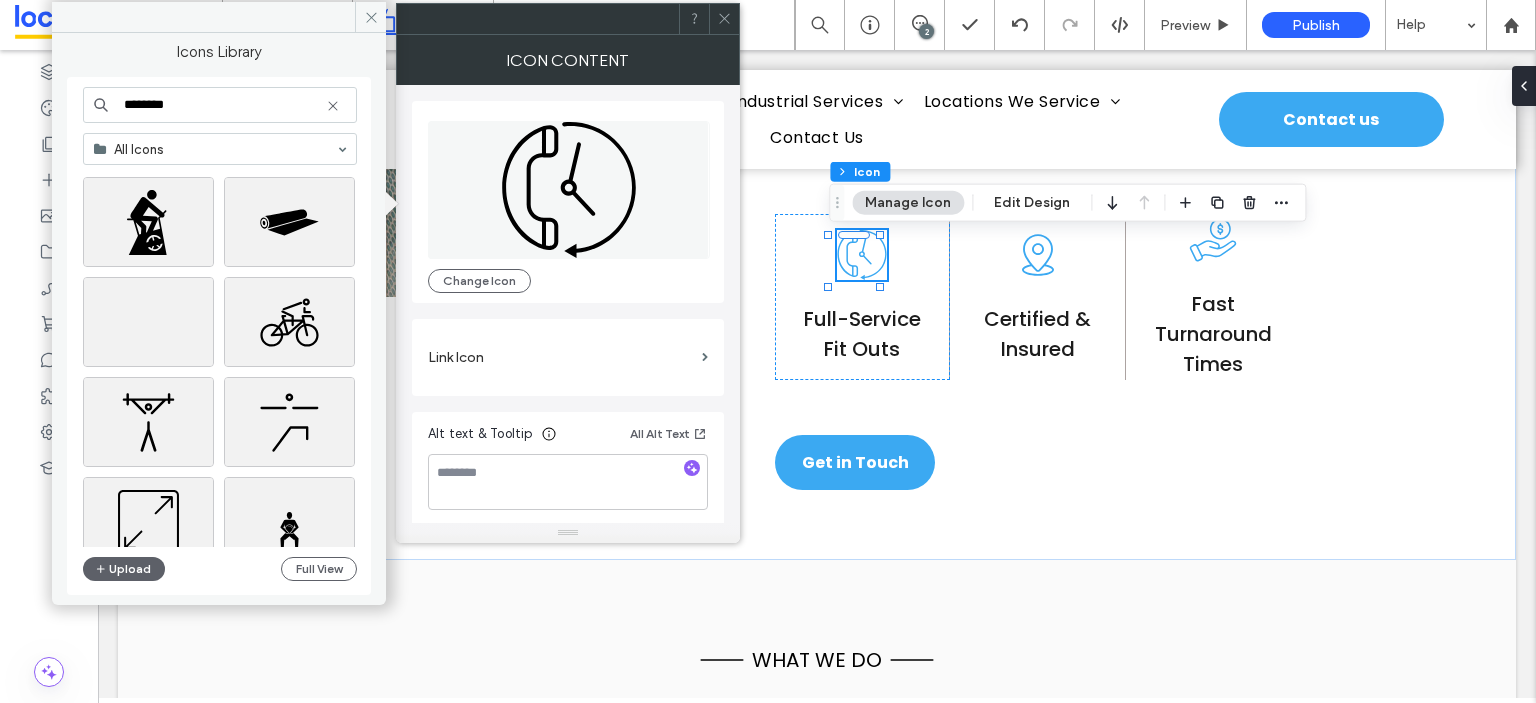 scroll, scrollTop: 600, scrollLeft: 0, axis: vertical 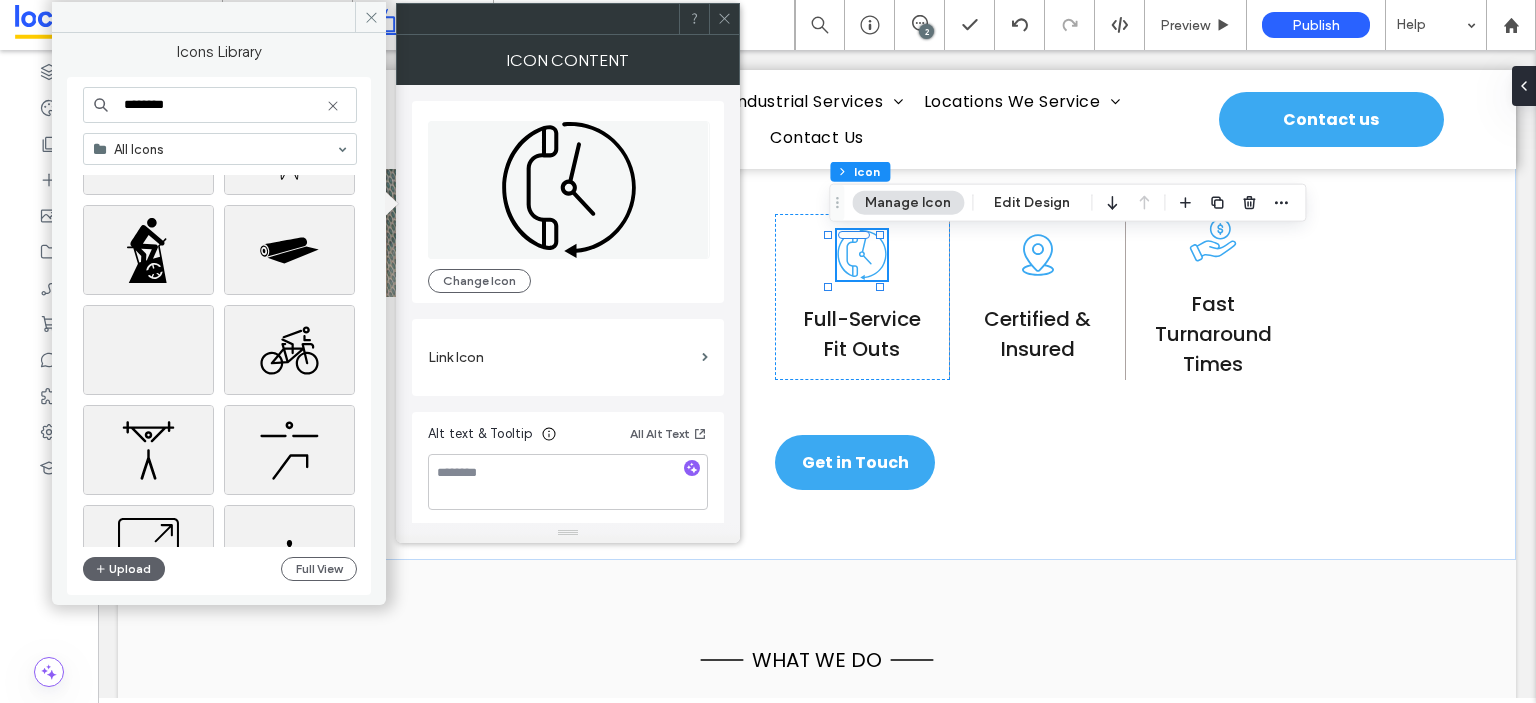 drag, startPoint x: 203, startPoint y: 102, endPoint x: 78, endPoint y: 111, distance: 125.32358 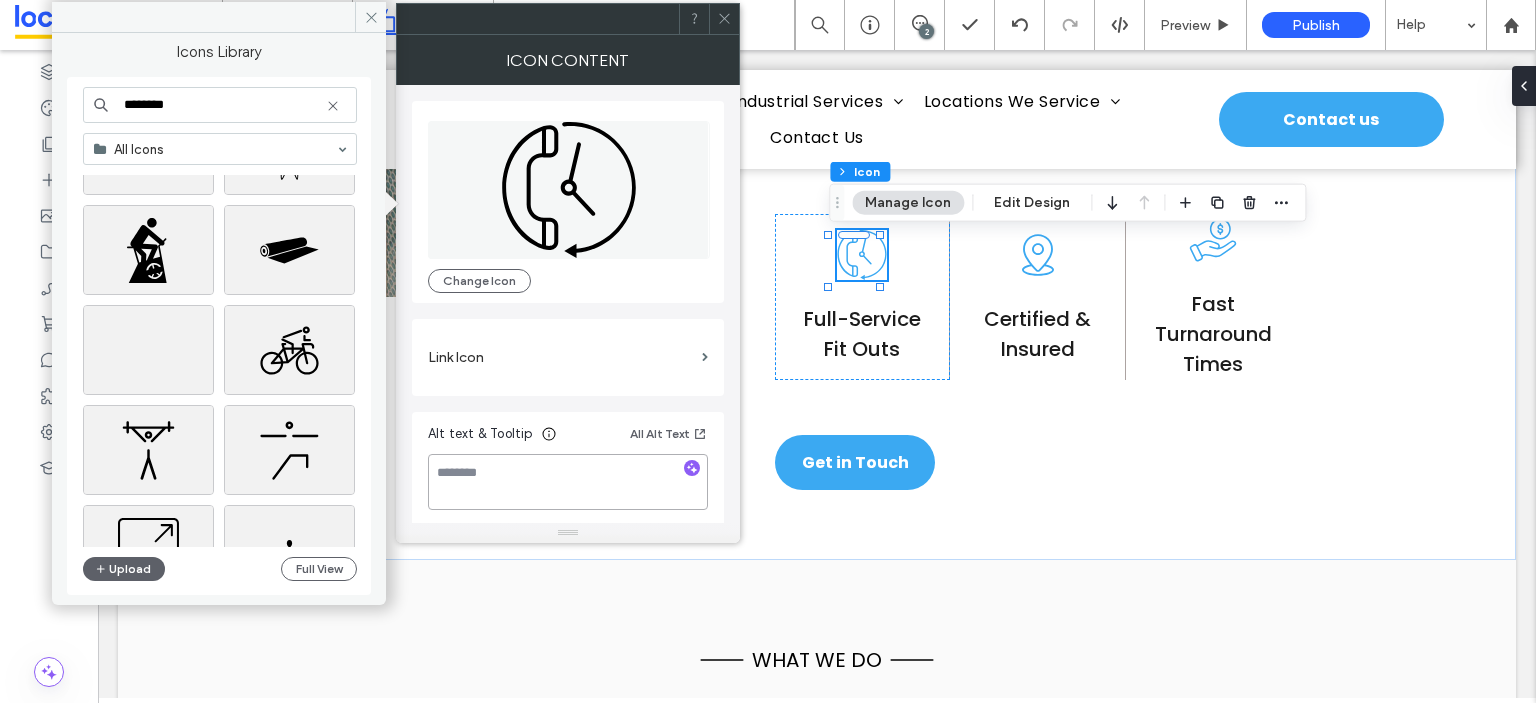 click at bounding box center [568, 482] 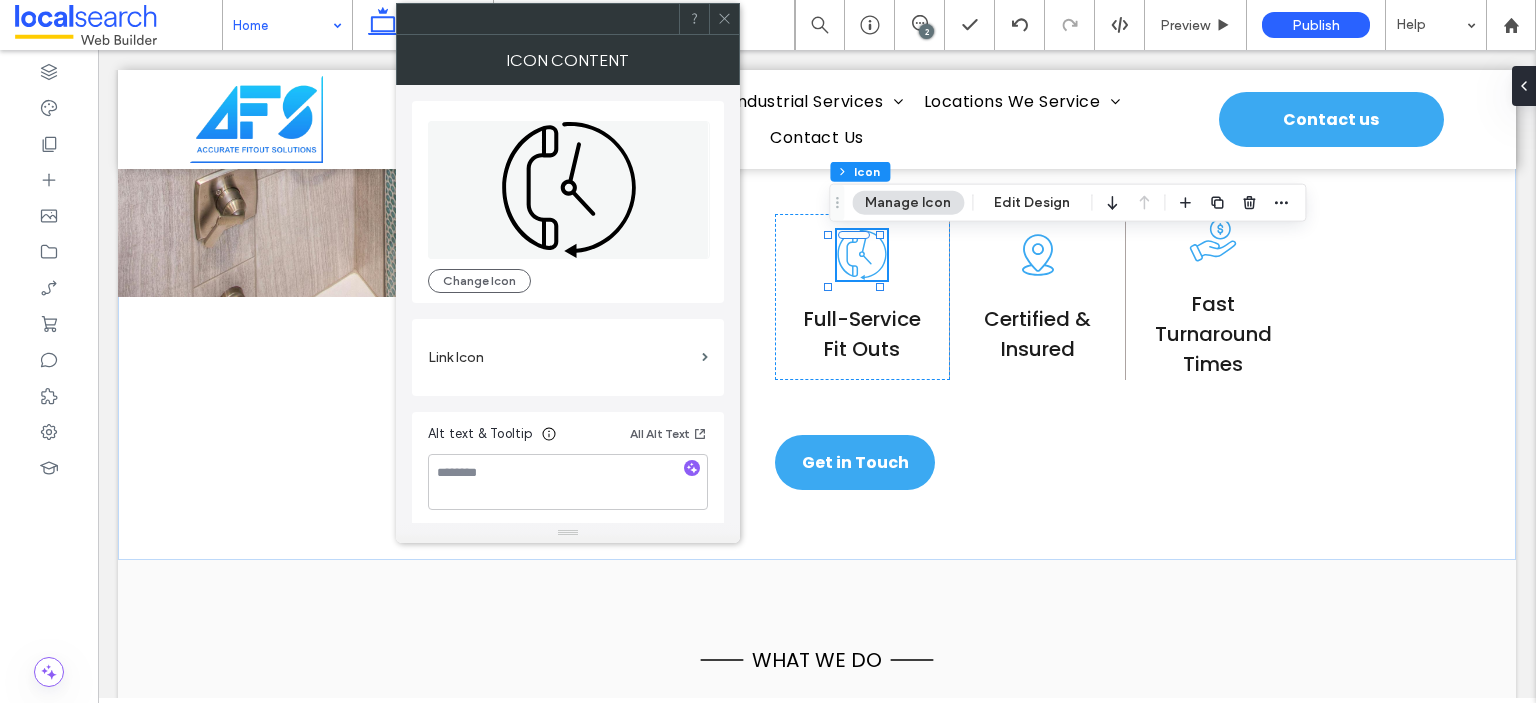 click 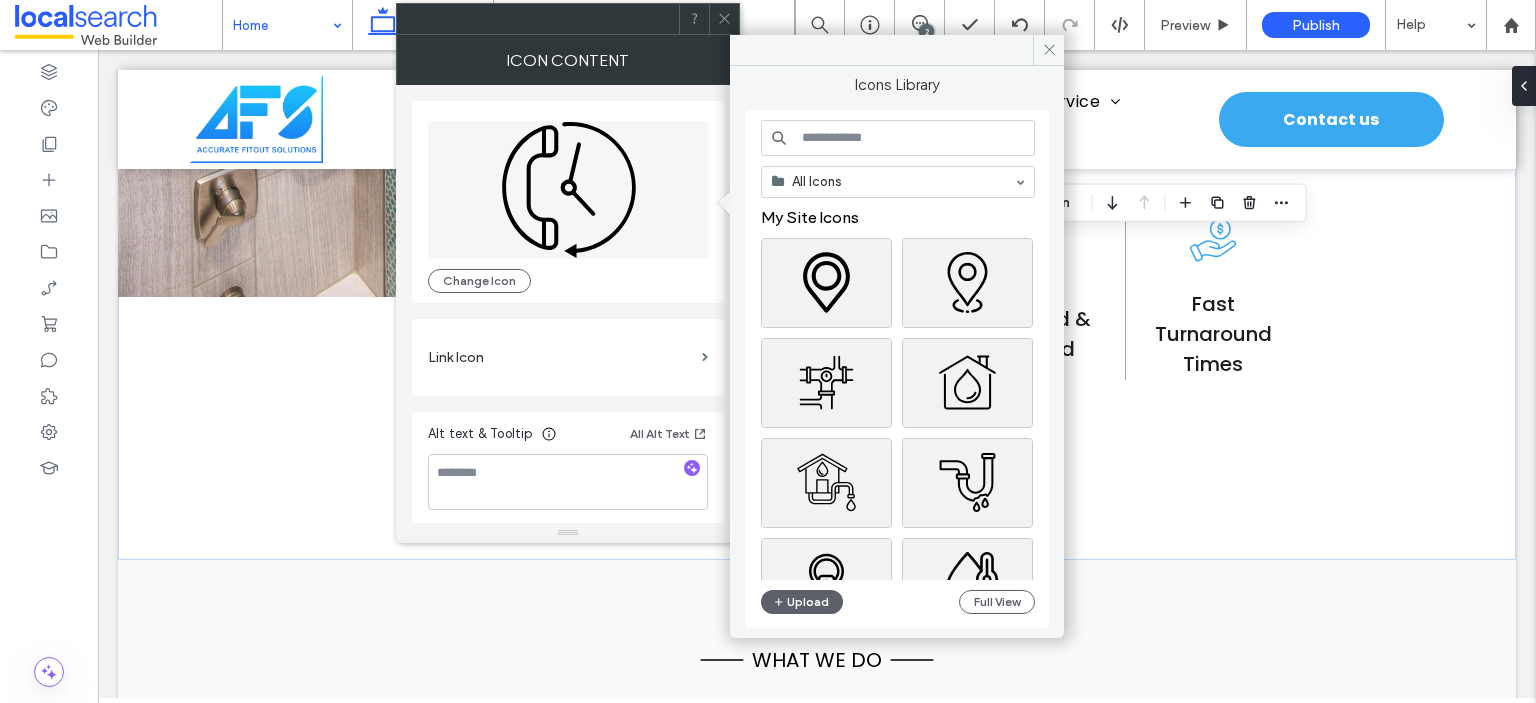 click at bounding box center (898, 138) 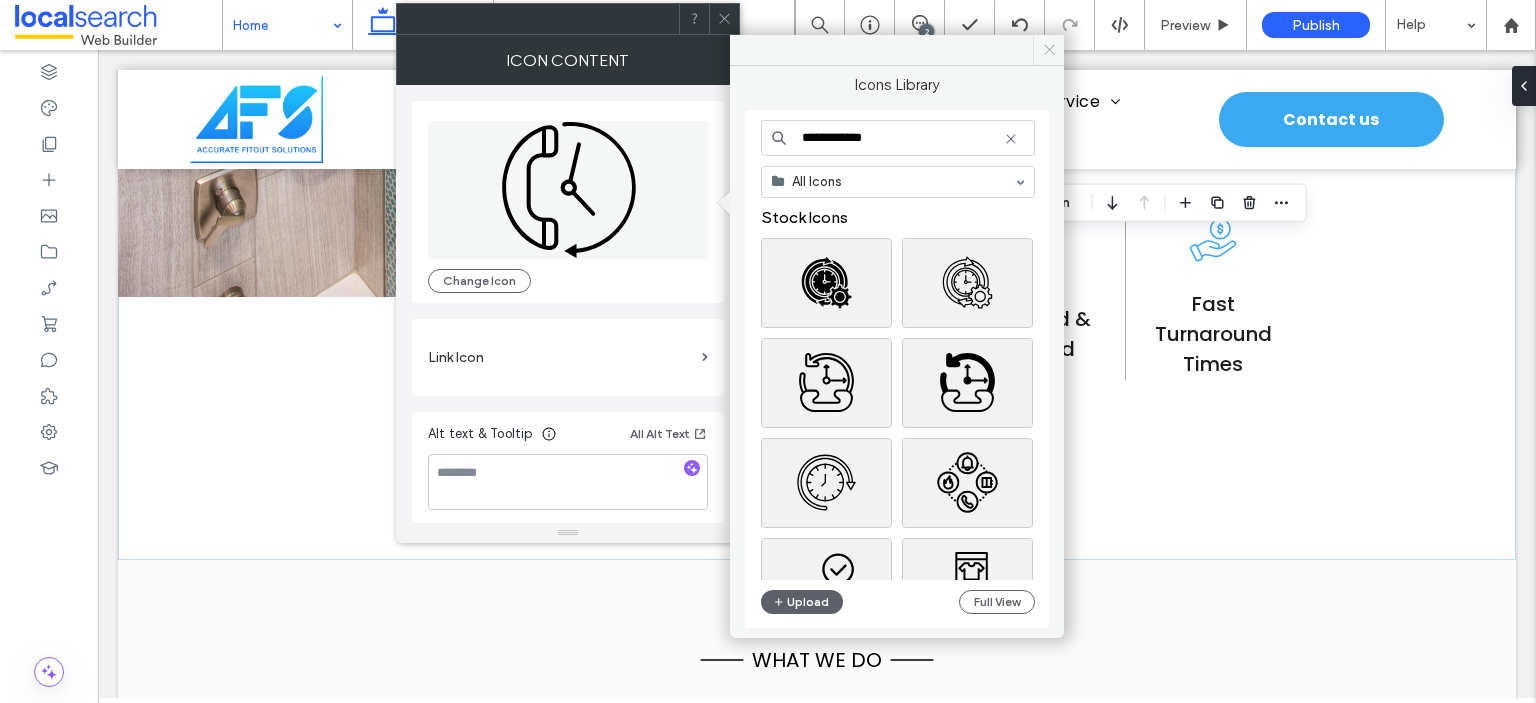 type on "**********" 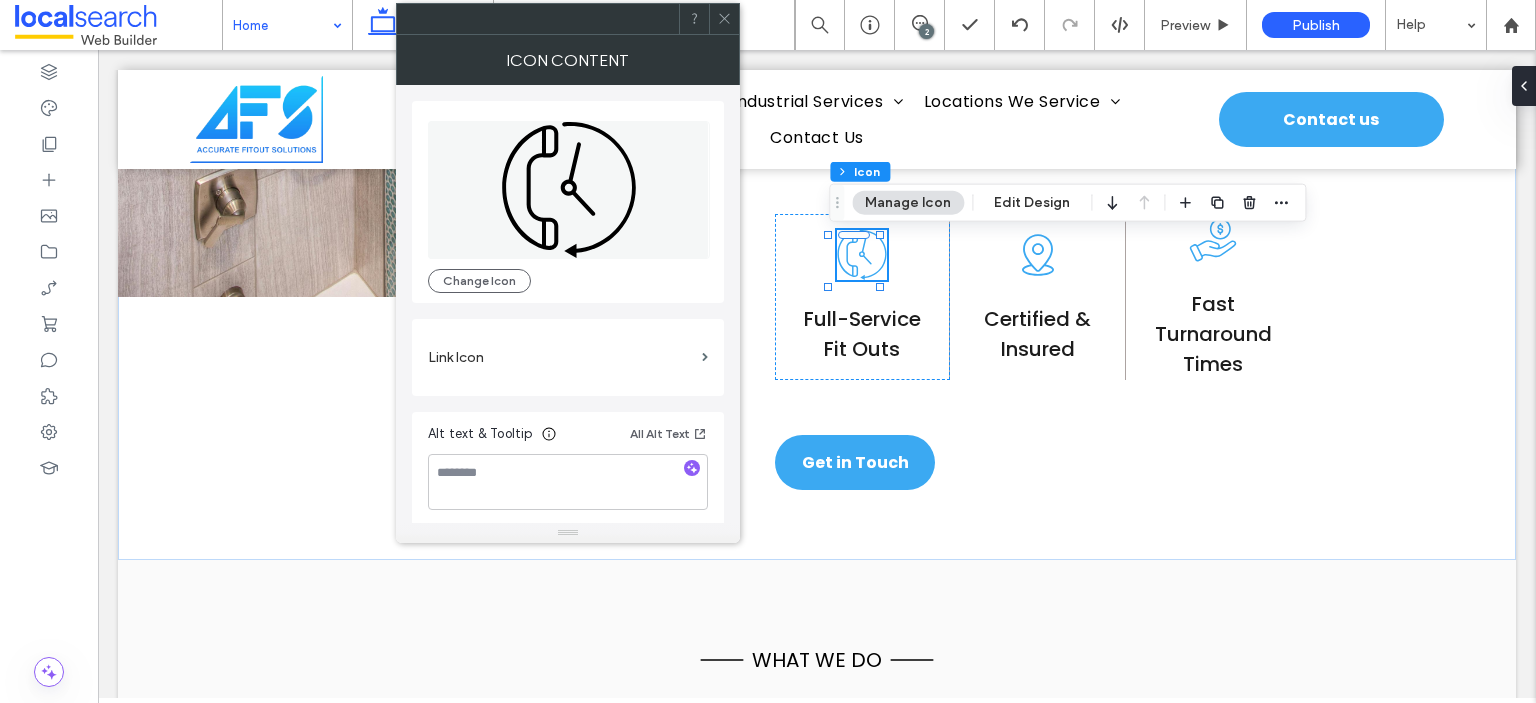 click at bounding box center (724, 19) 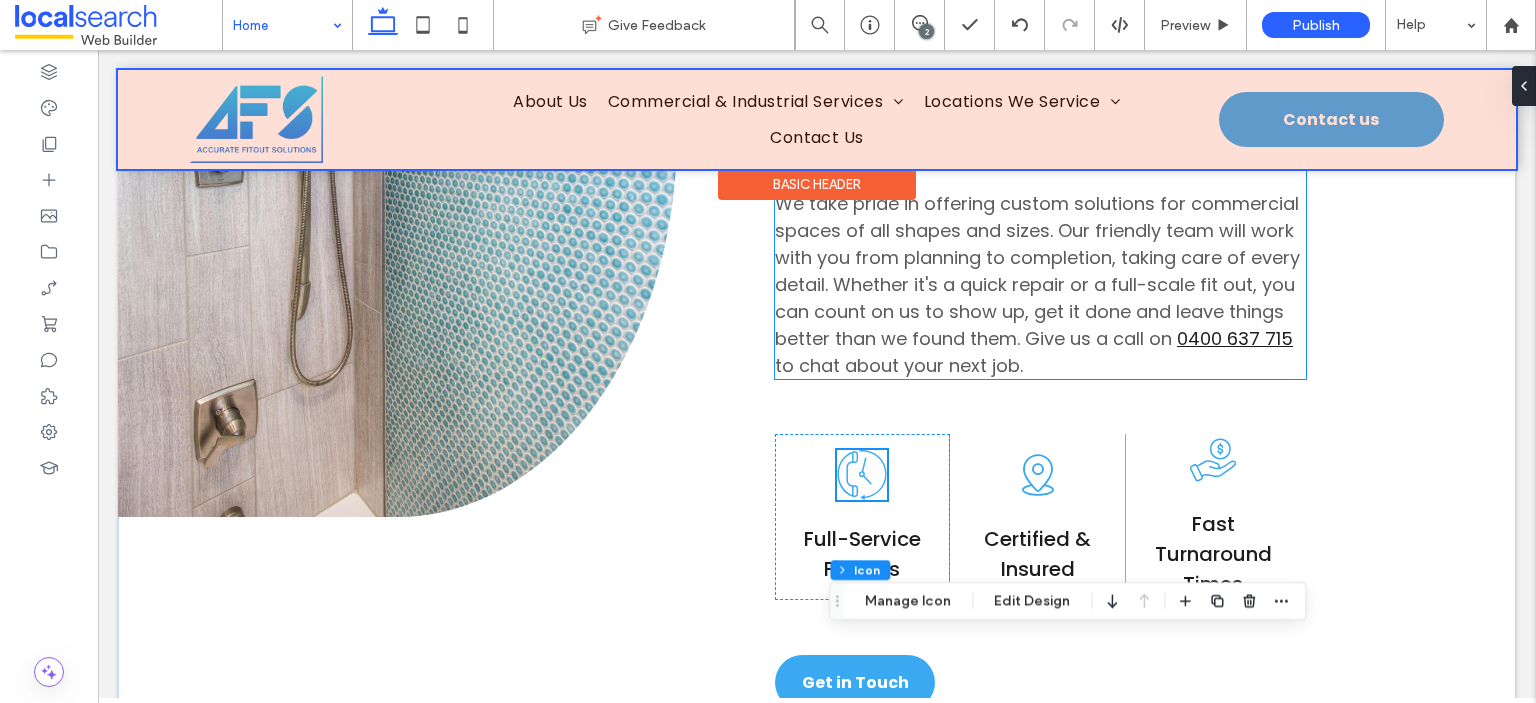 scroll, scrollTop: 1600, scrollLeft: 0, axis: vertical 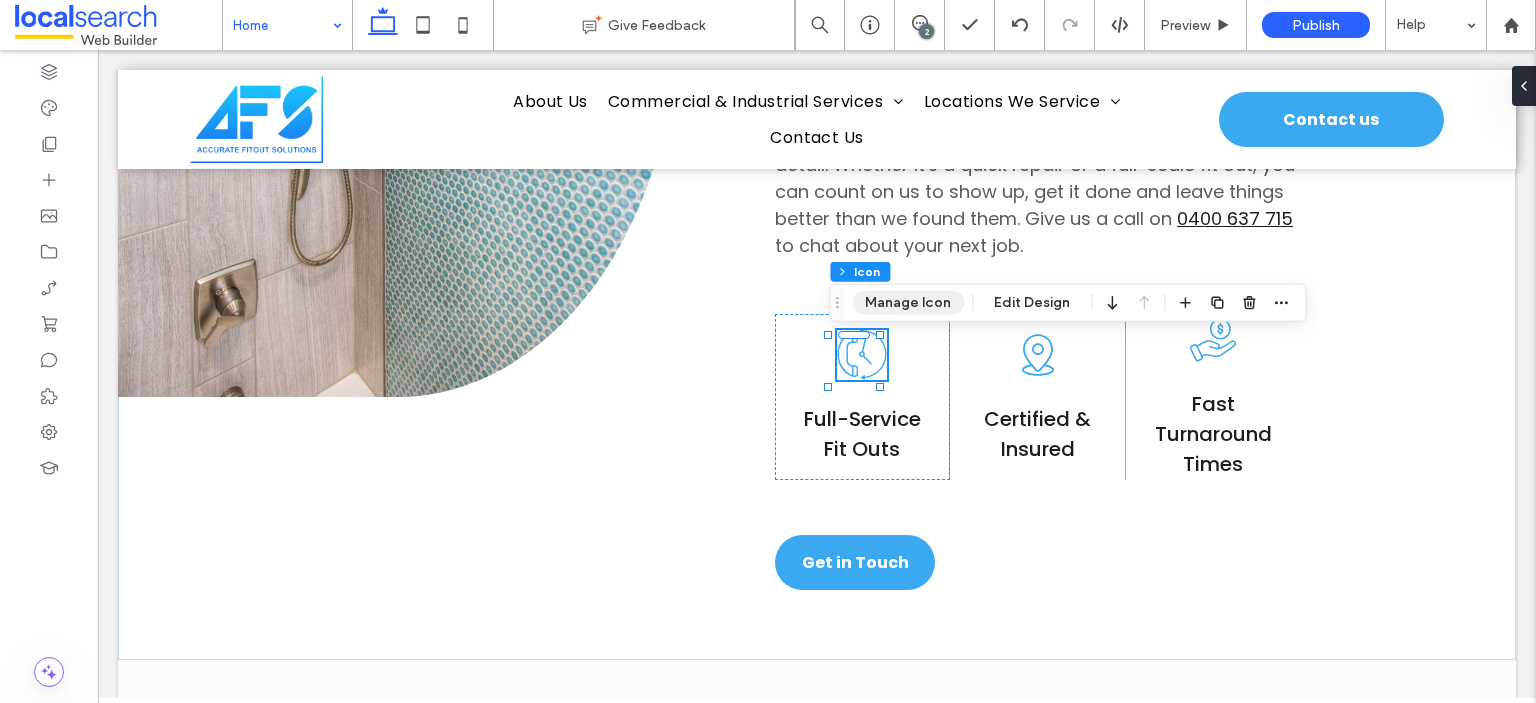 click on "Manage Icon" at bounding box center [908, 303] 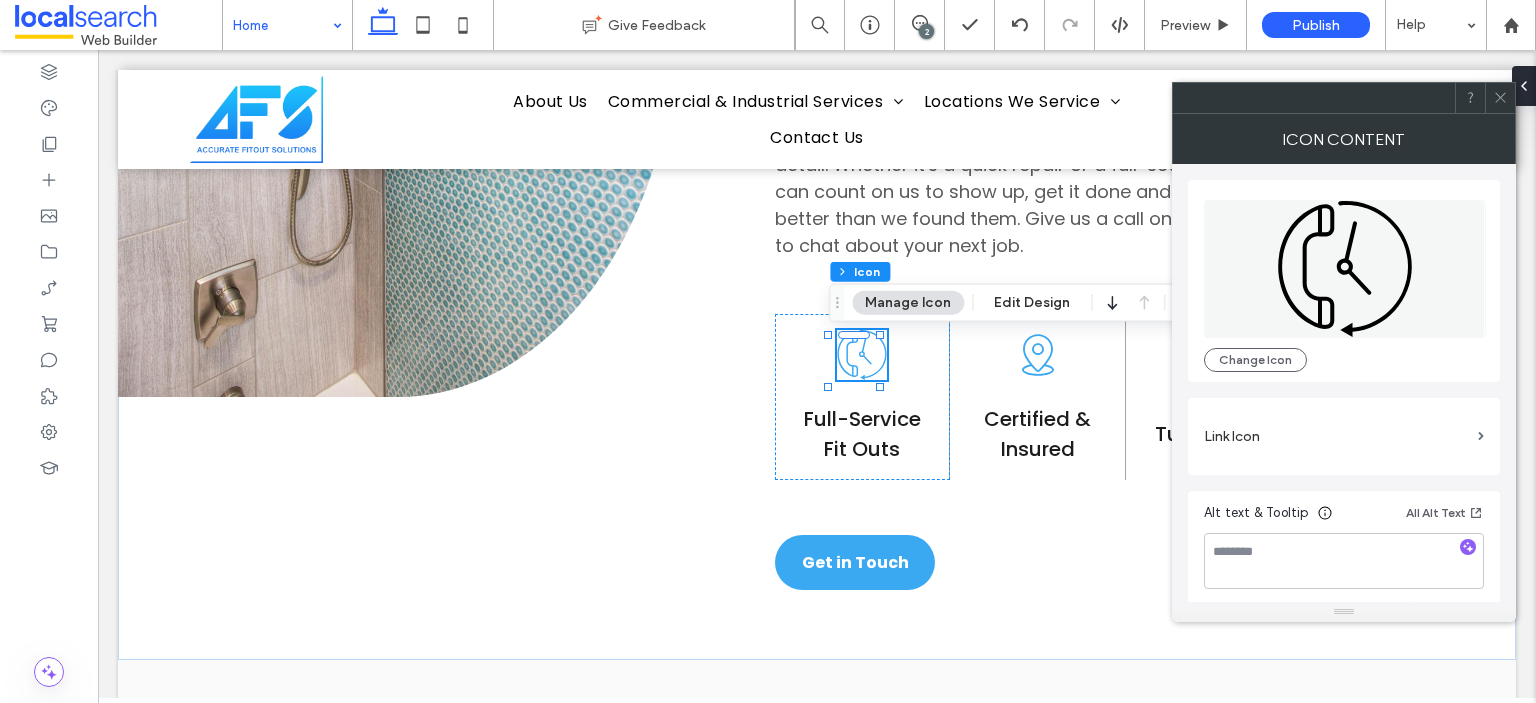 click 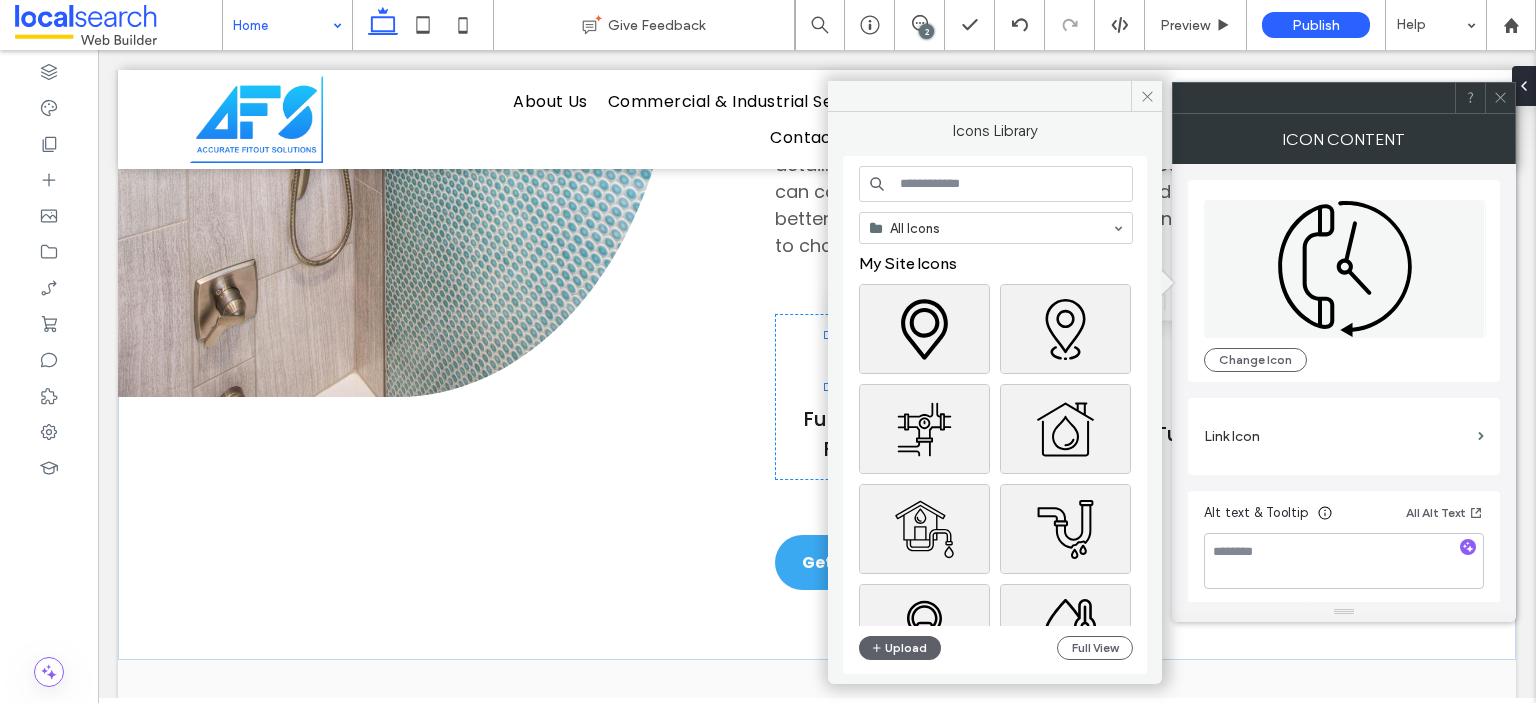 click at bounding box center (996, 184) 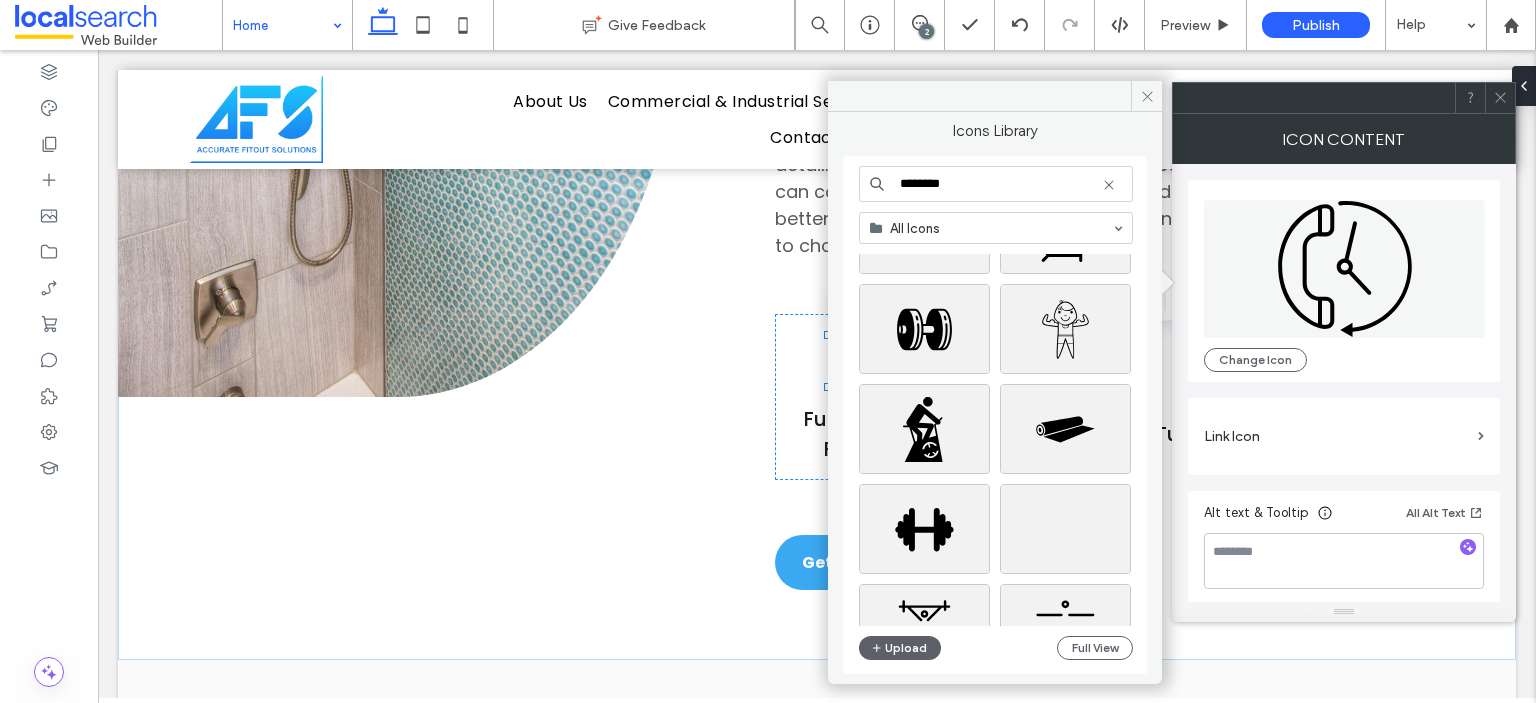 scroll, scrollTop: 800, scrollLeft: 0, axis: vertical 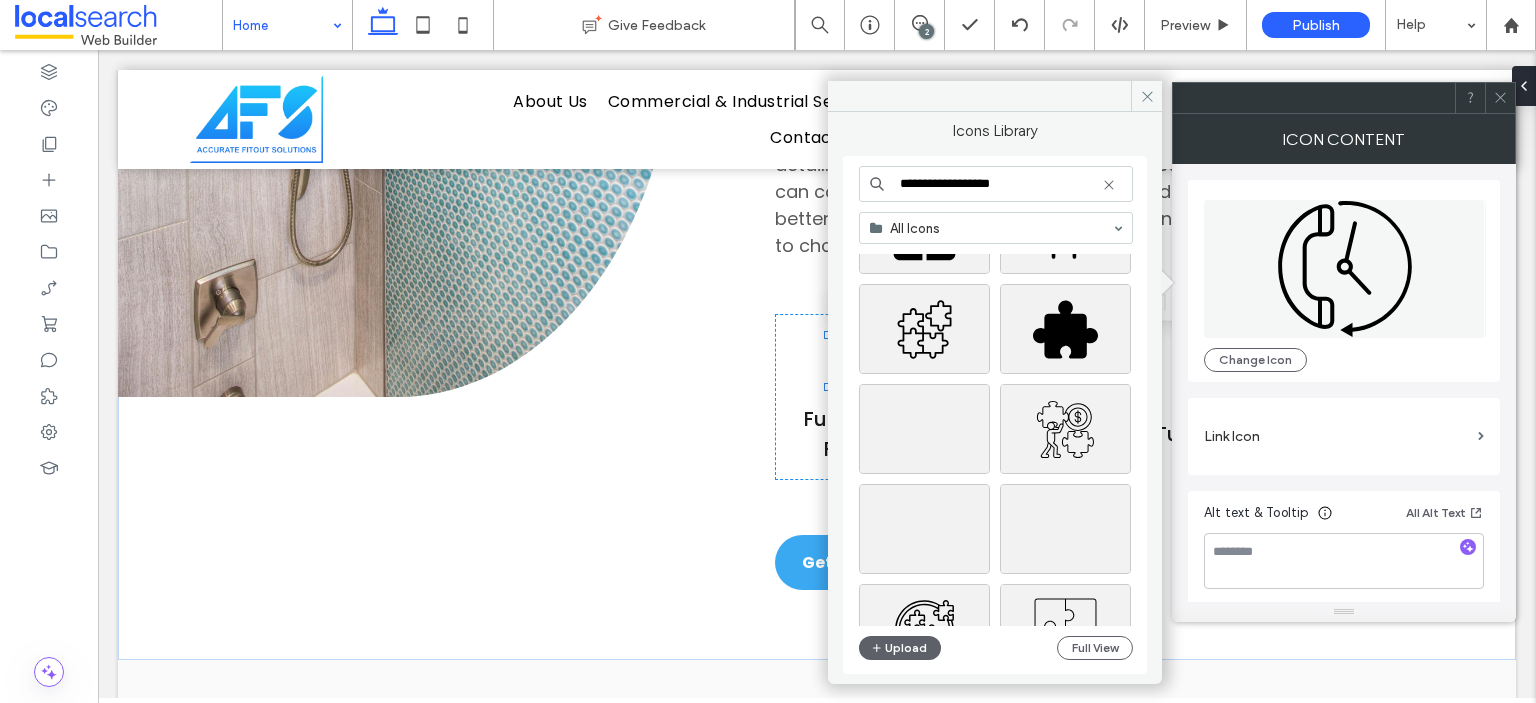 drag, startPoint x: 1042, startPoint y: 184, endPoint x: 895, endPoint y: 172, distance: 147.48898 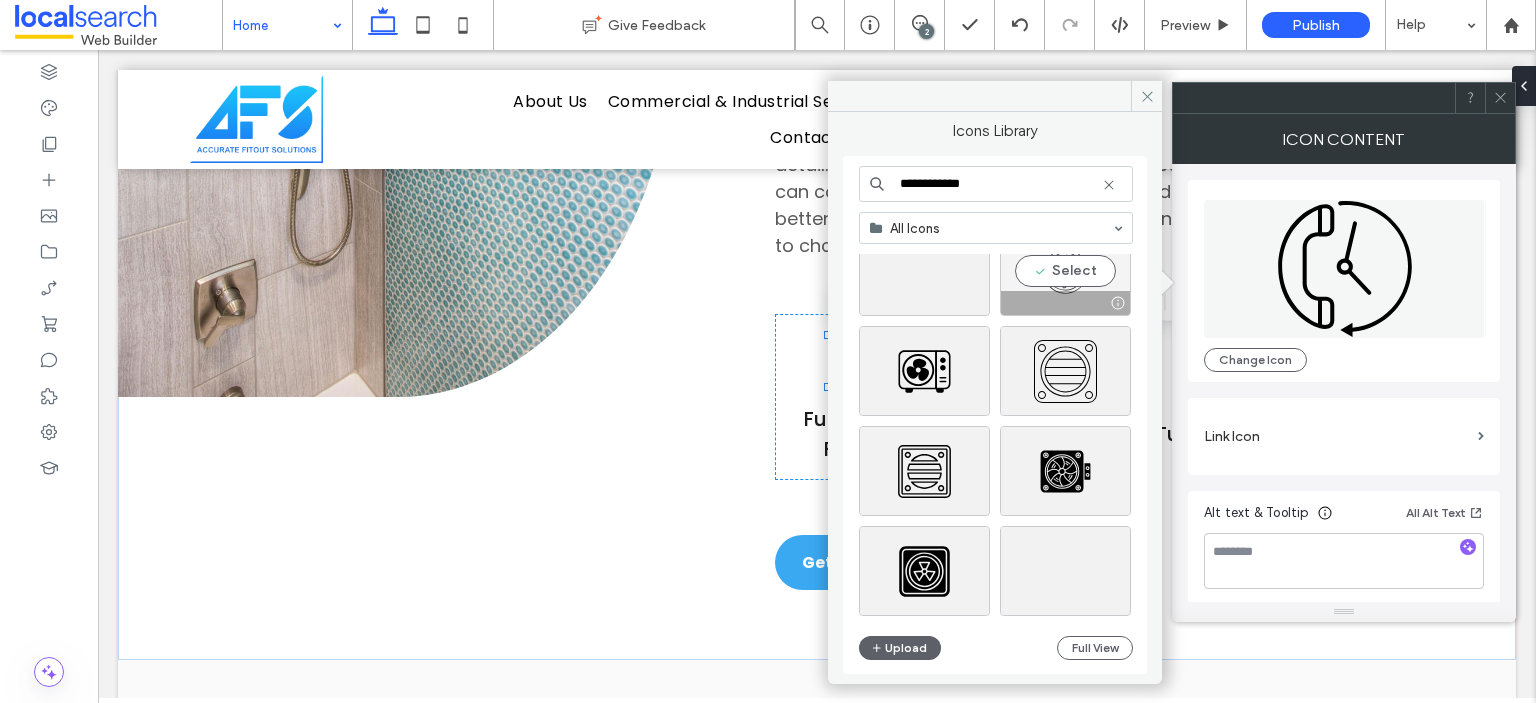 scroll, scrollTop: 100, scrollLeft: 0, axis: vertical 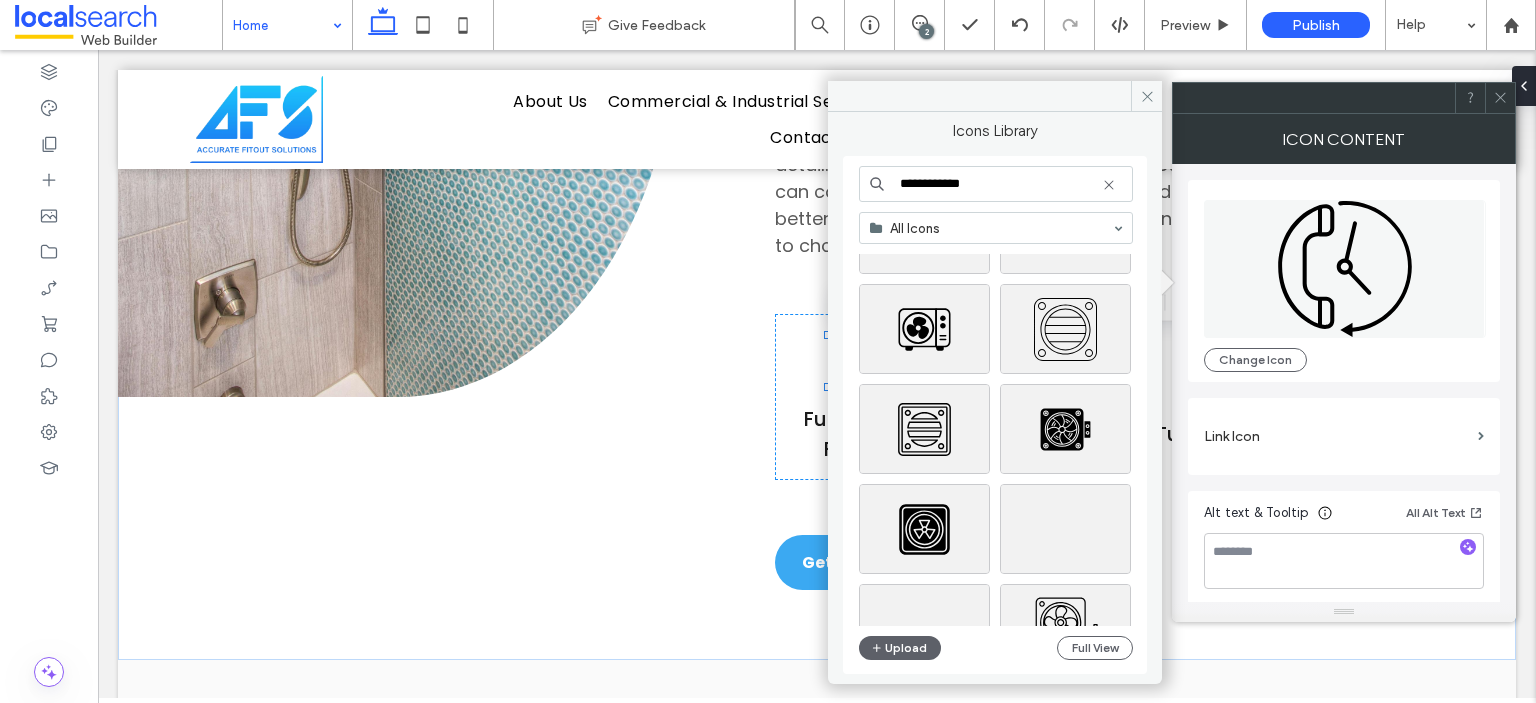 click on "**********" at bounding box center [996, 184] 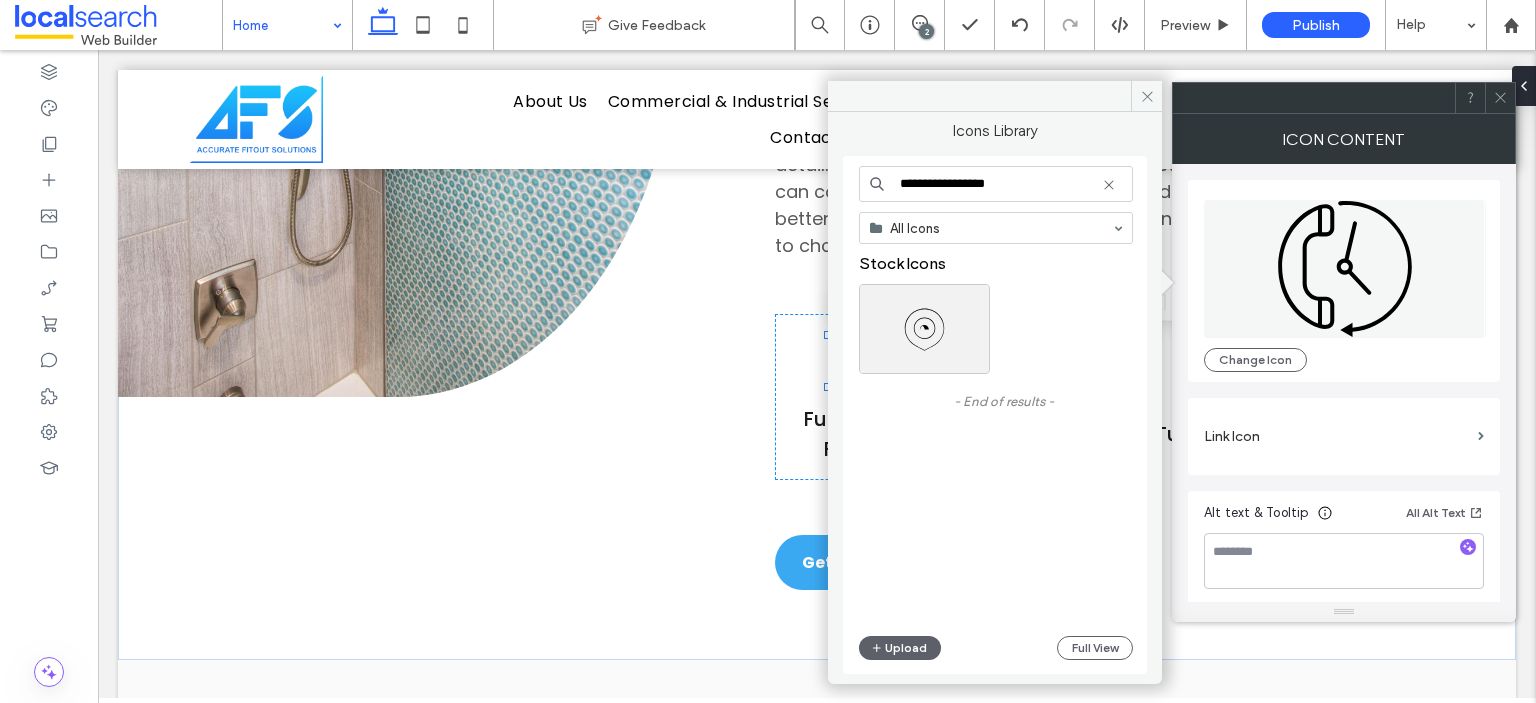 drag, startPoint x: 1018, startPoint y: 184, endPoint x: 975, endPoint y: 178, distance: 43.416588 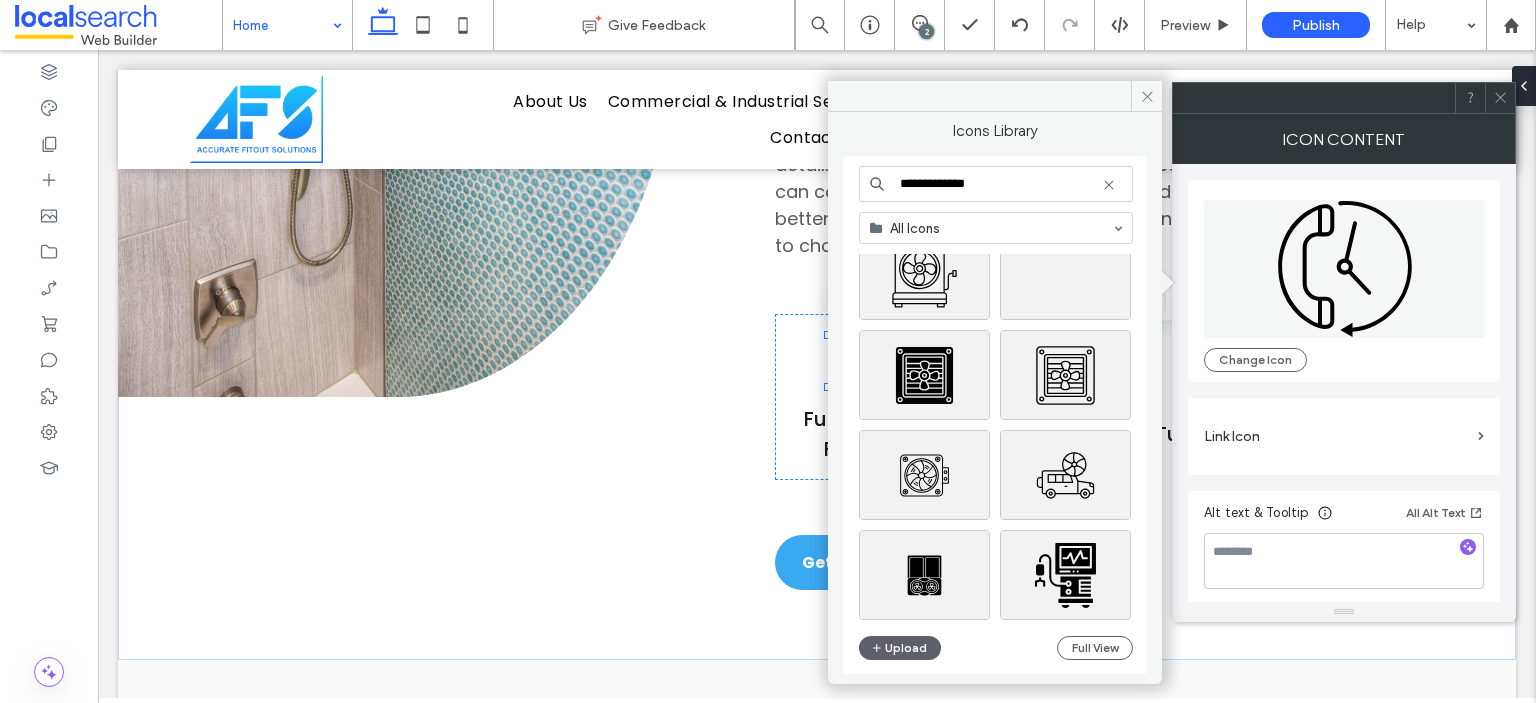 scroll, scrollTop: 2157, scrollLeft: 0, axis: vertical 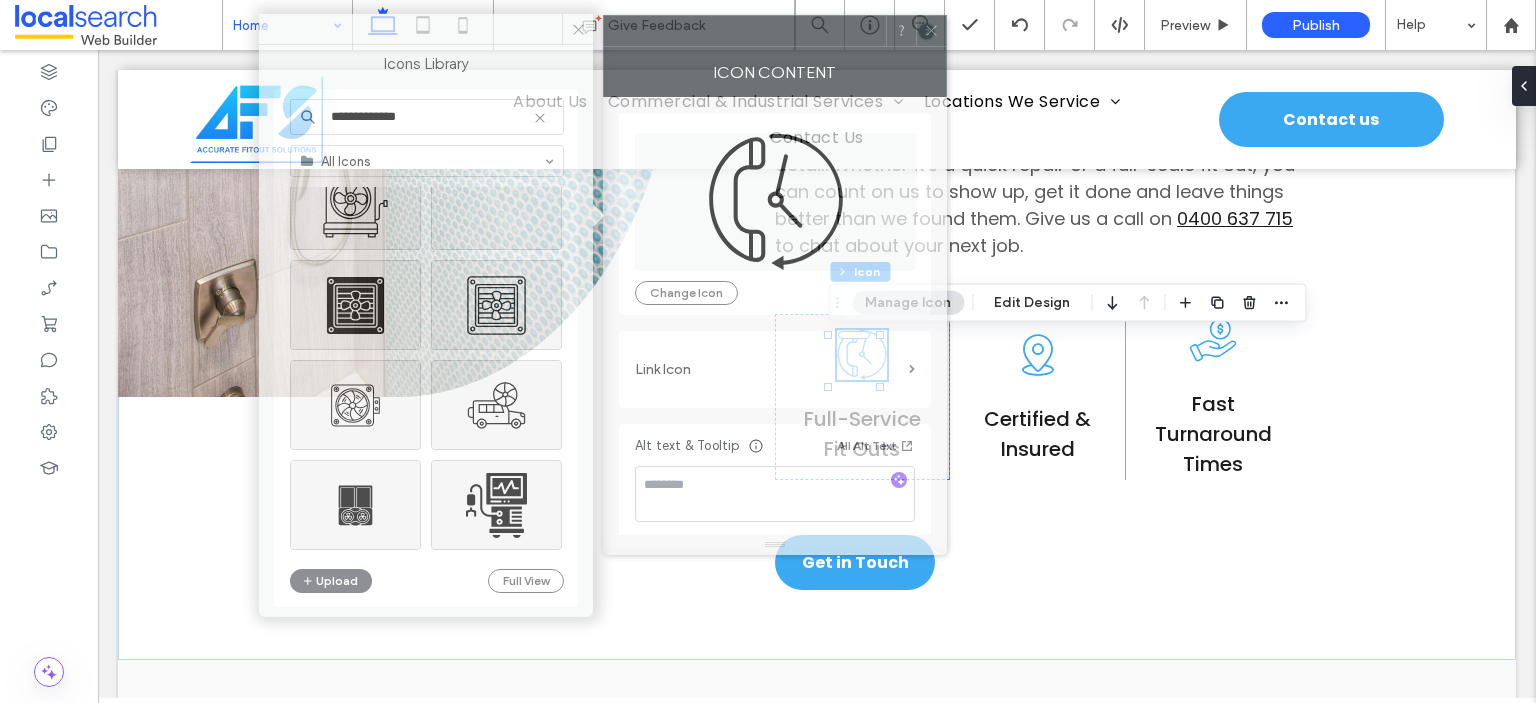 drag, startPoint x: 1248, startPoint y: 98, endPoint x: 679, endPoint y: 31, distance: 572.931 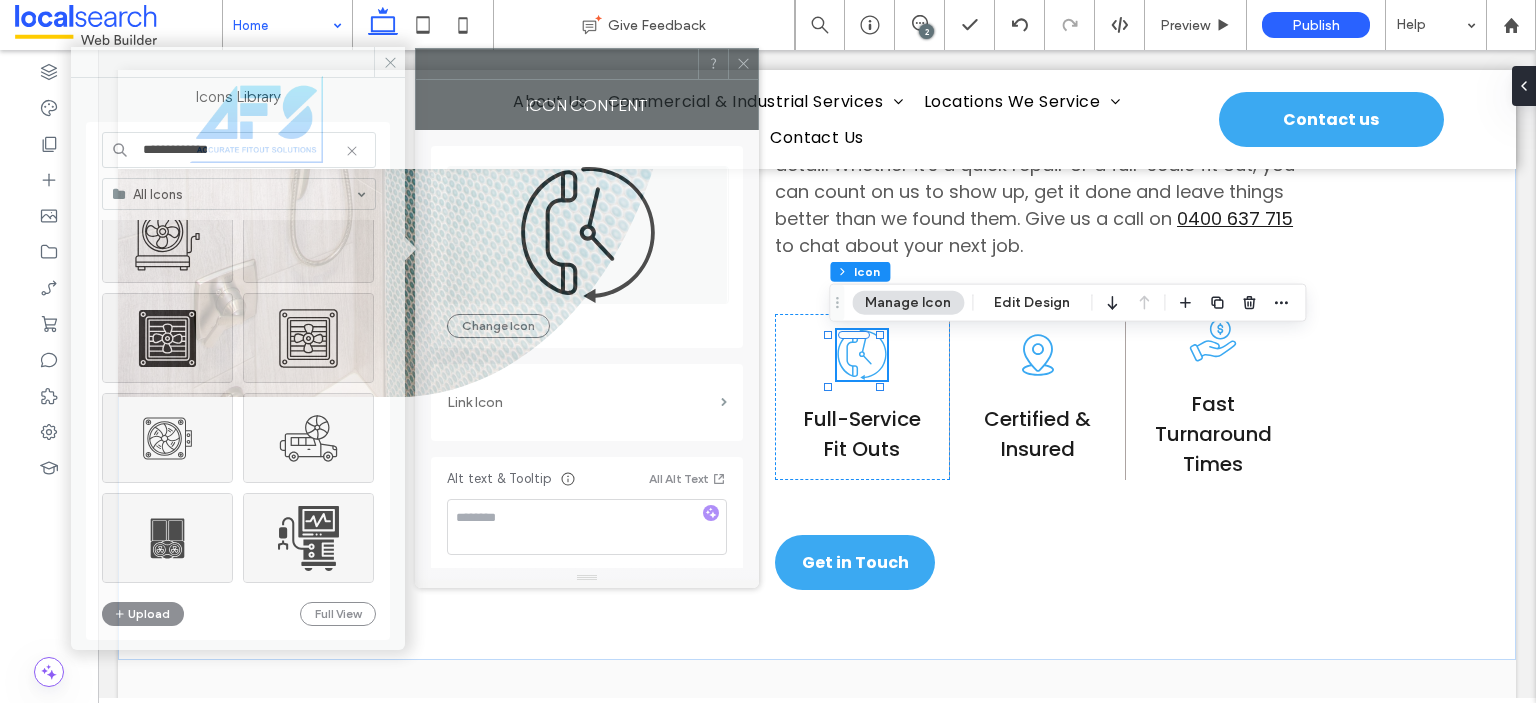 drag, startPoint x: 748, startPoint y: 36, endPoint x: 561, endPoint y: 69, distance: 189.88943 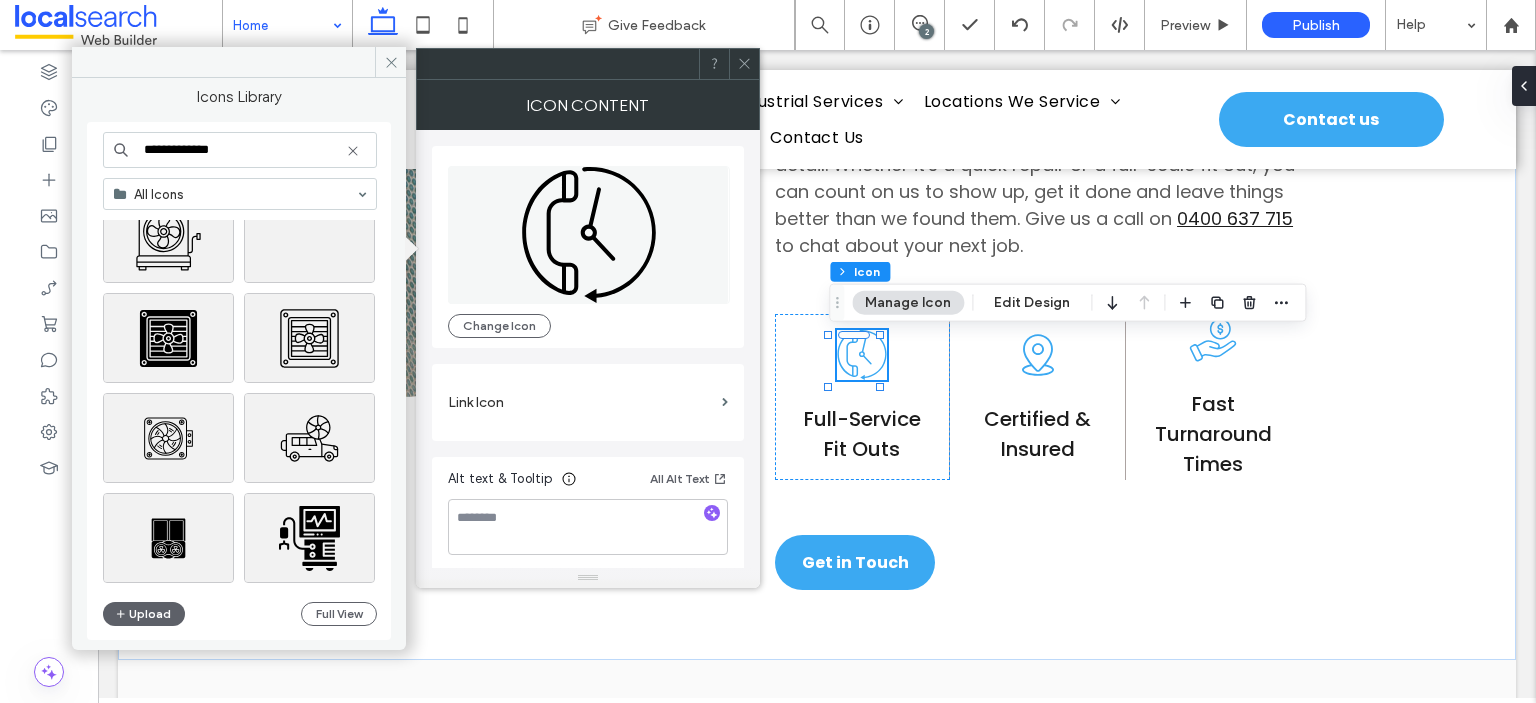 click on "**********" at bounding box center (240, 150) 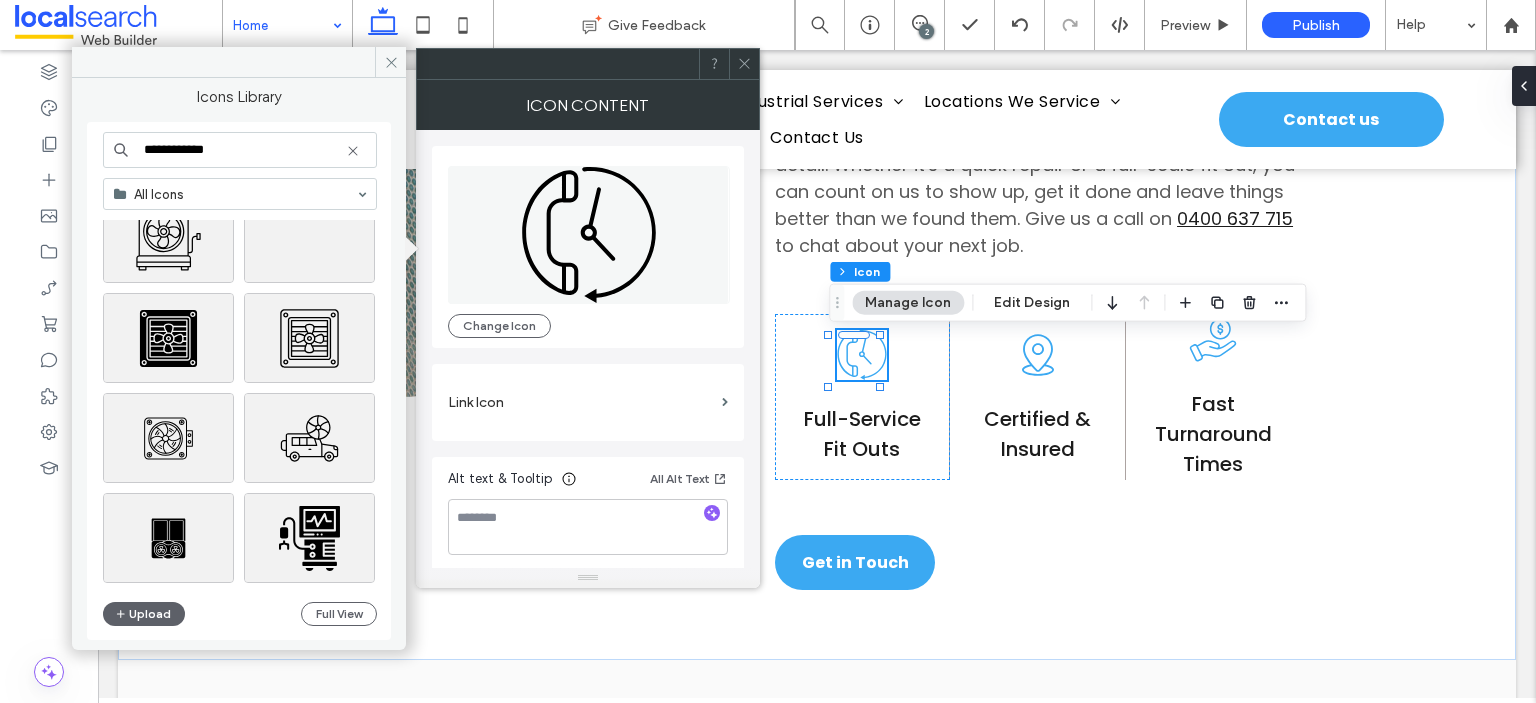 type on "**********" 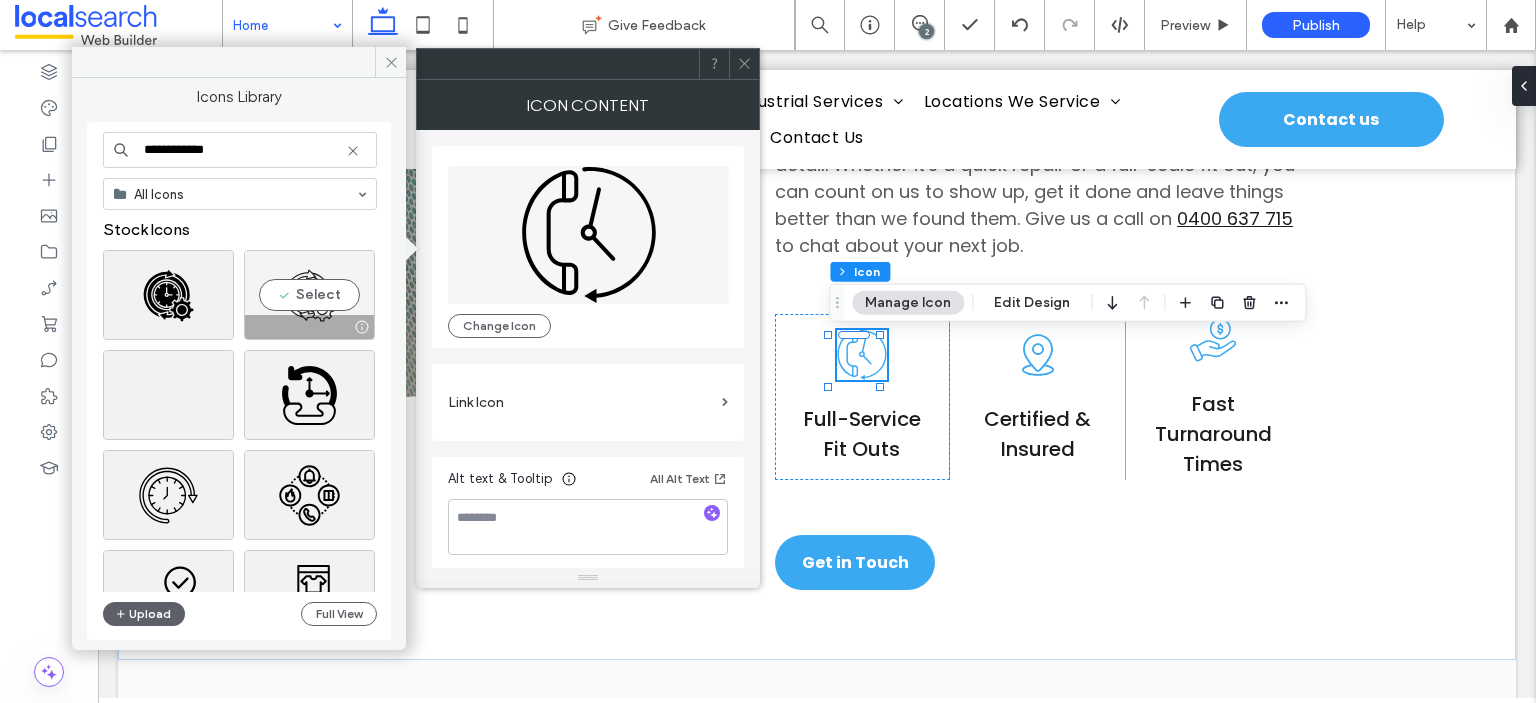 click on "Select" at bounding box center (309, 295) 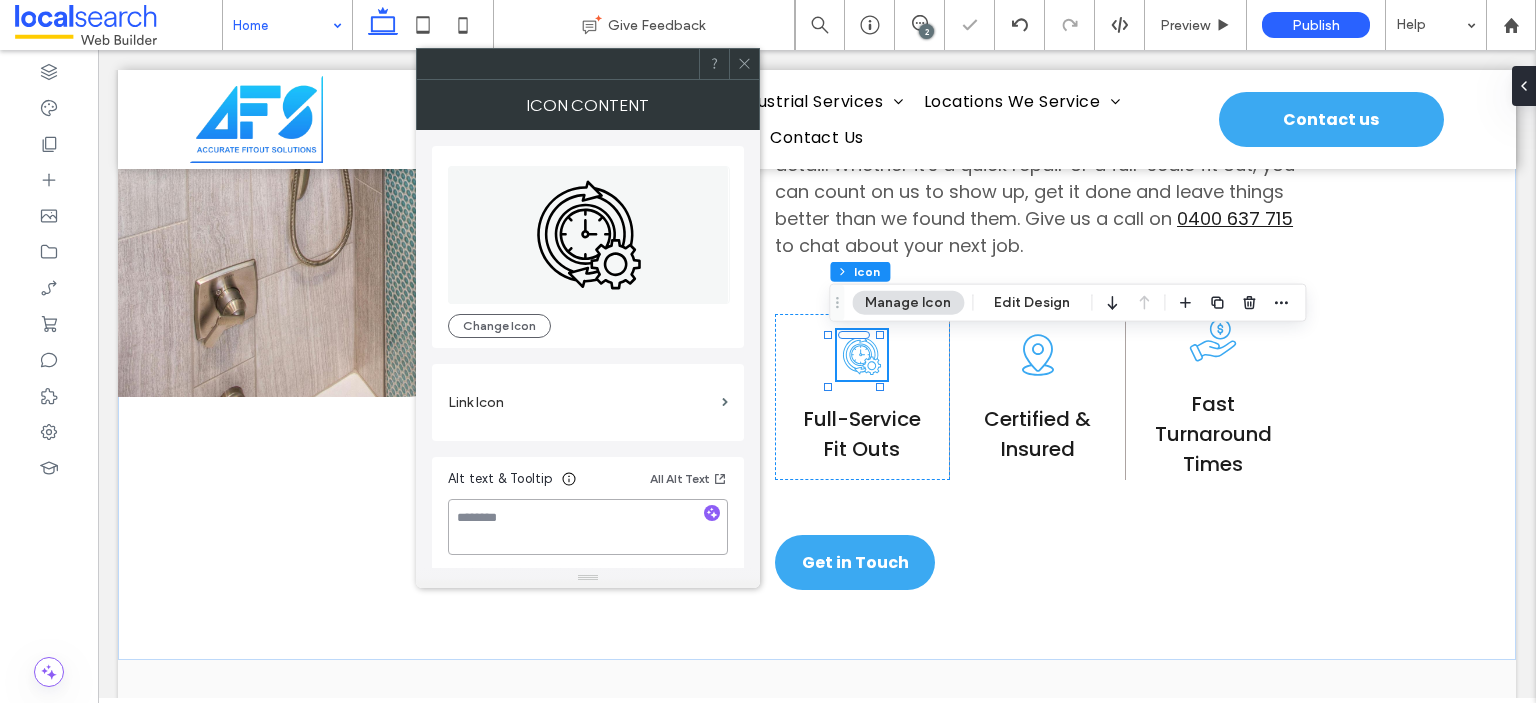 click at bounding box center (588, 527) 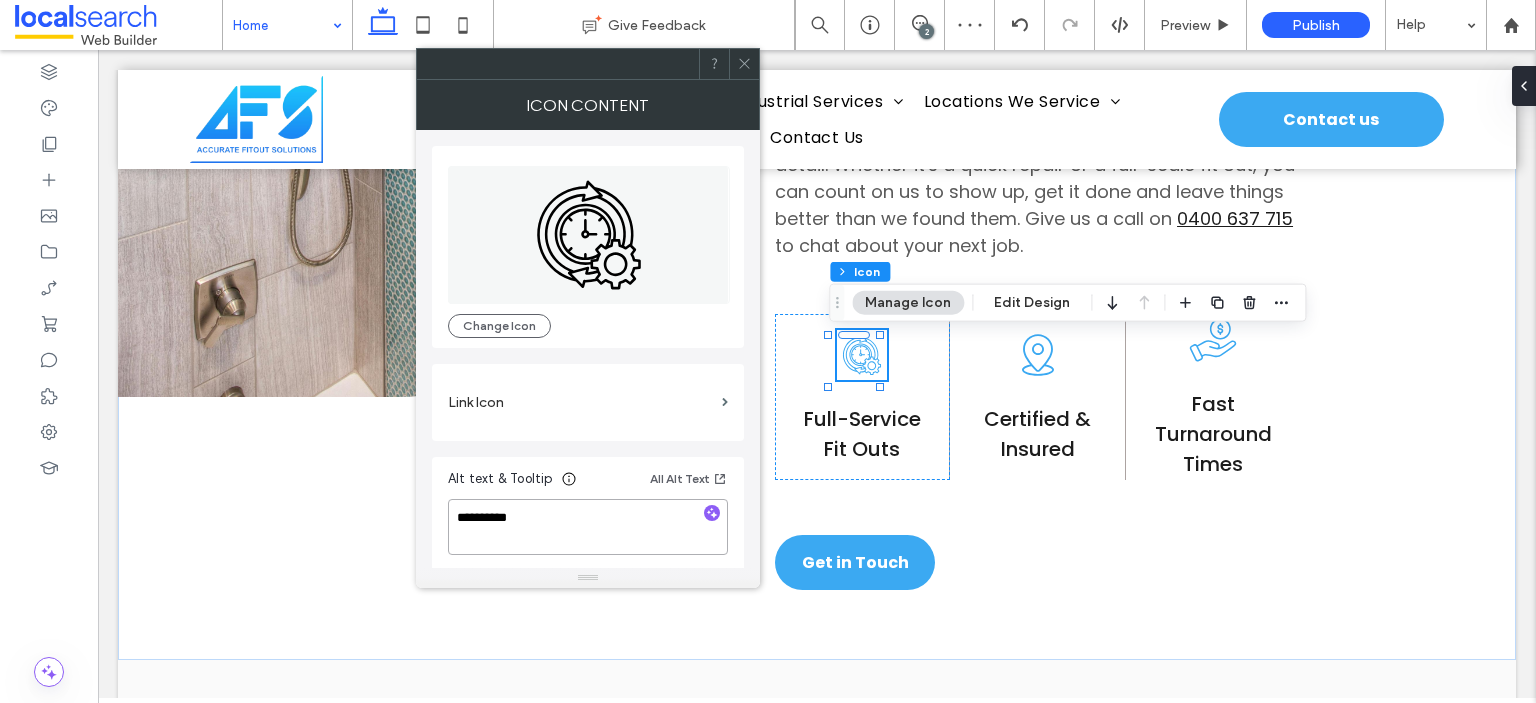 type on "**********" 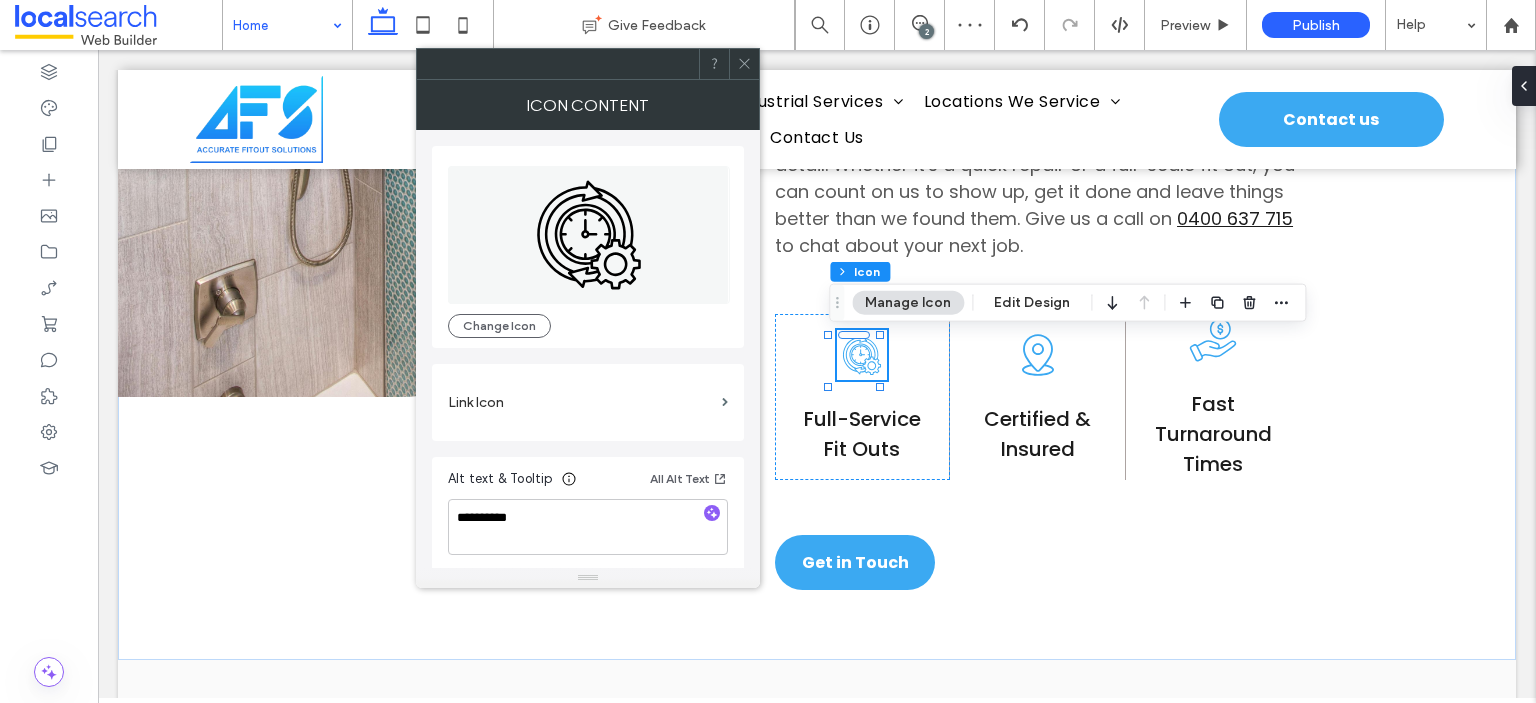 click on "Alt text & Tooltip All Alt Text" at bounding box center [588, 483] 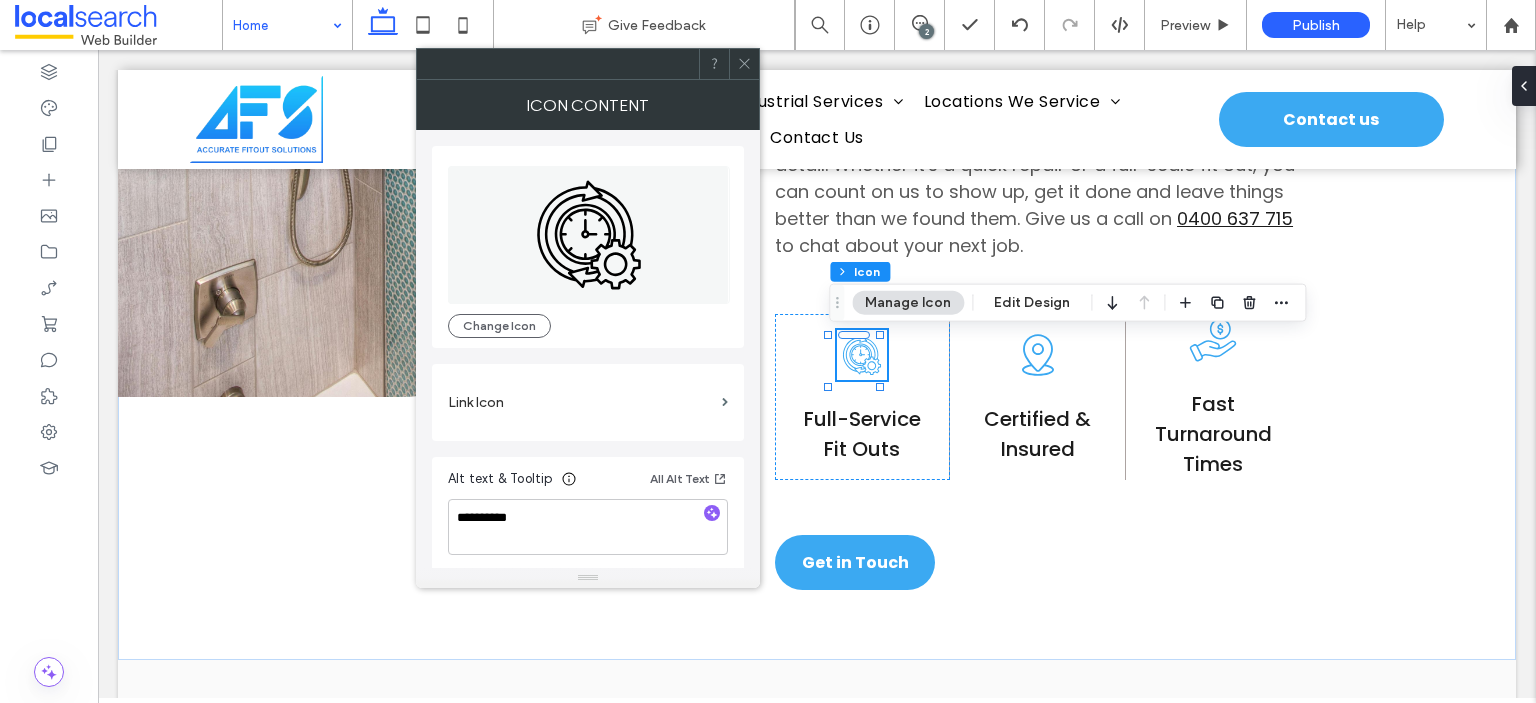 click 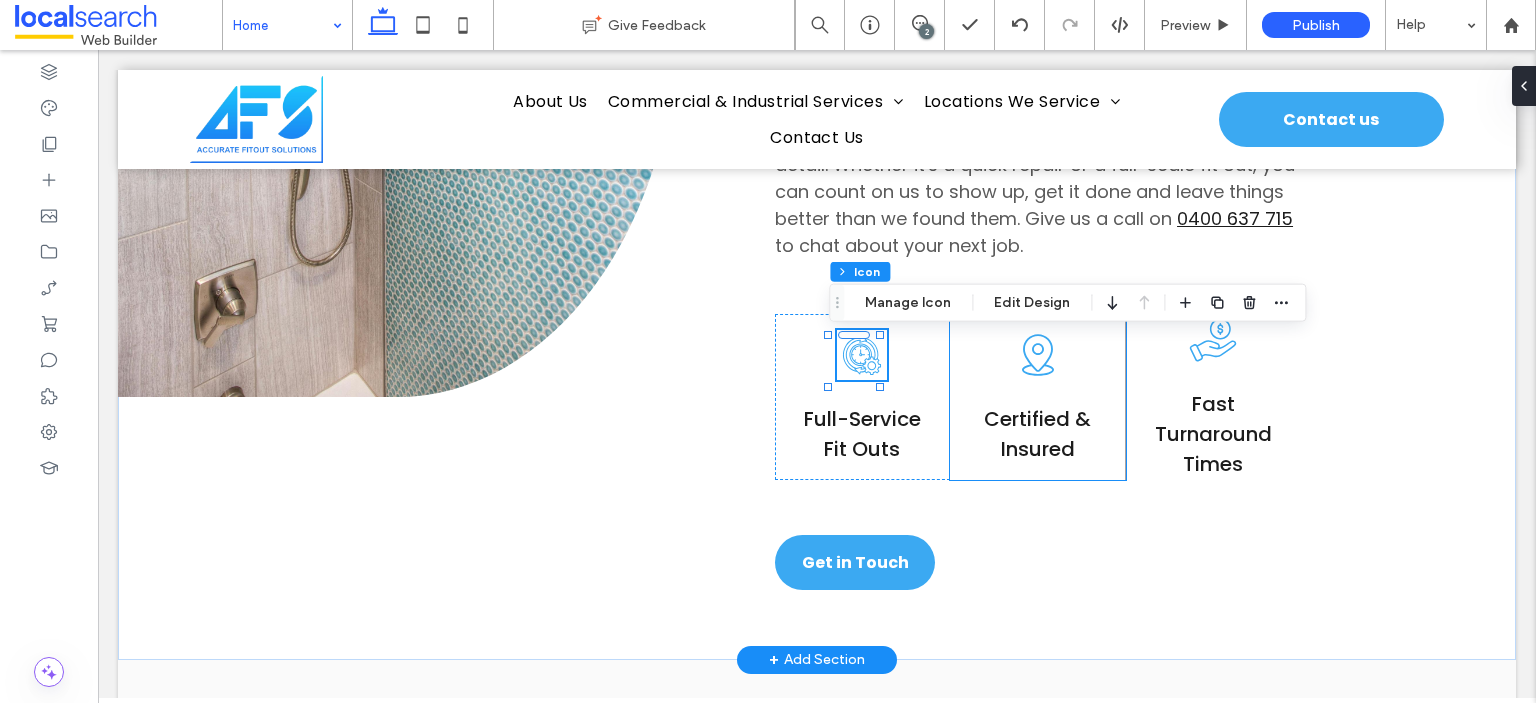 click 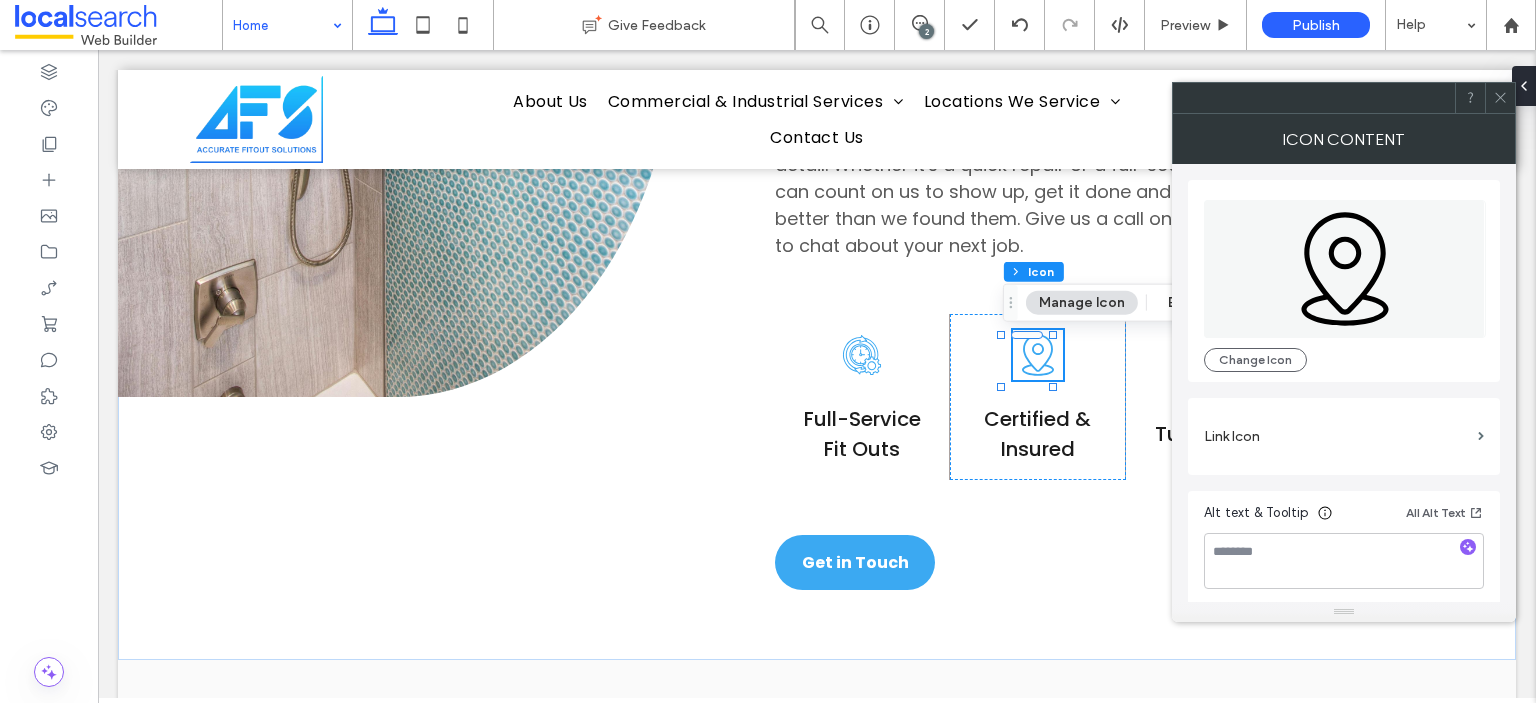 click 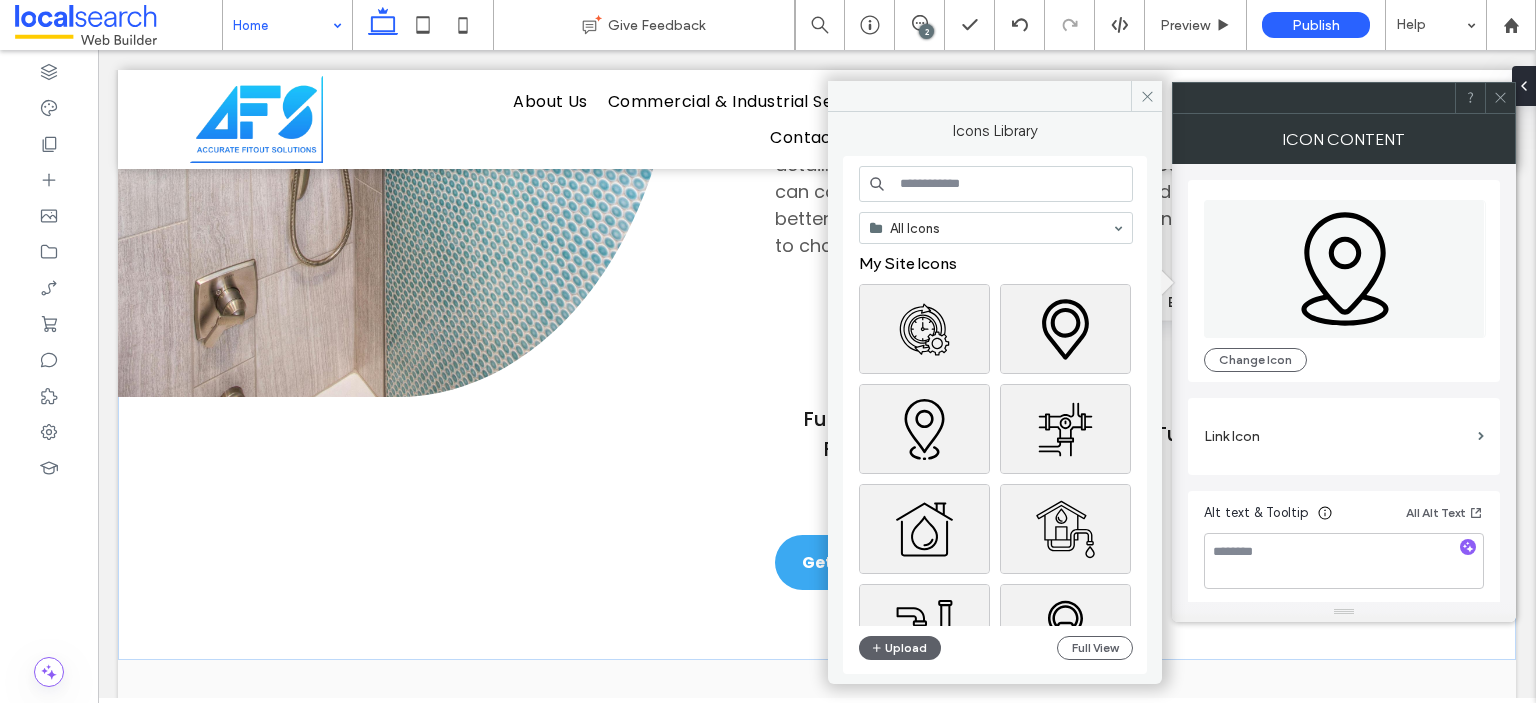 click at bounding box center [996, 184] 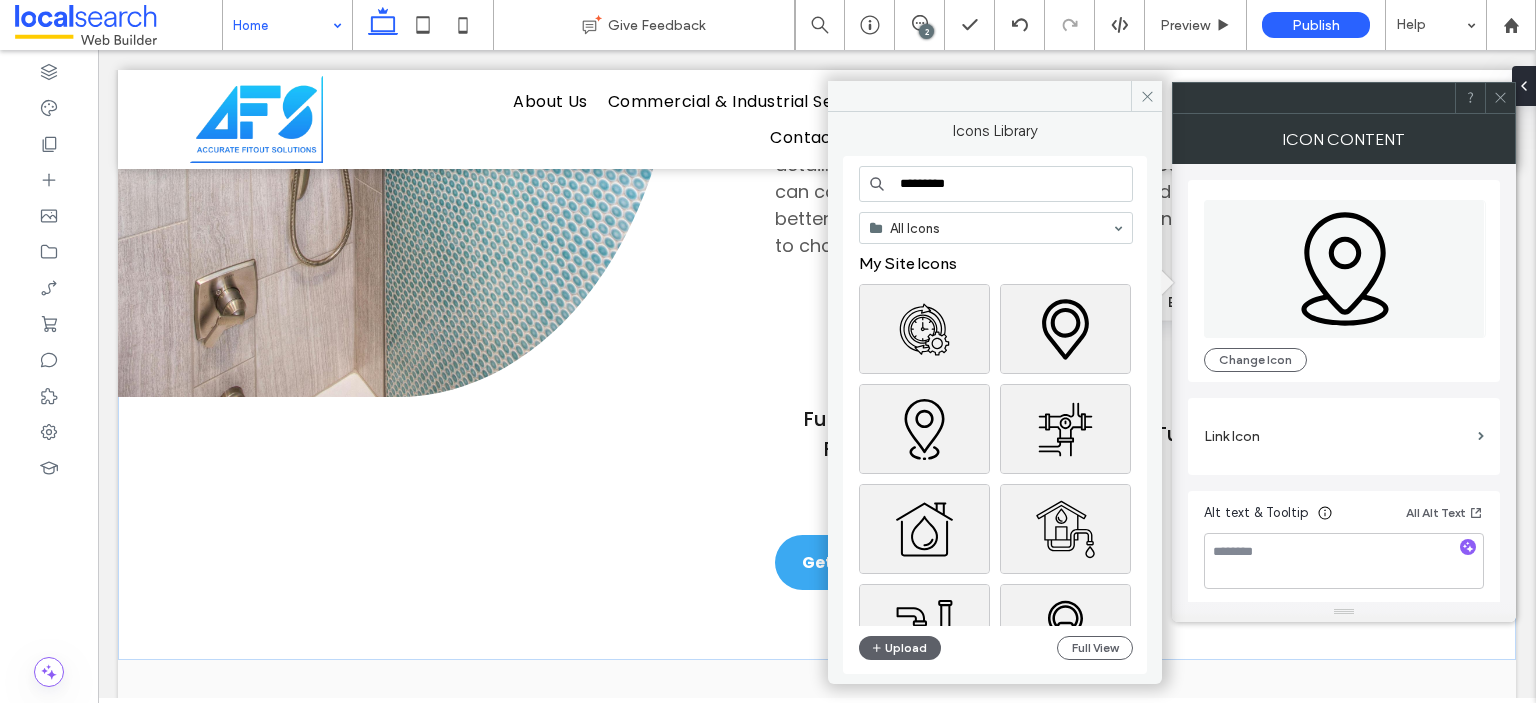 type on "*********" 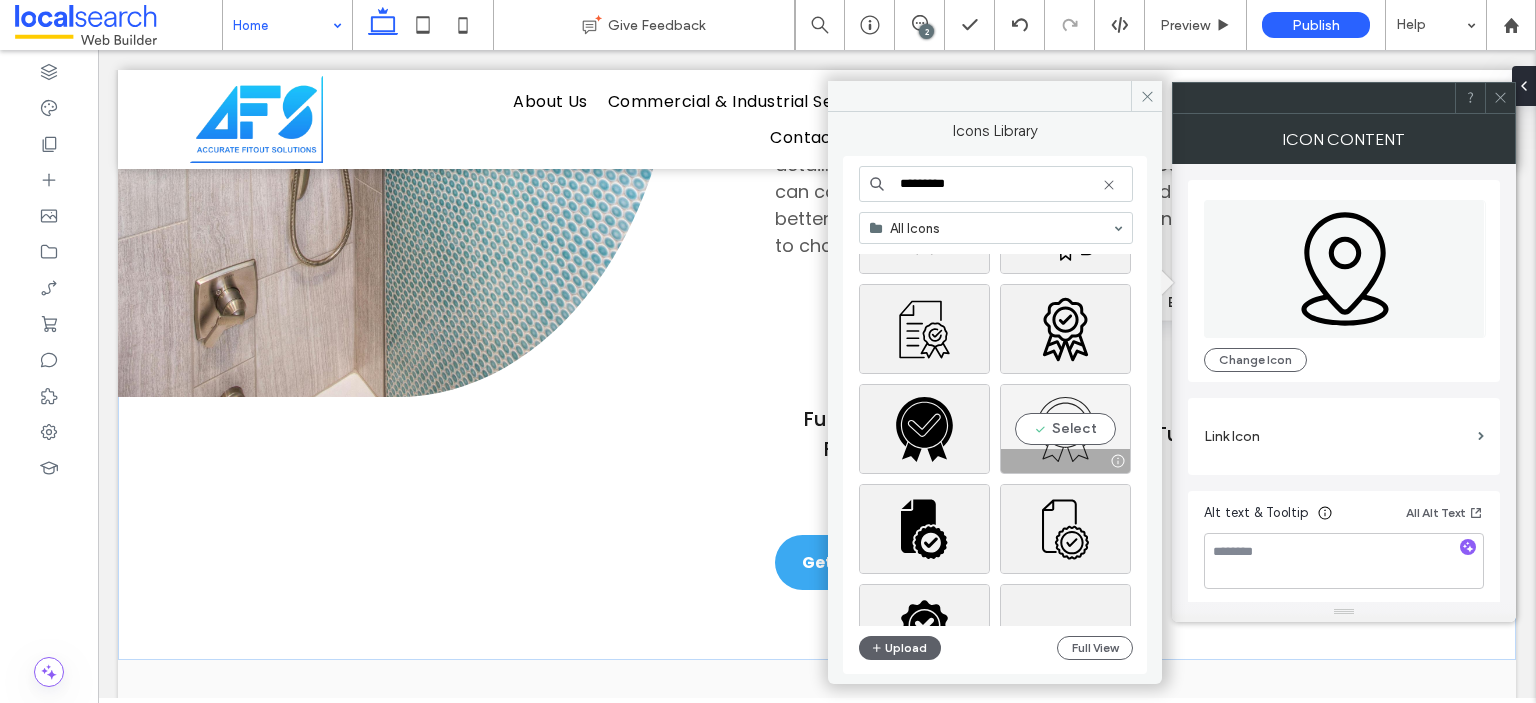 scroll, scrollTop: 200, scrollLeft: 0, axis: vertical 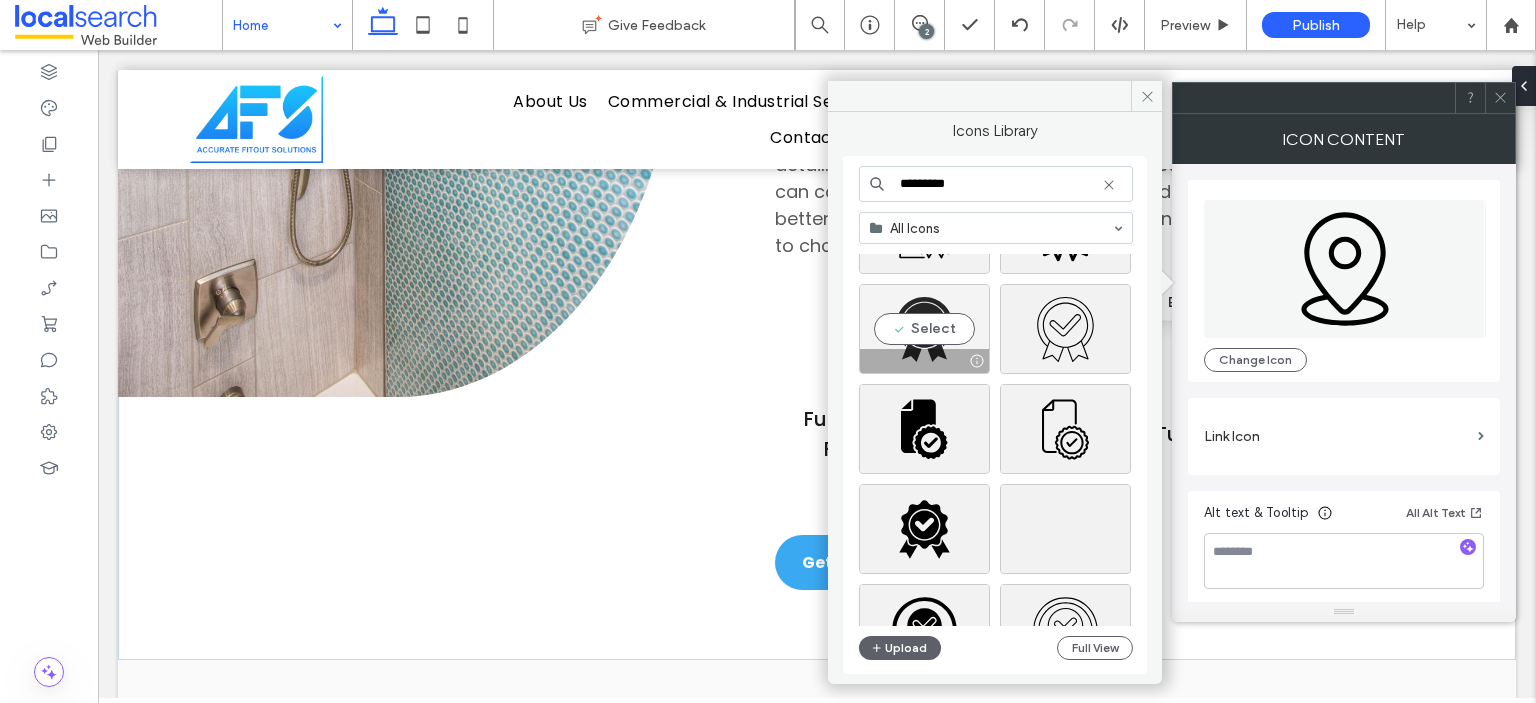 click on "Select" at bounding box center [924, 329] 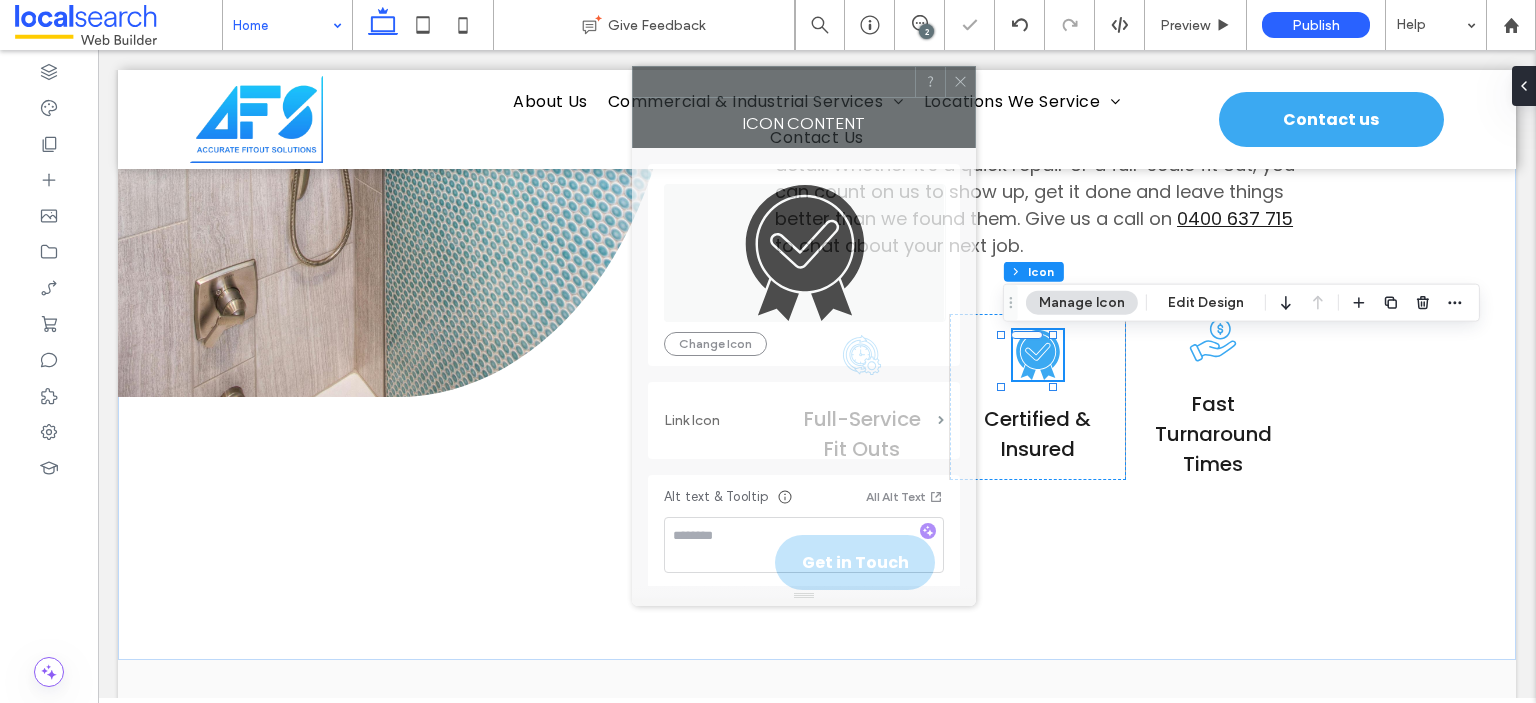 drag, startPoint x: 1265, startPoint y: 104, endPoint x: 725, endPoint y: 88, distance: 540.237 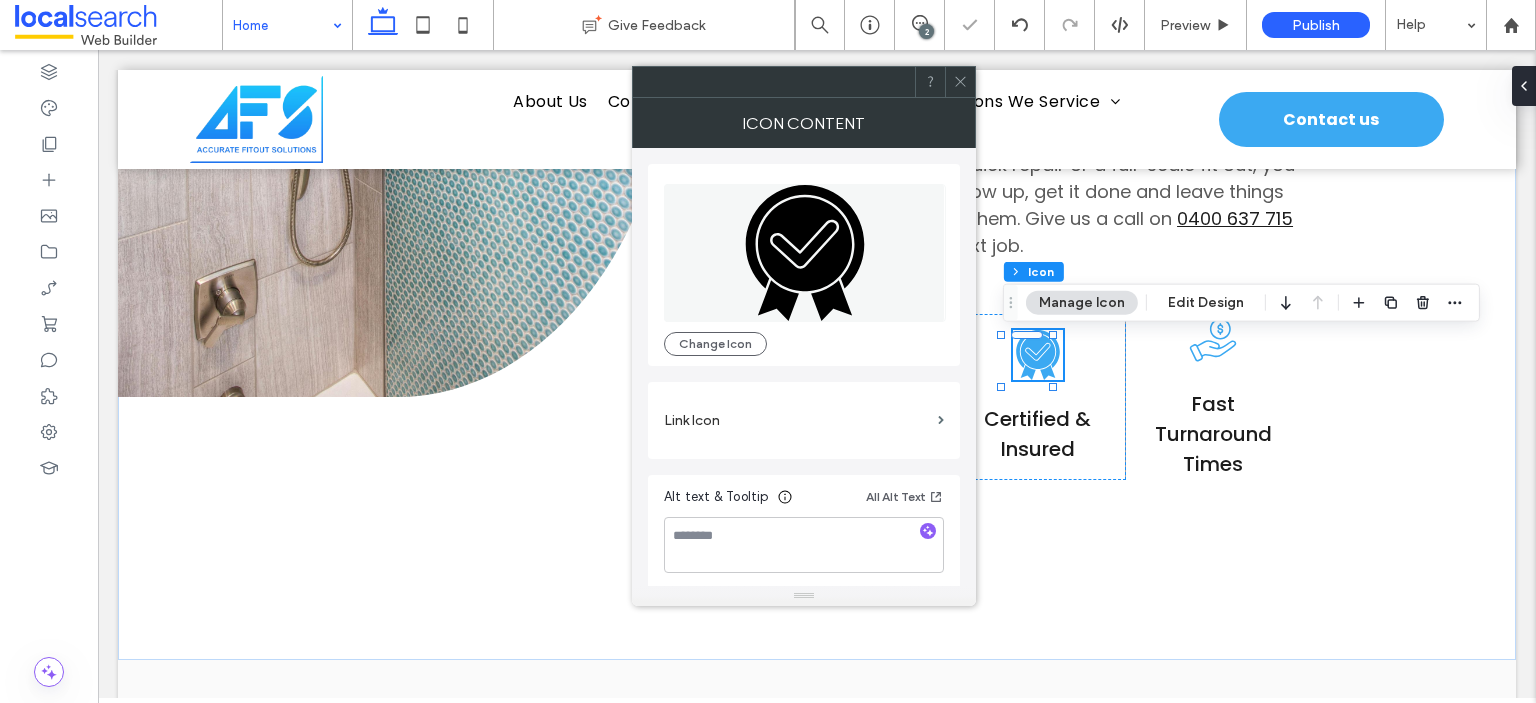 click 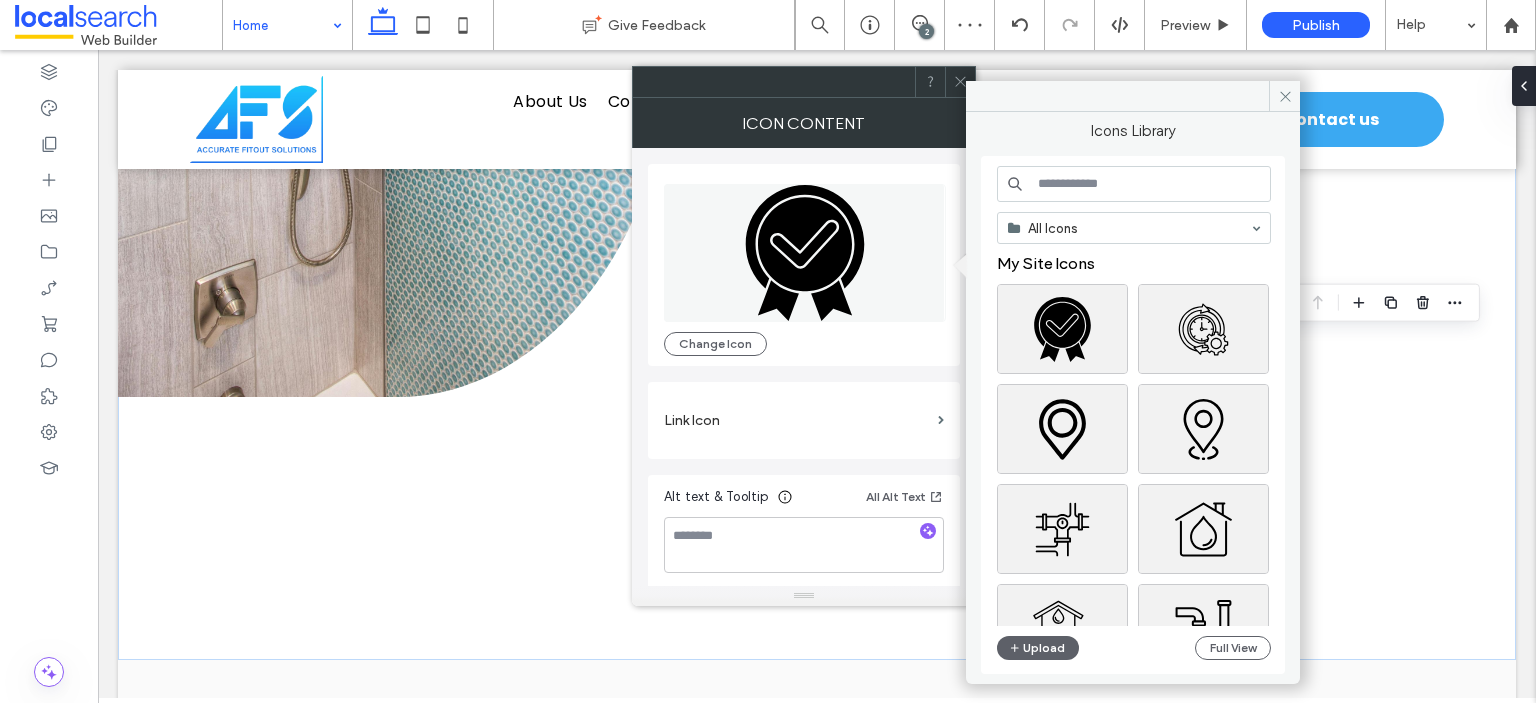 click at bounding box center (1134, 184) 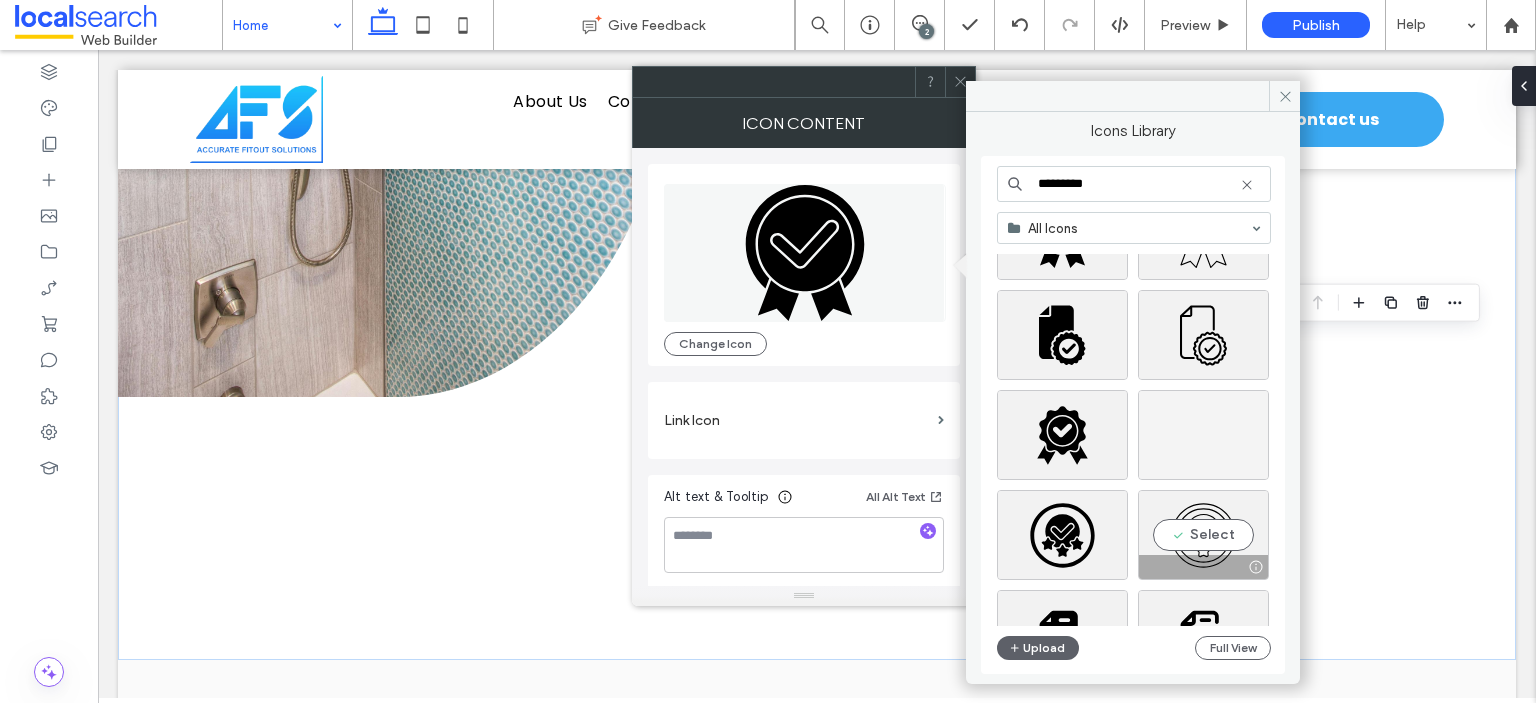 scroll, scrollTop: 400, scrollLeft: 0, axis: vertical 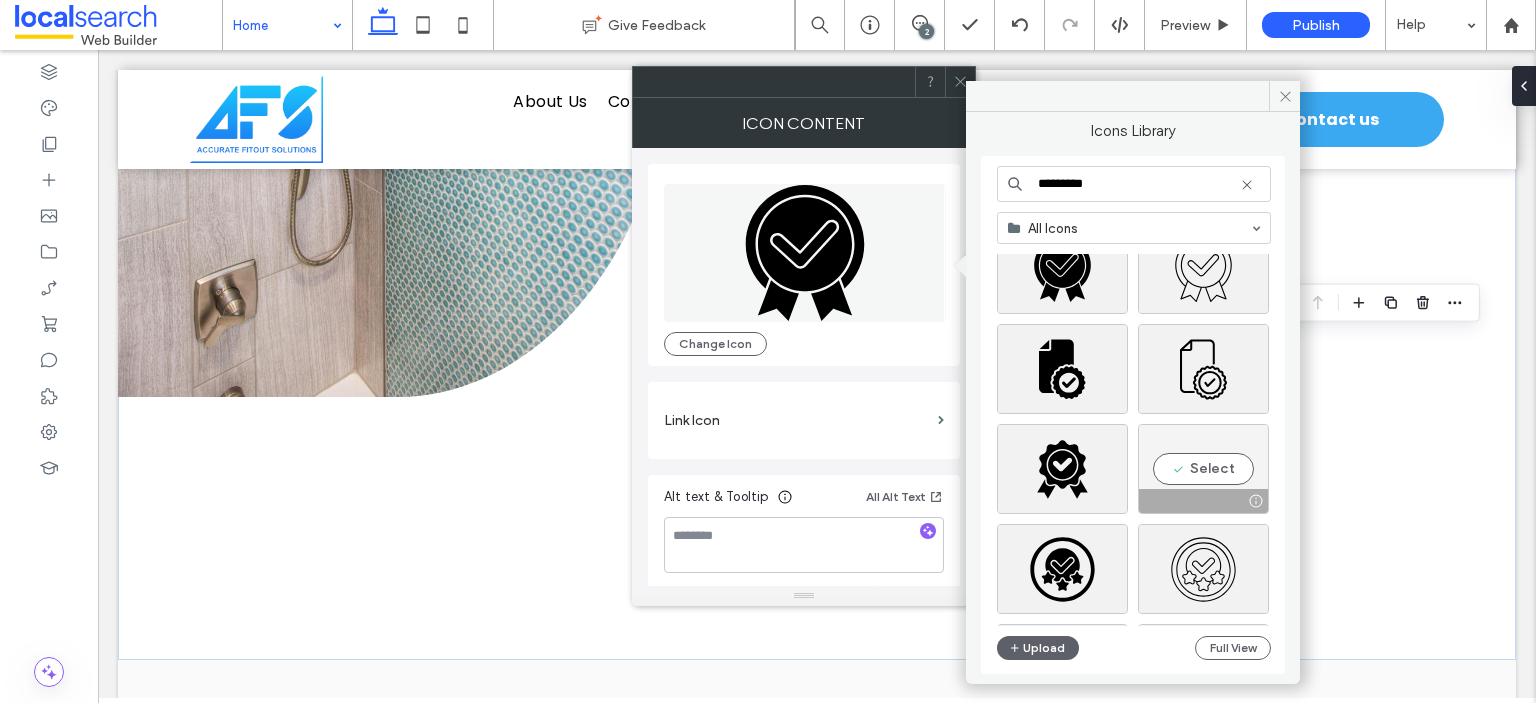 type on "*********" 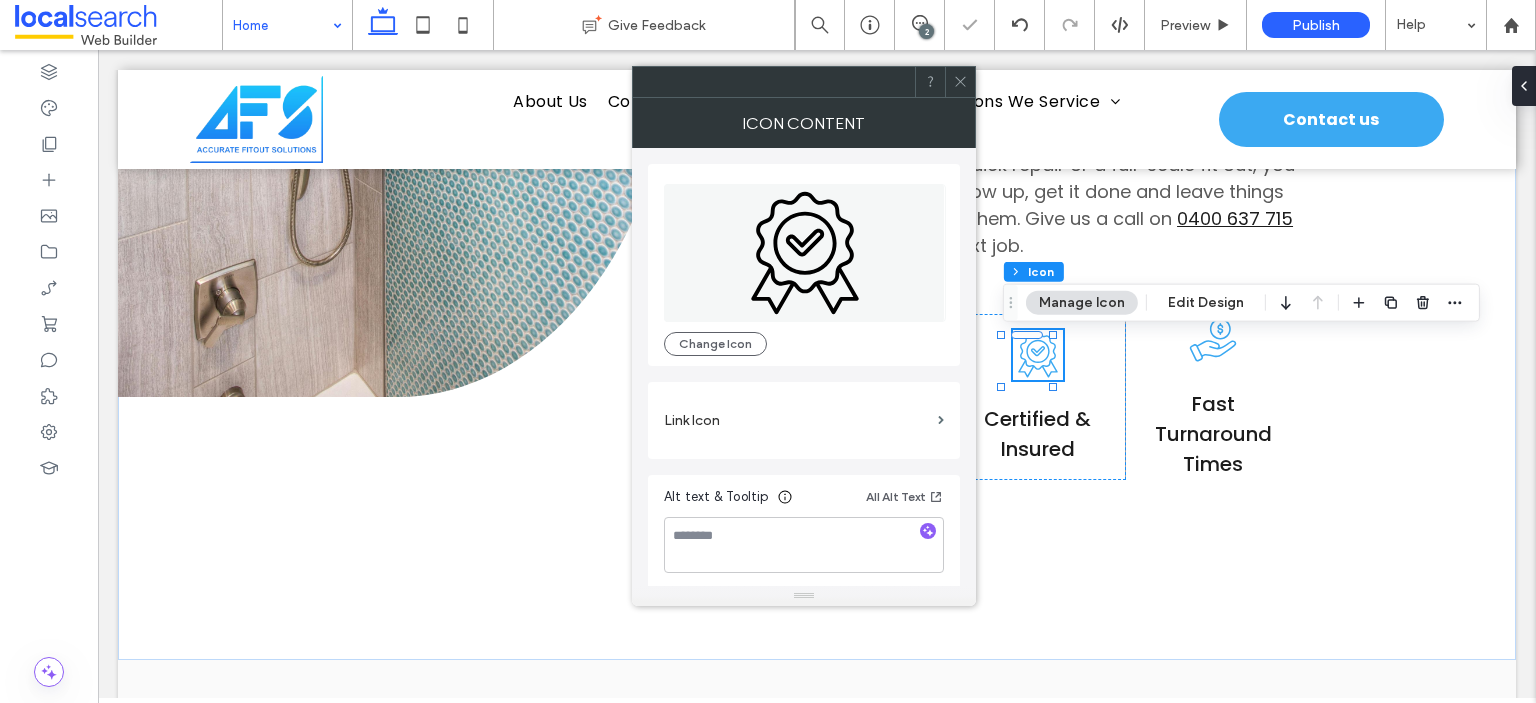 click on "Alt text & Tooltip" at bounding box center (716, 497) 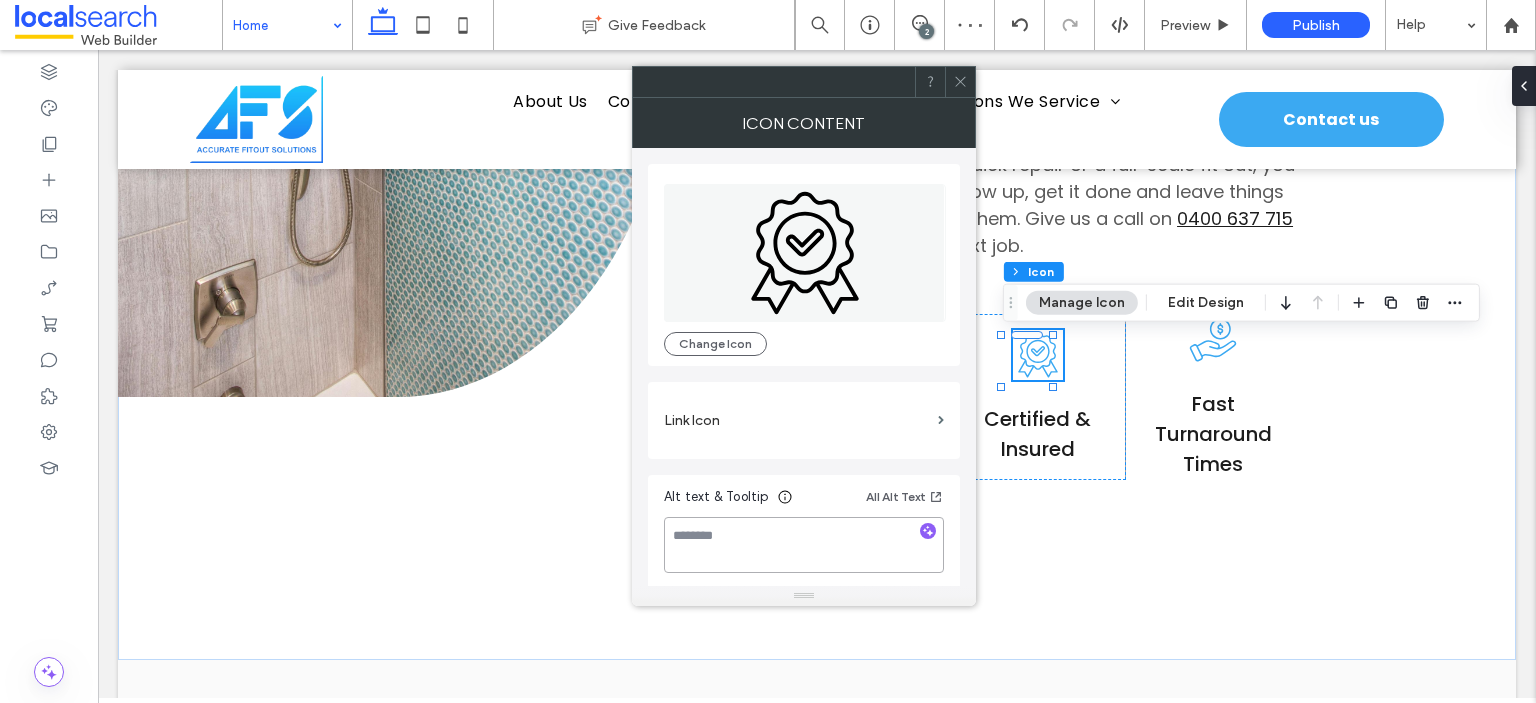 click at bounding box center (804, 545) 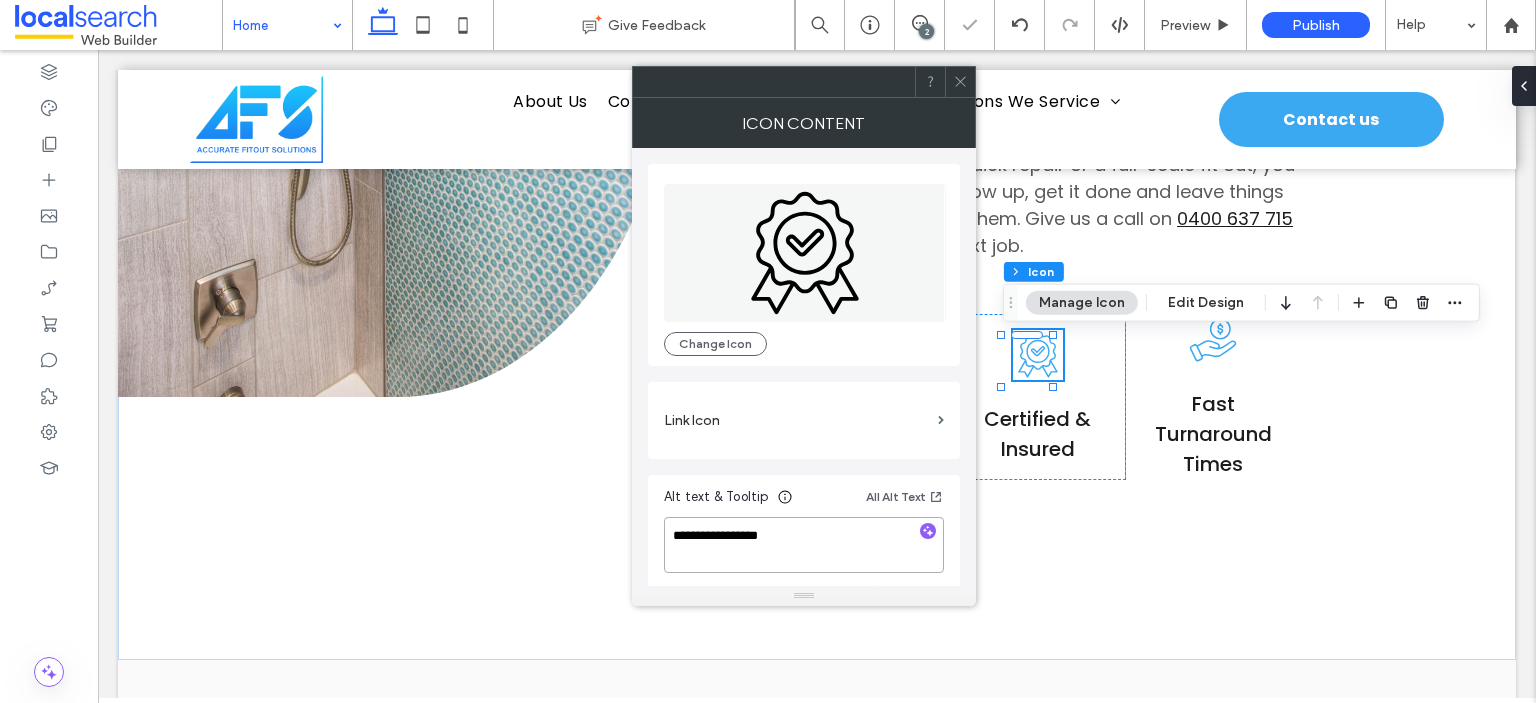 type on "**********" 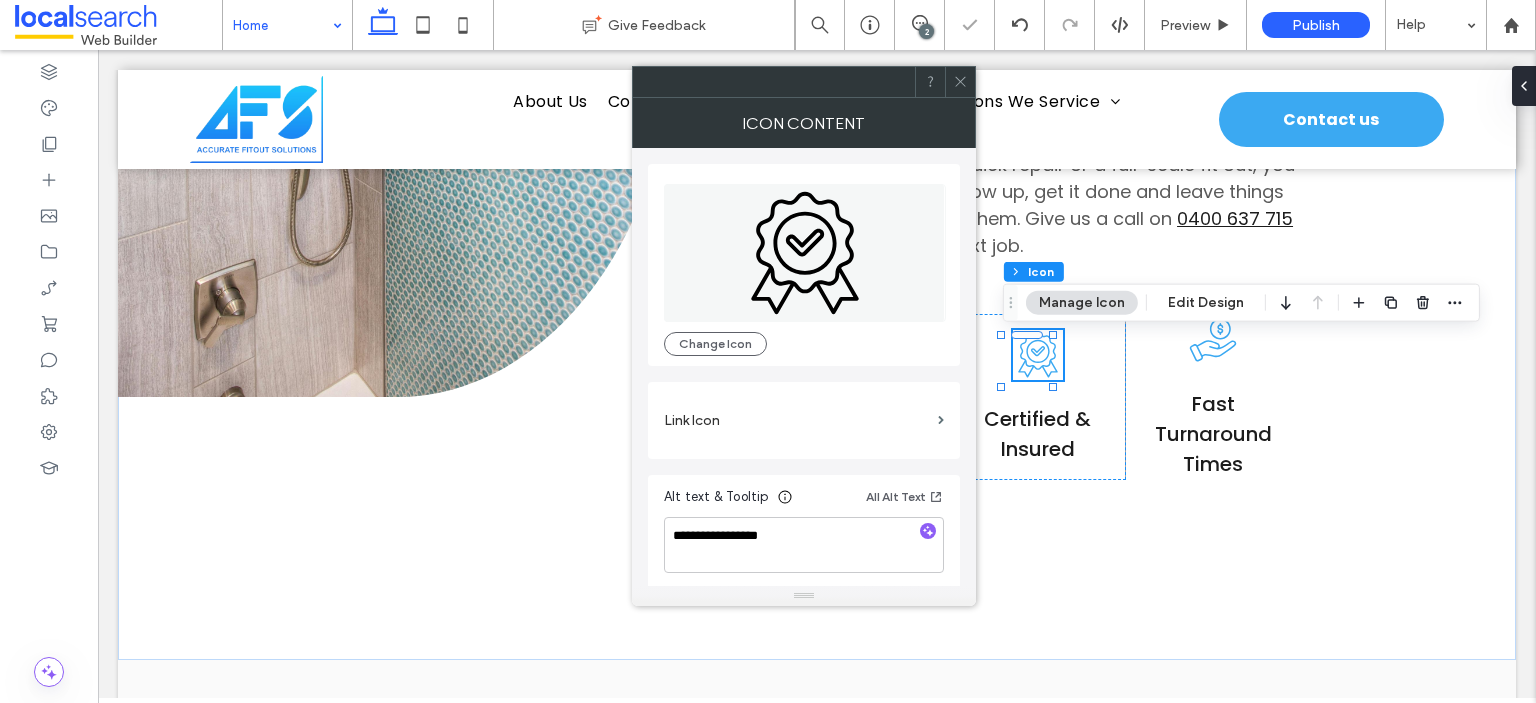 click on "Alt text & Tooltip All Alt Text" at bounding box center (804, 501) 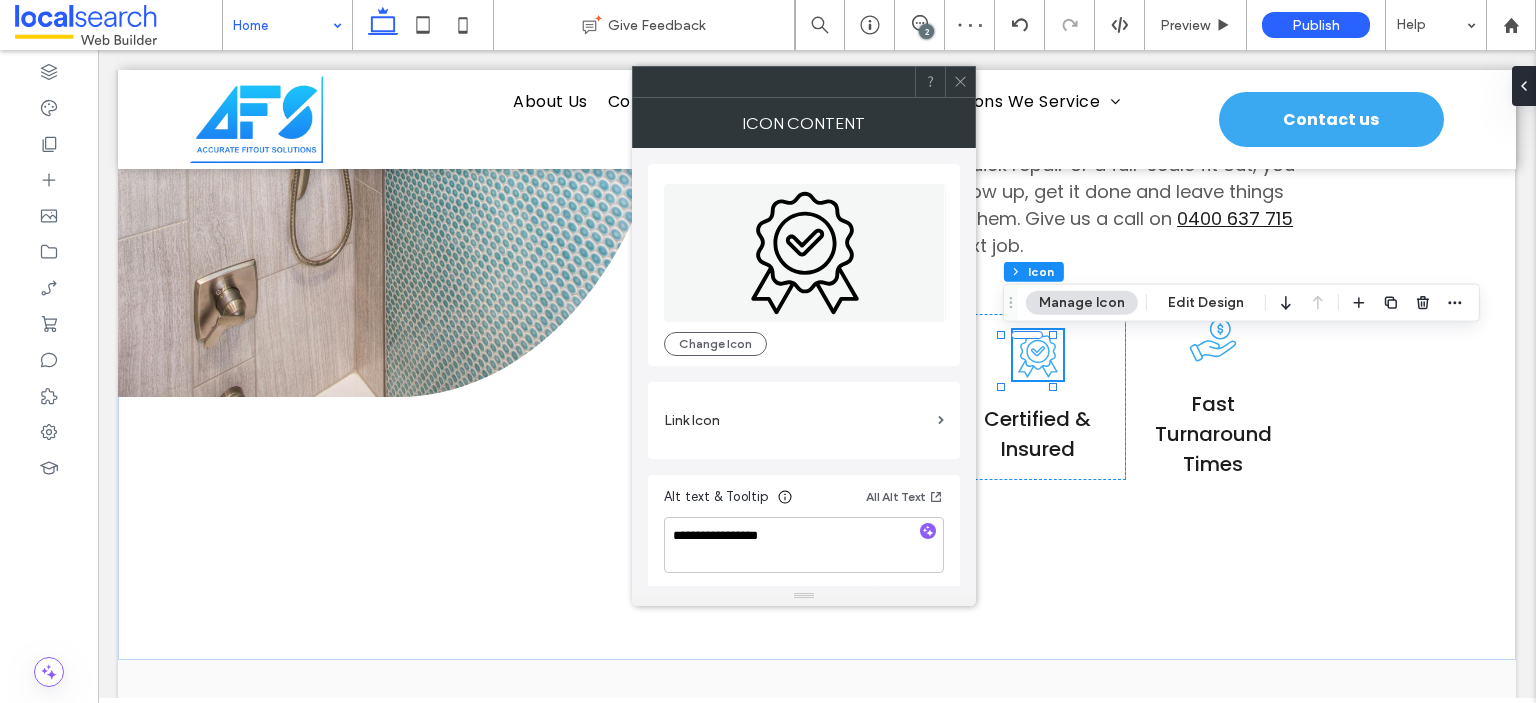 click 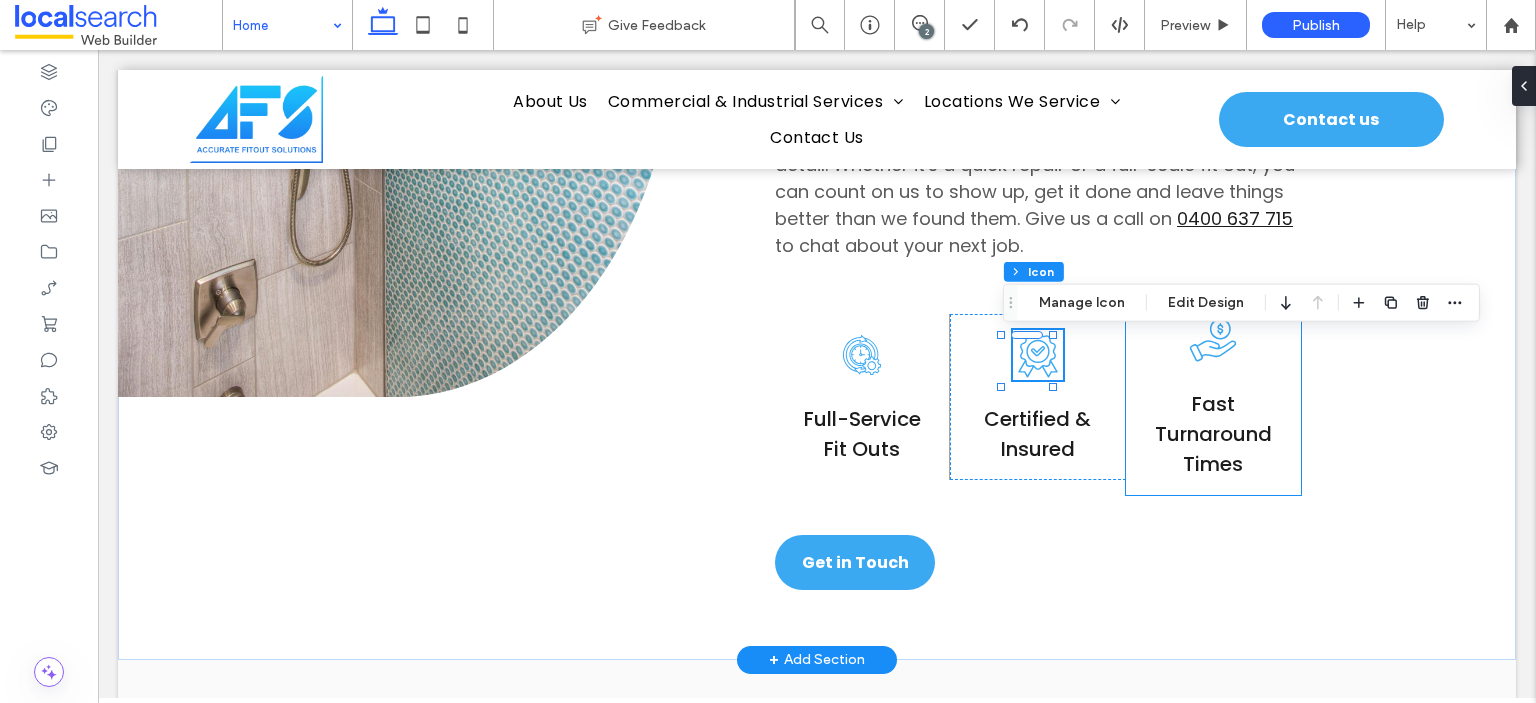 click 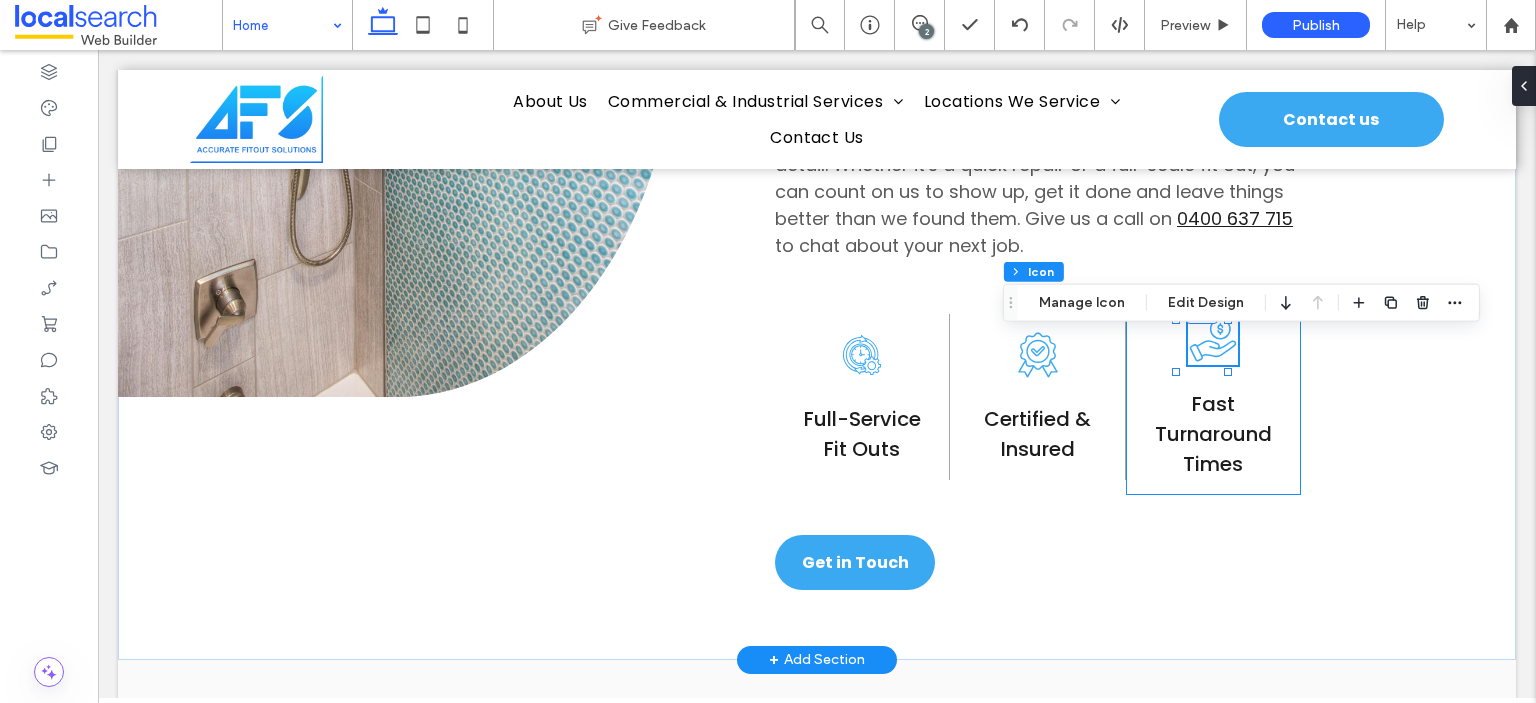 click at bounding box center (1213, 340) 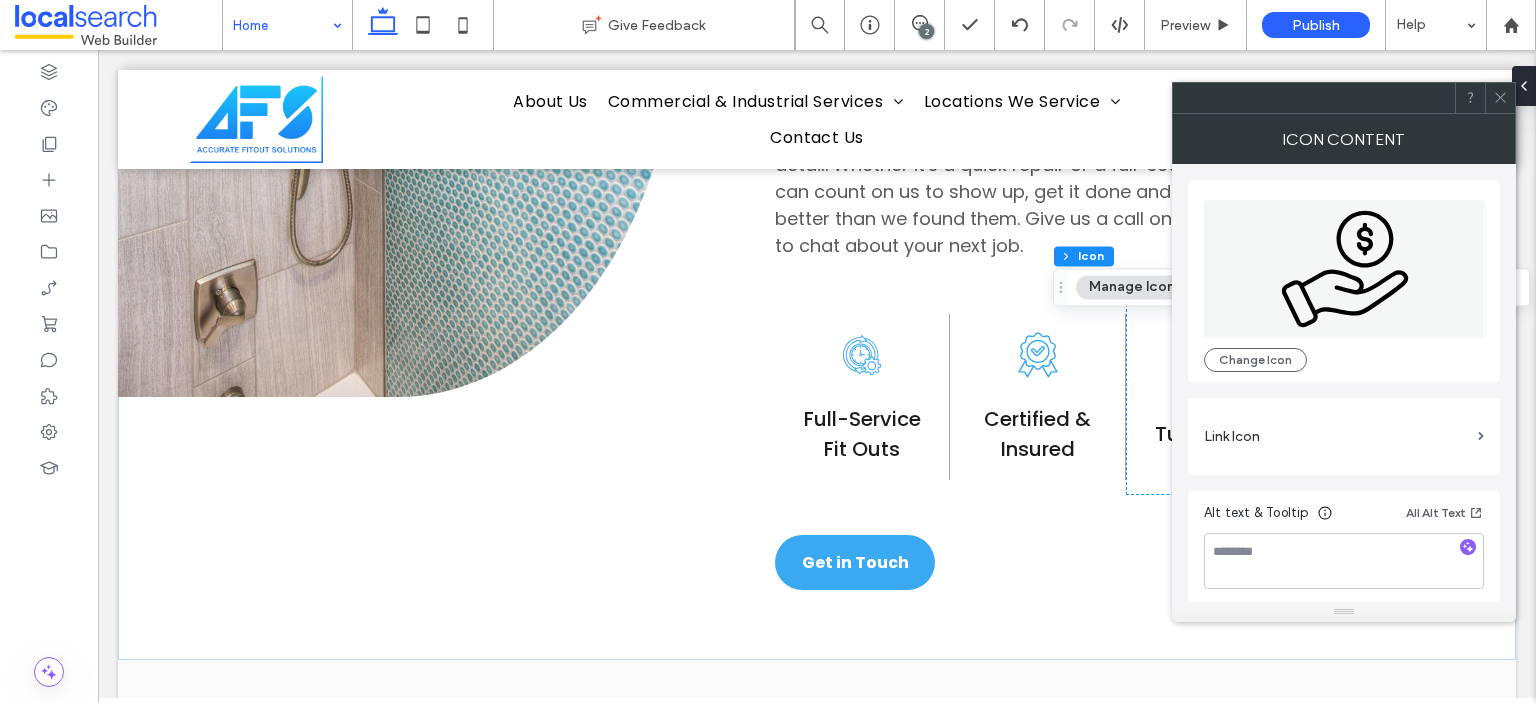 click 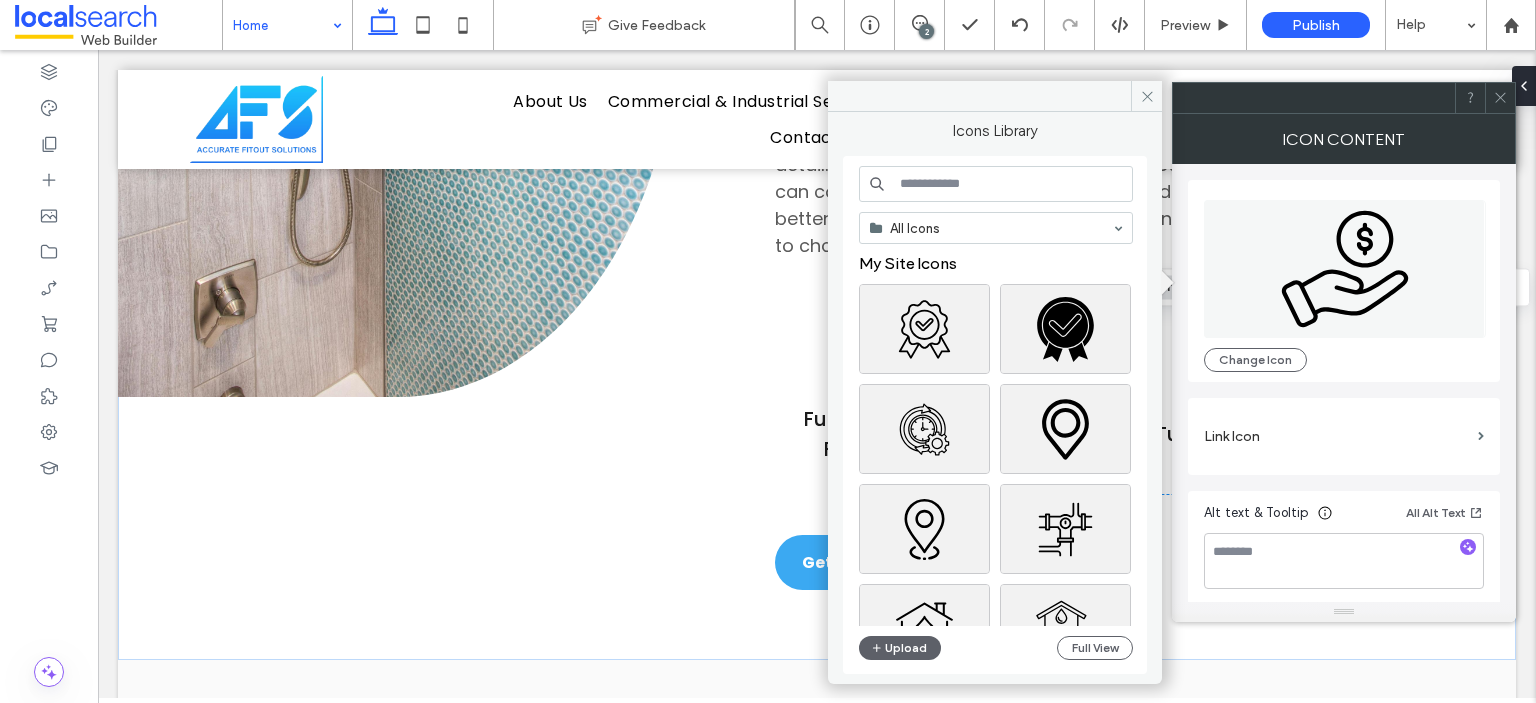 click at bounding box center (996, 184) 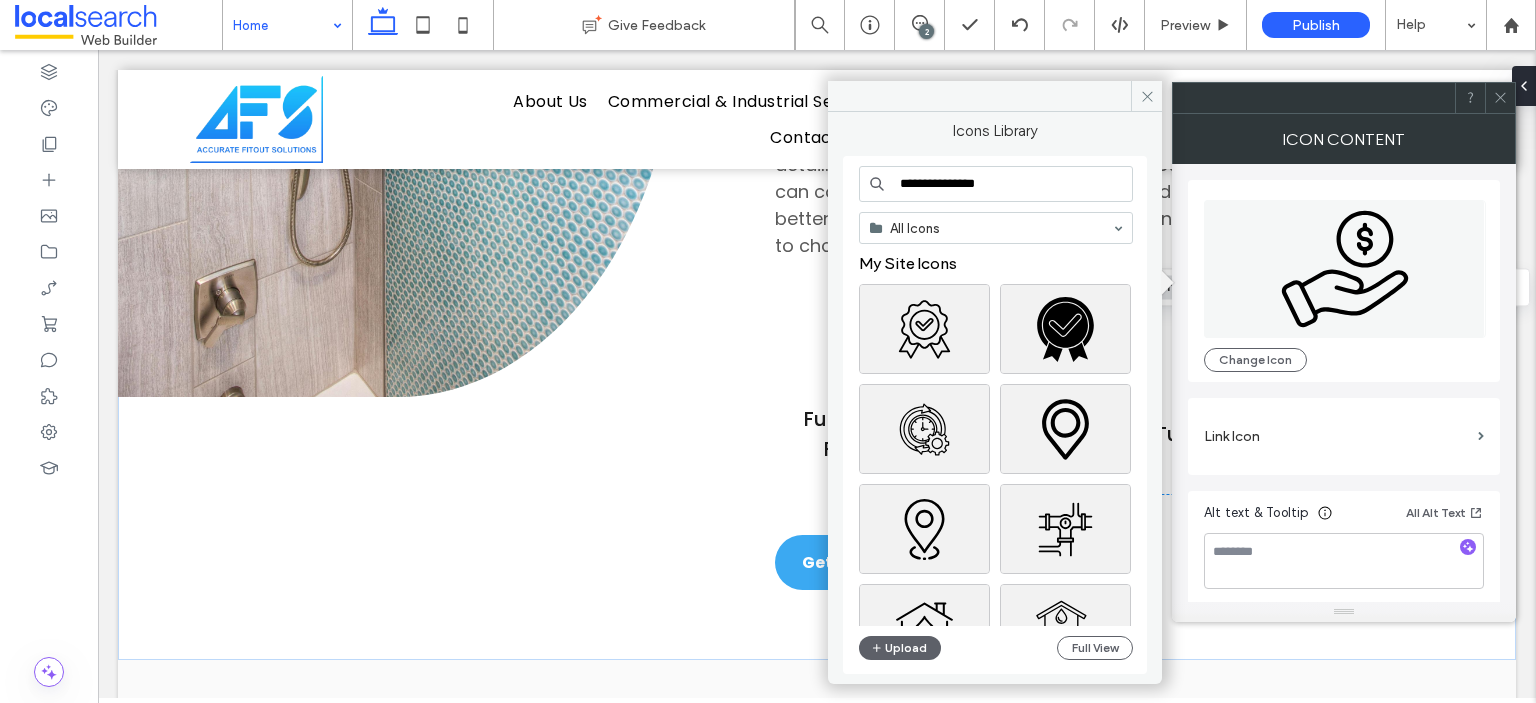 type on "**********" 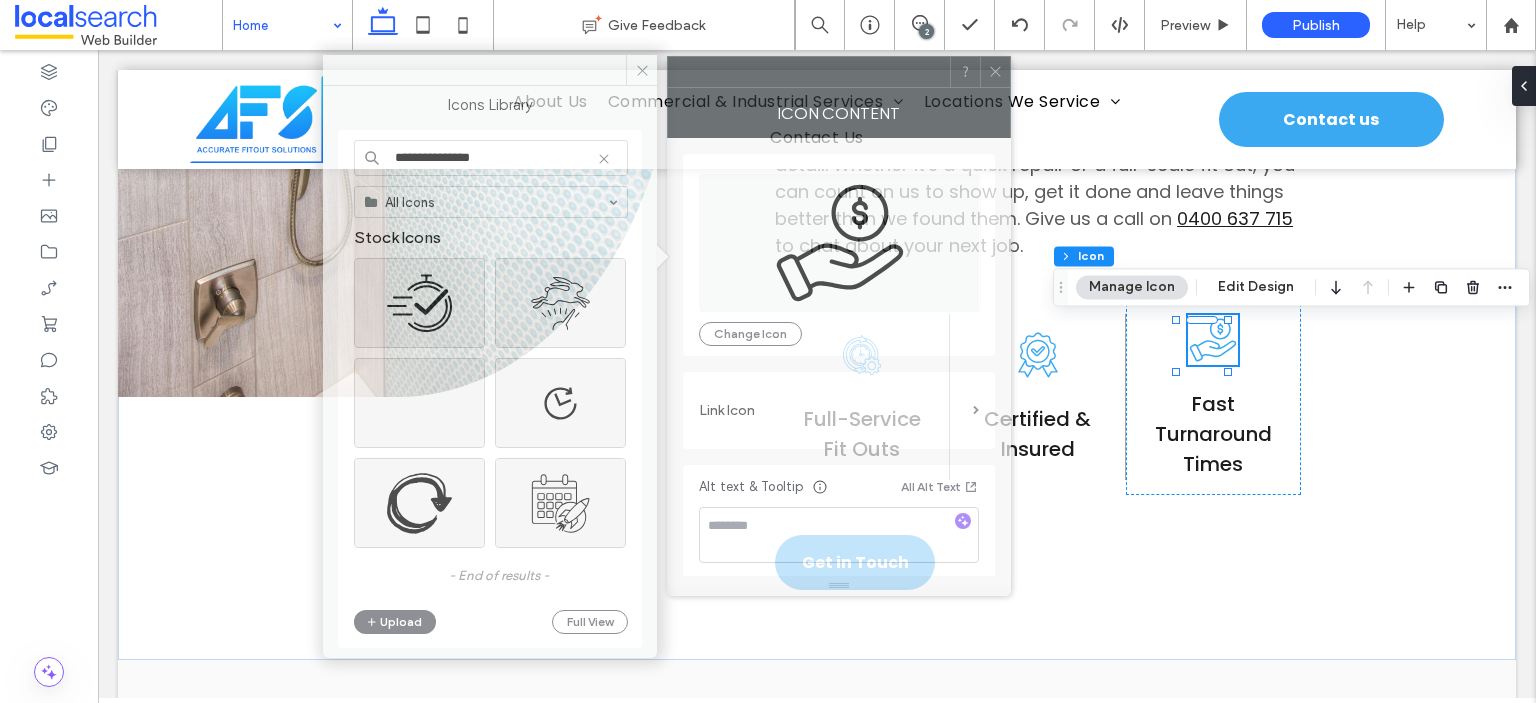 drag, startPoint x: 1265, startPoint y: 98, endPoint x: 760, endPoint y: 72, distance: 505.66885 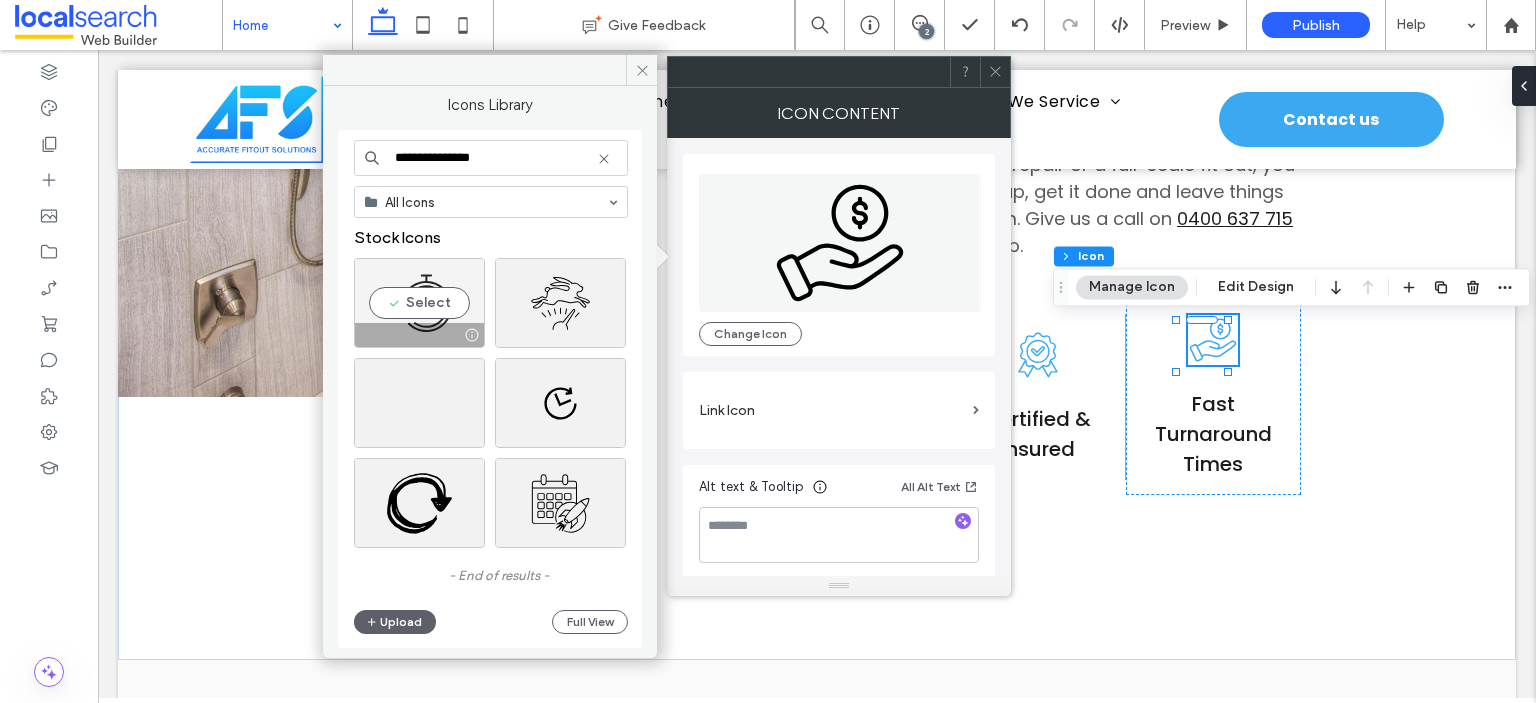 click on "Select" at bounding box center [419, 303] 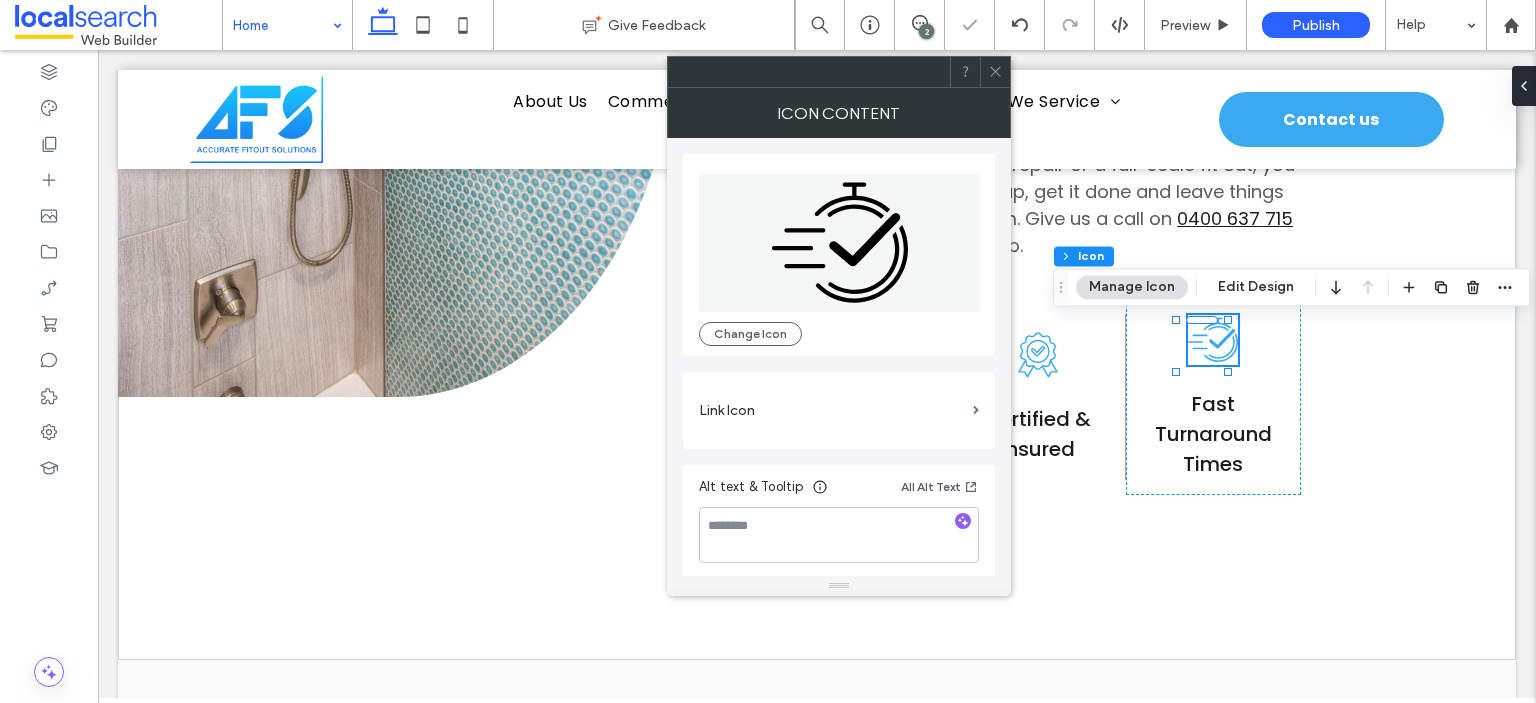click 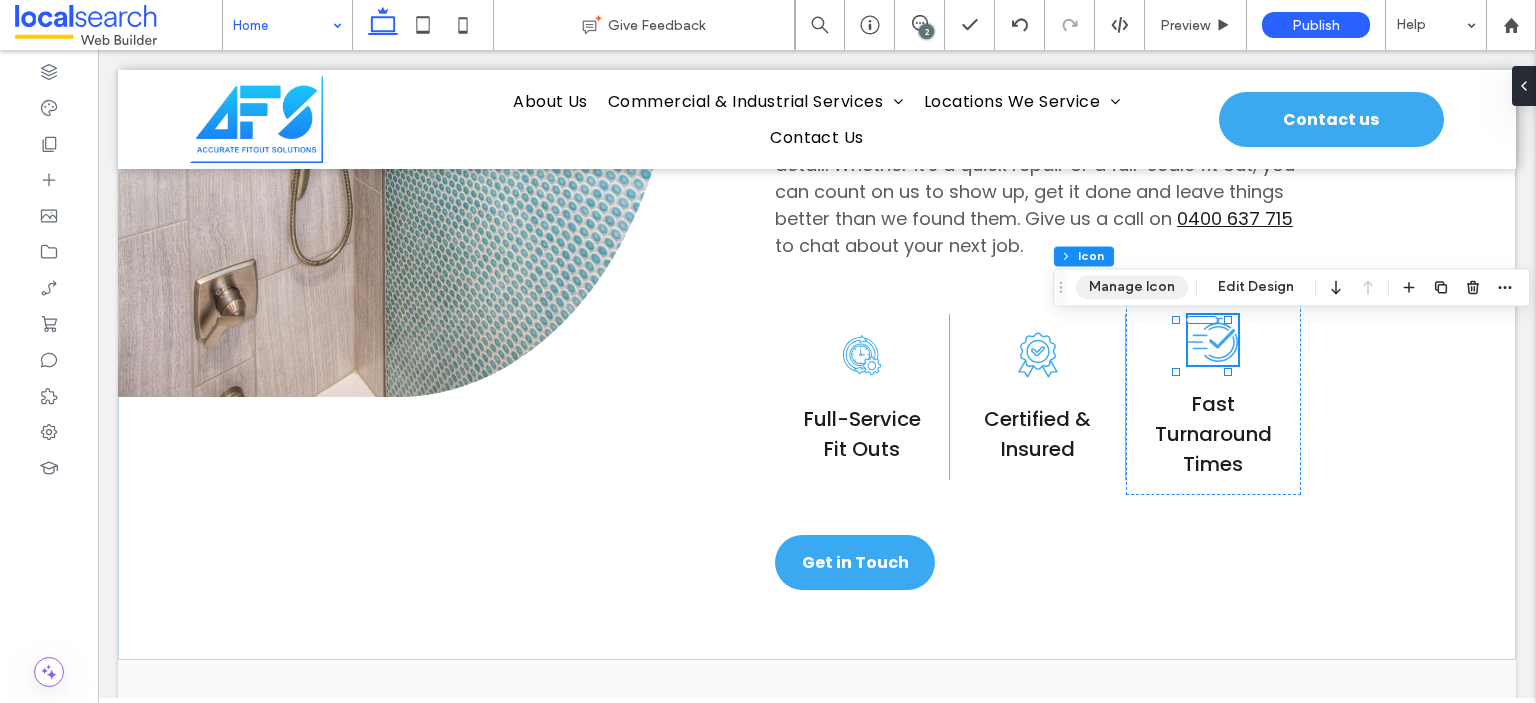 click on "Manage Icon" at bounding box center (1132, 287) 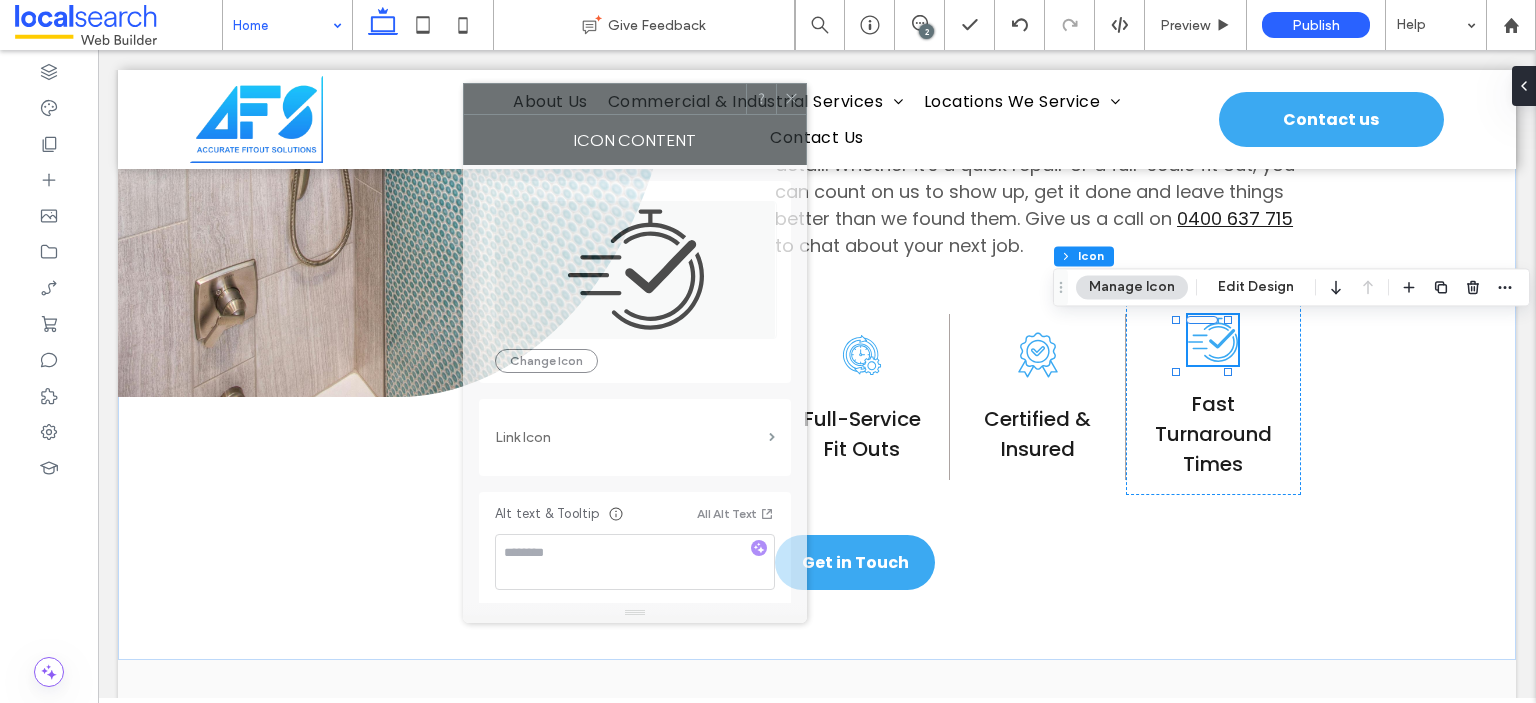 drag, startPoint x: 1308, startPoint y: 109, endPoint x: 599, endPoint y: 110, distance: 709.00073 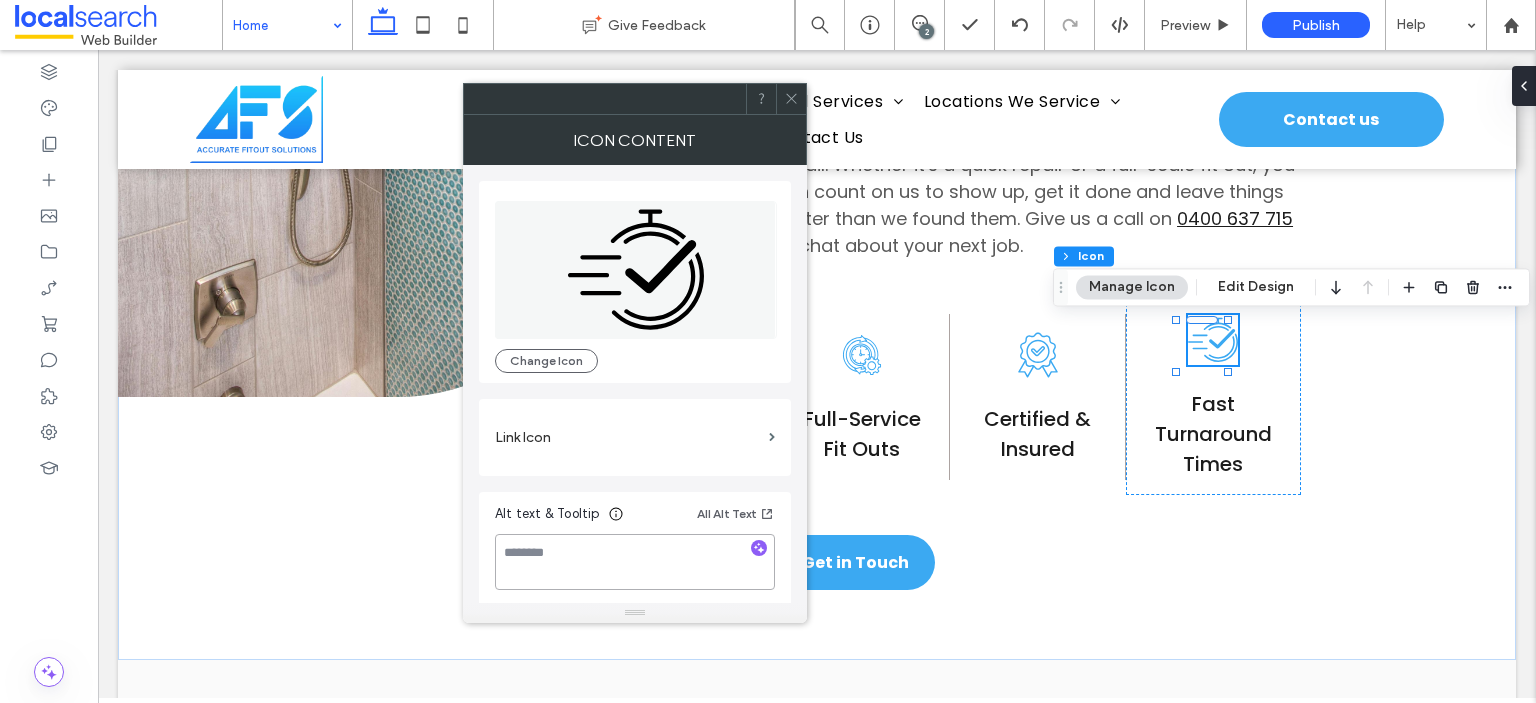 click at bounding box center (635, 562) 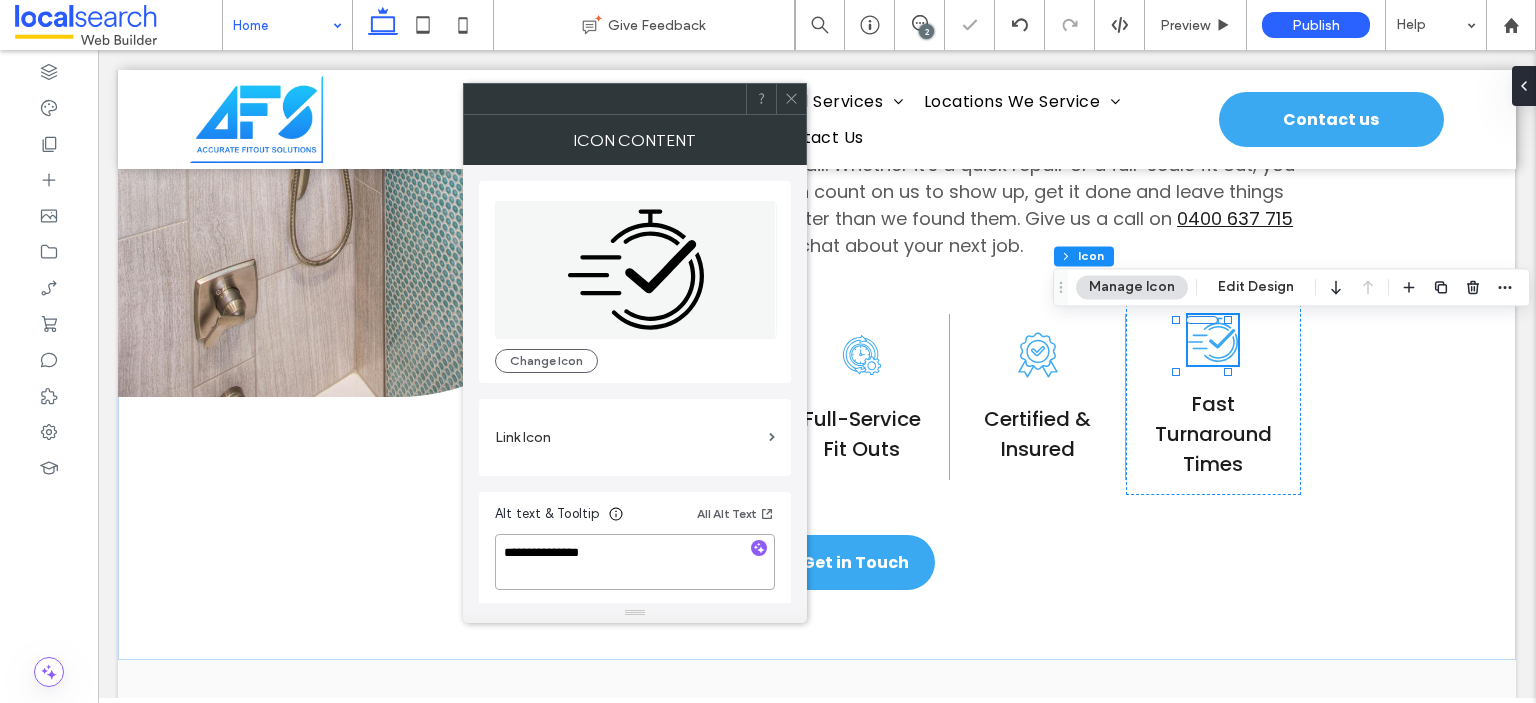 type on "**********" 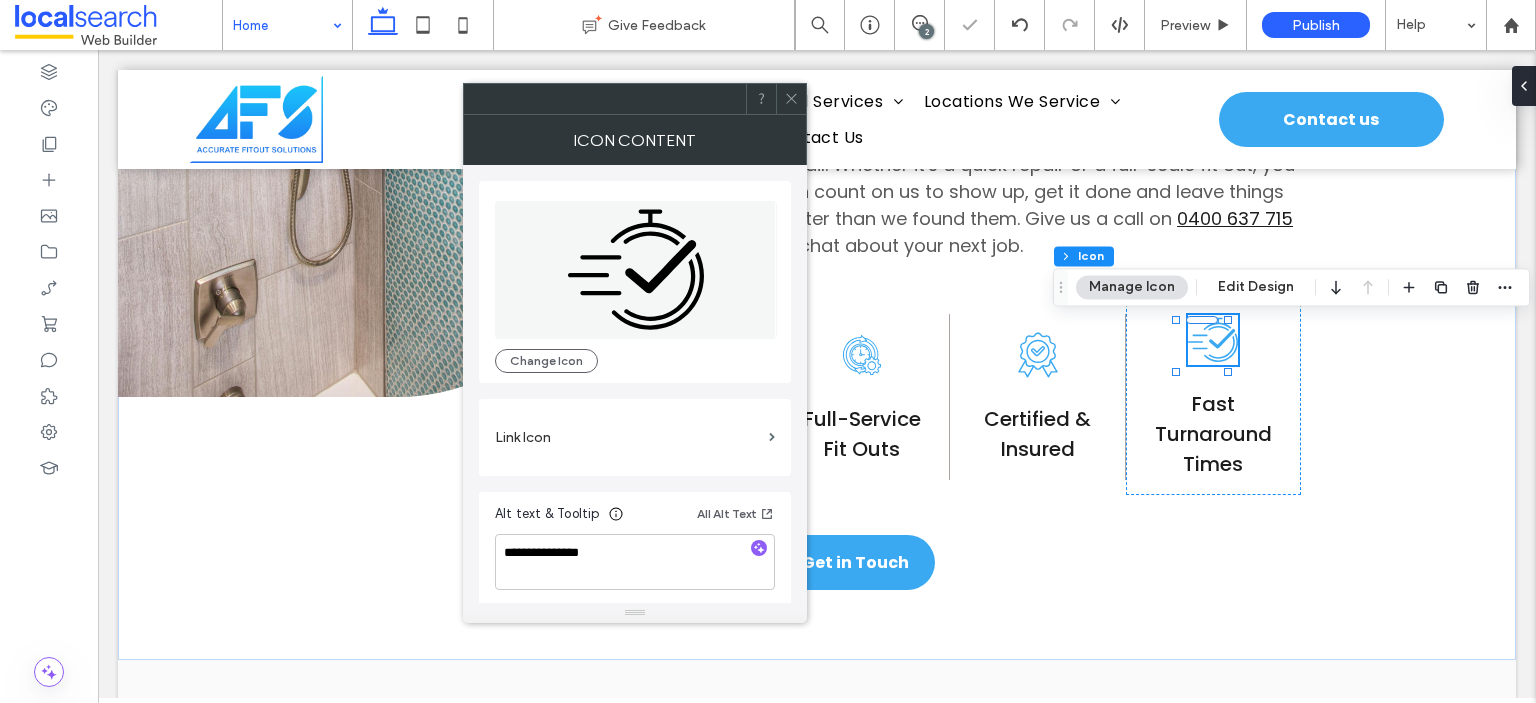 click on "Alt text & Tooltip All Alt Text" at bounding box center (635, 518) 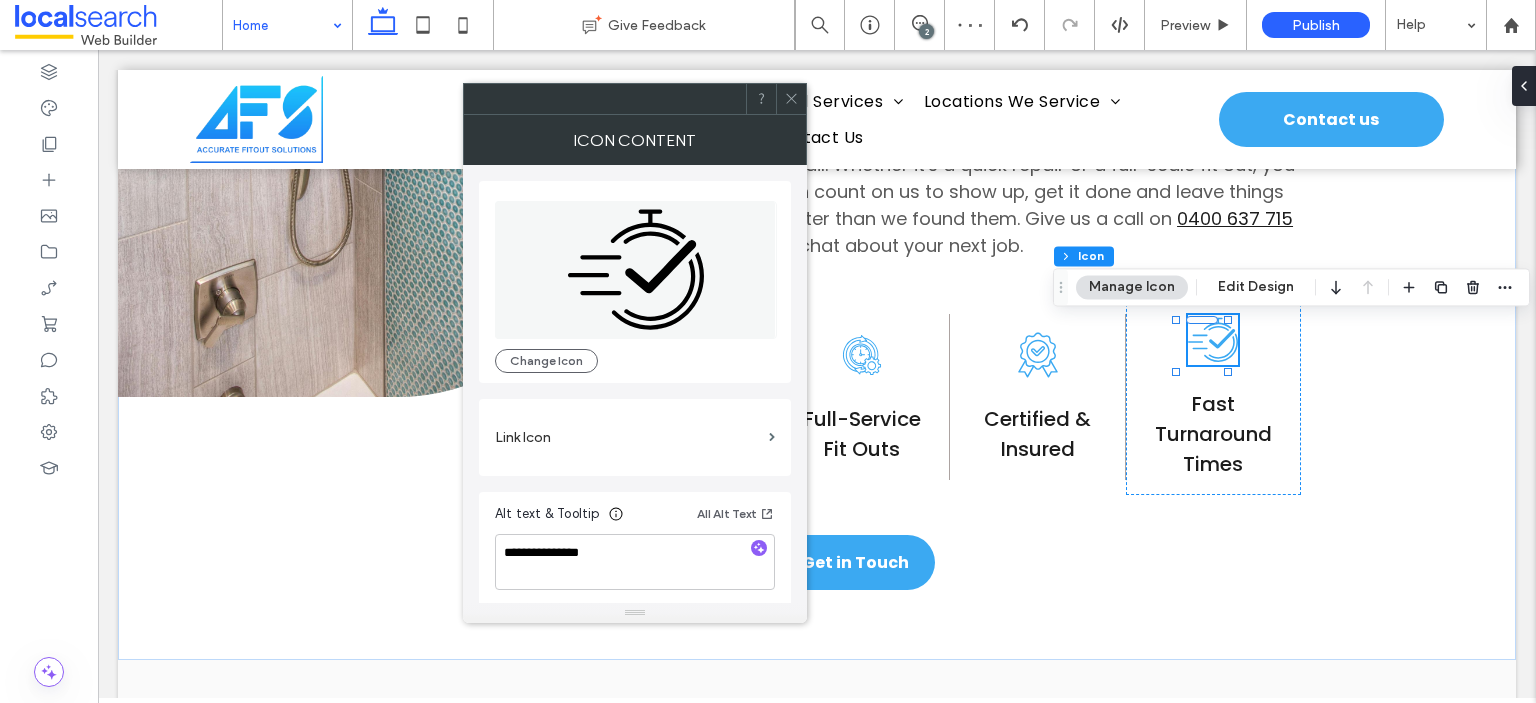 click 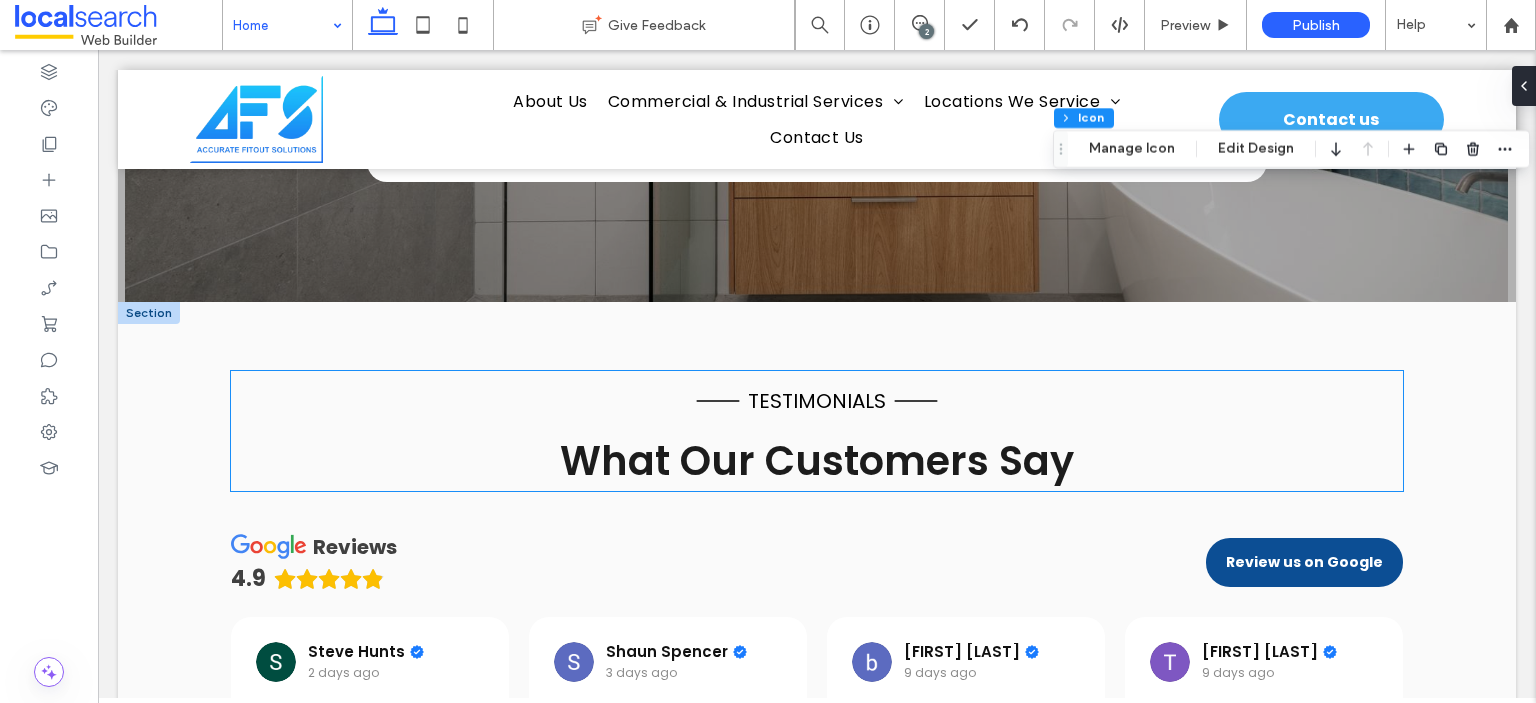 scroll, scrollTop: 4500, scrollLeft: 0, axis: vertical 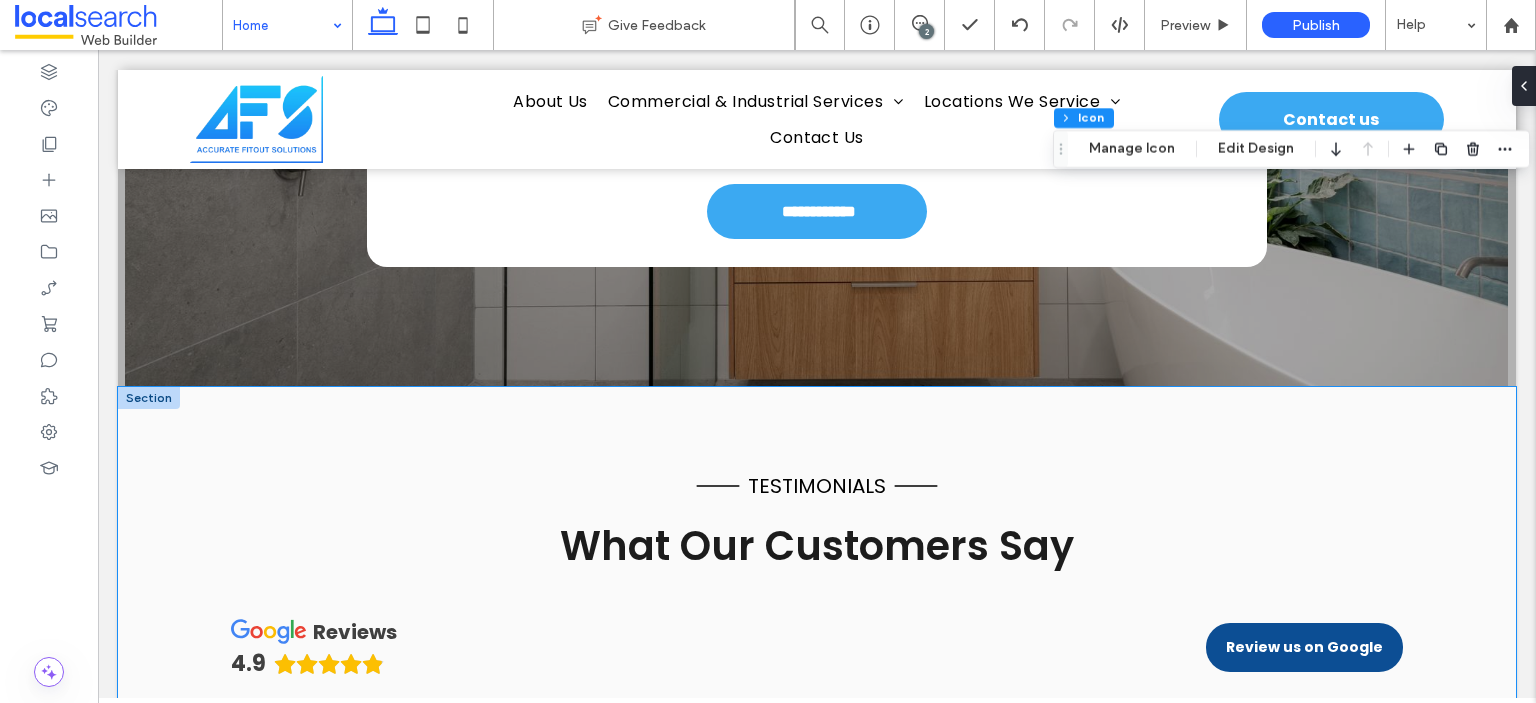 click on "testimonials
What Our Customers Say
reviews 4.9 Review us on Google Steve Hunts 2 days ago Great service Mel thanks again fo ryour help. Shaun Spencer 3 days ago I've been with Localsearch for years now and are really happy with the service and people that I deal with. They are friendly and very helpful. Read more brett neilson 9 days ago Always great catching up with Steve, makes everything so easy for us Tiffany Little 9 days ago Localsearch was extremely helpful and was able to help me boost my business. Yvonne Smith 10 days ago Kailah is truly amazing with advice, suggestions and any ideas that enhance my driving school ‘s recognizability.
Thank you Kailah.
Kindest regards, Yvonne 🙏😊 Read more Jane Morgan-Saxby 11 days ago Kailah is a wealth of product knowledge and goes above and beyond to make sure I’m getting the best out of my advertising and website . Read more Ray Hocking 16 days ago Read more 30 days ago" at bounding box center [817, 708] 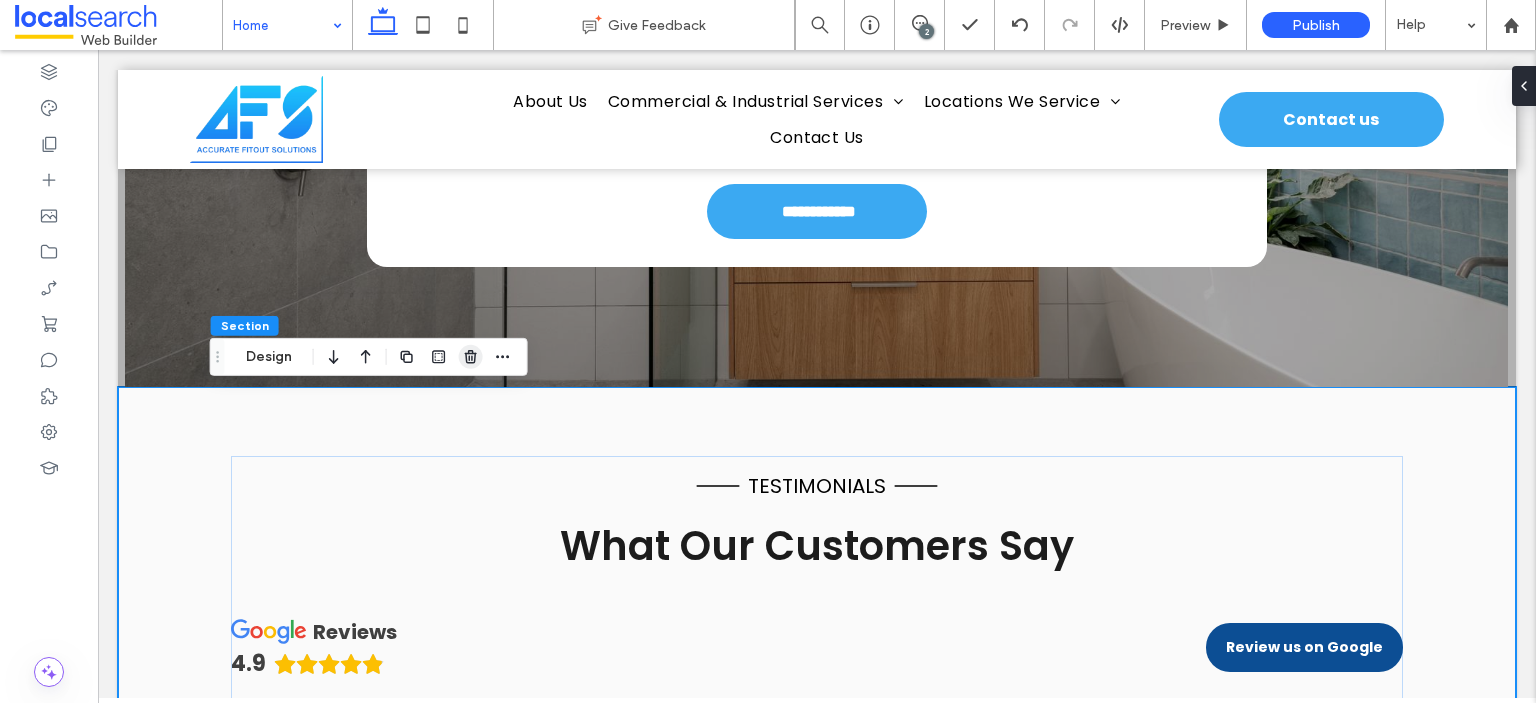 click 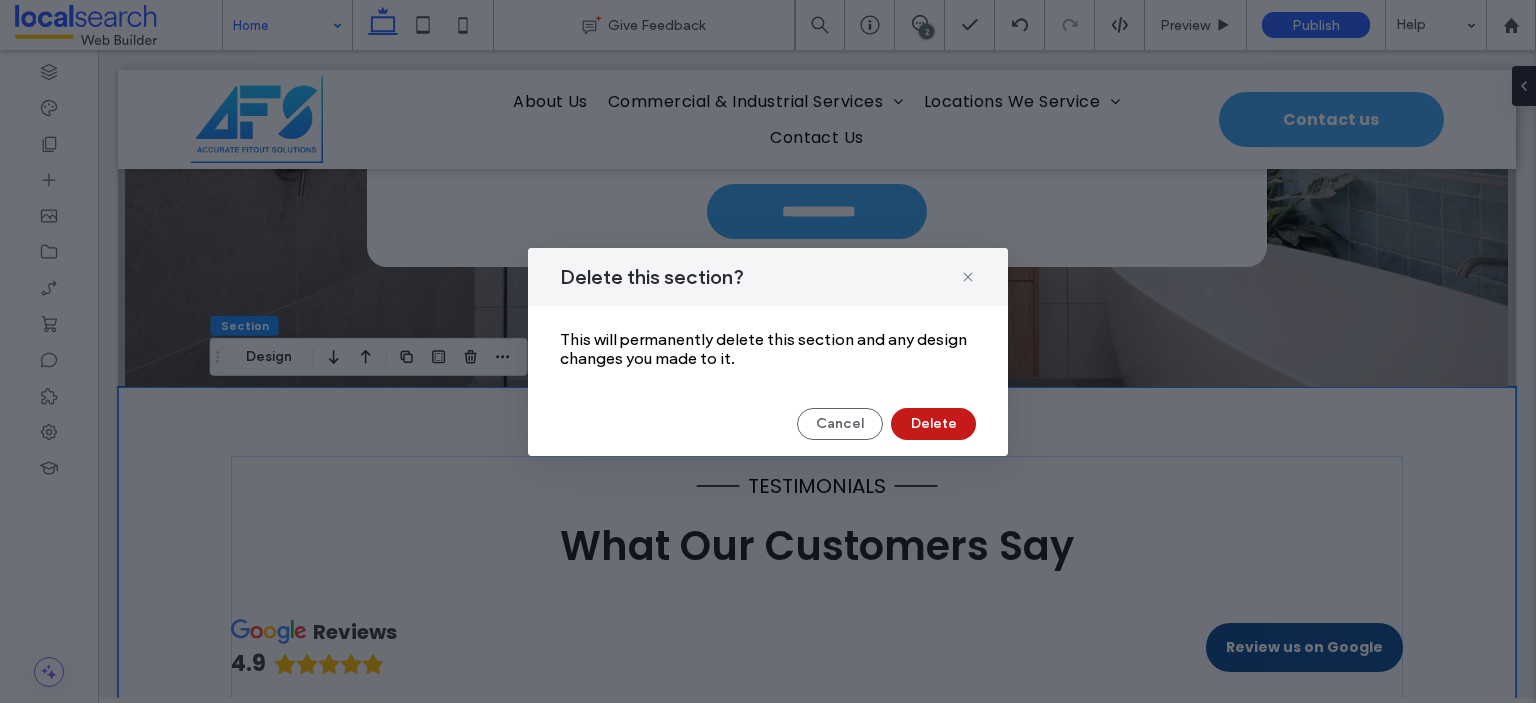 click on "Delete" at bounding box center [933, 424] 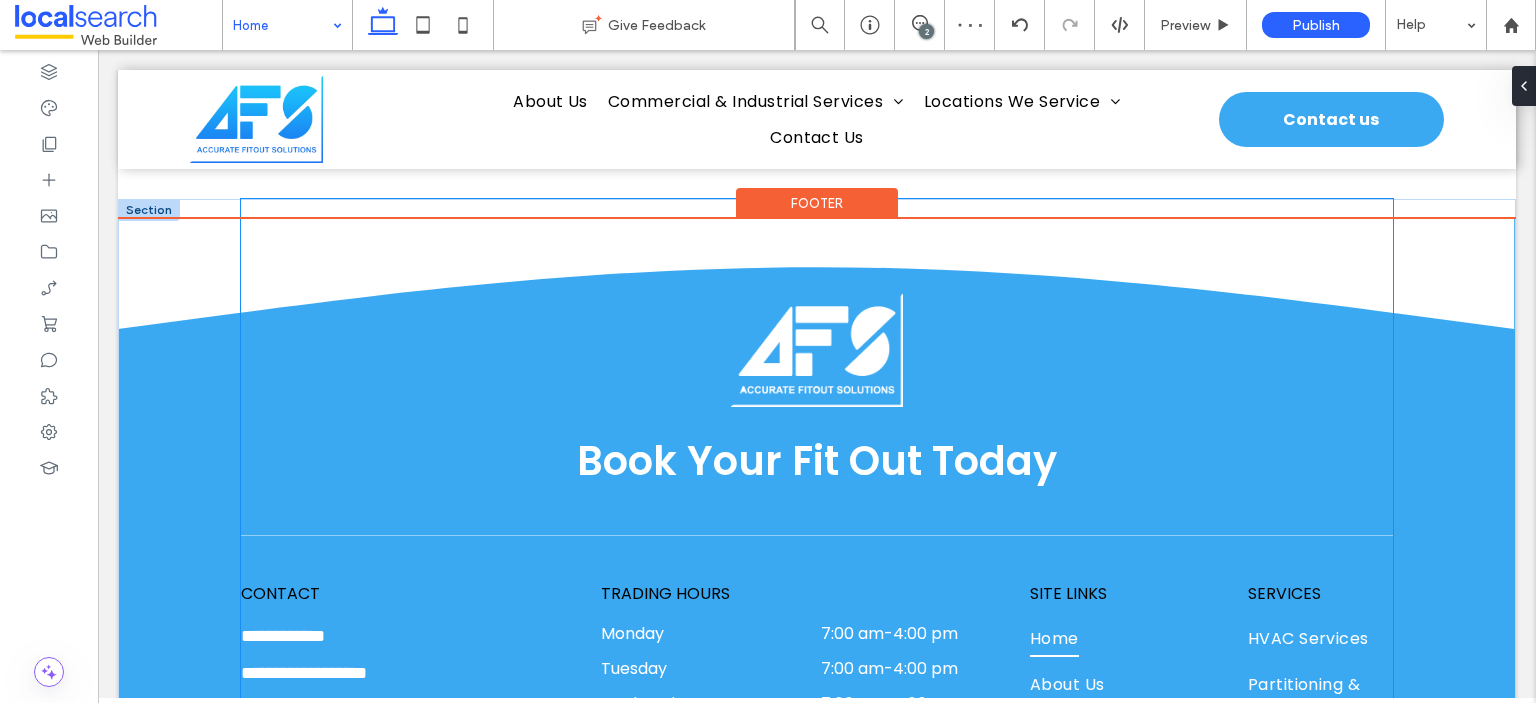 scroll, scrollTop: 5800, scrollLeft: 0, axis: vertical 